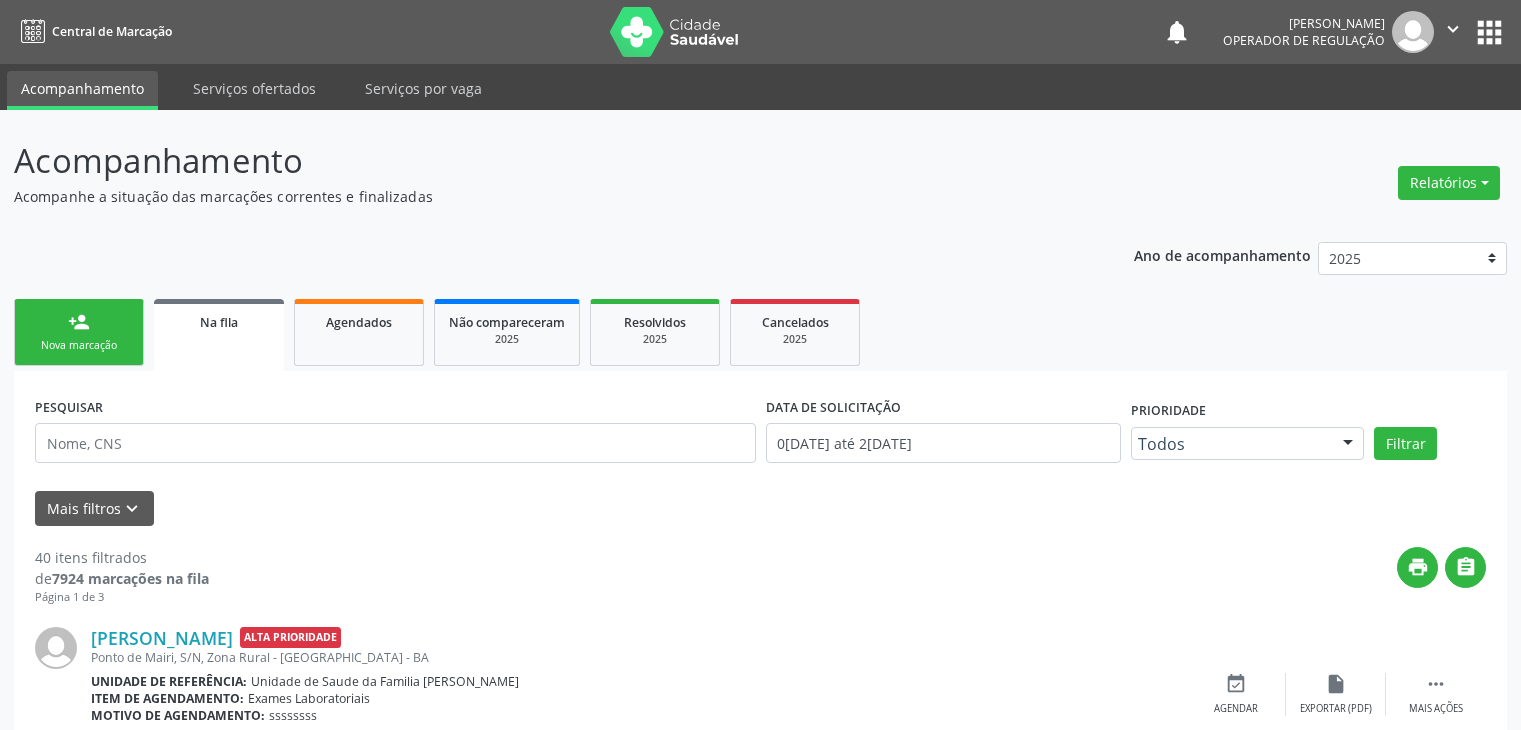 scroll, scrollTop: 600, scrollLeft: 0, axis: vertical 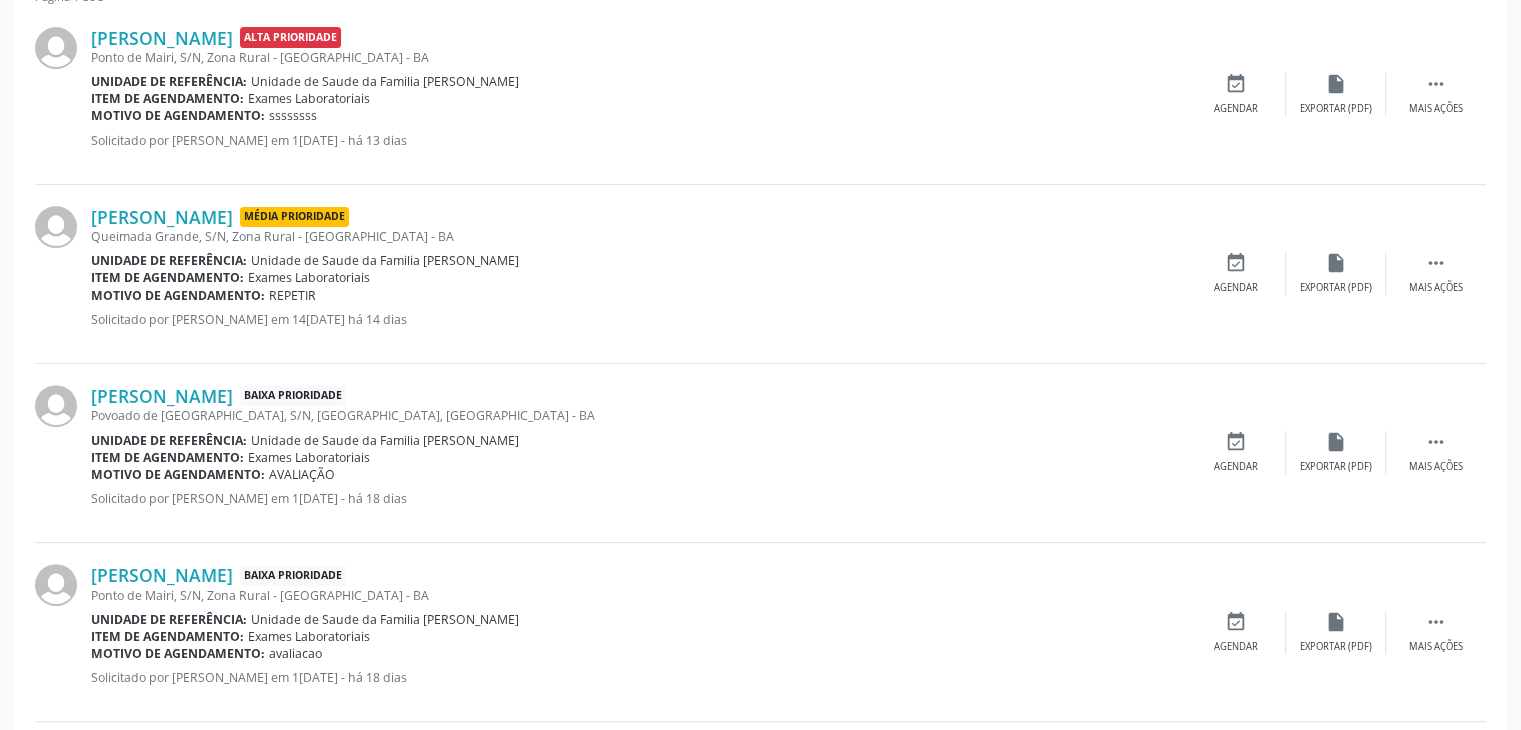 click on "Hermes Sousa Santos
Média Prioridade
Queimada Grande, S/N, Zona Rural - Mairi - BA
Unidade de referência:
Unidade de Saude da Familia Mourival Ferreira Lima
Item de agendamento:
Exames Laboratoriais
Motivo de agendamento:
REPETIR
Solicitado por Conceição Carneiro de Almeida em 14/07/2025 - há 14 dias

Mais ações
insert_drive_file
Exportar (PDF)
event_available
Agendar" at bounding box center [760, 274] 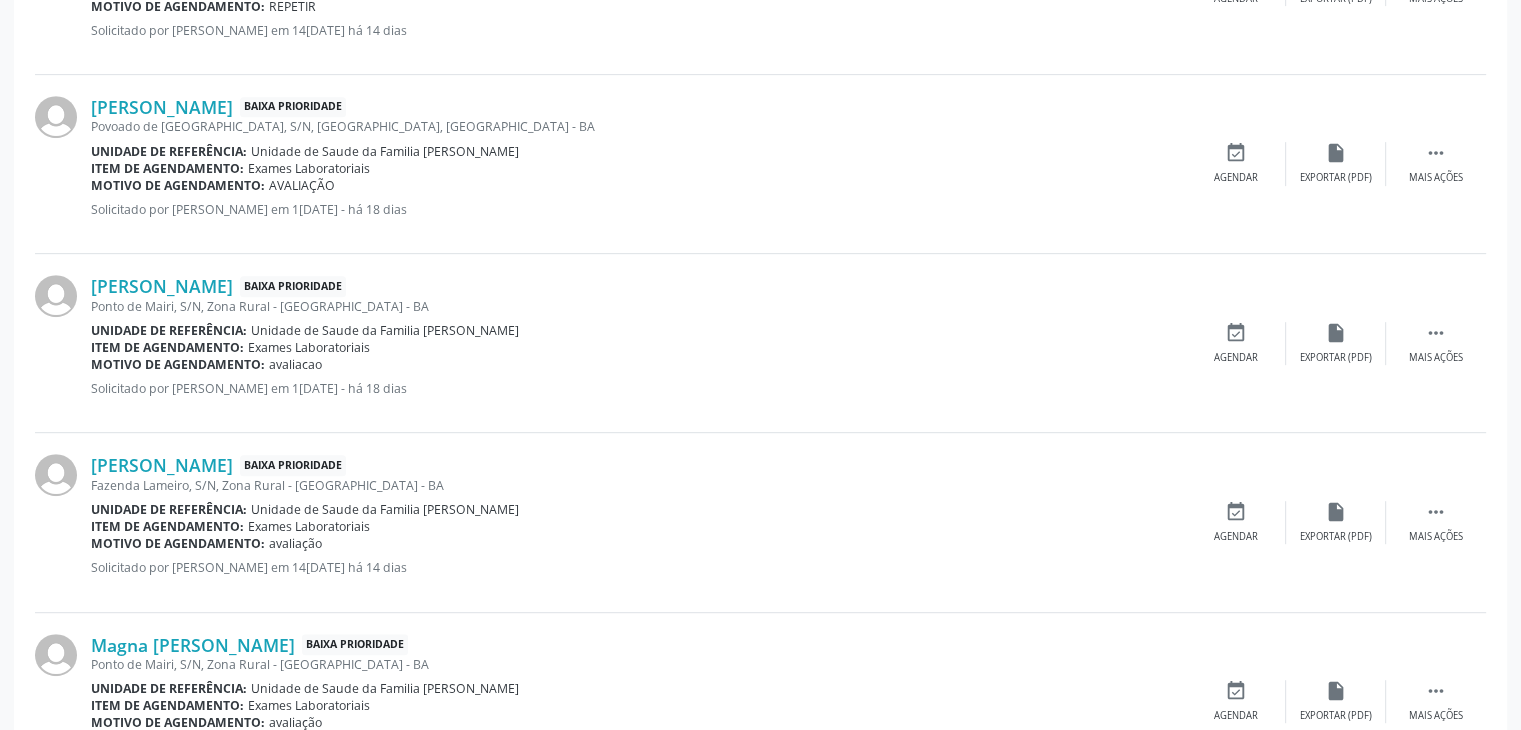 scroll, scrollTop: 700, scrollLeft: 0, axis: vertical 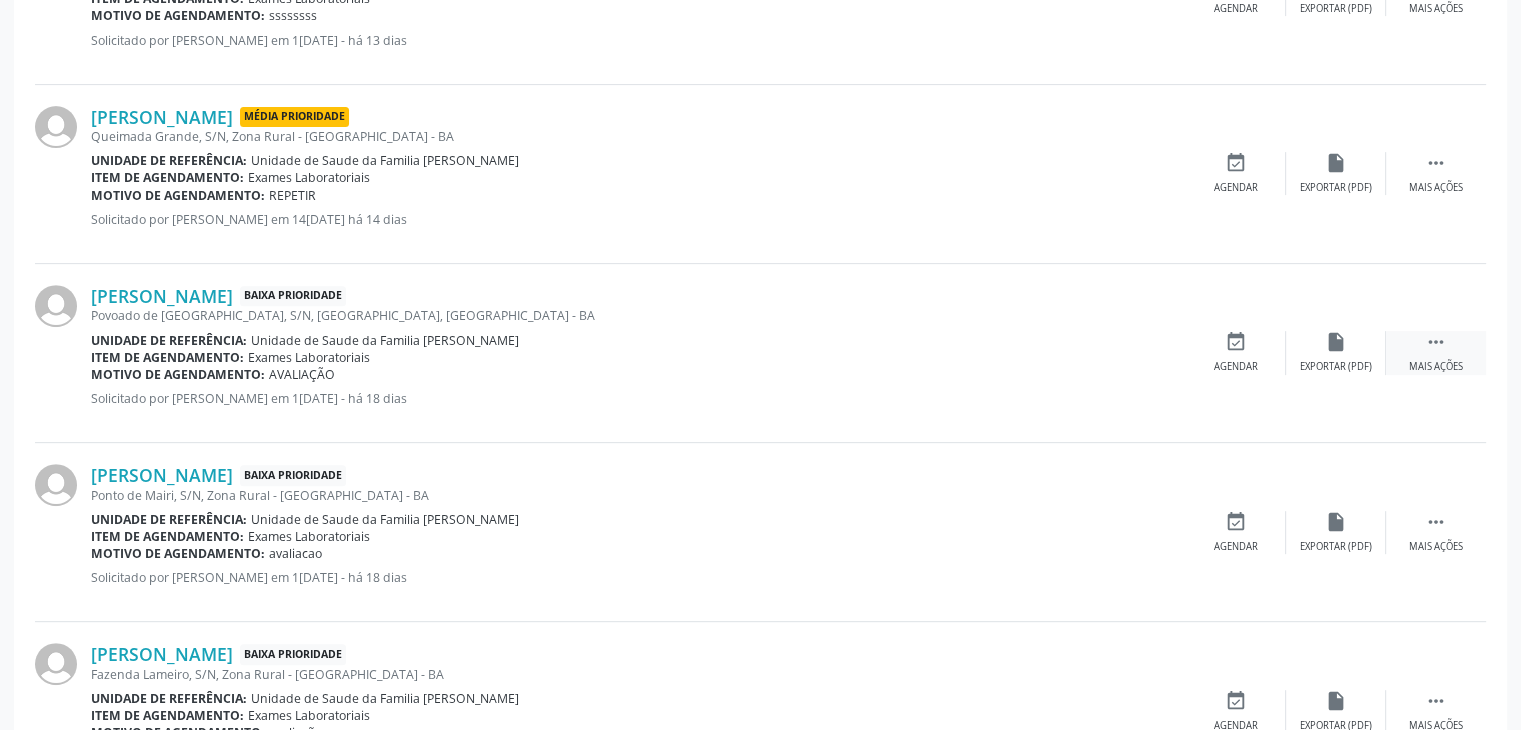 click on "
Mais ações" at bounding box center (1436, 352) 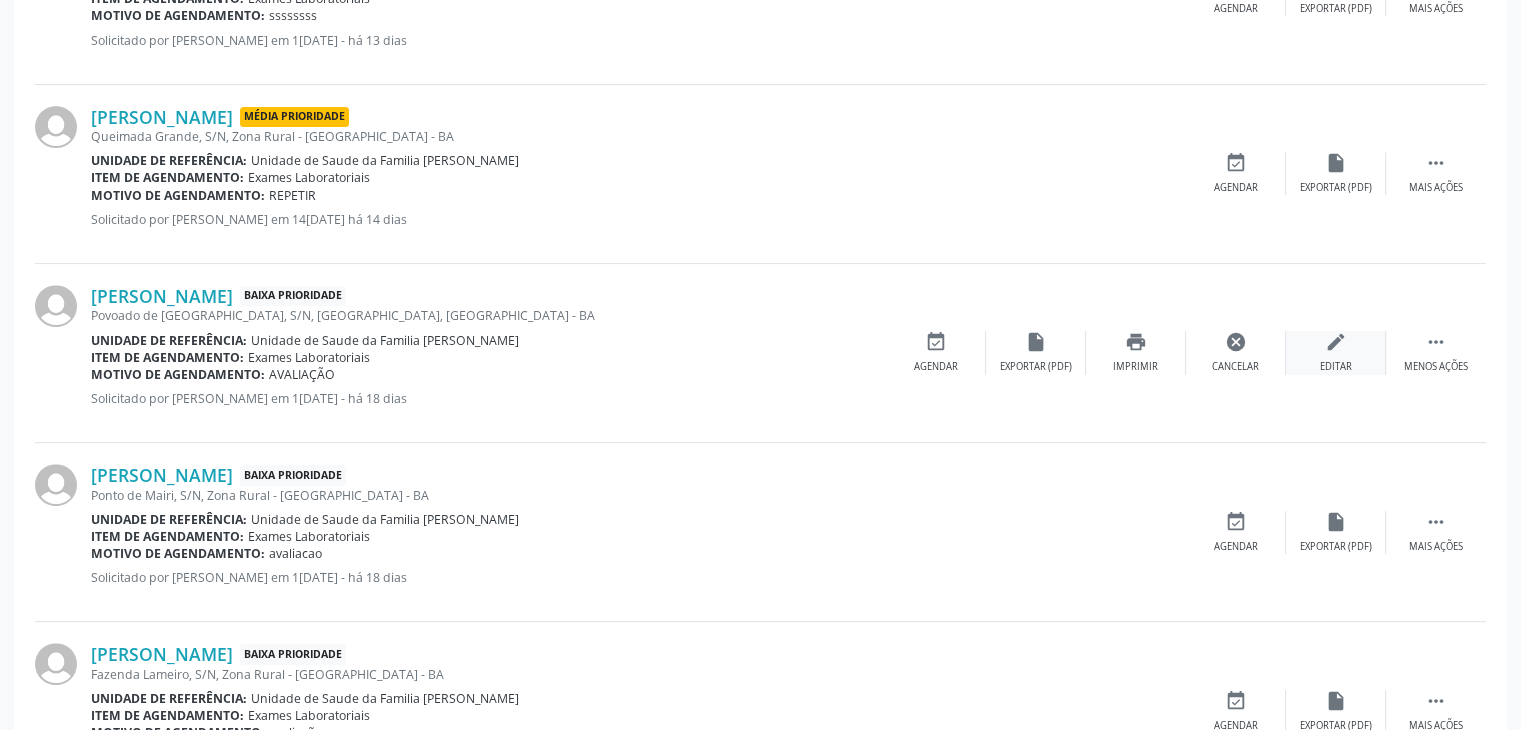 click on "Editar" at bounding box center [1336, 367] 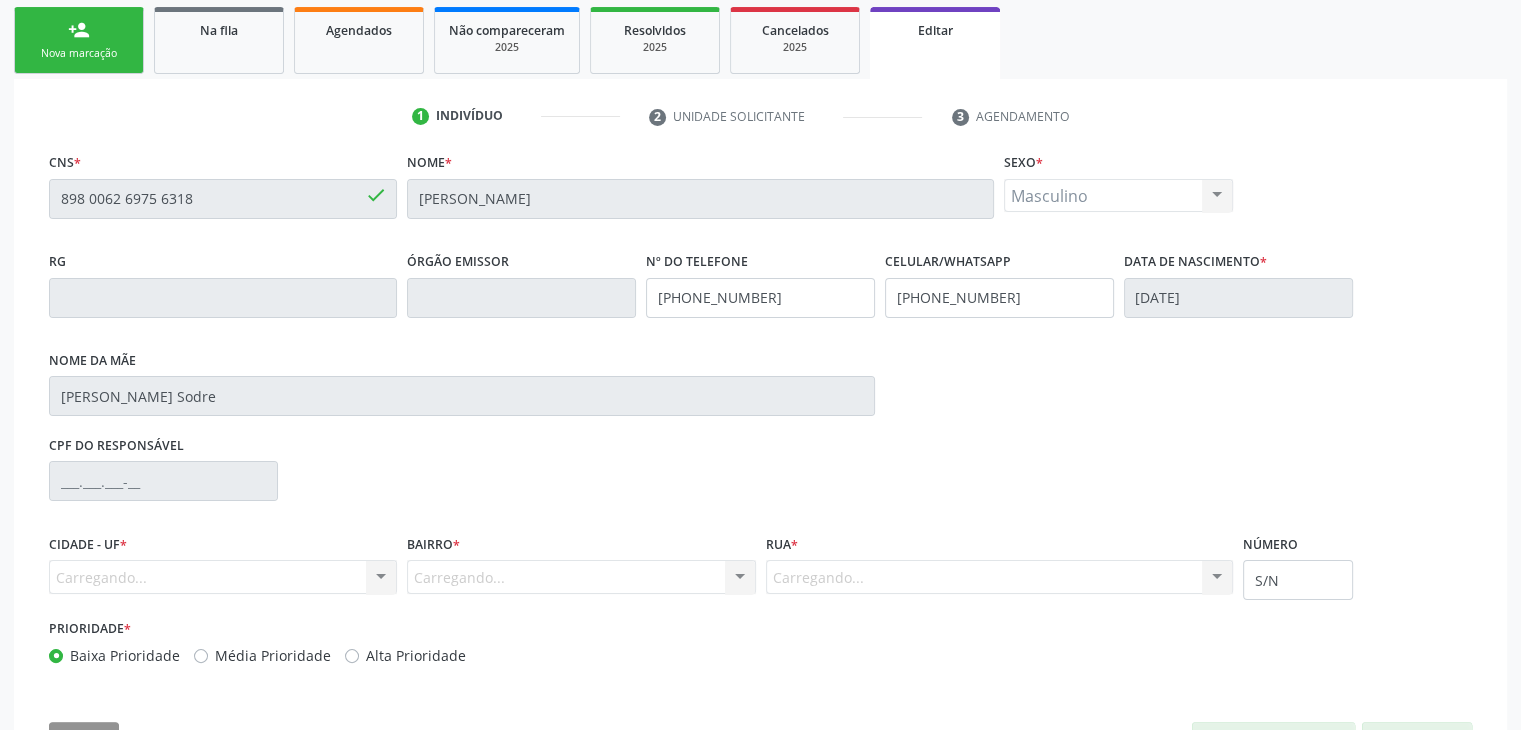 scroll, scrollTop: 365, scrollLeft: 0, axis: vertical 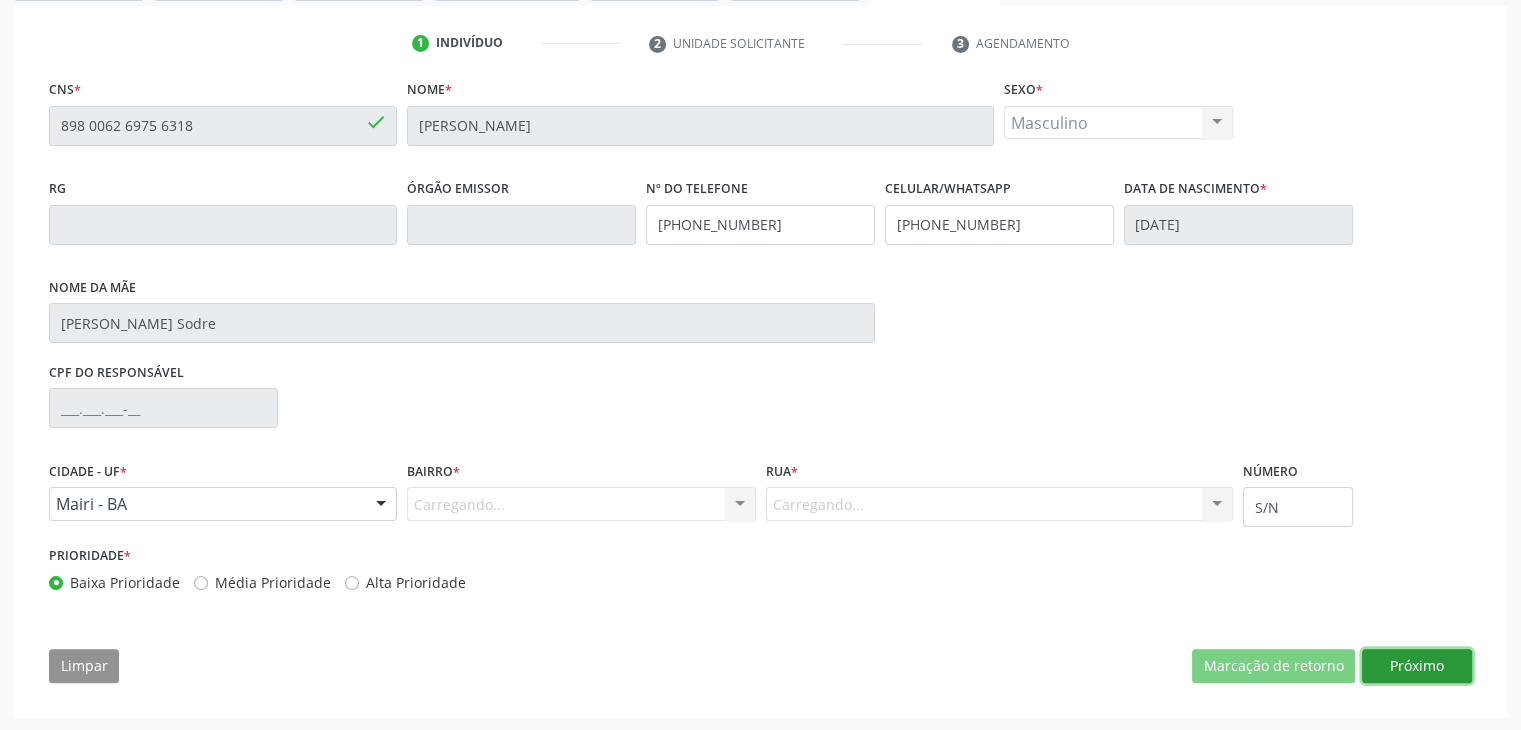 click on "Próximo" at bounding box center [1417, 666] 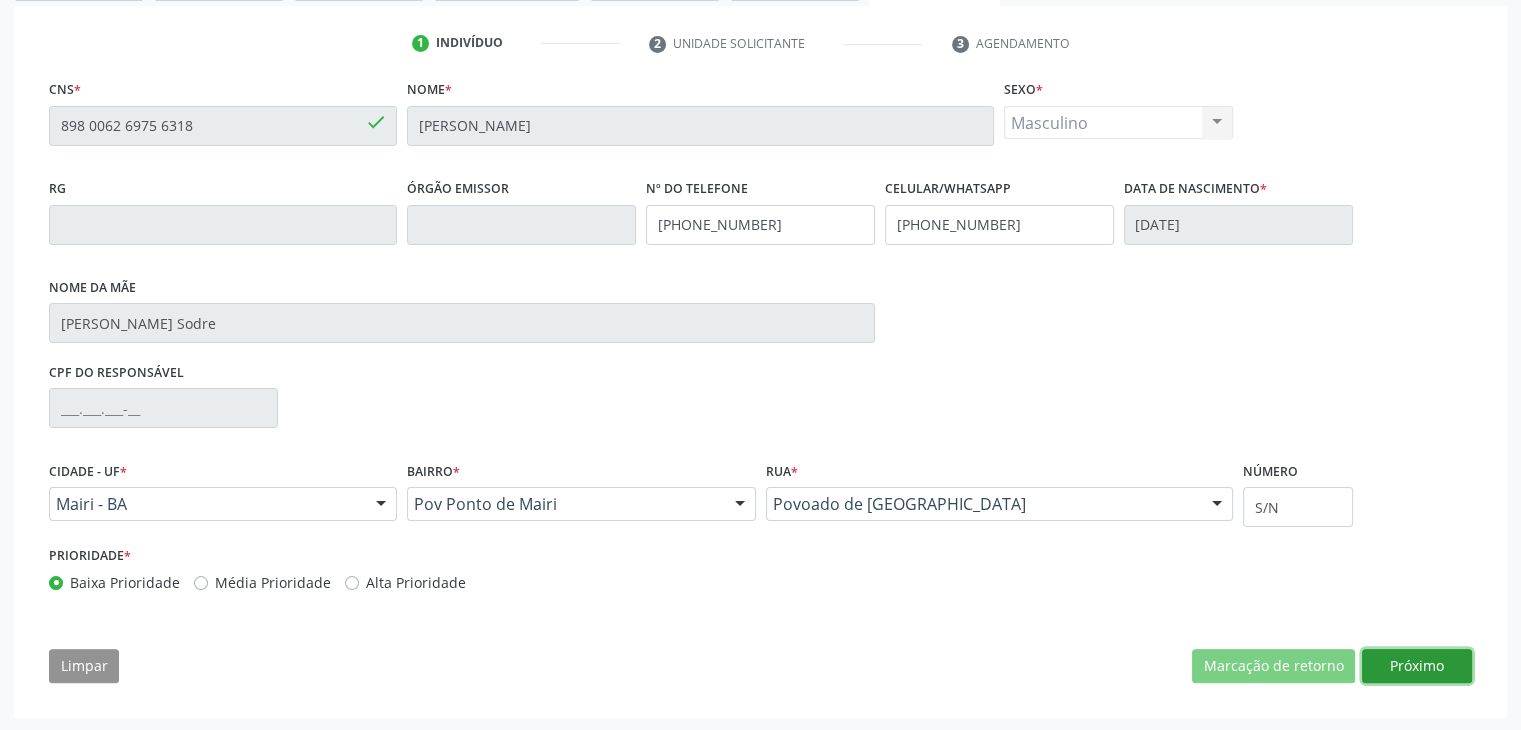 click on "Próximo" at bounding box center (1417, 666) 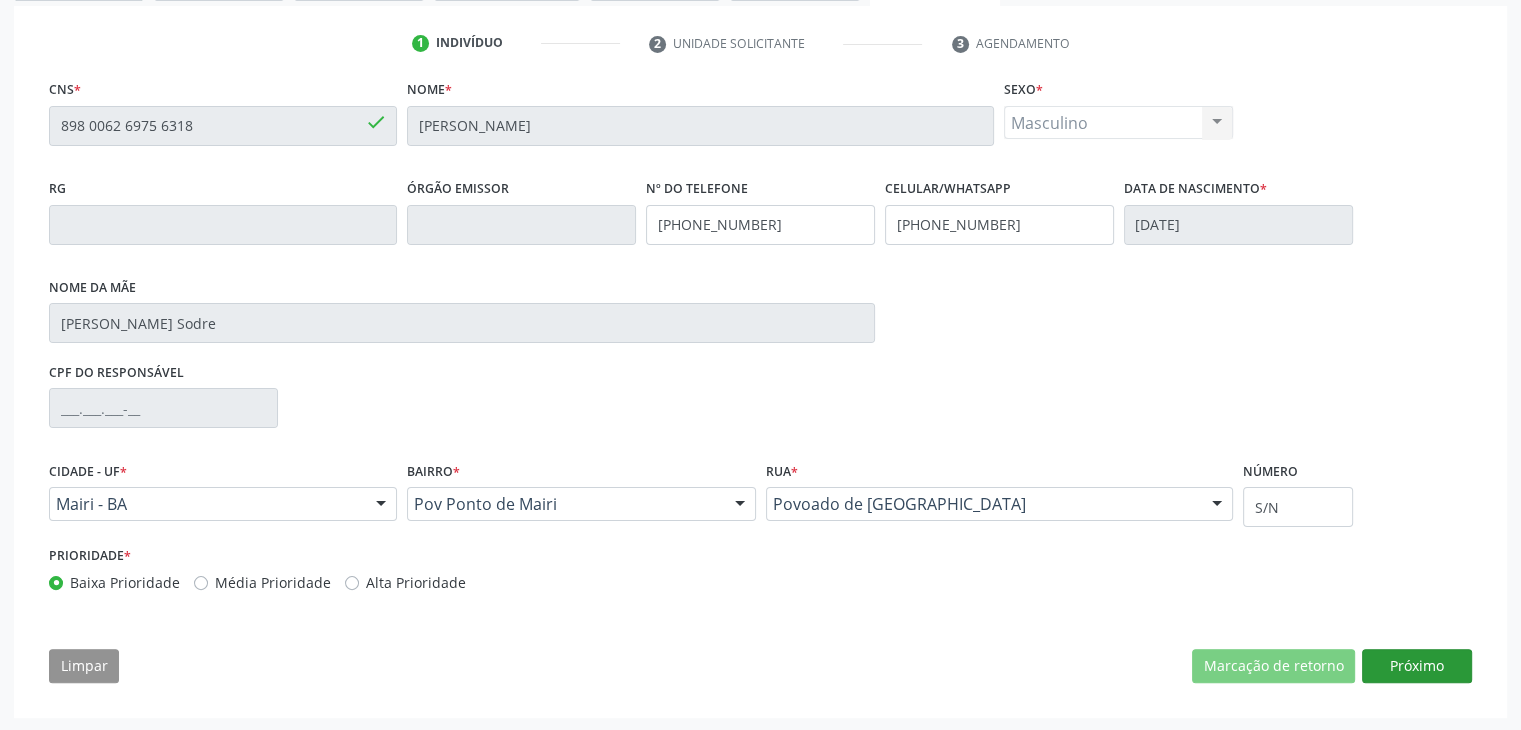 scroll, scrollTop: 200, scrollLeft: 0, axis: vertical 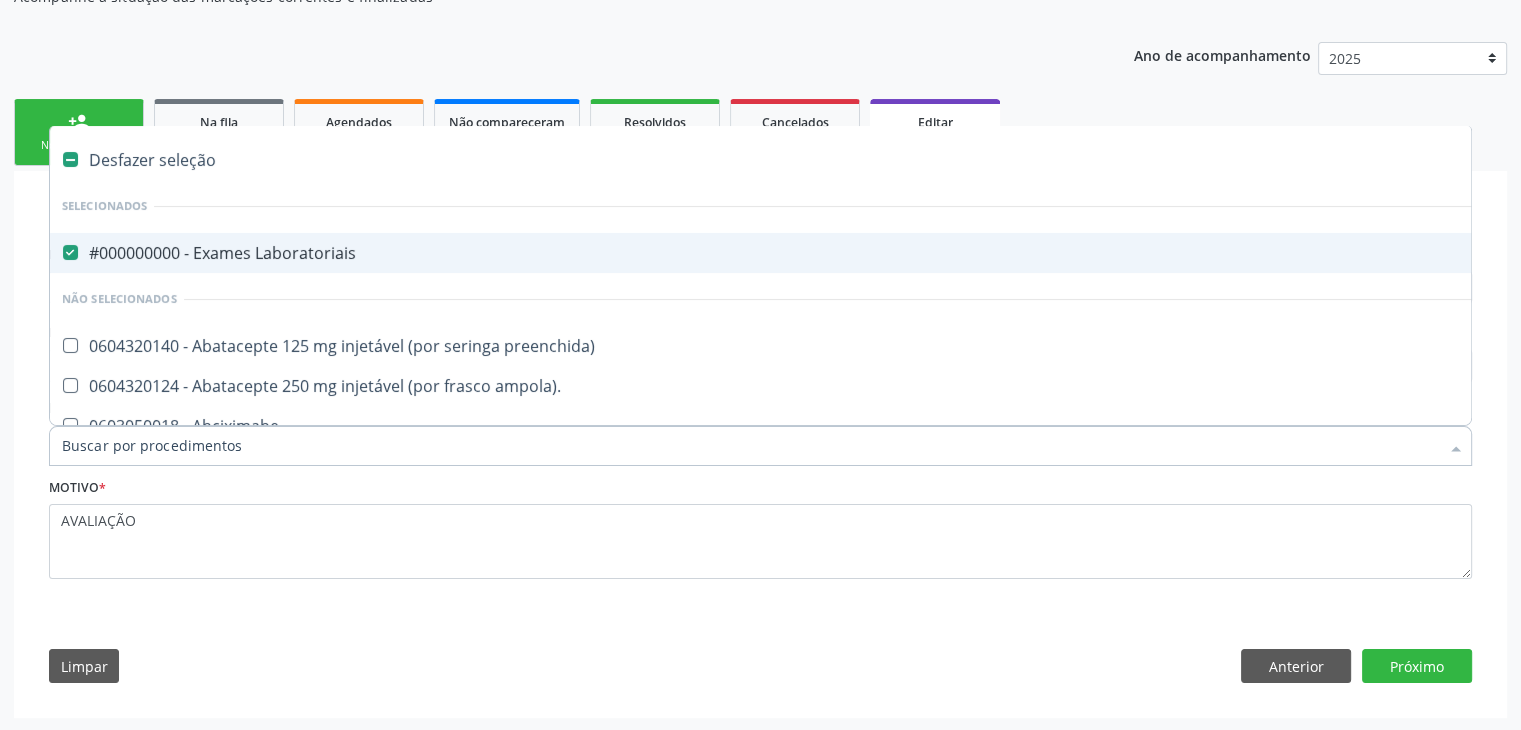 click on "#000000000 - Exames Laboratoriais" at bounding box center (831, 253) 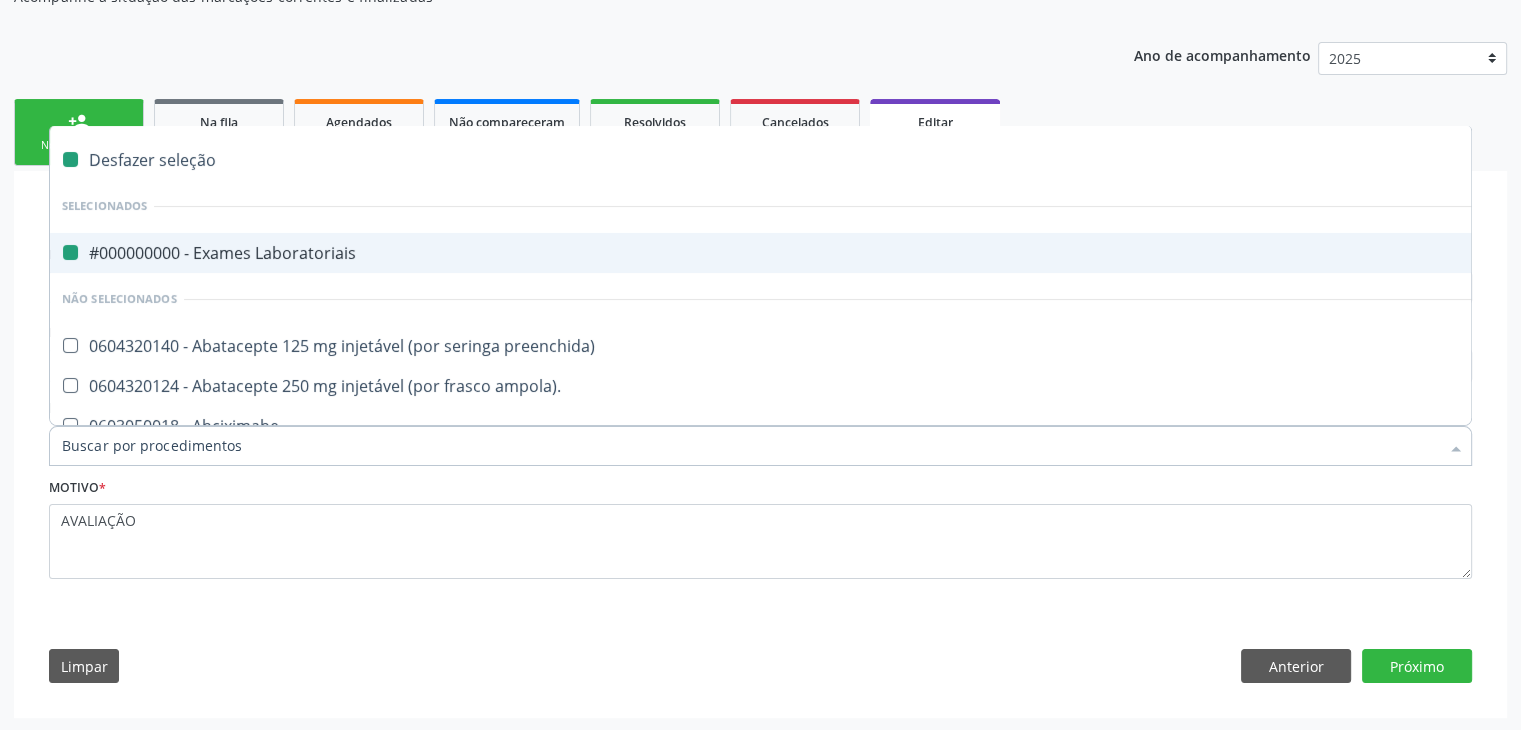 checkbox on "false" 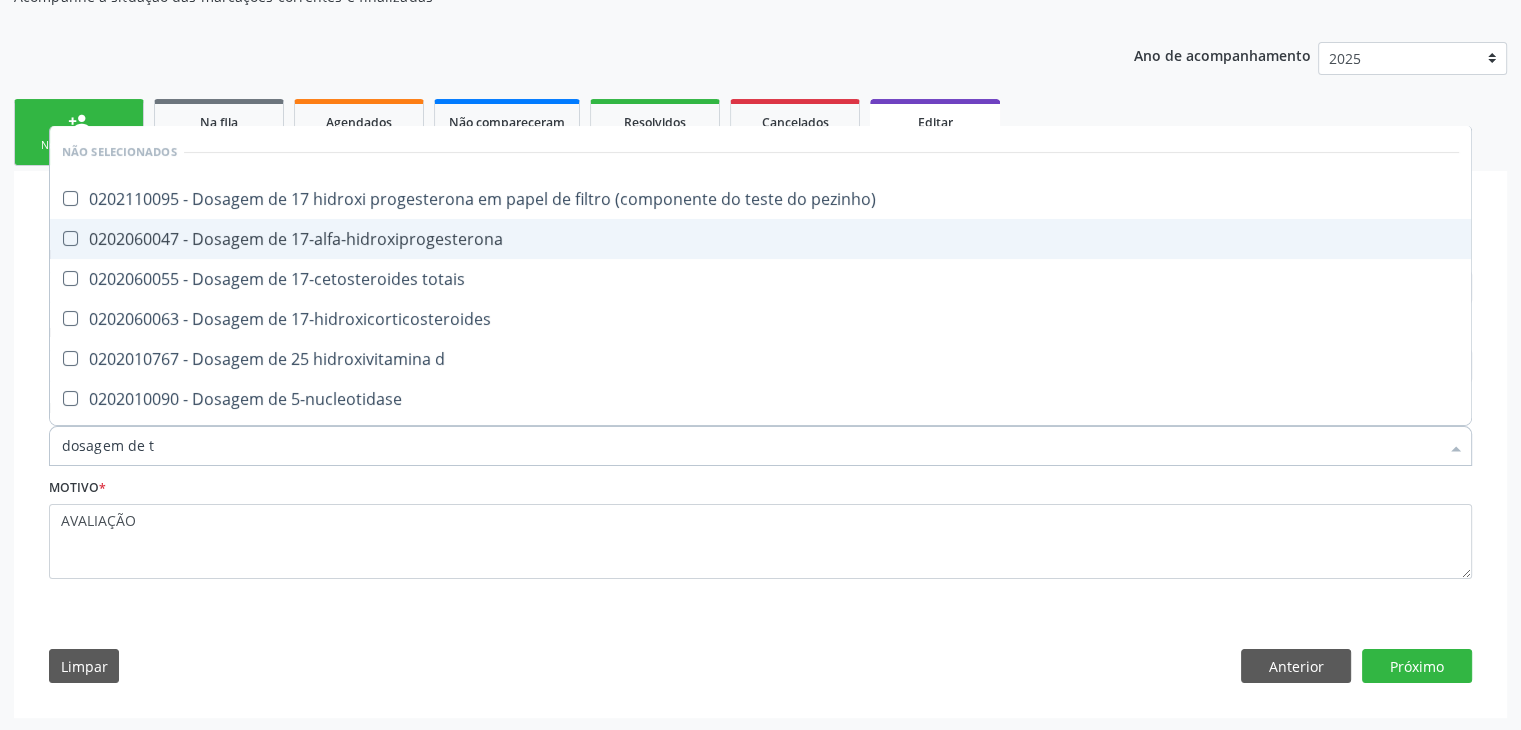 type on "dosagem de ts" 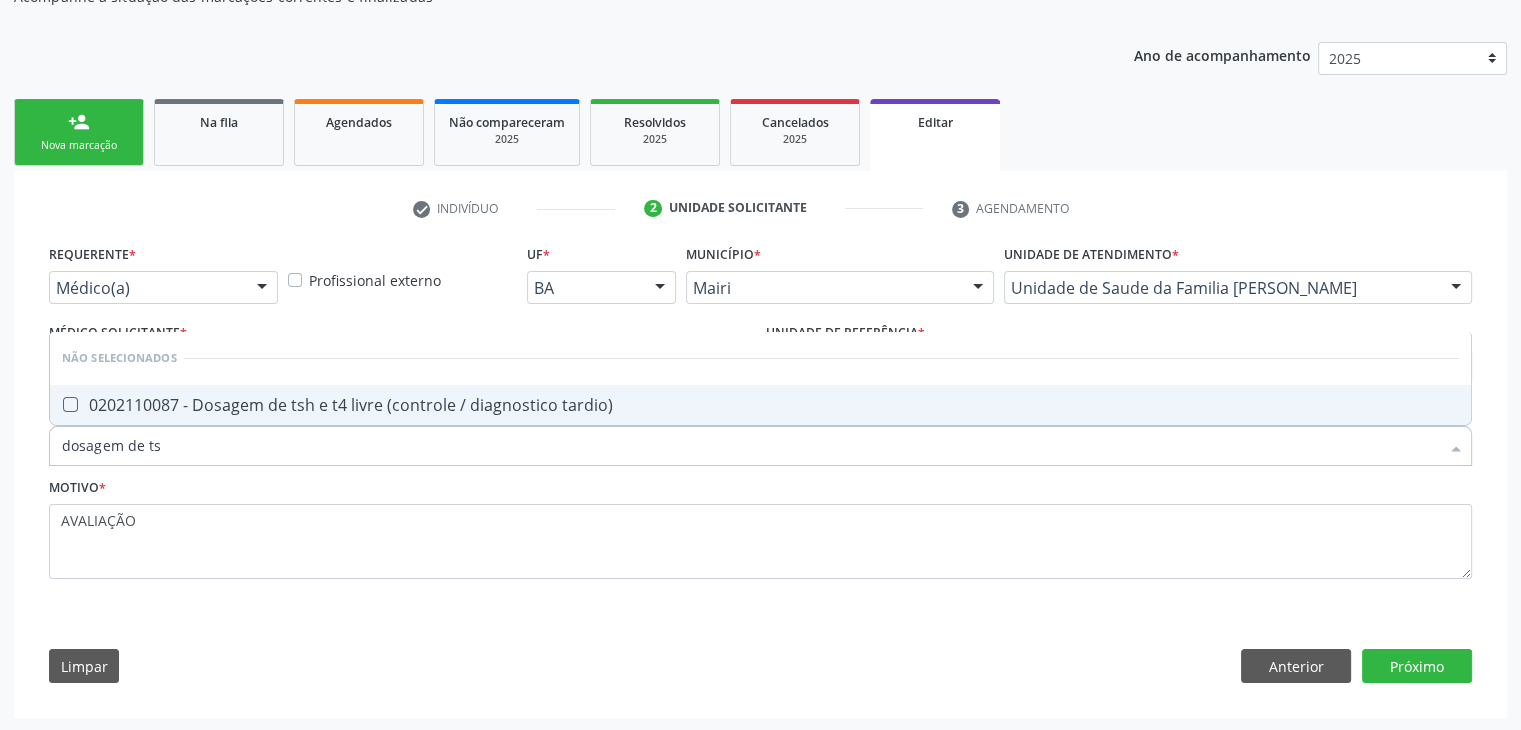 click on "0202110087 - Dosagem de tsh e t4 livre (controle / diagnostico tardio)" at bounding box center [760, 405] 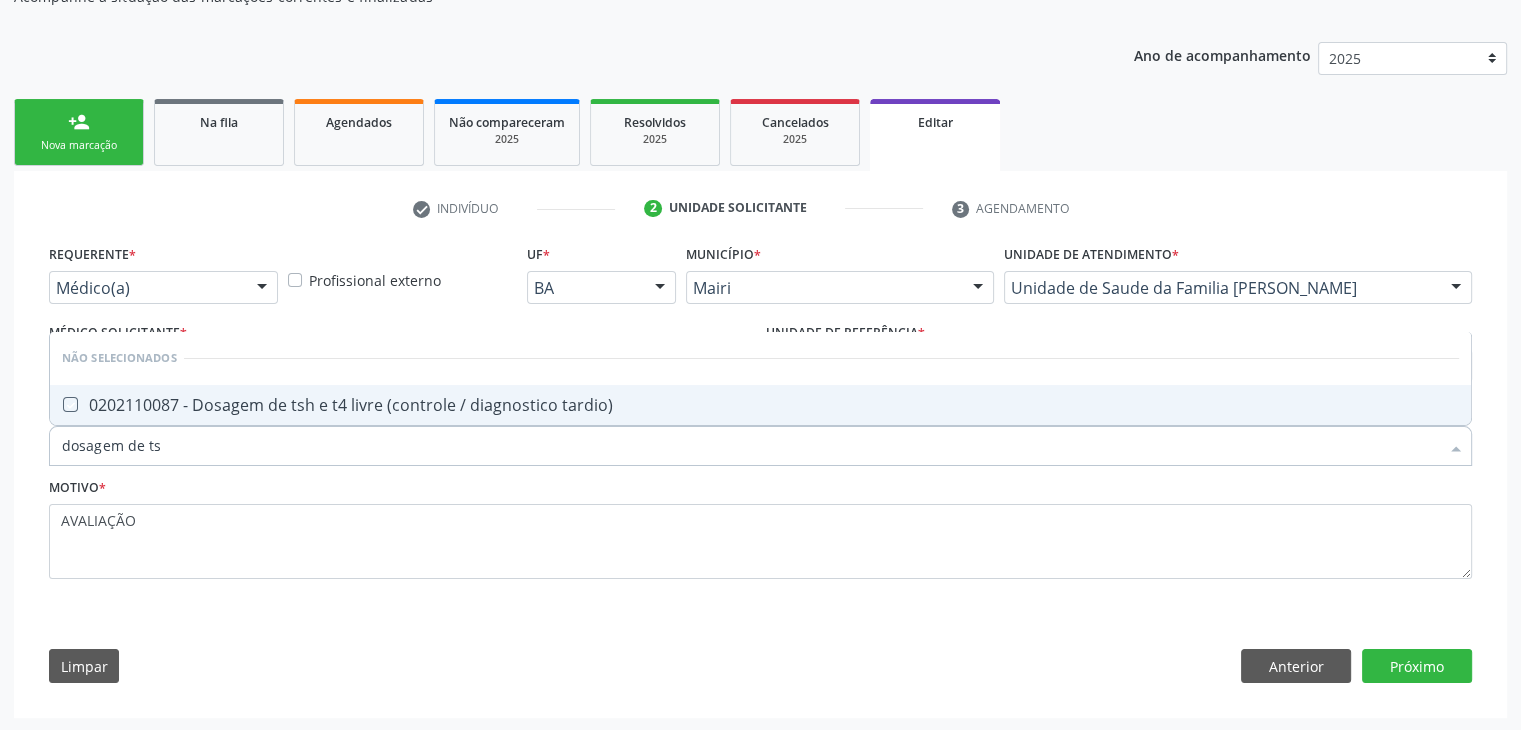 checkbox on "true" 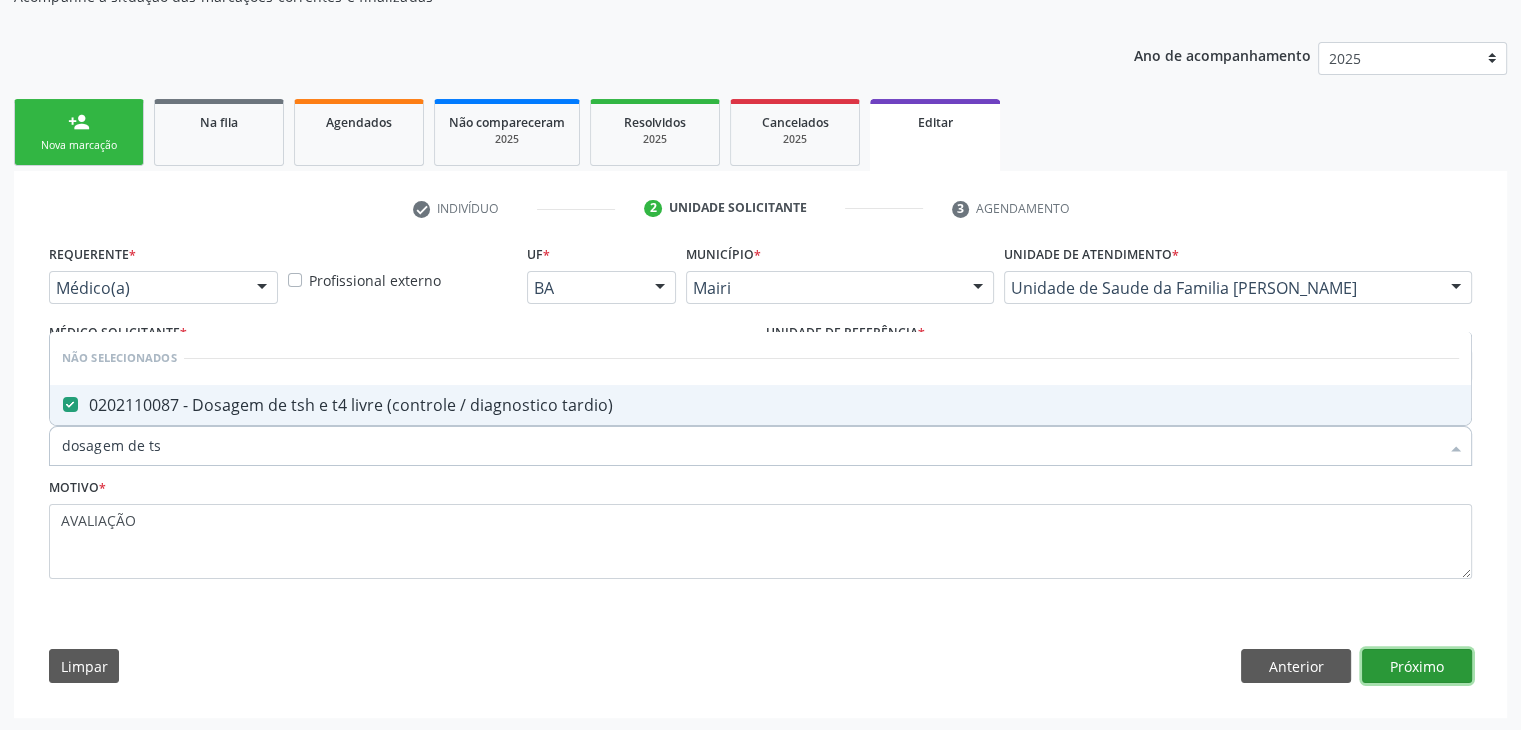click on "Próximo" at bounding box center (1417, 666) 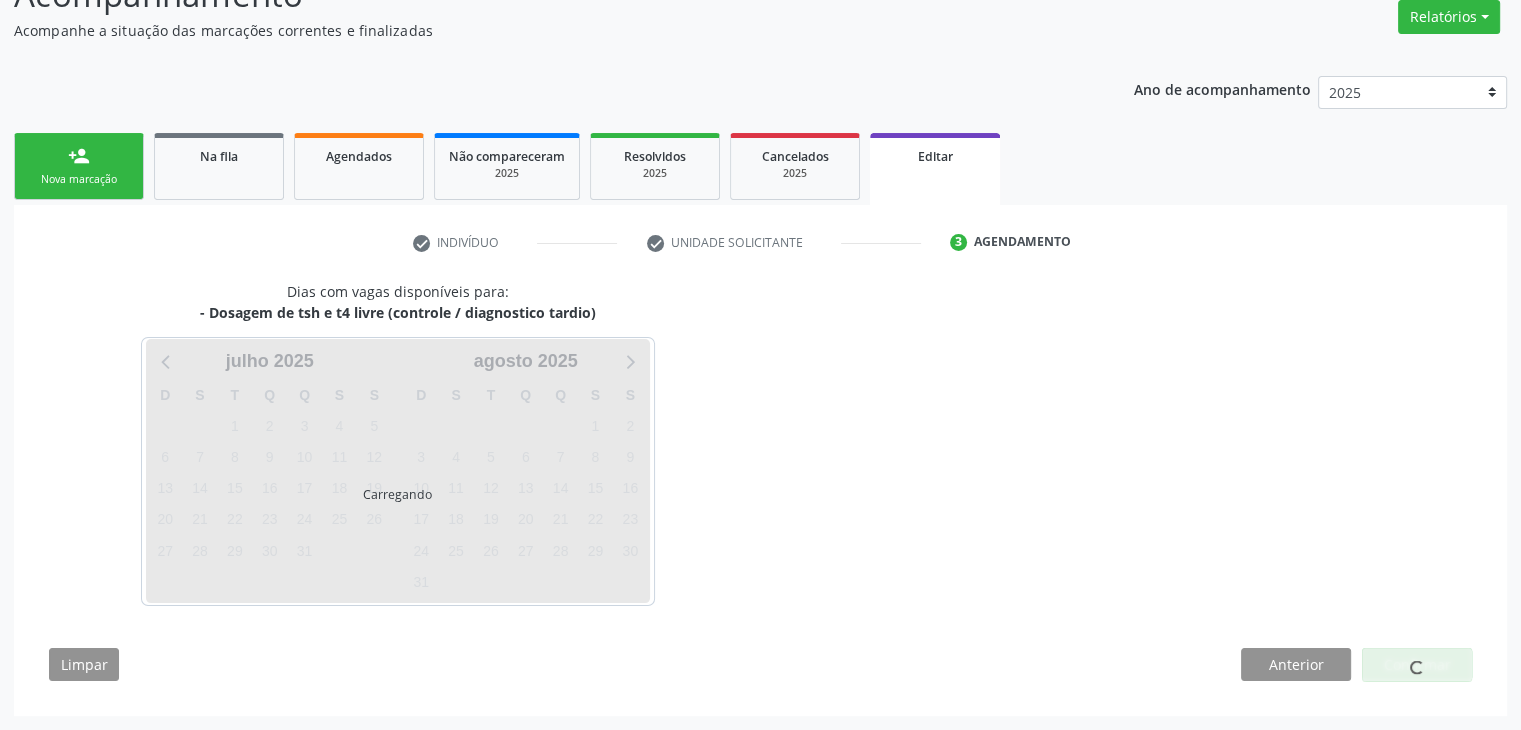 scroll, scrollTop: 165, scrollLeft: 0, axis: vertical 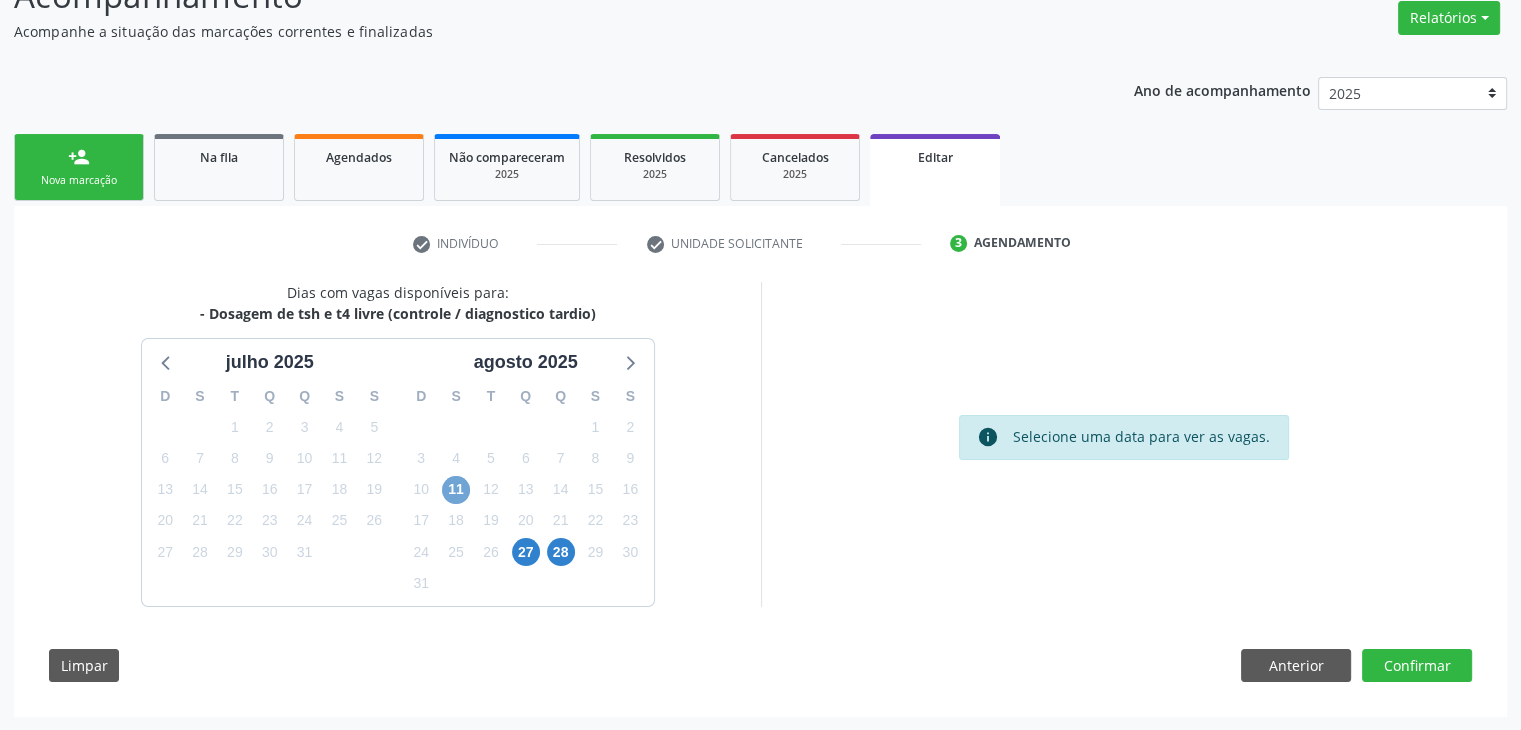 click on "11" at bounding box center (456, 490) 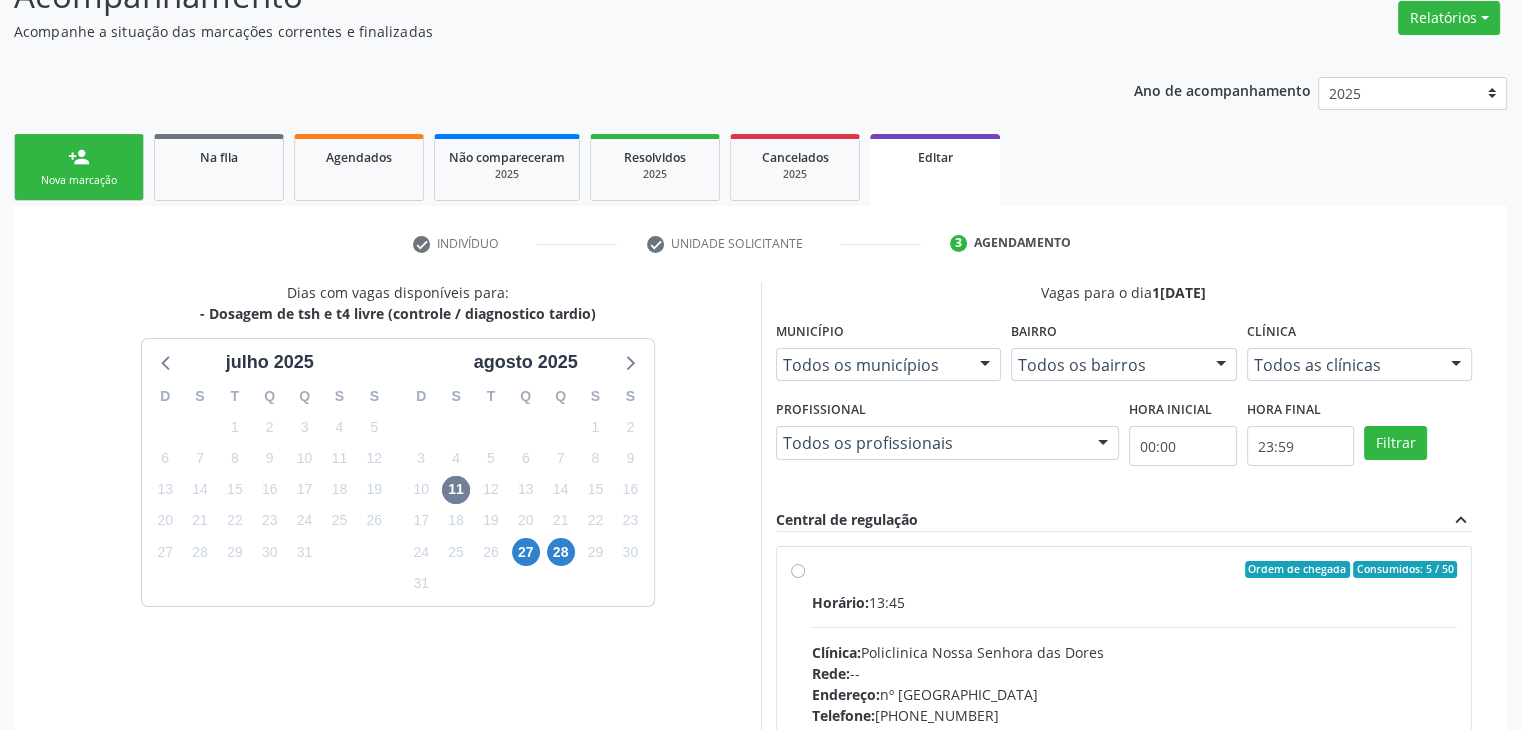 click on "Clínica:  Policlinica Nossa Senhora das Dores" at bounding box center (1135, 652) 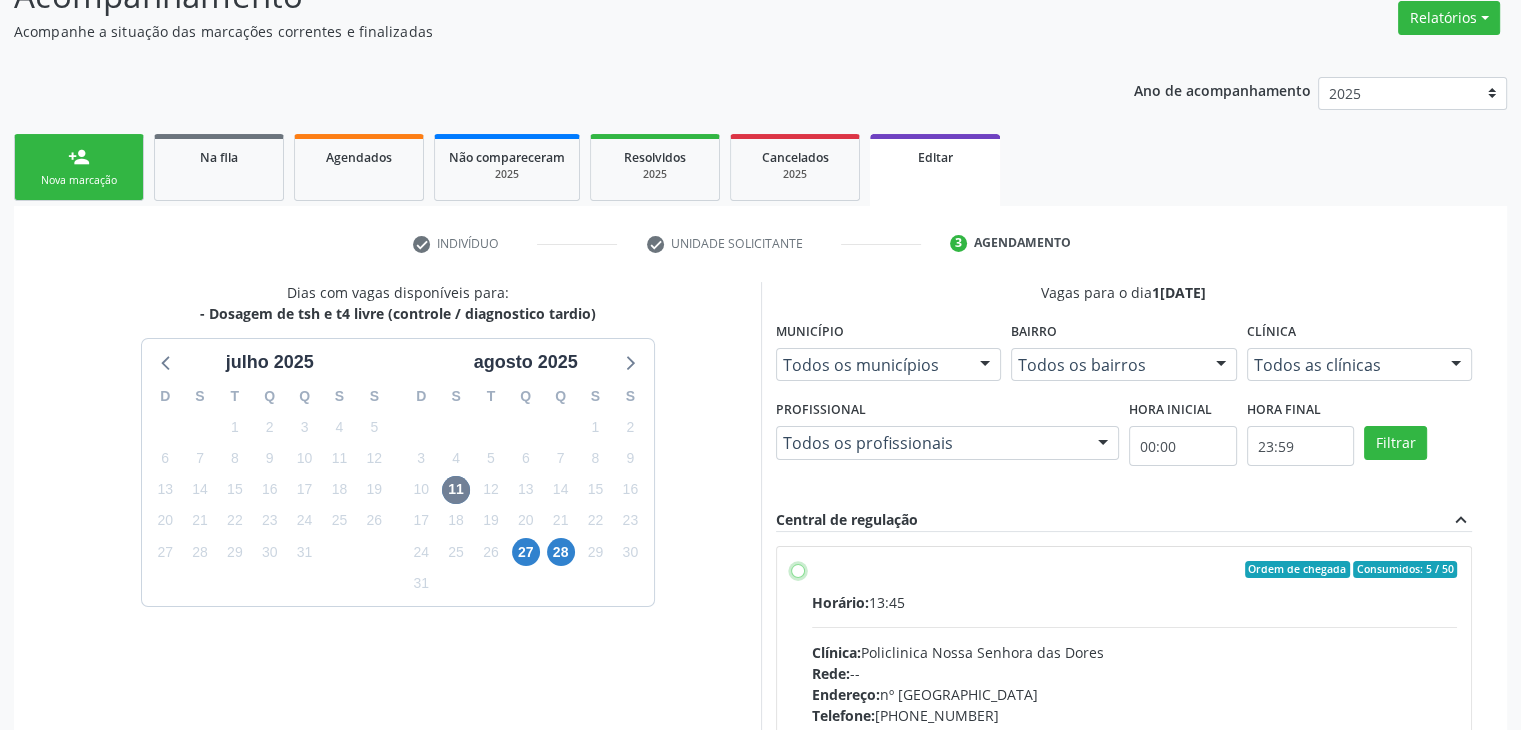 click on "Ordem de chegada
Consumidos: 5 / 50
Horário:   13:45
Clínica:  Policlinica Nossa Senhora das Dores
Rede:
--
Endereço:   nº 94, Centro, Mairi - BA
Telefone:   (74) 36322104
Profissional:
--
Informações adicionais sobre o atendimento
Idade de atendimento:
Sem restrição
Gênero(s) atendido(s):
Sem restrição
Informações adicionais:
--" at bounding box center (798, 570) 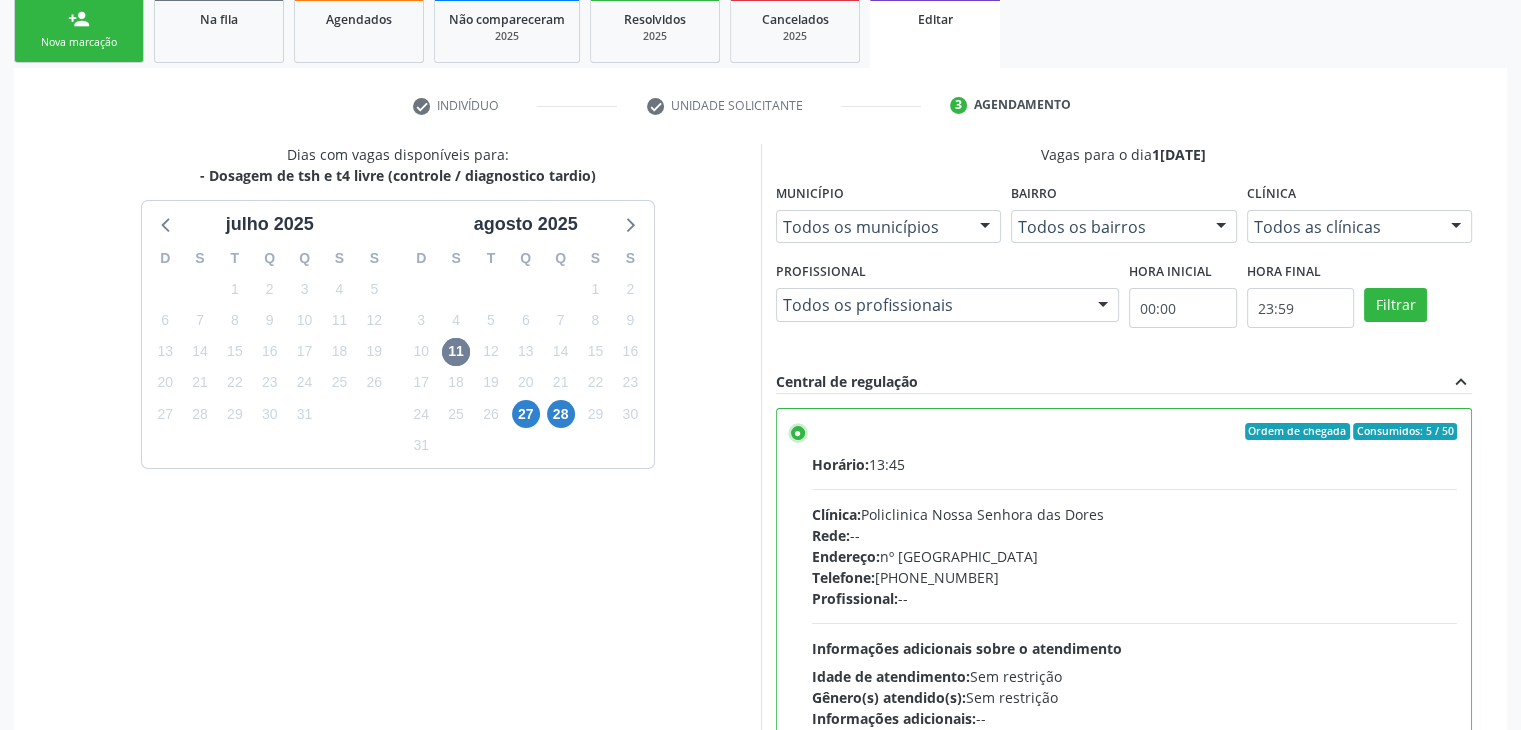 scroll, scrollTop: 490, scrollLeft: 0, axis: vertical 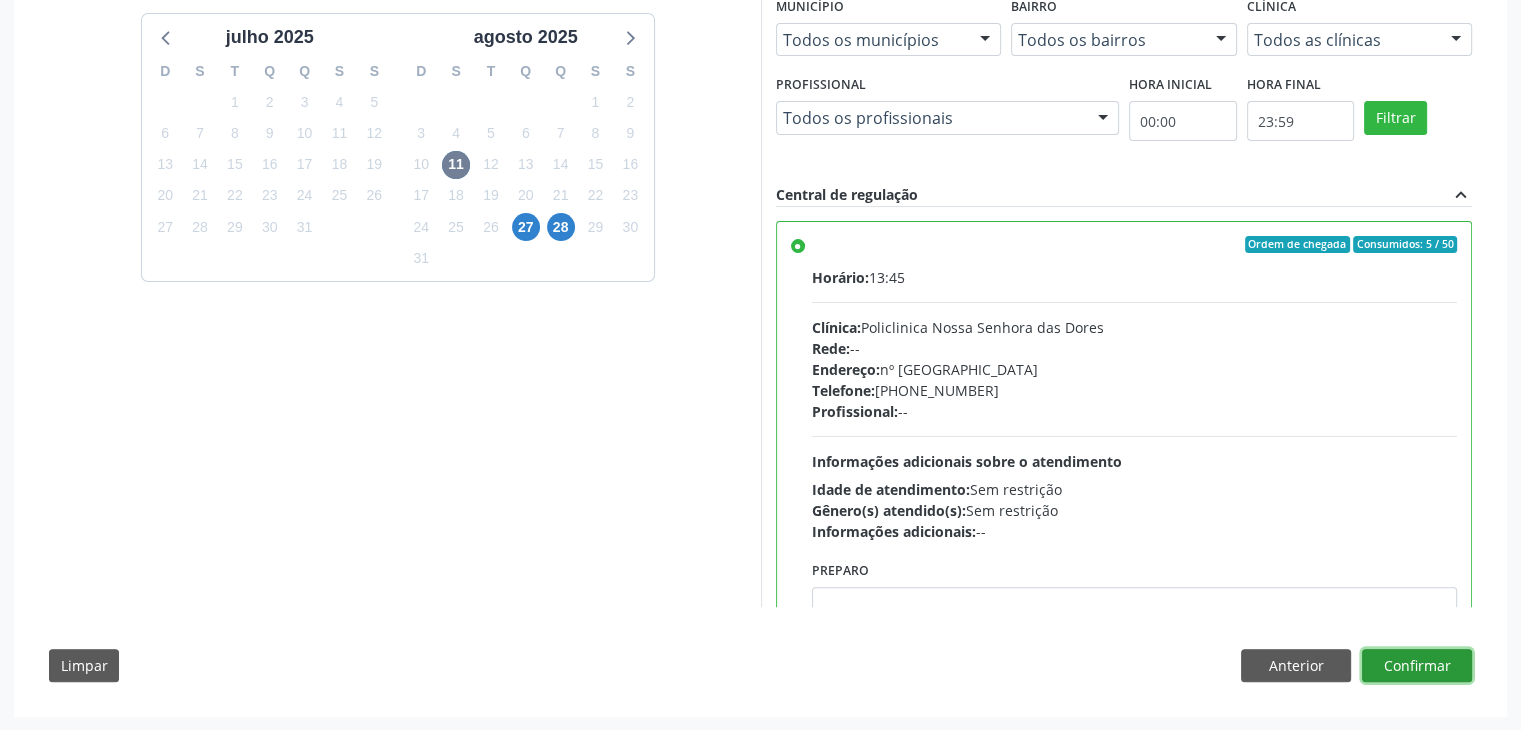 click on "Confirmar" at bounding box center [1417, 666] 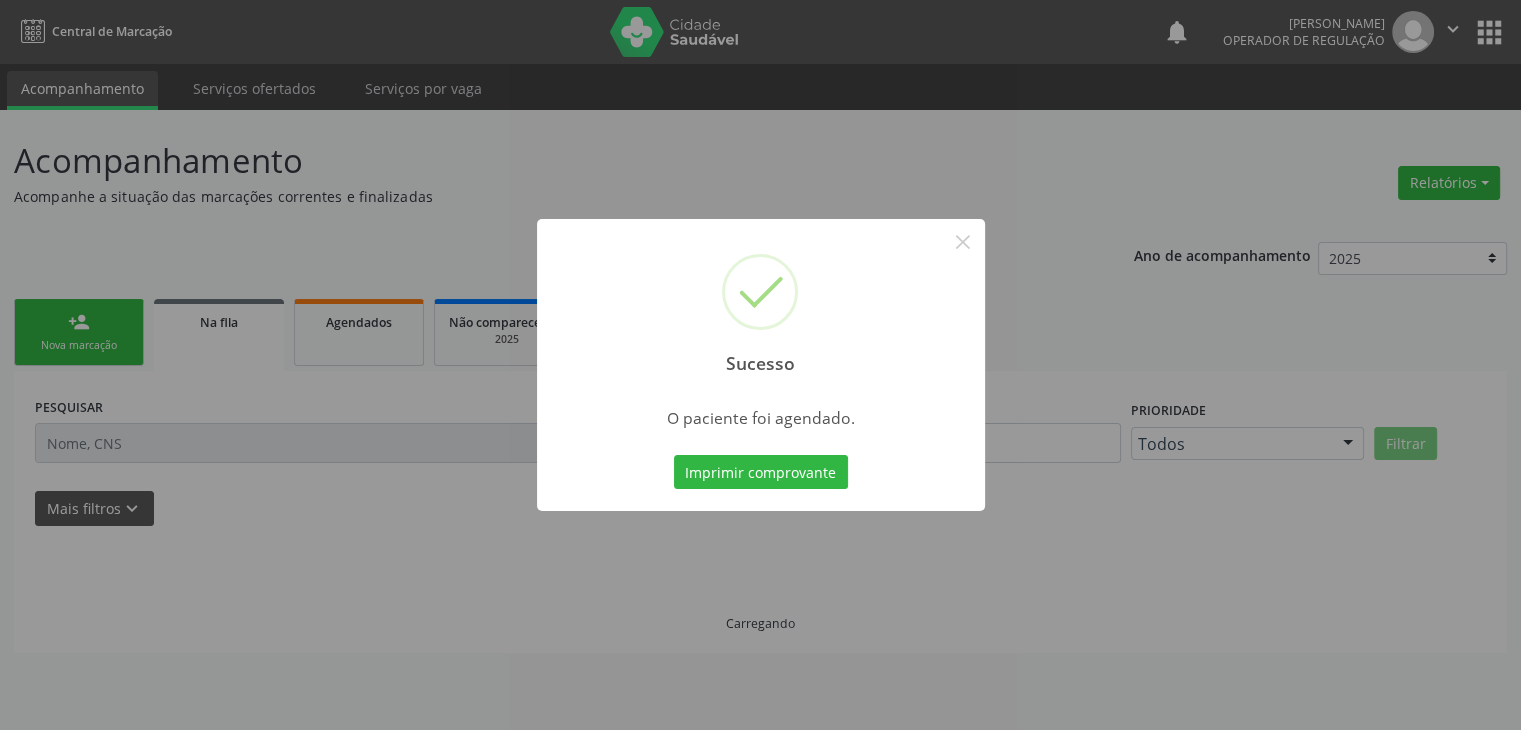 scroll, scrollTop: 0, scrollLeft: 0, axis: both 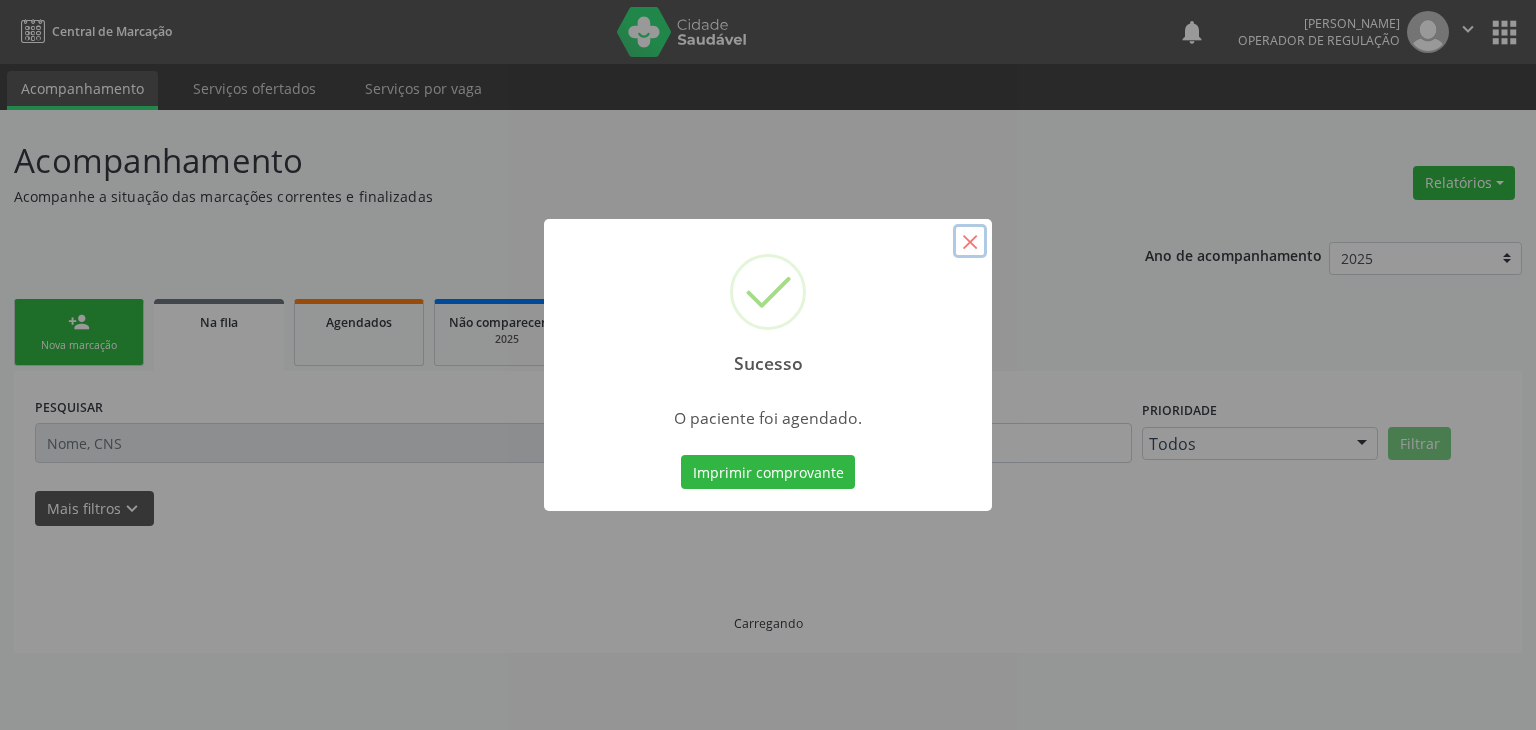 click on "×" at bounding box center (970, 241) 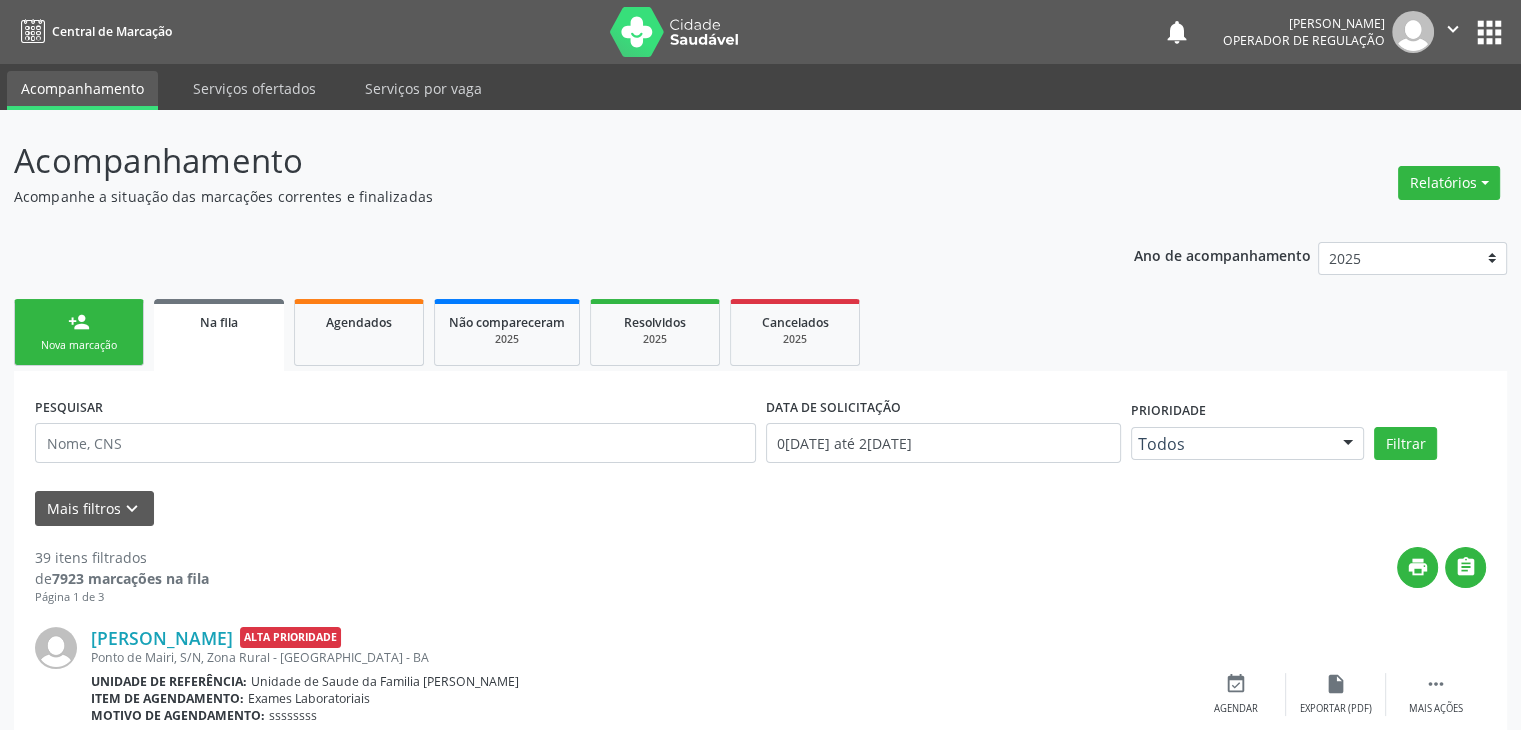 scroll, scrollTop: 200, scrollLeft: 0, axis: vertical 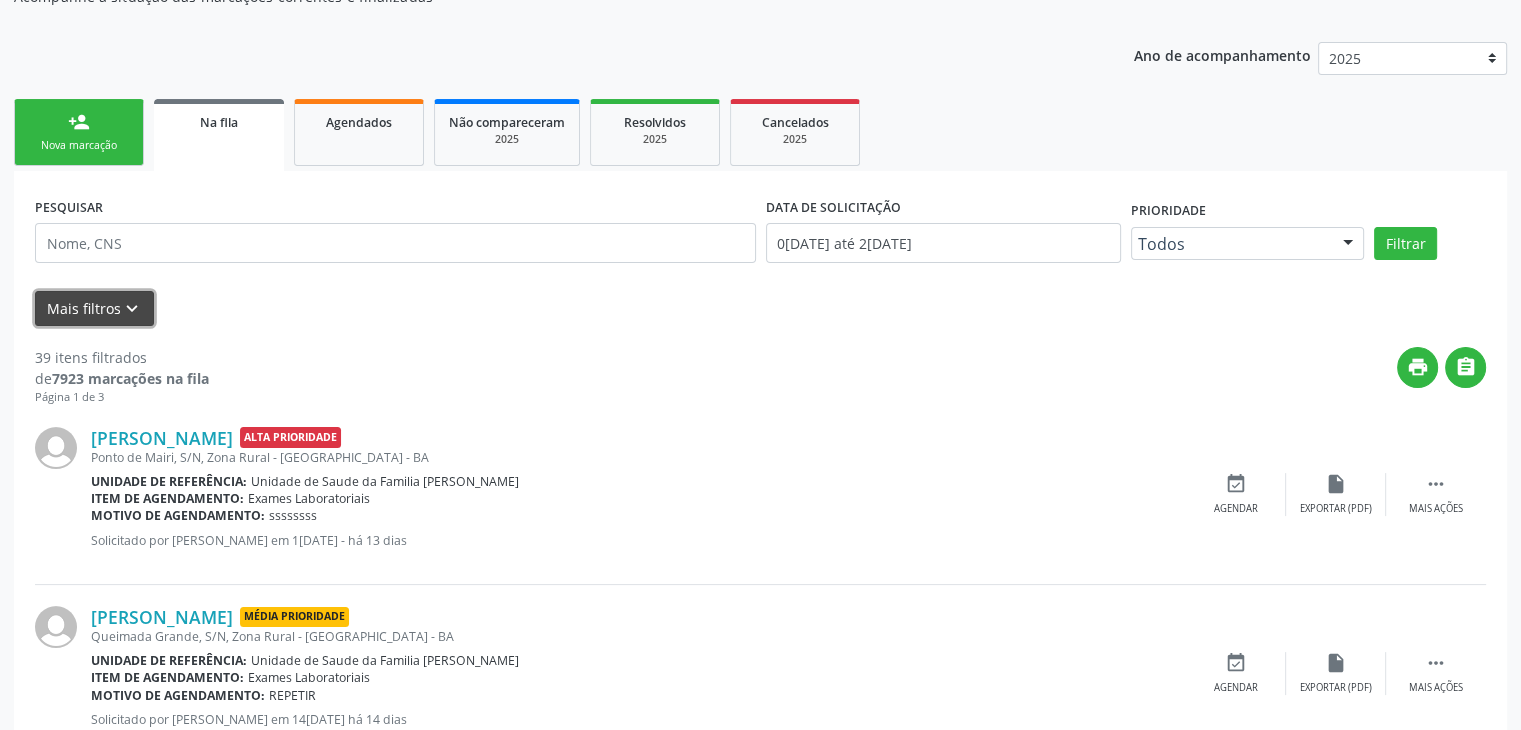 click on "Mais filtros
keyboard_arrow_down" at bounding box center (94, 308) 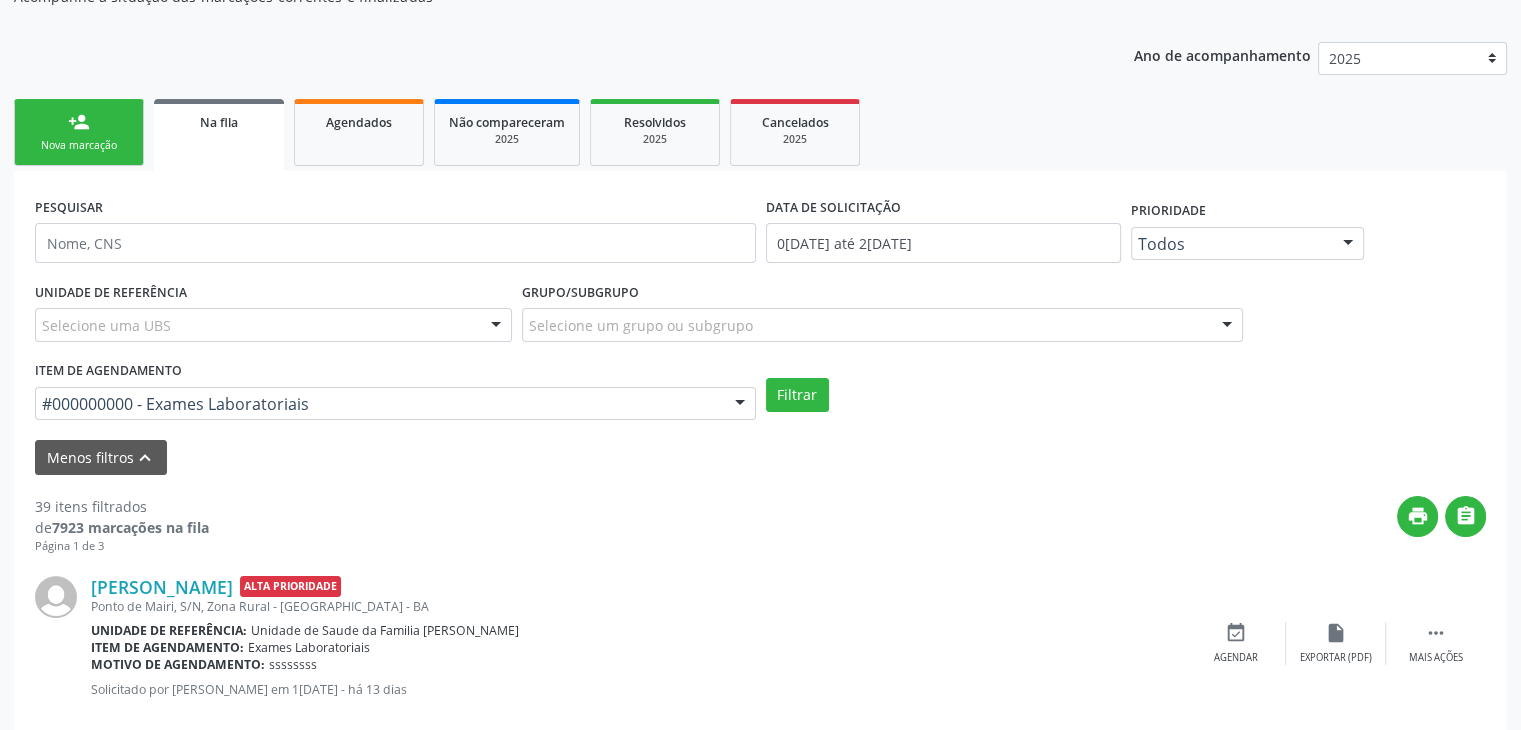 click on "Selecione uma UBS" at bounding box center [273, 325] 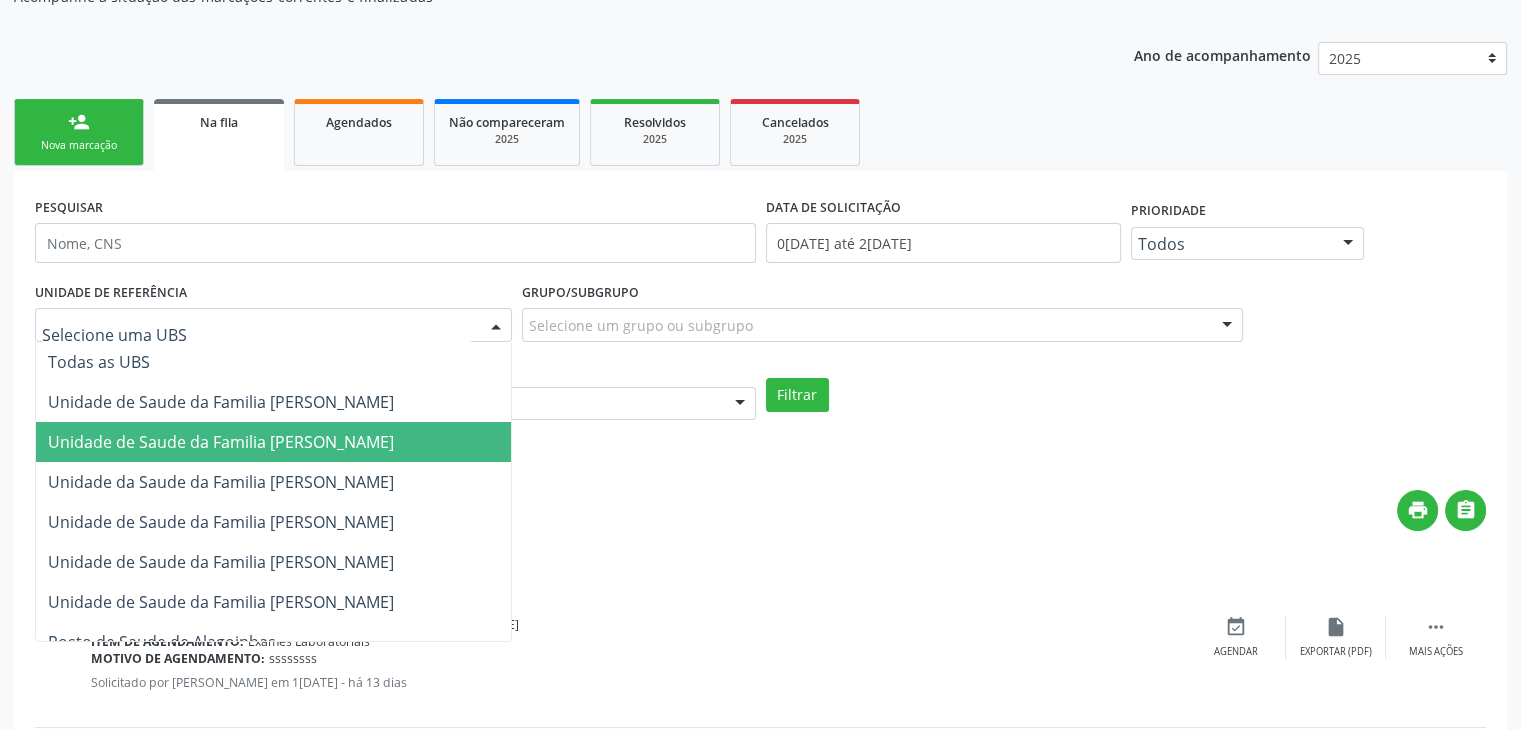 click on "Unidade de Saude da Familia [PERSON_NAME]" at bounding box center (221, 442) 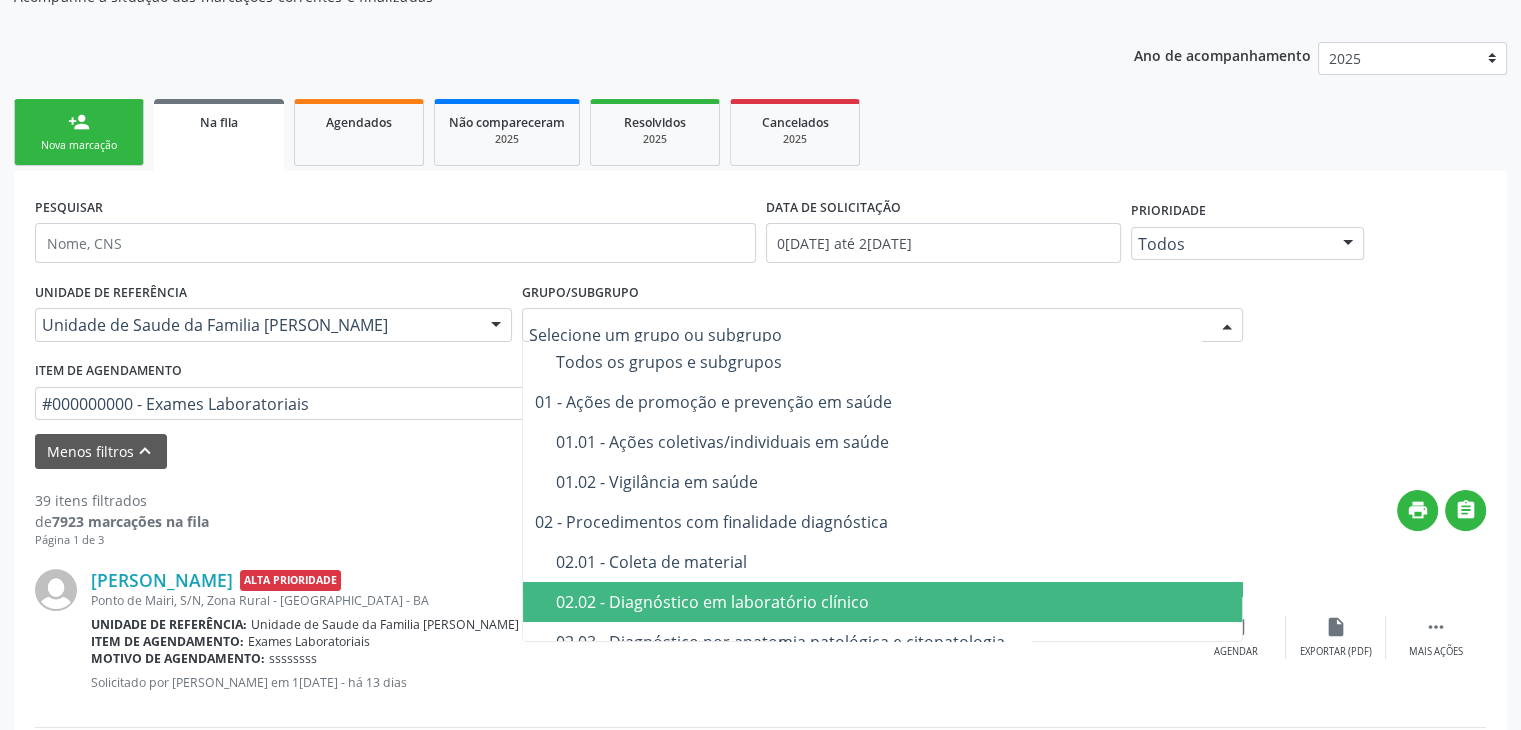 click on "02.02 - Diagnóstico em laboratório clínico" at bounding box center (894, 602) 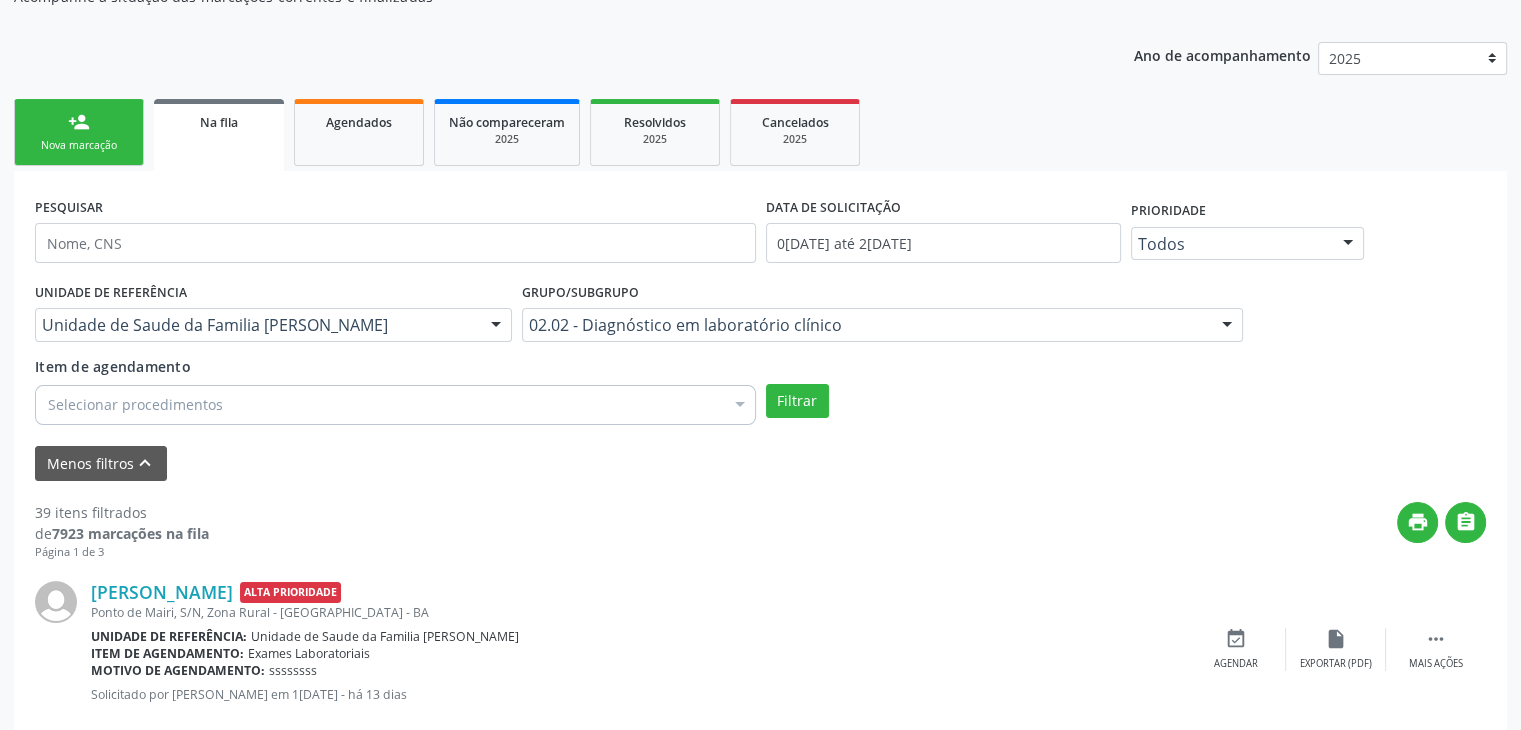 click on "Selecionar procedimentos" at bounding box center (395, 405) 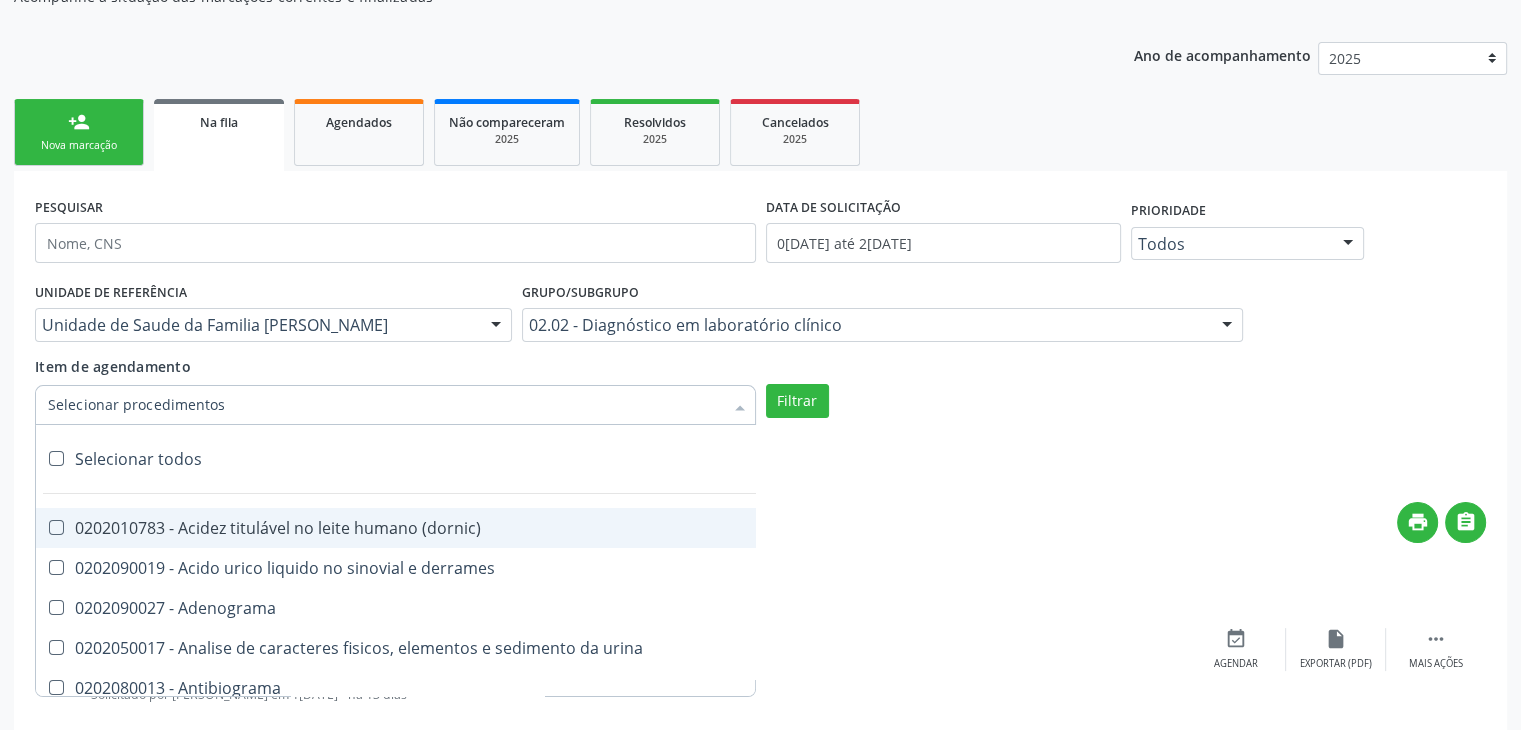 click on "Selecionar todos" at bounding box center (580, 459) 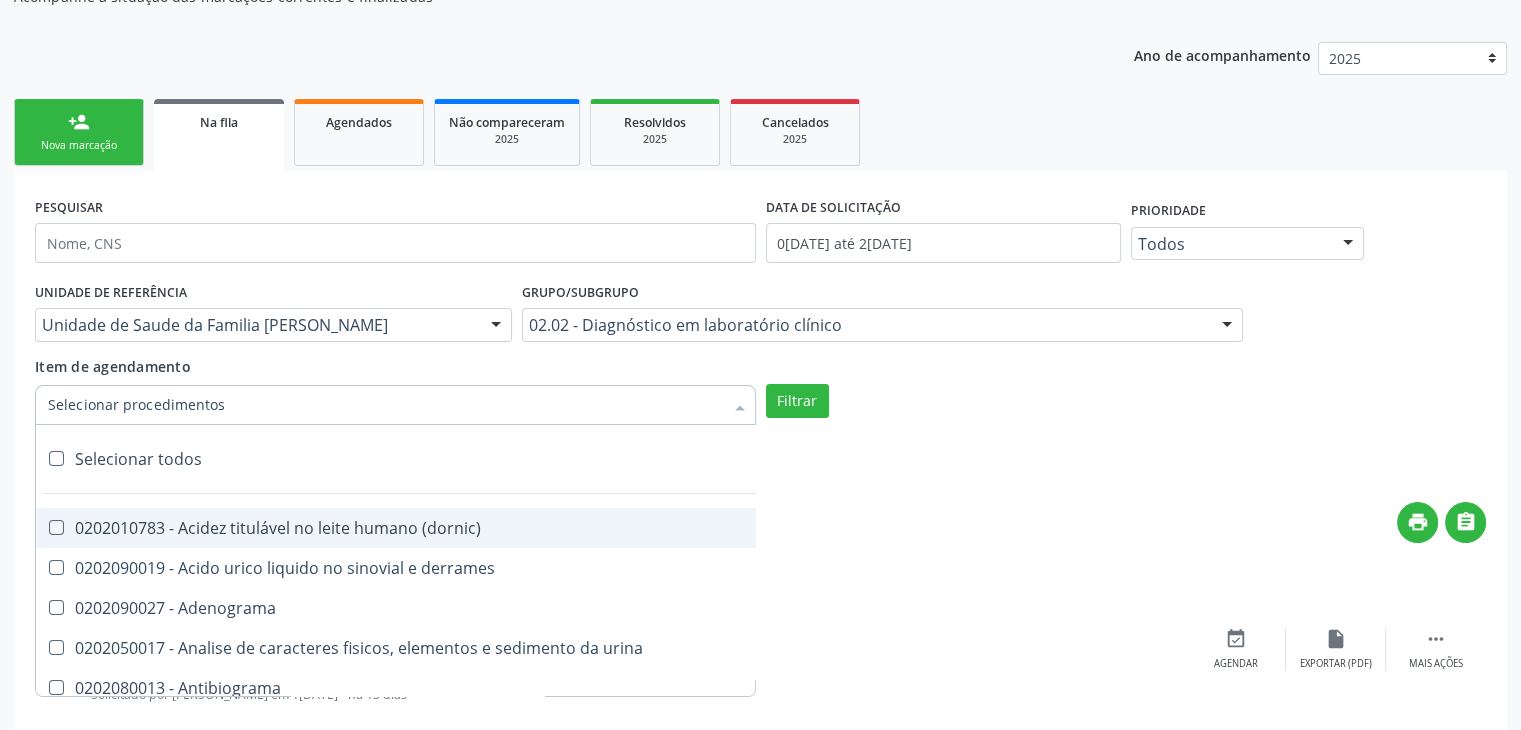 checkbox on "true" 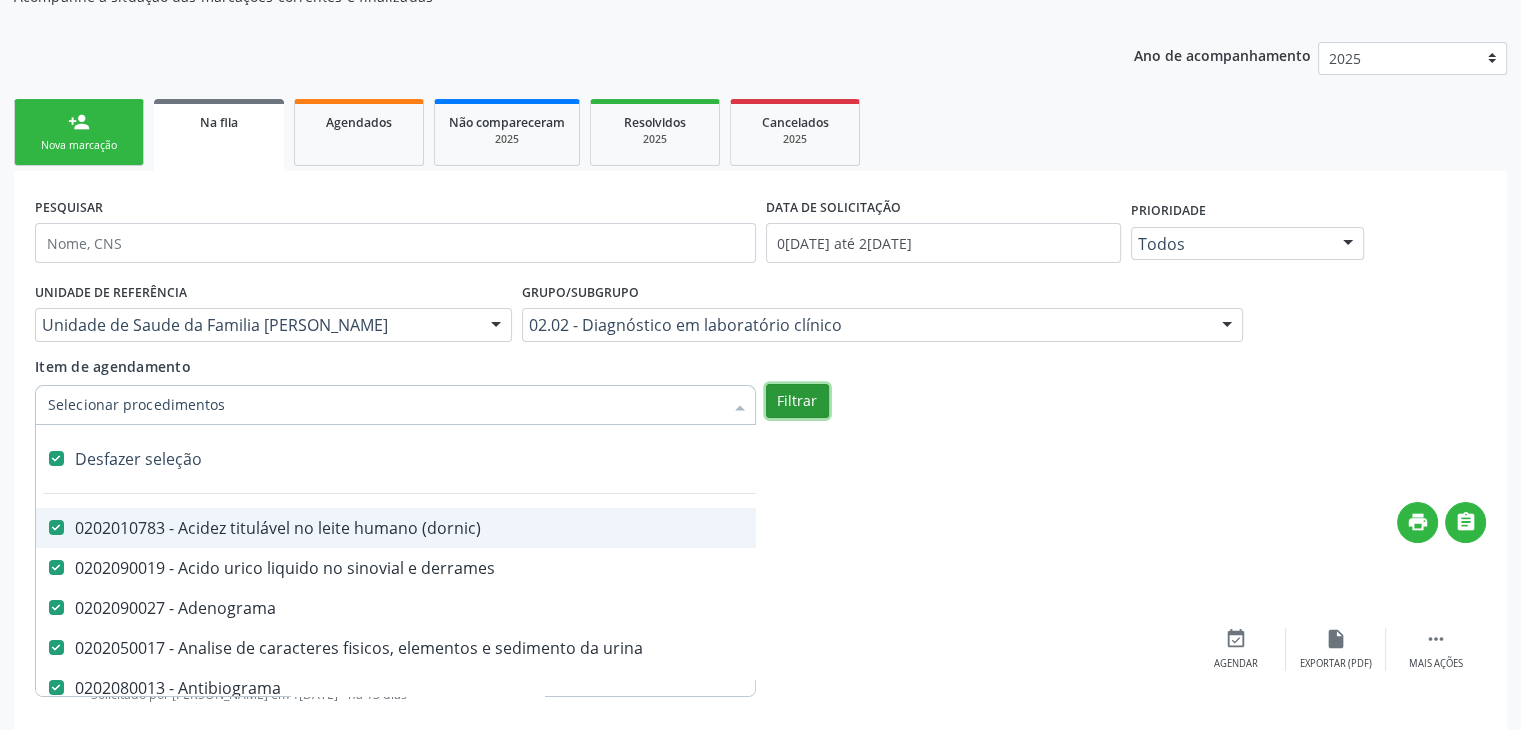 click on "Filtrar" at bounding box center [797, 401] 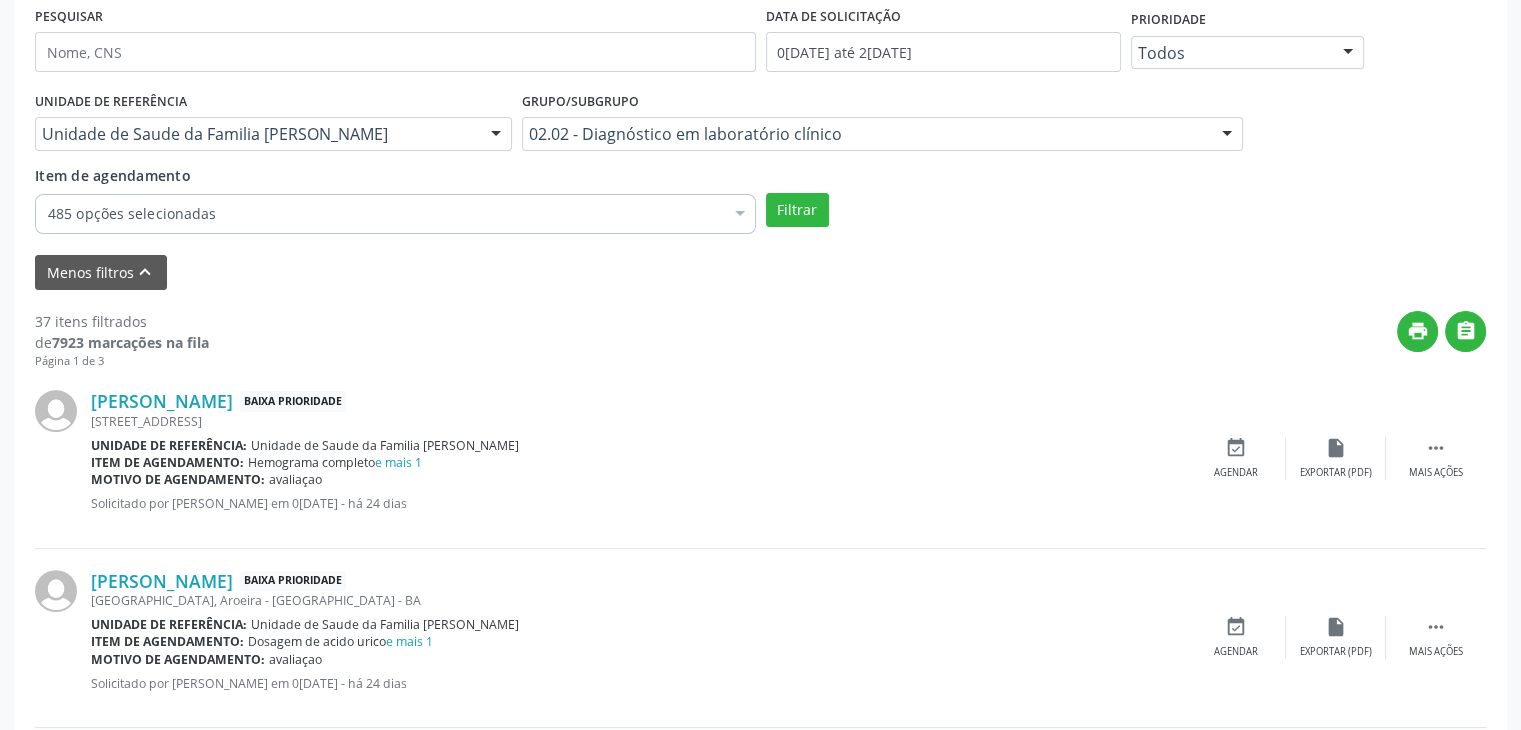 scroll, scrollTop: 400, scrollLeft: 0, axis: vertical 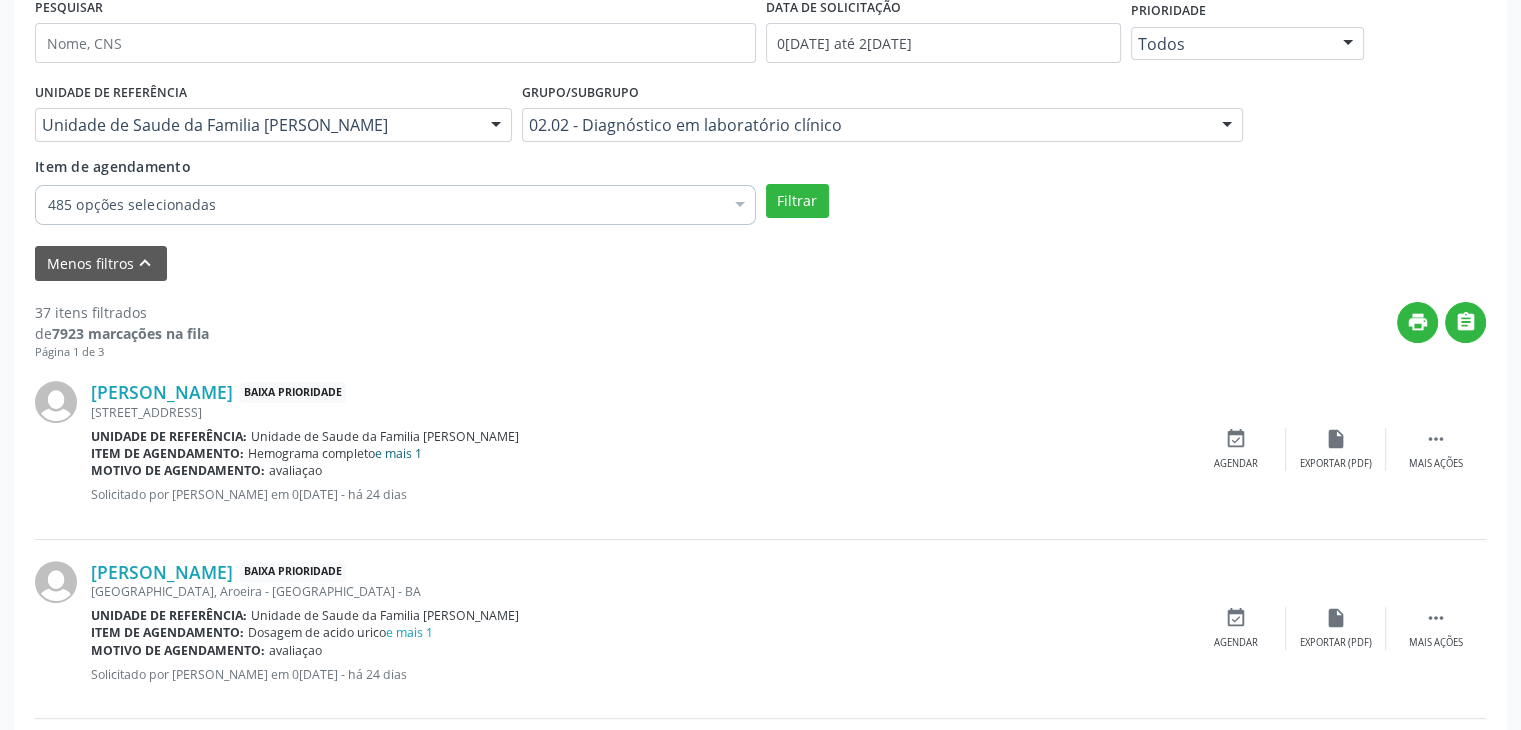 click on "e mais 1" at bounding box center [398, 453] 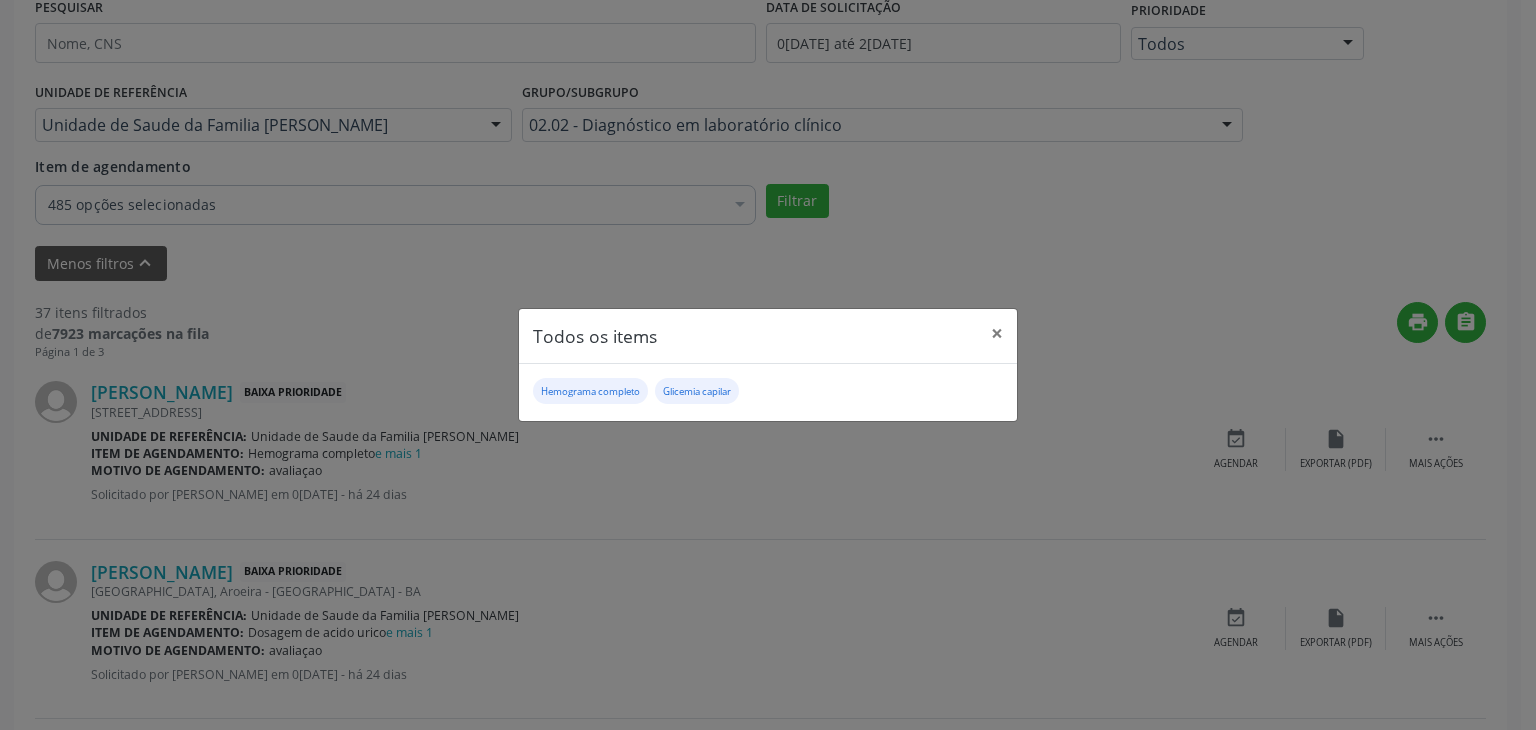 click on "Todos os items ×" at bounding box center [768, 336] 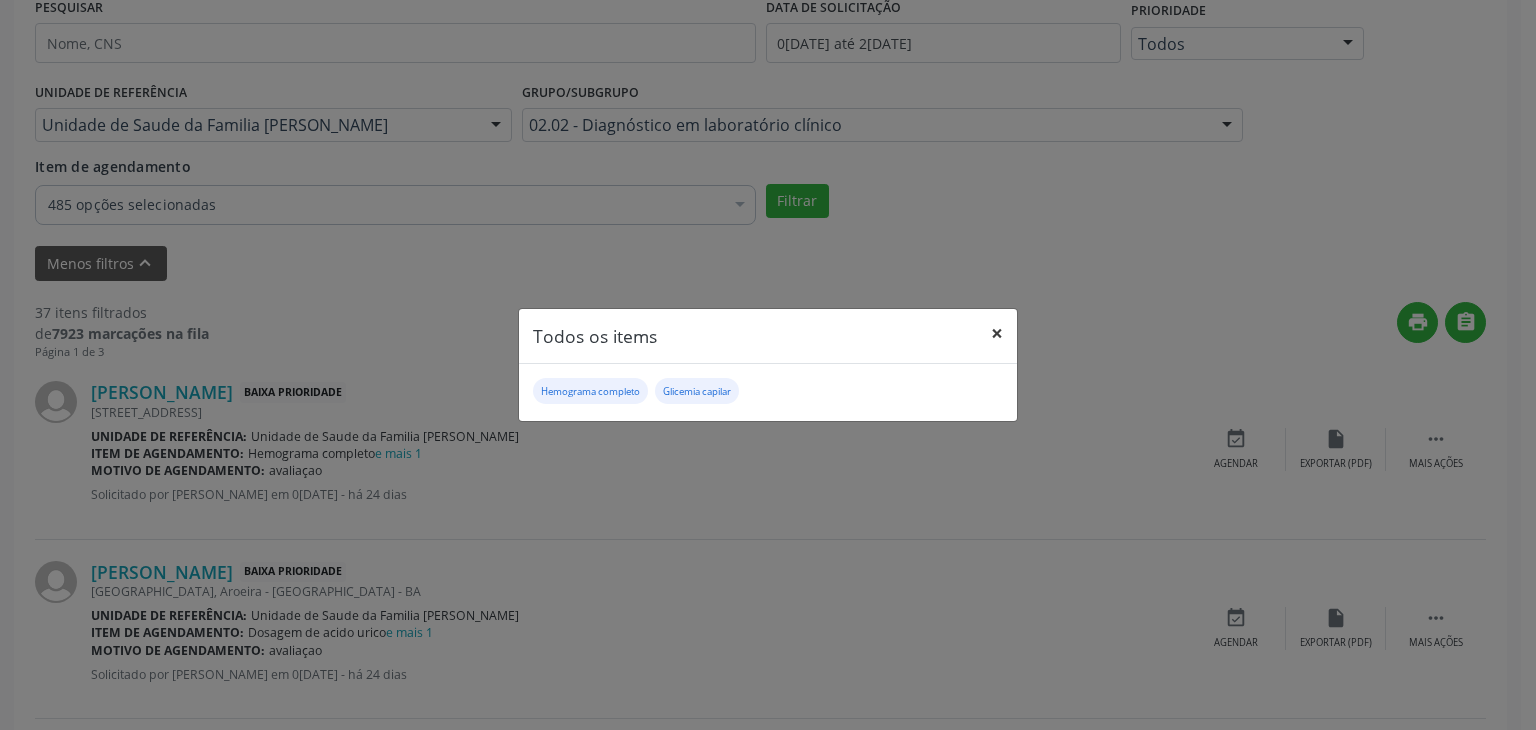 click on "×" at bounding box center (997, 333) 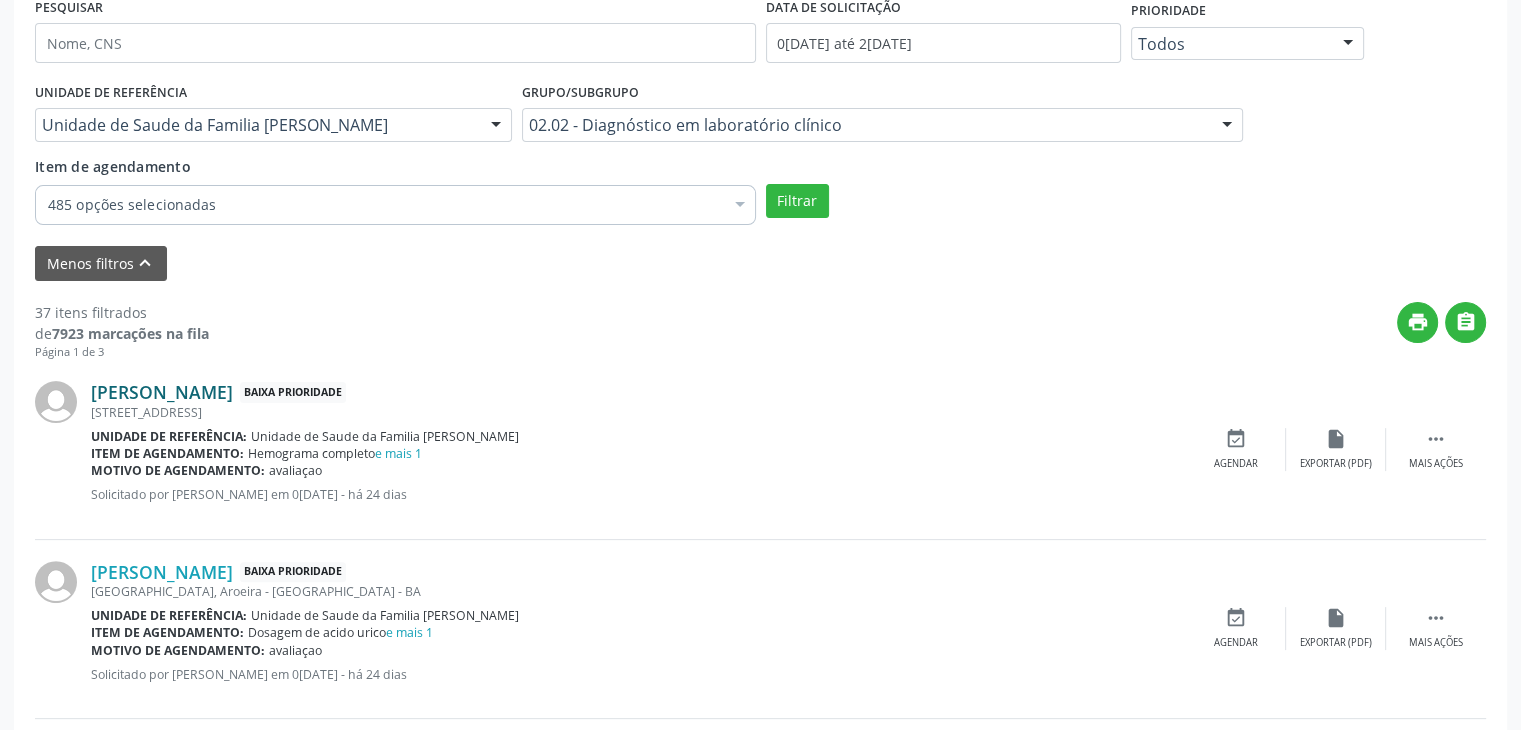 click on "Francilma Silva dos Santos" at bounding box center (162, 392) 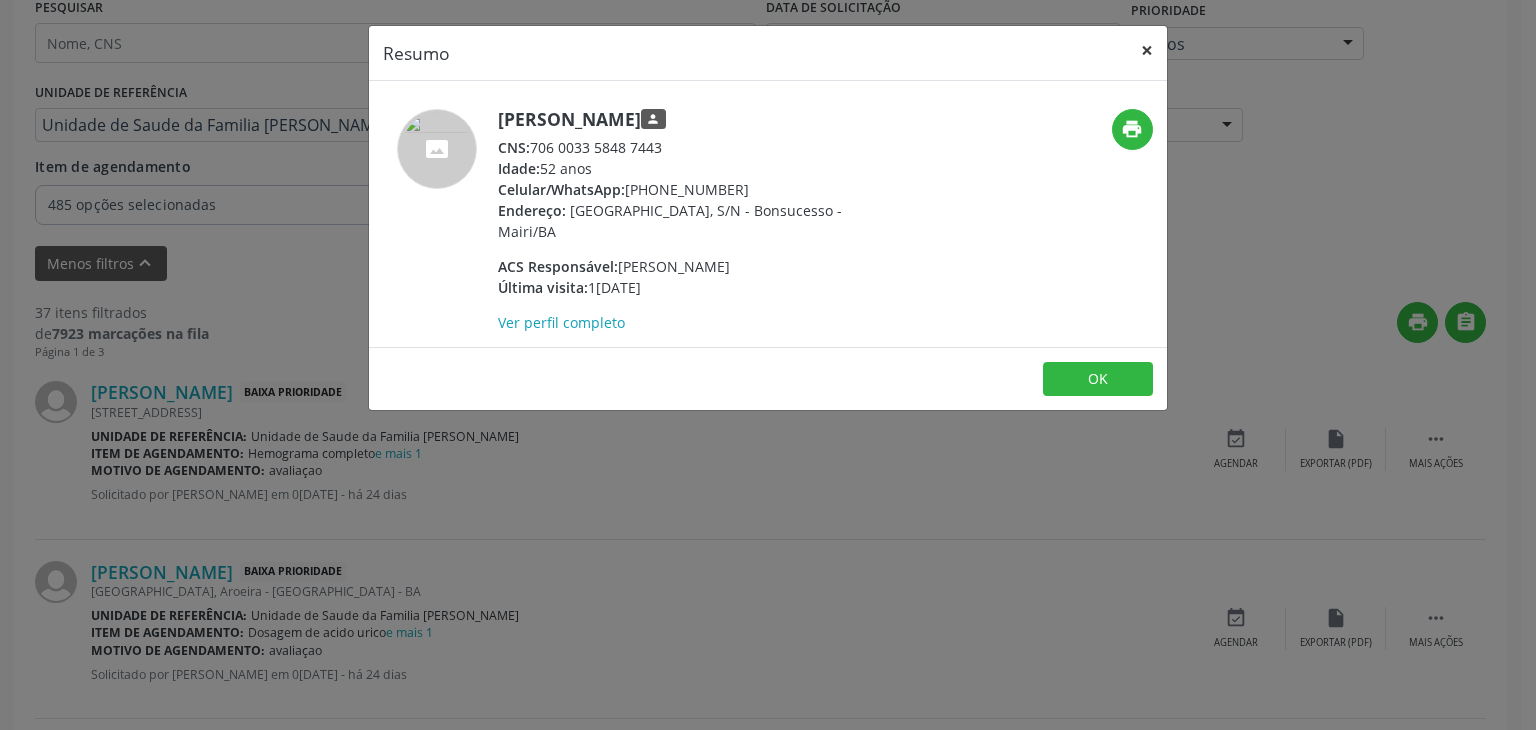 click on "×" at bounding box center [1147, 50] 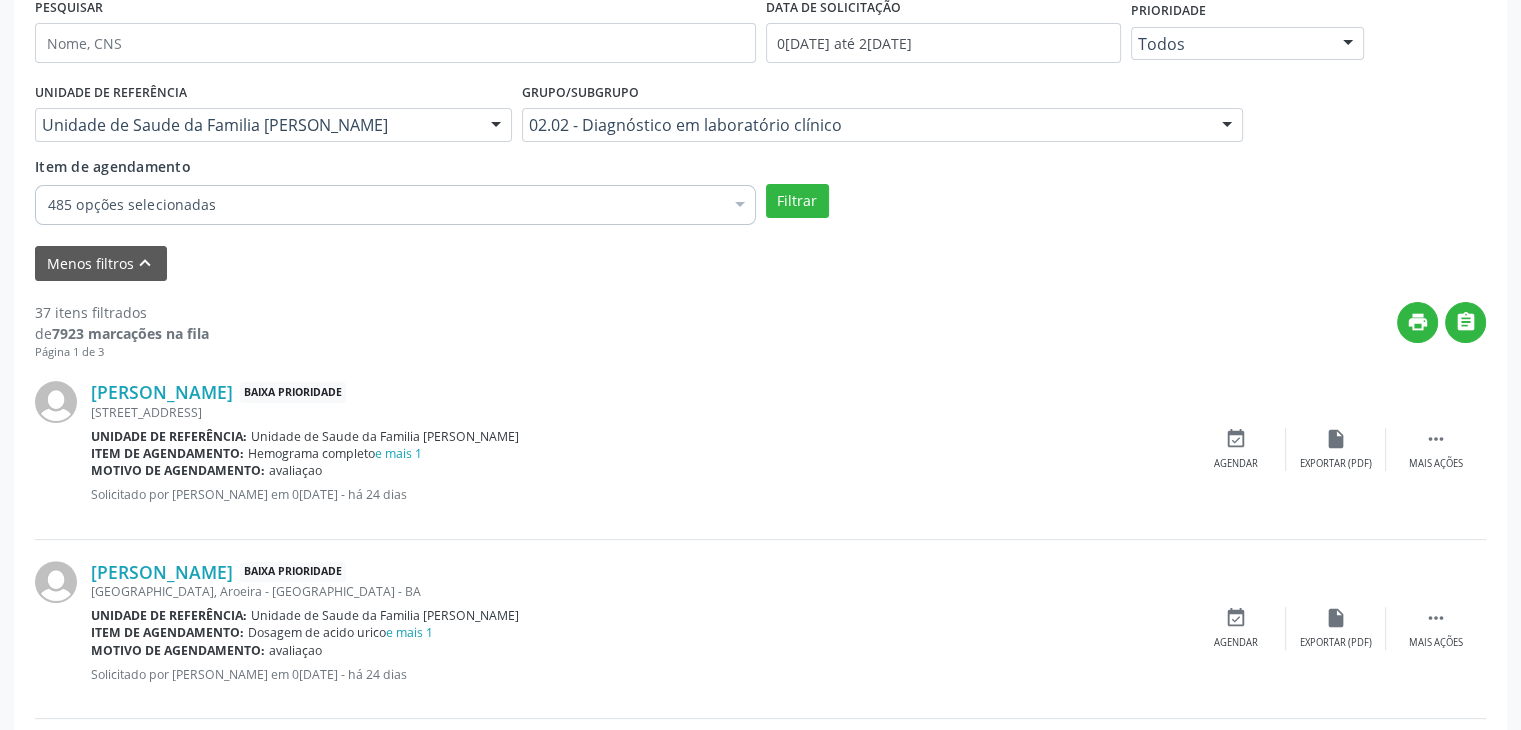 click on "Francilma Silva dos Santos
Baixa Prioridade
Rua Boqueirão, S/N, Bonsucesso - Mairi - BA
Unidade de referência:
Unidade de Saude da Familia Gerolino Jose de Oliveira
Item de agendamento:
Hemograma completo
e mais 1
Motivo de agendamento:
avaliaçao
Solicitado por Larissa Santos de Oliveira em 04/07/2025 - há 24 dias

Mais ações
insert_drive_file
Exportar (PDF)
event_available
Agendar" at bounding box center [760, 449] 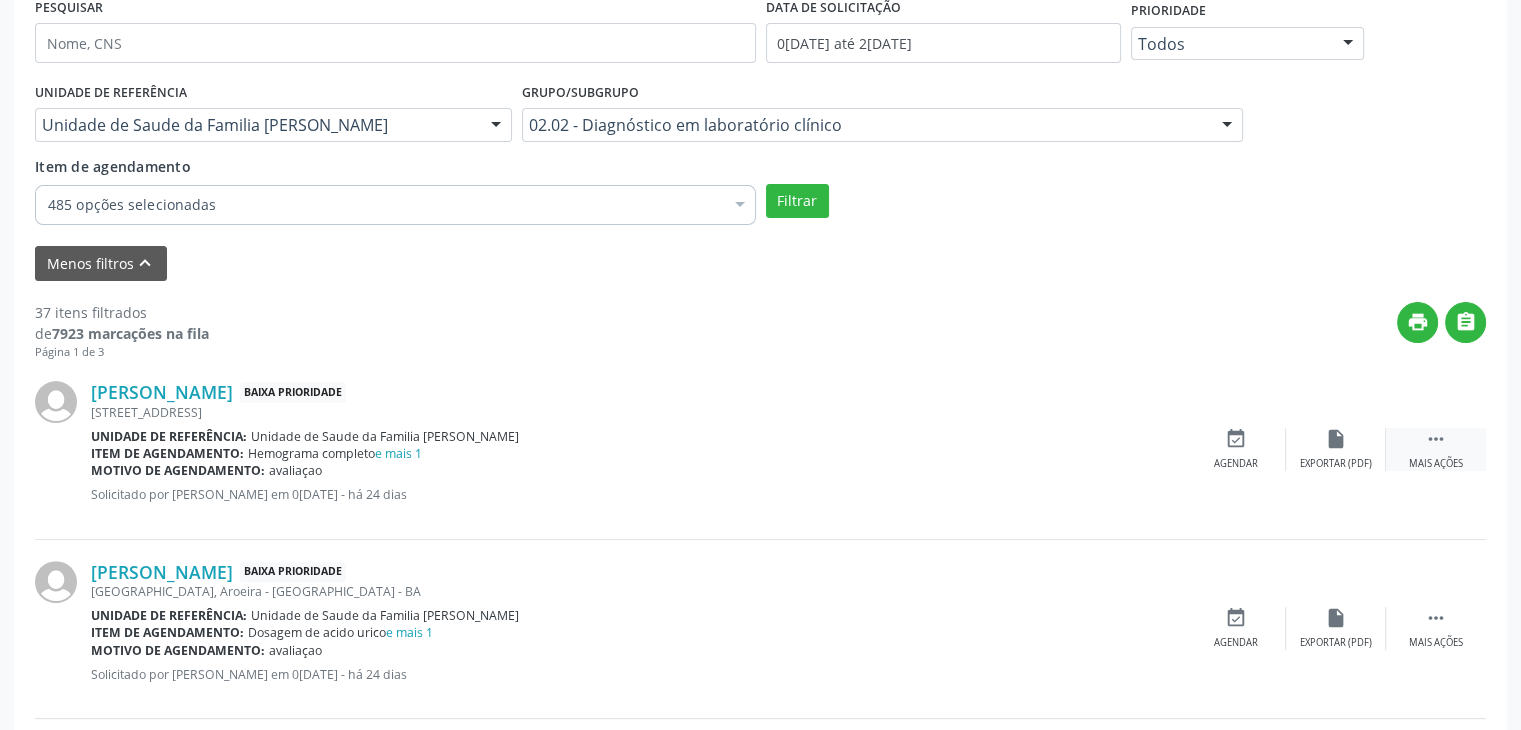 click on "" at bounding box center [1436, 439] 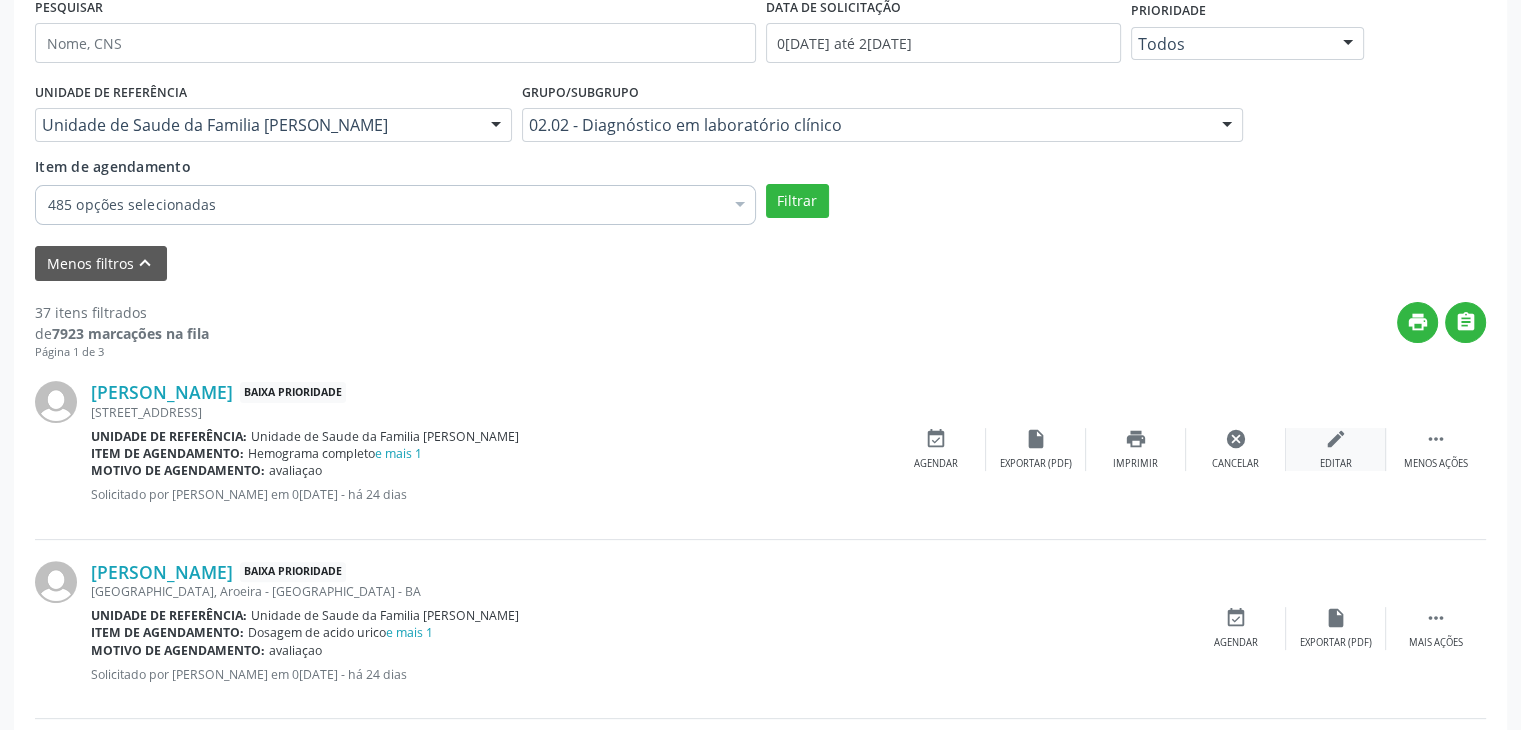 click on "edit
Editar" at bounding box center [1336, 449] 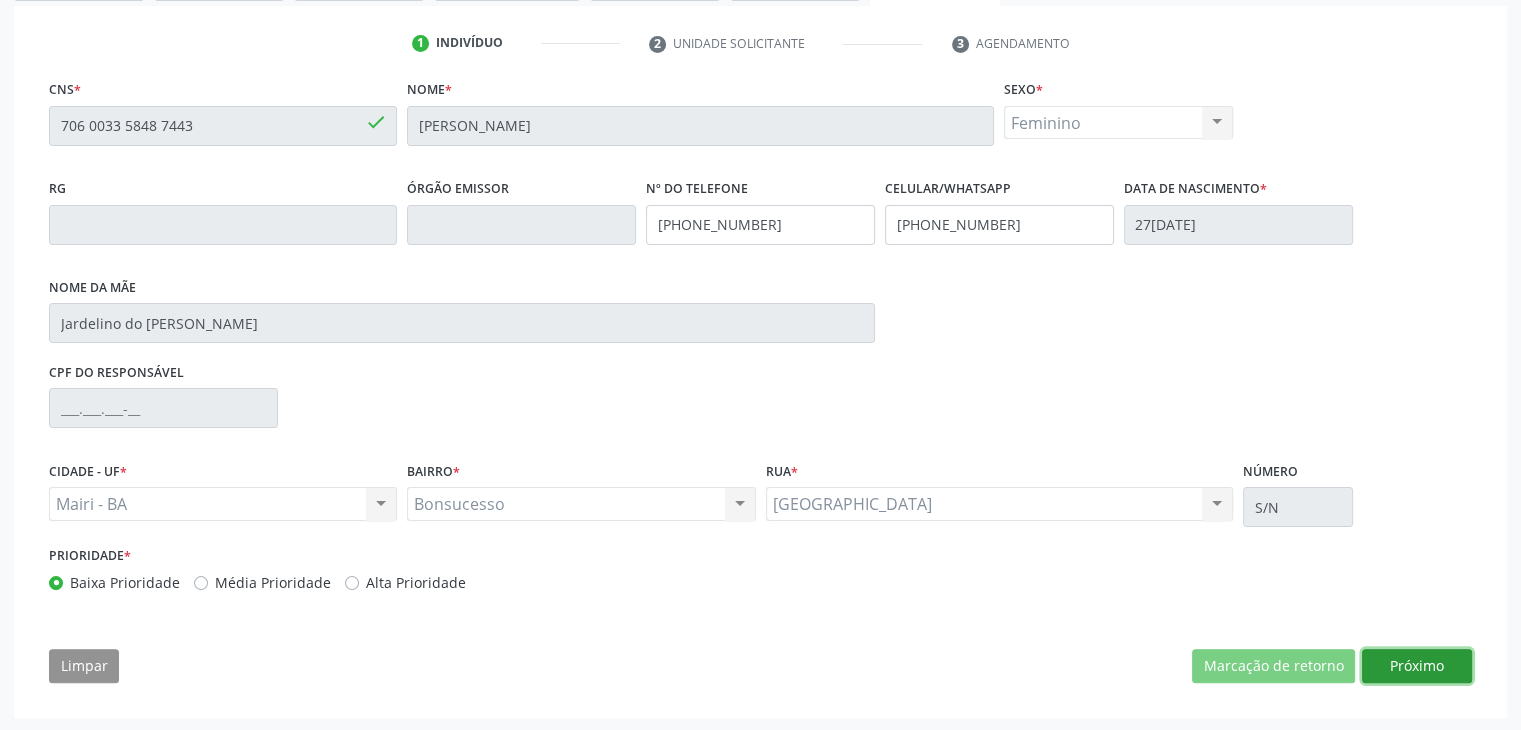 click on "Próximo" at bounding box center (1417, 666) 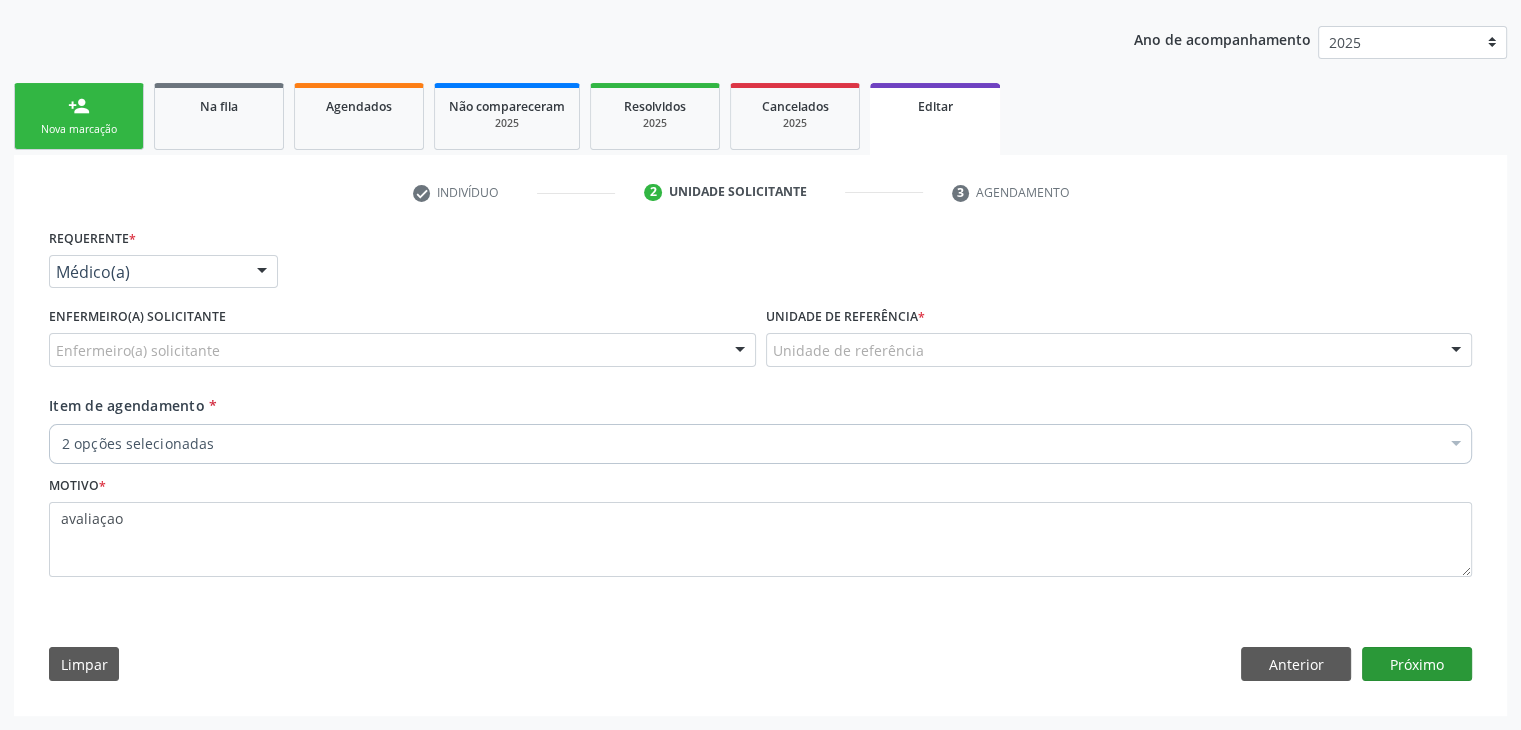 scroll, scrollTop: 214, scrollLeft: 0, axis: vertical 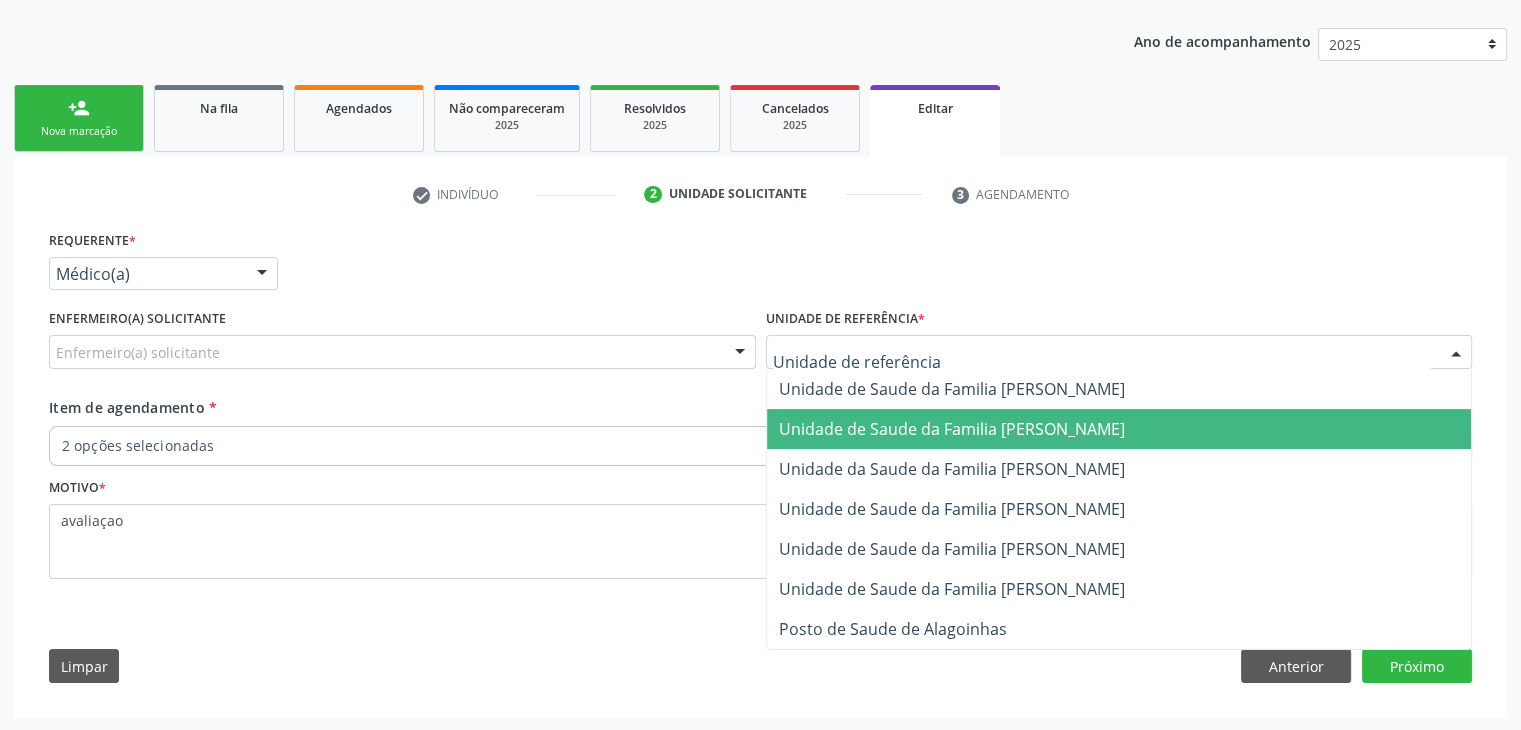 click on "Unidade de Saude da Familia [PERSON_NAME]" at bounding box center (952, 429) 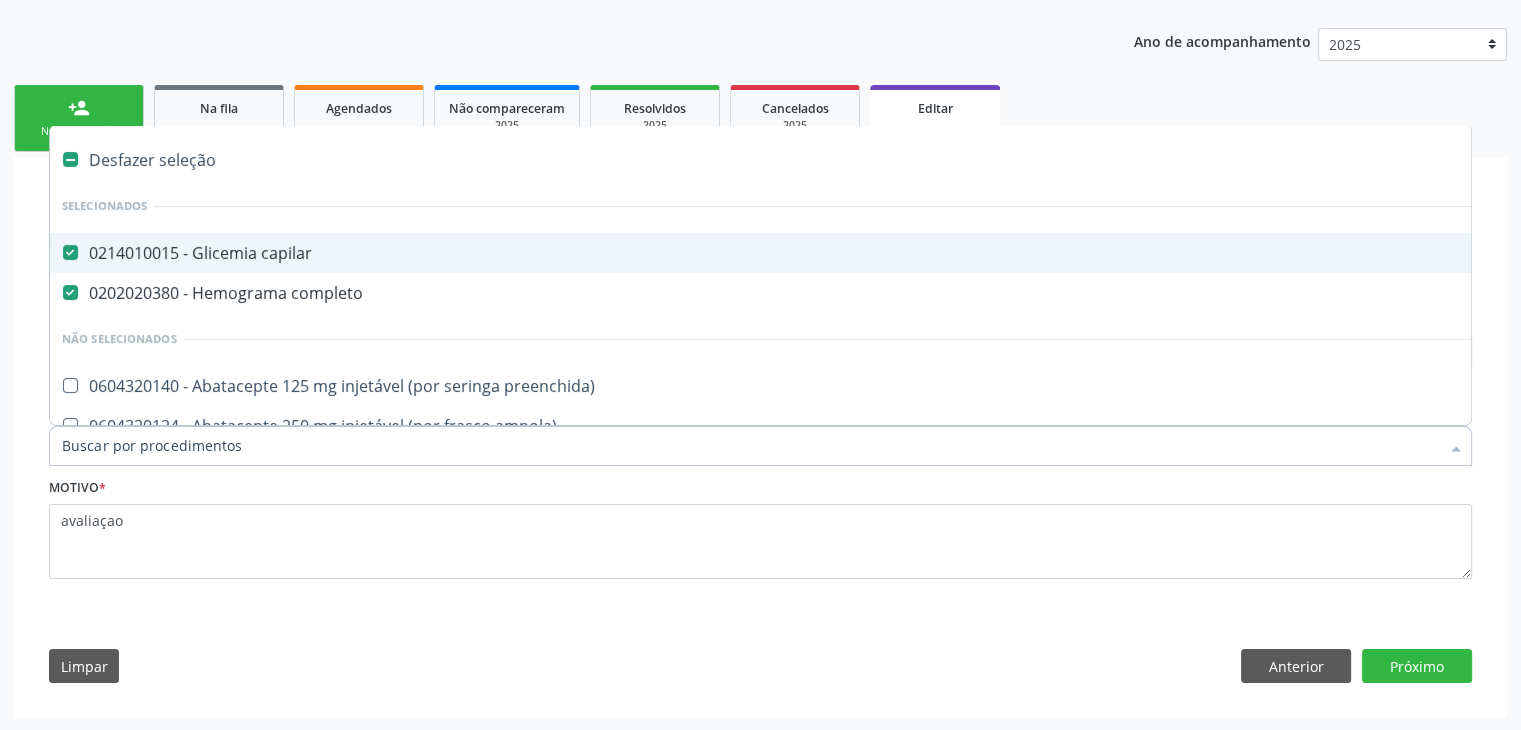 click at bounding box center [760, 446] 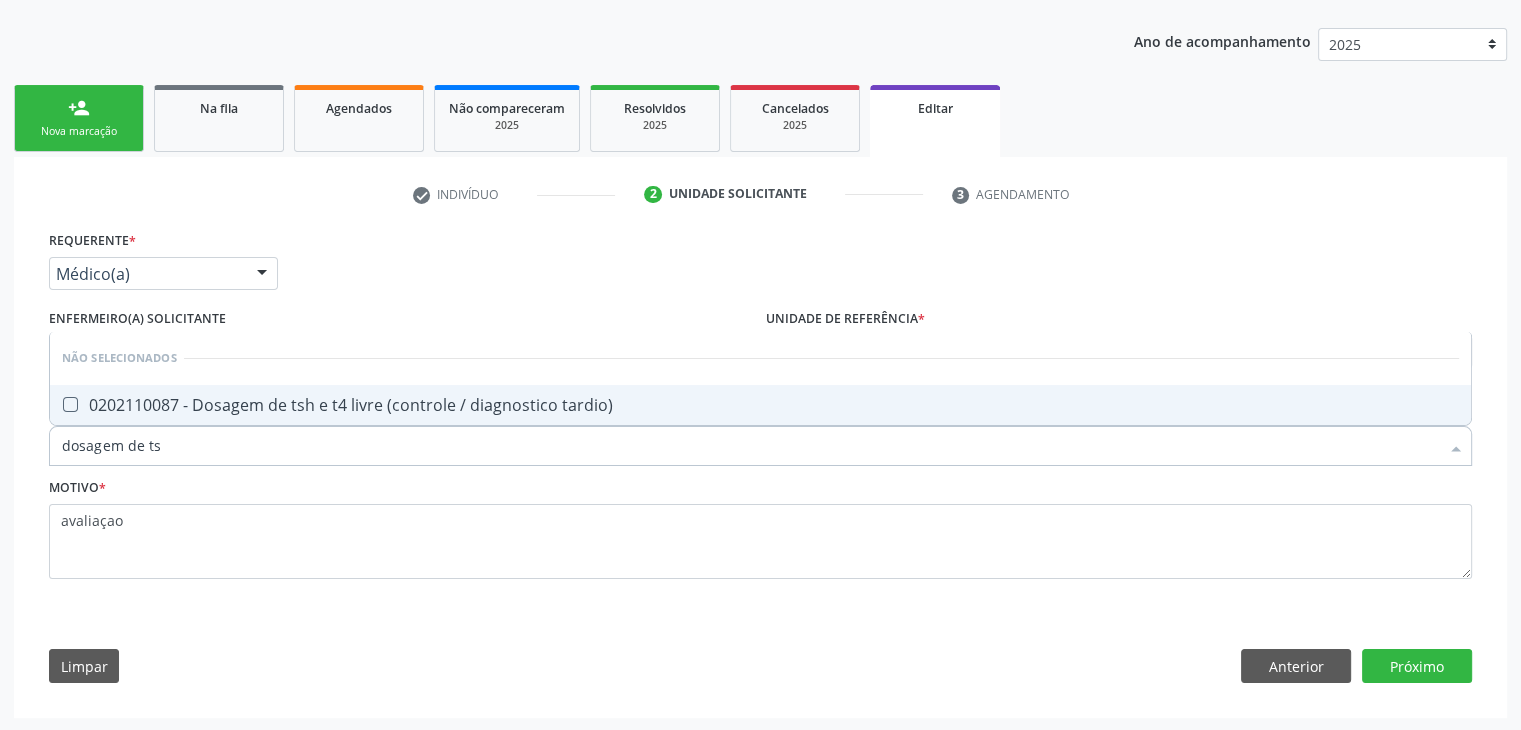 click on "0202110087 - Dosagem de tsh e t4 livre (controle / diagnostico tardio)" at bounding box center [760, 405] 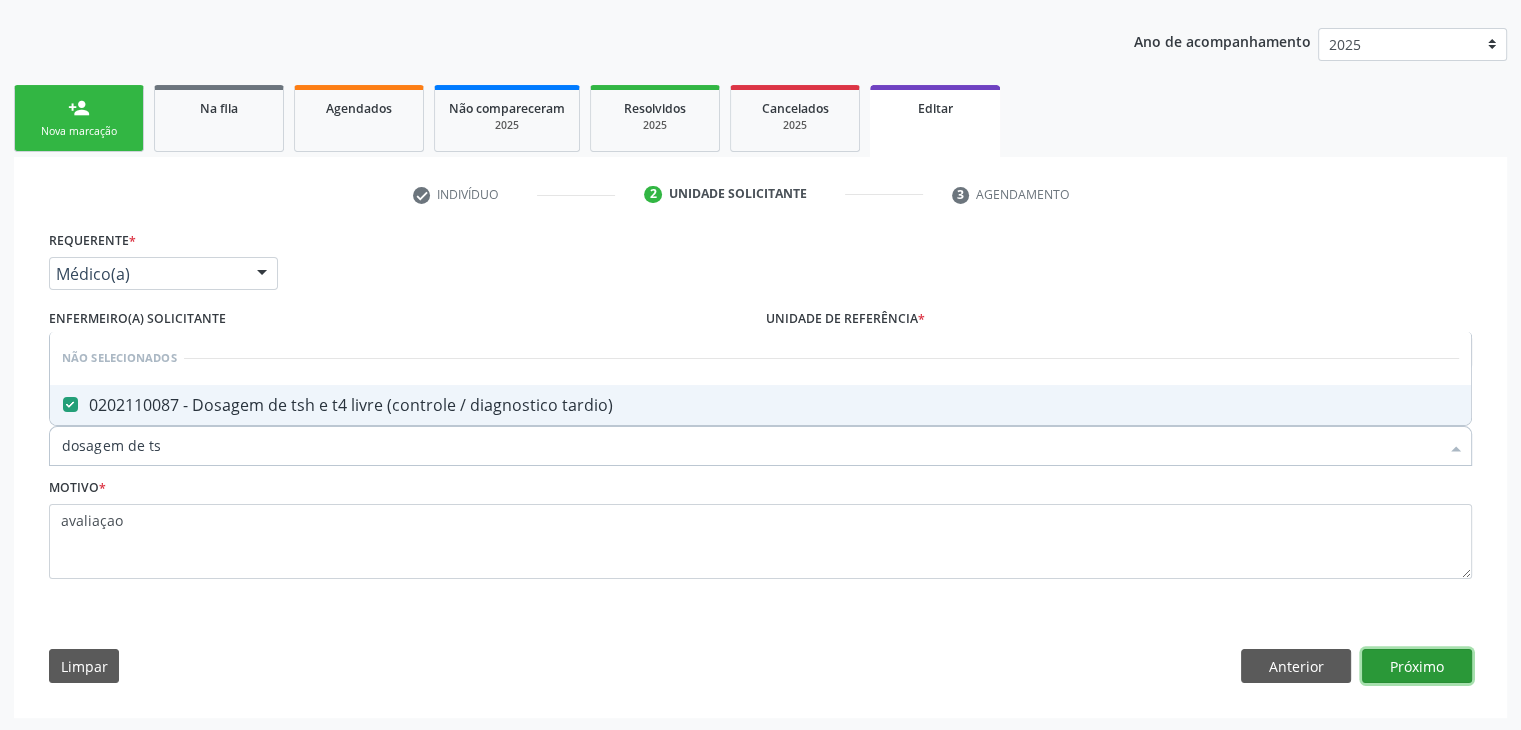 click on "Próximo" at bounding box center (1417, 666) 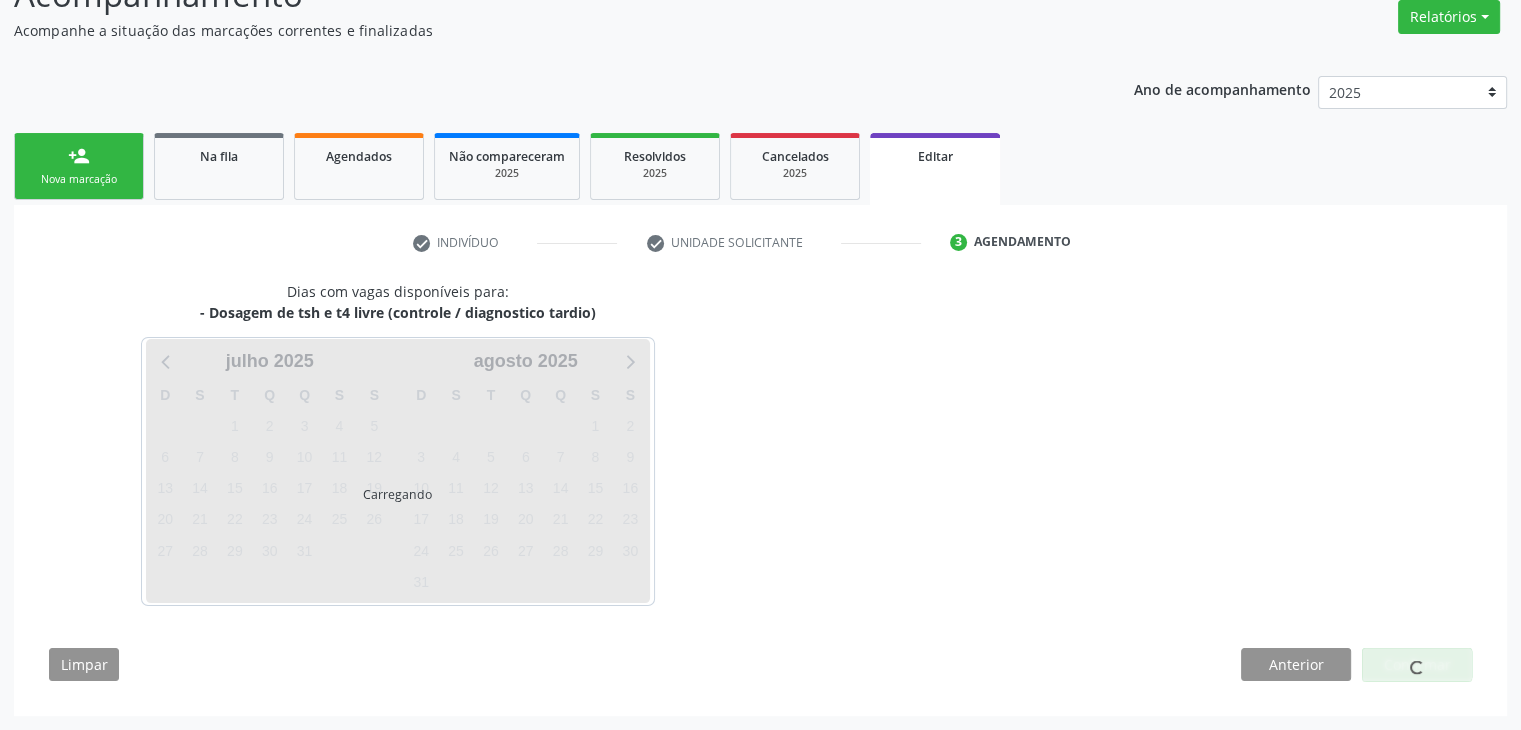 scroll, scrollTop: 165, scrollLeft: 0, axis: vertical 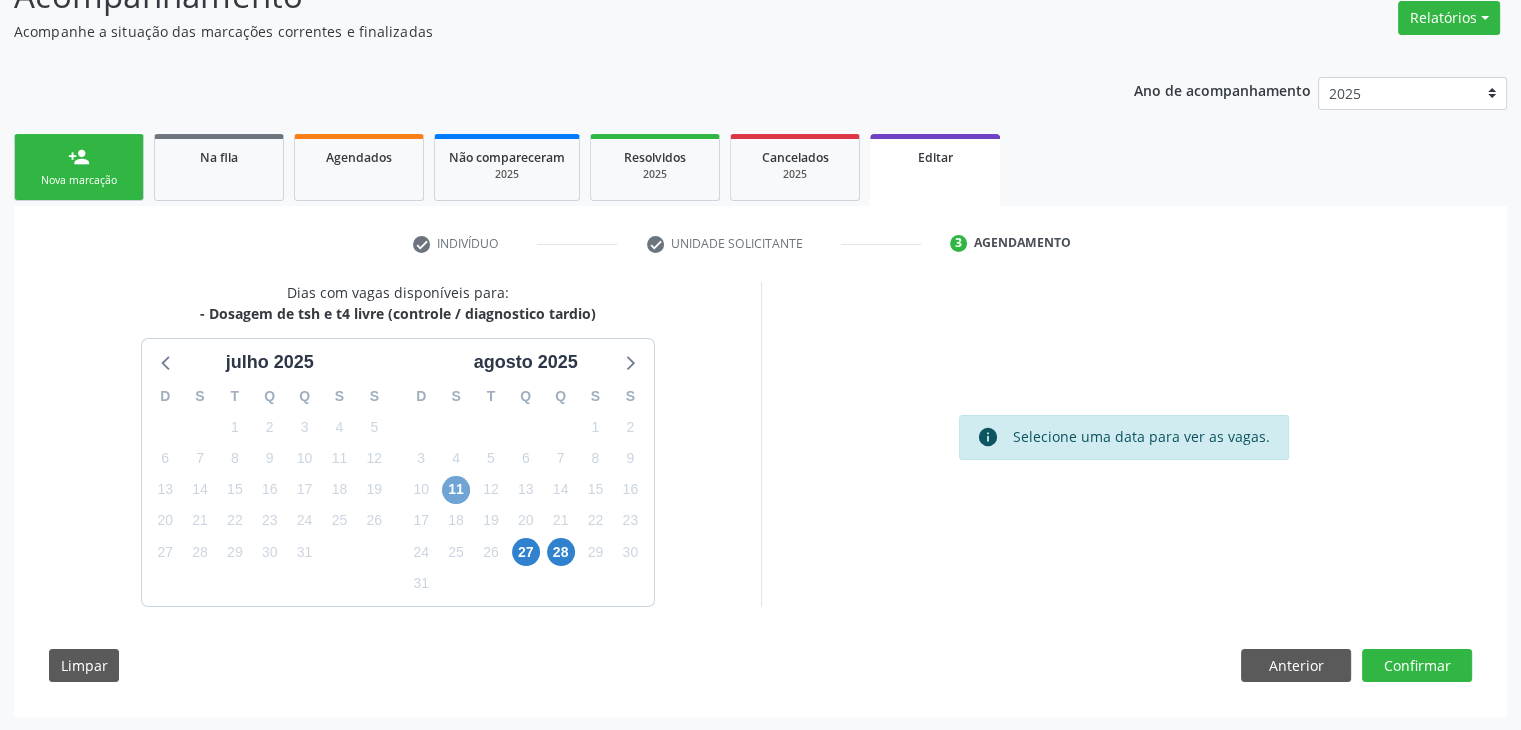 click on "11" at bounding box center (456, 490) 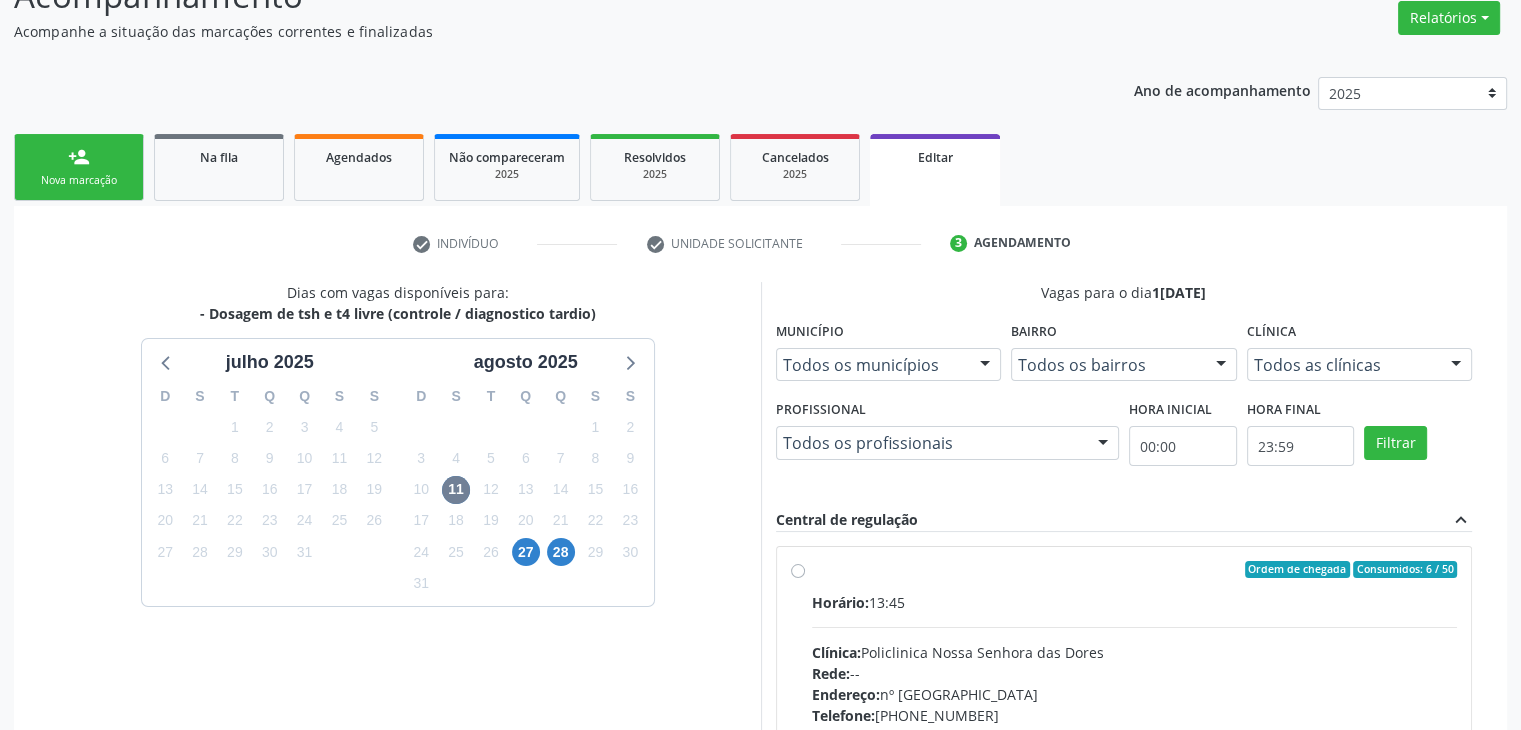 click on "Clínica:  Policlinica Nossa Senhora das Dores" at bounding box center (1135, 652) 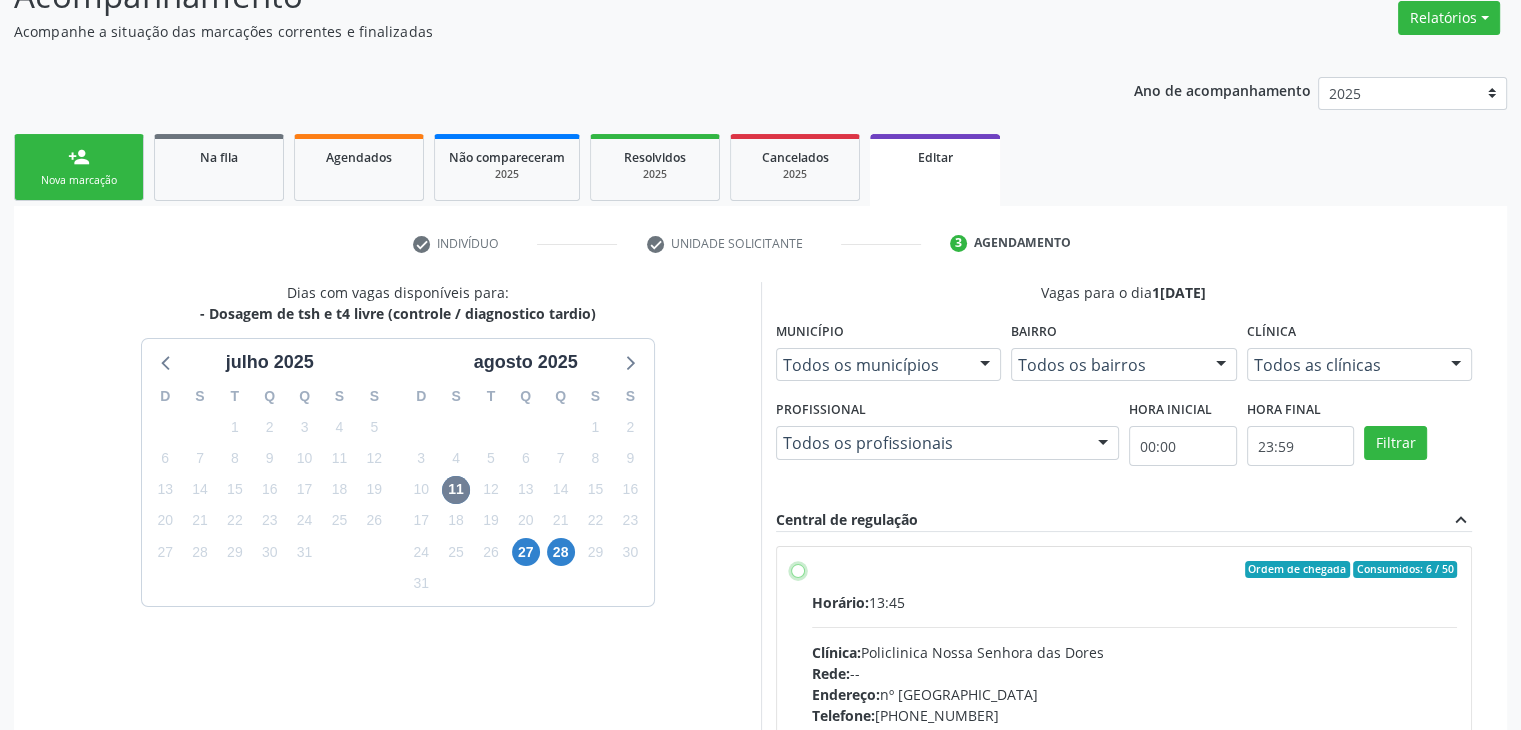 click on "Ordem de chegada
Consumidos: 6 / 50
Horário:   13:45
Clínica:  Policlinica Nossa Senhora das Dores
Rede:
--
Endereço:   nº 94, Centro, Mairi - BA
Telefone:   (74) 36322104
Profissional:
--
Informações adicionais sobre o atendimento
Idade de atendimento:
Sem restrição
Gênero(s) atendido(s):
Sem restrição
Informações adicionais:
--" at bounding box center [798, 570] 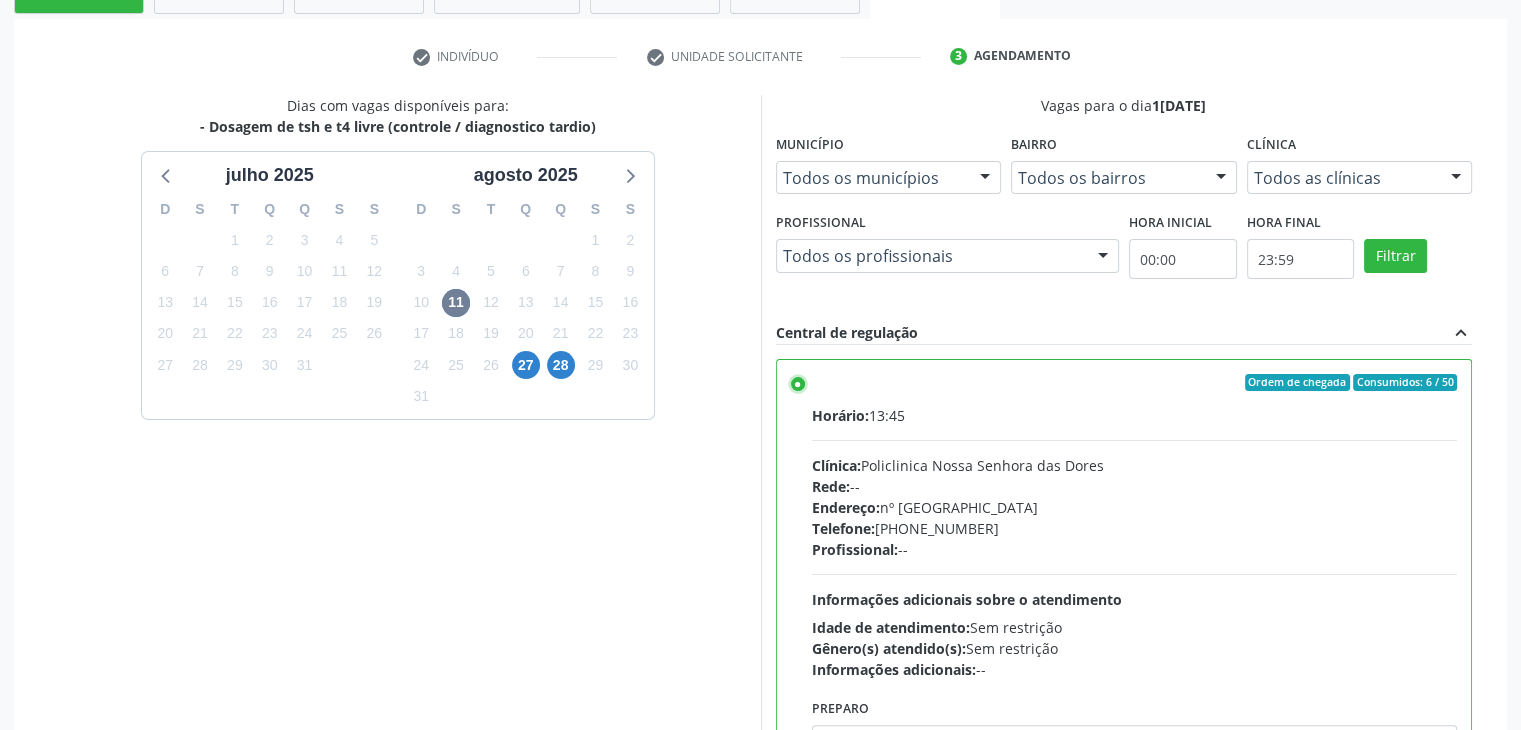 scroll, scrollTop: 490, scrollLeft: 0, axis: vertical 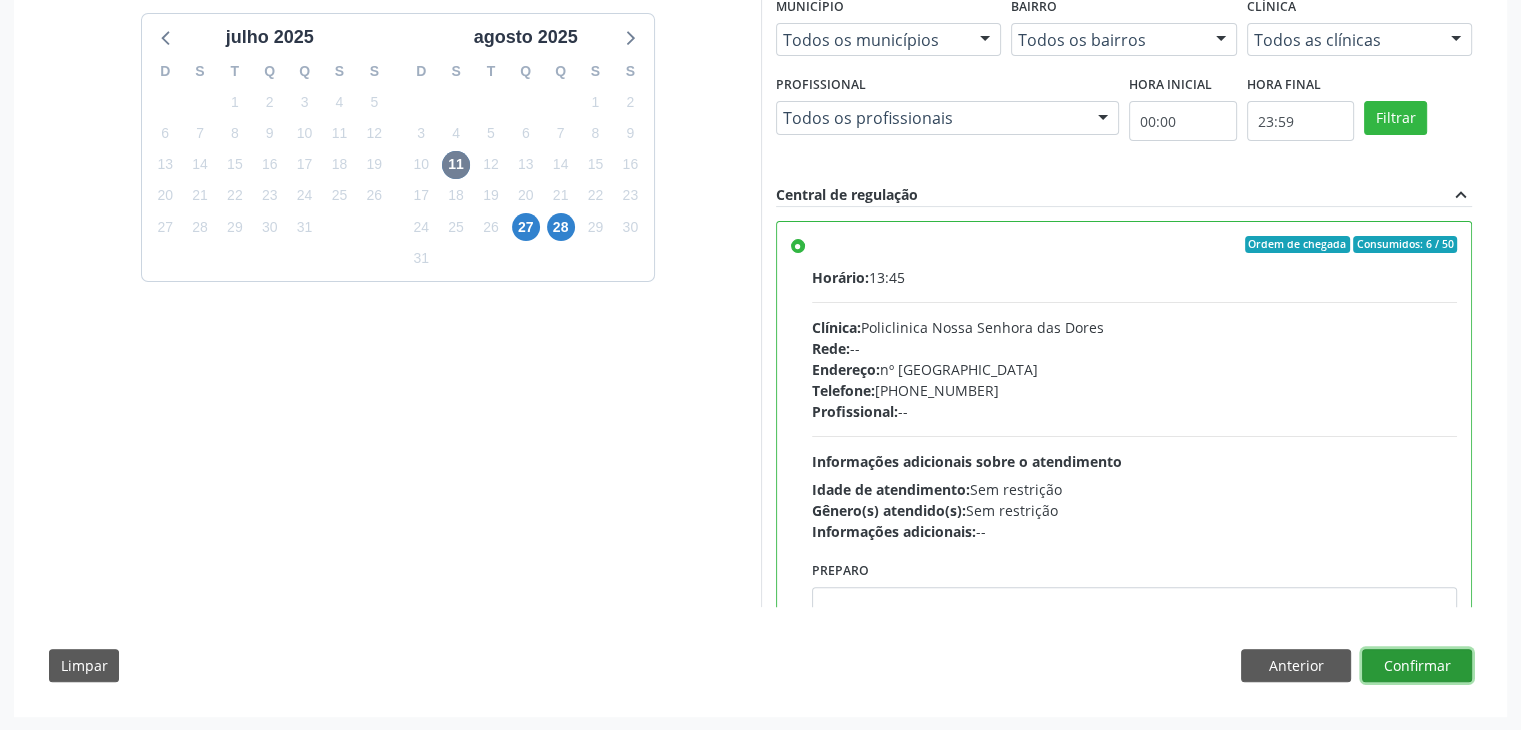 click on "Confirmar" at bounding box center [1417, 666] 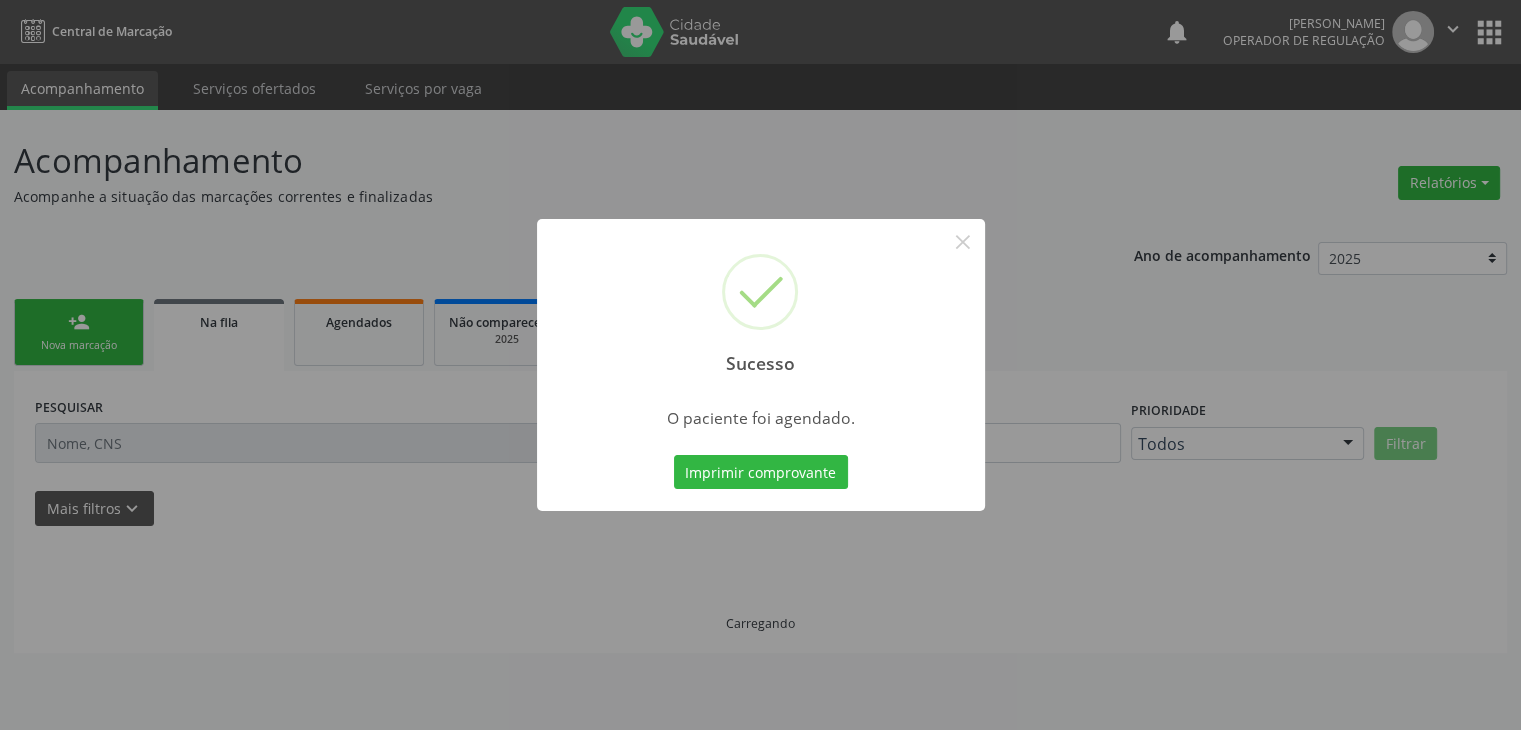 scroll, scrollTop: 0, scrollLeft: 0, axis: both 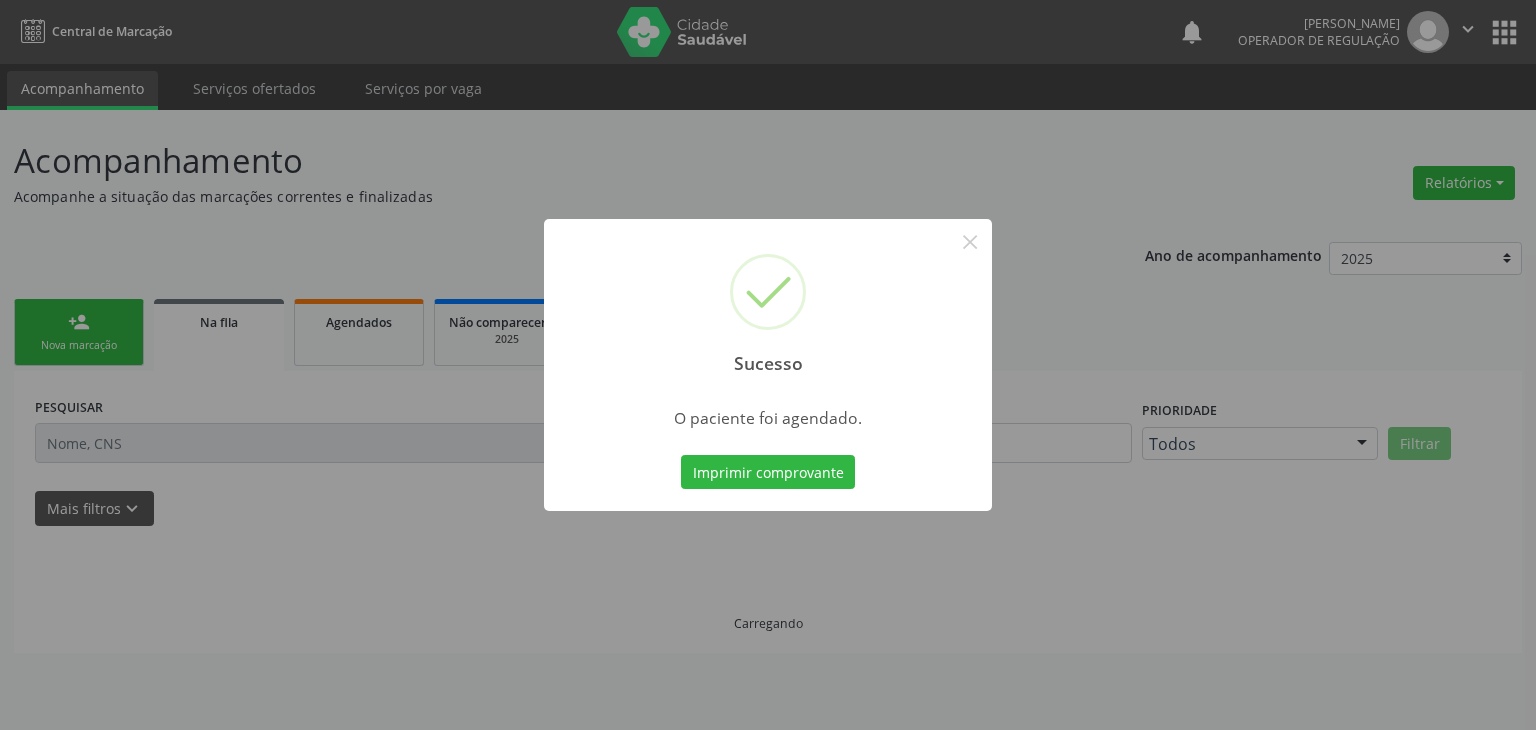 click on "Sucesso ×" at bounding box center [768, 305] 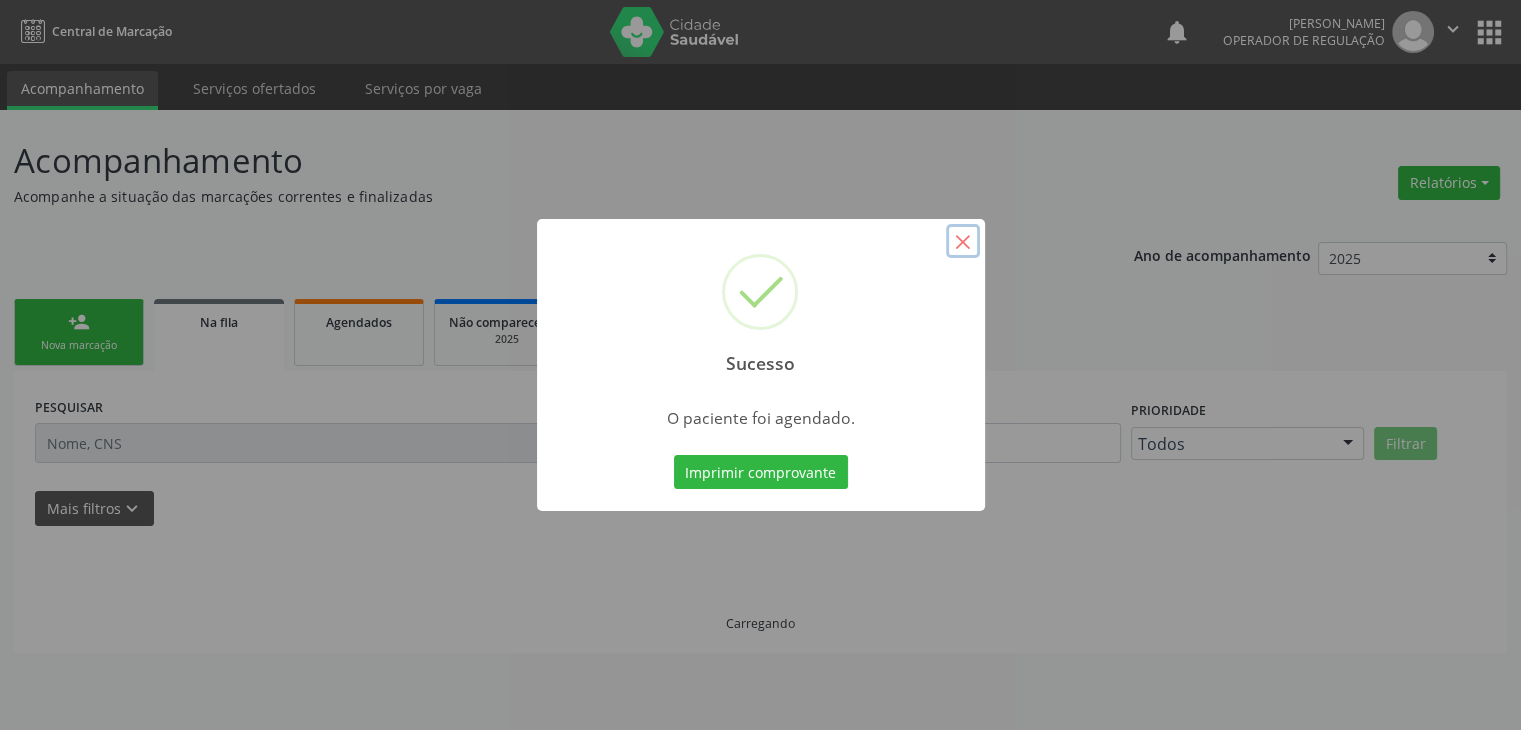 click on "×" at bounding box center [963, 241] 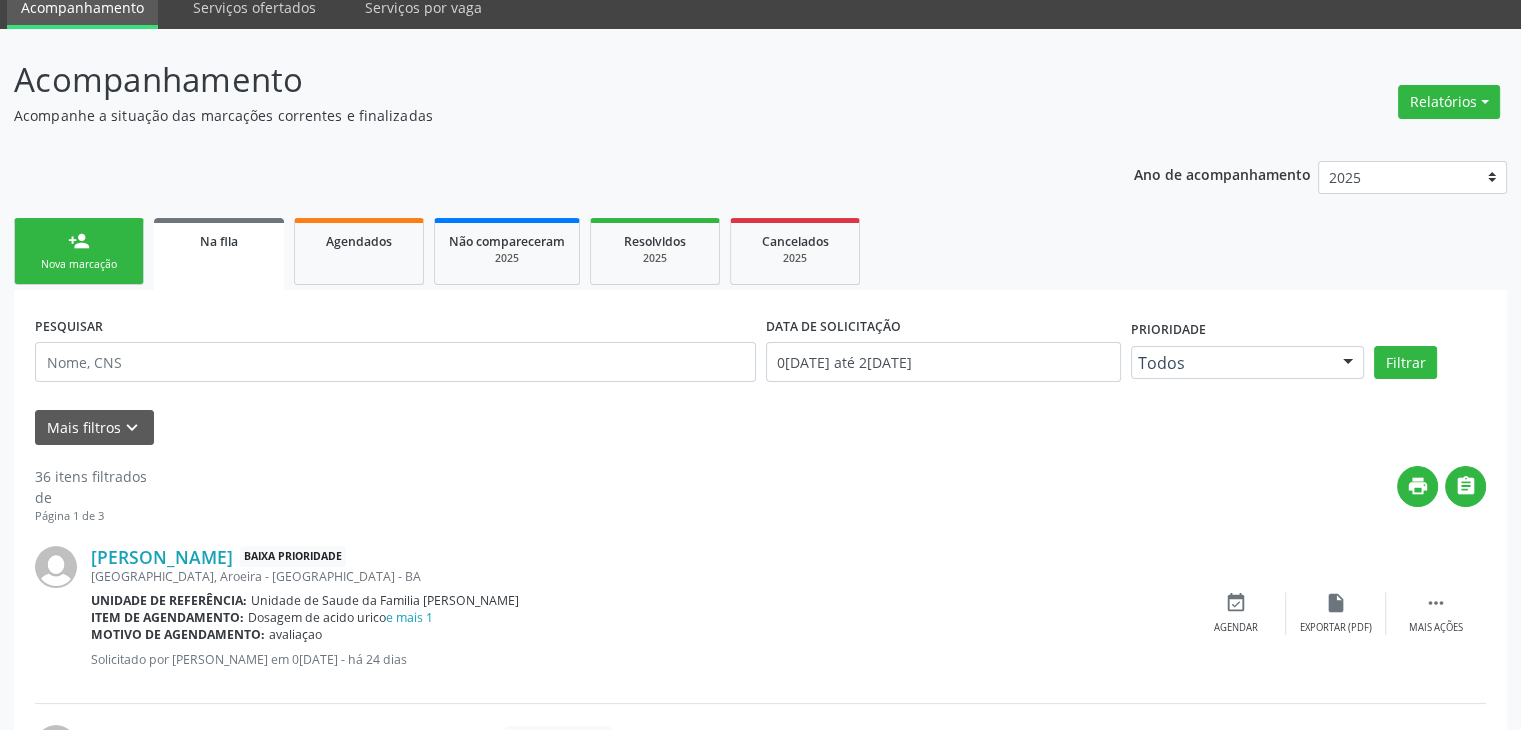 scroll, scrollTop: 400, scrollLeft: 0, axis: vertical 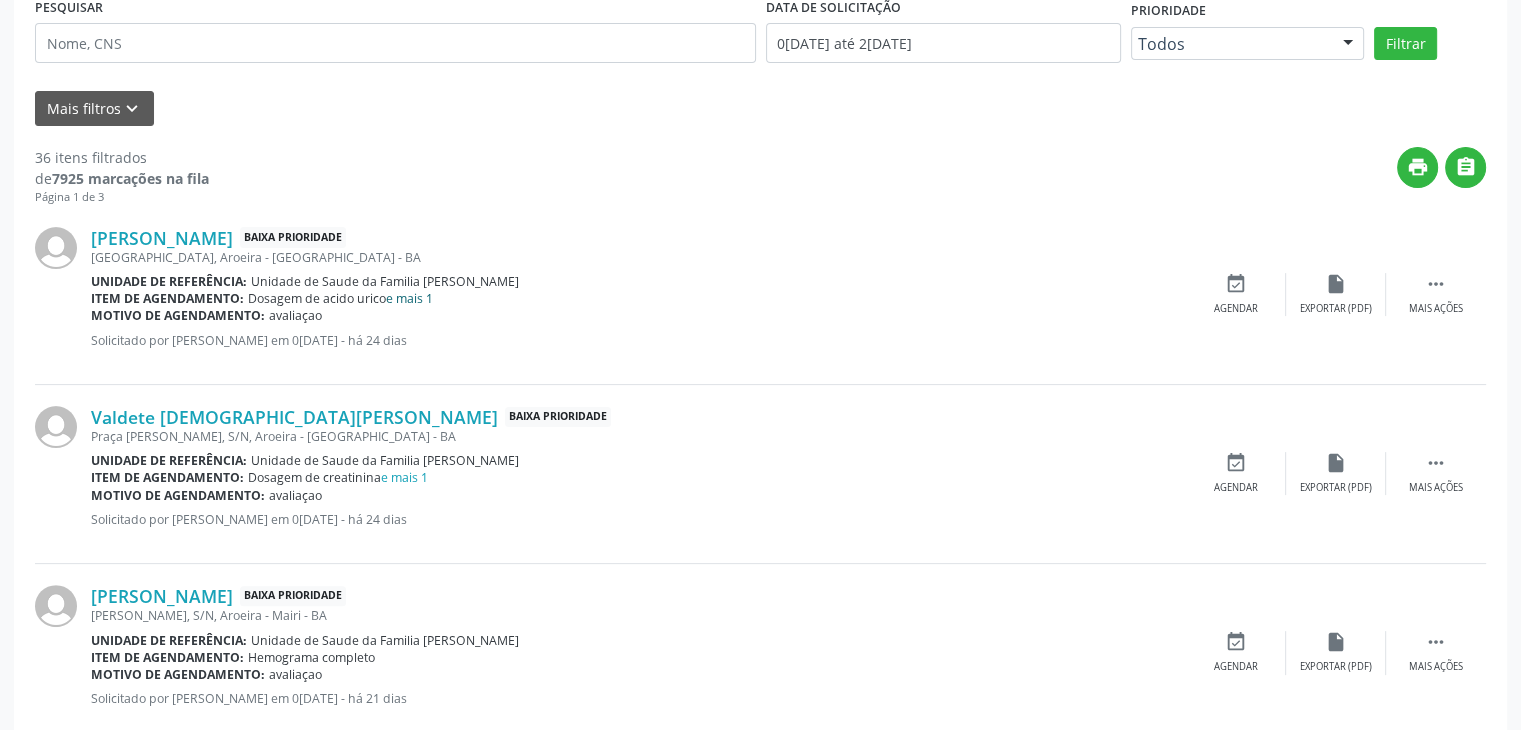 click on "Dosagem de acido urico
e mais 1" at bounding box center [340, 298] 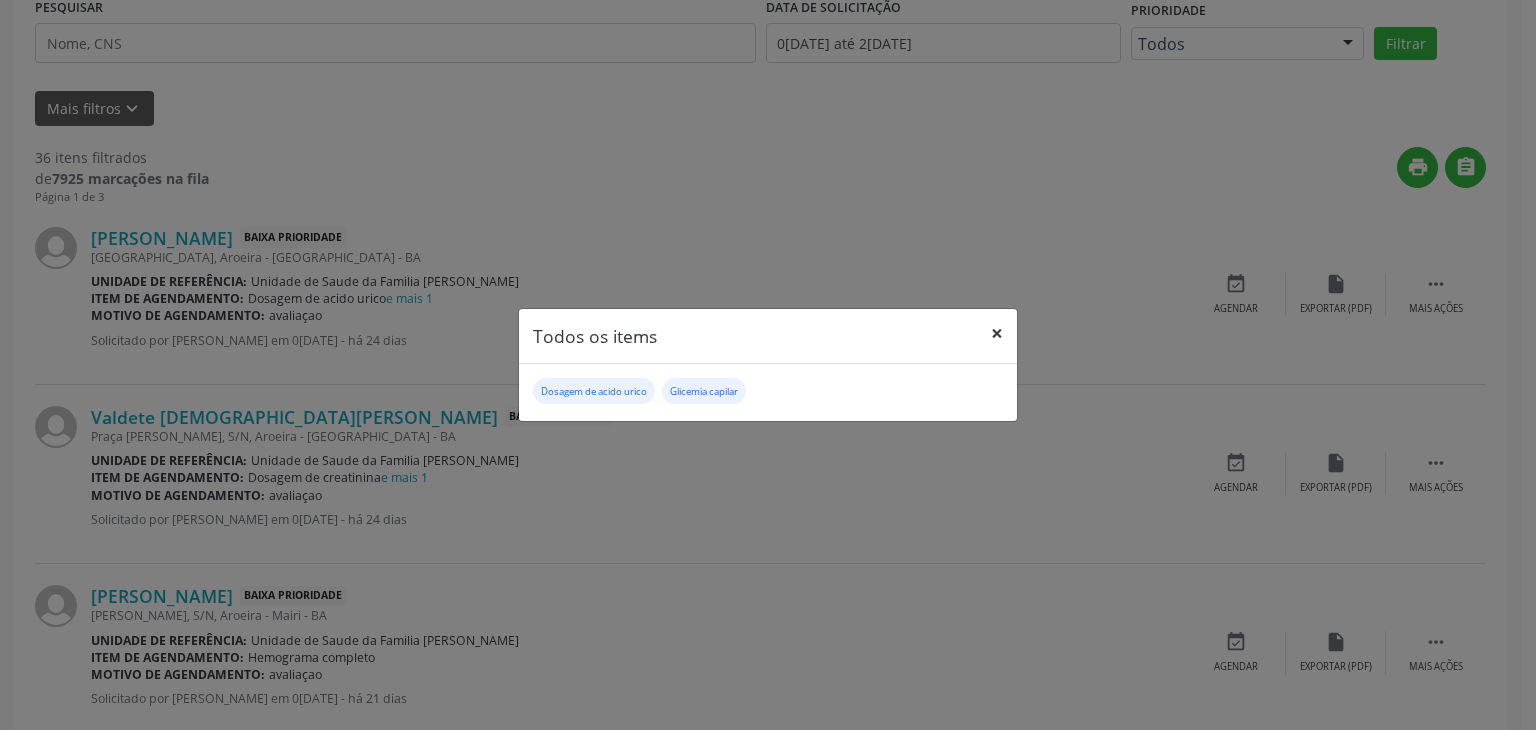 click on "×" at bounding box center (997, 333) 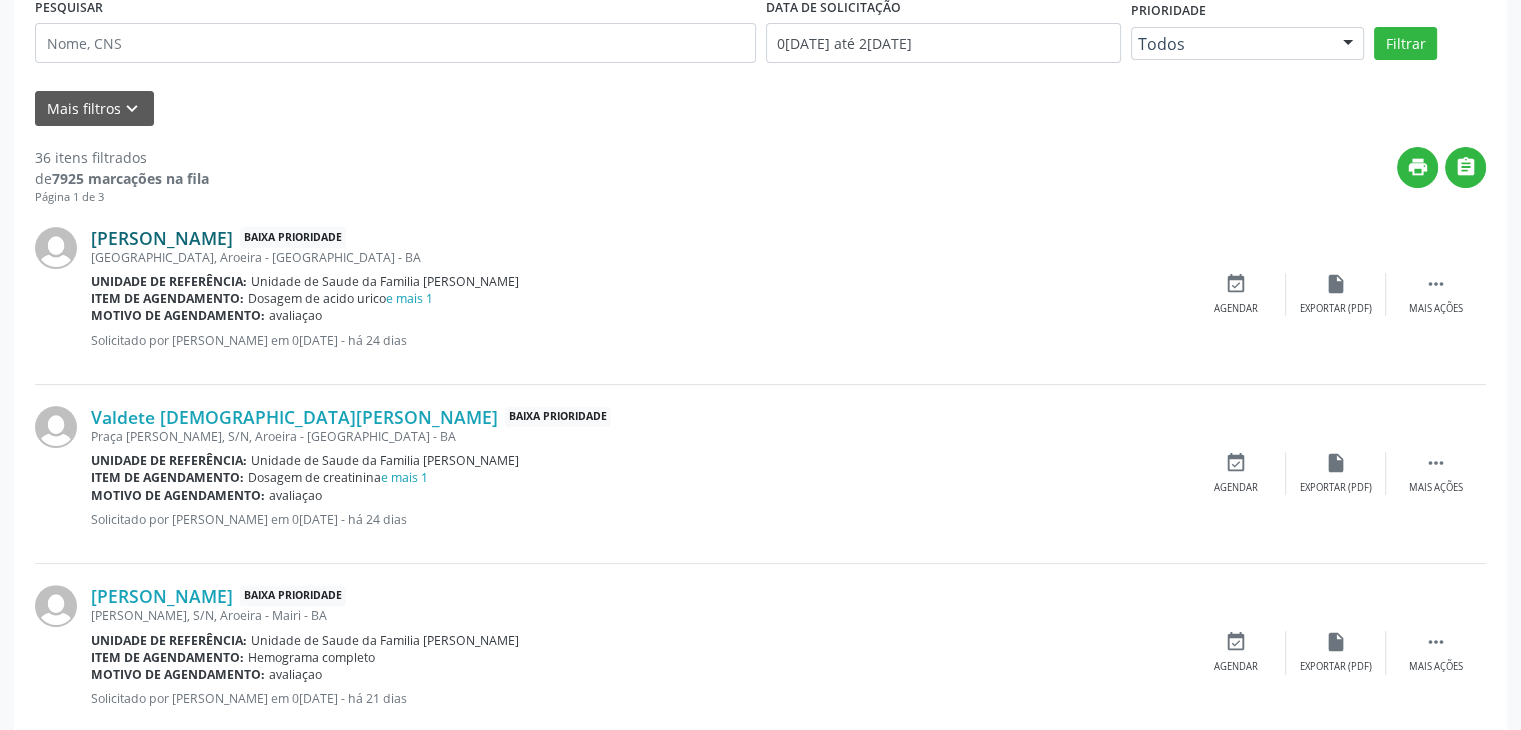 click on "Adelmo da Cruz Almeida" at bounding box center (162, 238) 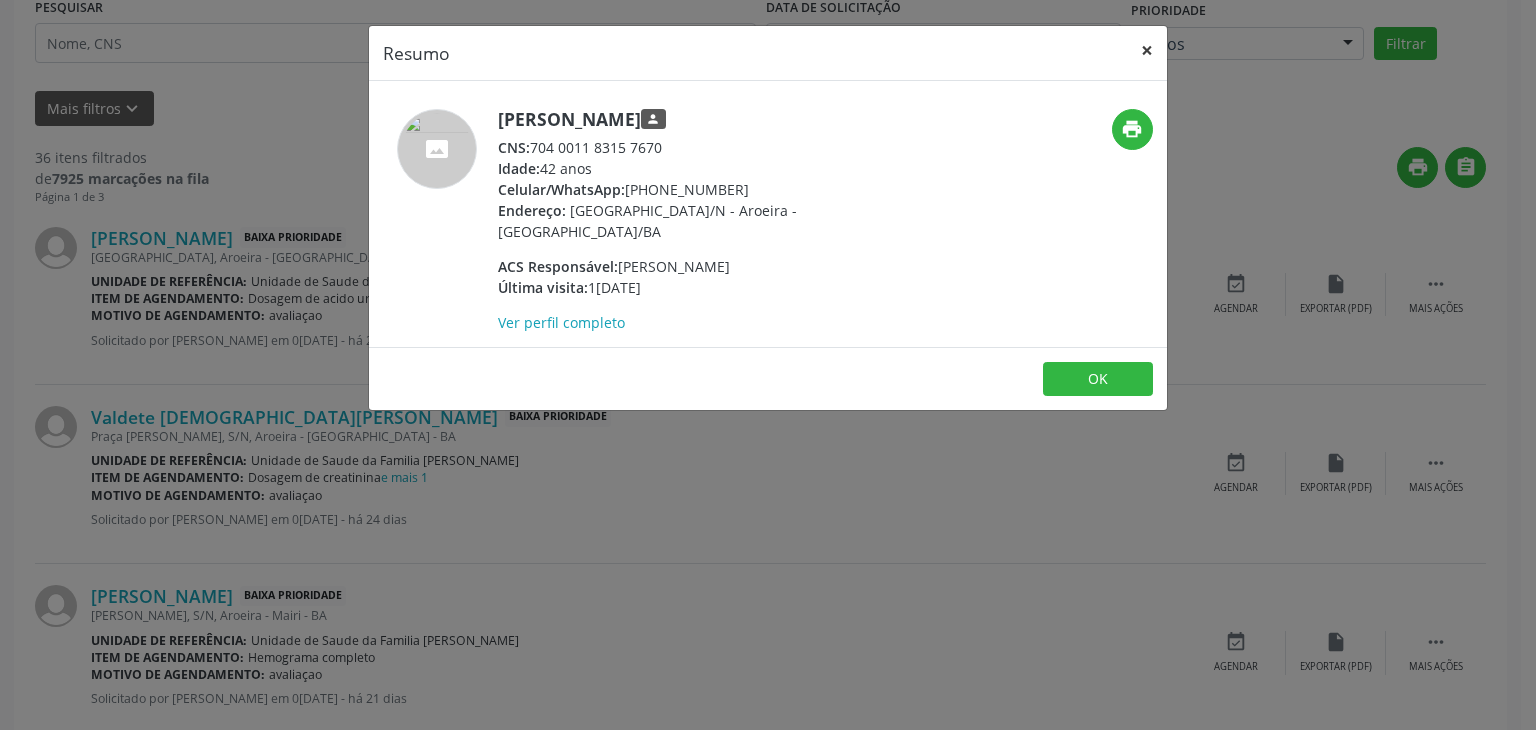 click on "×" at bounding box center (1147, 50) 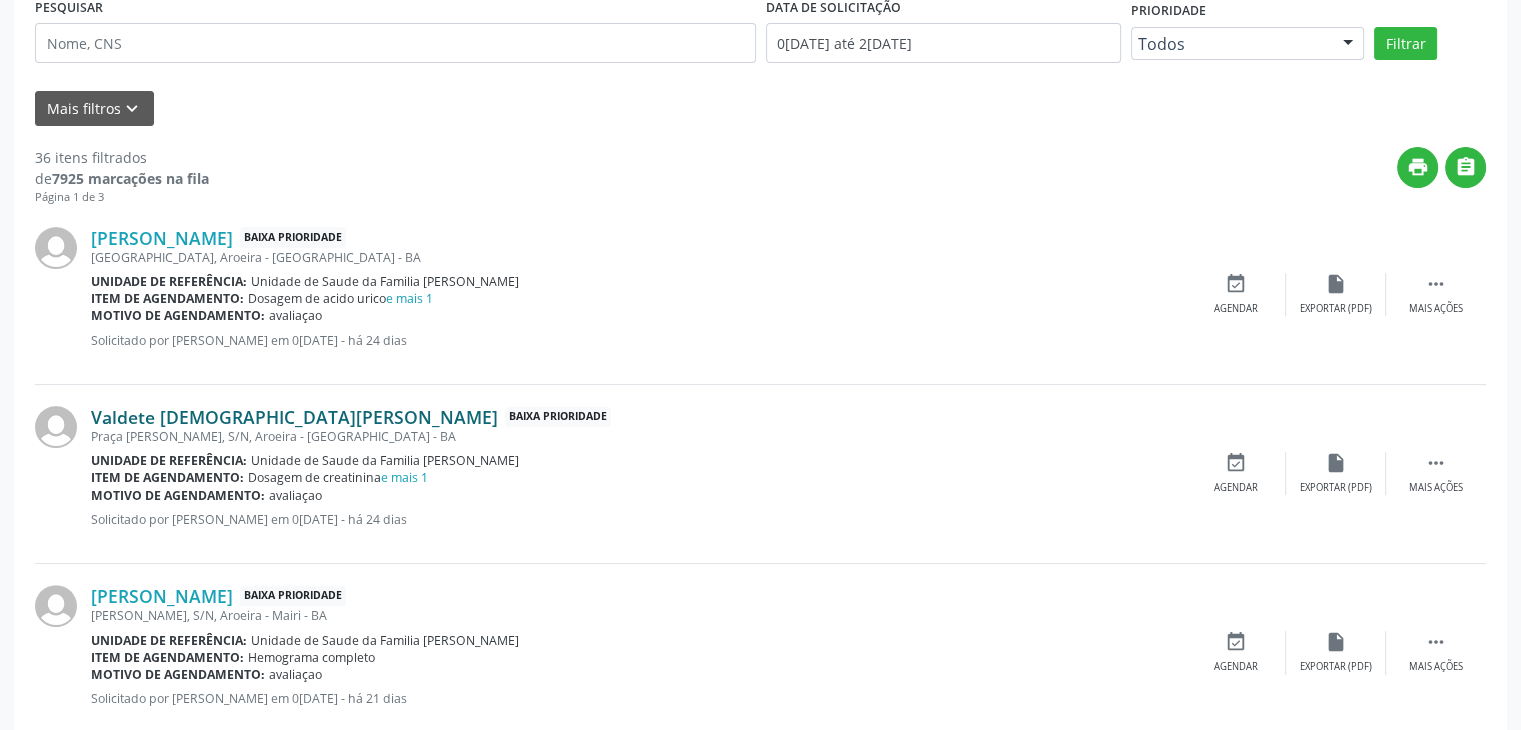 click on "Valdete Evangelista Silva" at bounding box center (294, 417) 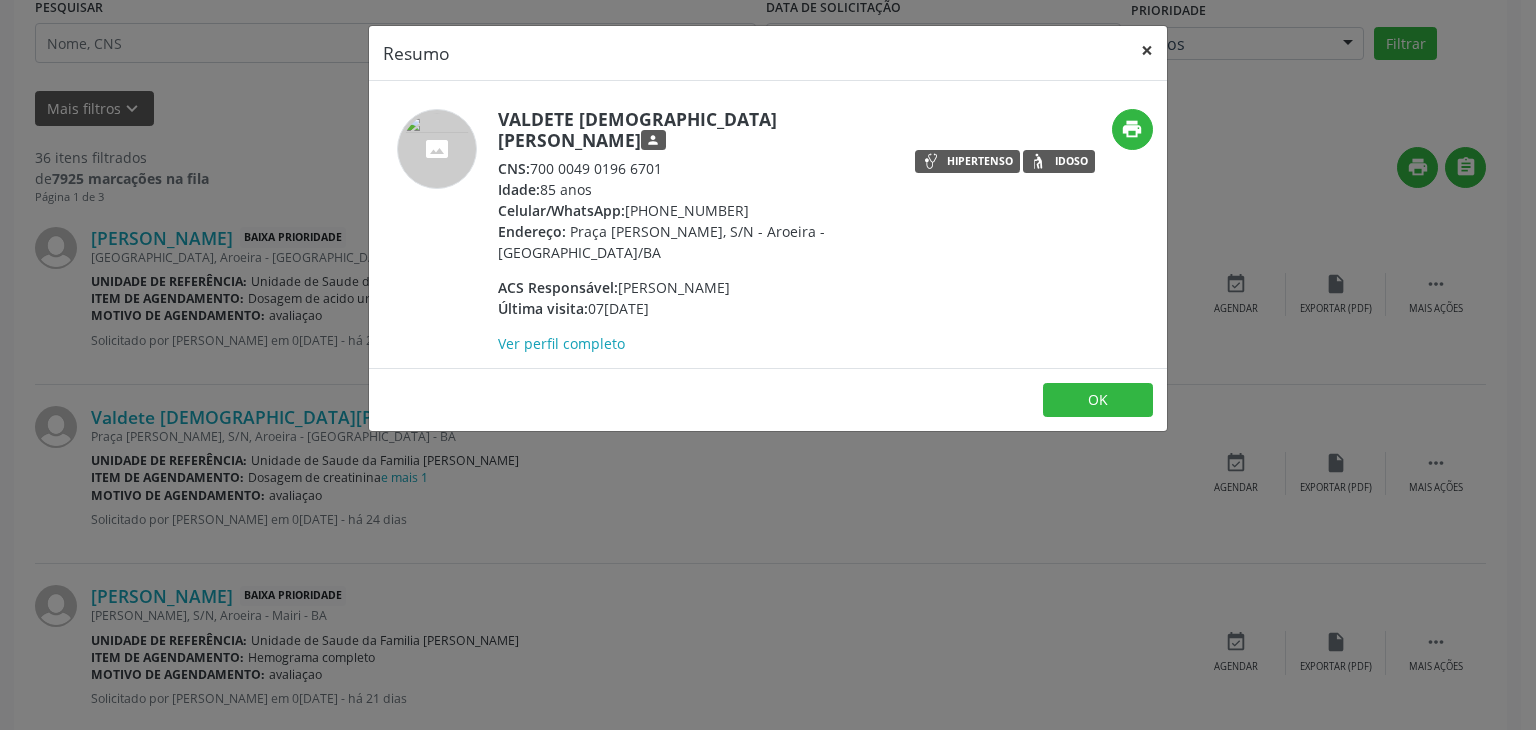 click on "×" at bounding box center [1147, 50] 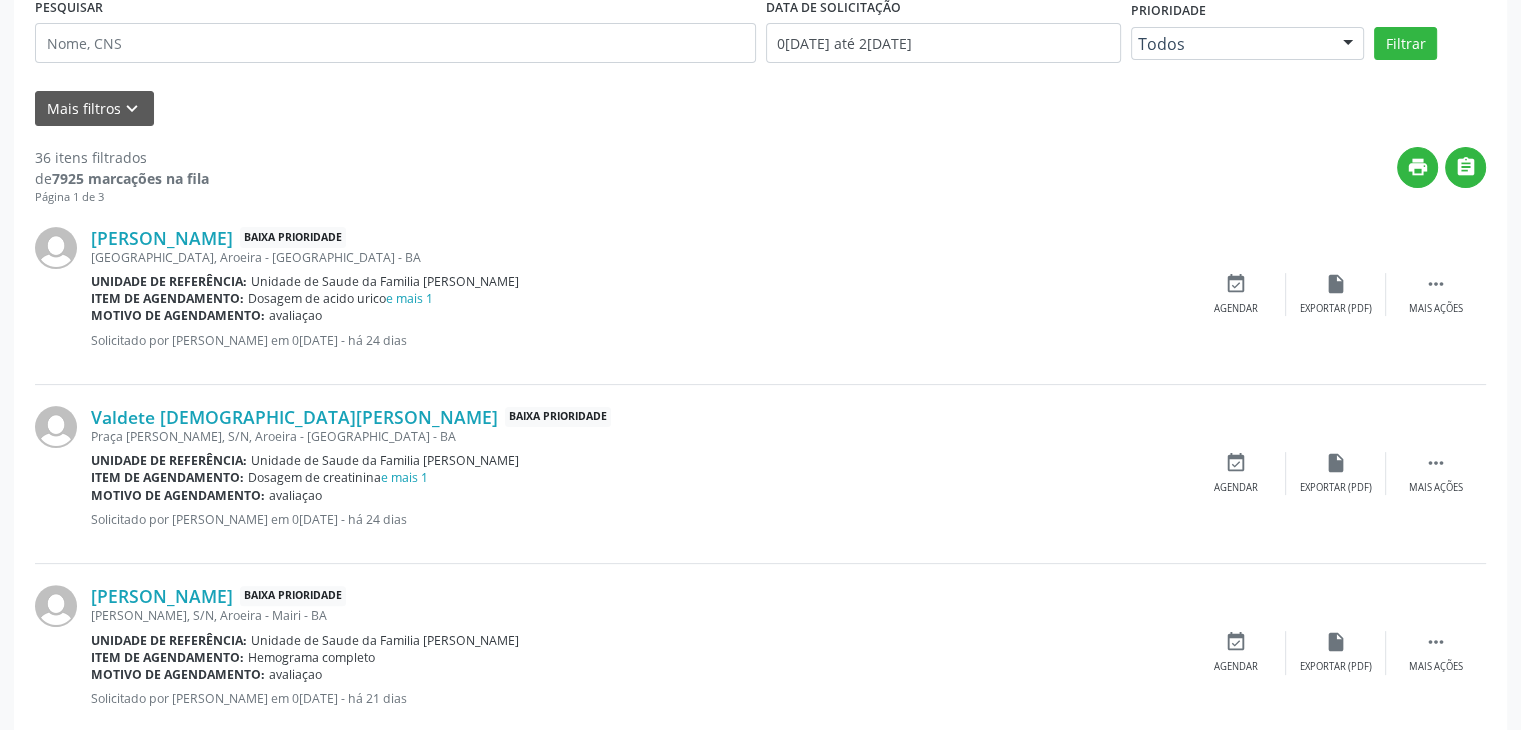 scroll, scrollTop: 500, scrollLeft: 0, axis: vertical 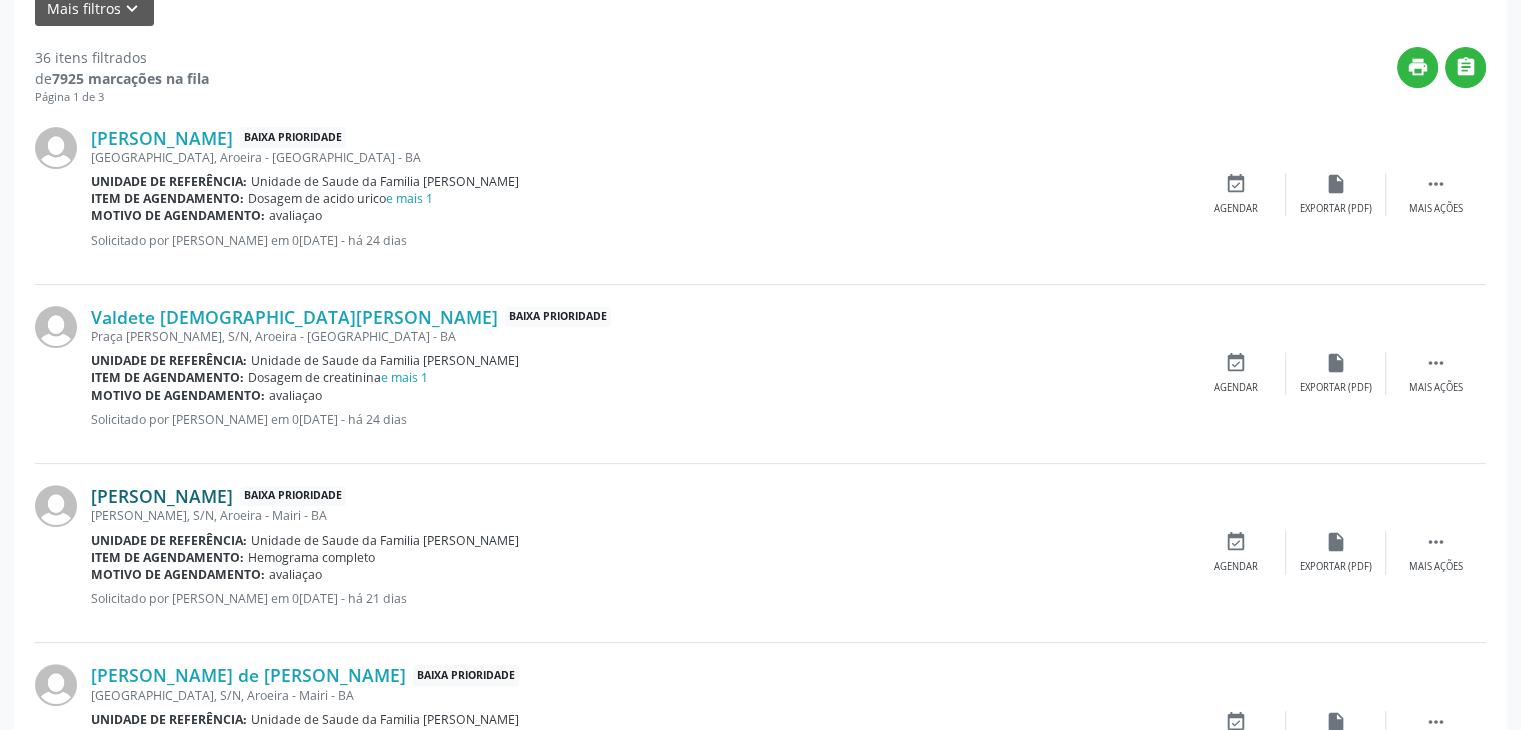 click on "Marcio Maia Rios" at bounding box center (162, 496) 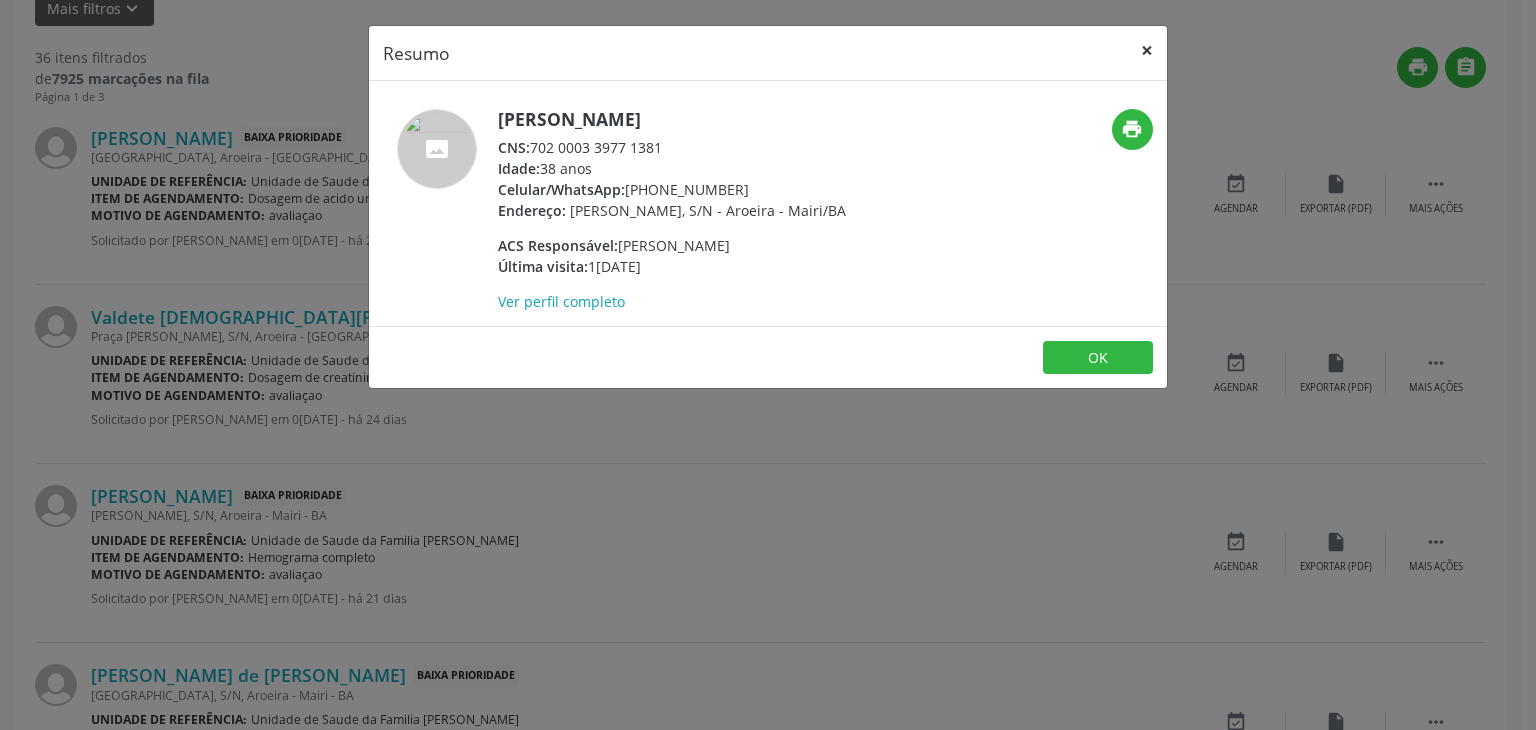 click on "×" at bounding box center (1147, 50) 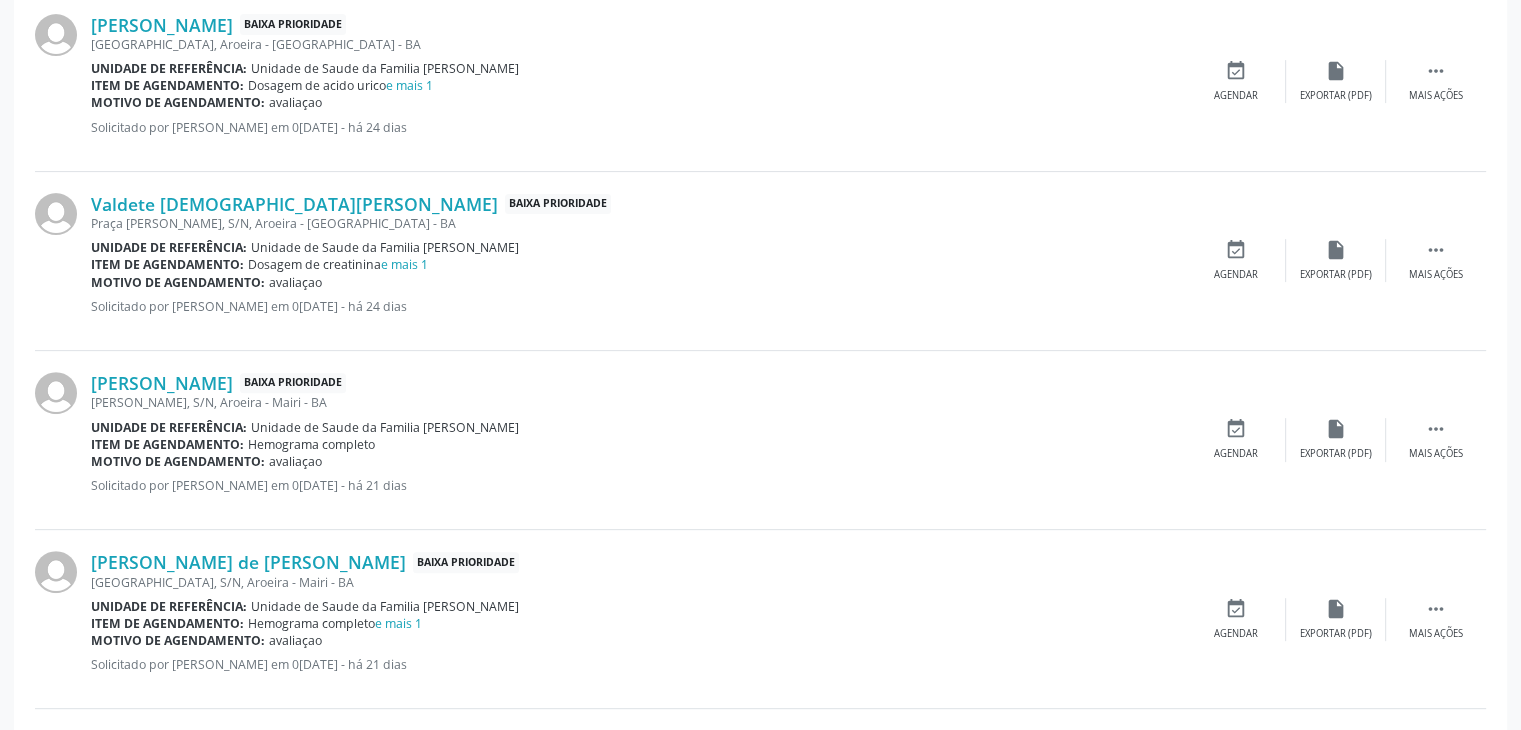 scroll, scrollTop: 700, scrollLeft: 0, axis: vertical 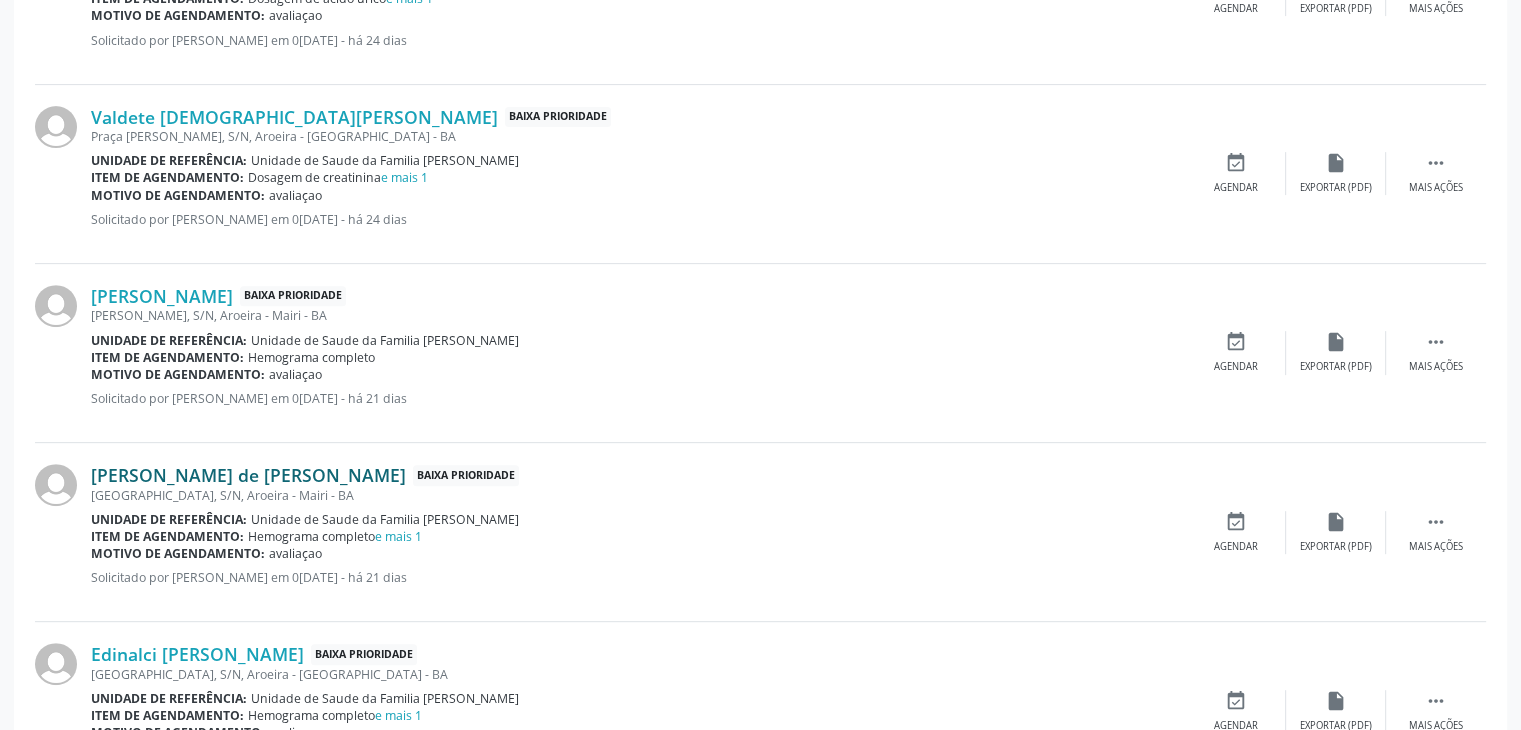 click on "Laurita de Jesus Oliveira Santana" at bounding box center [248, 475] 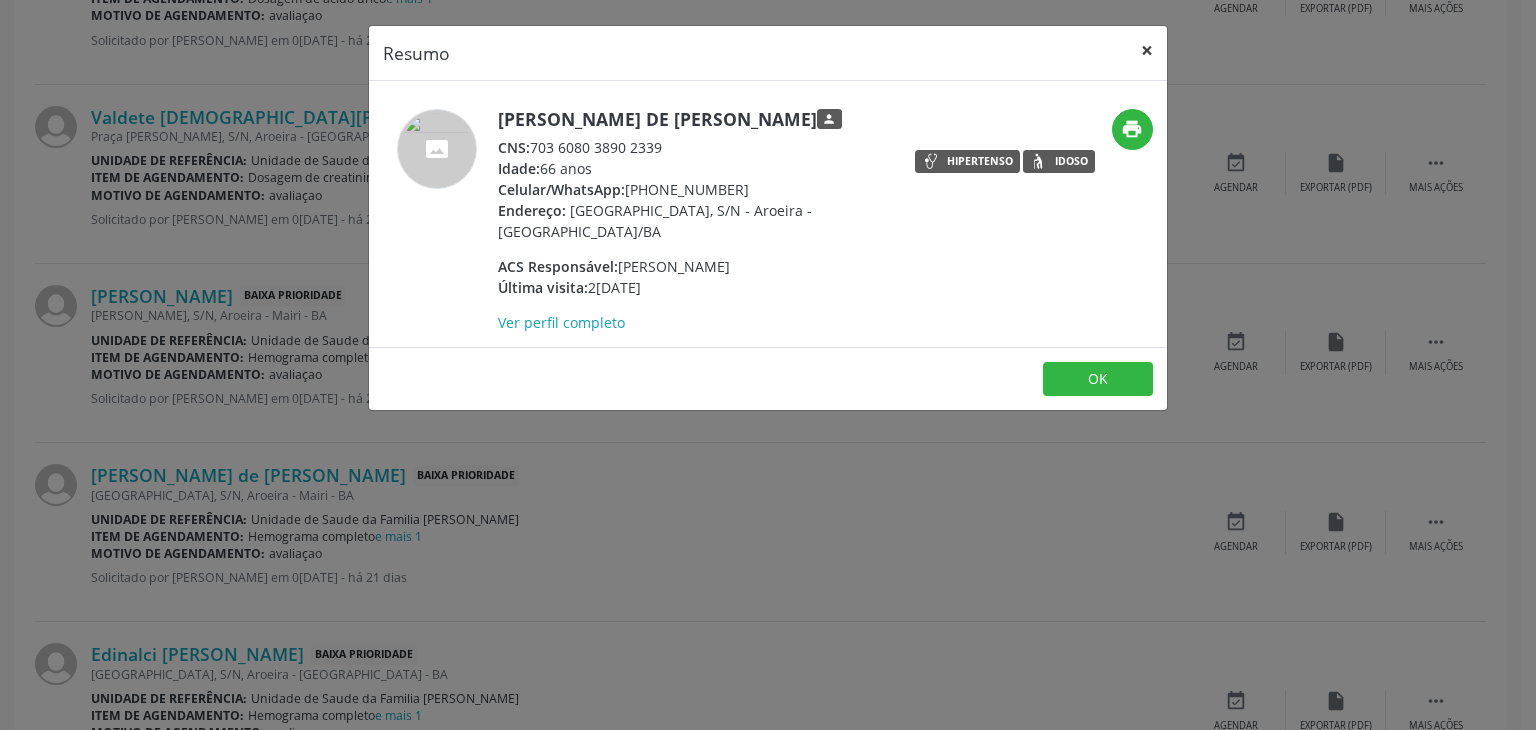 click on "×" at bounding box center (1147, 50) 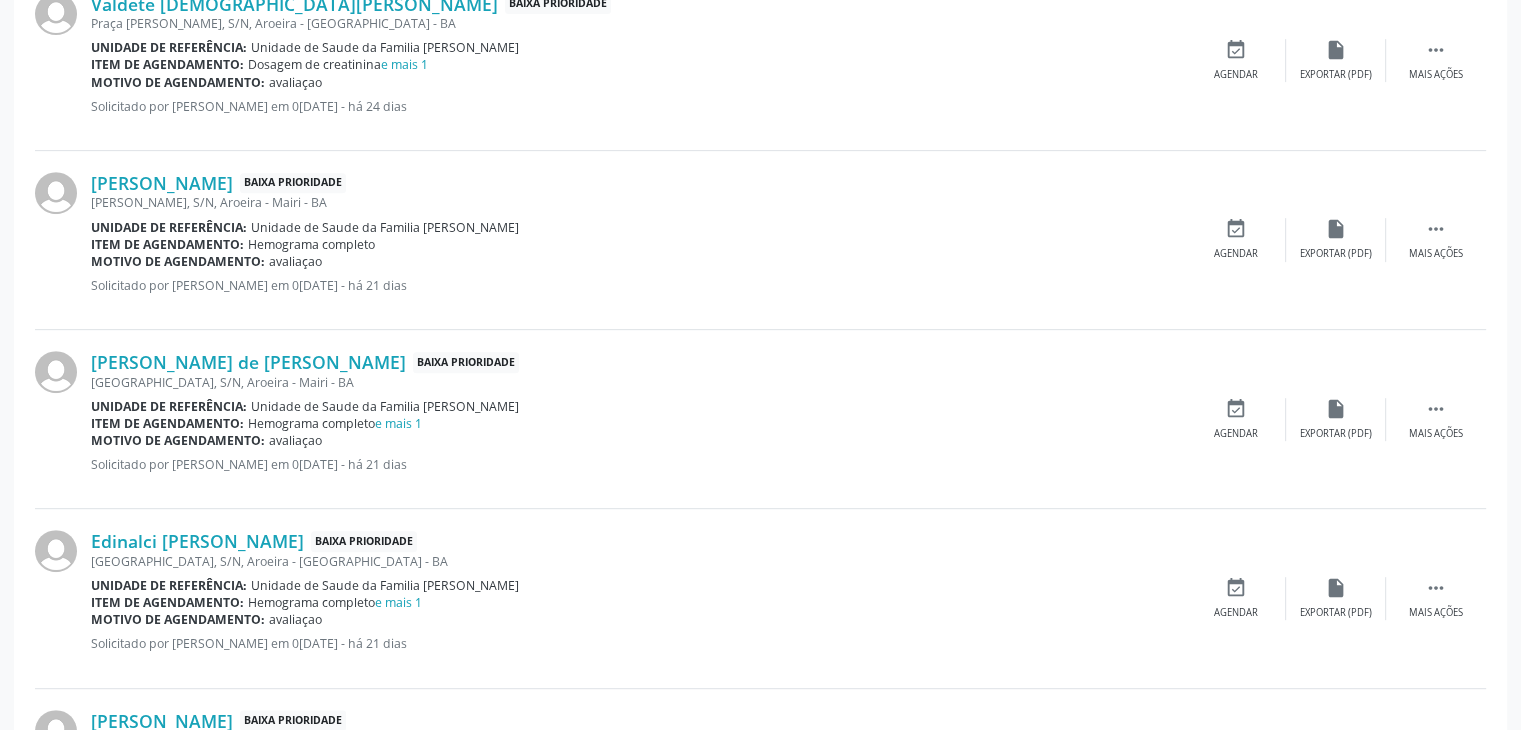 scroll, scrollTop: 1000, scrollLeft: 0, axis: vertical 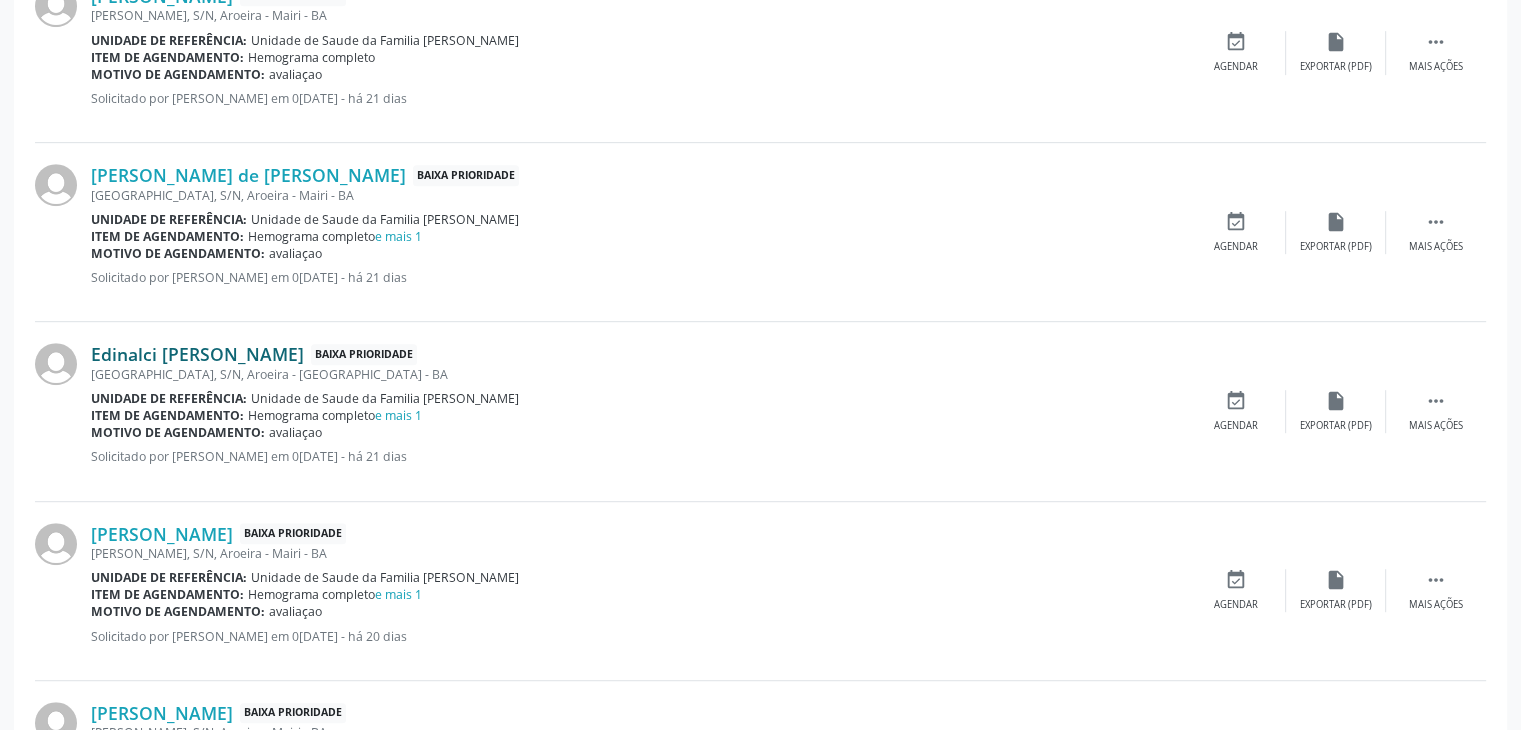 click on "Edinalci Pedreira de Almeida" at bounding box center [197, 354] 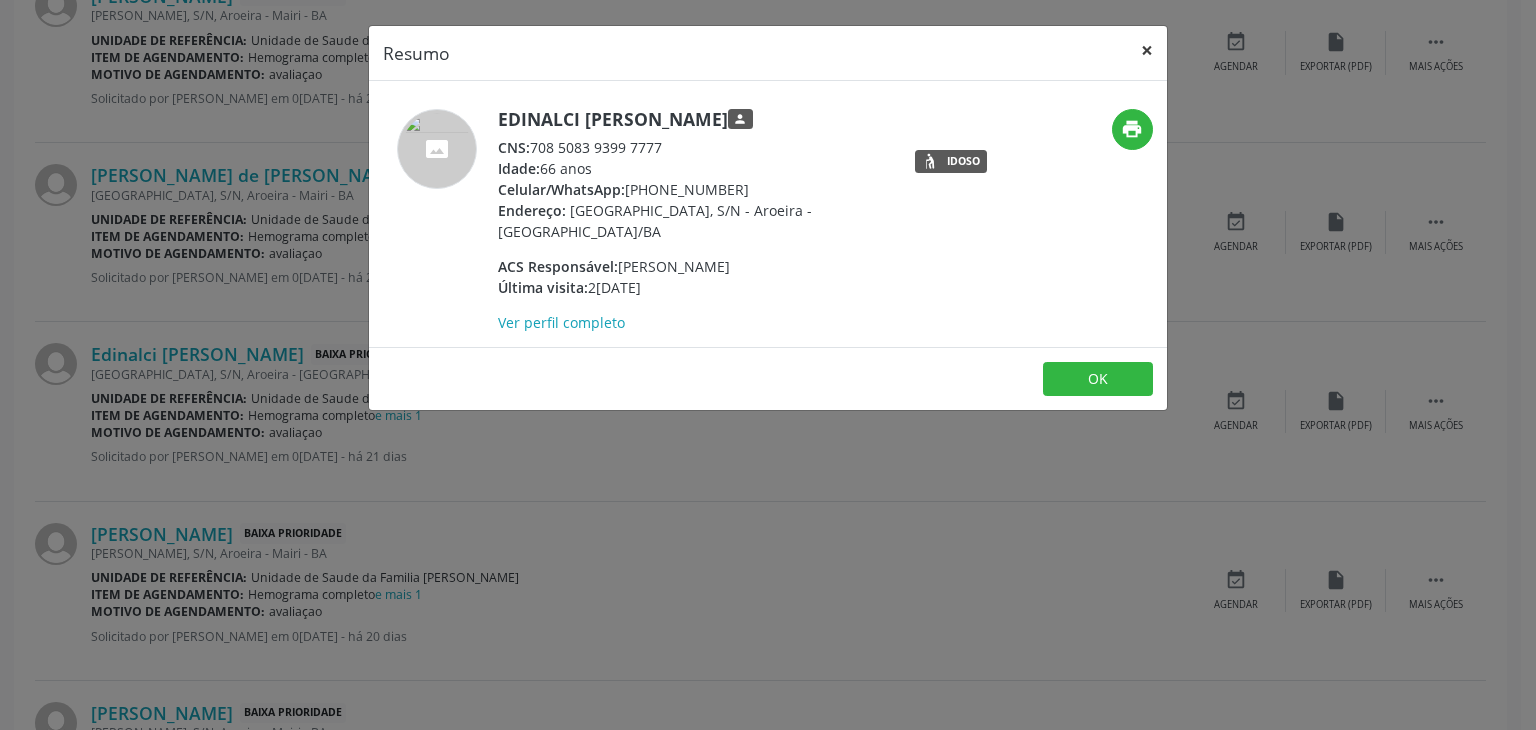 click on "×" at bounding box center (1147, 50) 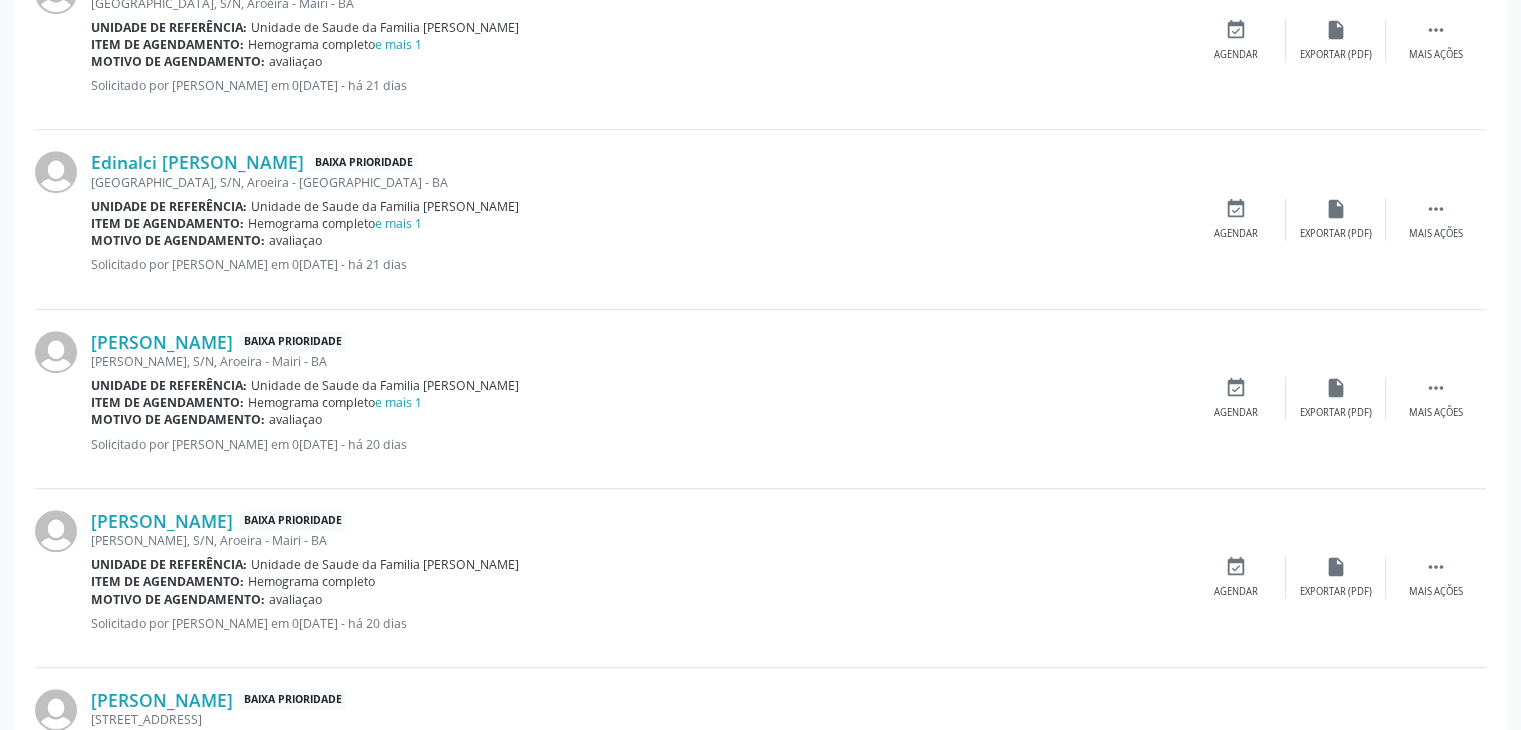 scroll, scrollTop: 1200, scrollLeft: 0, axis: vertical 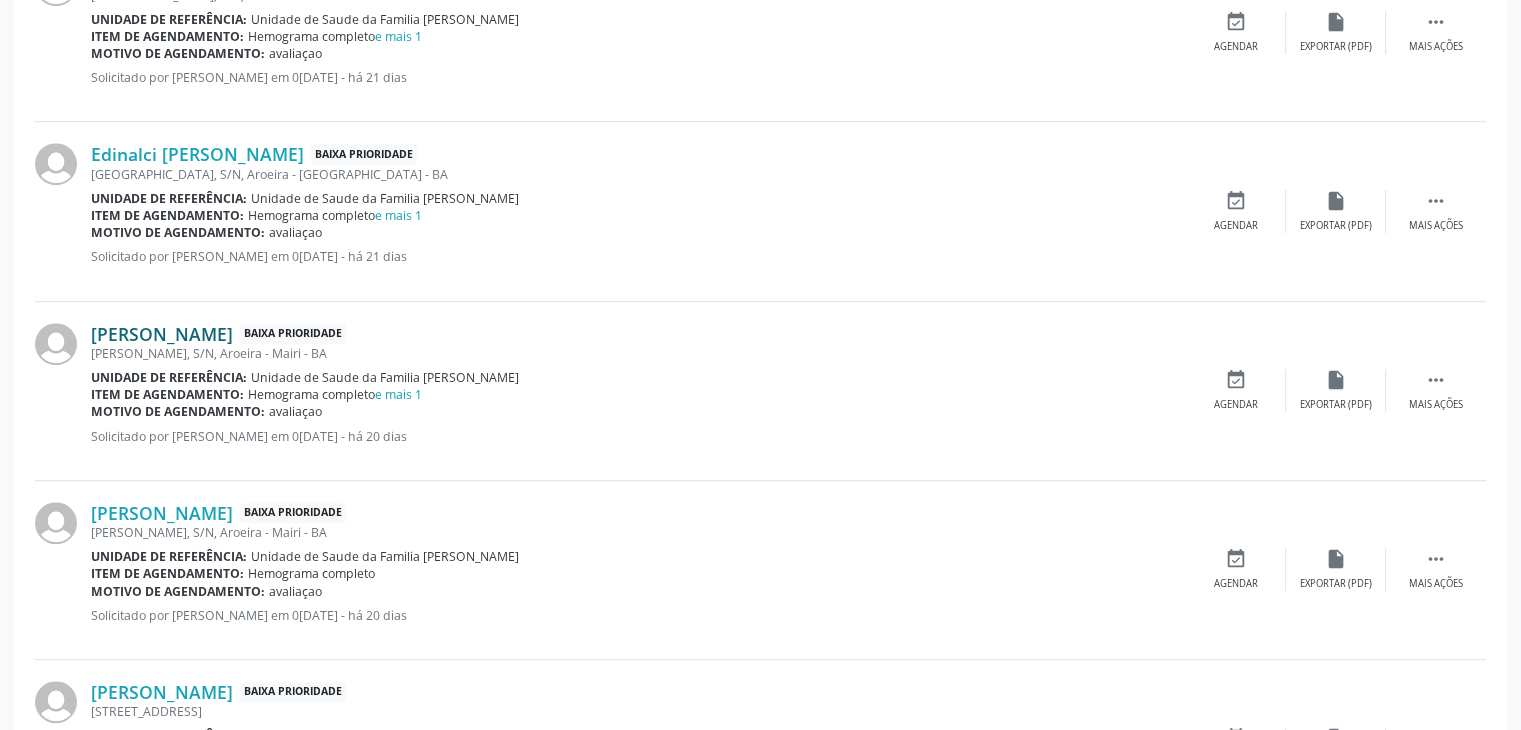 click on "Magali Pessoa Santana" at bounding box center (162, 334) 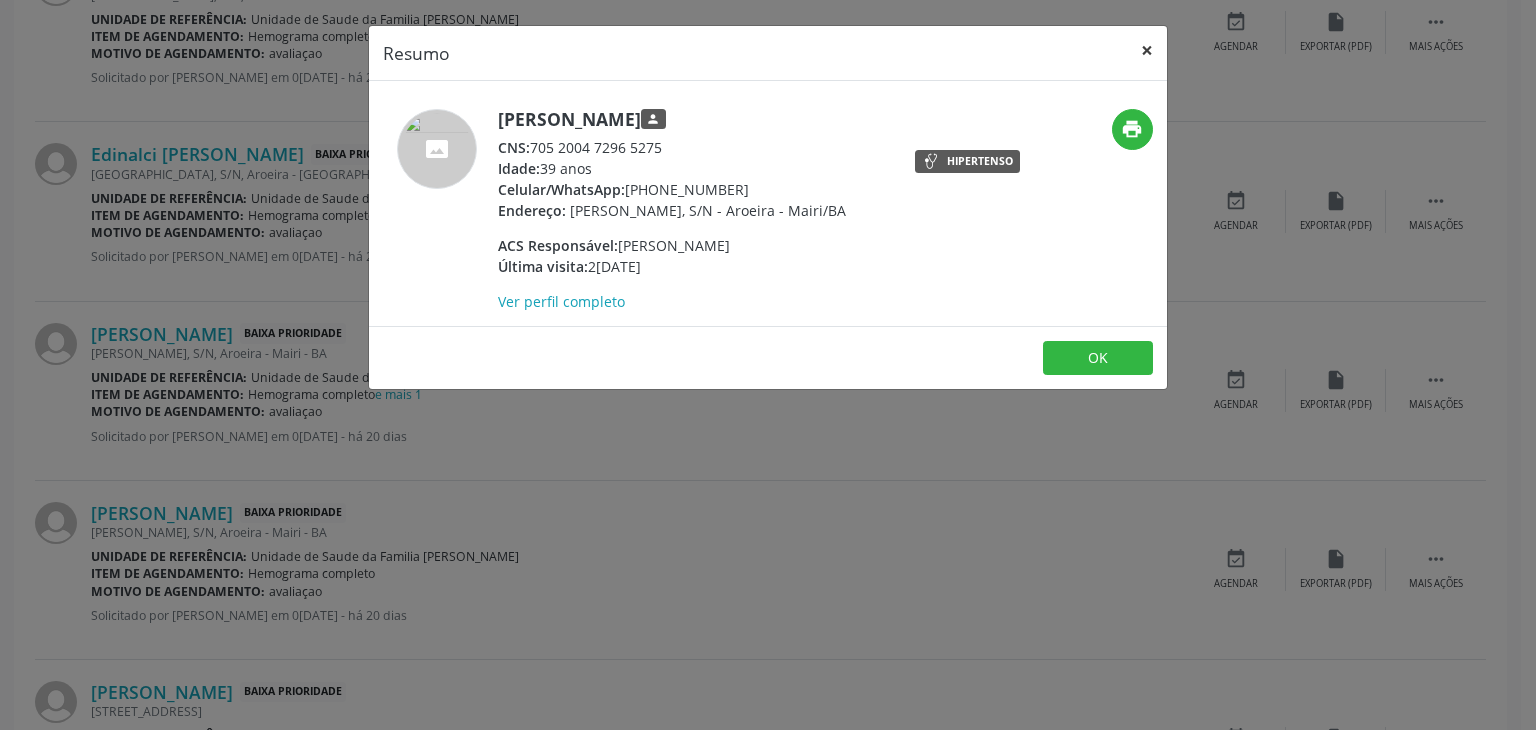 click on "×" at bounding box center [1147, 50] 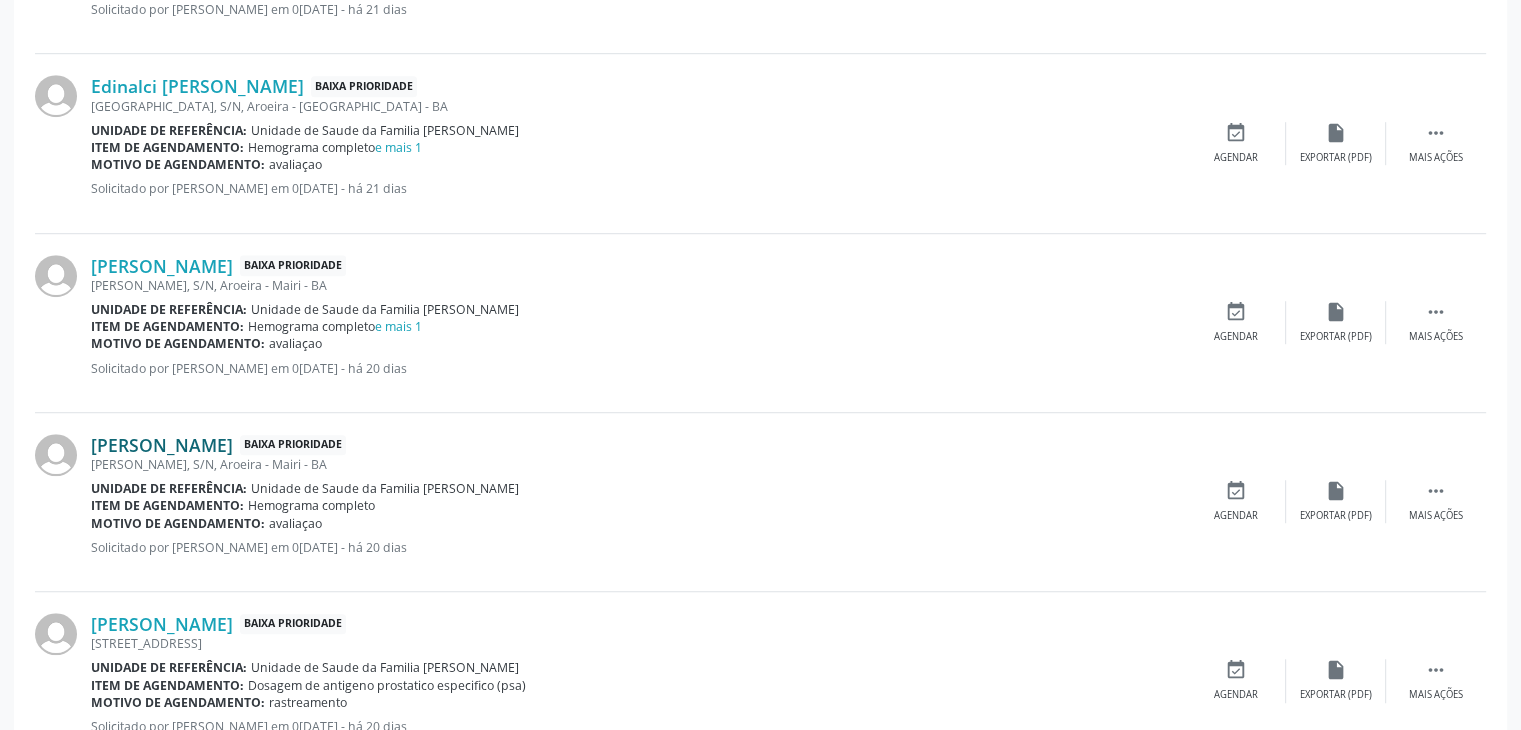 scroll, scrollTop: 1300, scrollLeft: 0, axis: vertical 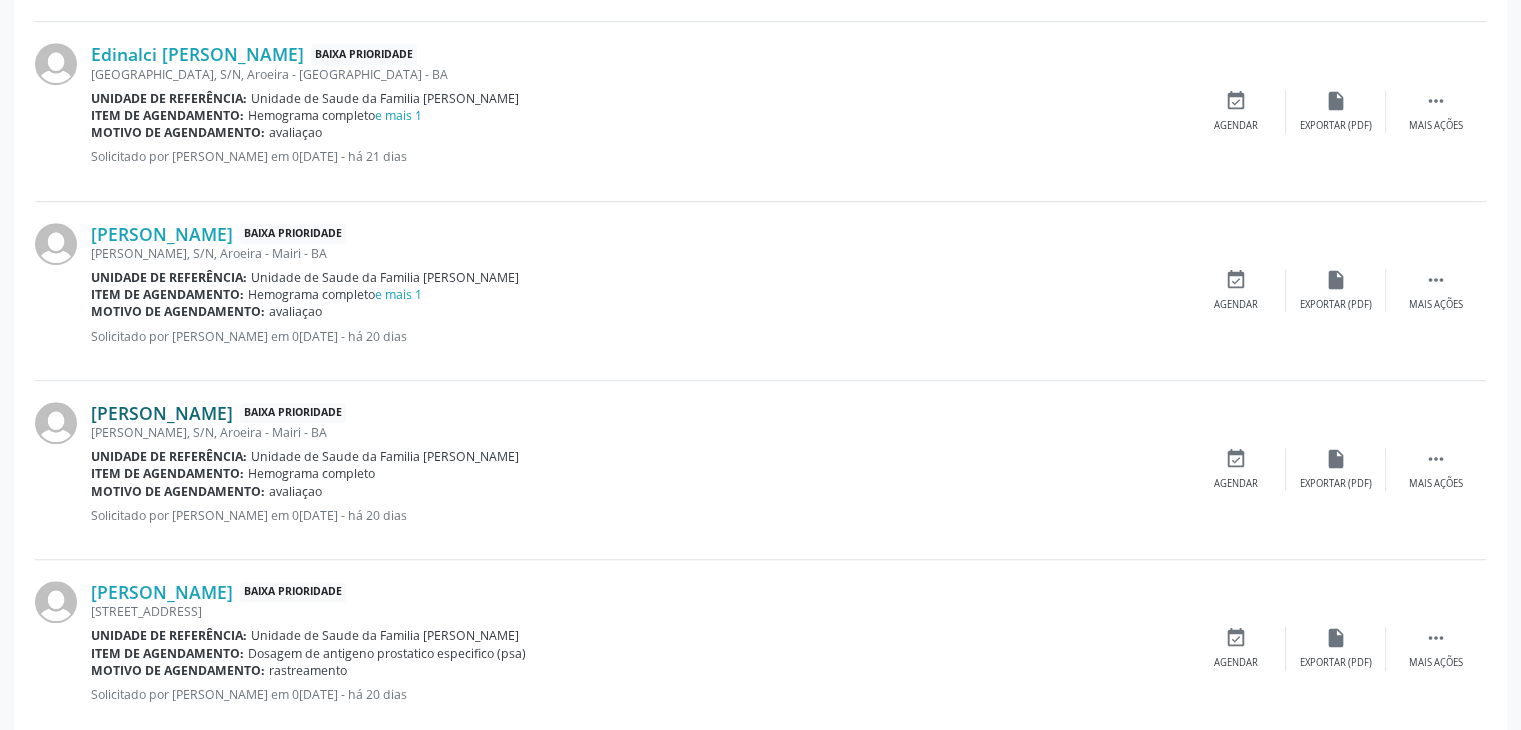 click on "Elizangela Gonsalves Pezan" at bounding box center [162, 413] 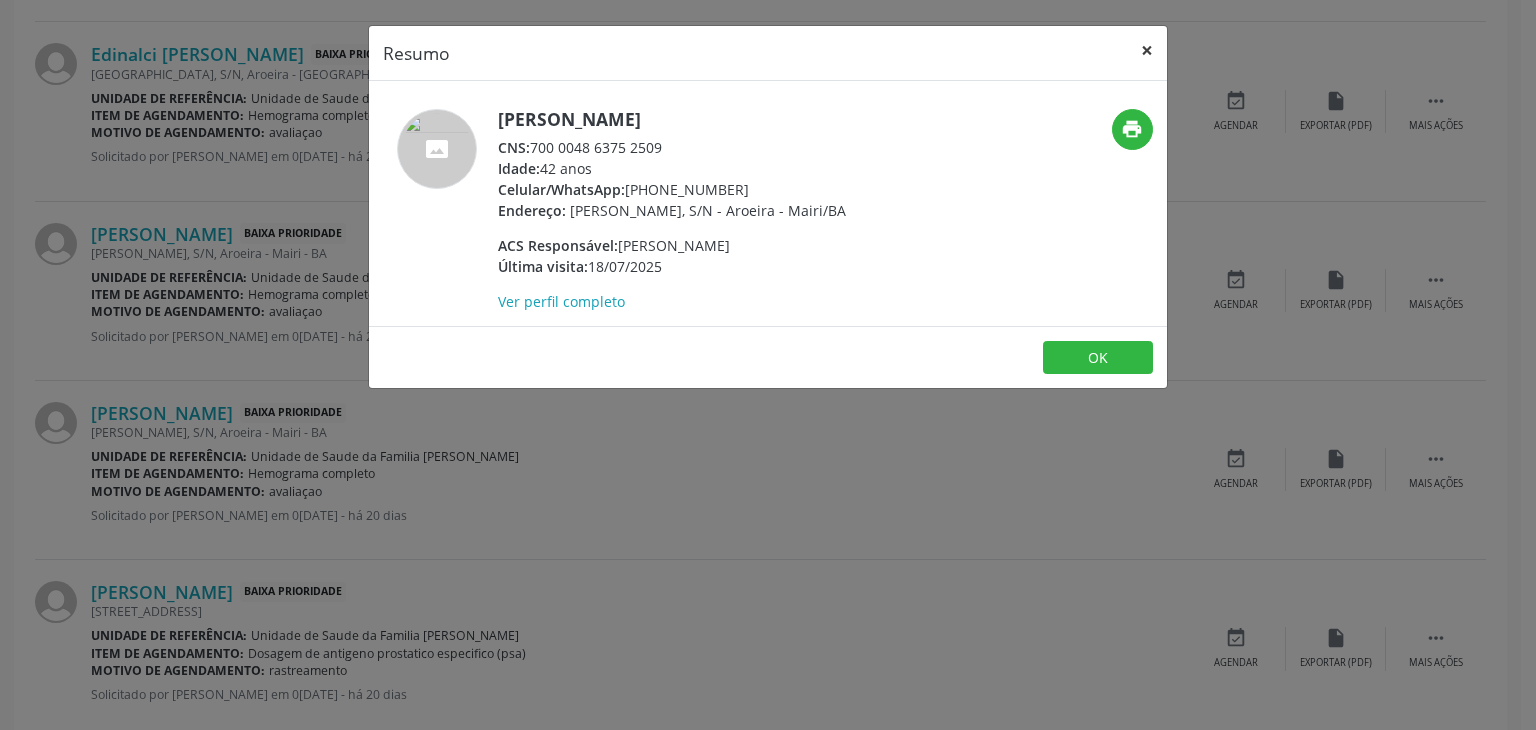 click on "×" at bounding box center [1147, 50] 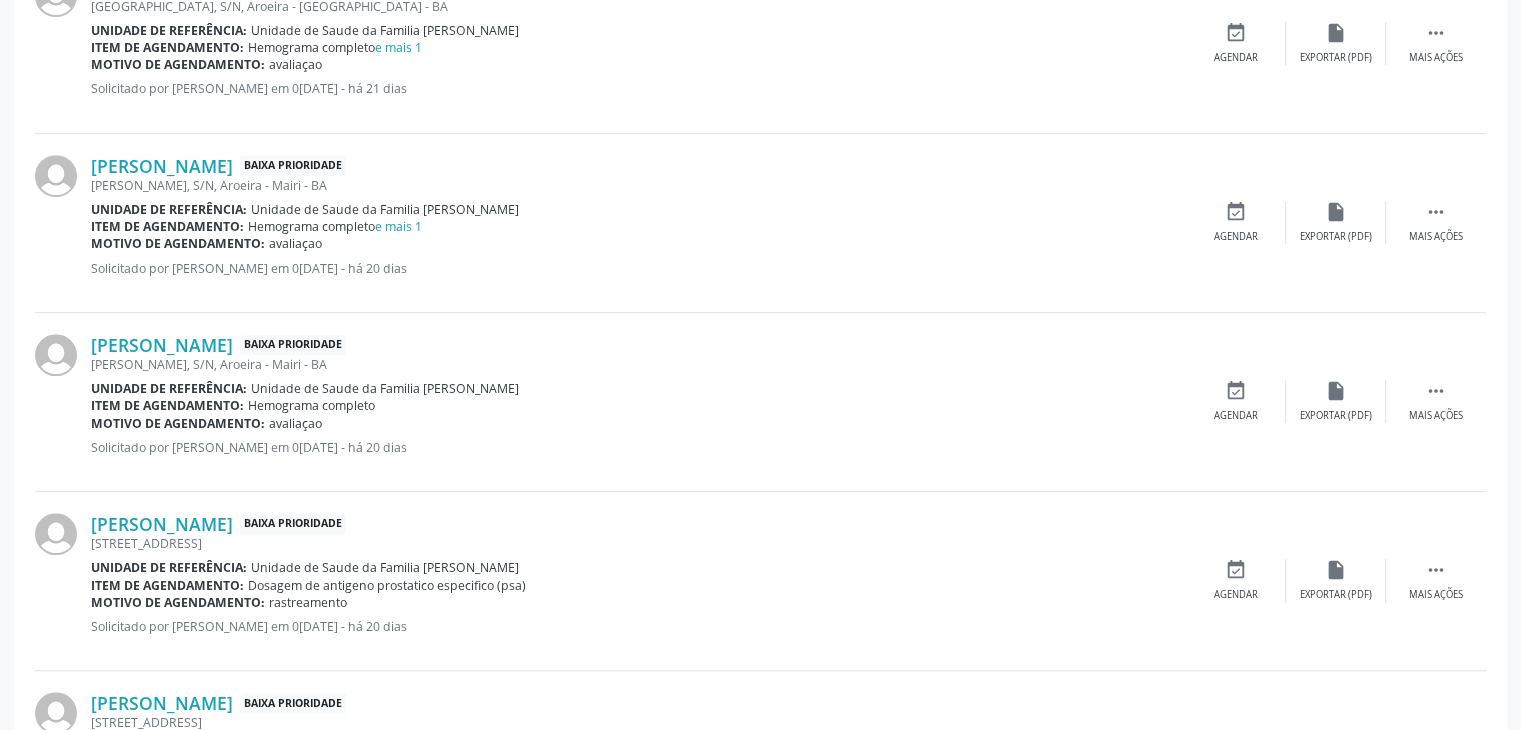 scroll, scrollTop: 1400, scrollLeft: 0, axis: vertical 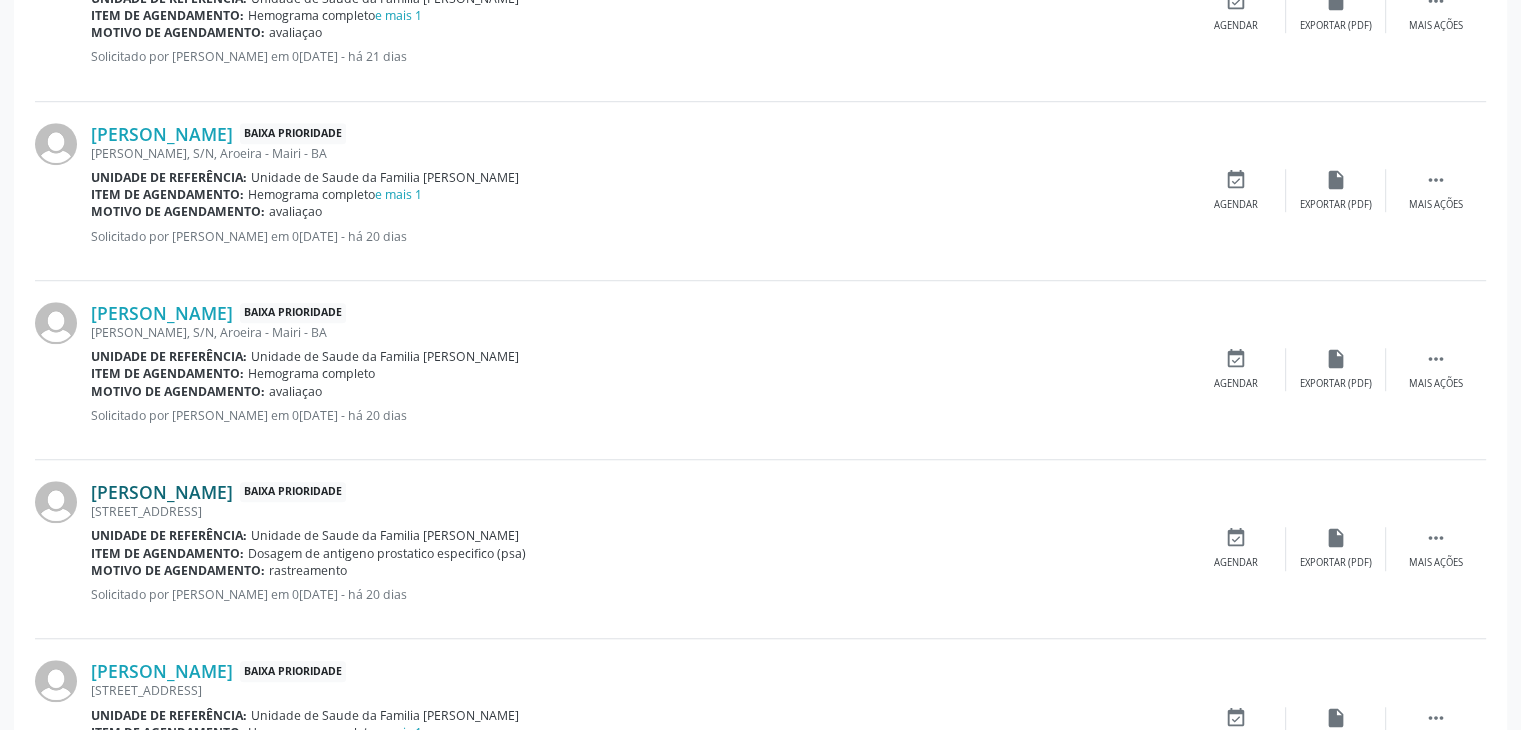 click on "Eufrásio Souza Santos" at bounding box center (162, 492) 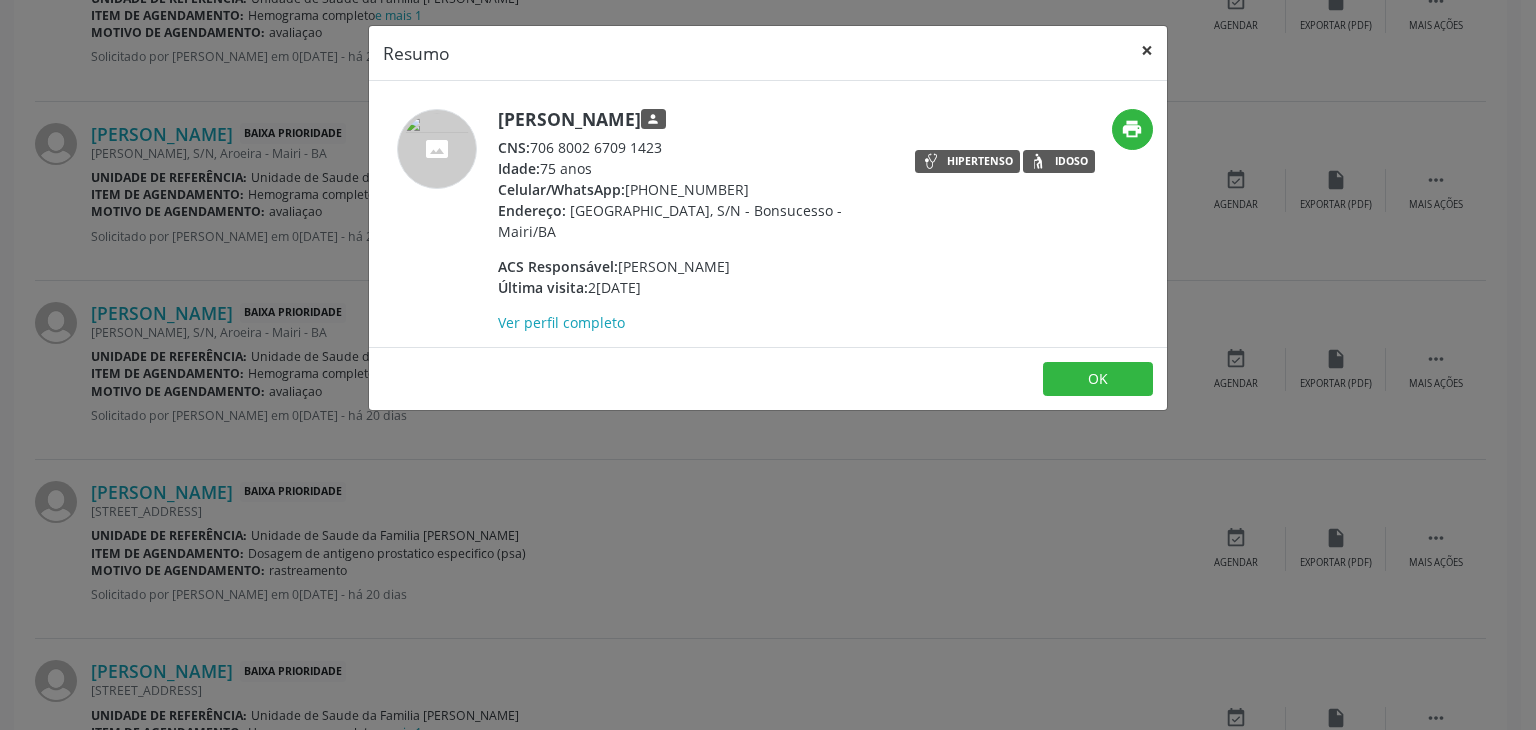 click on "×" at bounding box center (1147, 50) 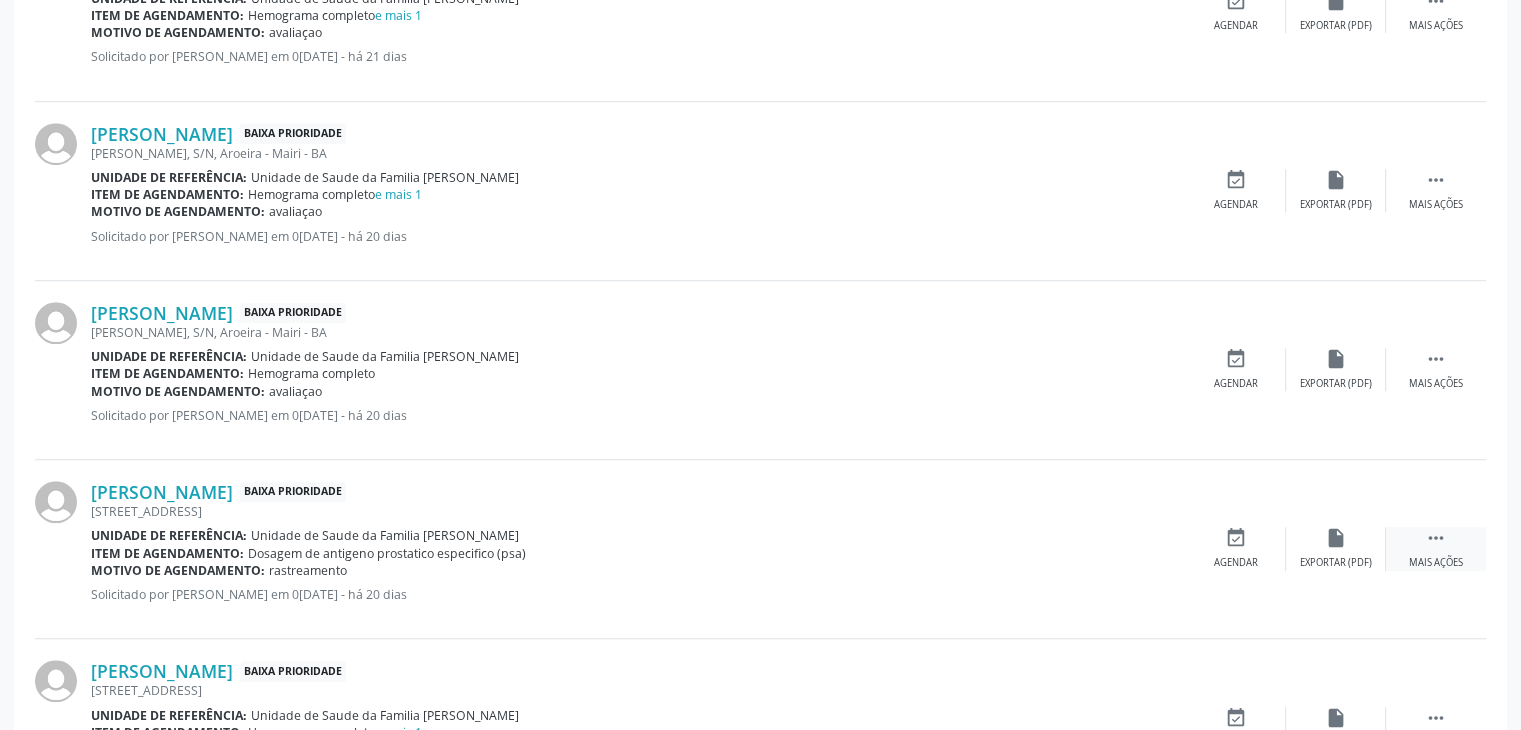 click on "
Mais ações" at bounding box center (1436, 548) 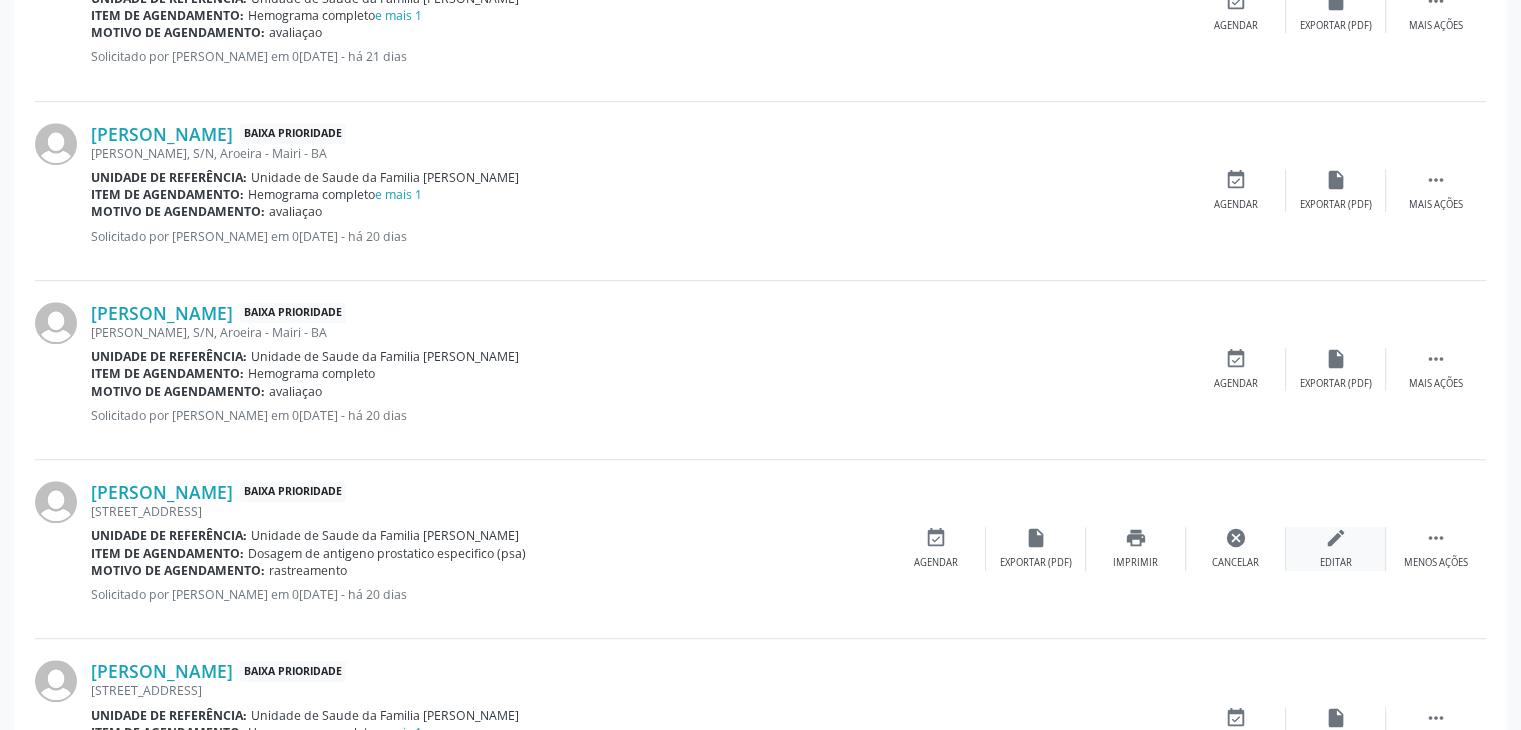 click on "Editar" at bounding box center [1336, 563] 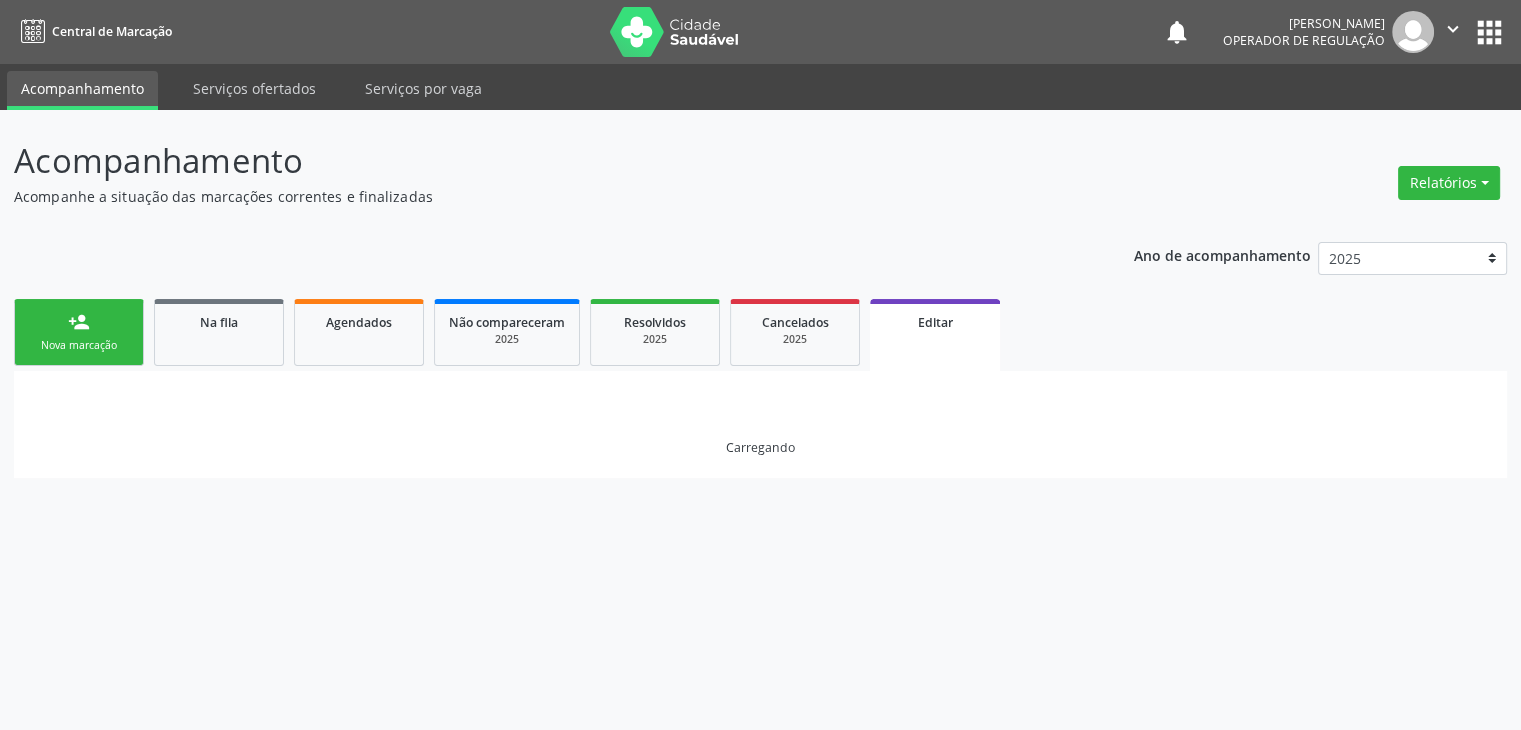 scroll, scrollTop: 0, scrollLeft: 0, axis: both 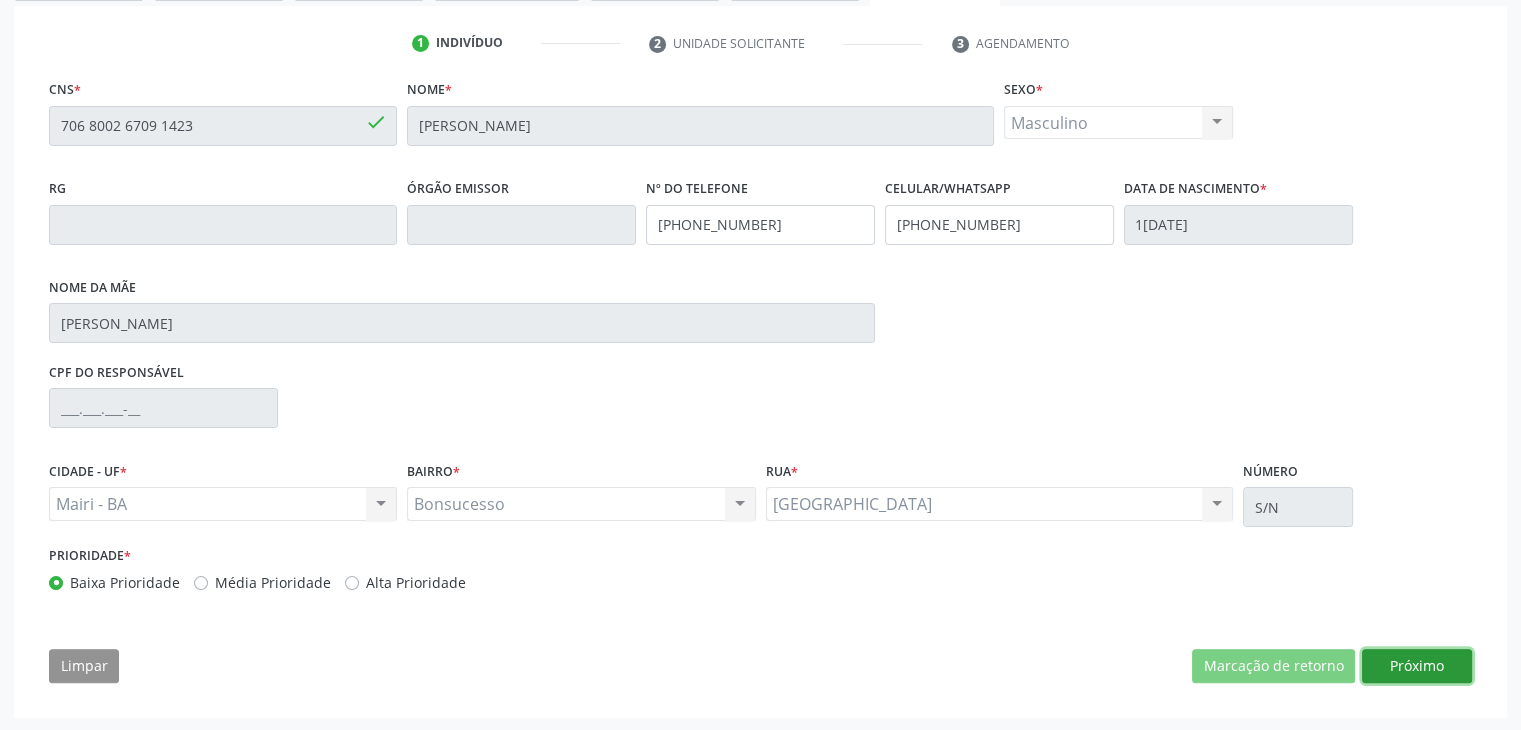 click on "Próximo" at bounding box center [1417, 666] 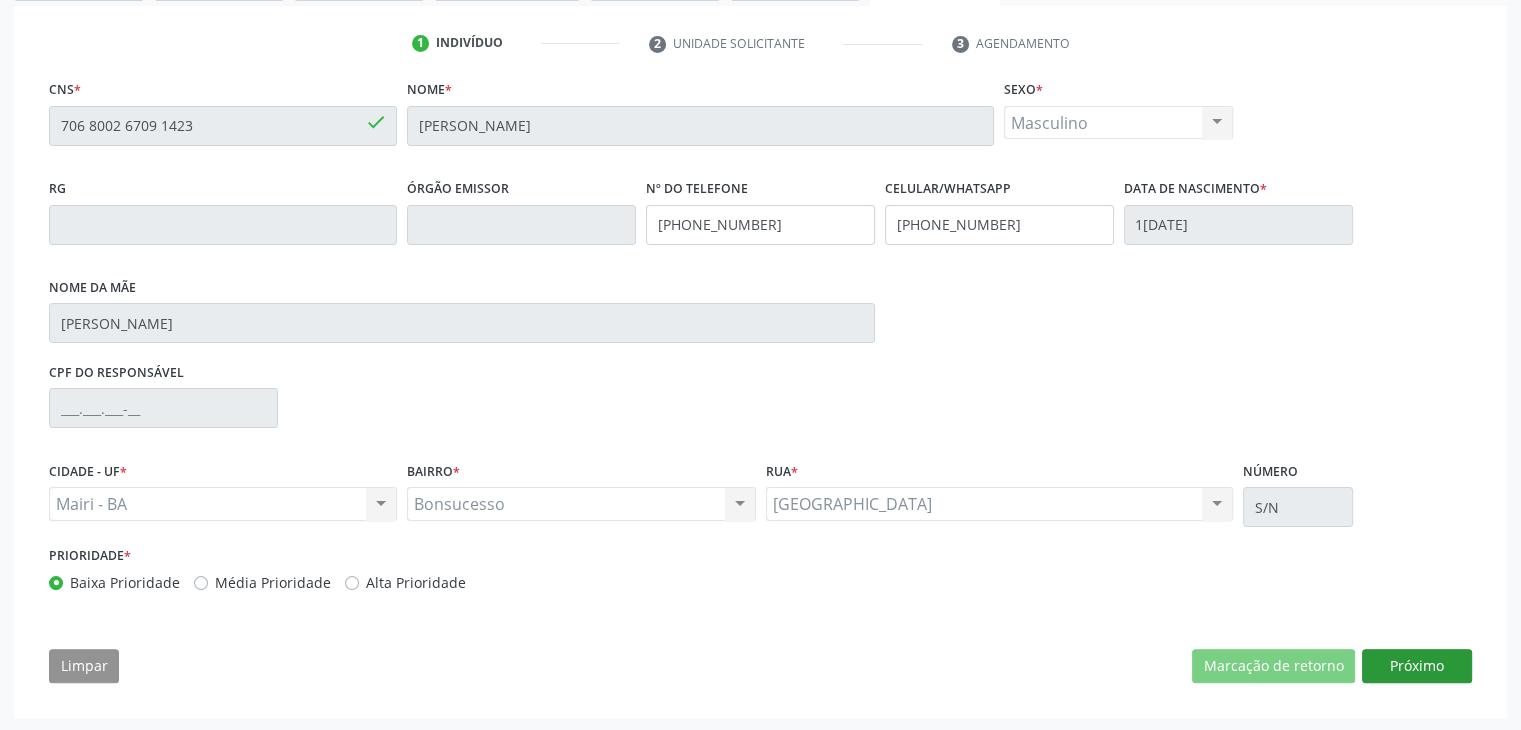 scroll, scrollTop: 214, scrollLeft: 0, axis: vertical 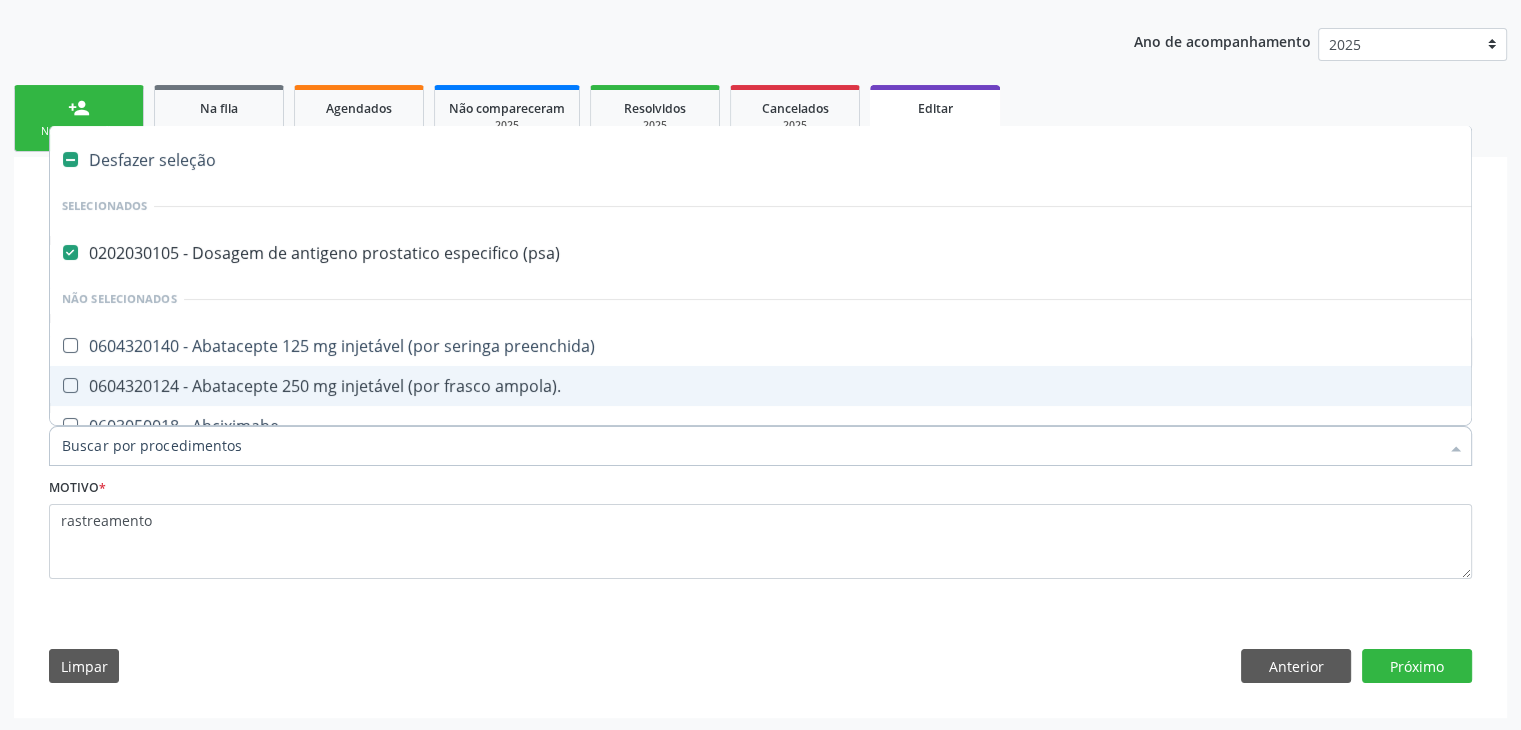 click on "Não selecionados" at bounding box center (831, 299) 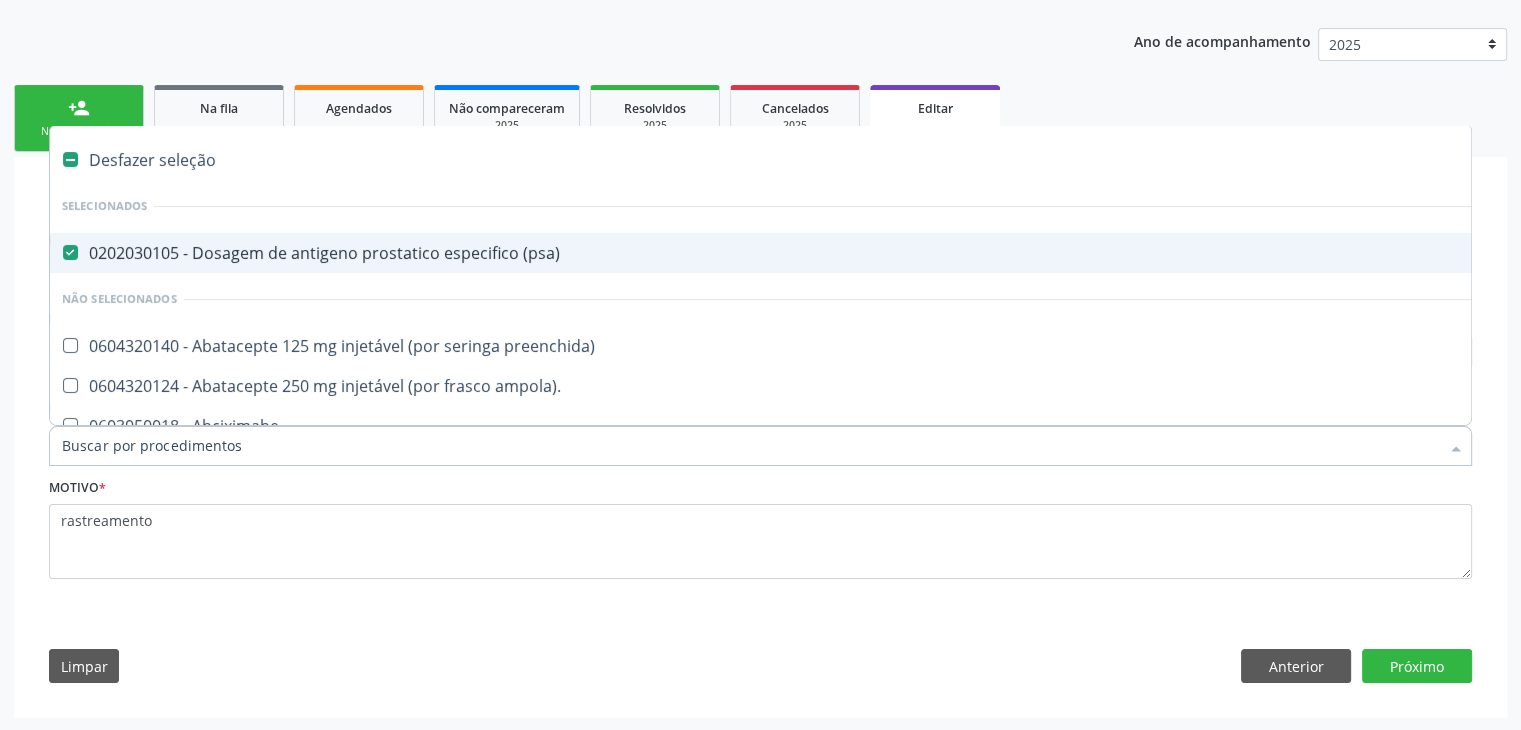 click on "0202030105 - Dosagem de antigeno prostatico especifico (psa)" at bounding box center [831, 253] 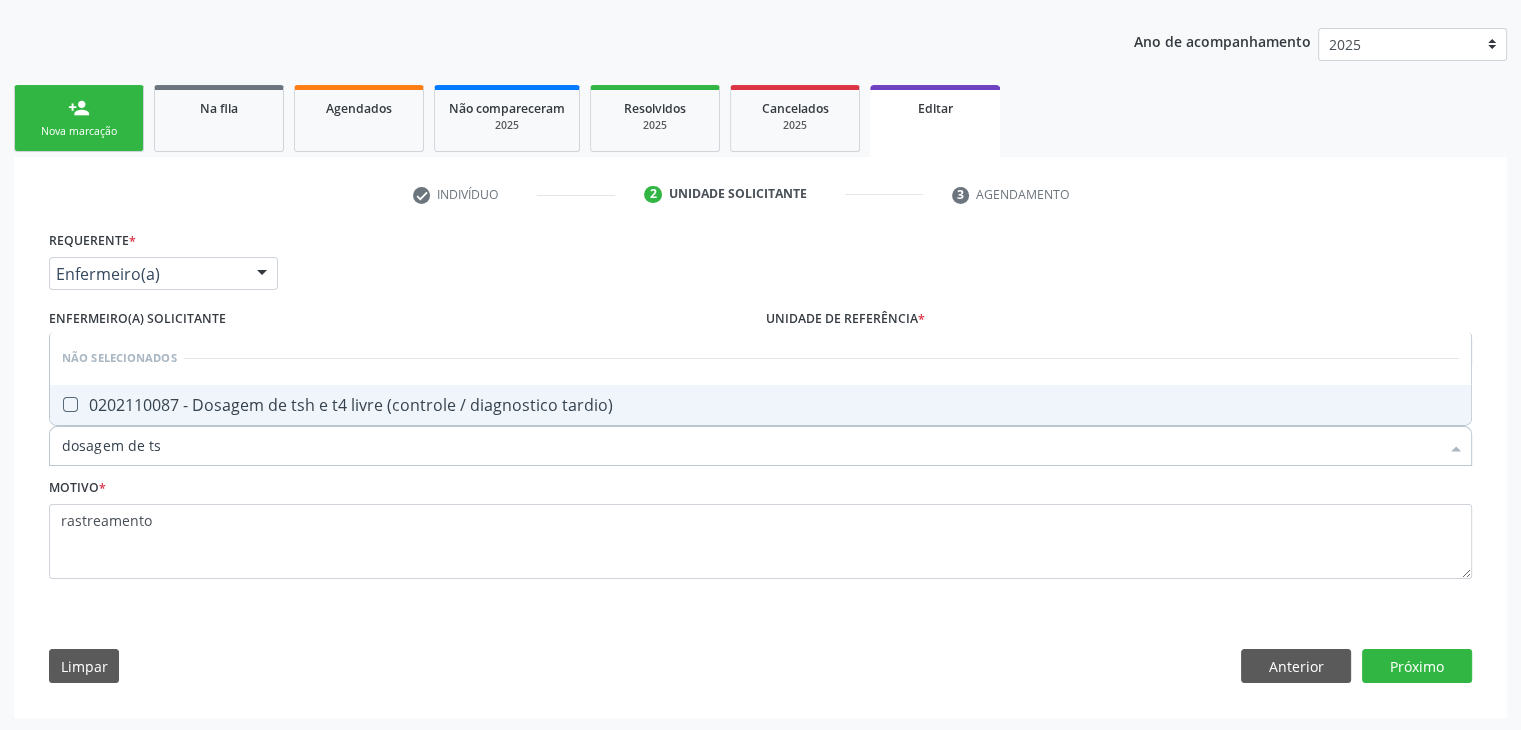 click on "0202110087 - Dosagem de tsh e t4 livre (controle / diagnostico tardio)" at bounding box center (760, 405) 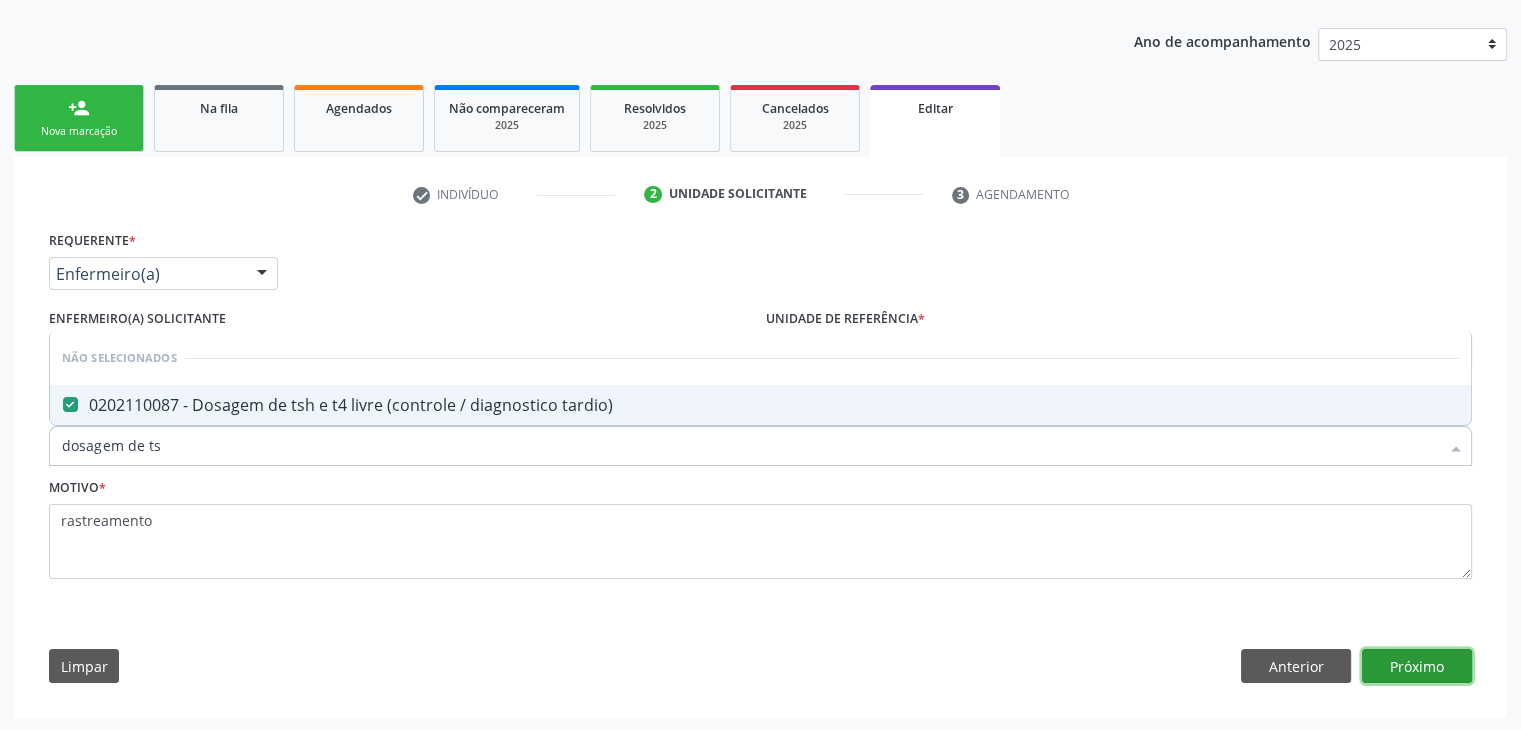 click on "Próximo" at bounding box center (1417, 666) 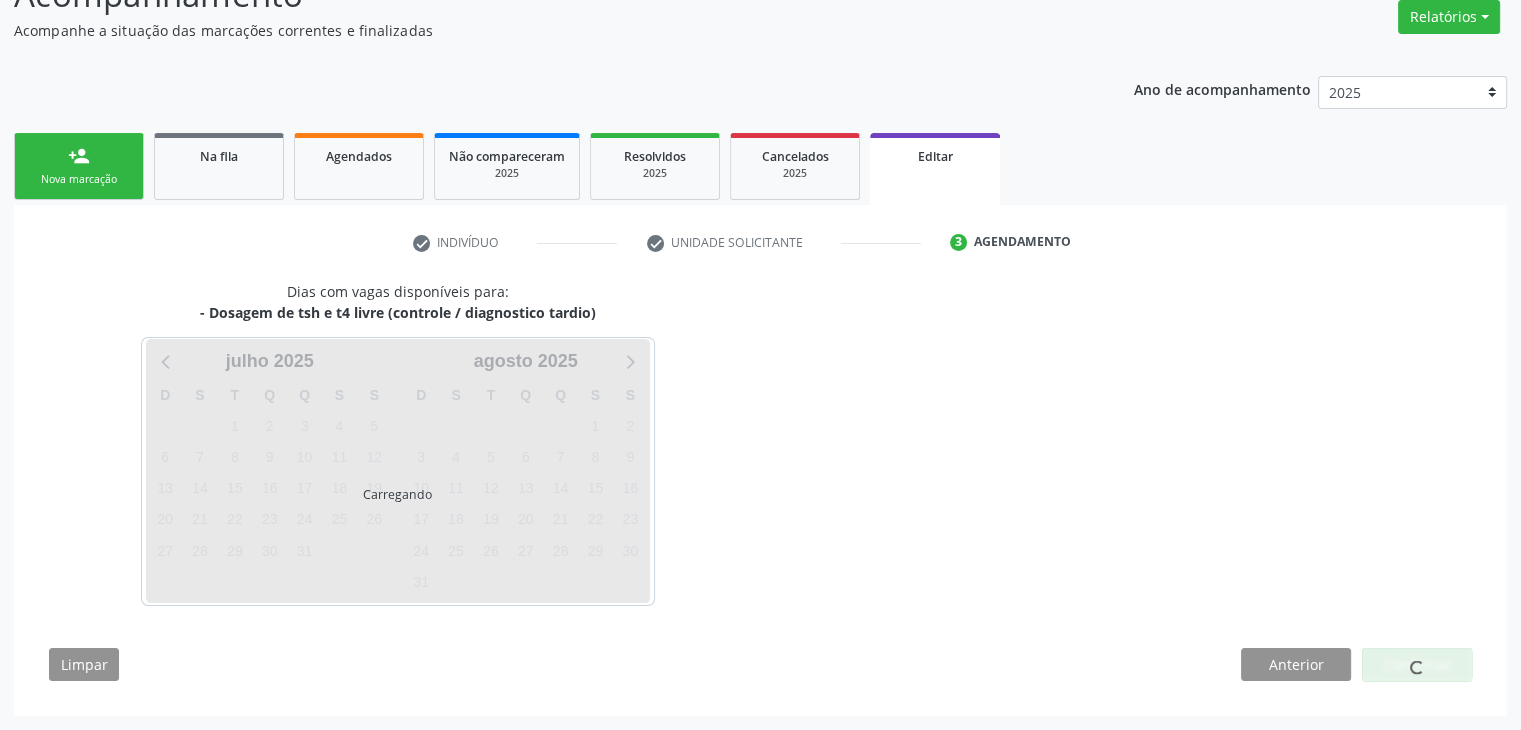 scroll, scrollTop: 165, scrollLeft: 0, axis: vertical 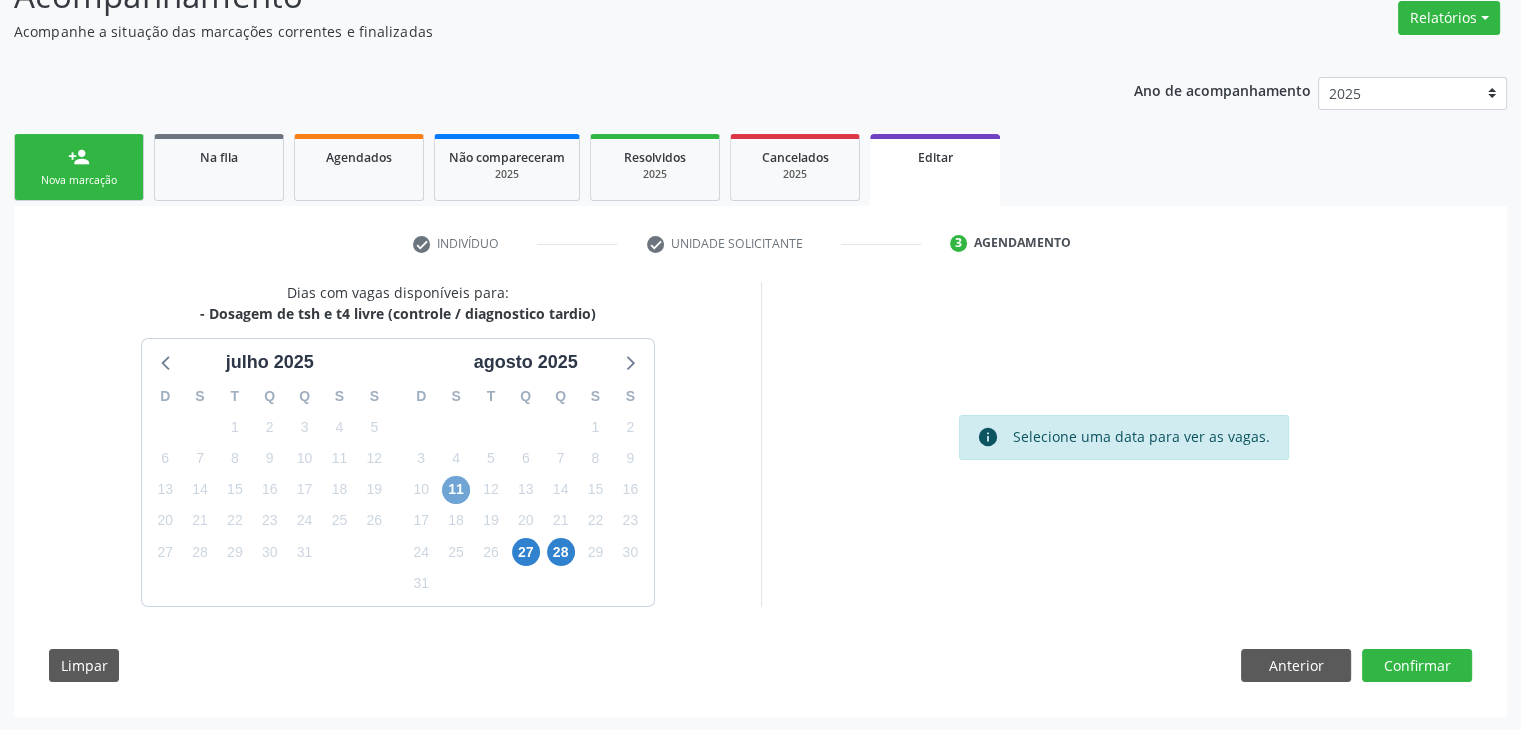 click on "11" at bounding box center [456, 490] 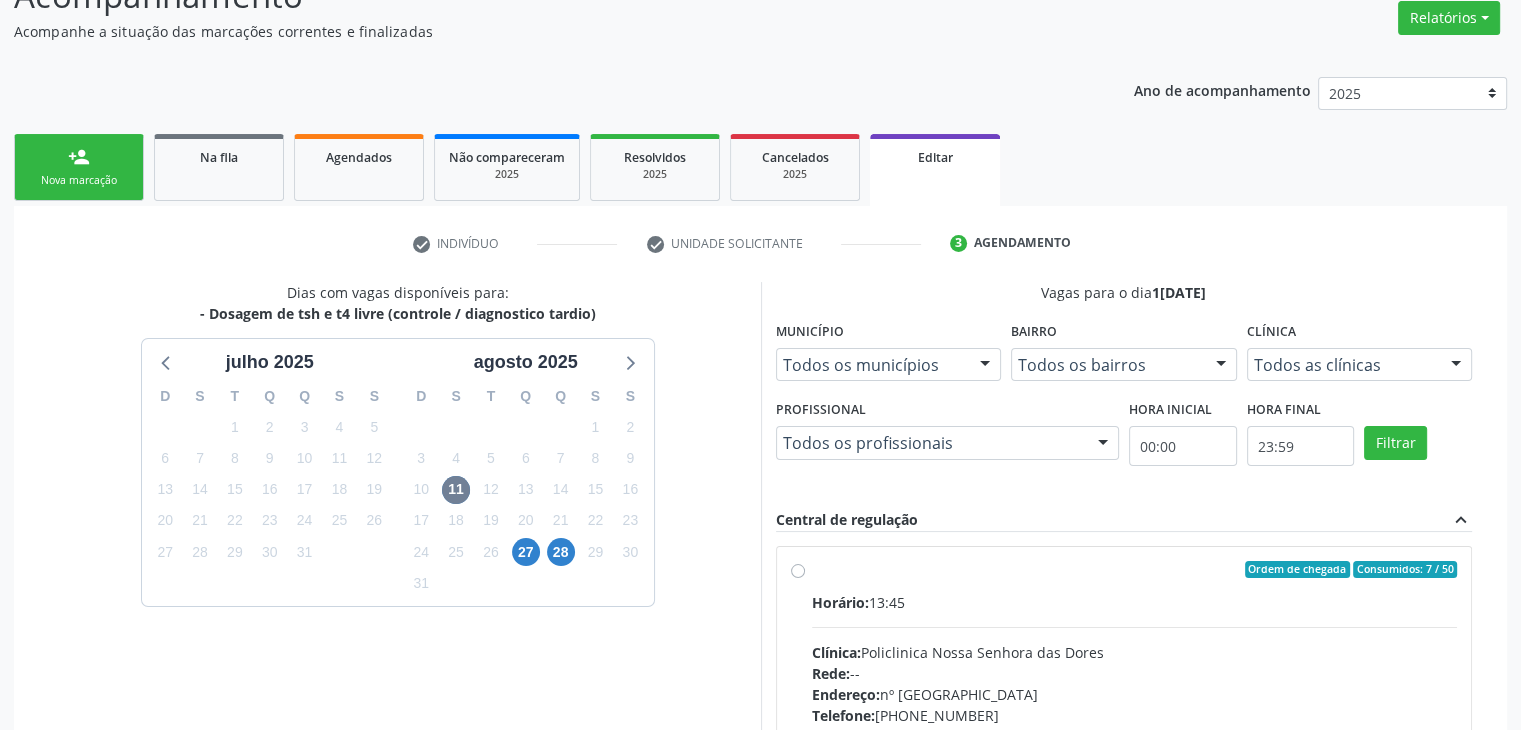 click on "Clínica:  Policlinica Nossa Senhora das Dores" at bounding box center (1135, 652) 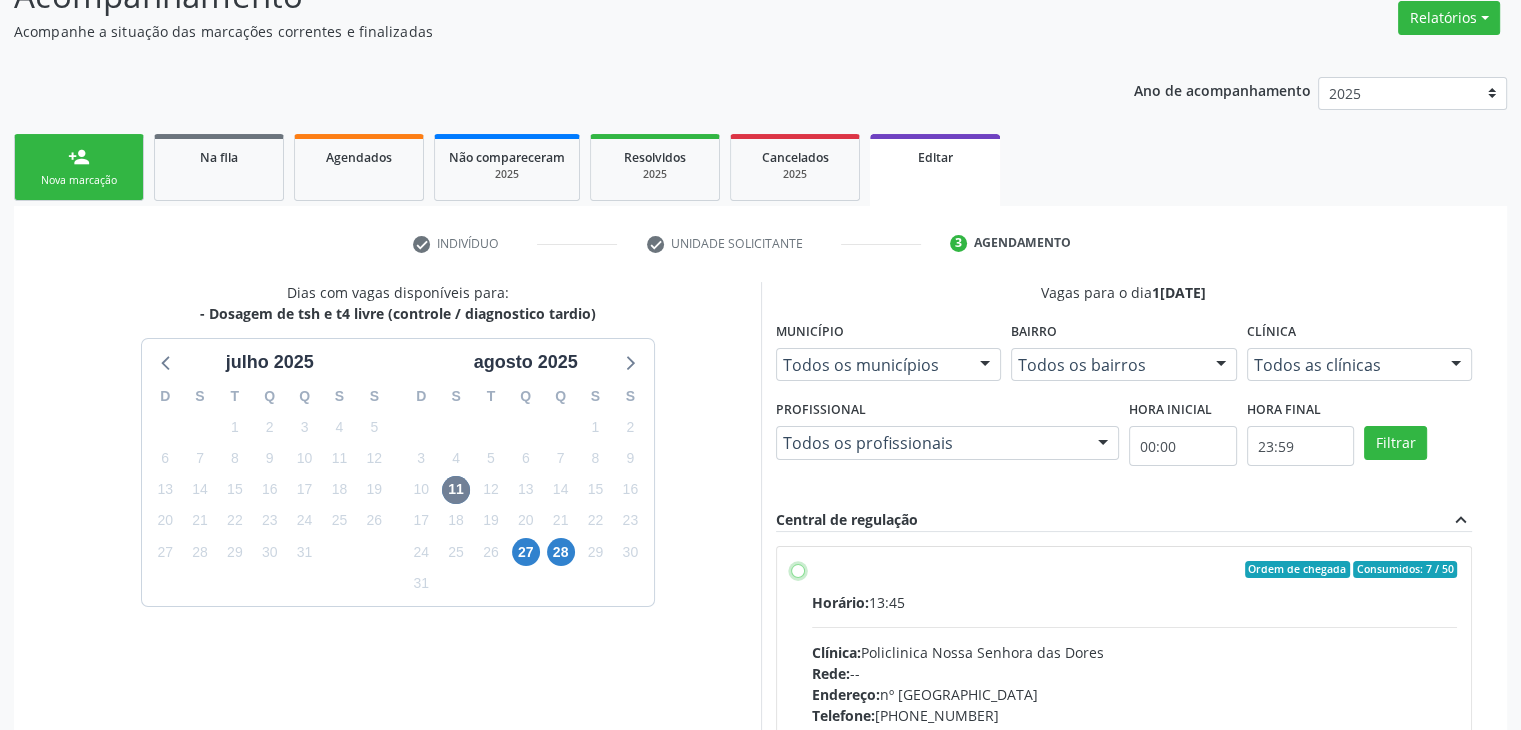click on "Ordem de chegada
Consumidos: 7 / 50
Horário:   13:45
Clínica:  Policlinica Nossa Senhora das Dores
Rede:
--
Endereço:   nº 94, Centro, Mairi - BA
Telefone:   (74) 36322104
Profissional:
--
Informações adicionais sobre o atendimento
Idade de atendimento:
Sem restrição
Gênero(s) atendido(s):
Sem restrição
Informações adicionais:
--" at bounding box center [798, 570] 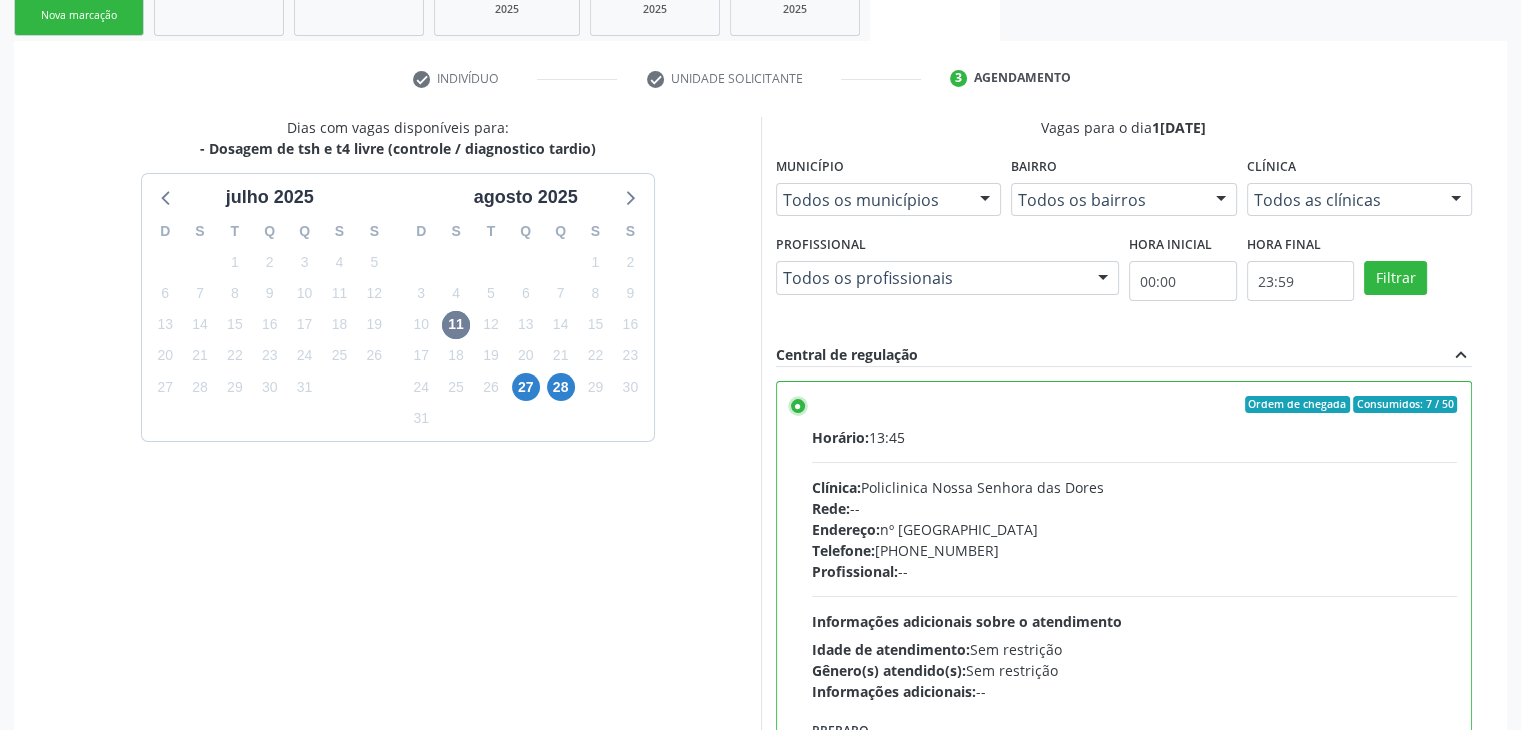 scroll, scrollTop: 490, scrollLeft: 0, axis: vertical 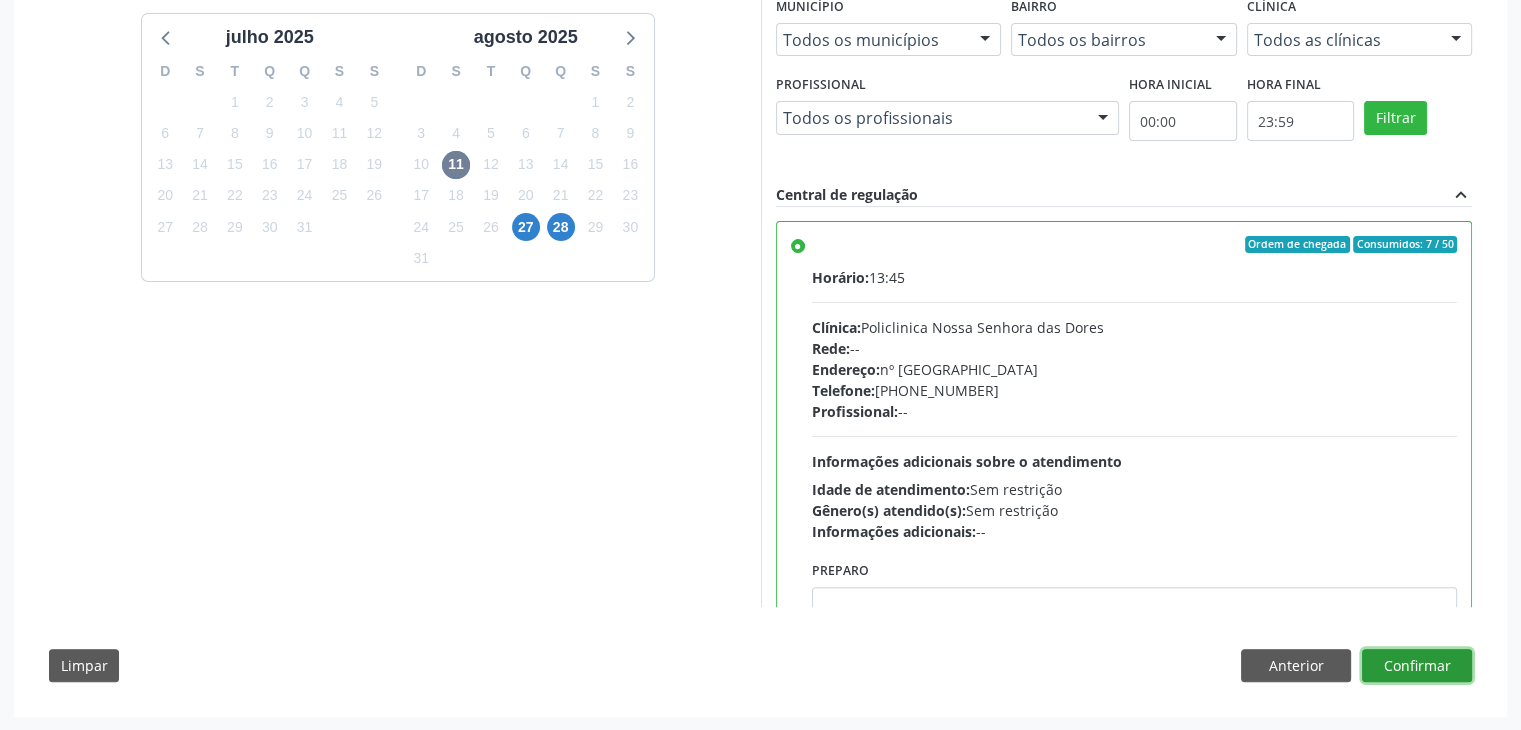 click on "Confirmar" at bounding box center (1417, 666) 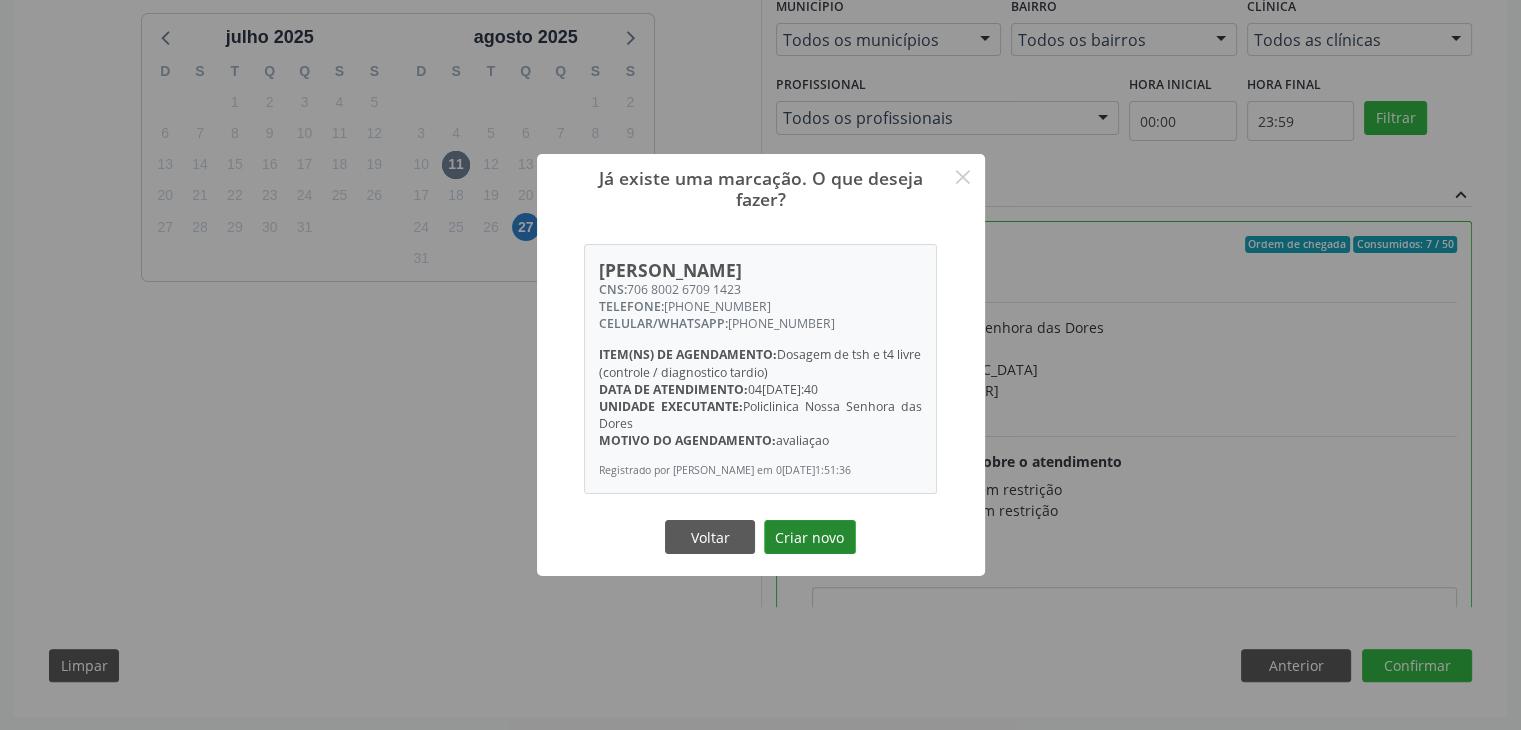click on "Criar novo" at bounding box center (810, 537) 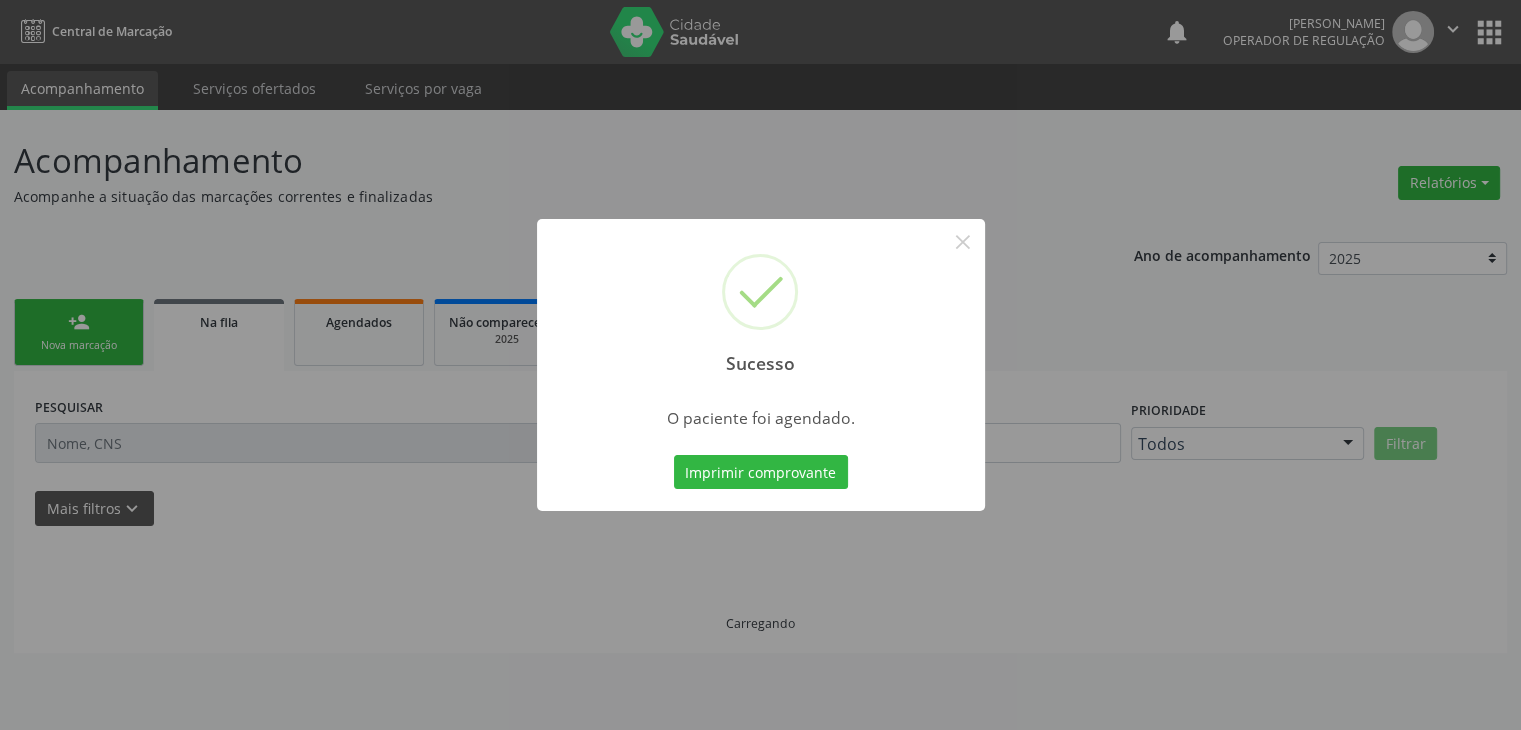 scroll, scrollTop: 0, scrollLeft: 0, axis: both 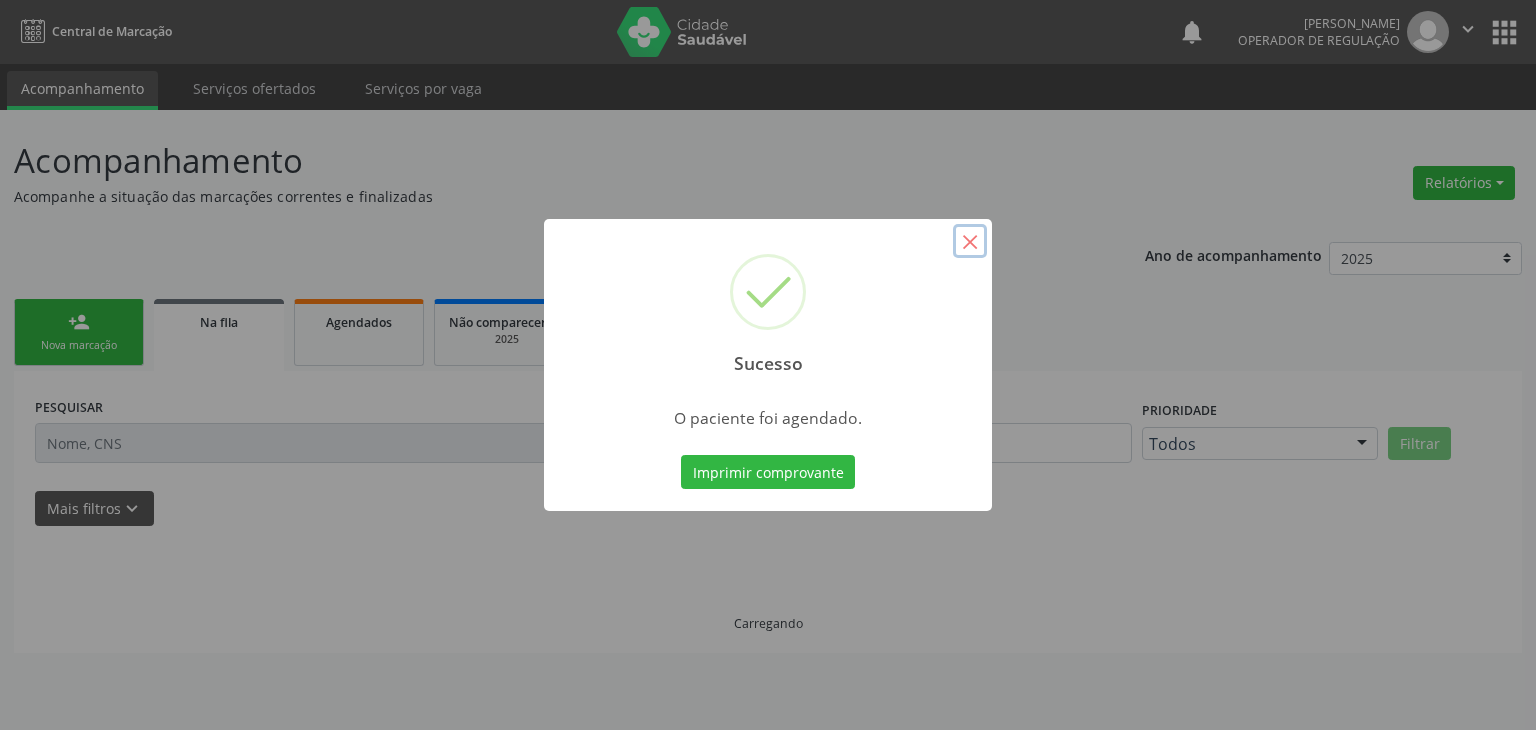 click on "×" at bounding box center [970, 241] 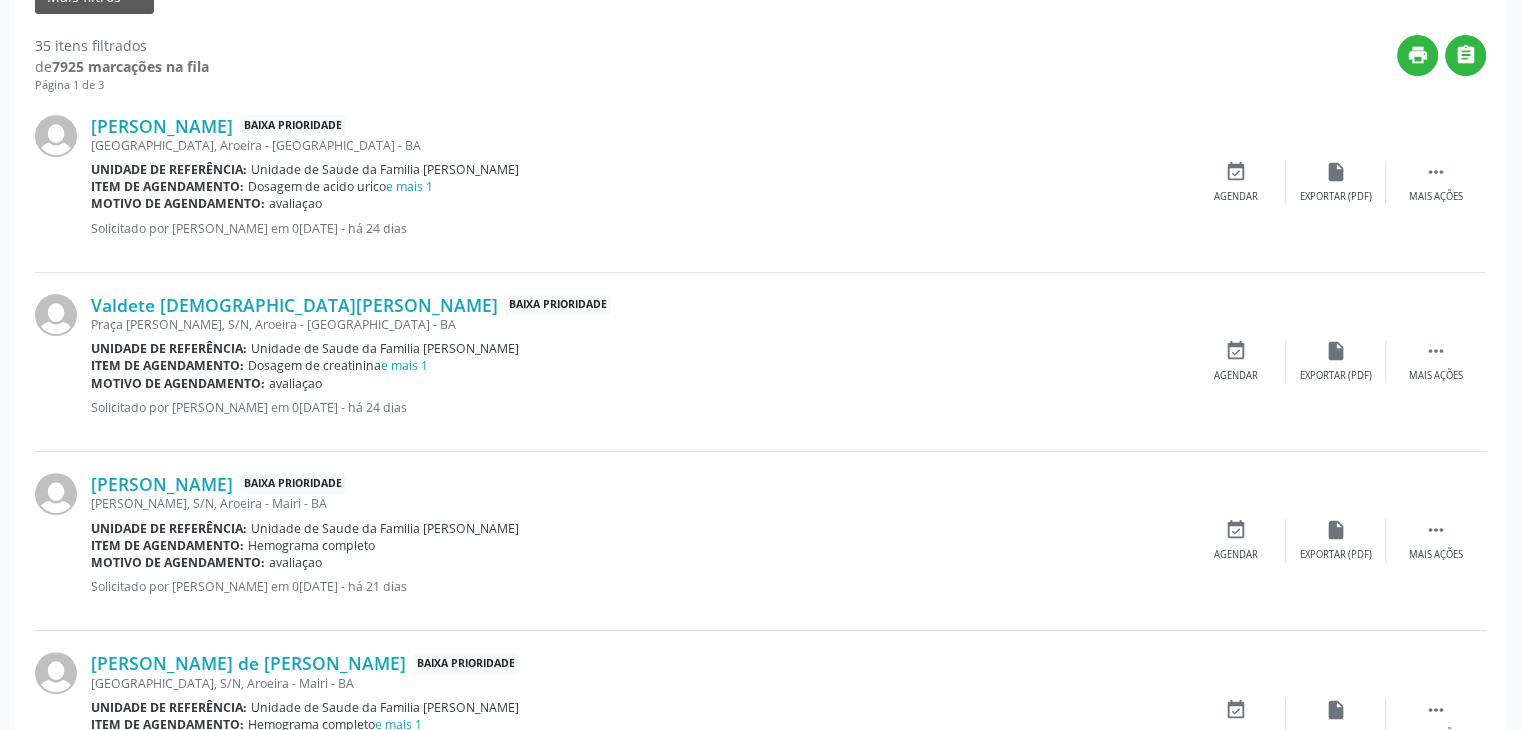 scroll, scrollTop: 500, scrollLeft: 0, axis: vertical 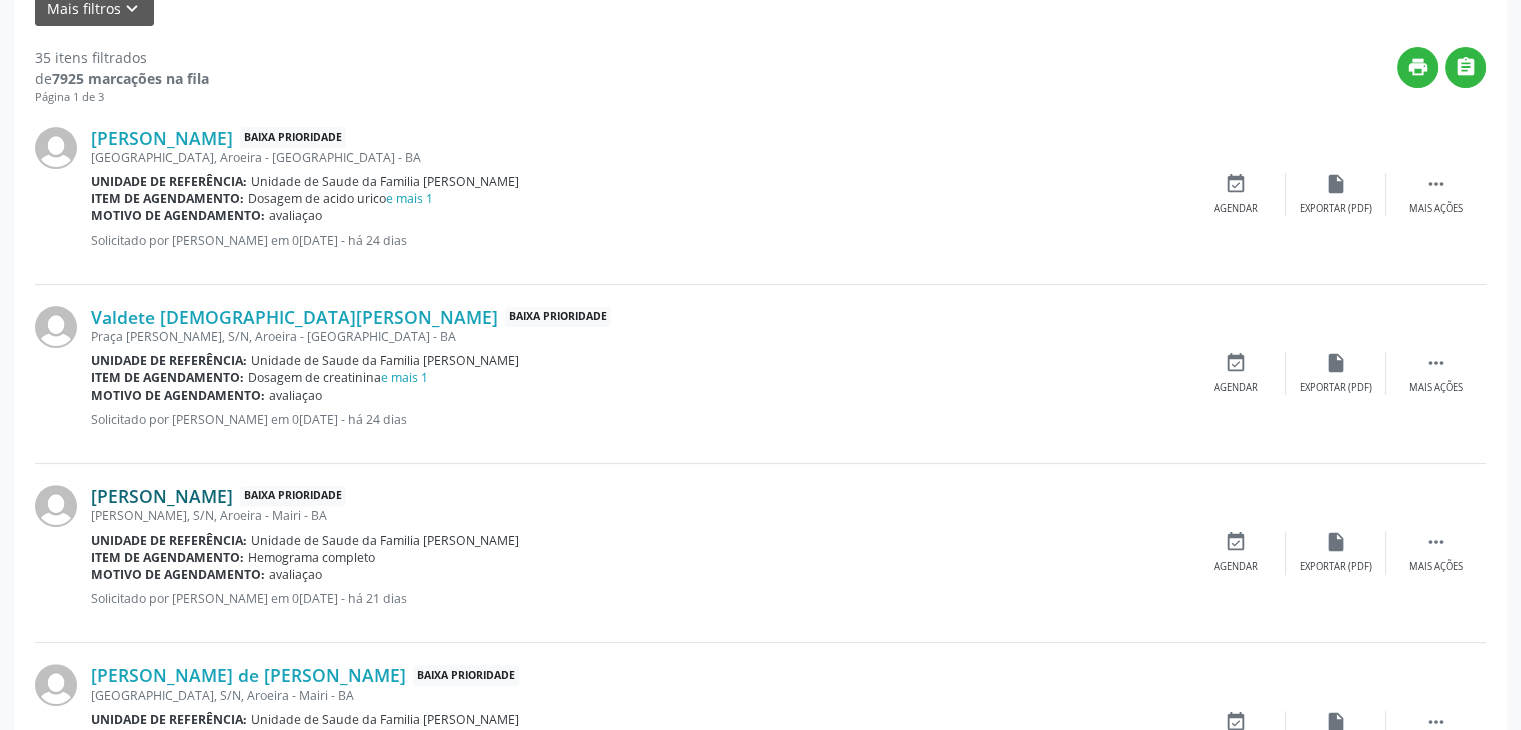 click on "Marcio Maia Rios" at bounding box center (162, 496) 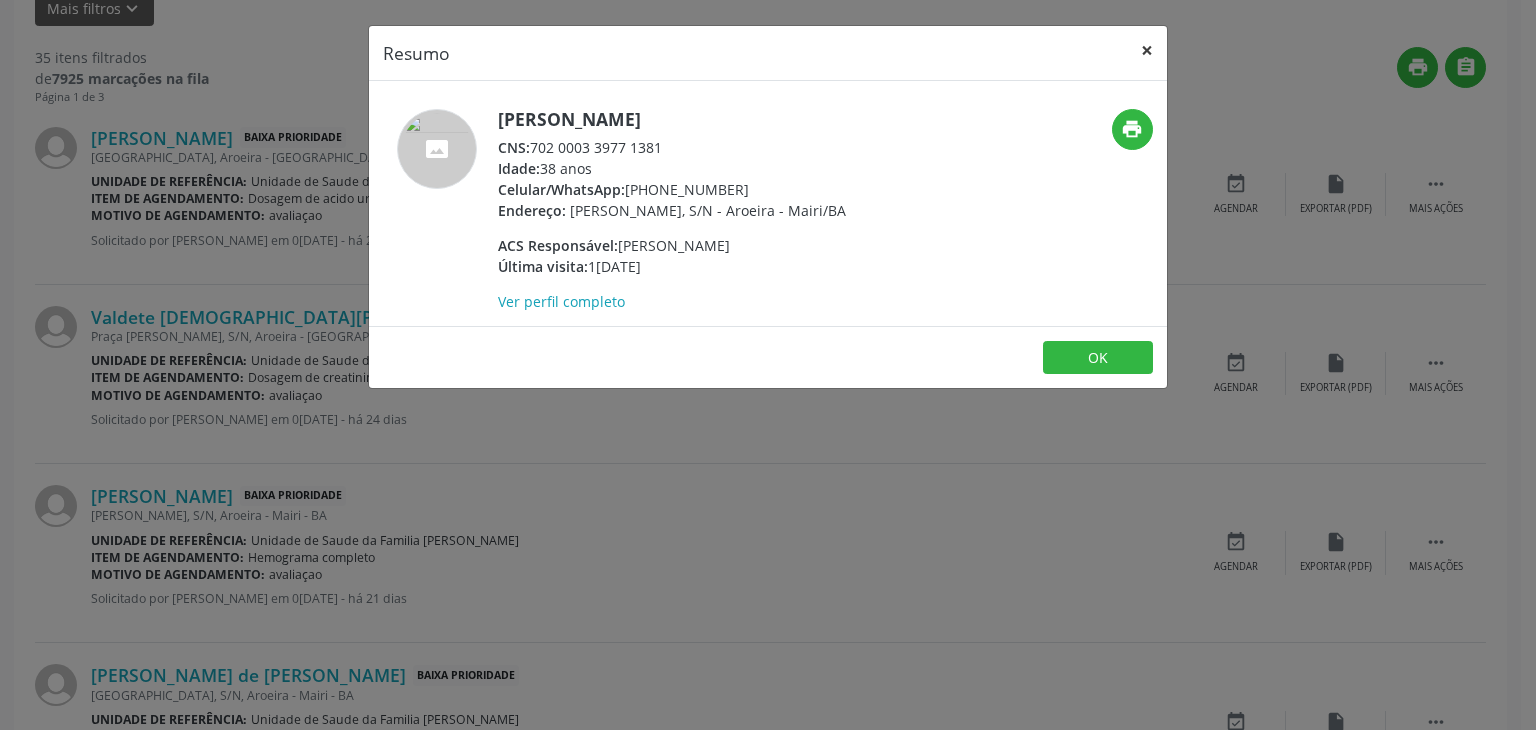 click on "×" at bounding box center (1147, 50) 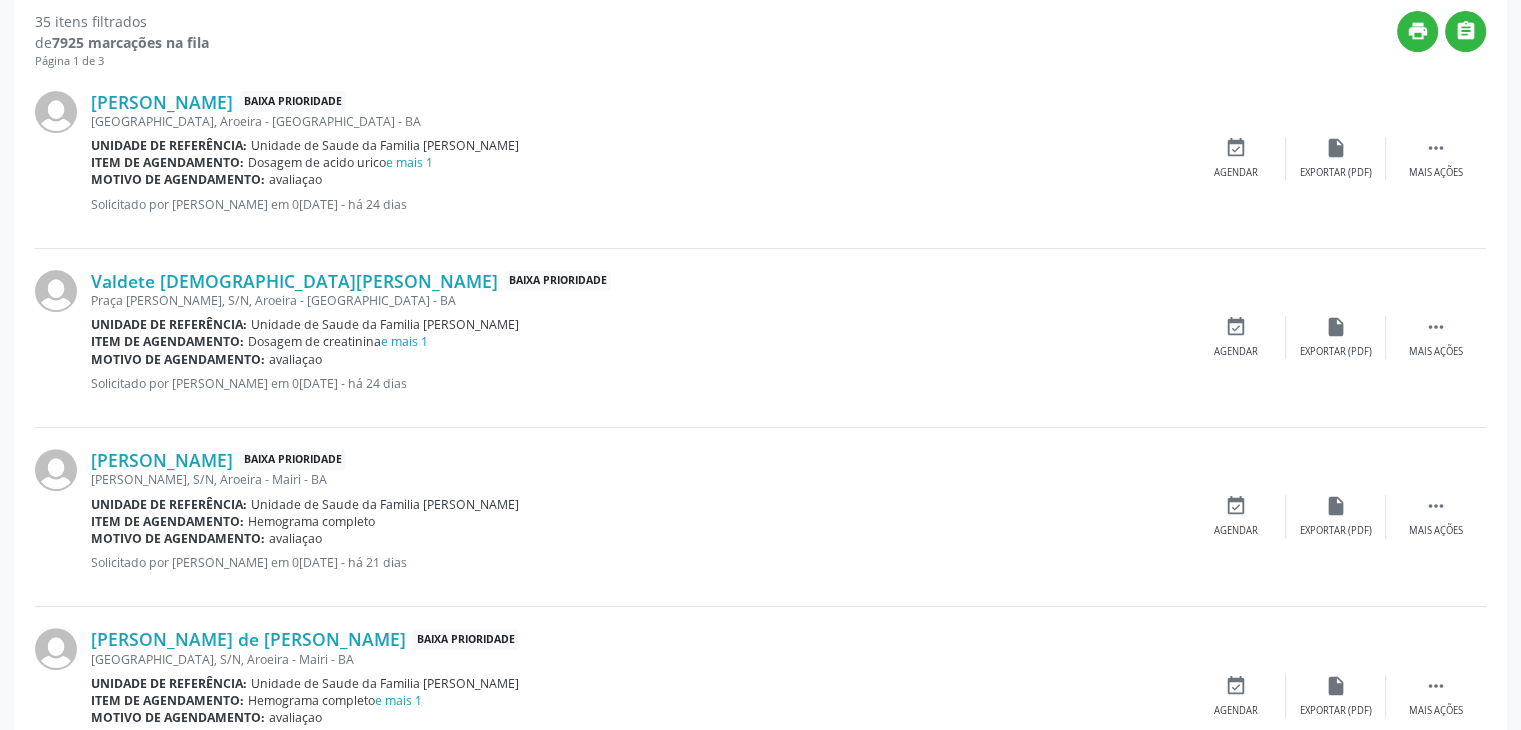 scroll, scrollTop: 600, scrollLeft: 0, axis: vertical 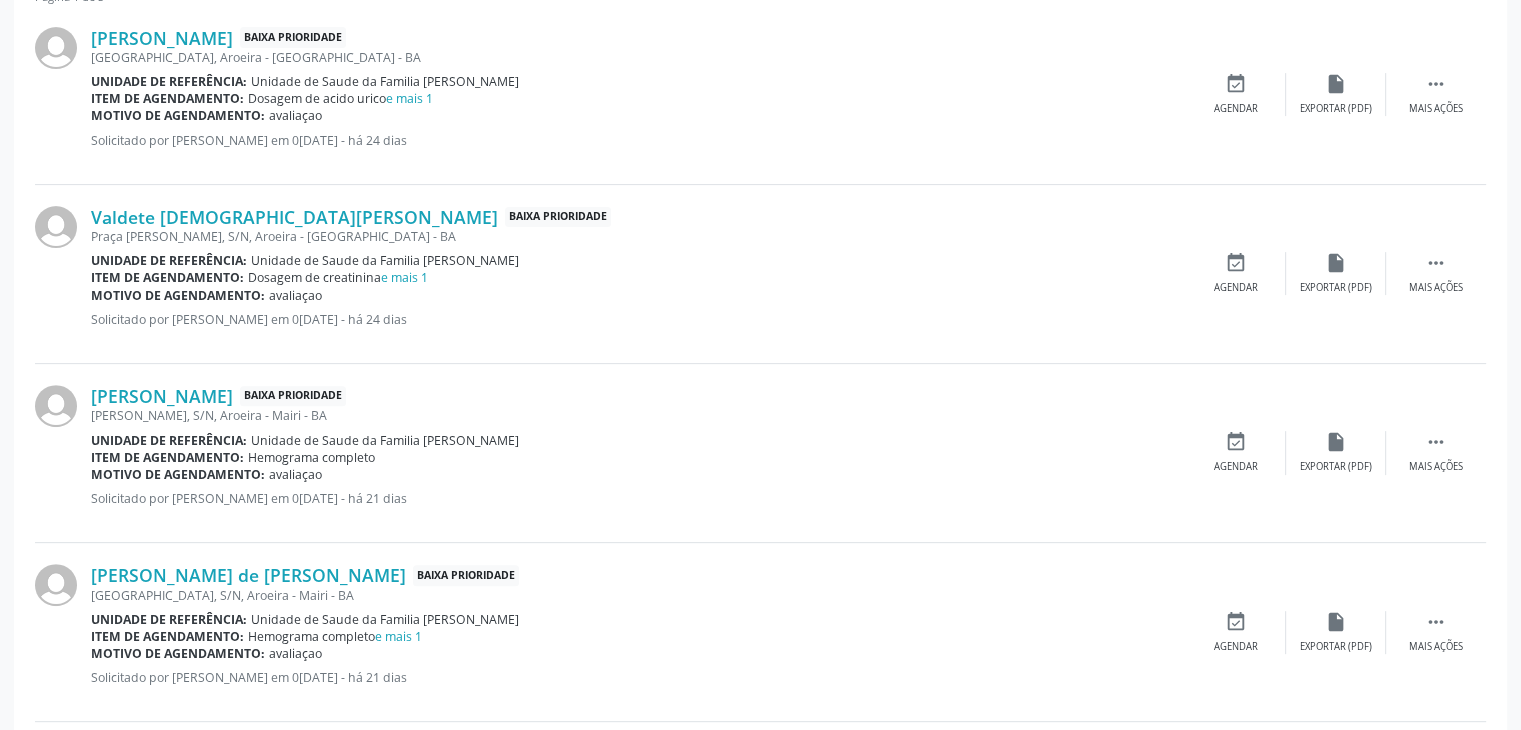 click on "Rua da Nação, S/N, Aroeira - Mairi - BA" at bounding box center (638, 595) 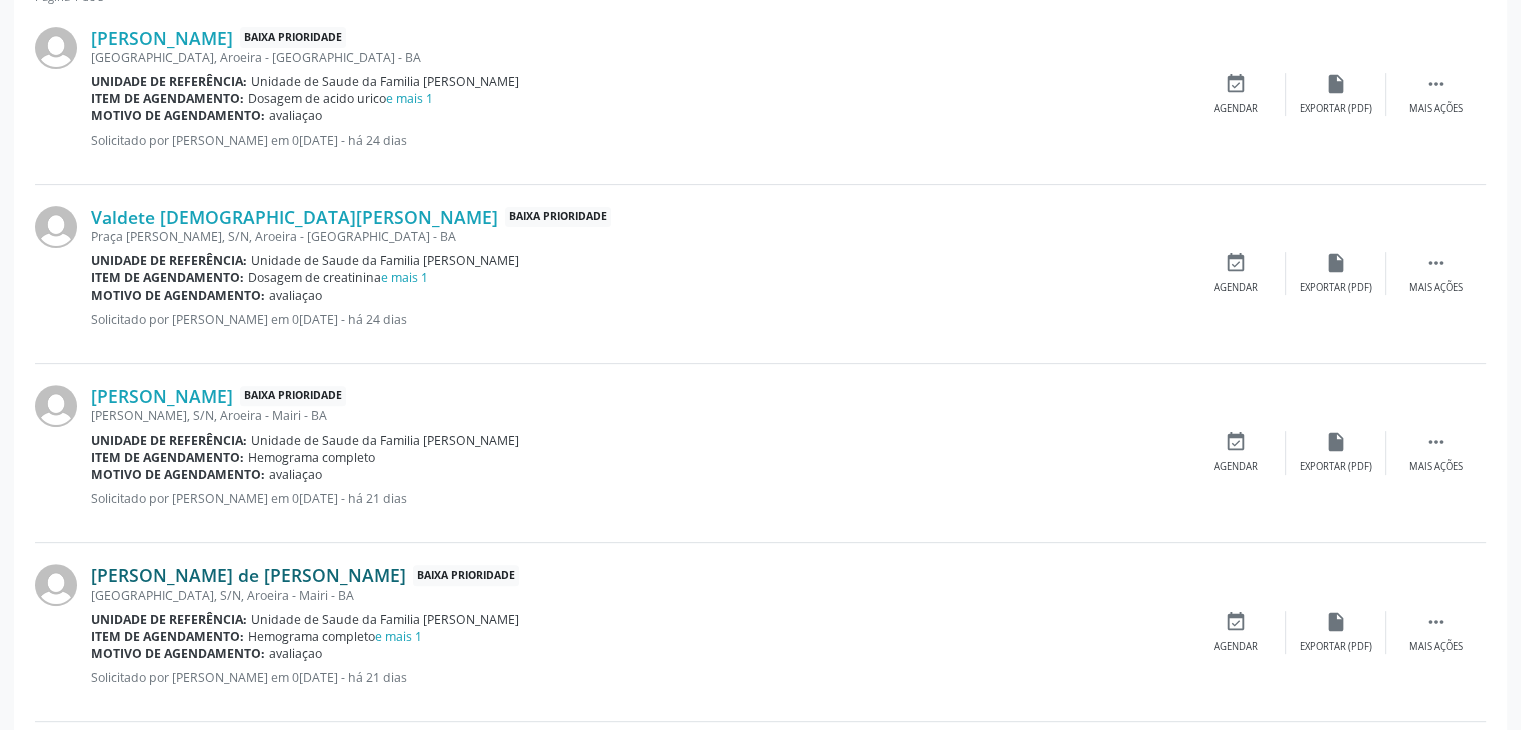 click on "Laurita de Jesus Oliveira Santana" at bounding box center [248, 575] 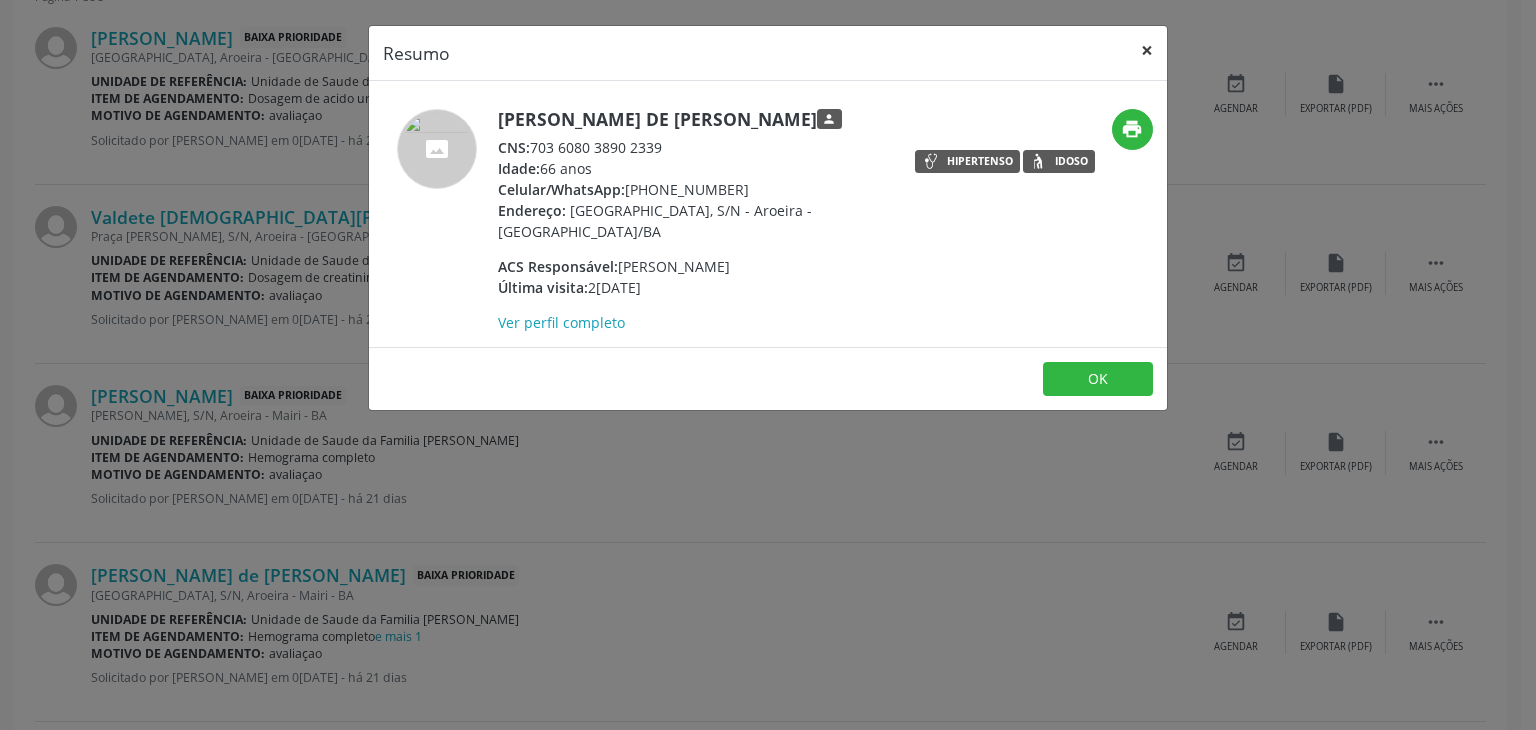 click on "×" at bounding box center [1147, 50] 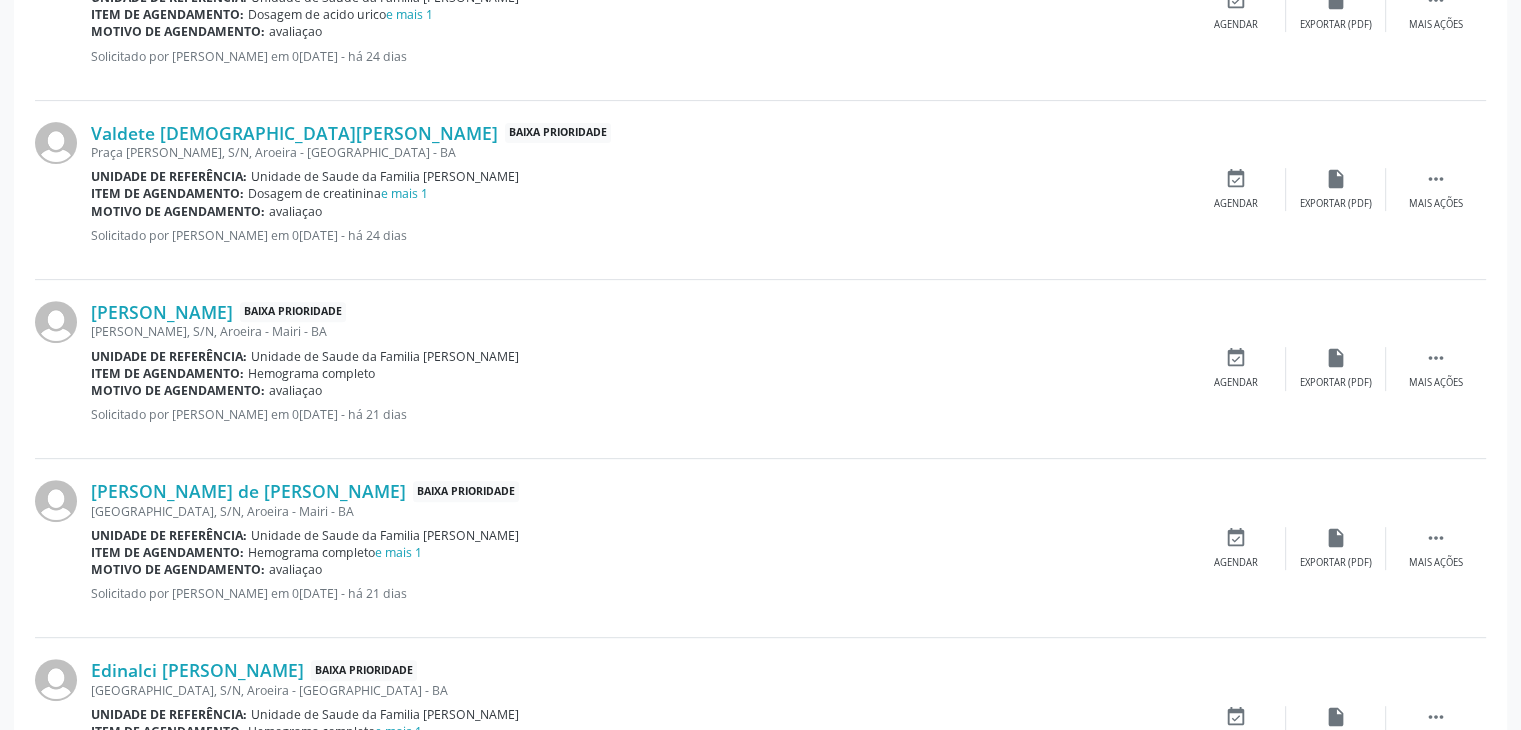 scroll, scrollTop: 900, scrollLeft: 0, axis: vertical 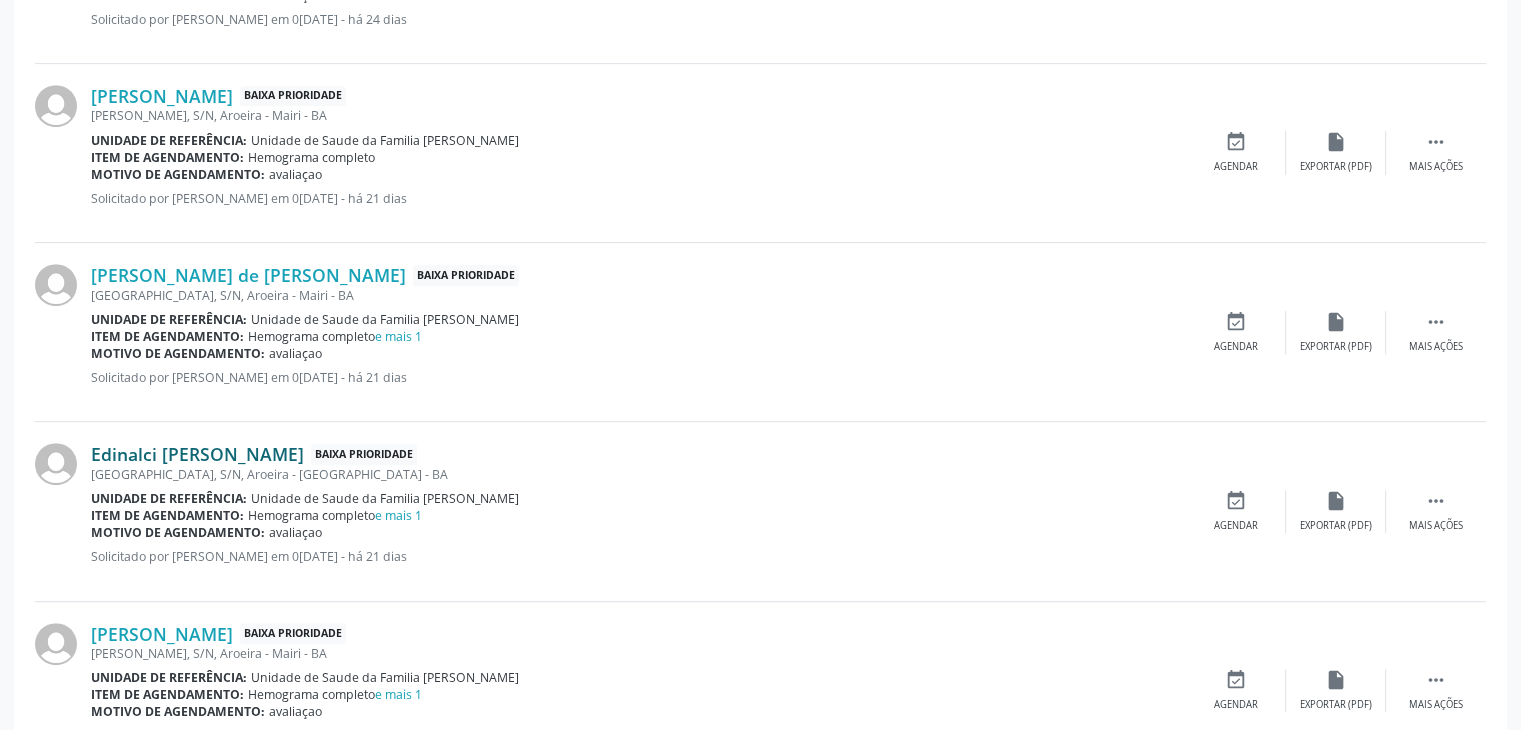 click on "Edinalci Pedreira de Almeida" at bounding box center (197, 454) 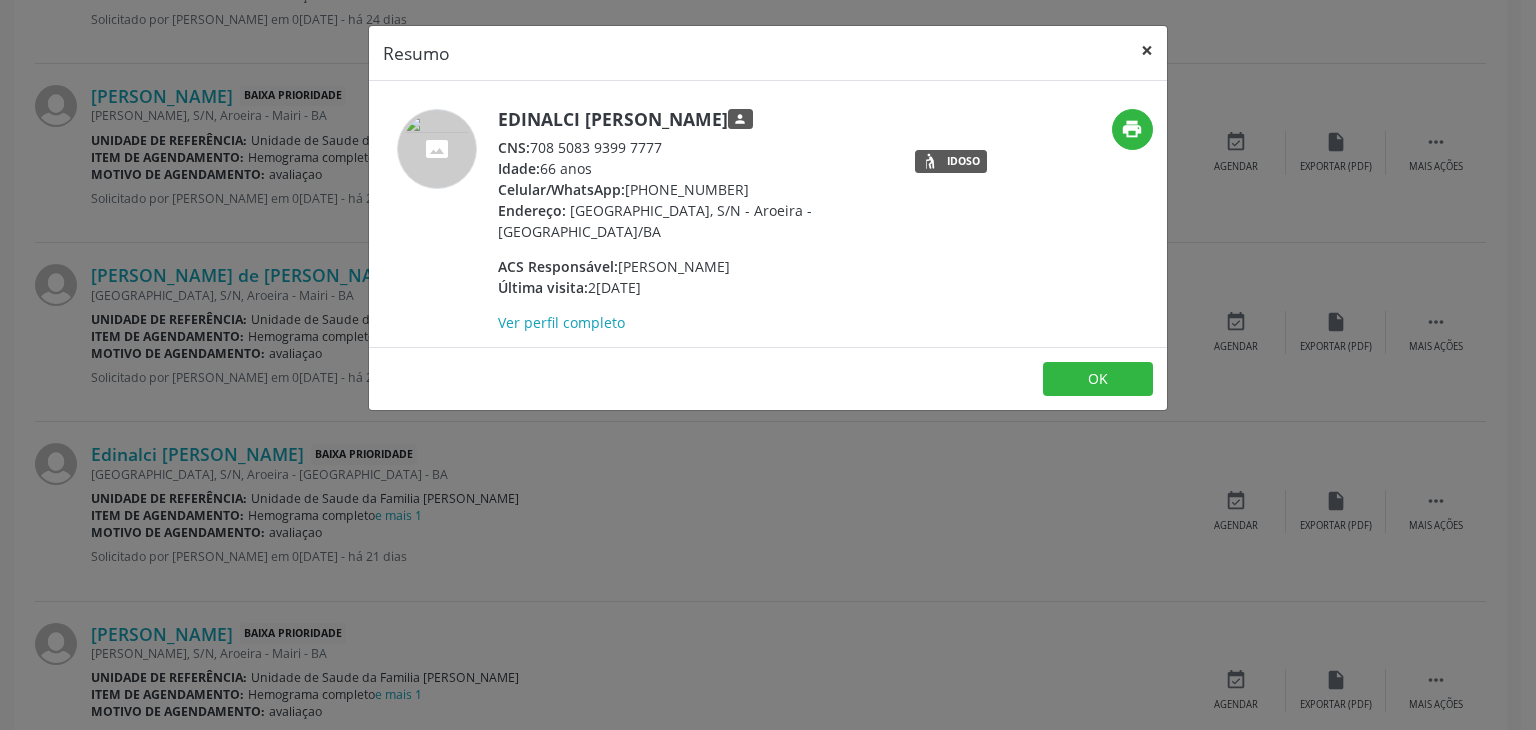click on "×" at bounding box center [1147, 50] 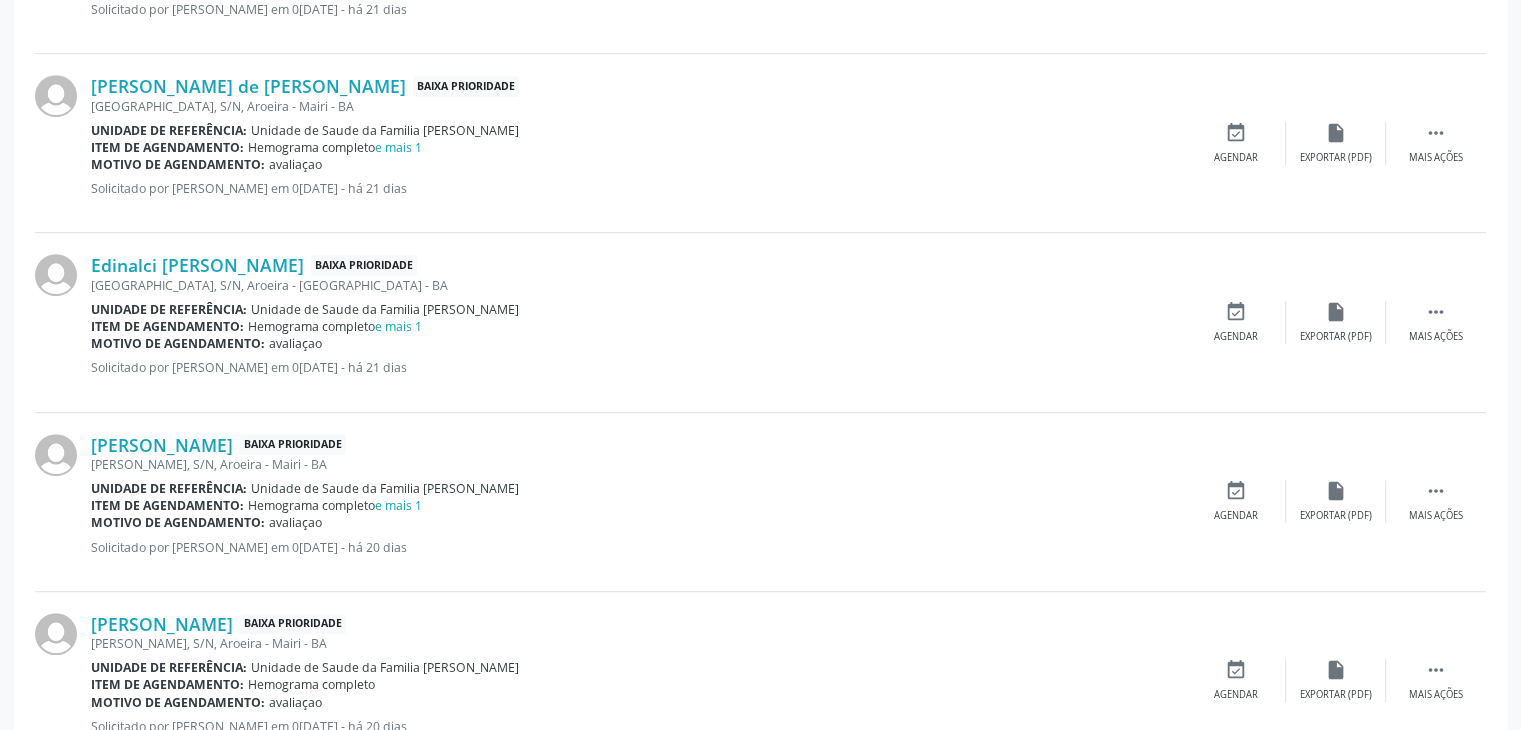 scroll, scrollTop: 1100, scrollLeft: 0, axis: vertical 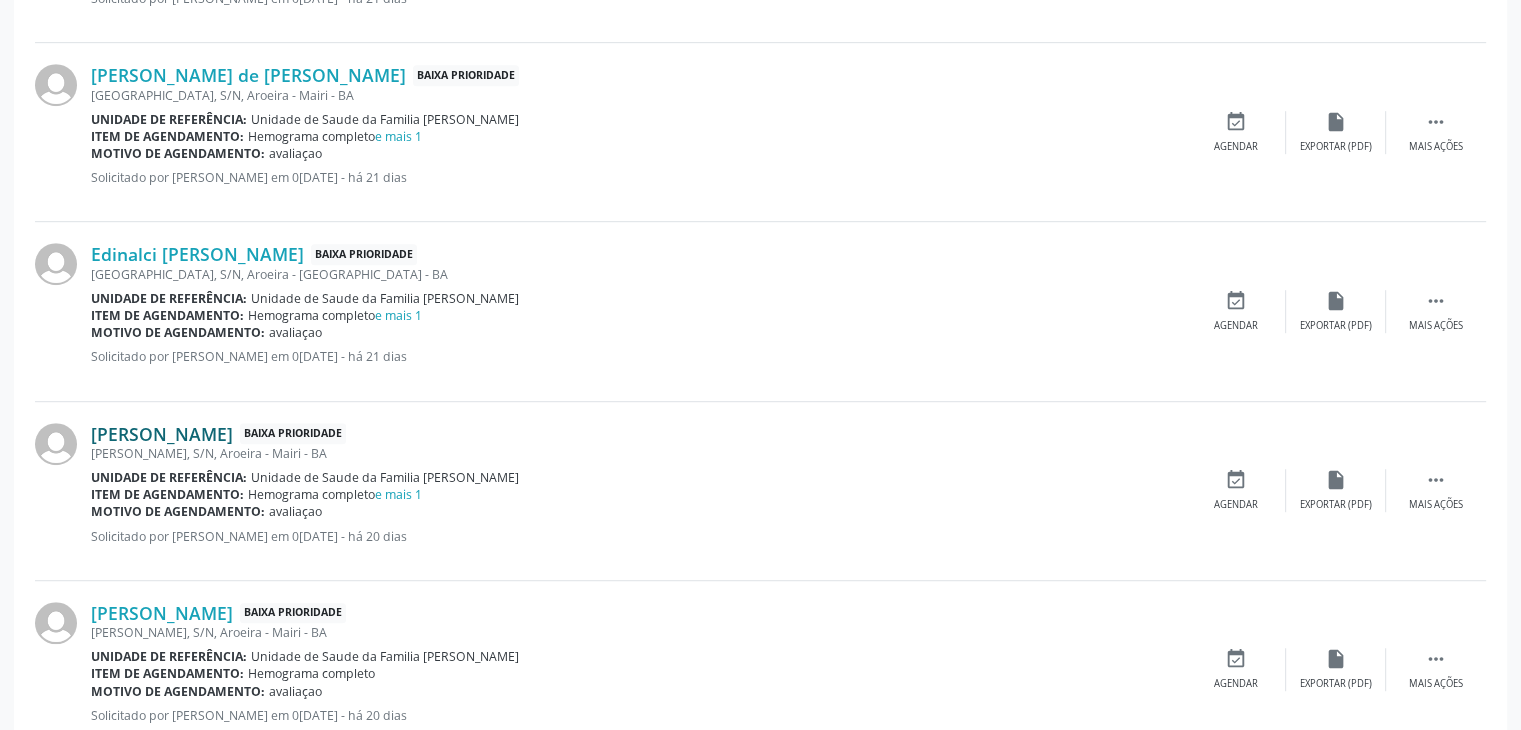 click on "Magali Pessoa Santana" at bounding box center (162, 434) 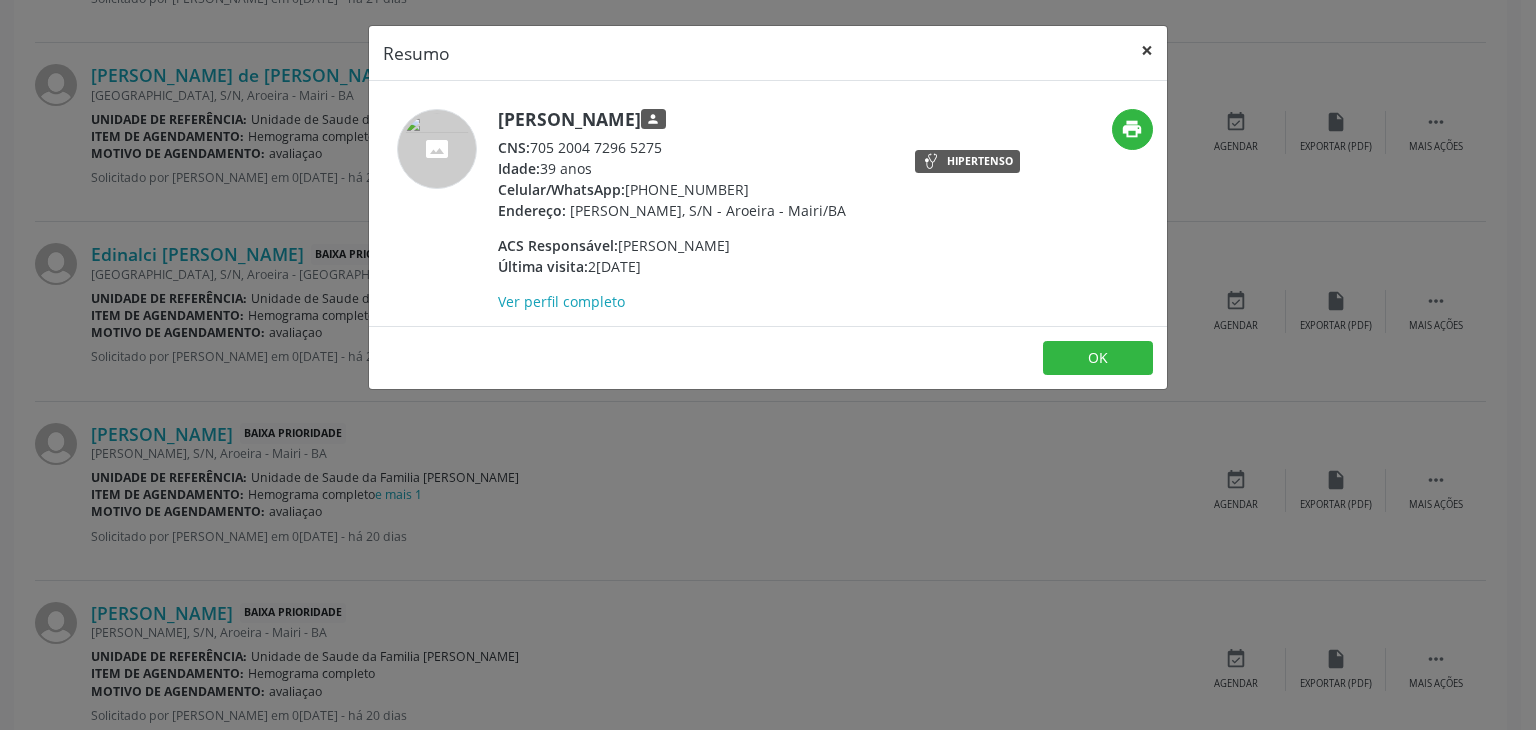 click on "×" at bounding box center [1147, 50] 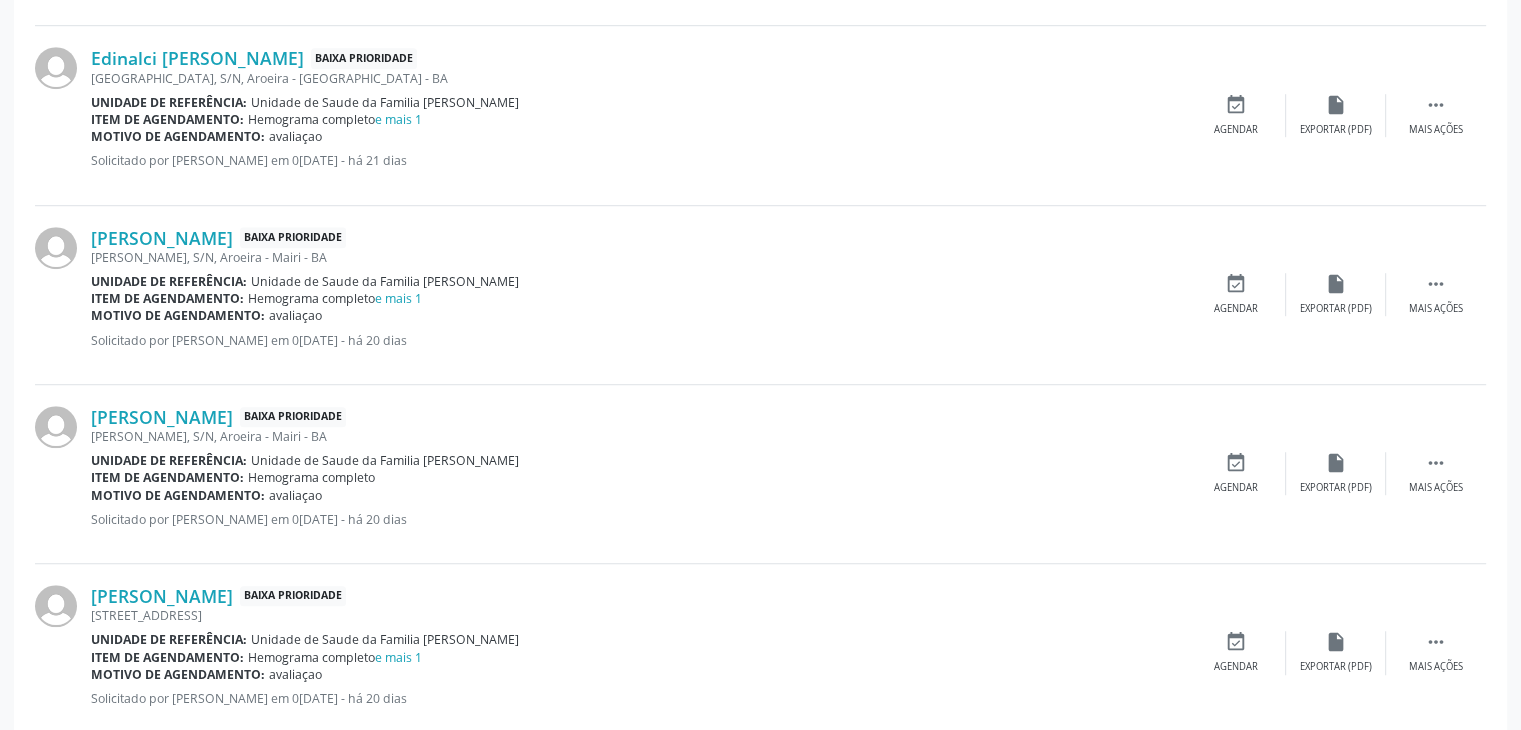 scroll, scrollTop: 1300, scrollLeft: 0, axis: vertical 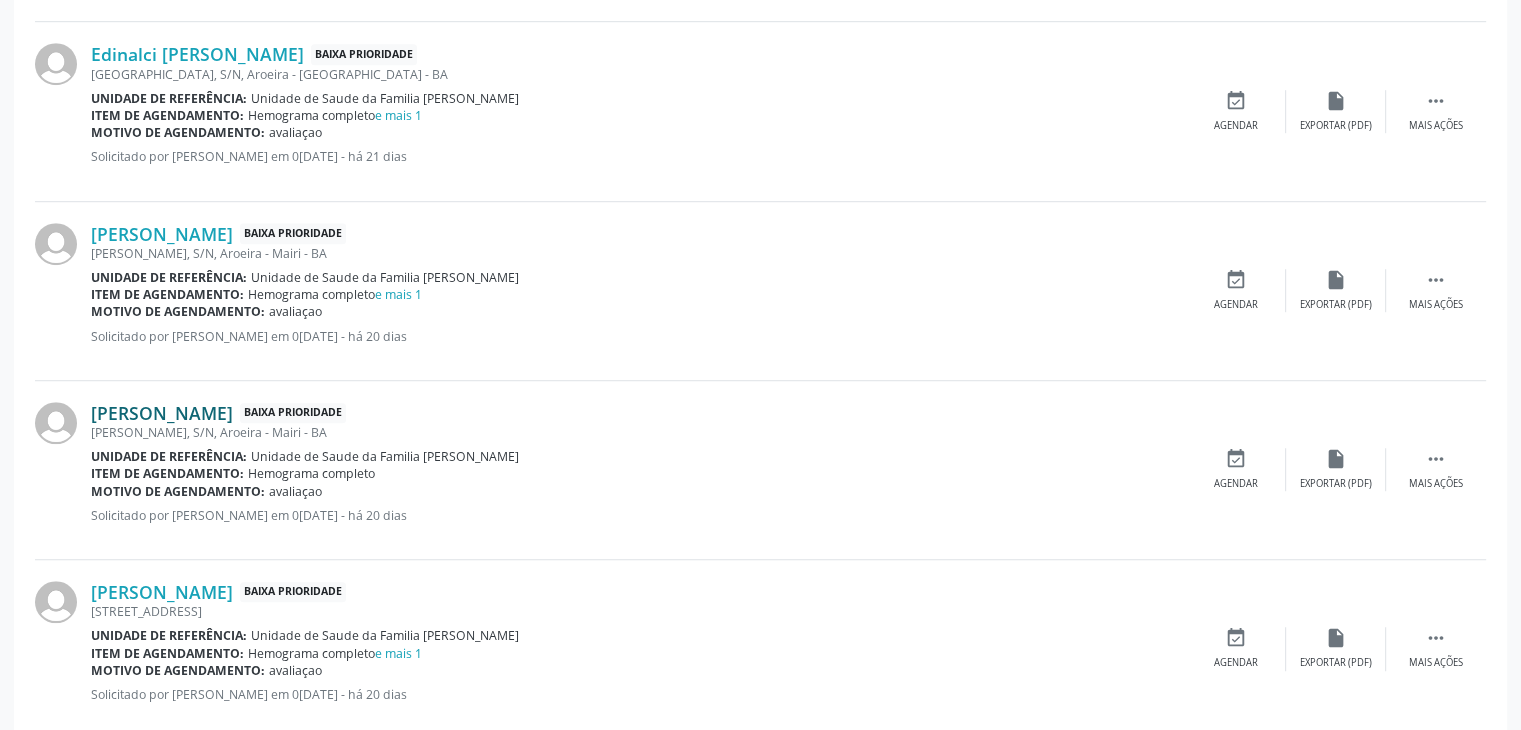 click on "Elizangela Gonsalves Pezan" at bounding box center [162, 413] 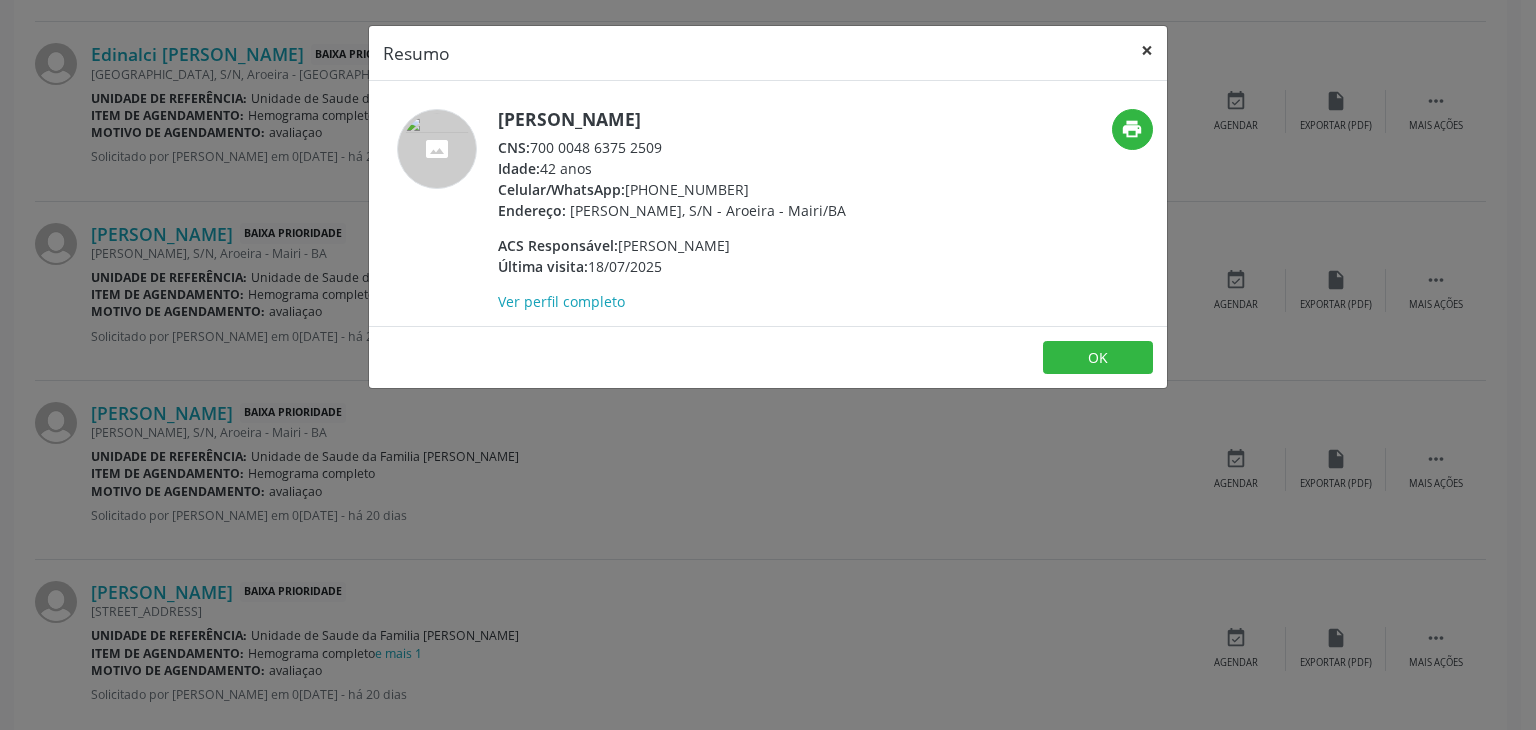 click on "×" at bounding box center [1147, 50] 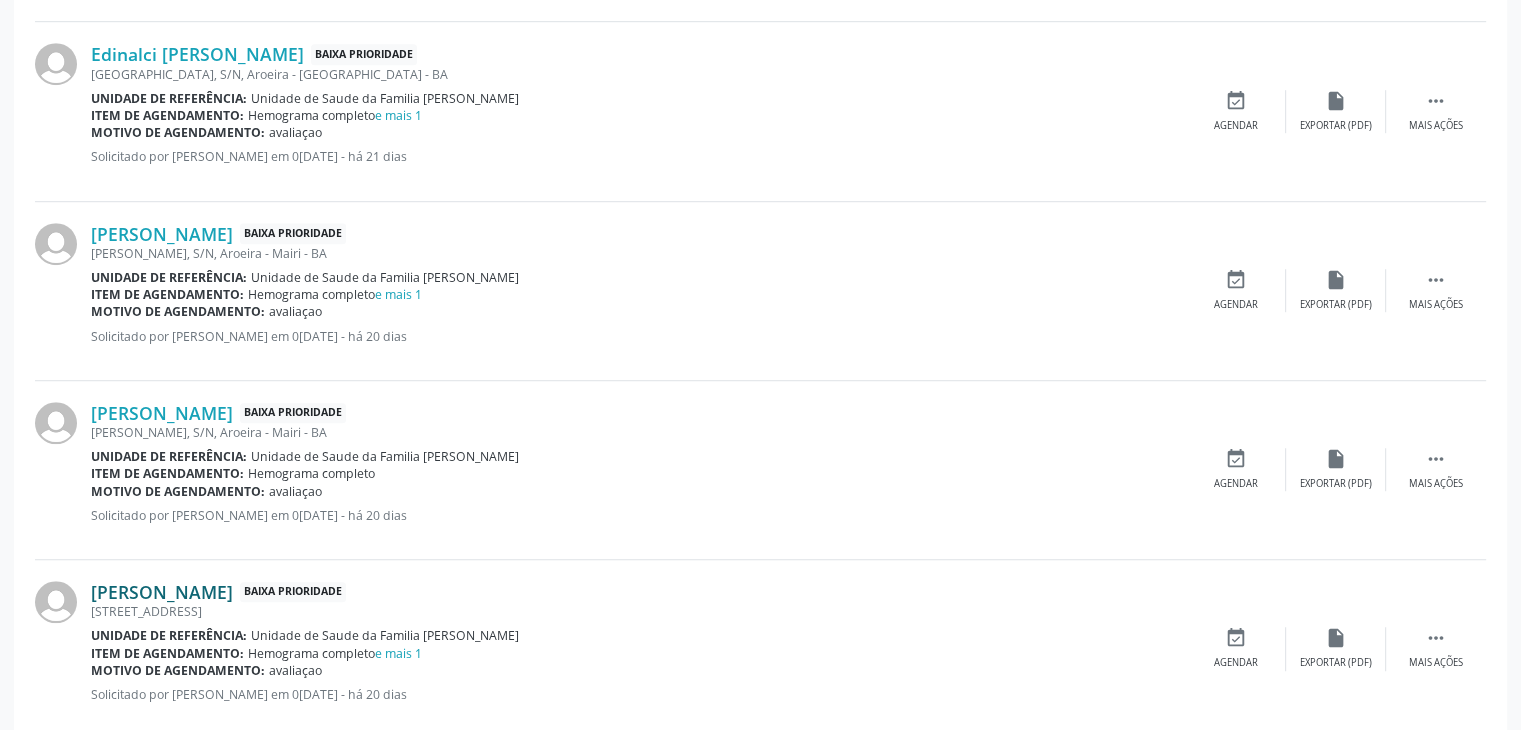 click on "Francilma Silva dos Santos" at bounding box center [162, 592] 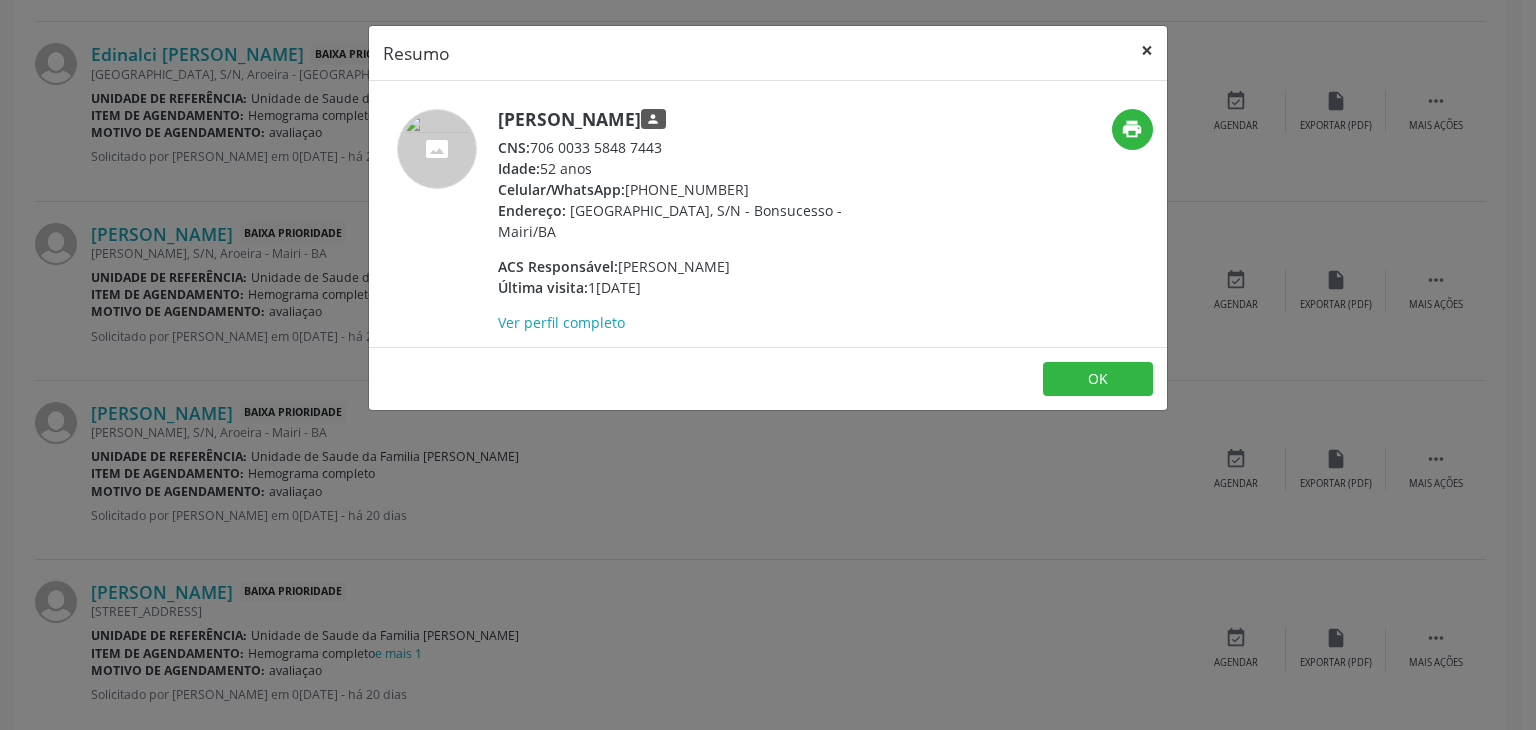 click on "×" at bounding box center [1147, 50] 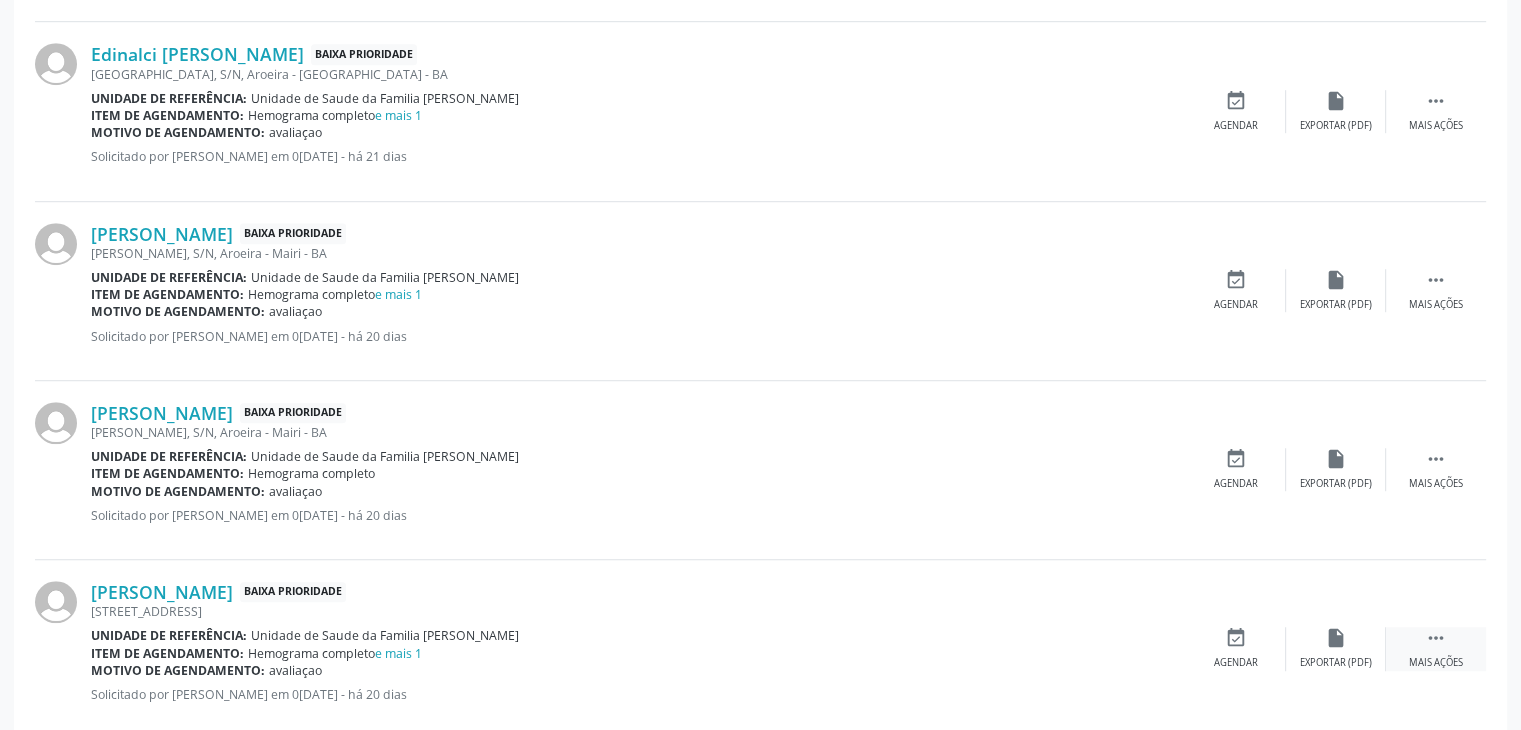 click on "
Mais ações" at bounding box center [1436, 648] 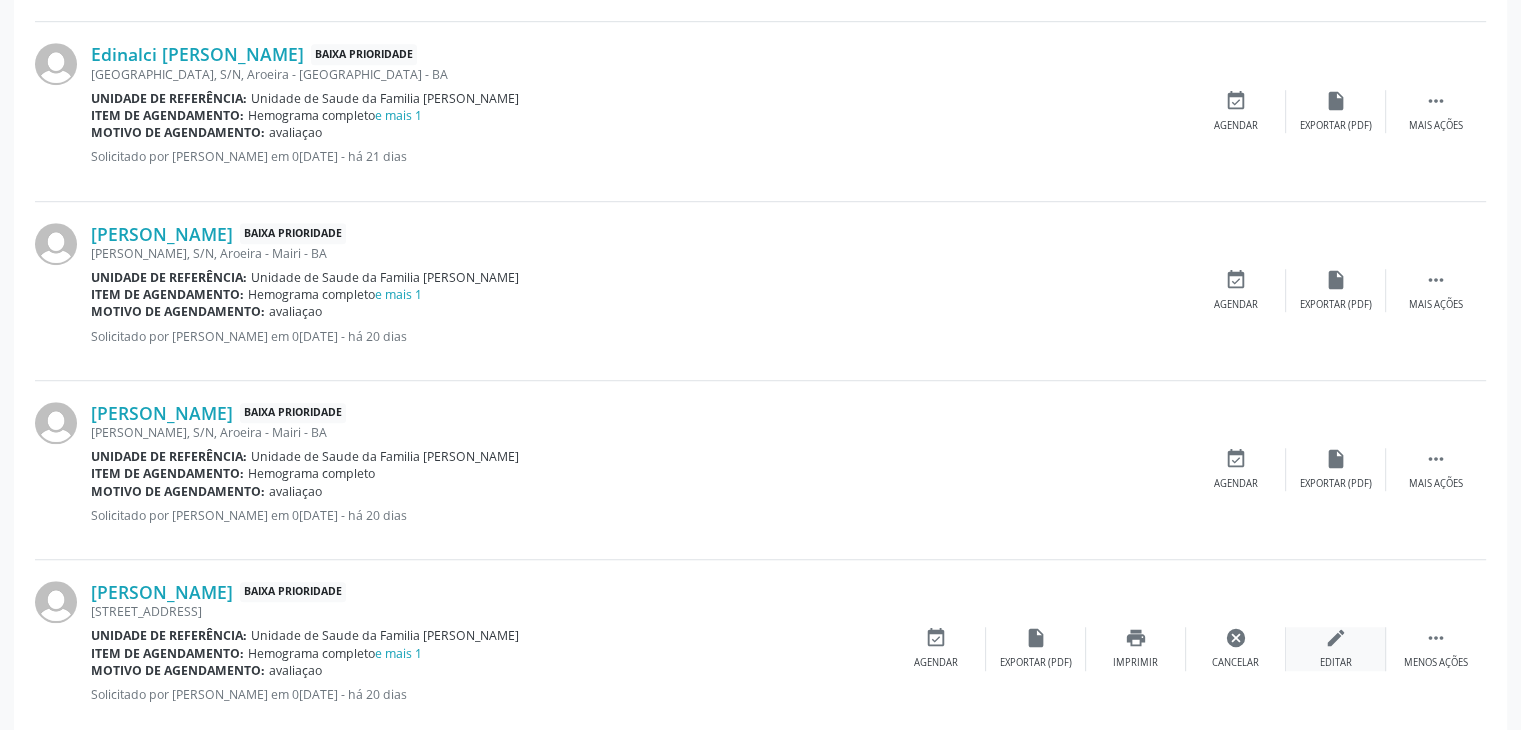 click on "edit
Editar" at bounding box center (1336, 648) 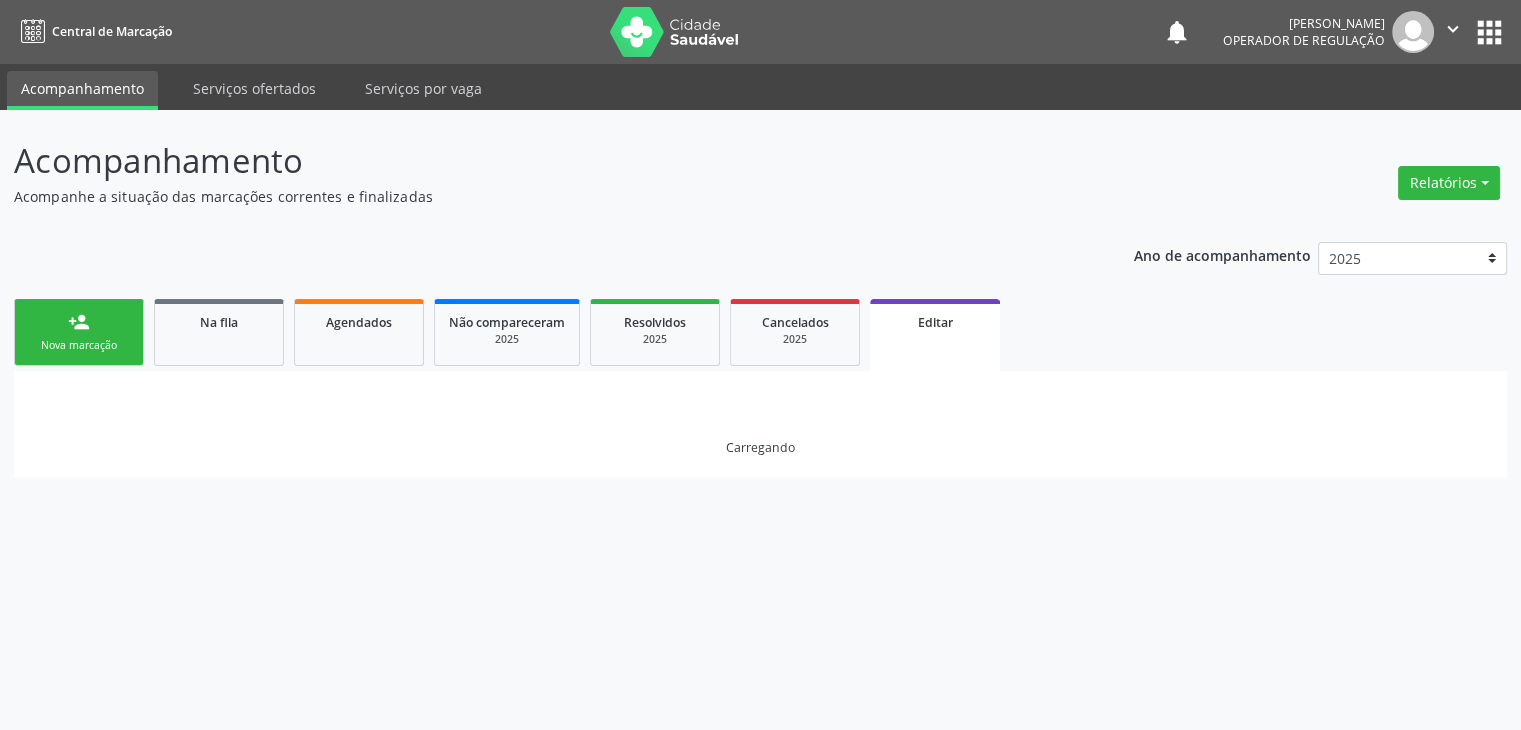 scroll, scrollTop: 0, scrollLeft: 0, axis: both 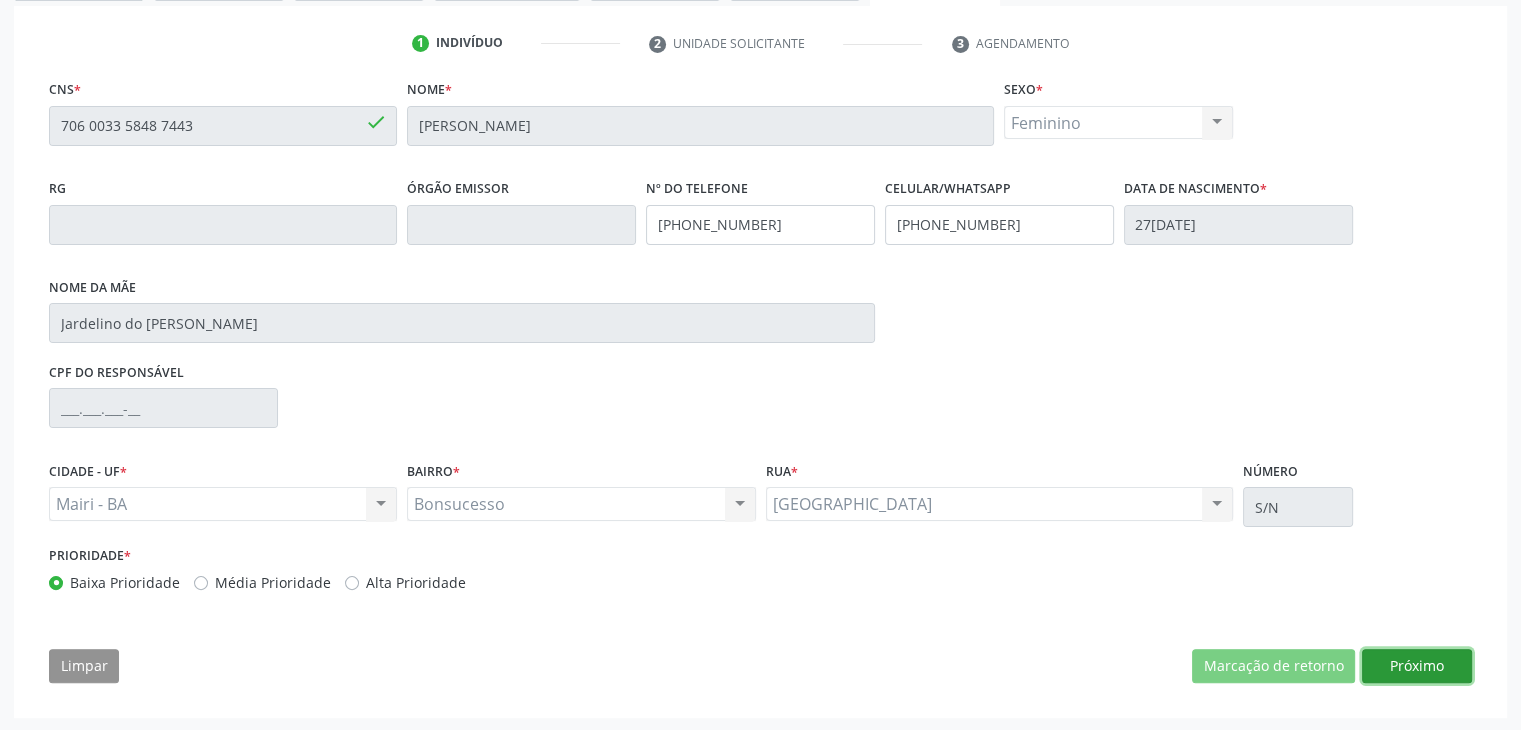 click on "Próximo" at bounding box center (1417, 666) 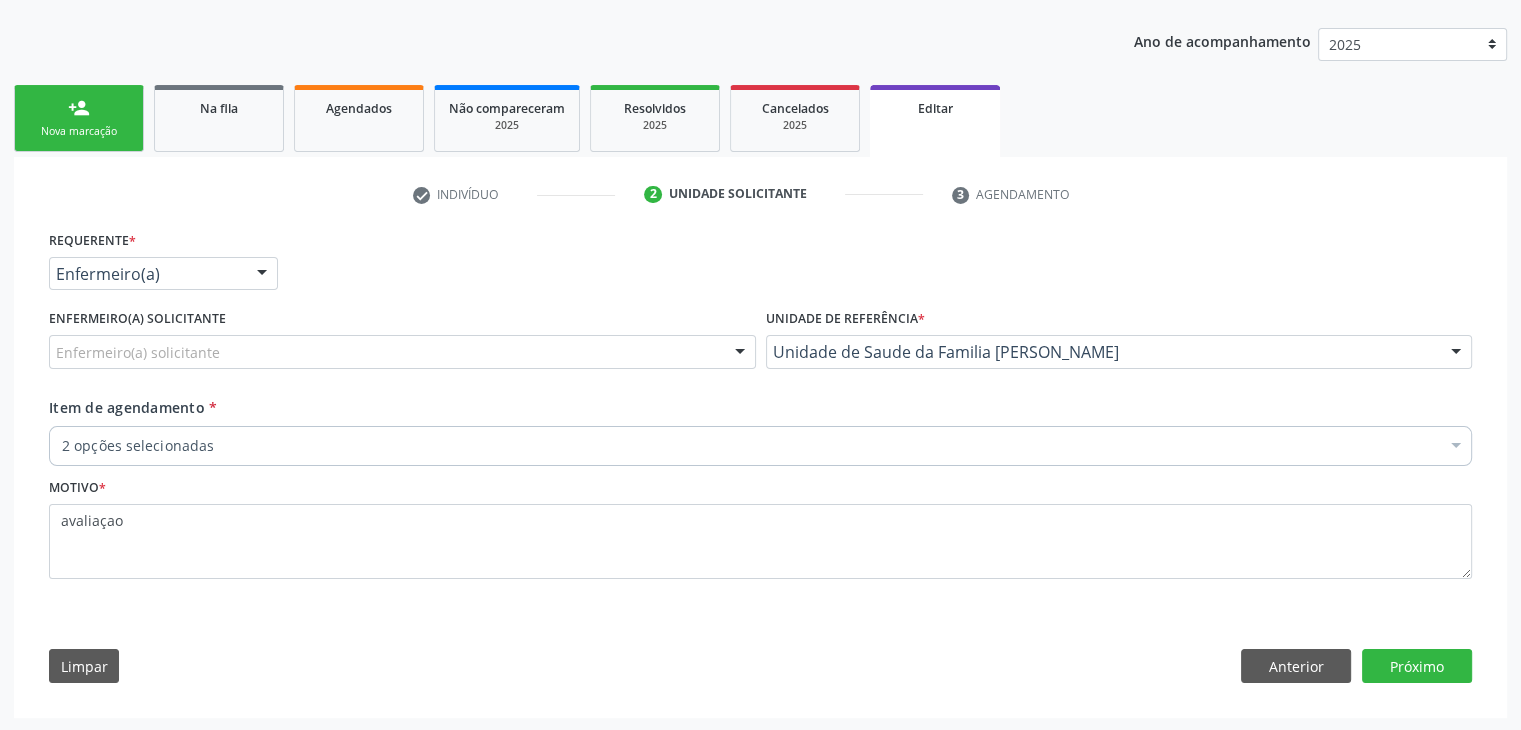 click on "2 opções selecionadas" at bounding box center [760, 446] 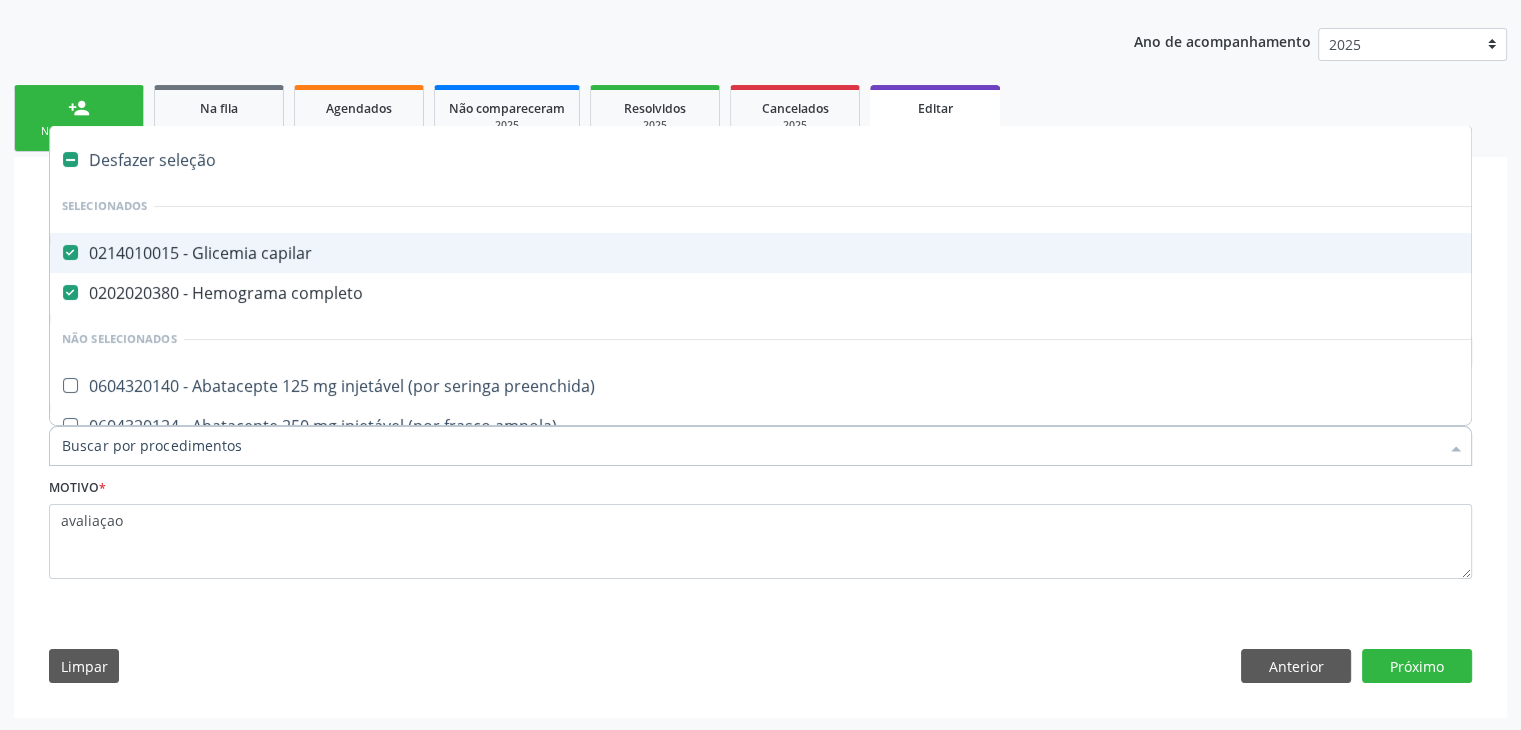 click on "Desfazer seleção" at bounding box center (831, 160) 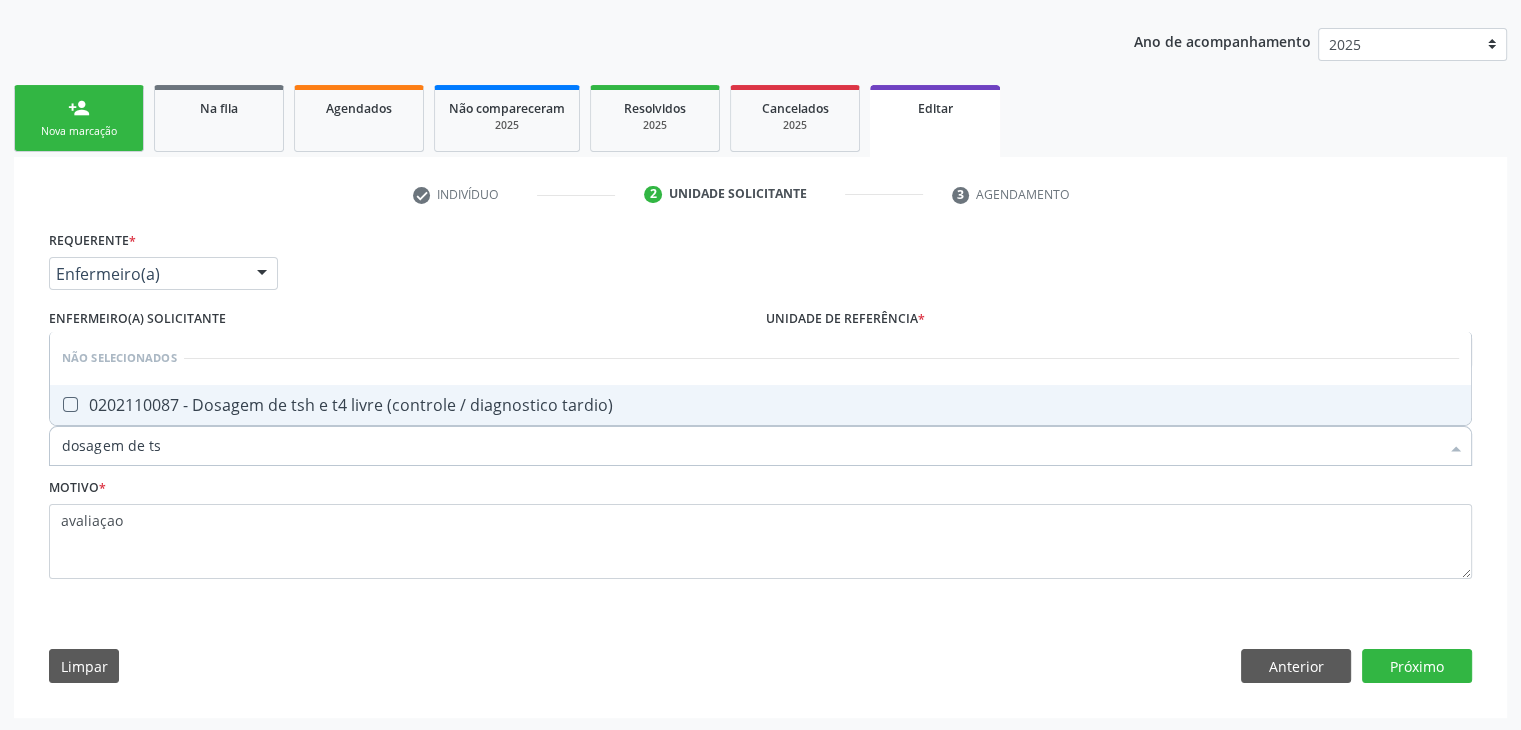 click on "0202110087 - Dosagem de tsh e t4 livre (controle / diagnostico tardio)" at bounding box center (760, 405) 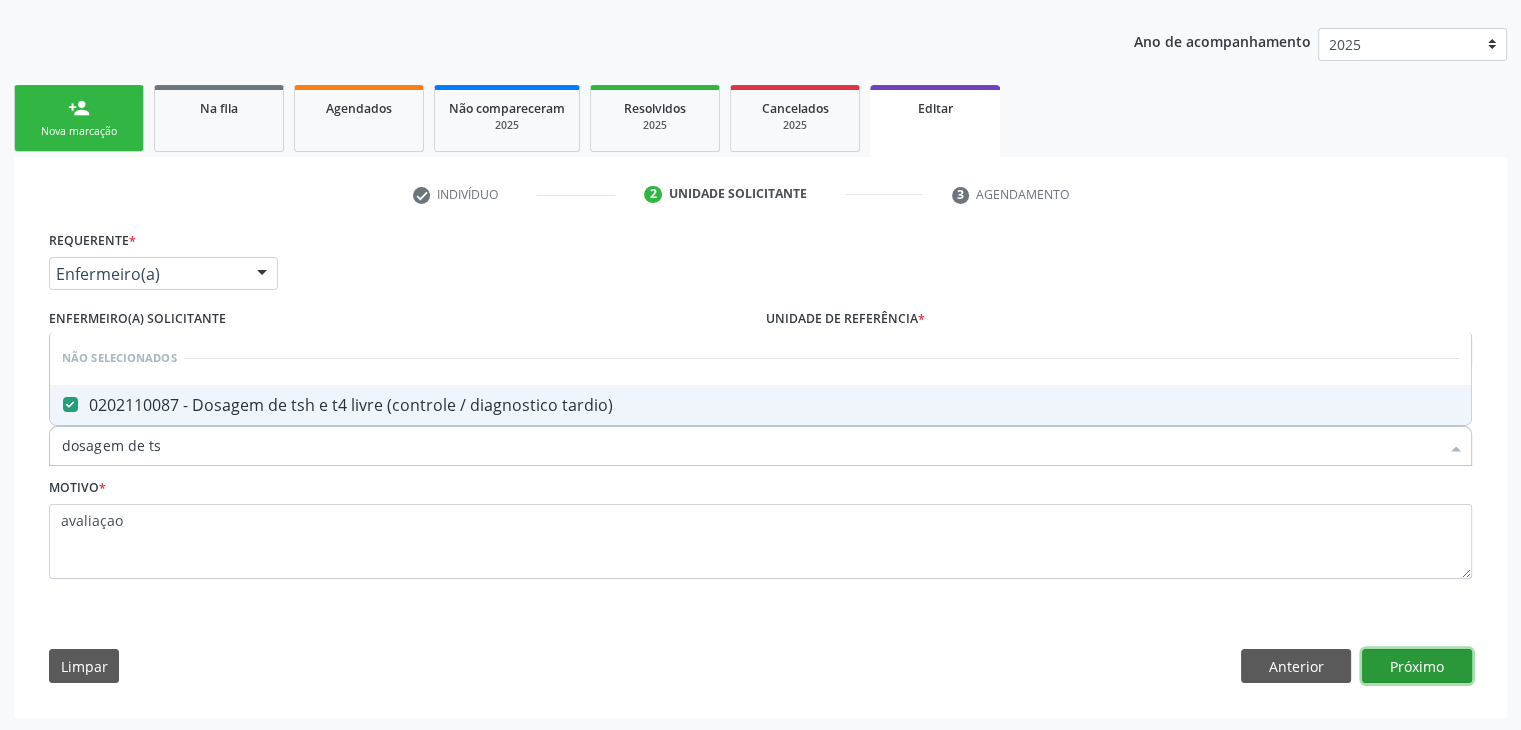 click on "Próximo" at bounding box center [1417, 666] 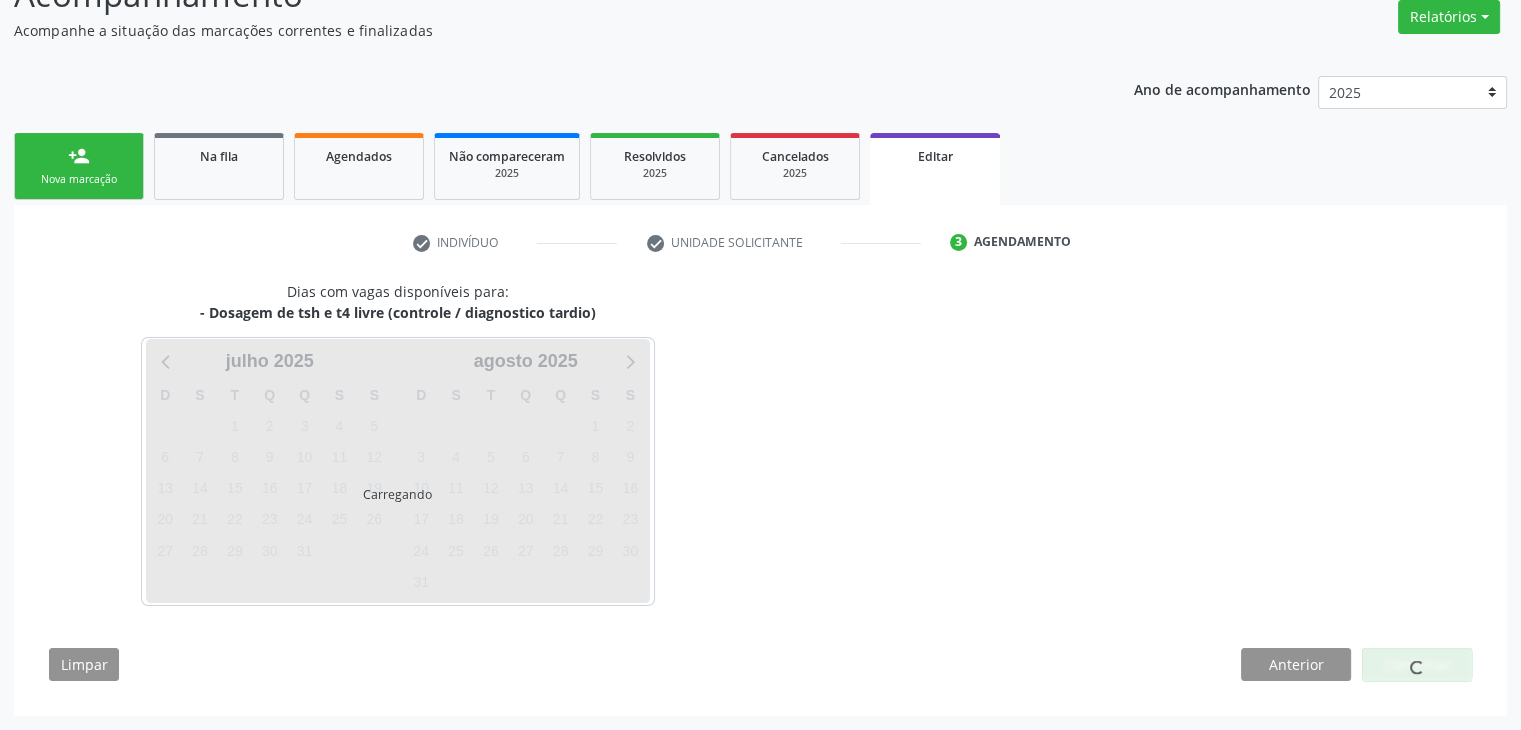 scroll, scrollTop: 165, scrollLeft: 0, axis: vertical 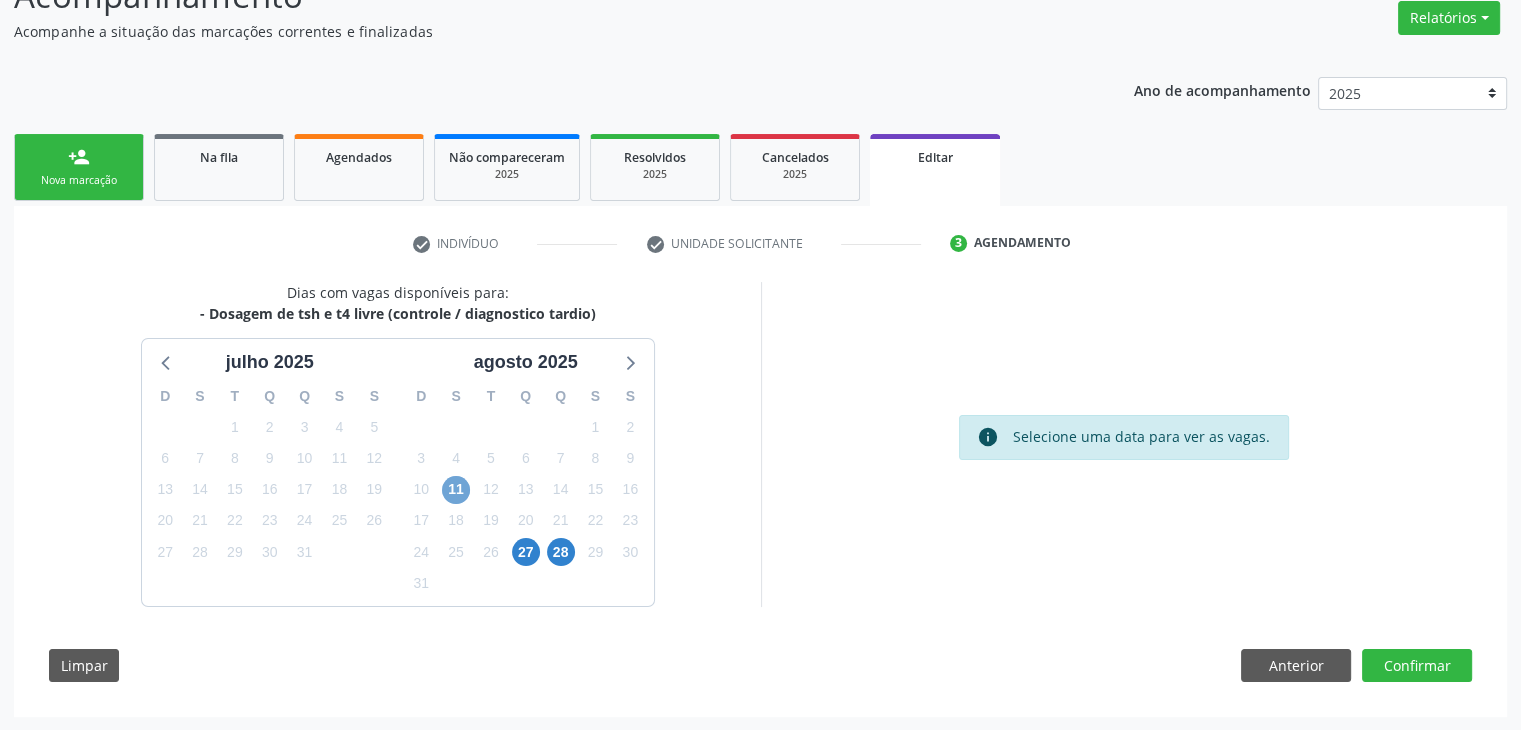click on "11" at bounding box center (456, 490) 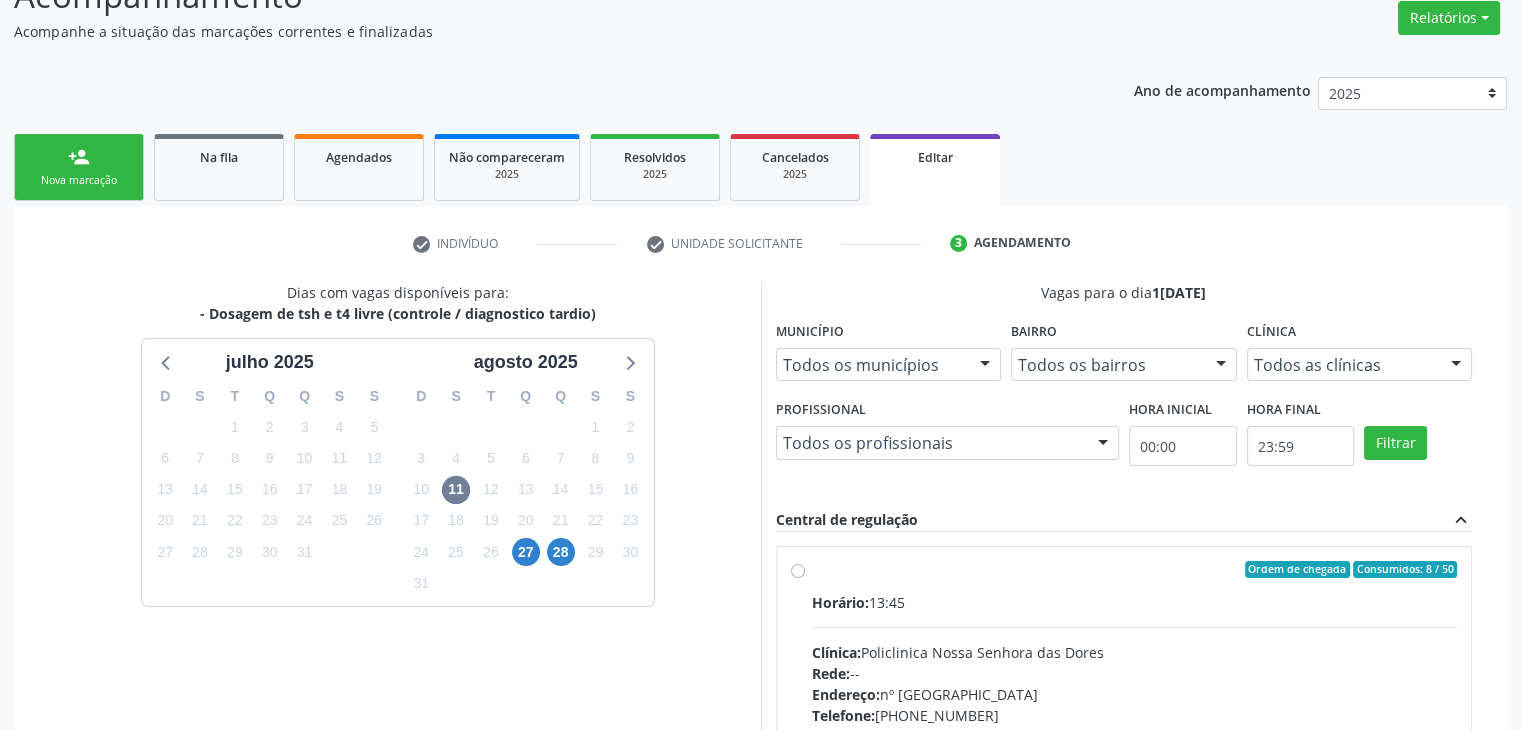 click on "Horário:   13:45
Clínica:  Policlinica [GEOGRAPHIC_DATA]
Rede:
--
Endereço:   [STREET_ADDRESS]
Telefone:   [PHONE_NUMBER]
Profissional:
--
Informações adicionais sobre o atendimento
Idade de atendimento:
Sem restrição
Gênero(s) atendido(s):
Sem restrição
Informações adicionais:
--" at bounding box center [1135, 729] 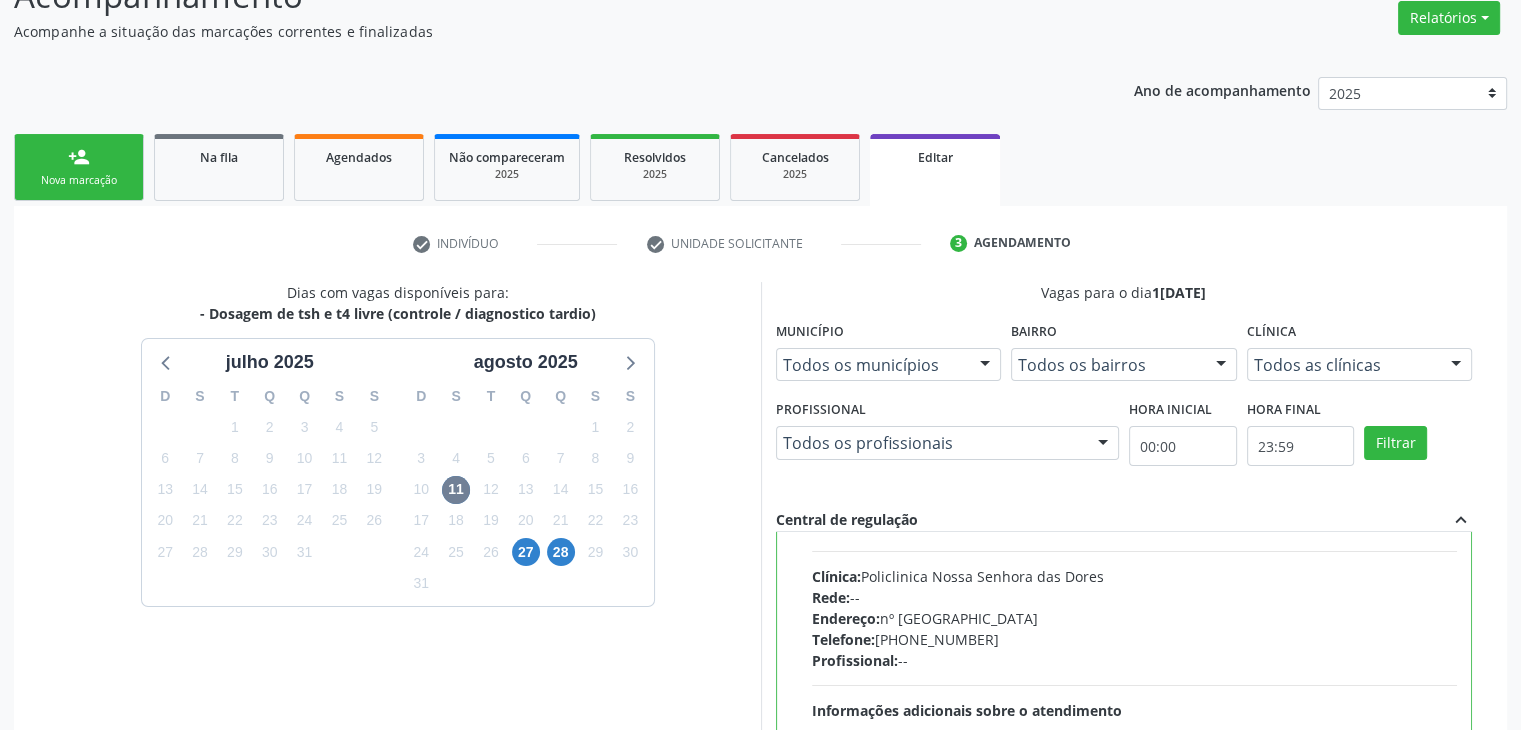 scroll, scrollTop: 98, scrollLeft: 0, axis: vertical 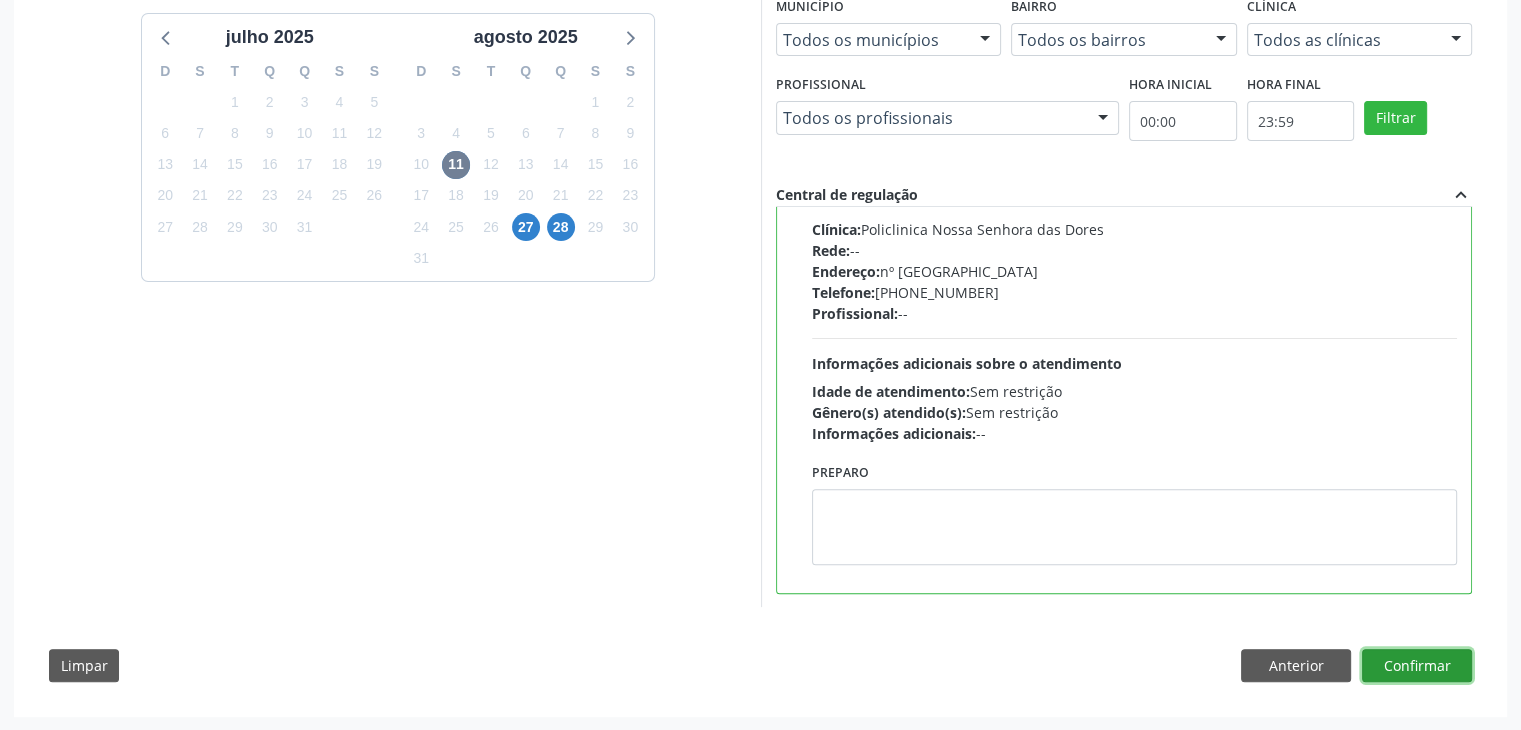 click on "Confirmar" at bounding box center [1417, 666] 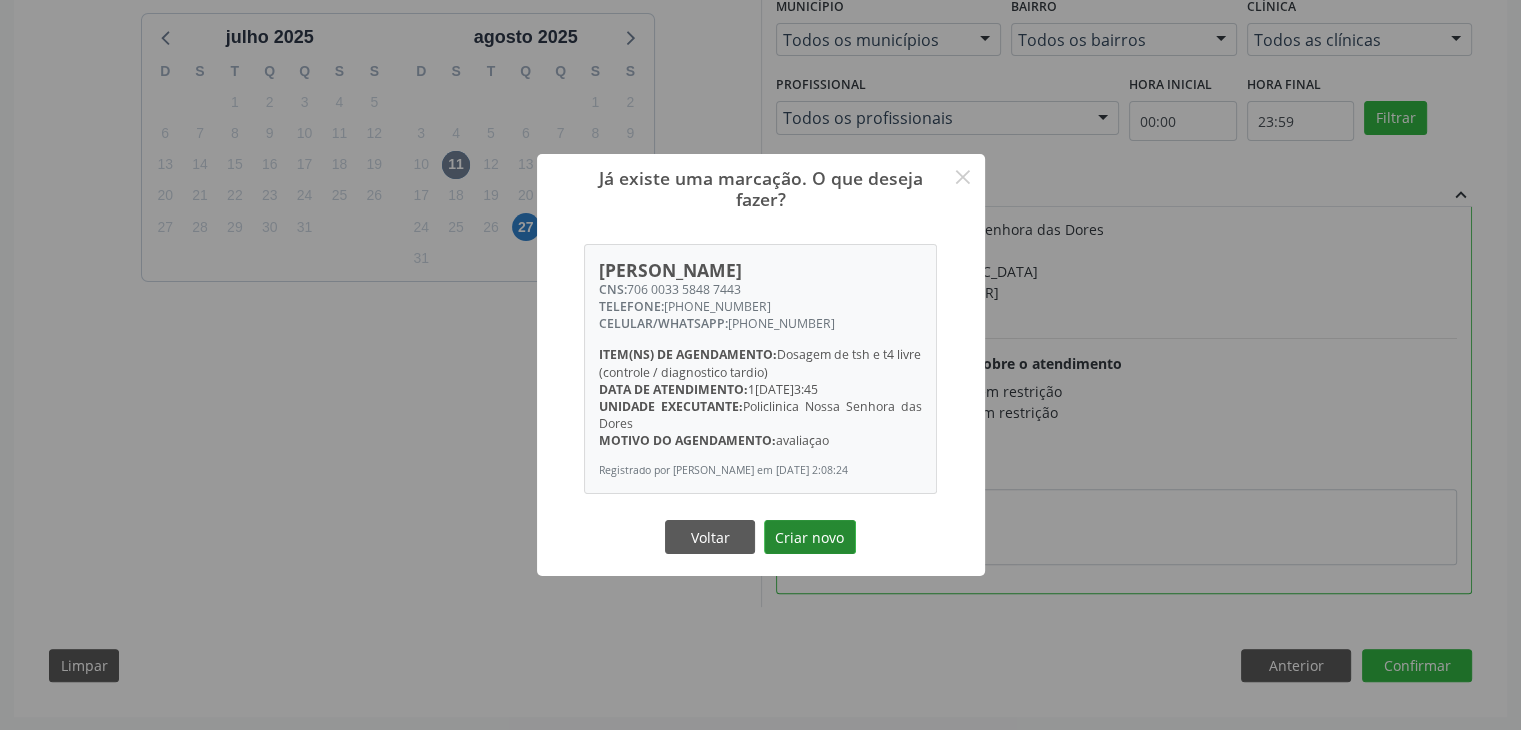 click on "Criar novo" at bounding box center (810, 537) 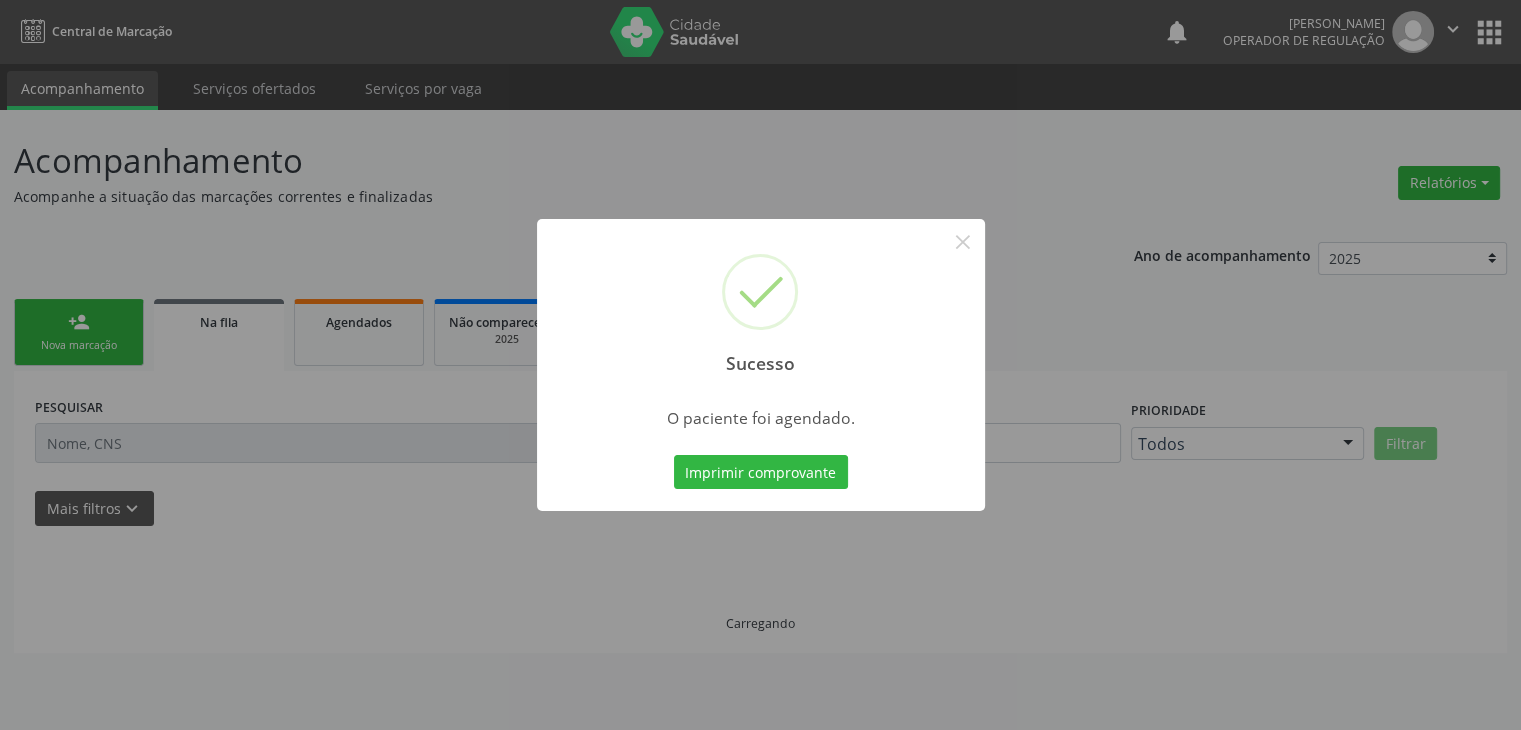 scroll, scrollTop: 0, scrollLeft: 0, axis: both 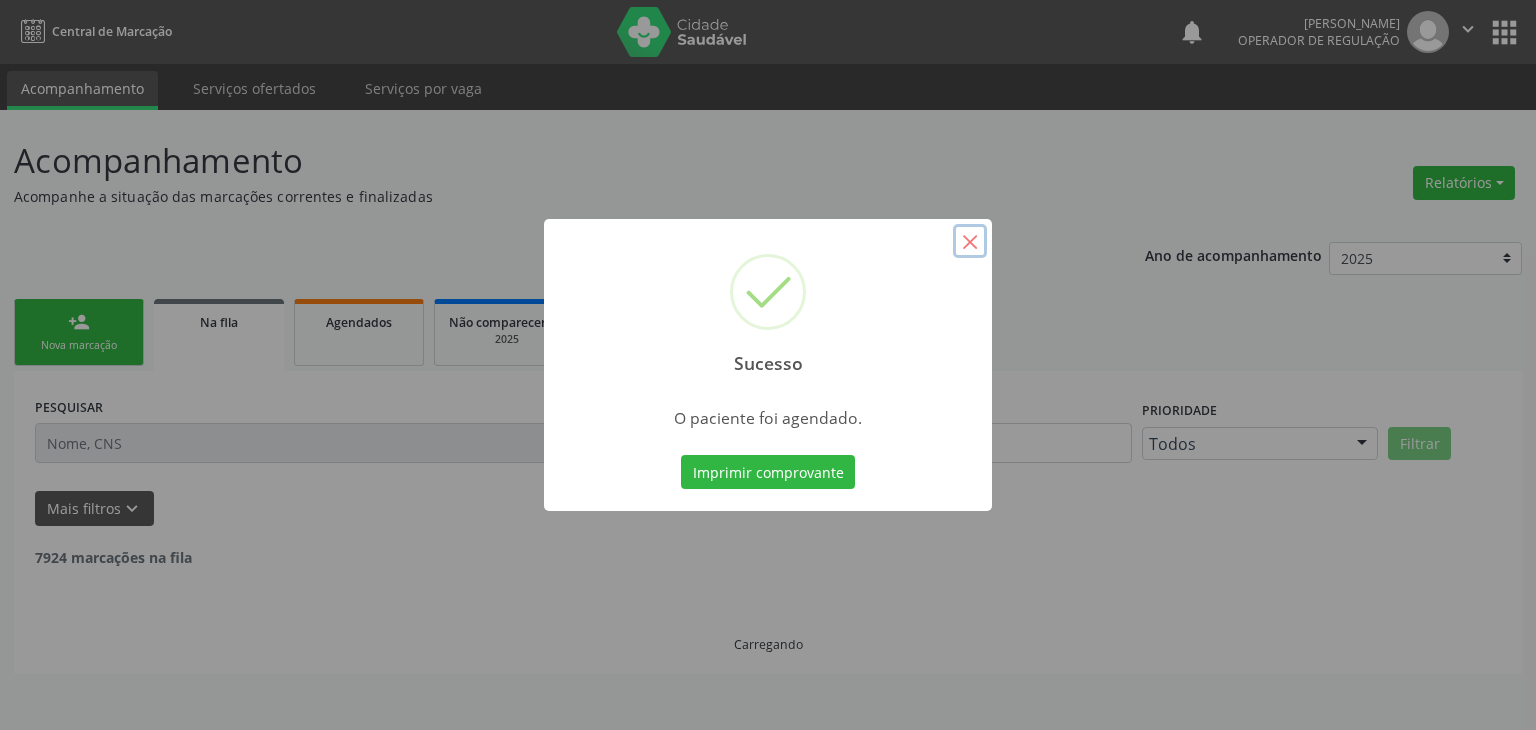 click on "×" at bounding box center [970, 241] 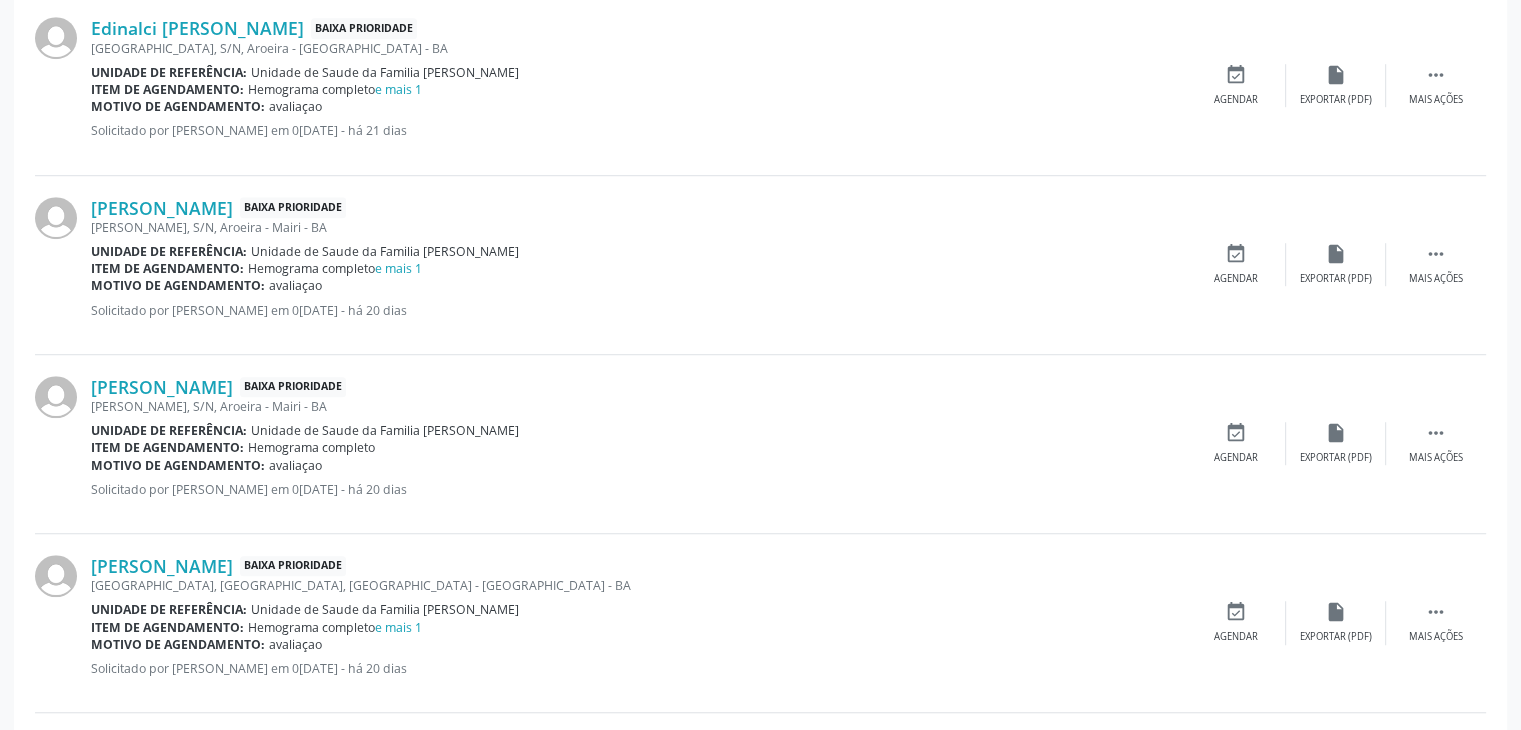 scroll, scrollTop: 1400, scrollLeft: 0, axis: vertical 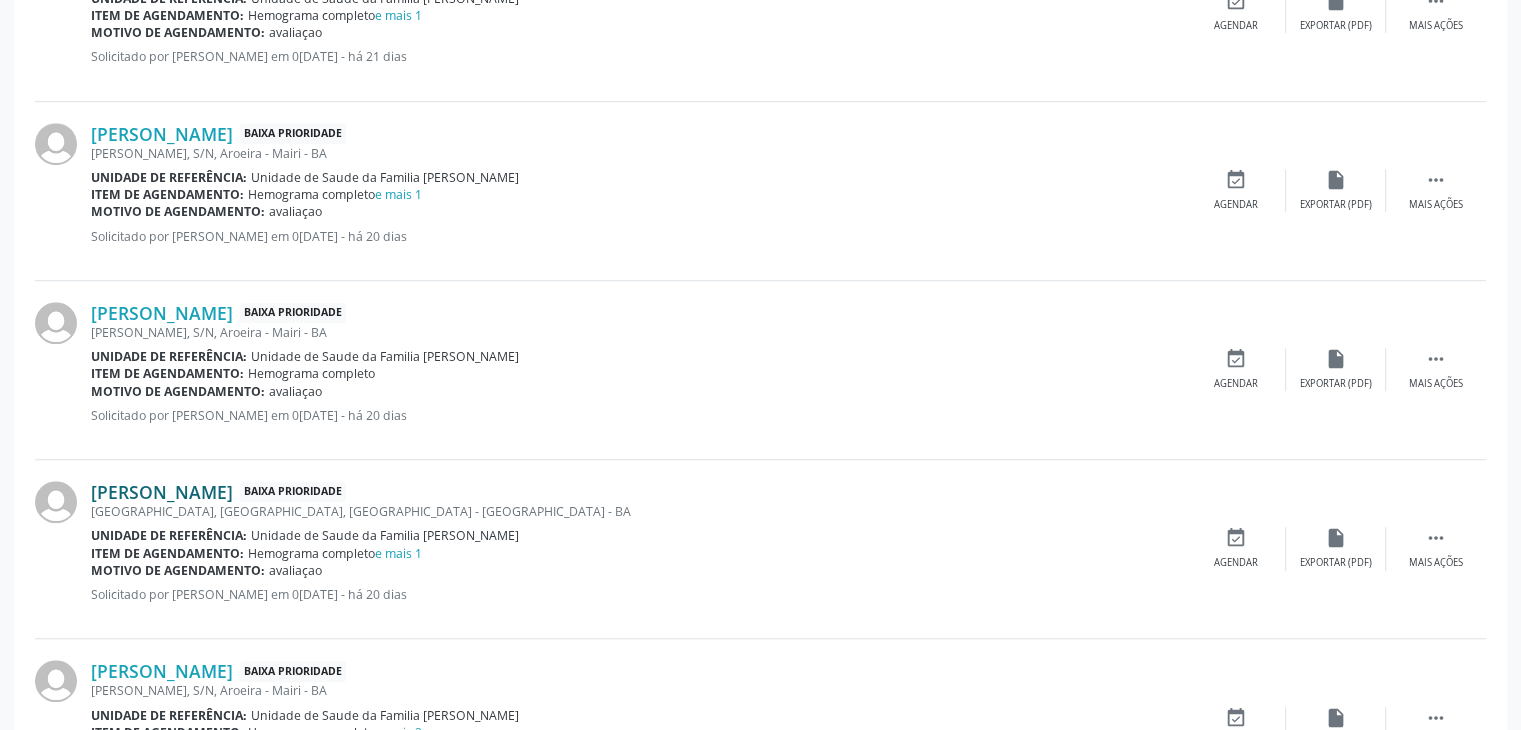 click on "Jose Renato Silva de Oliveira" at bounding box center [162, 492] 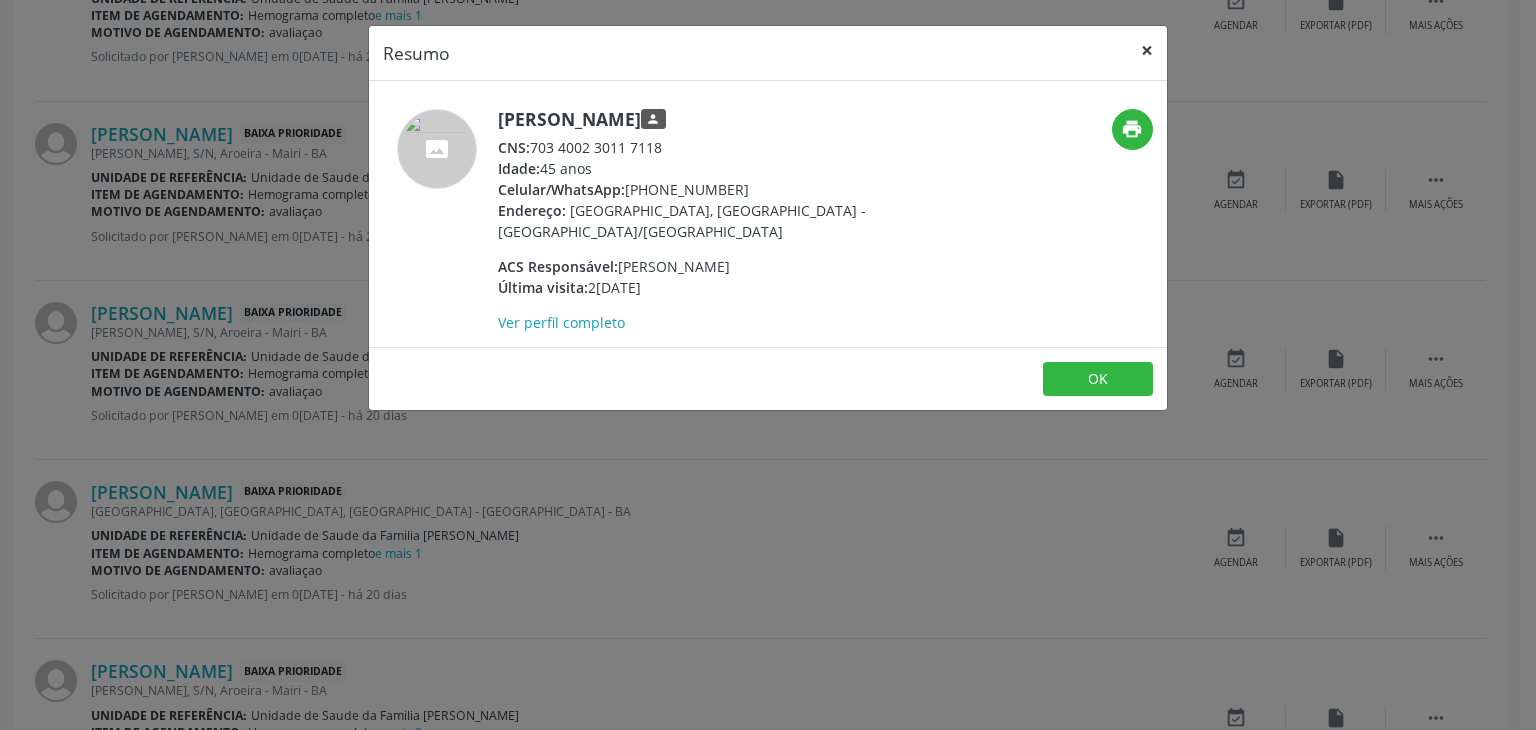 click on "×" at bounding box center [1147, 50] 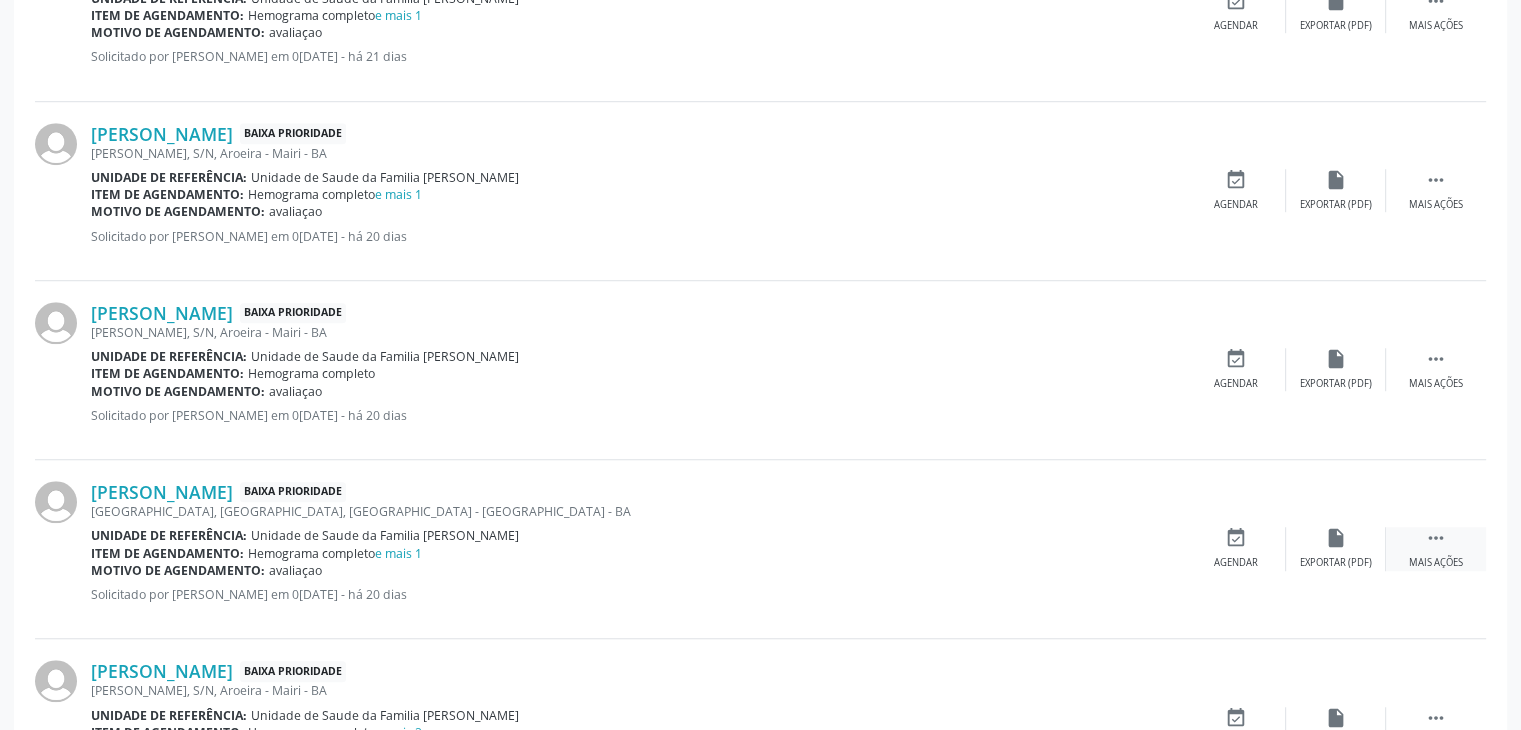 click on "" at bounding box center (1436, 538) 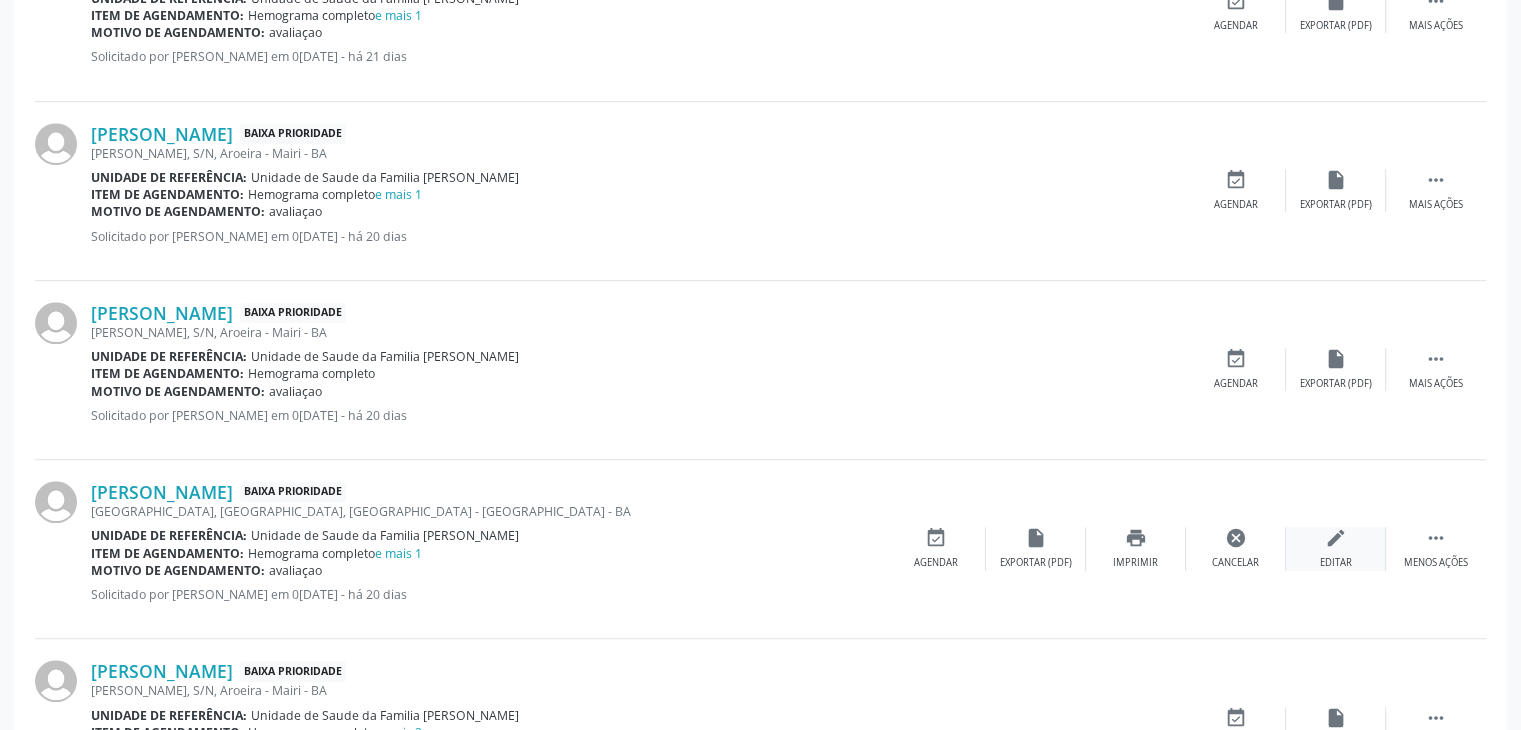 click on "edit
Editar" at bounding box center (1336, 548) 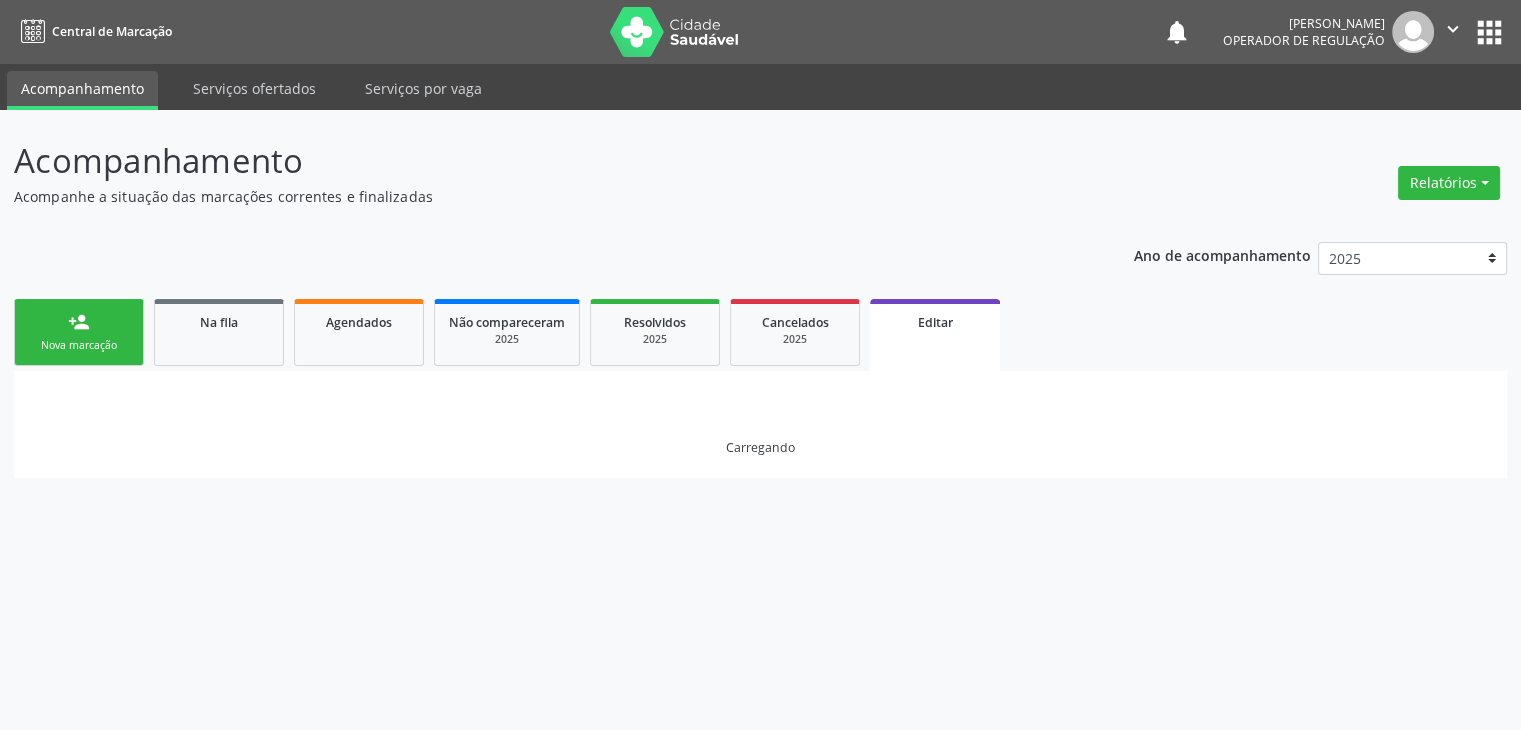 scroll, scrollTop: 0, scrollLeft: 0, axis: both 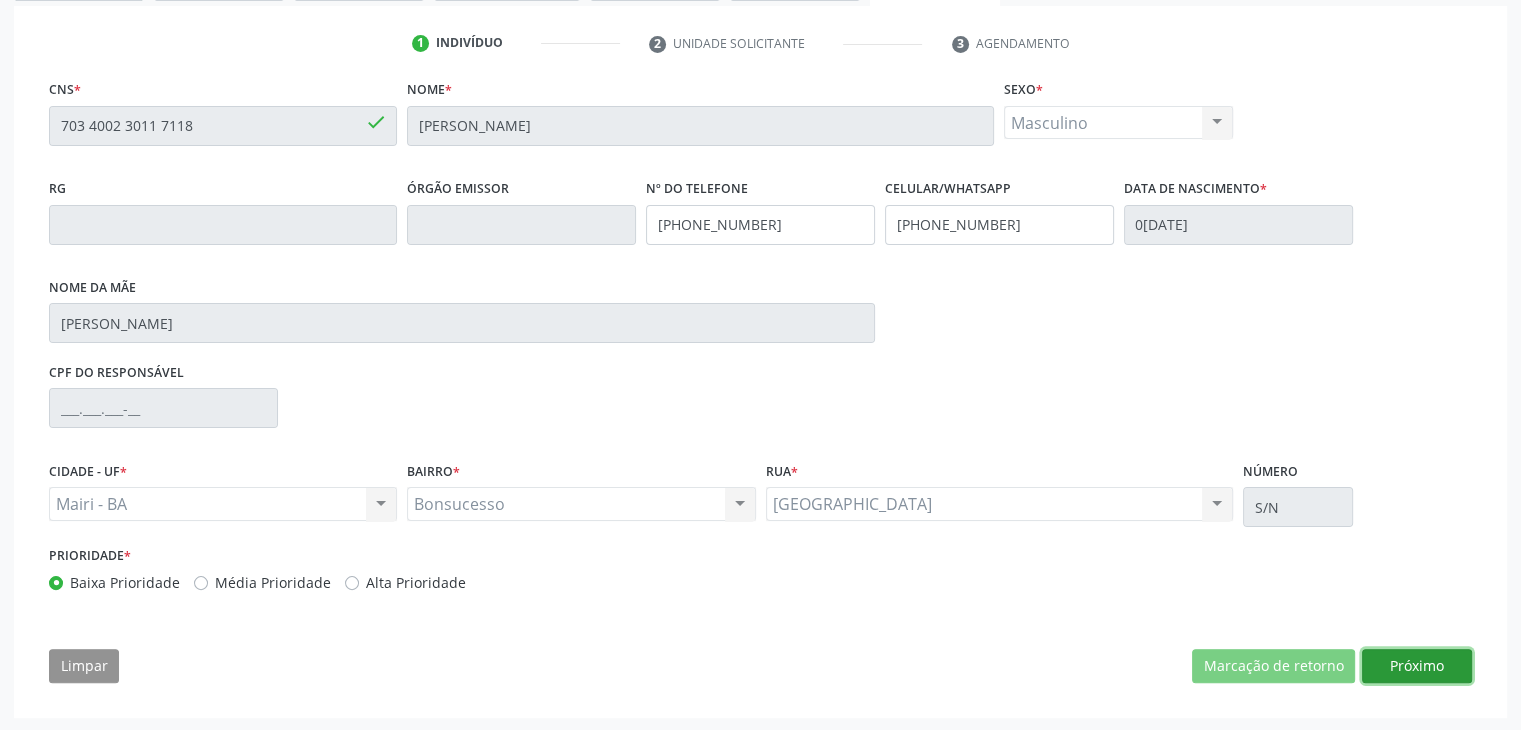 click on "Próximo" at bounding box center (1417, 666) 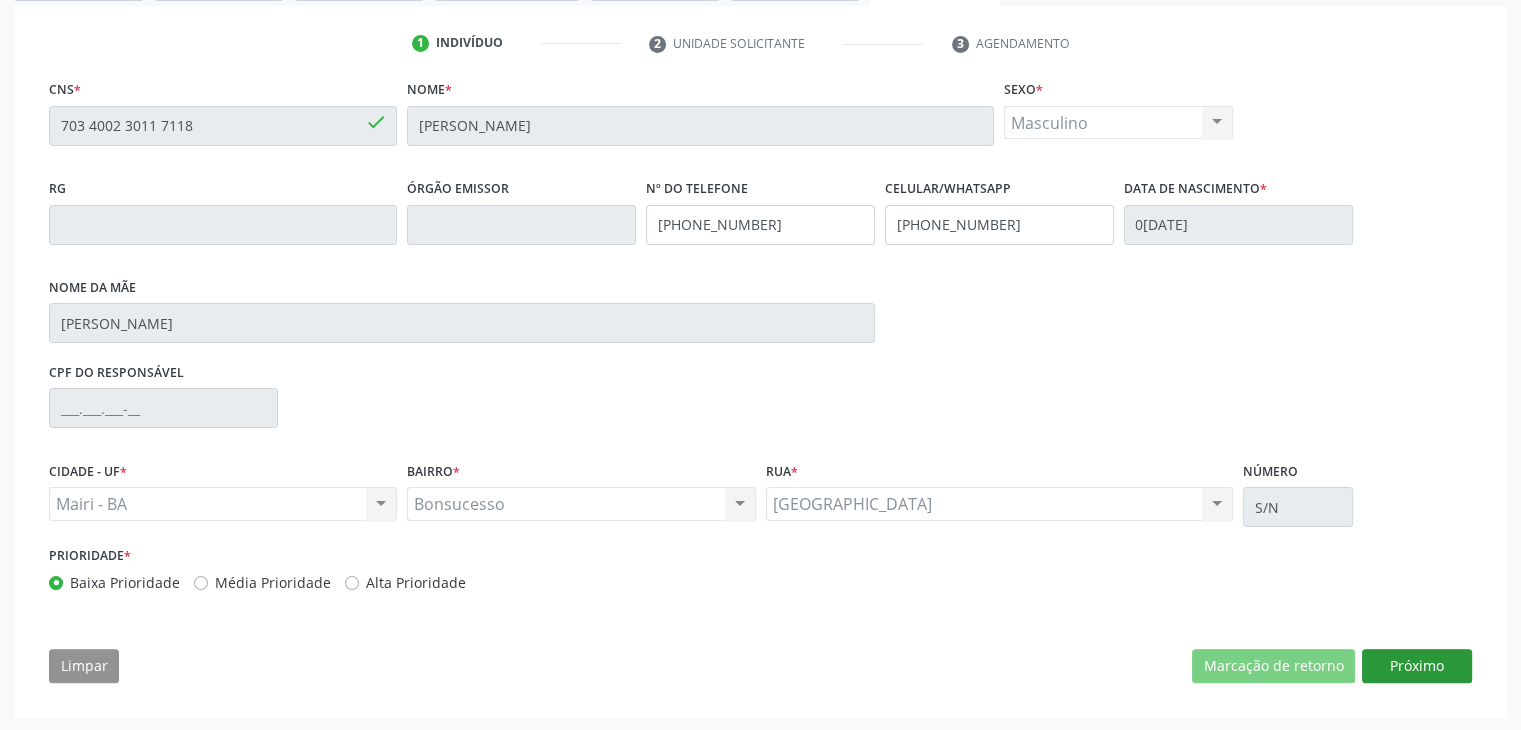 scroll, scrollTop: 214, scrollLeft: 0, axis: vertical 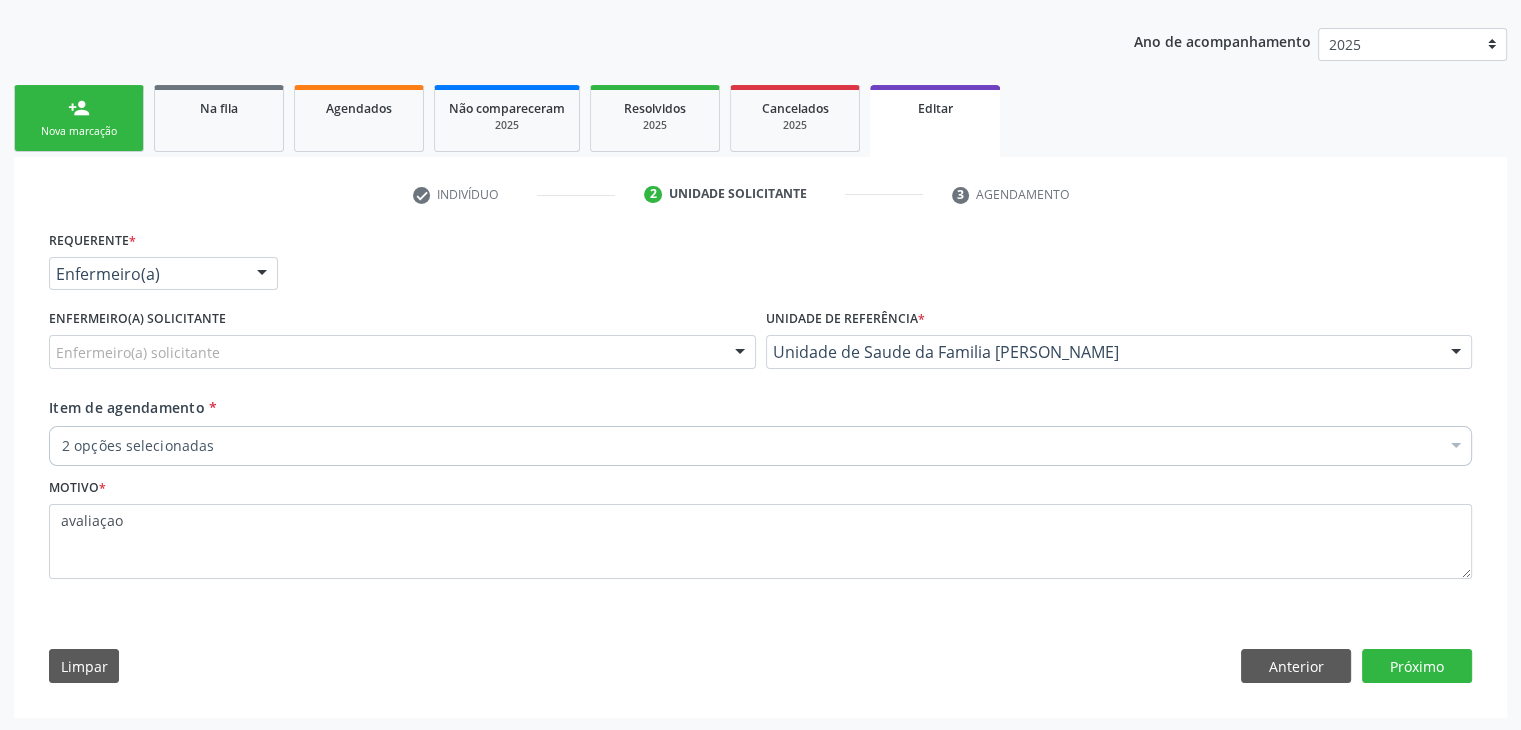 click on "2 opções selecionadas" at bounding box center (760, 446) 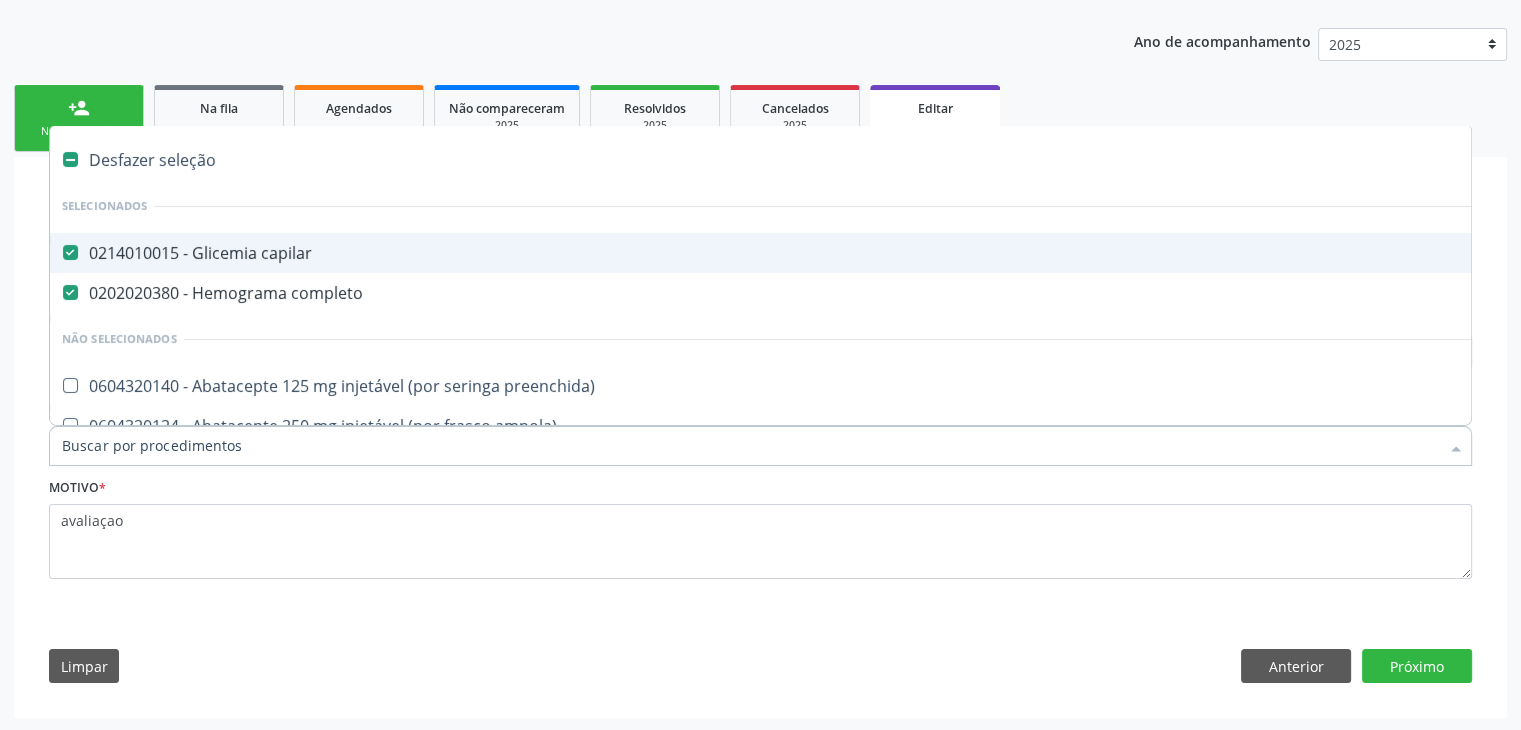 click on "Desfazer seleção" at bounding box center [831, 160] 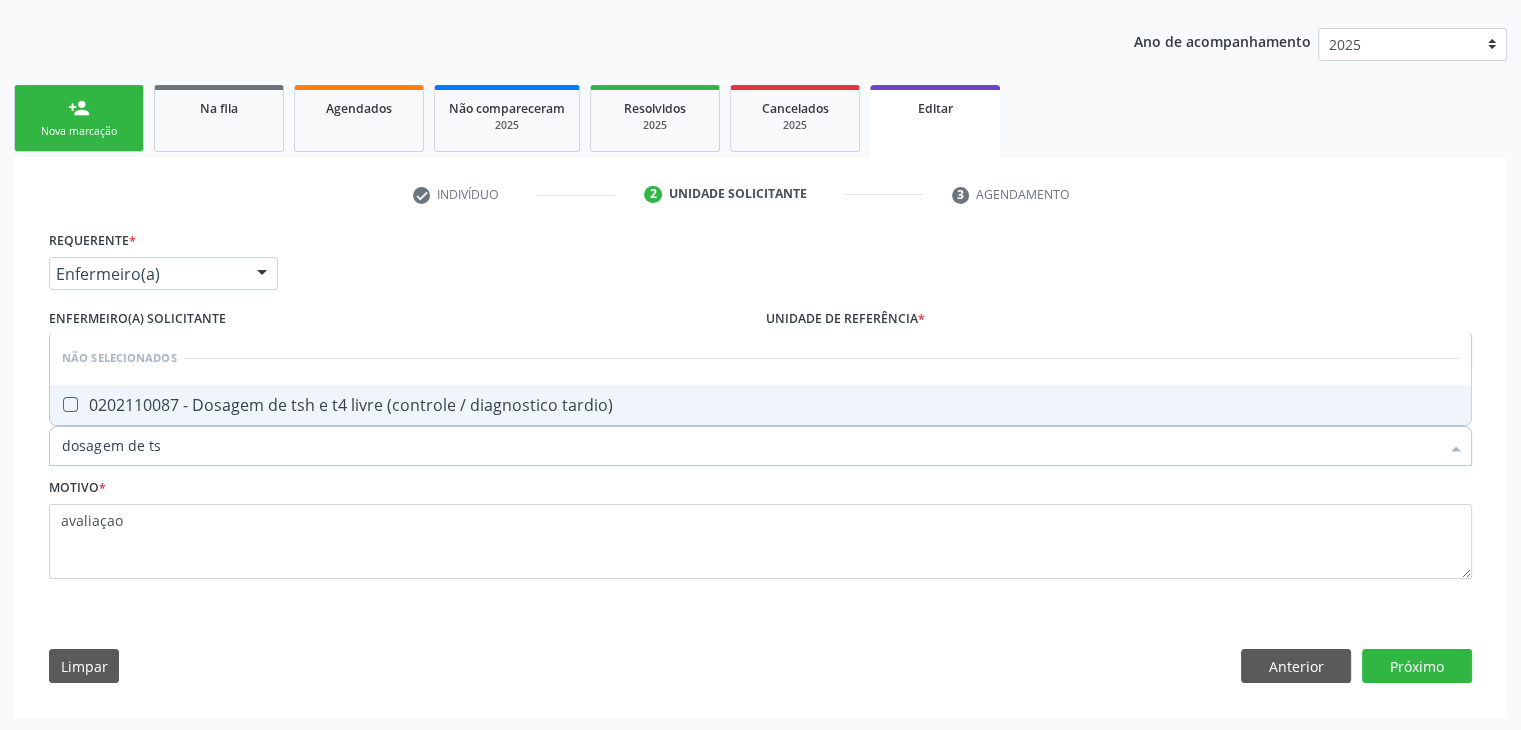 click on "0202110087 - Dosagem de tsh e t4 livre (controle / diagnostico tardio)" at bounding box center [760, 405] 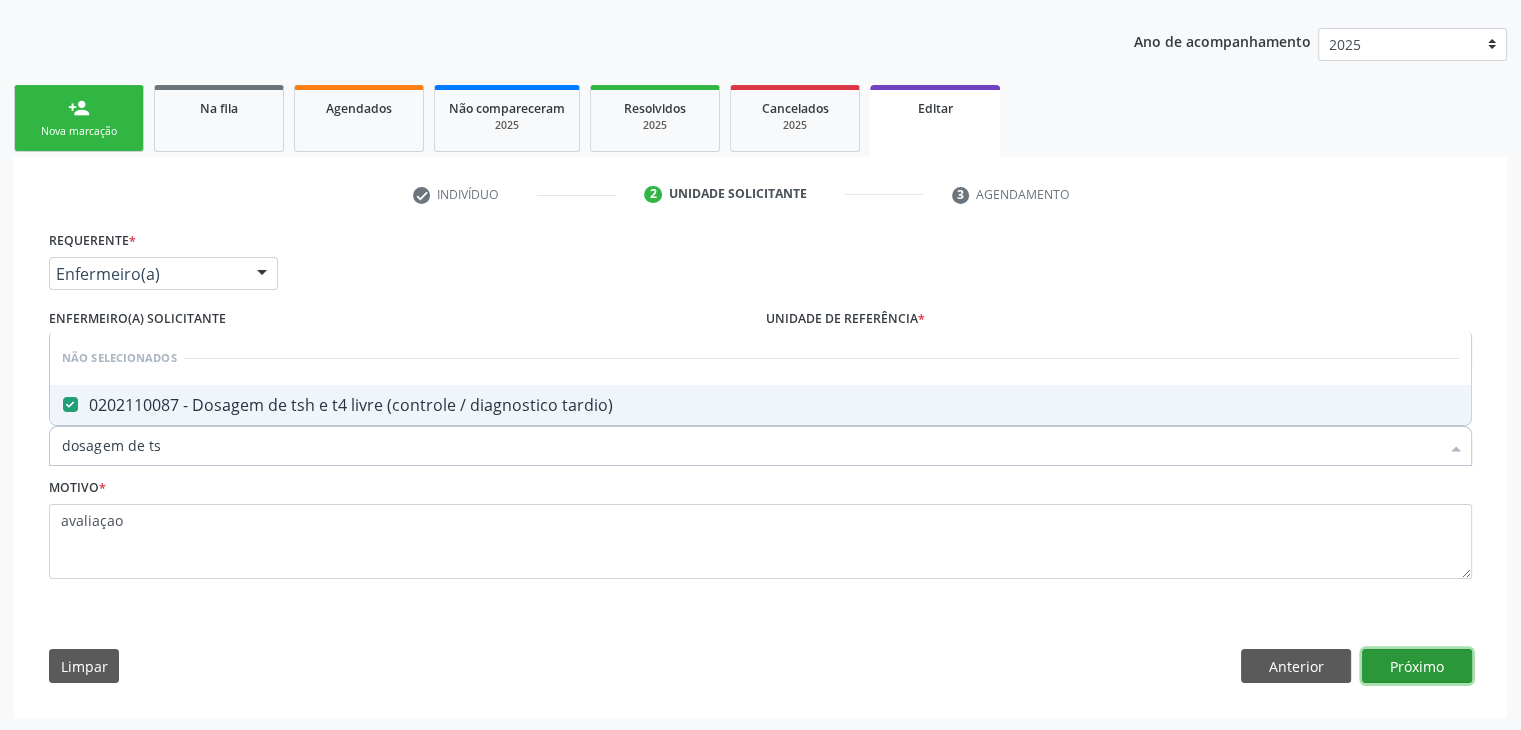 click on "Próximo" at bounding box center [1417, 666] 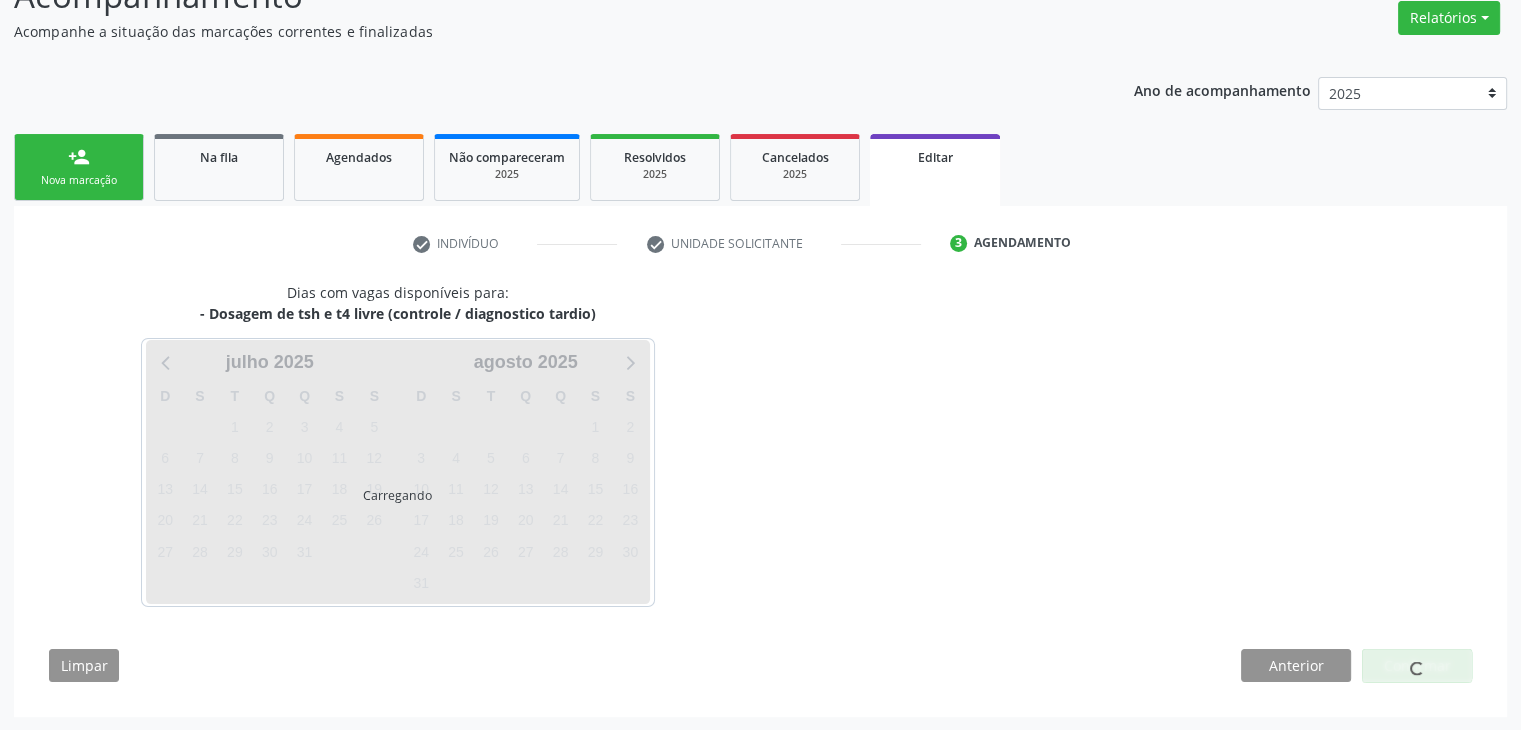 scroll, scrollTop: 165, scrollLeft: 0, axis: vertical 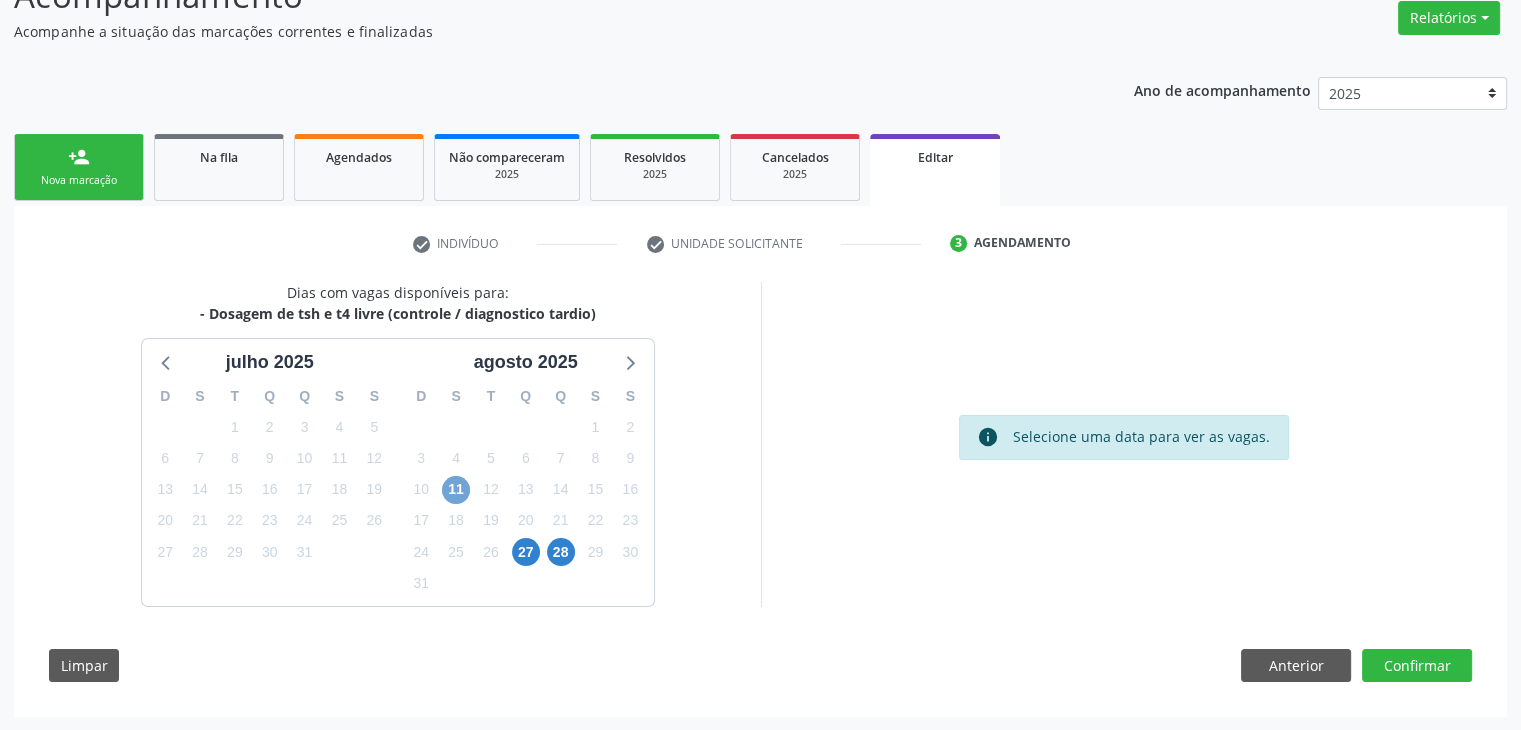 click on "11" at bounding box center [456, 490] 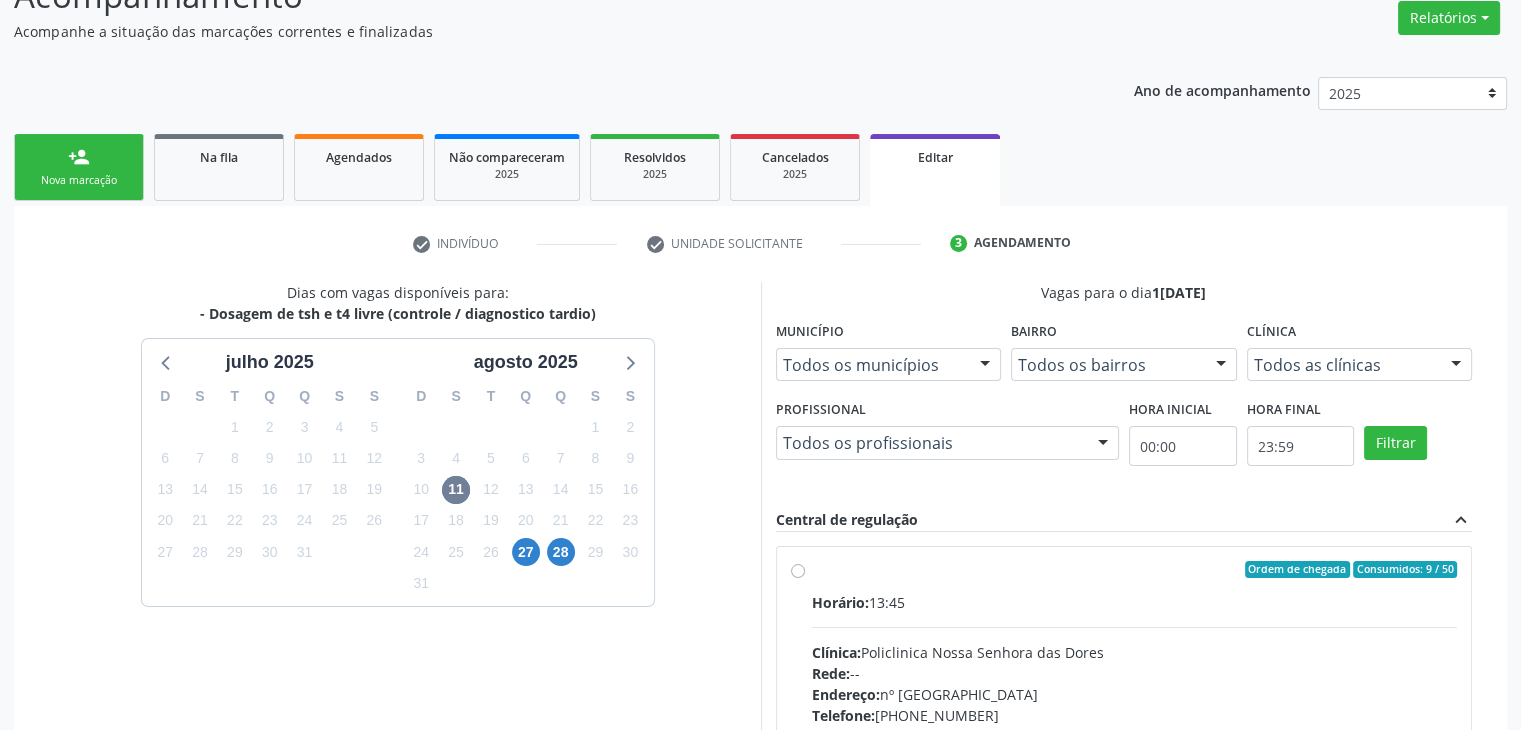 click on "Ordem de chegada
Consumidos: 9 / 50
Horário:   13:45
Clínica:  Policlinica Nossa Senhora das Dores
Rede:
--
Endereço:   nº 94, Centro, Mairi - BA
Telefone:   (74) 36322104
Profissional:
--
Informações adicionais sobre o atendimento
Idade de atendimento:
Sem restrição
Gênero(s) atendido(s):
Sem restrição
Informações adicionais:
--" at bounding box center (1135, 714) 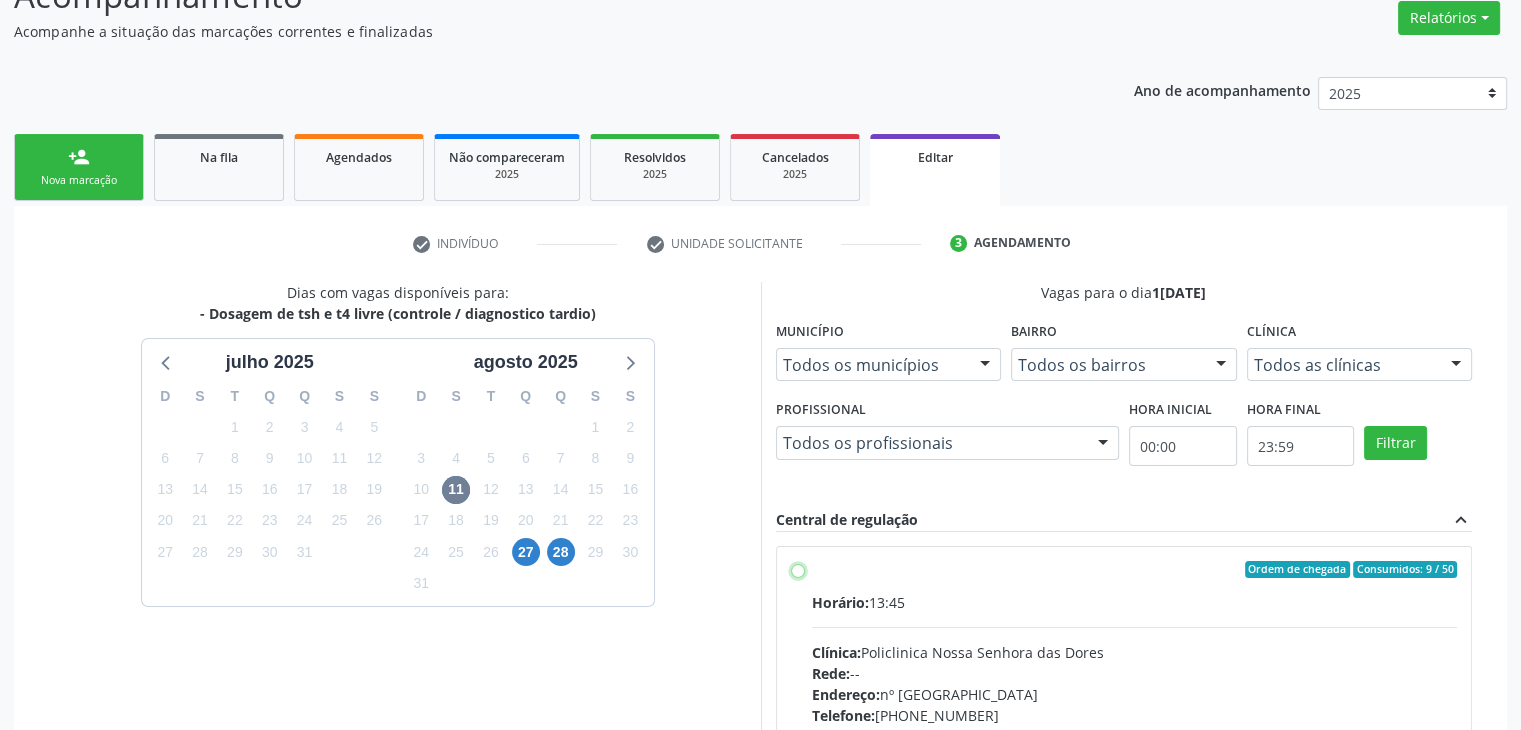 click on "Ordem de chegada
Consumidos: 9 / 50
Horário:   13:45
Clínica:  Policlinica Nossa Senhora das Dores
Rede:
--
Endereço:   nº 94, Centro, Mairi - BA
Telefone:   (74) 36322104
Profissional:
--
Informações adicionais sobre o atendimento
Idade de atendimento:
Sem restrição
Gênero(s) atendido(s):
Sem restrição
Informações adicionais:
--" at bounding box center [798, 570] 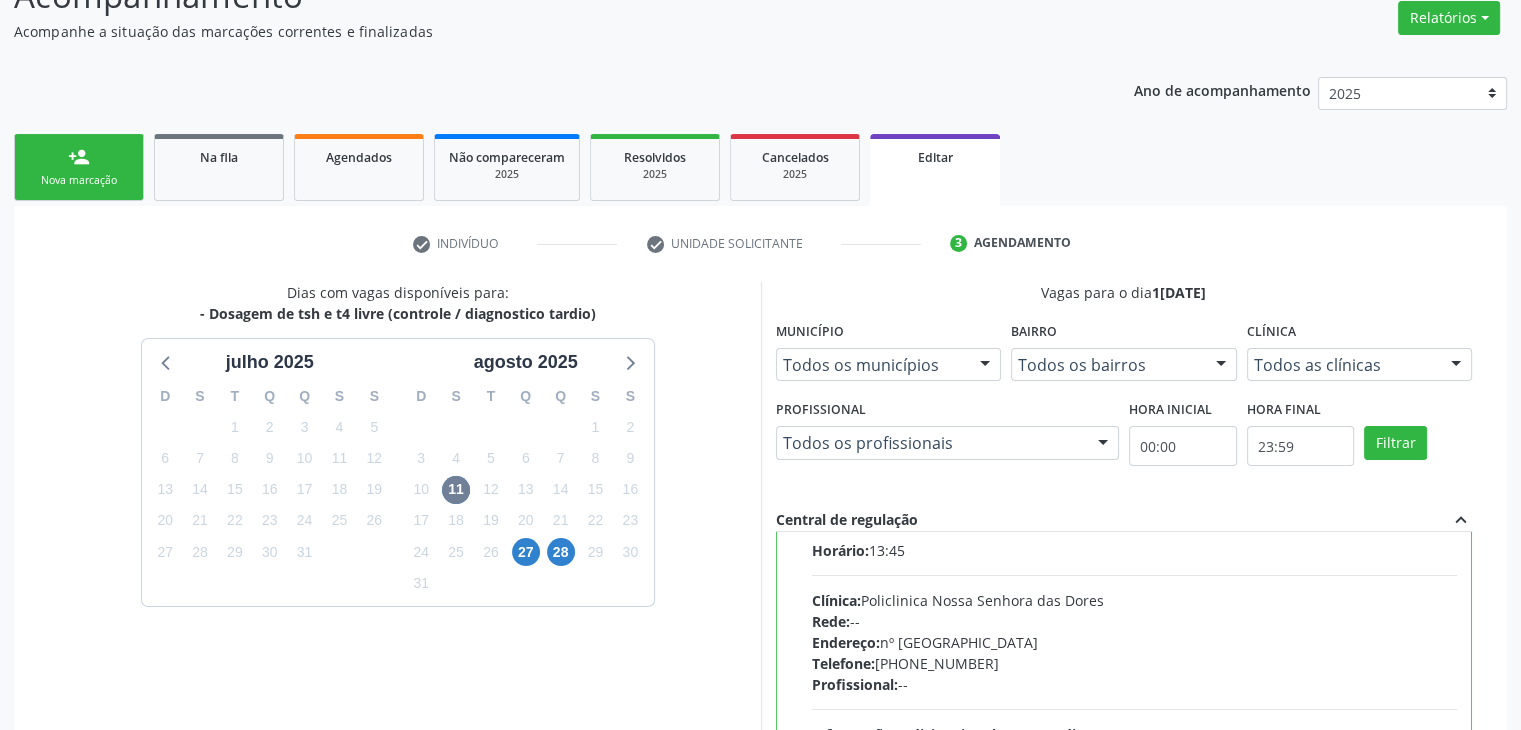 scroll, scrollTop: 98, scrollLeft: 0, axis: vertical 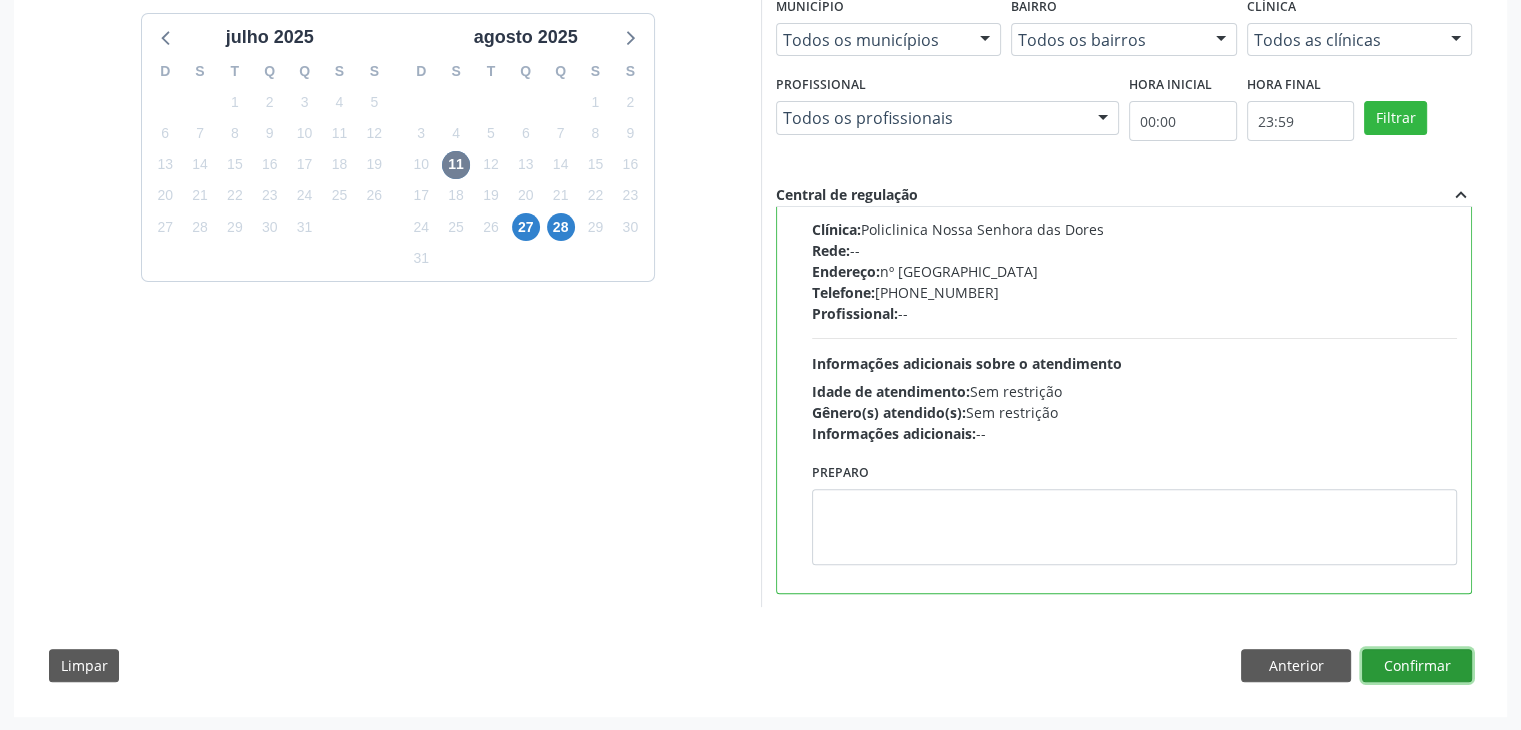 click on "Confirmar" at bounding box center [1417, 666] 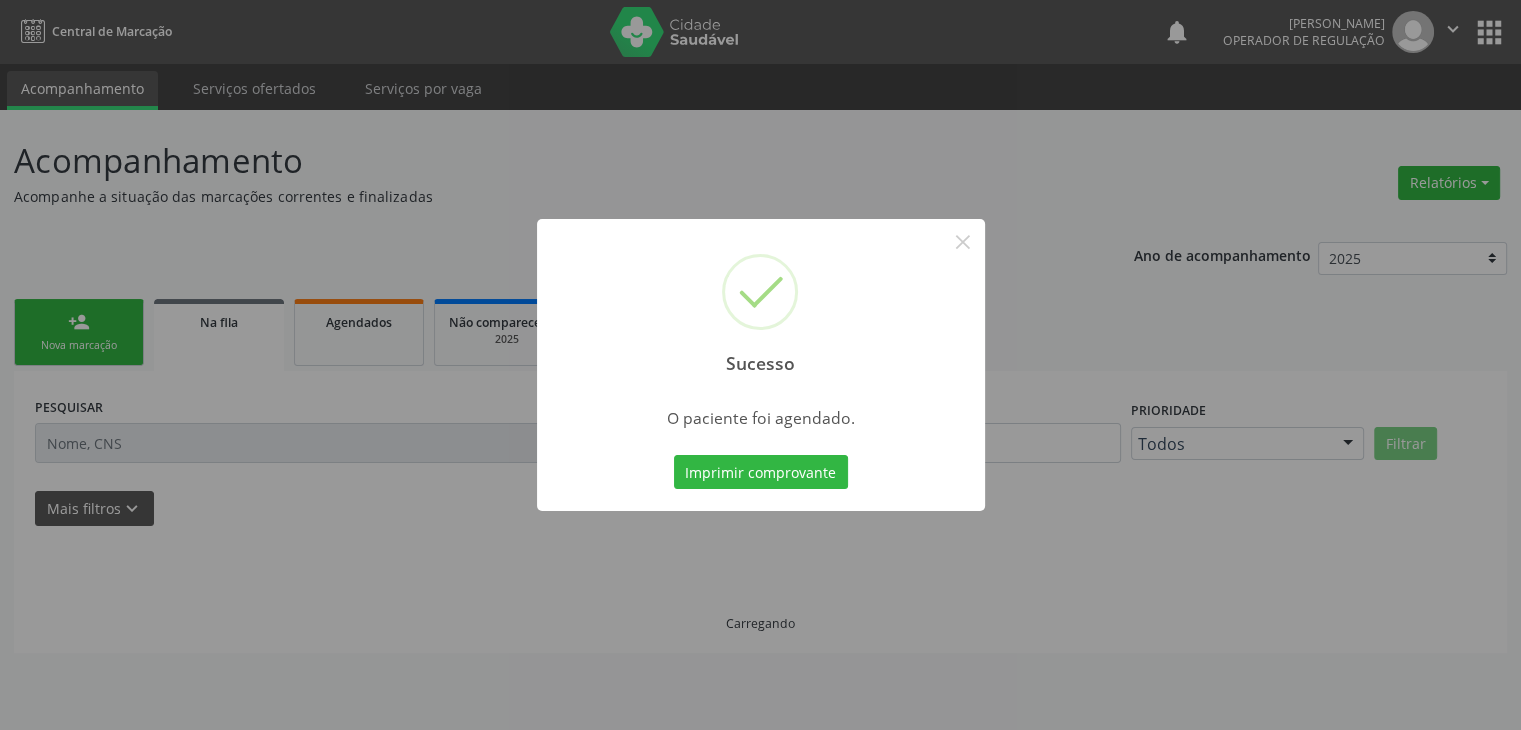 scroll, scrollTop: 0, scrollLeft: 0, axis: both 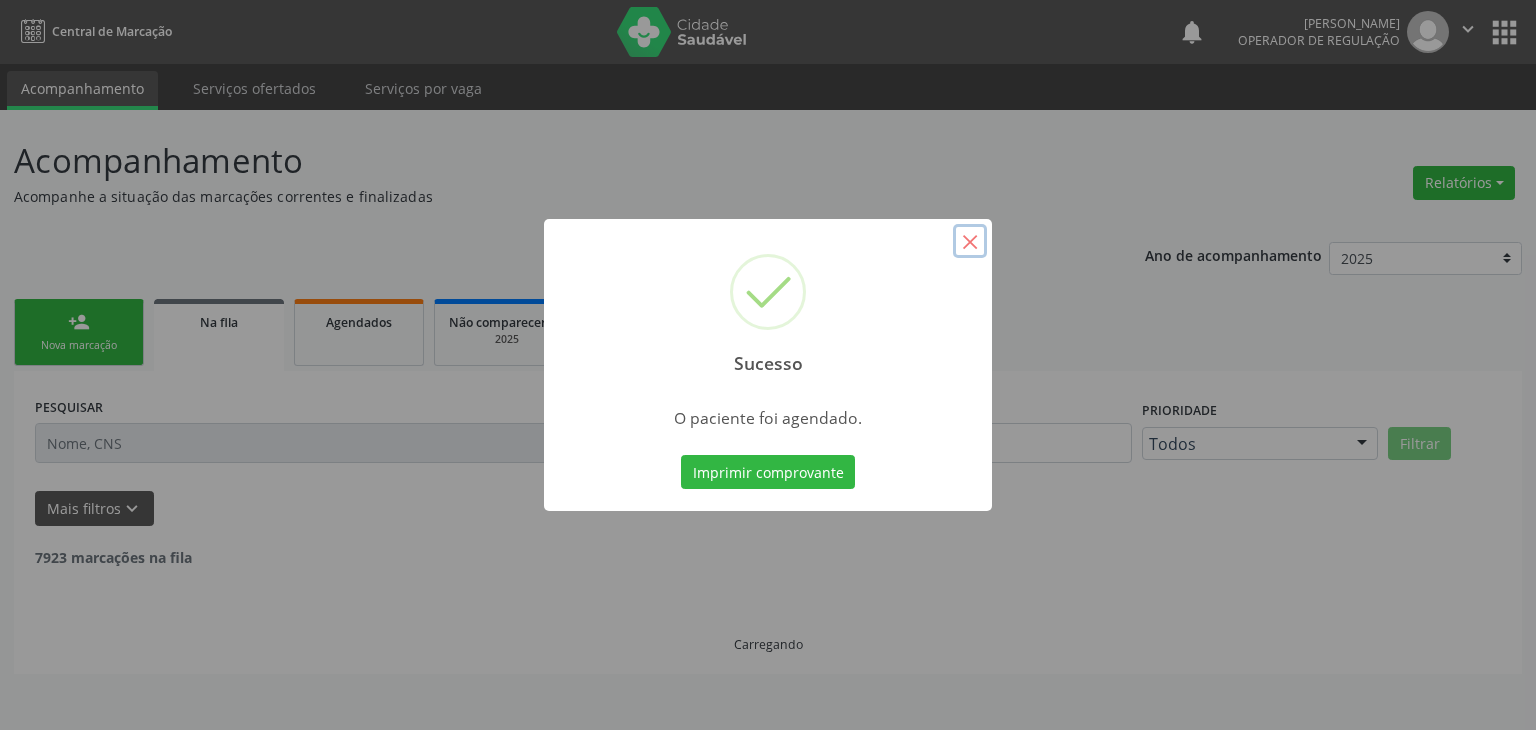 click on "×" at bounding box center (970, 241) 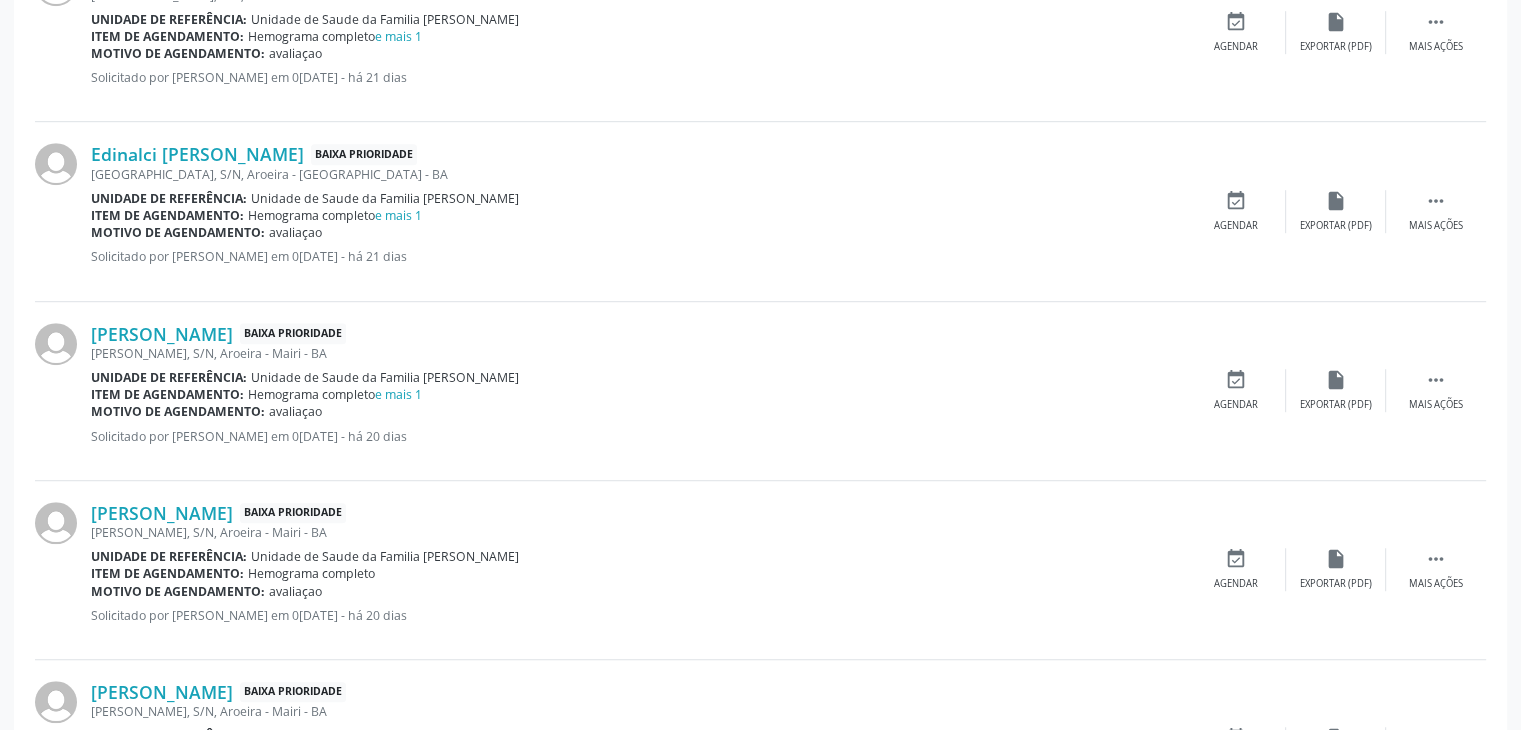 scroll, scrollTop: 1300, scrollLeft: 0, axis: vertical 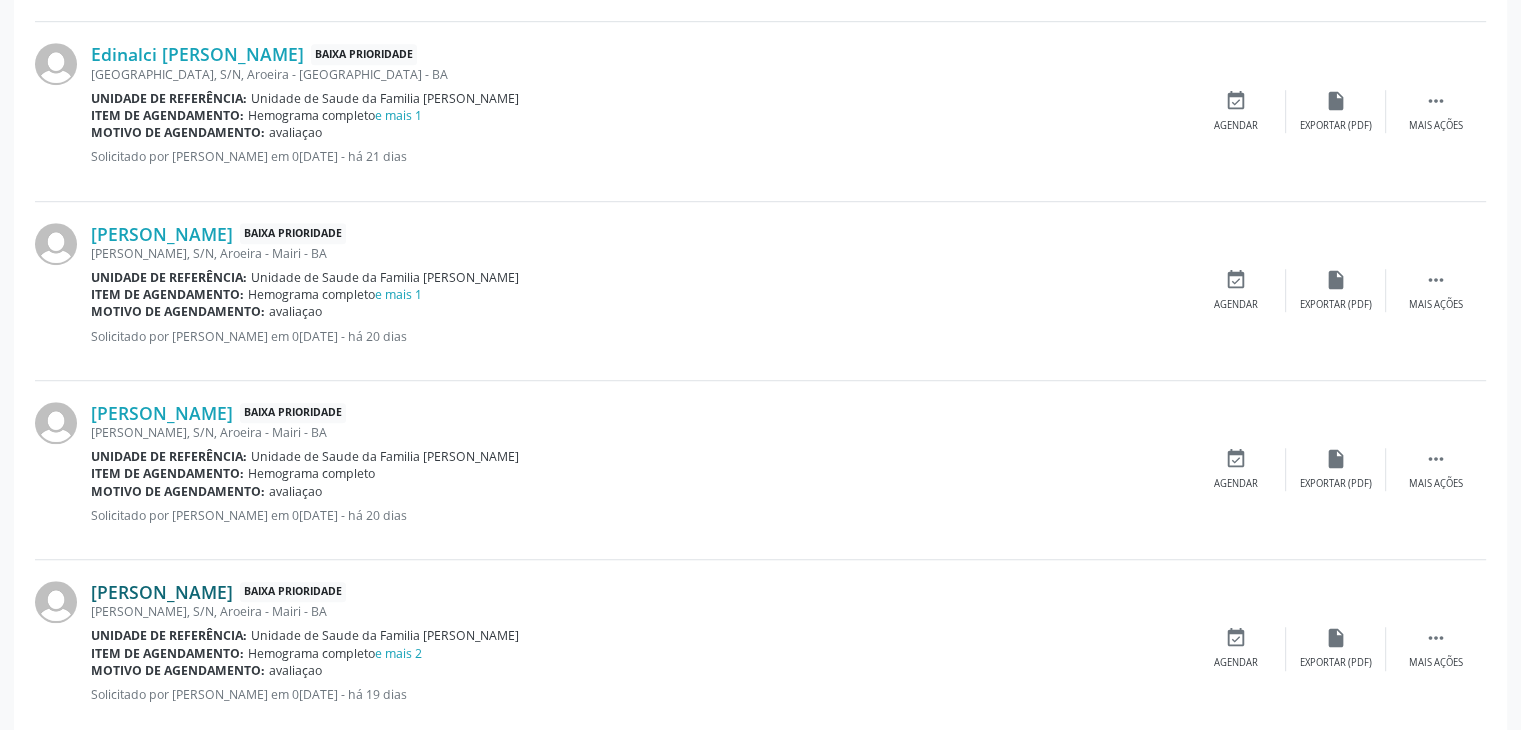 click on "[PERSON_NAME]" at bounding box center (162, 592) 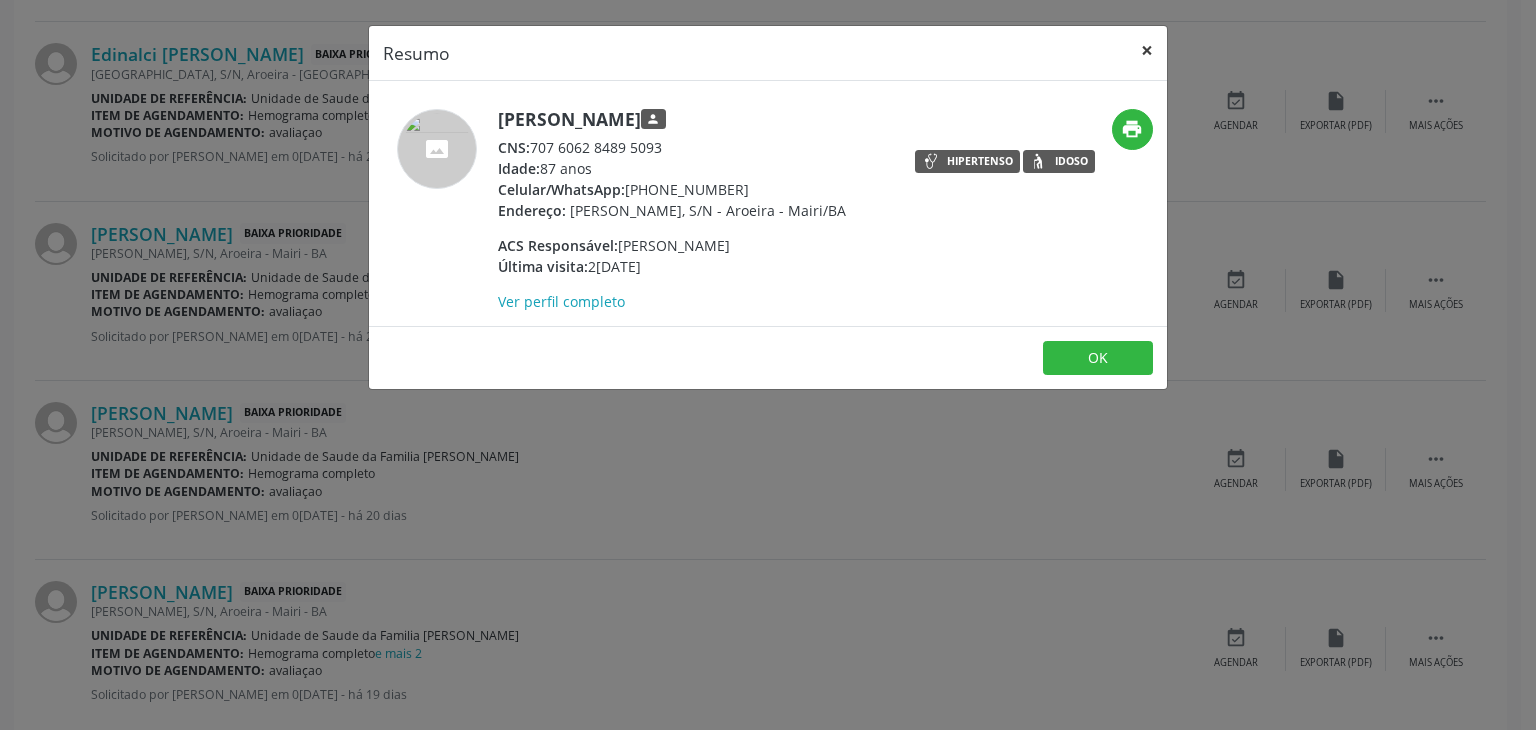 click on "×" at bounding box center (1147, 50) 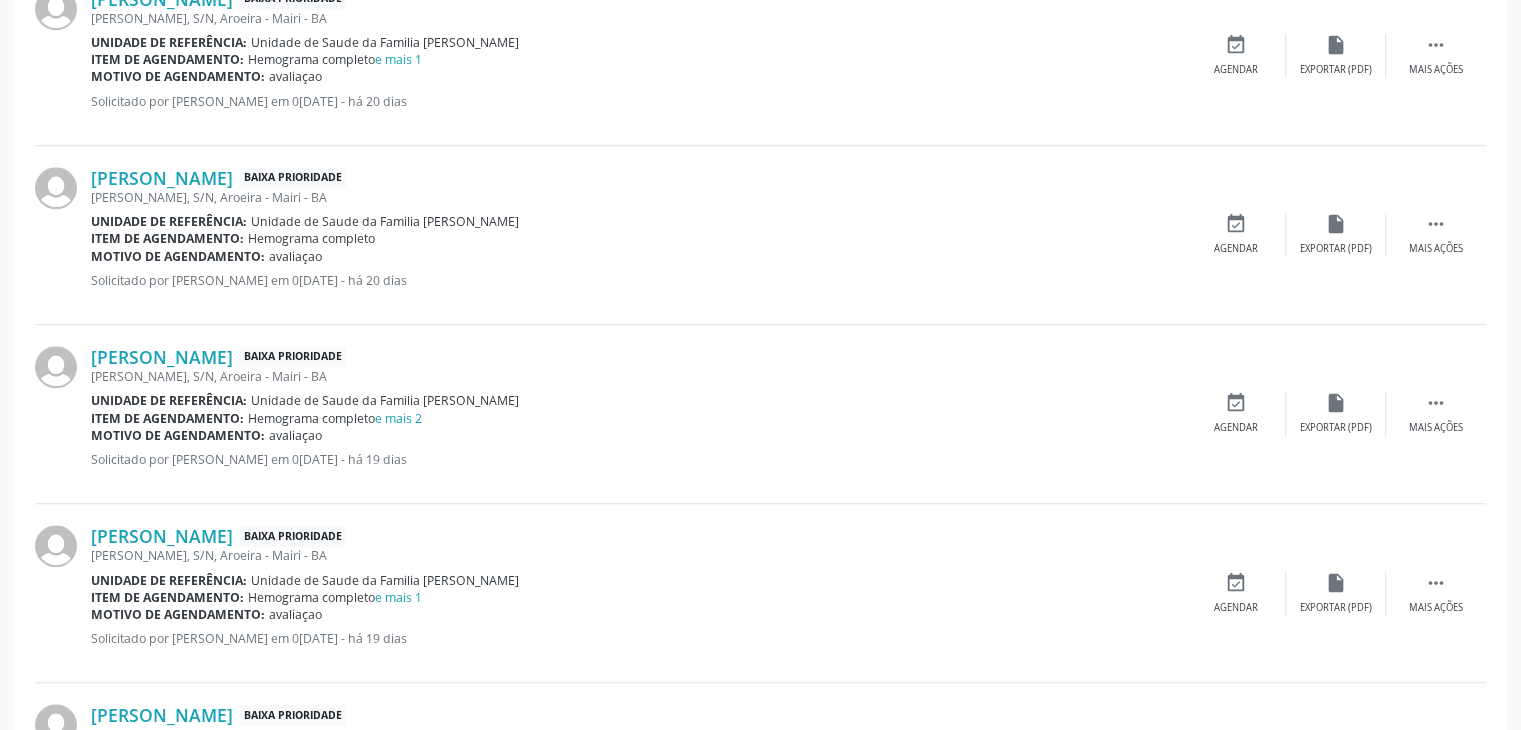 scroll, scrollTop: 1700, scrollLeft: 0, axis: vertical 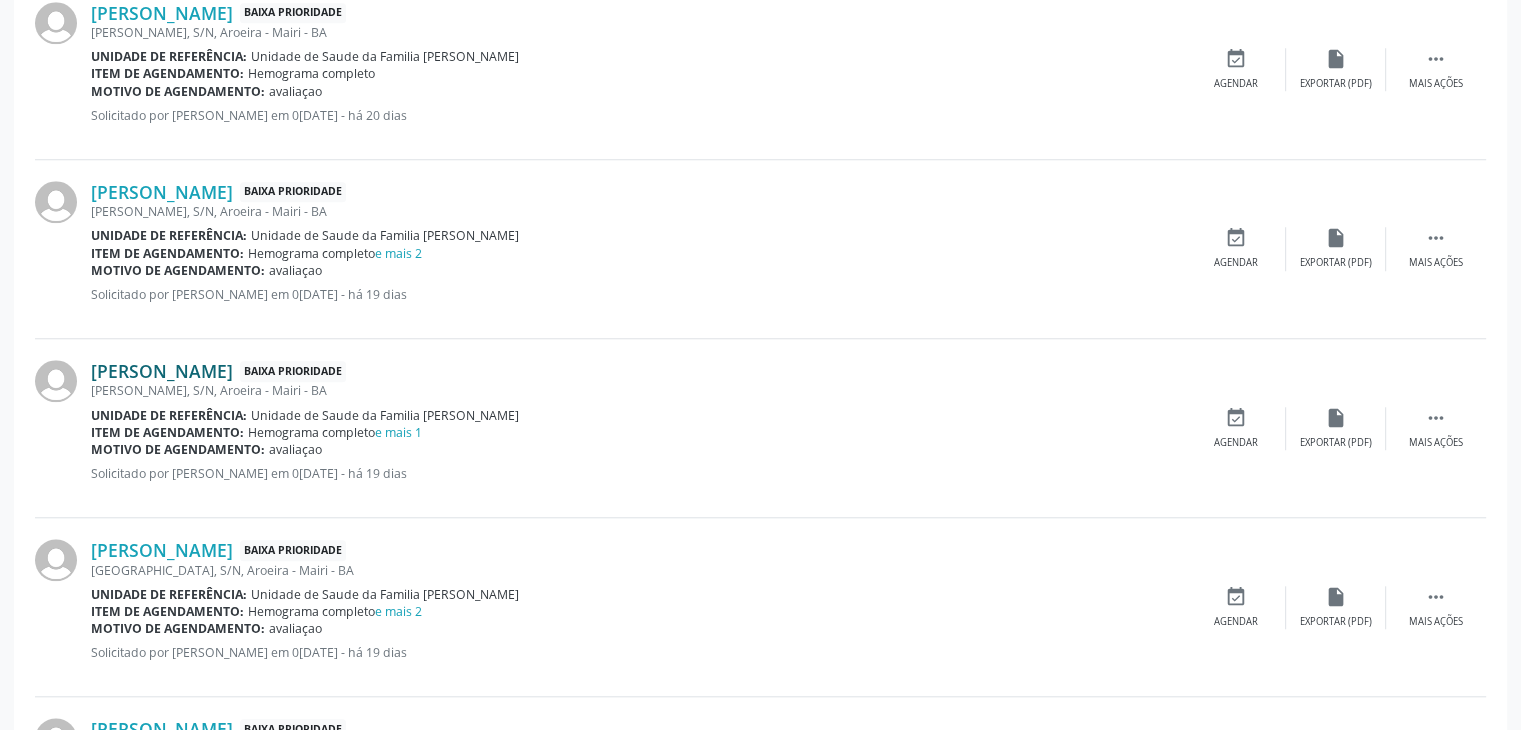 click on "Maria Silva de Souza" at bounding box center [162, 371] 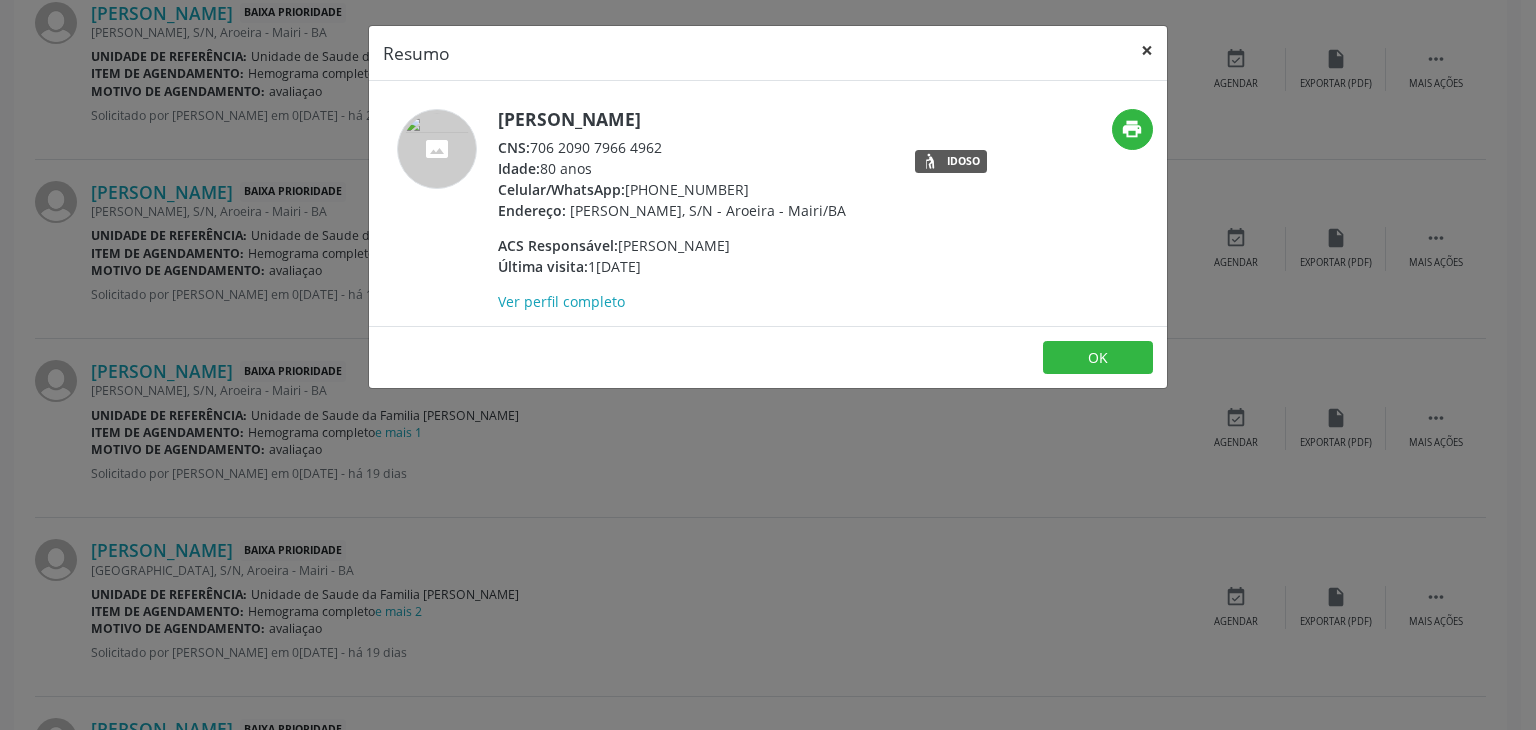 click on "×" at bounding box center (1147, 50) 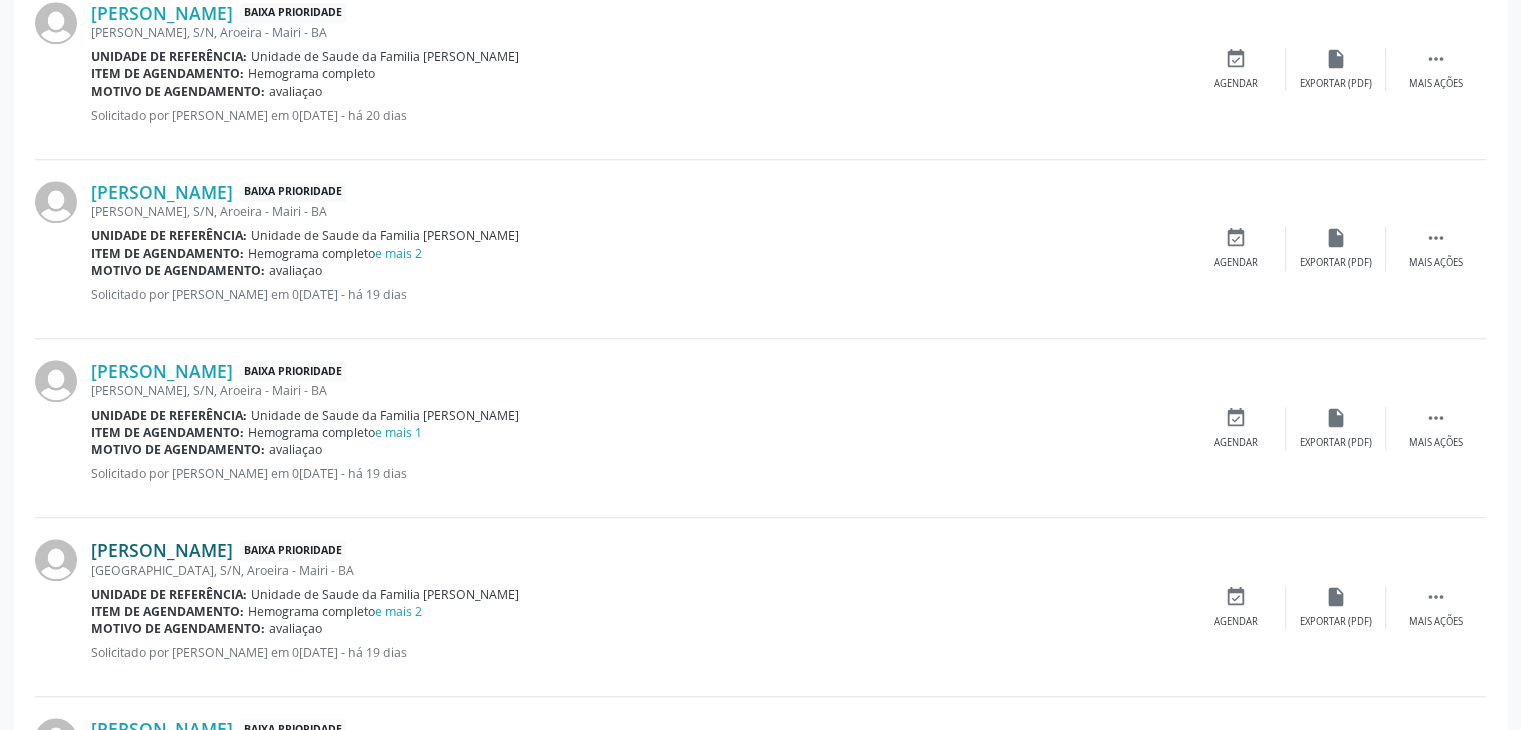 click on "Antonia Rios da Silva" at bounding box center [162, 550] 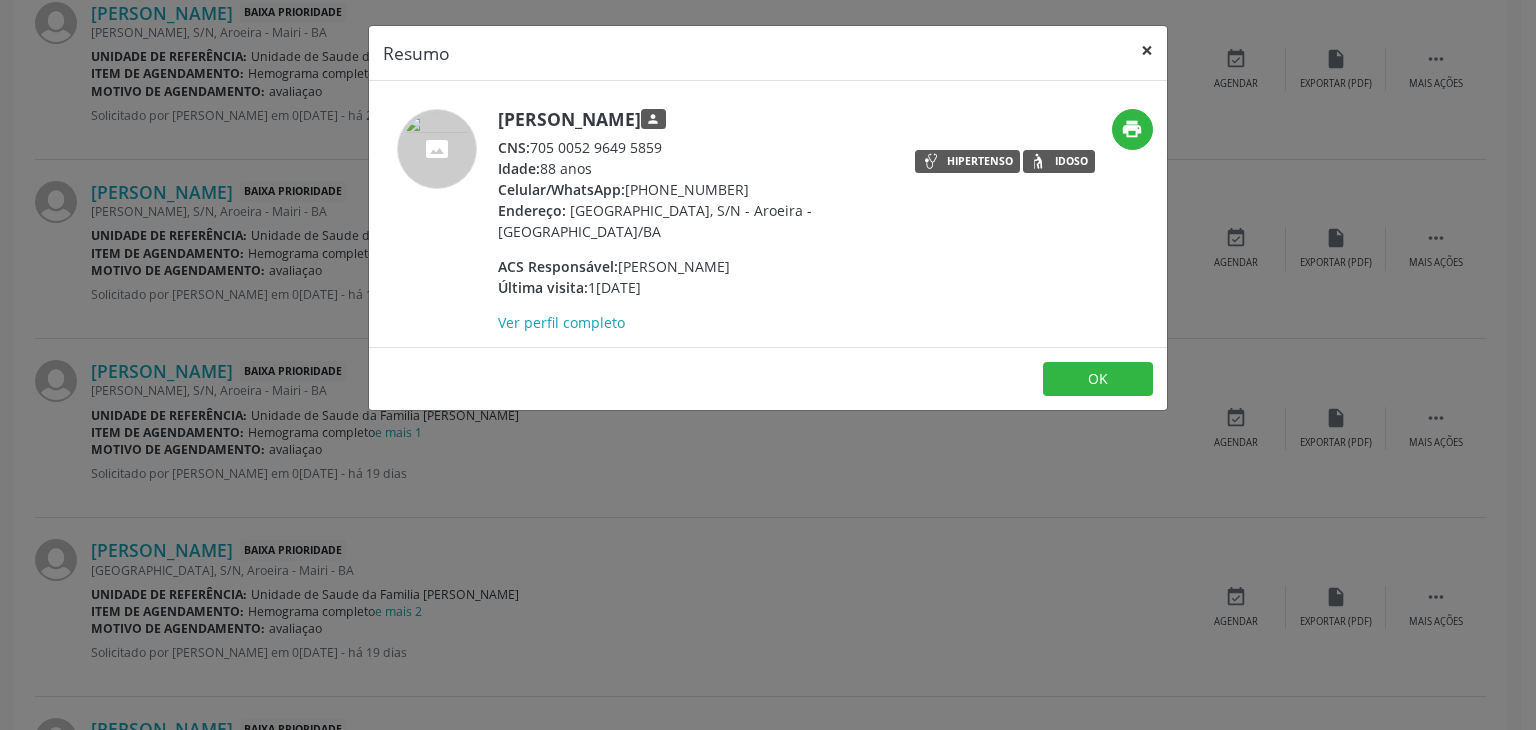click on "×" at bounding box center (1147, 50) 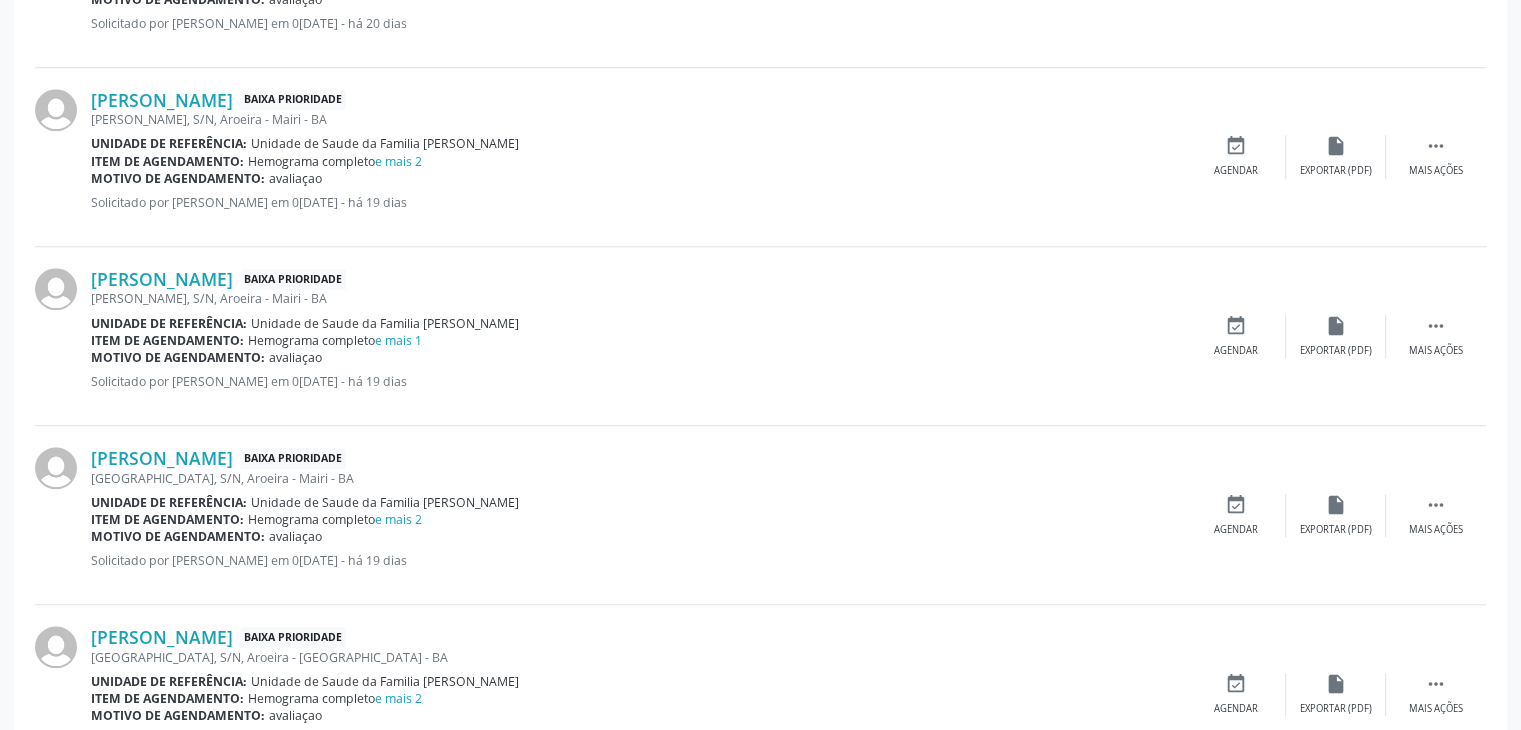 scroll, scrollTop: 1900, scrollLeft: 0, axis: vertical 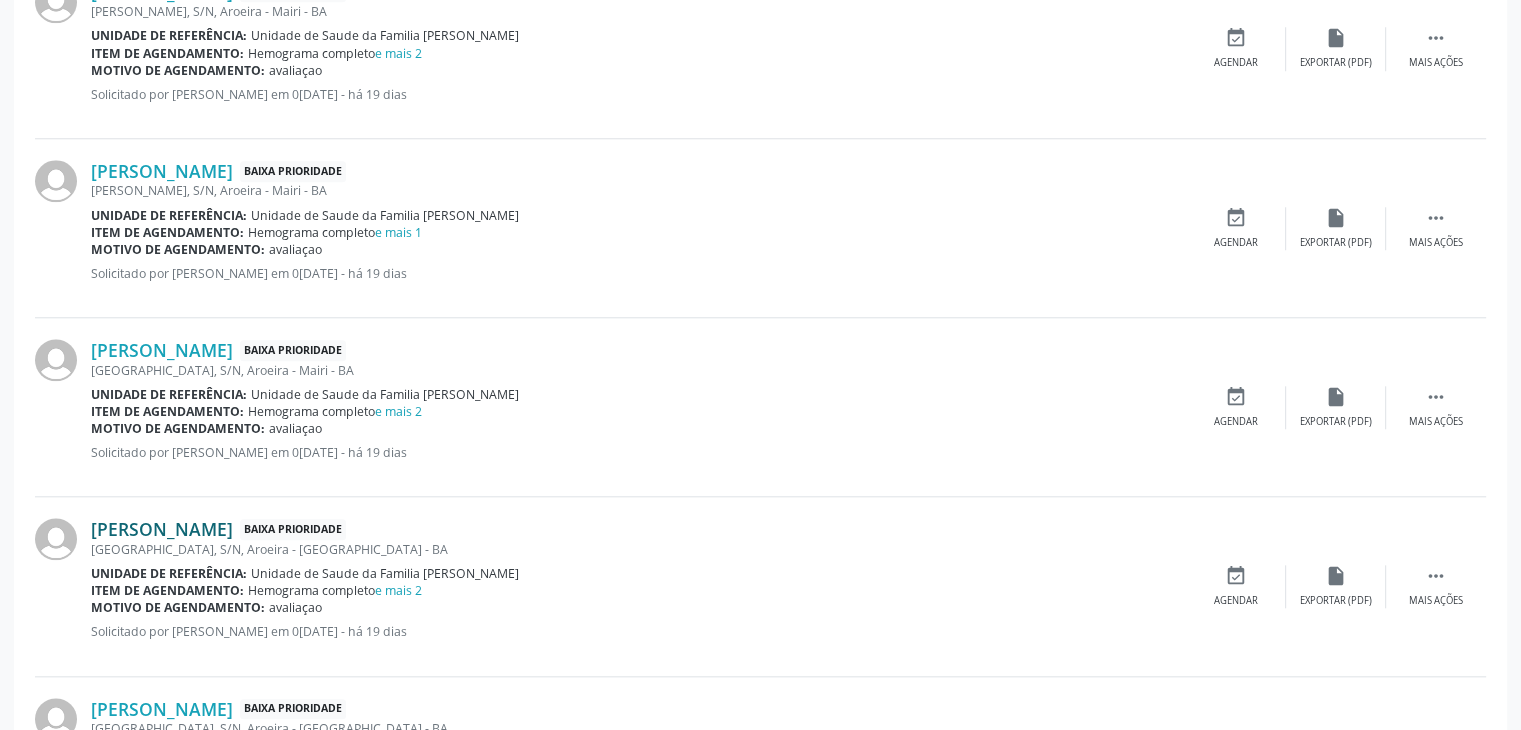 click on "Tairine Oliveira dos Santos" at bounding box center (162, 529) 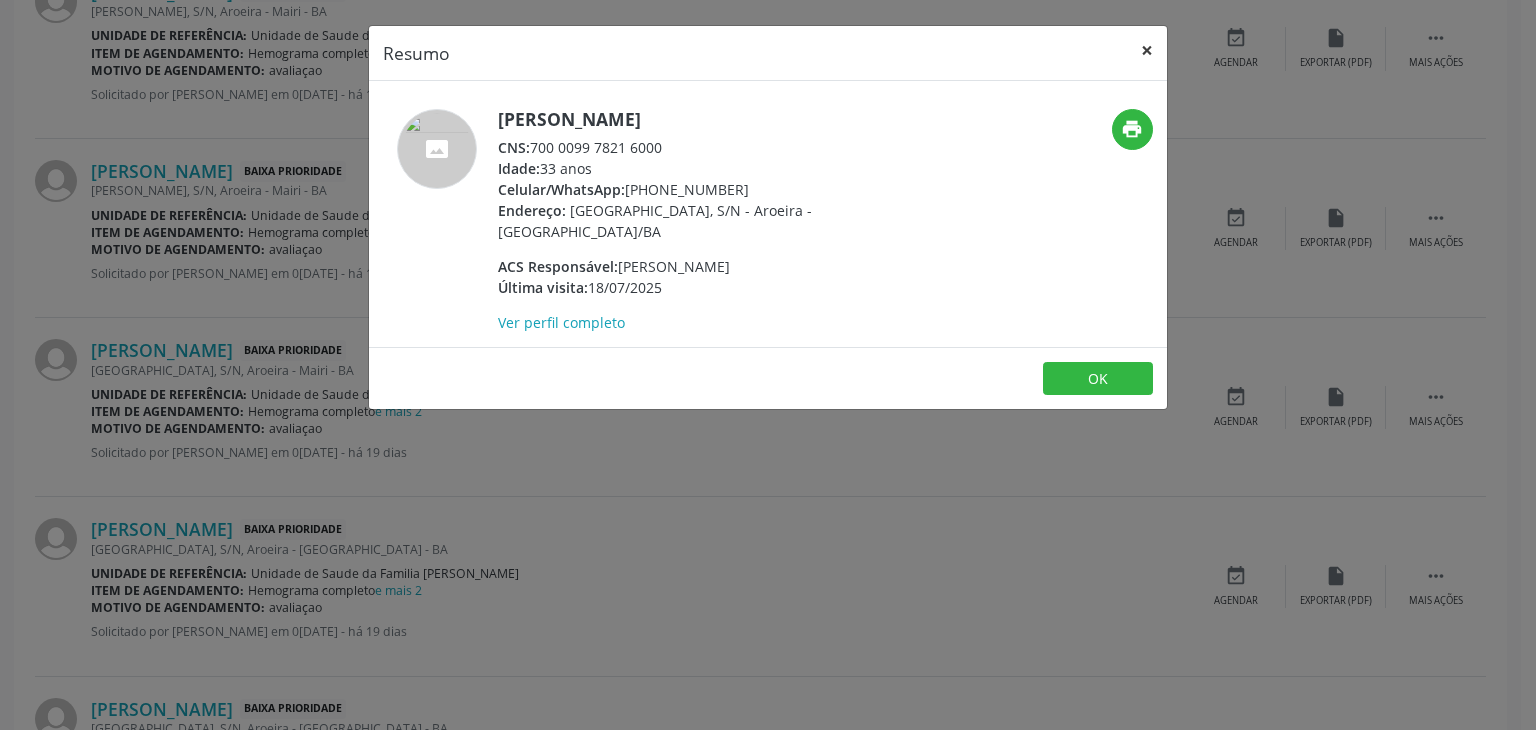 click on "×" at bounding box center [1147, 50] 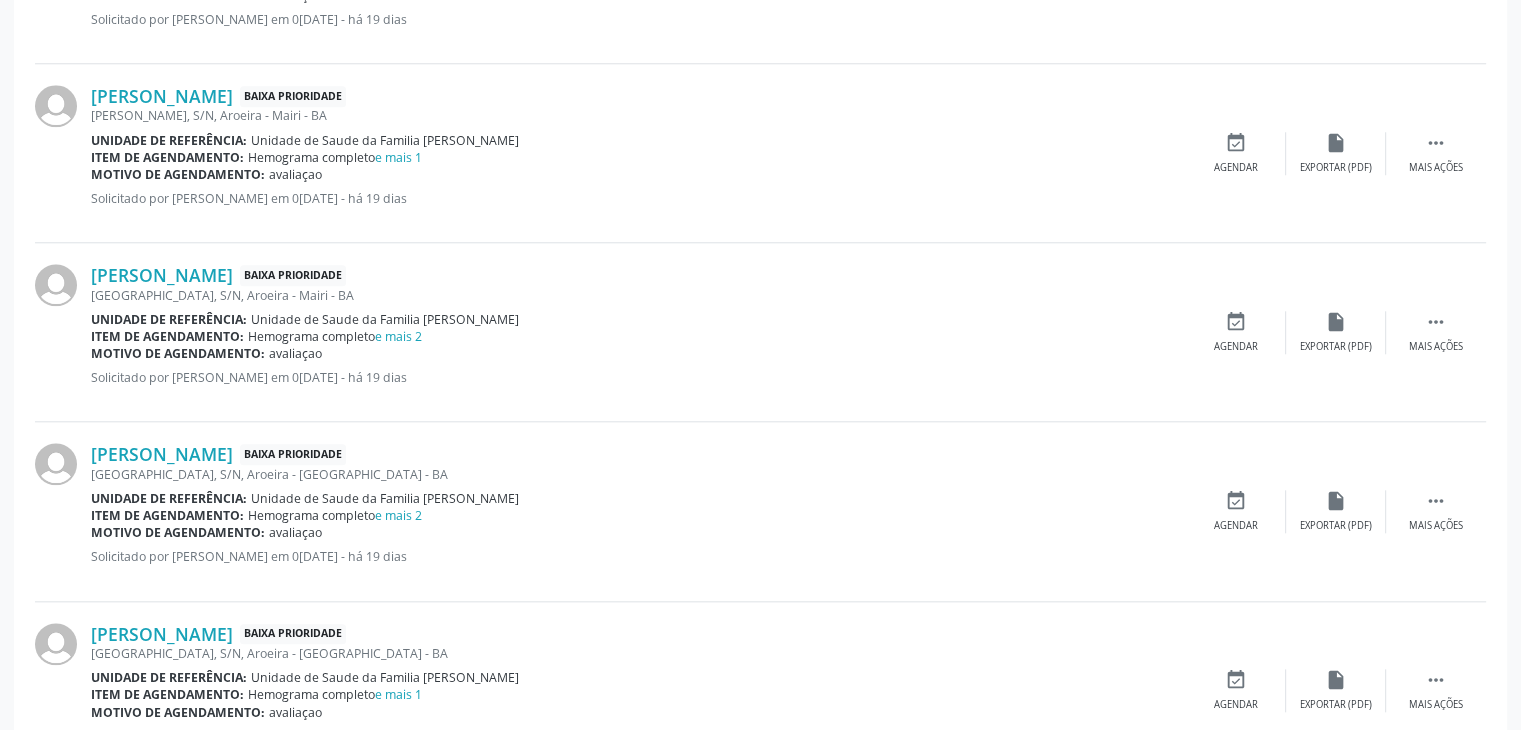 scroll, scrollTop: 2100, scrollLeft: 0, axis: vertical 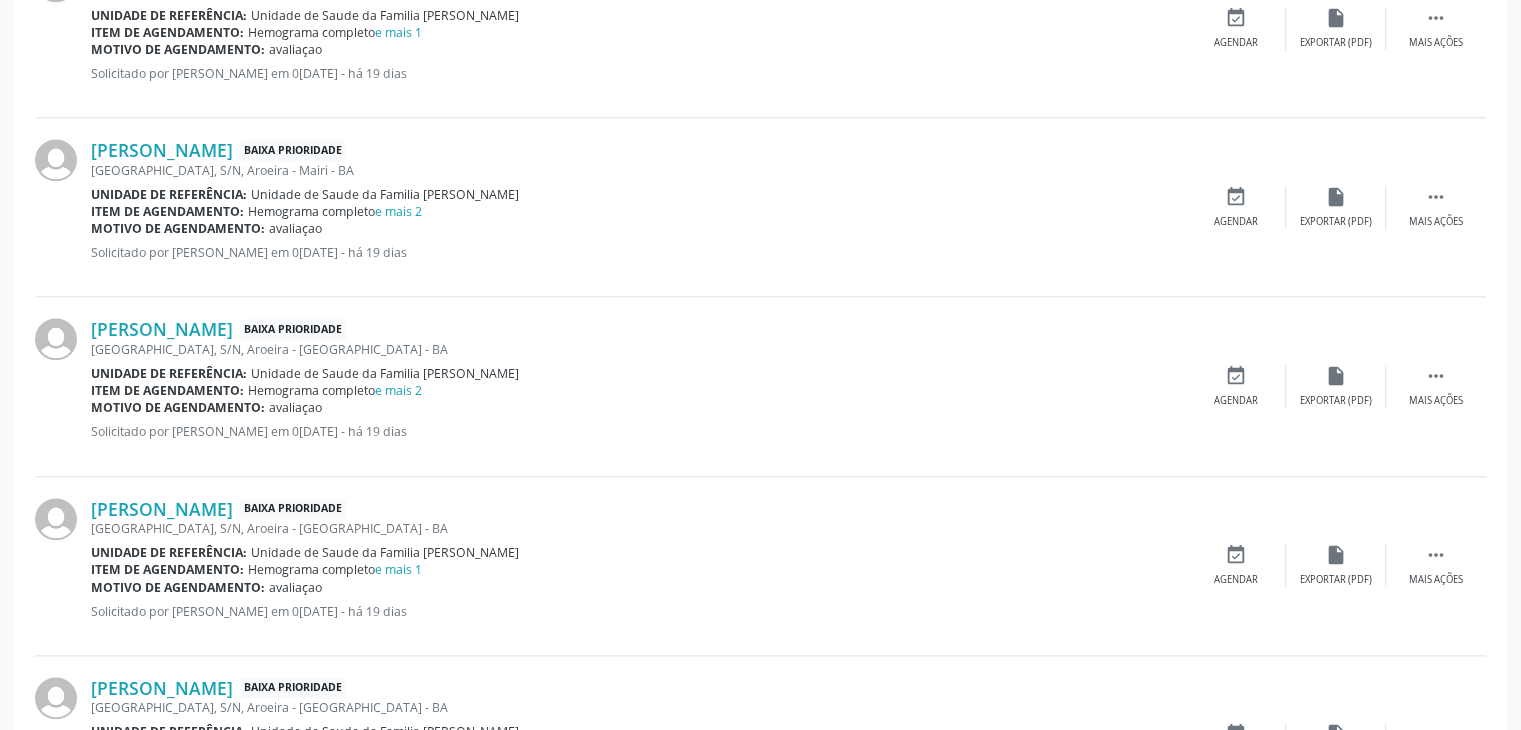 click on "Joceli Silva Santana" at bounding box center (162, 509) 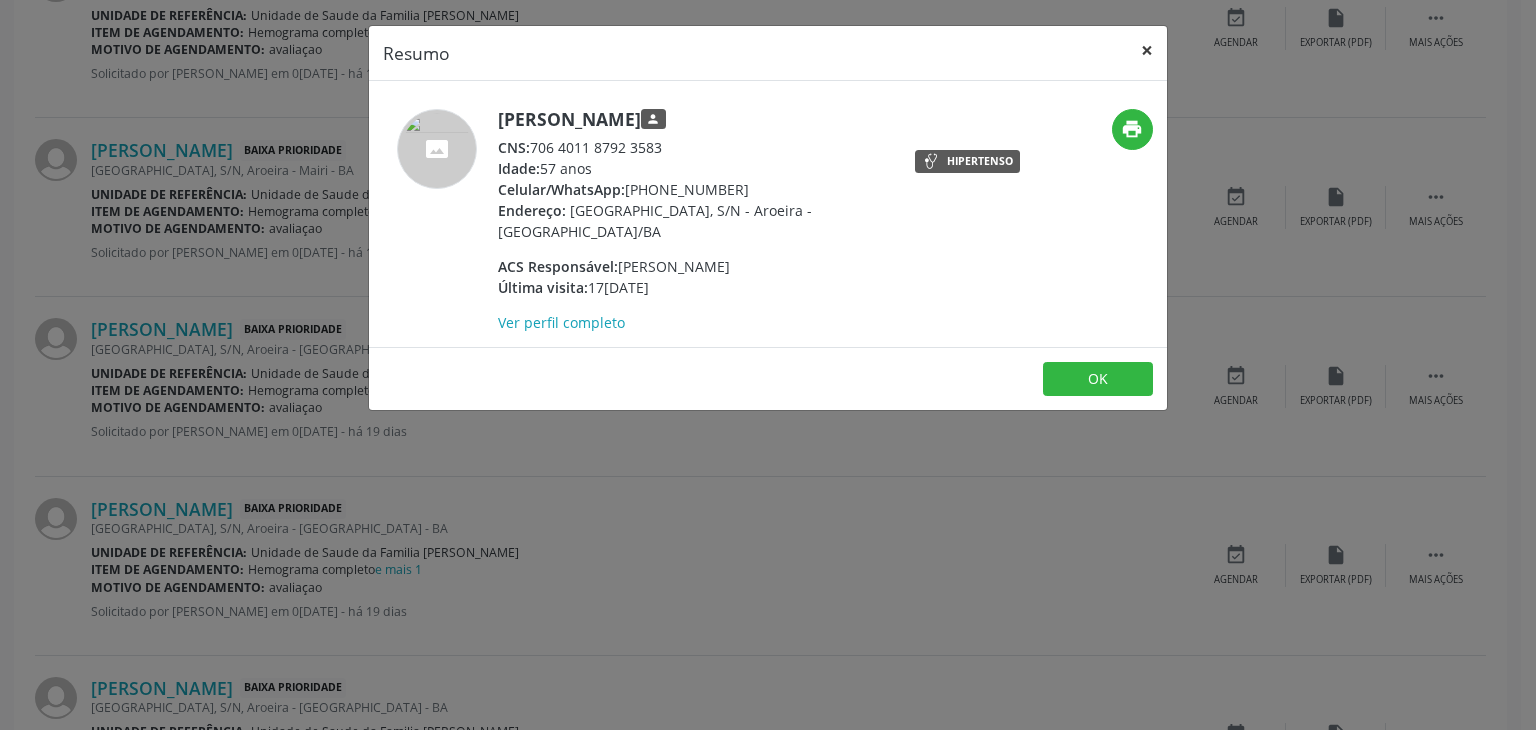 click on "×" at bounding box center [1147, 50] 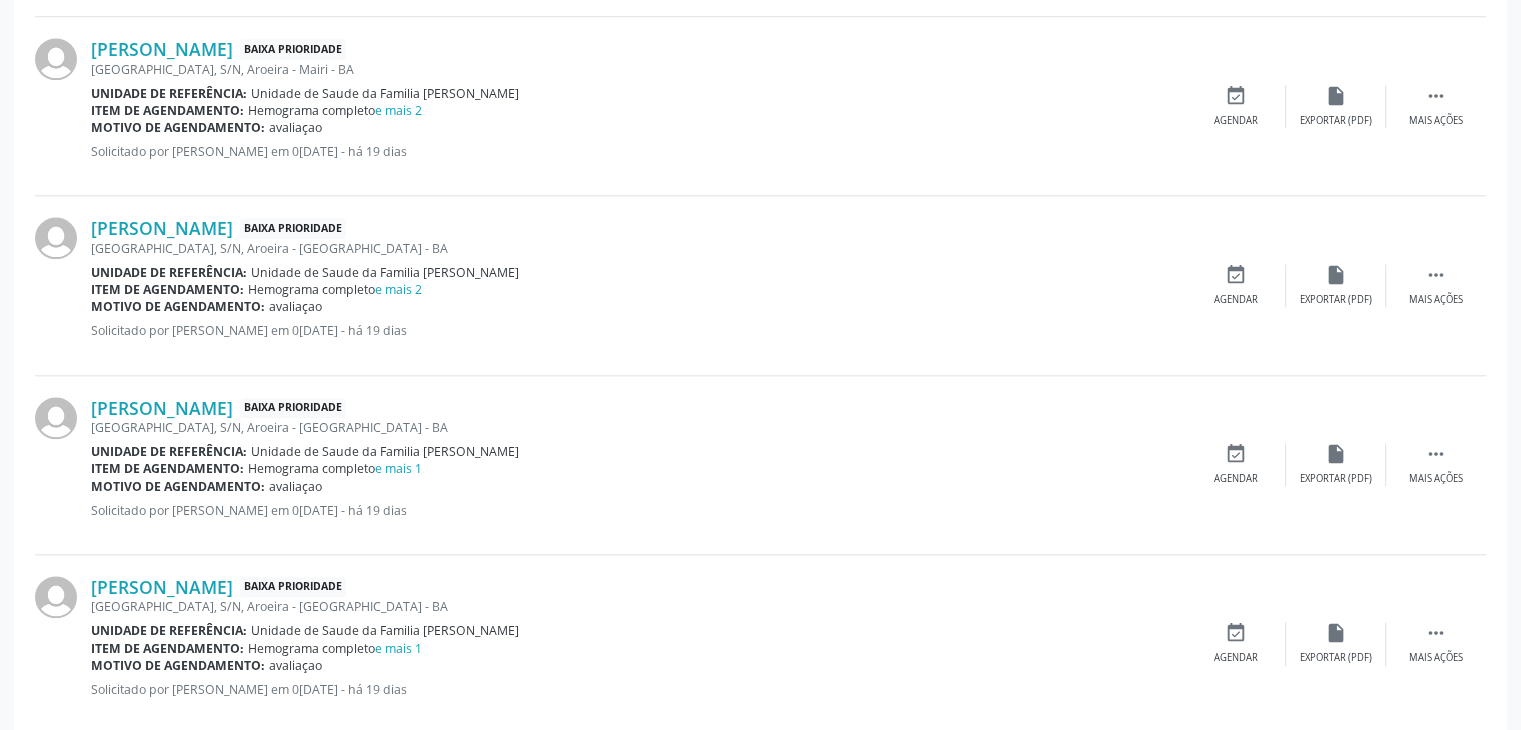 scroll, scrollTop: 2300, scrollLeft: 0, axis: vertical 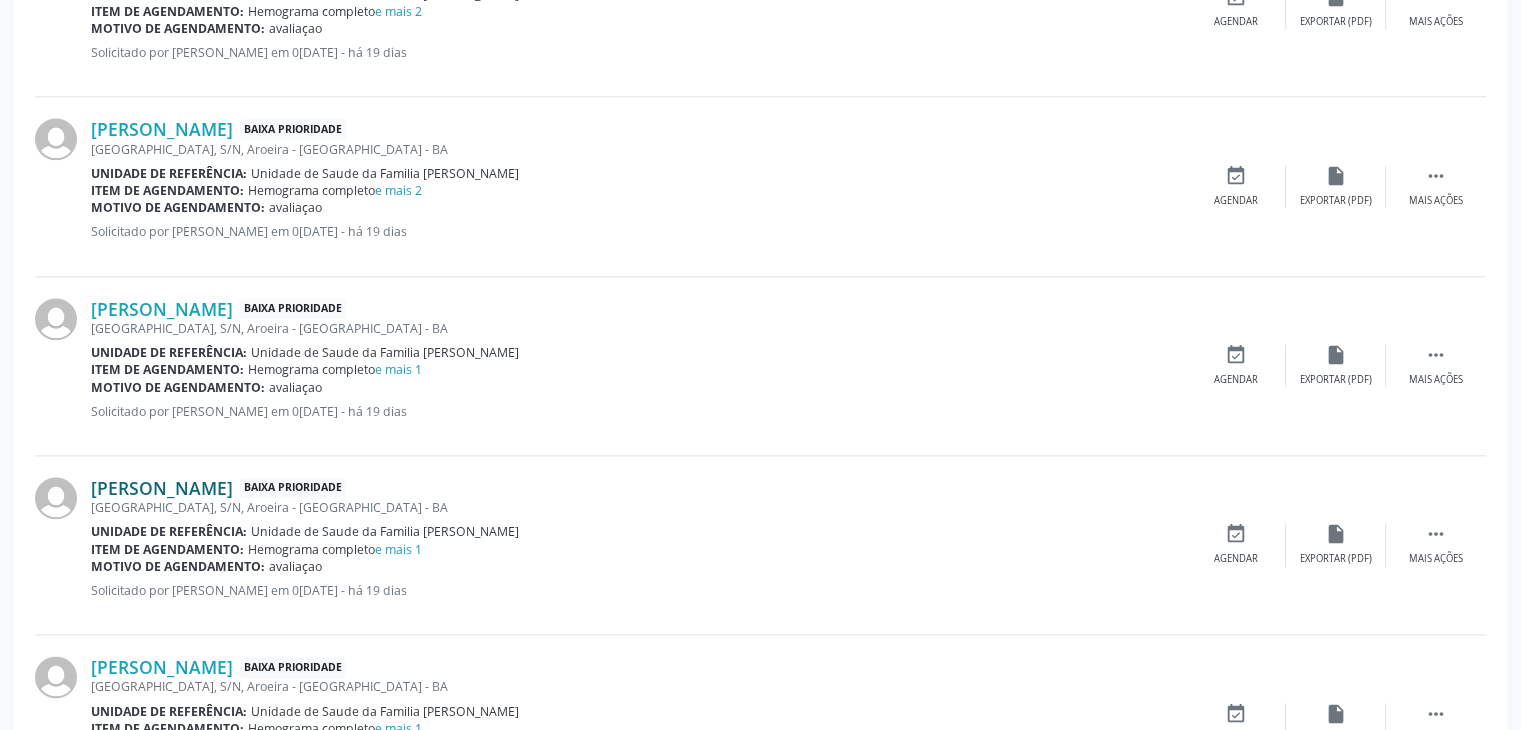 click on "Eva Lima Oliveira" at bounding box center [162, 488] 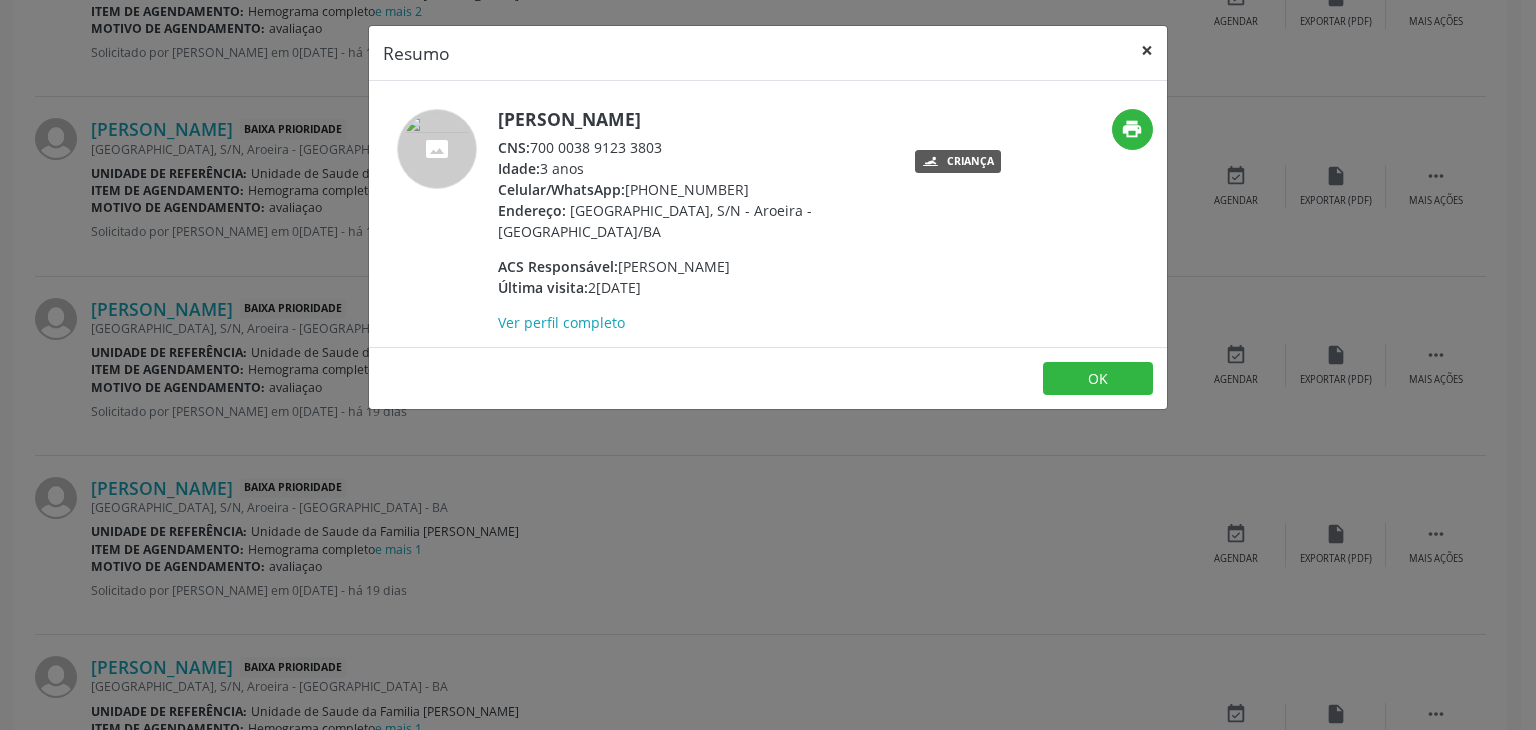 click on "×" at bounding box center [1147, 50] 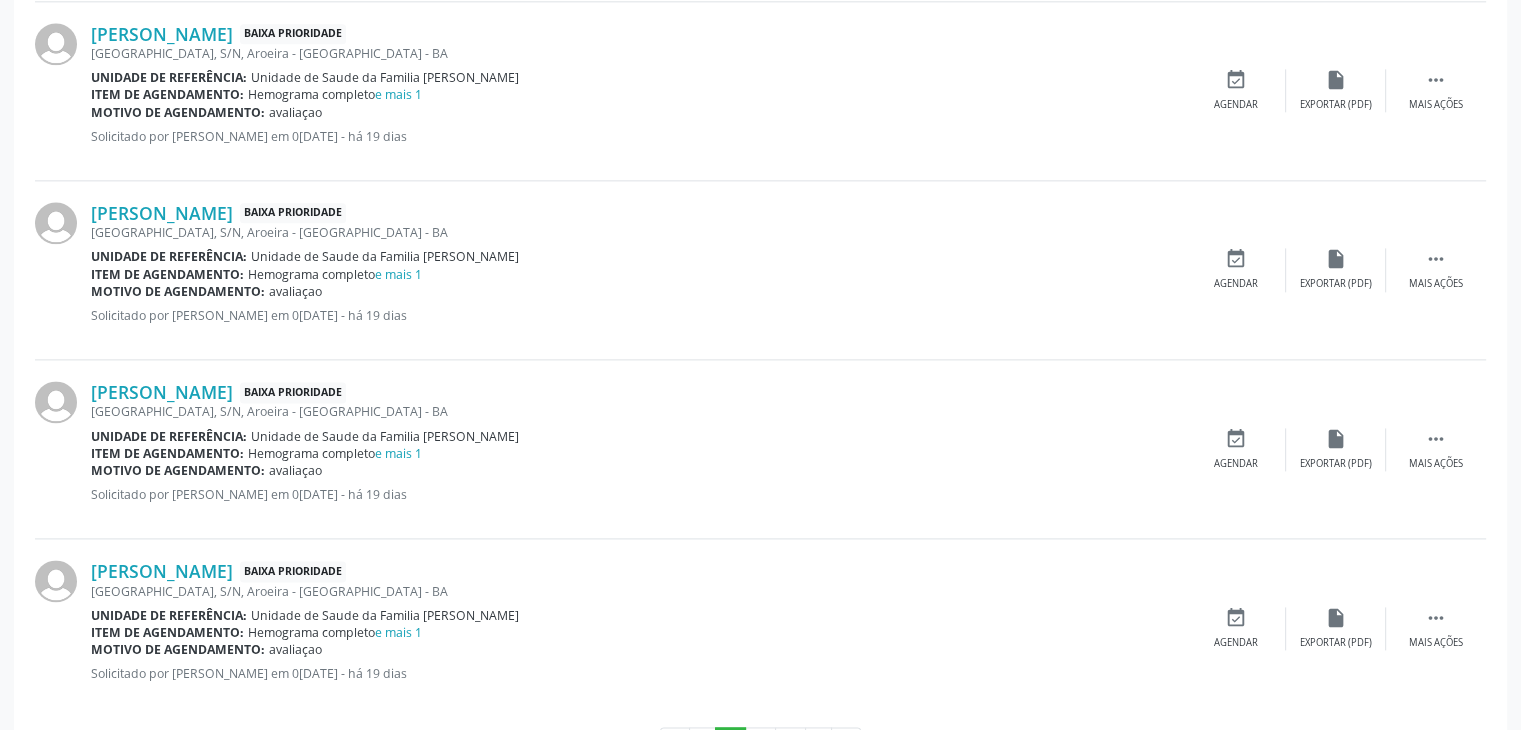 scroll, scrollTop: 2600, scrollLeft: 0, axis: vertical 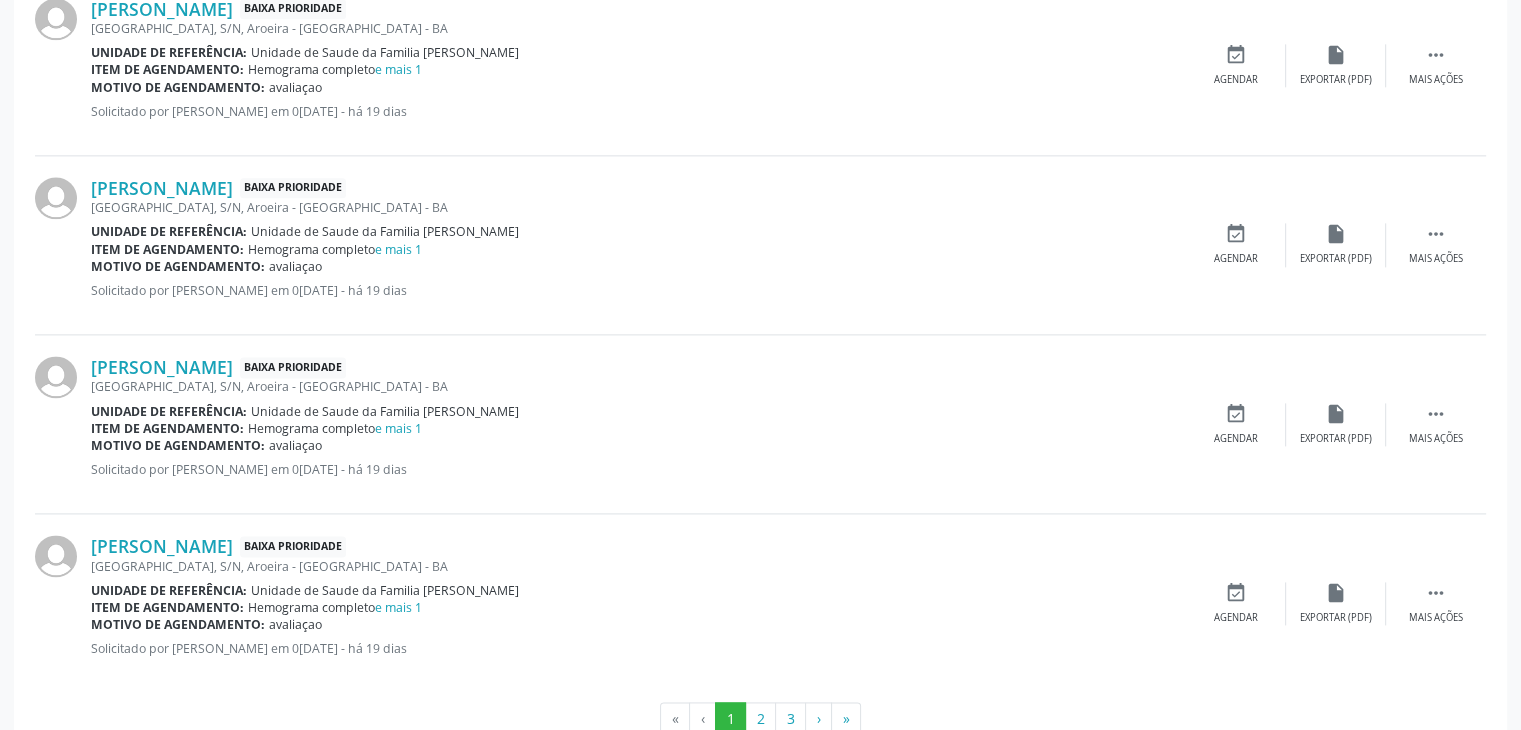 click on "Joceli Silva Santana
Baixa Prioridade
Rua da Usina, S/N, Aroeira - Mairi - BA
Unidade de referência:
Unidade de Saude da Familia Gerolino Jose de Oliveira
Item de agendamento:
Hemograma completo
e mais 1
Motivo de agendamento:
avaliaçao
Solicitado por Larissa Santos de Oliveira em 09/07/2025 - há 19 dias

Mais ações
insert_drive_file
Exportar (PDF)
event_available
Agendar" at bounding box center [760, 424] 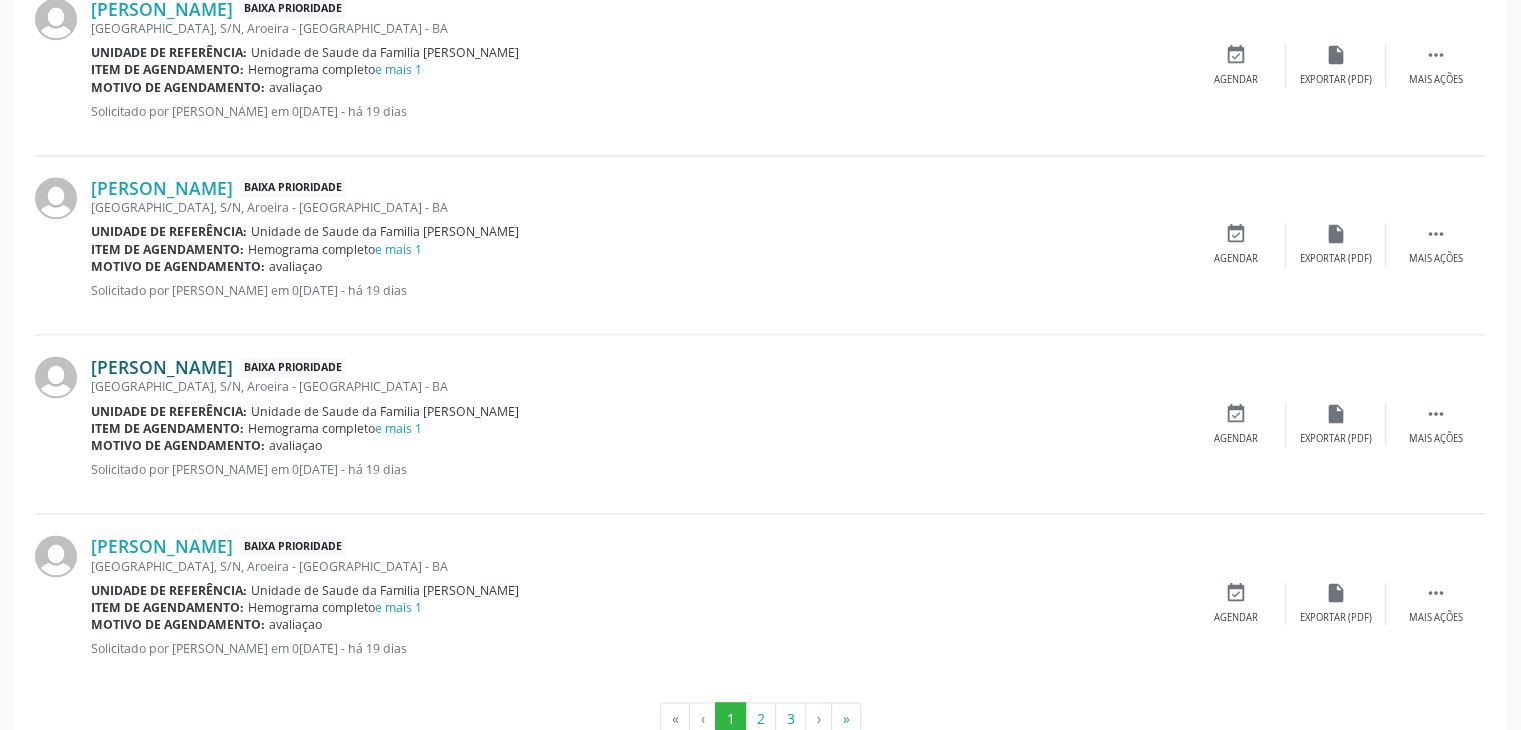click on "Joceli Silva Santana" at bounding box center [162, 367] 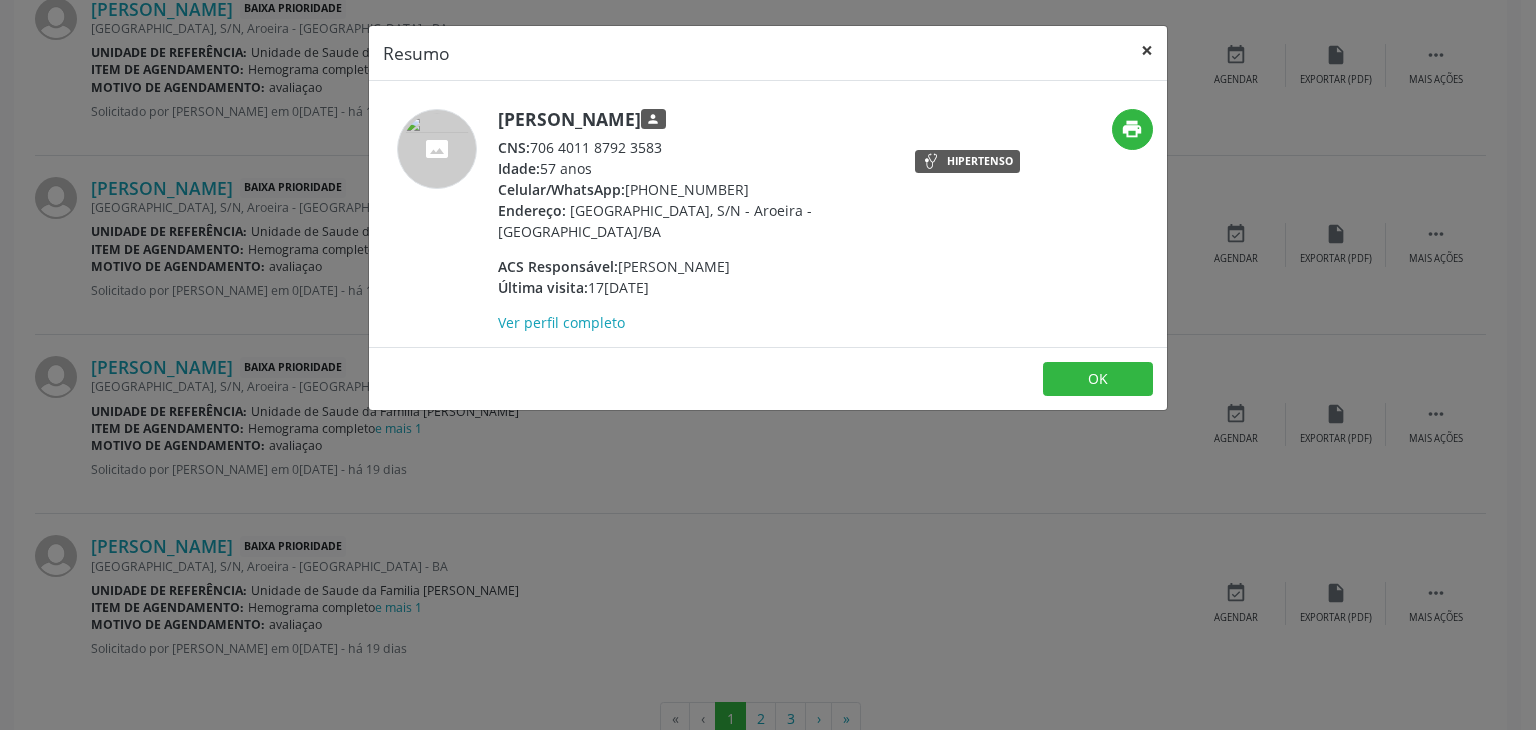 click on "×" at bounding box center [1147, 50] 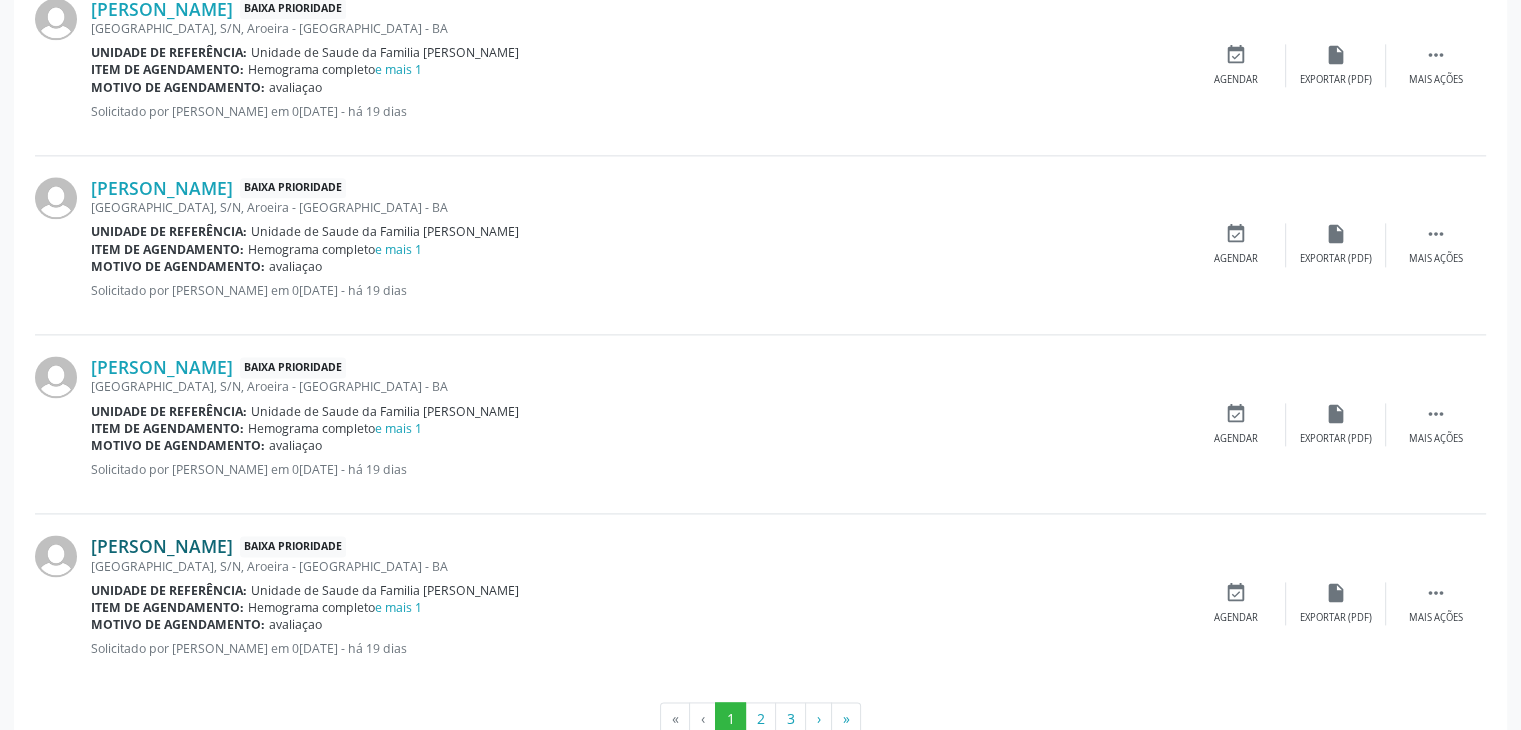 click on "Veciano Silva de Almeida" at bounding box center (162, 546) 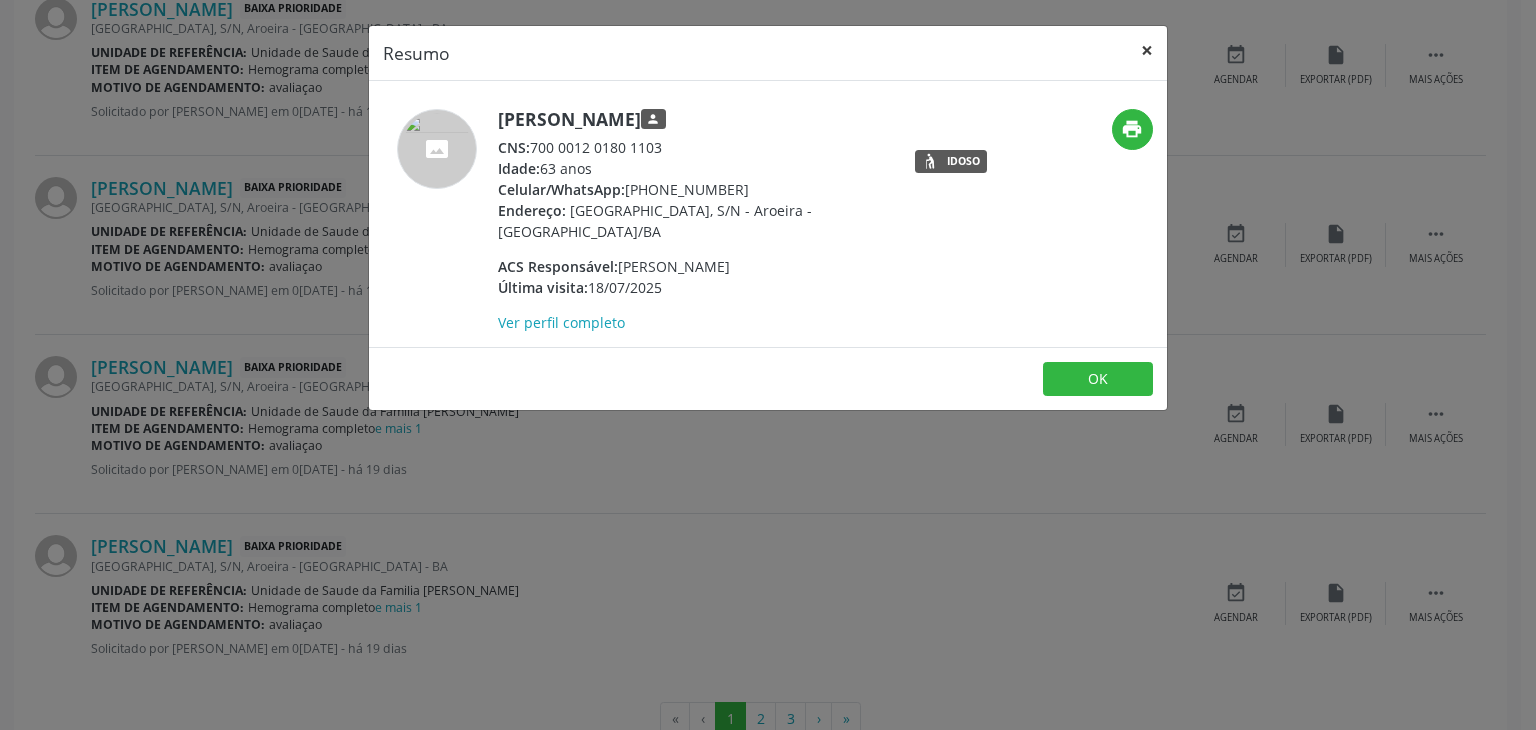 click on "×" at bounding box center [1147, 50] 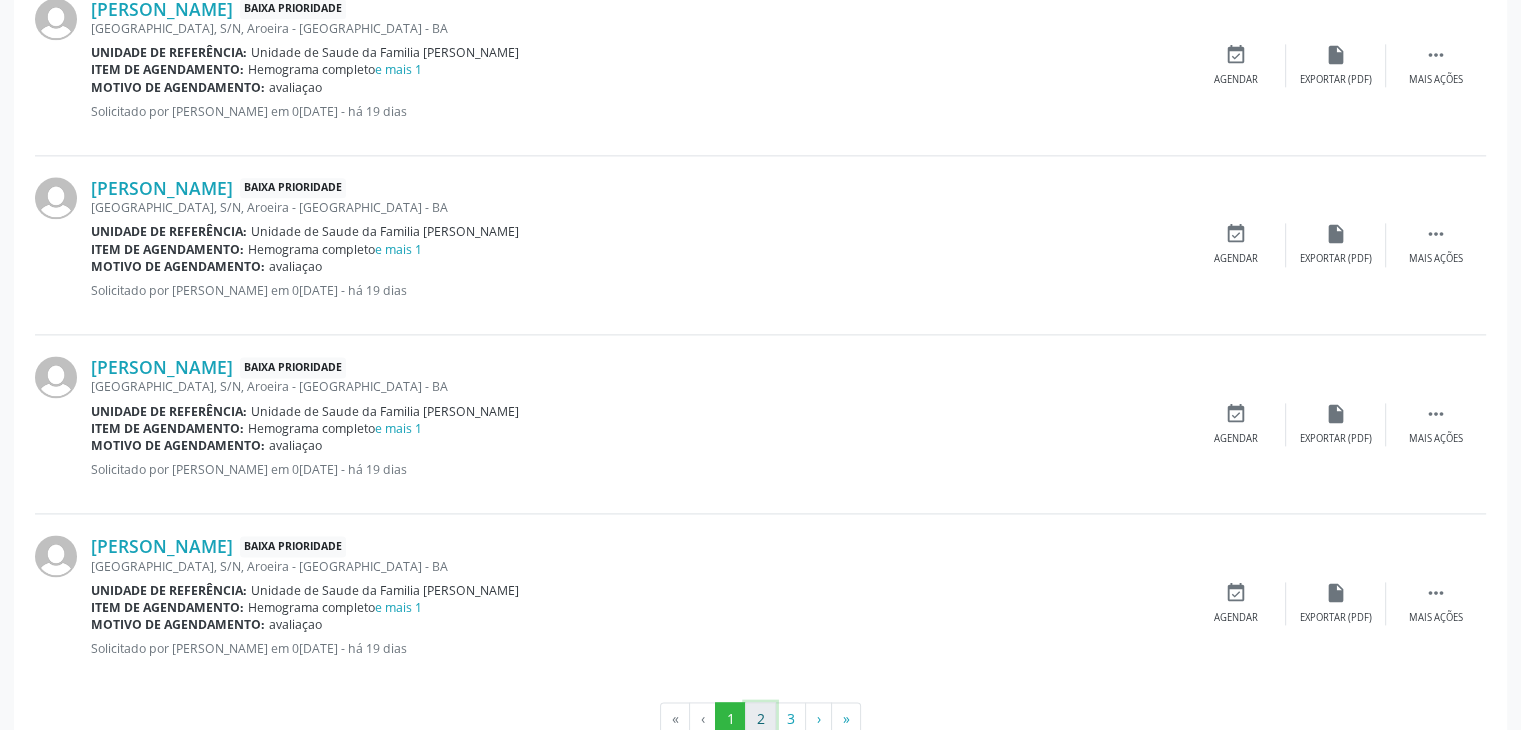 click on "2" at bounding box center [760, 719] 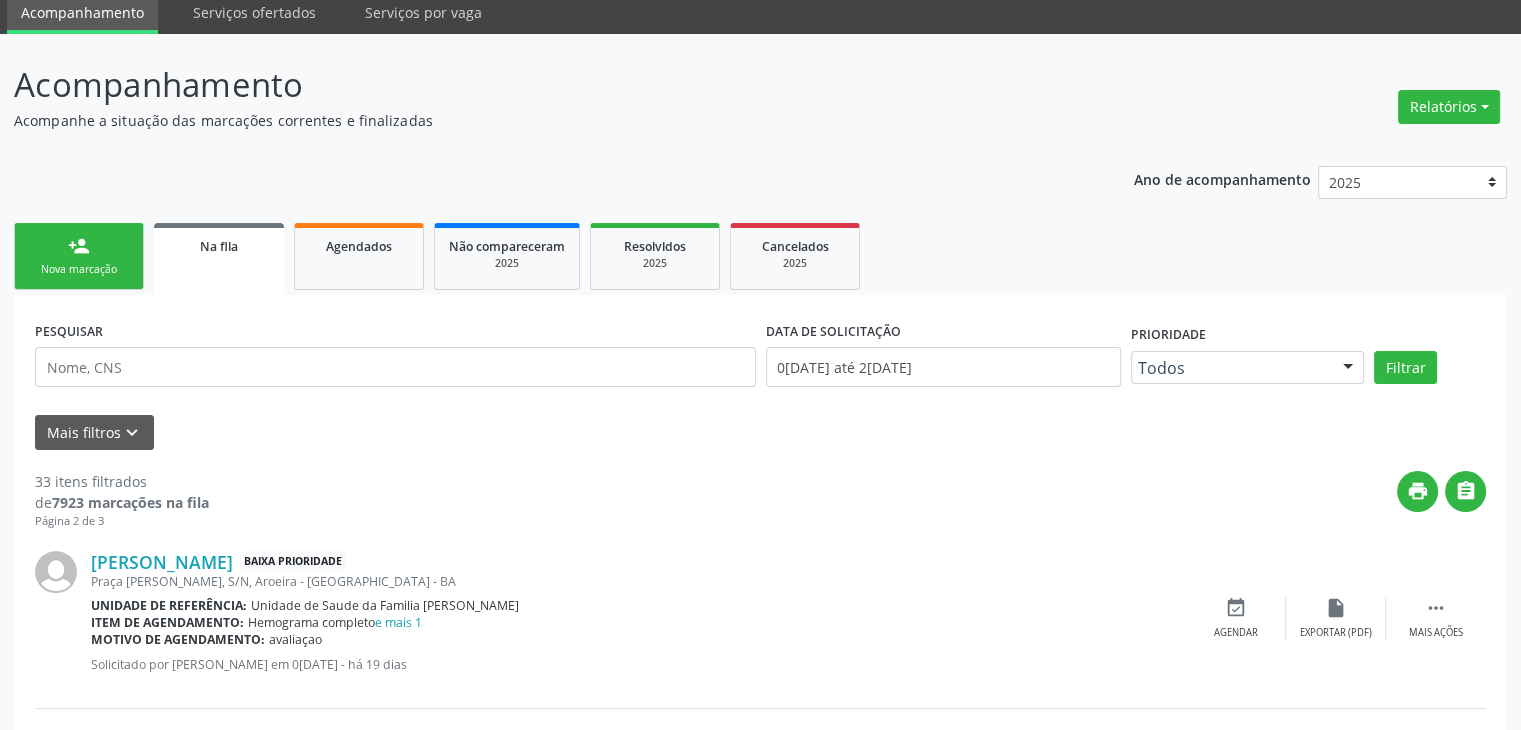 scroll, scrollTop: 200, scrollLeft: 0, axis: vertical 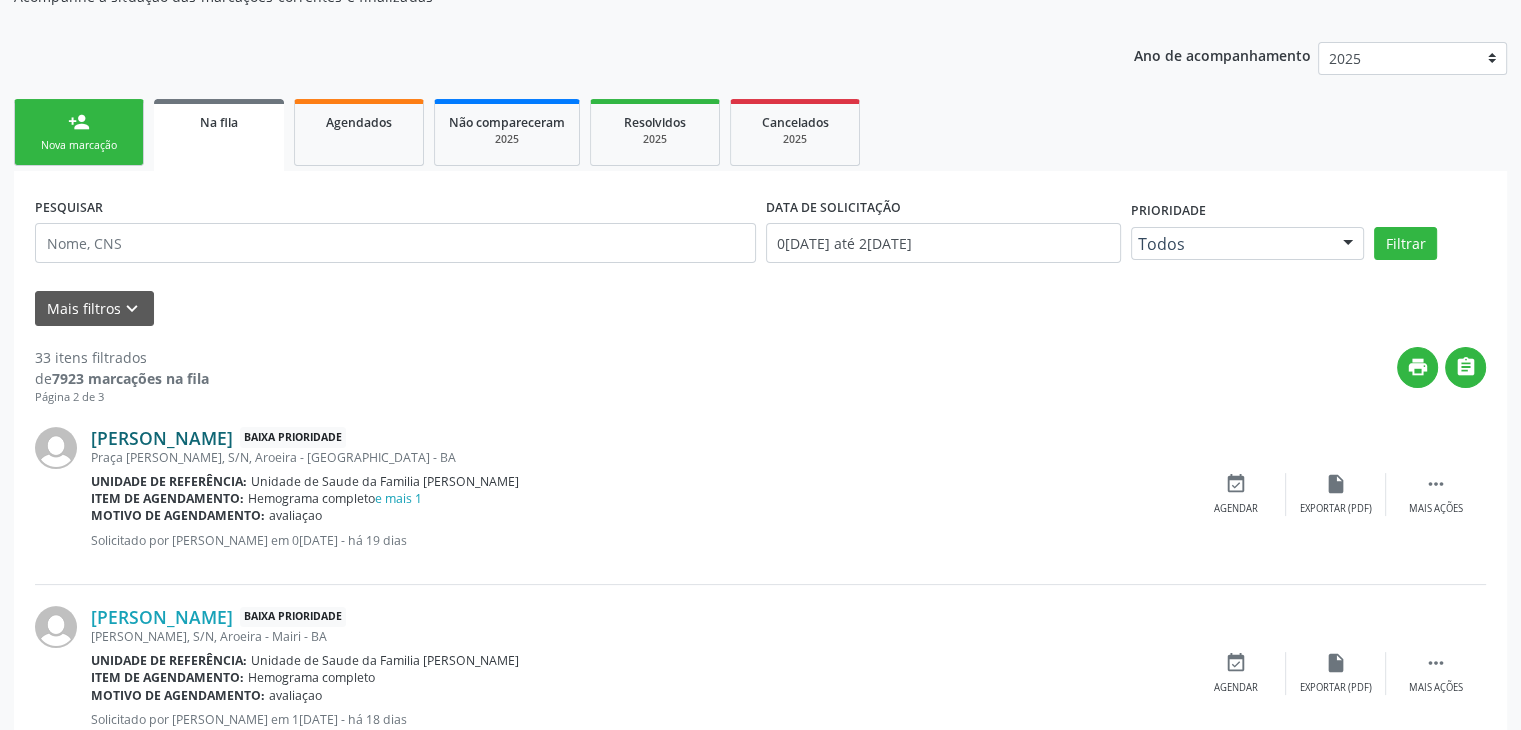 click on "[PERSON_NAME]" at bounding box center (162, 438) 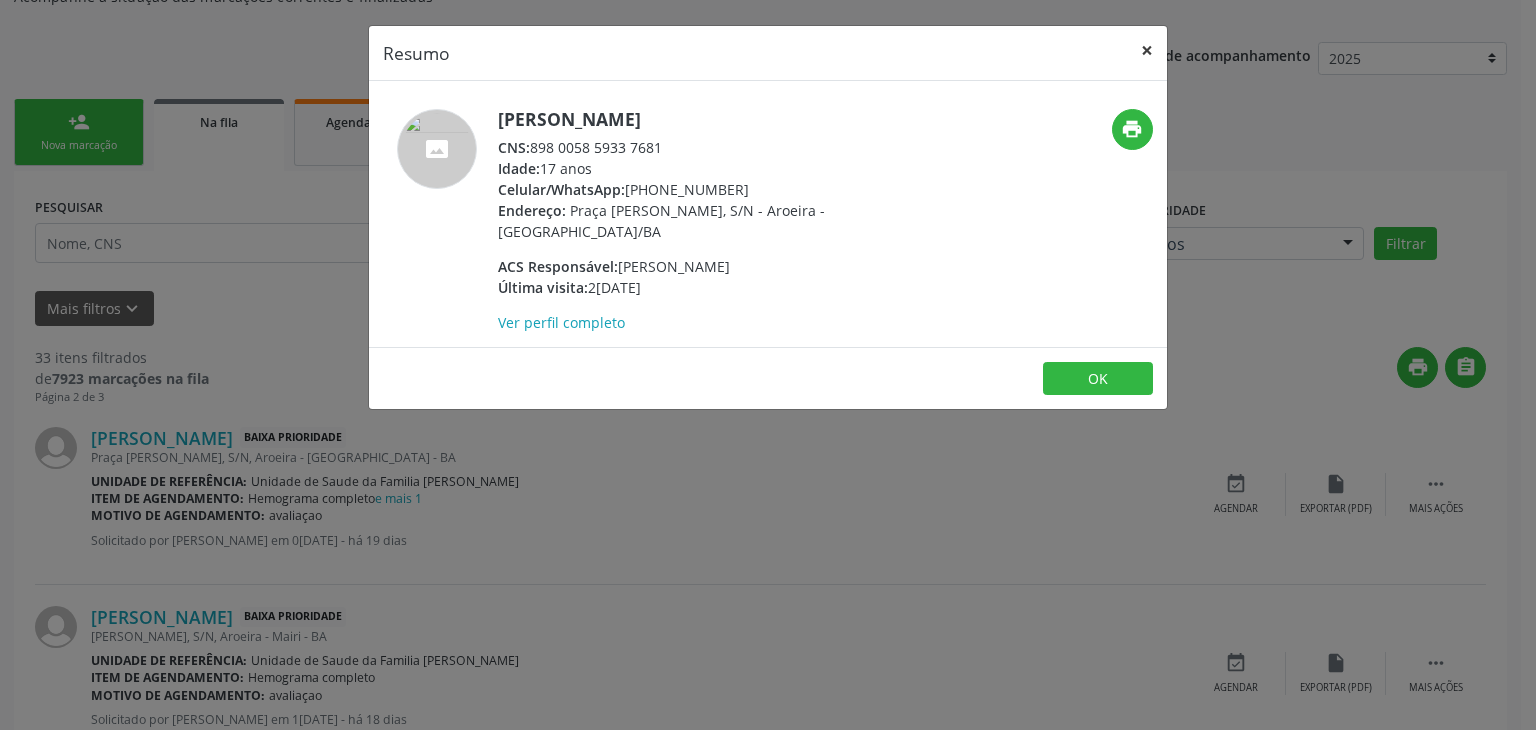 click on "×" at bounding box center (1147, 50) 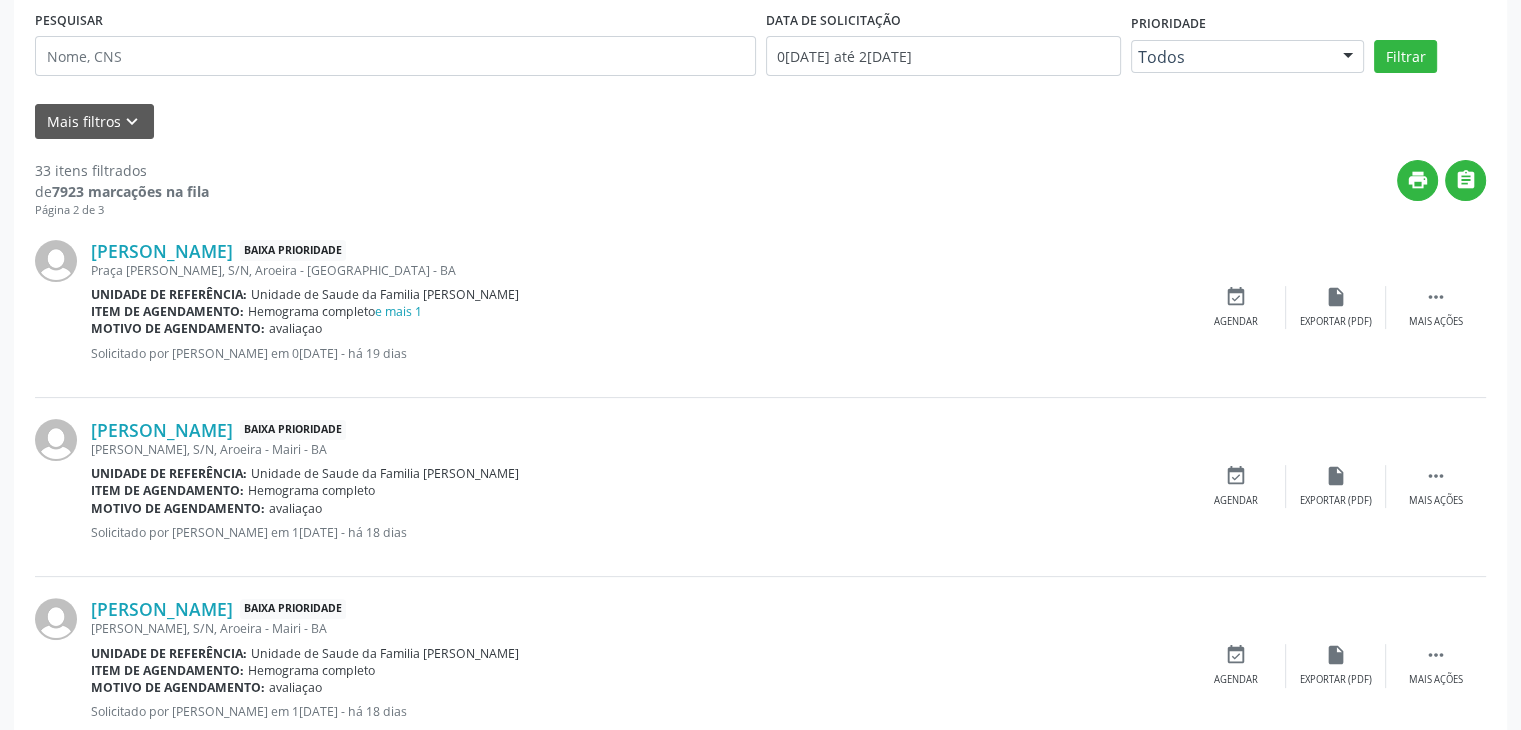 scroll, scrollTop: 400, scrollLeft: 0, axis: vertical 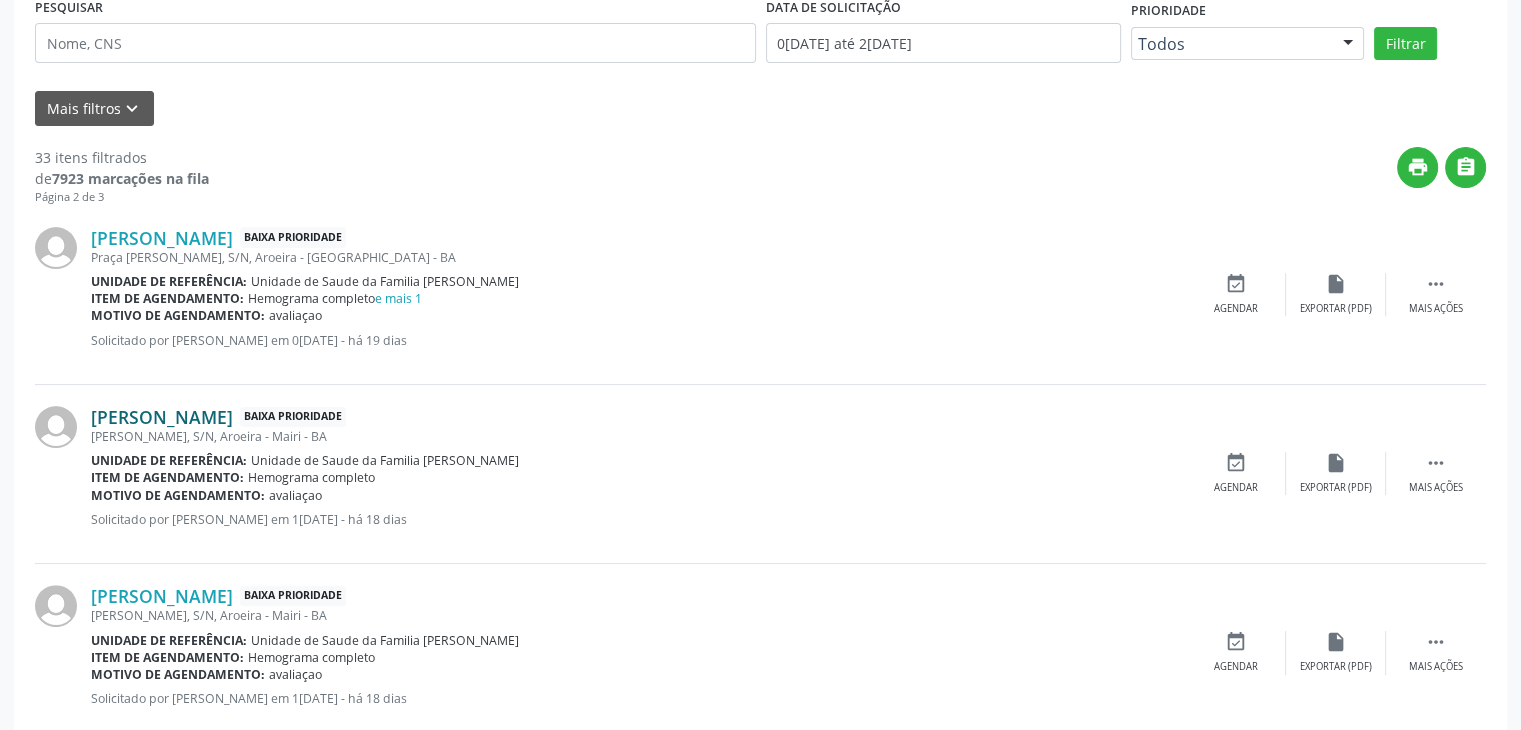 click on "[PERSON_NAME]" at bounding box center (162, 417) 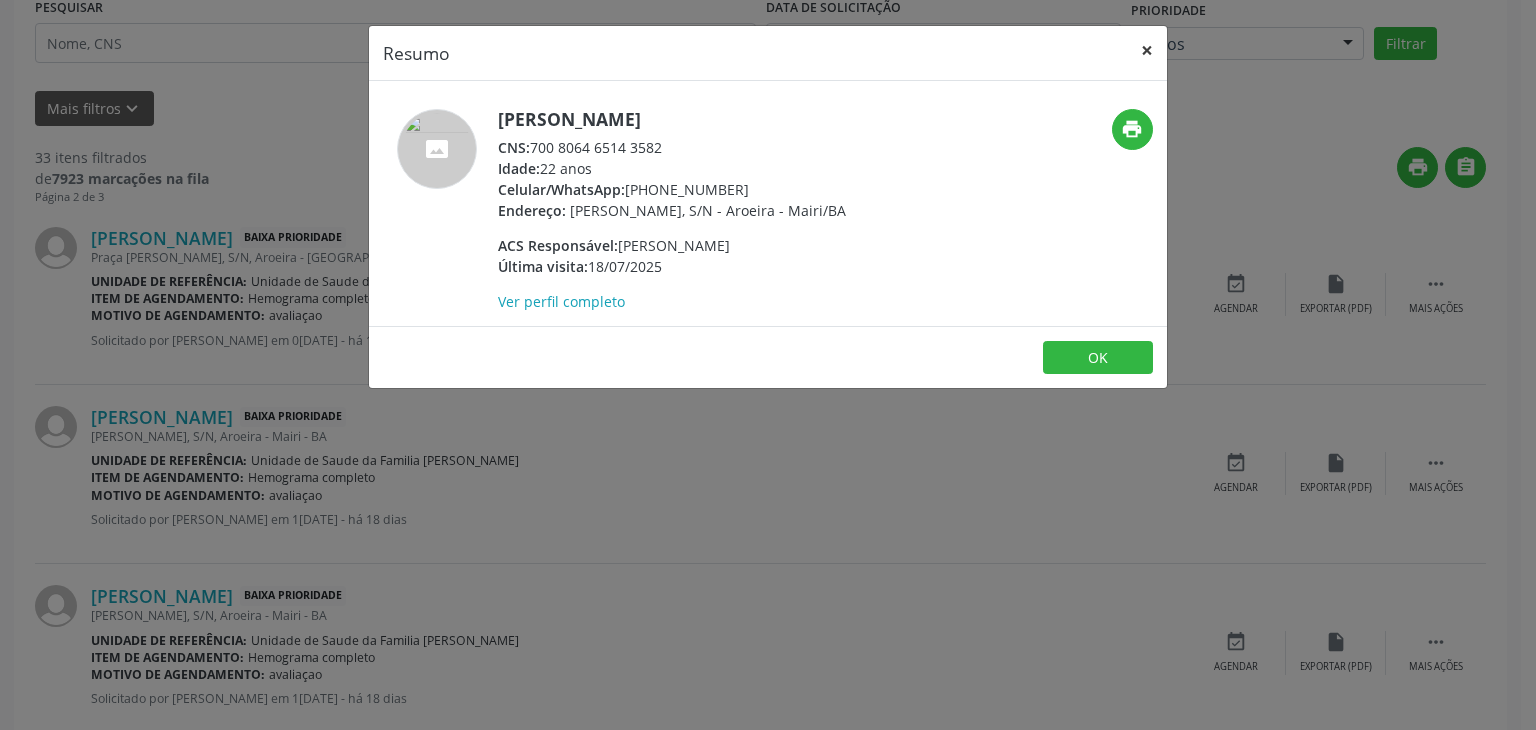 click on "×" at bounding box center [1147, 50] 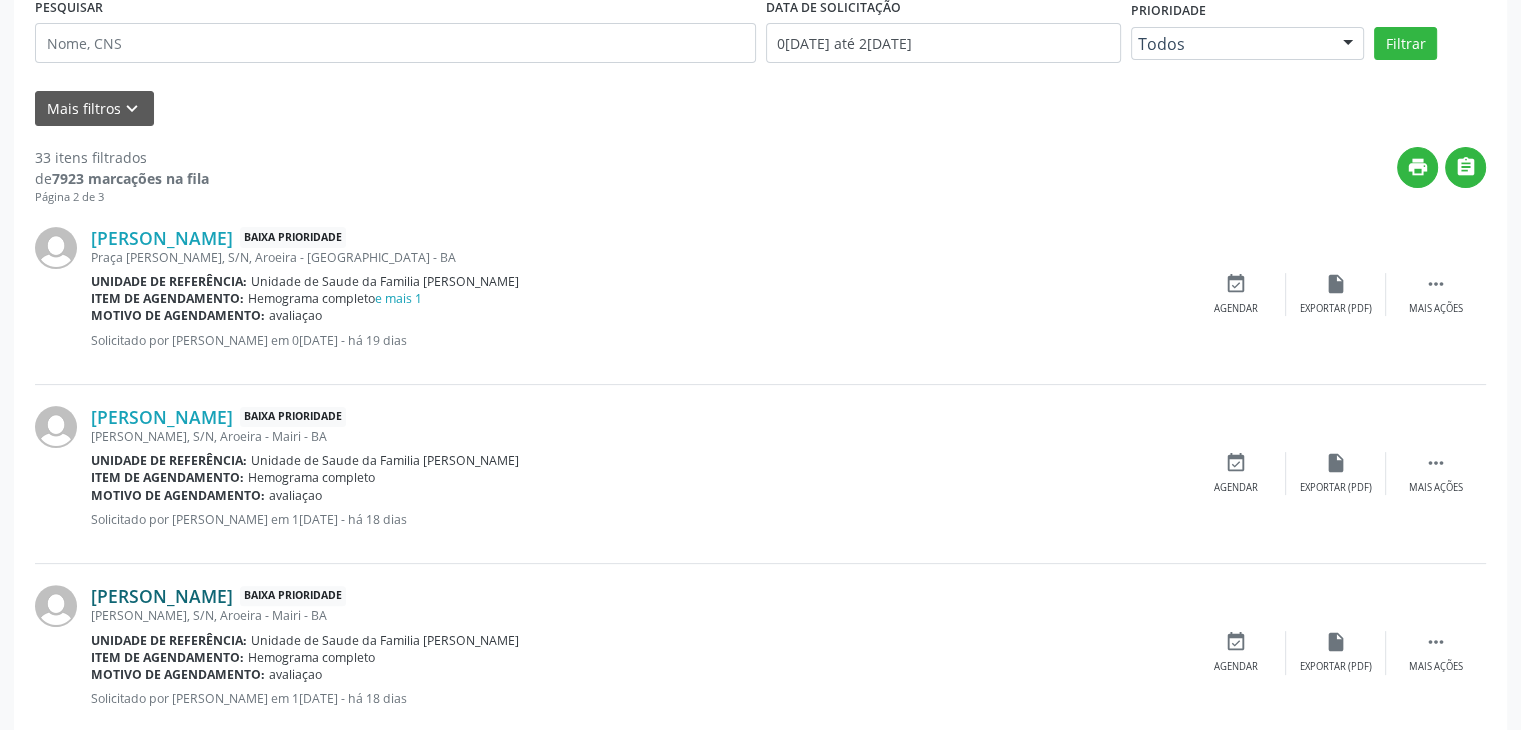 click on "[PERSON_NAME]" at bounding box center [162, 596] 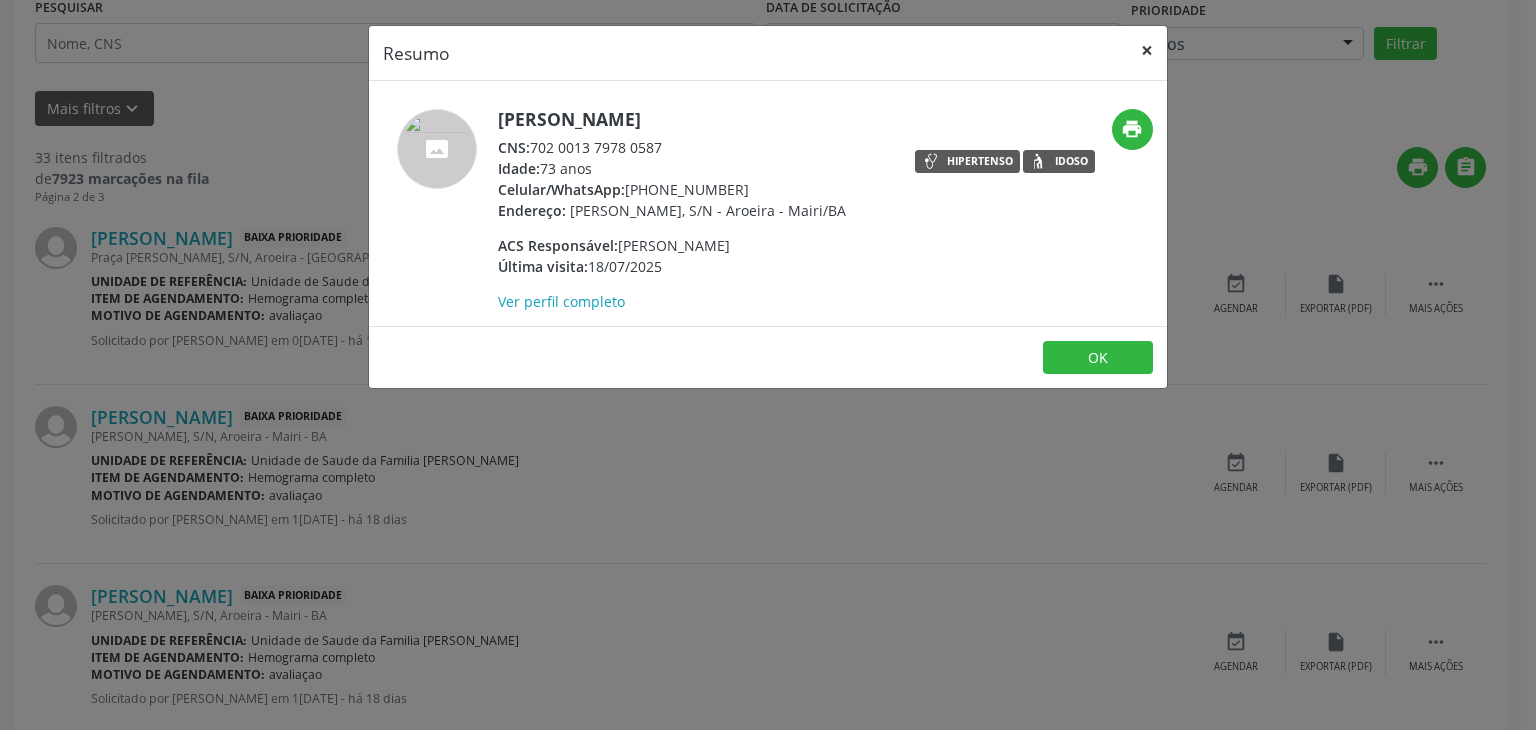 click on "×" at bounding box center [1147, 50] 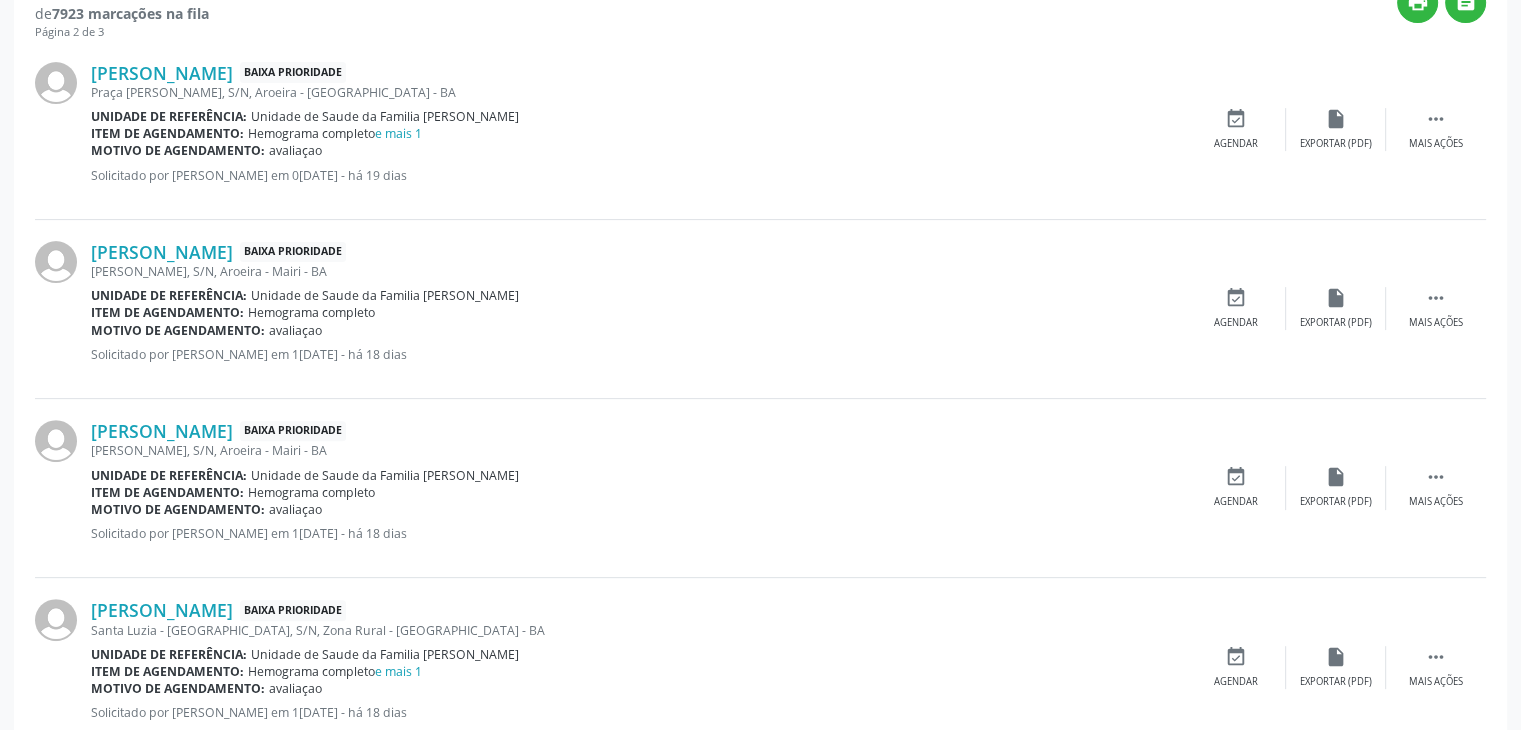 scroll, scrollTop: 600, scrollLeft: 0, axis: vertical 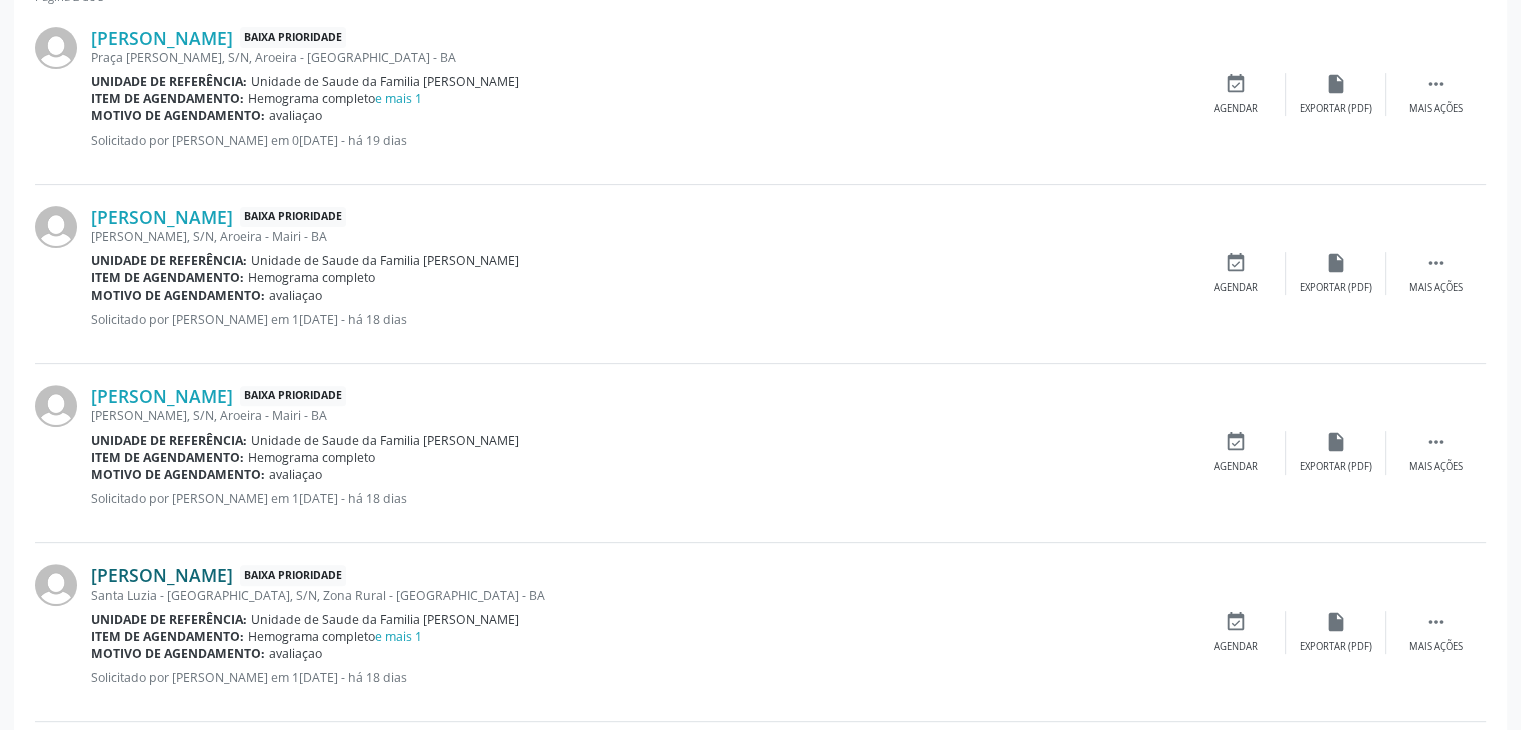 click on "[PERSON_NAME]" at bounding box center (162, 575) 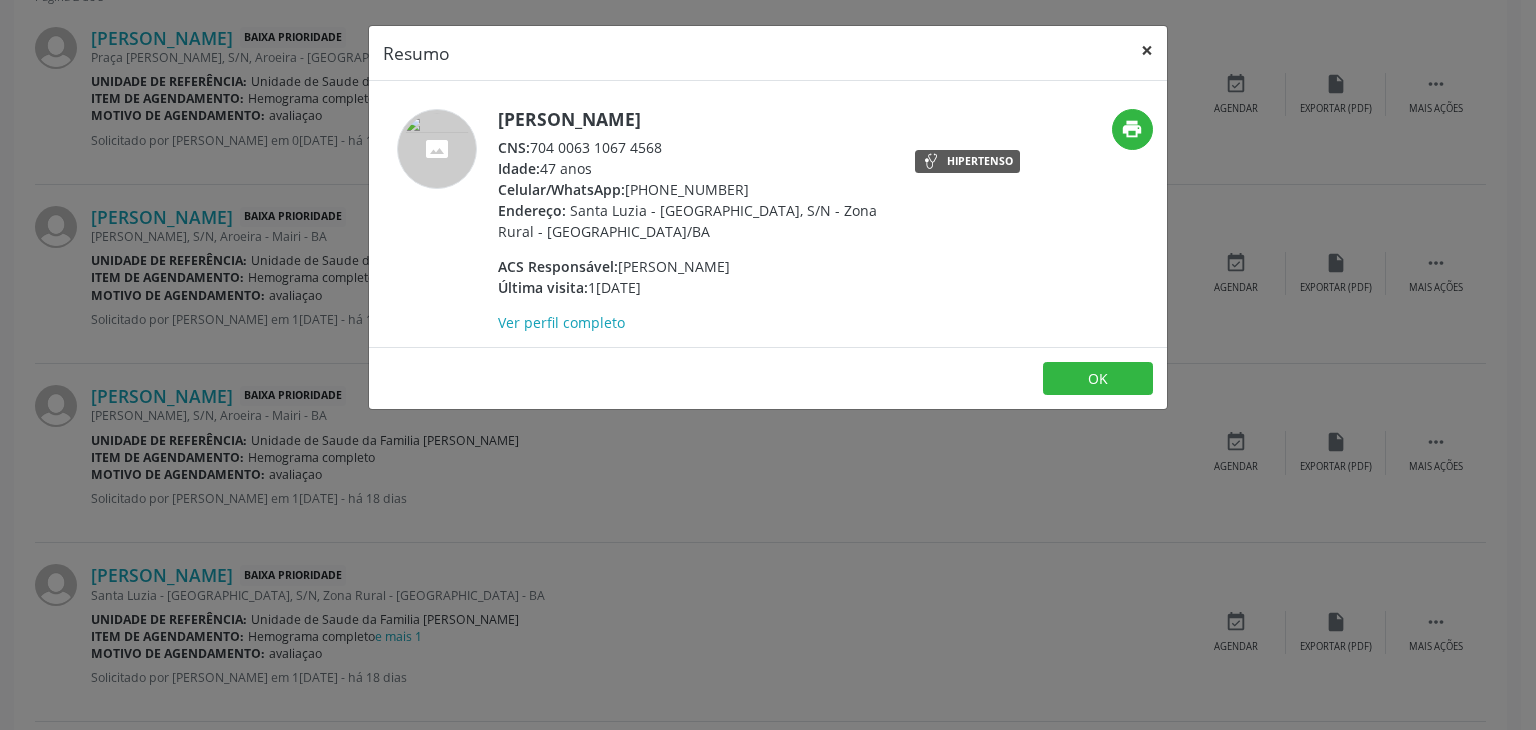 click on "×" at bounding box center [1147, 50] 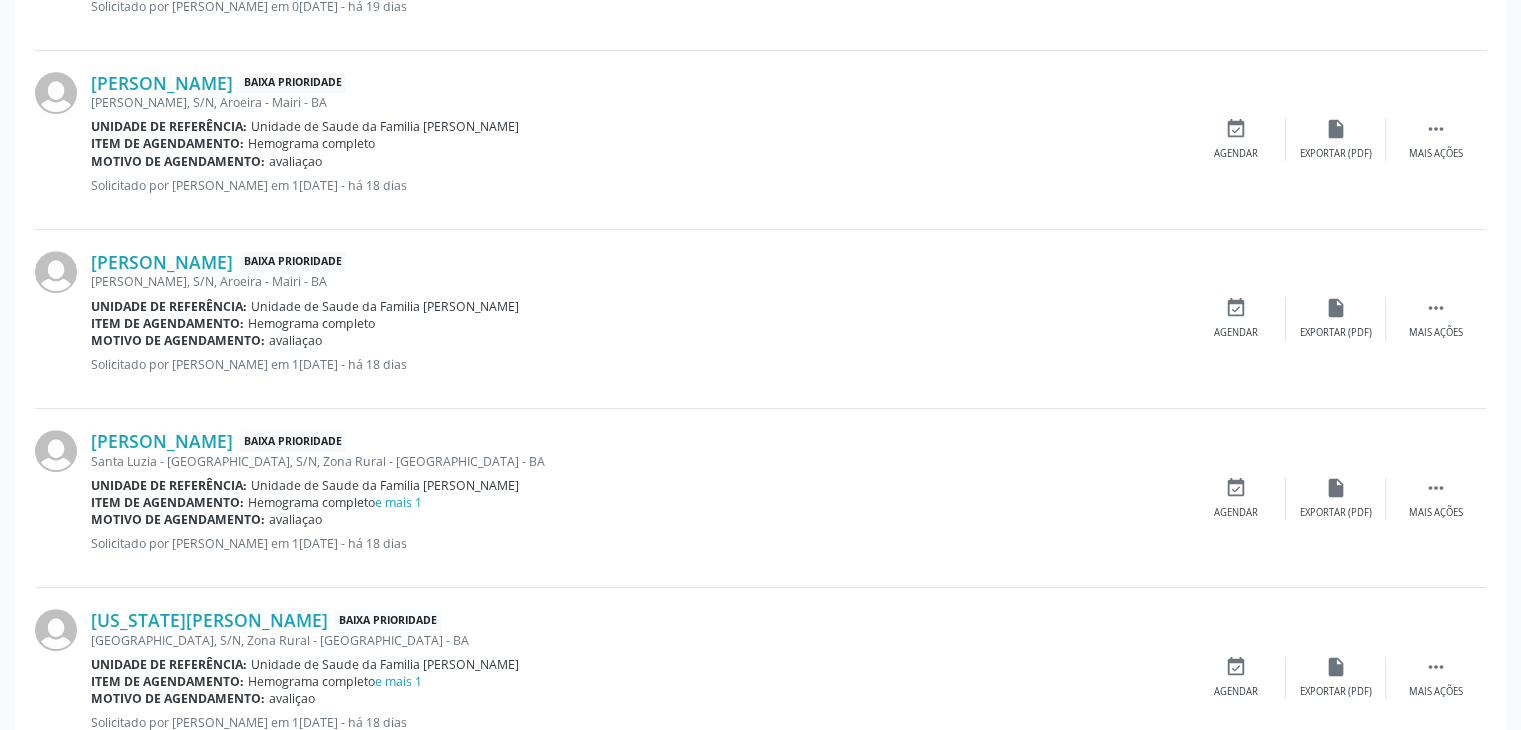 scroll, scrollTop: 900, scrollLeft: 0, axis: vertical 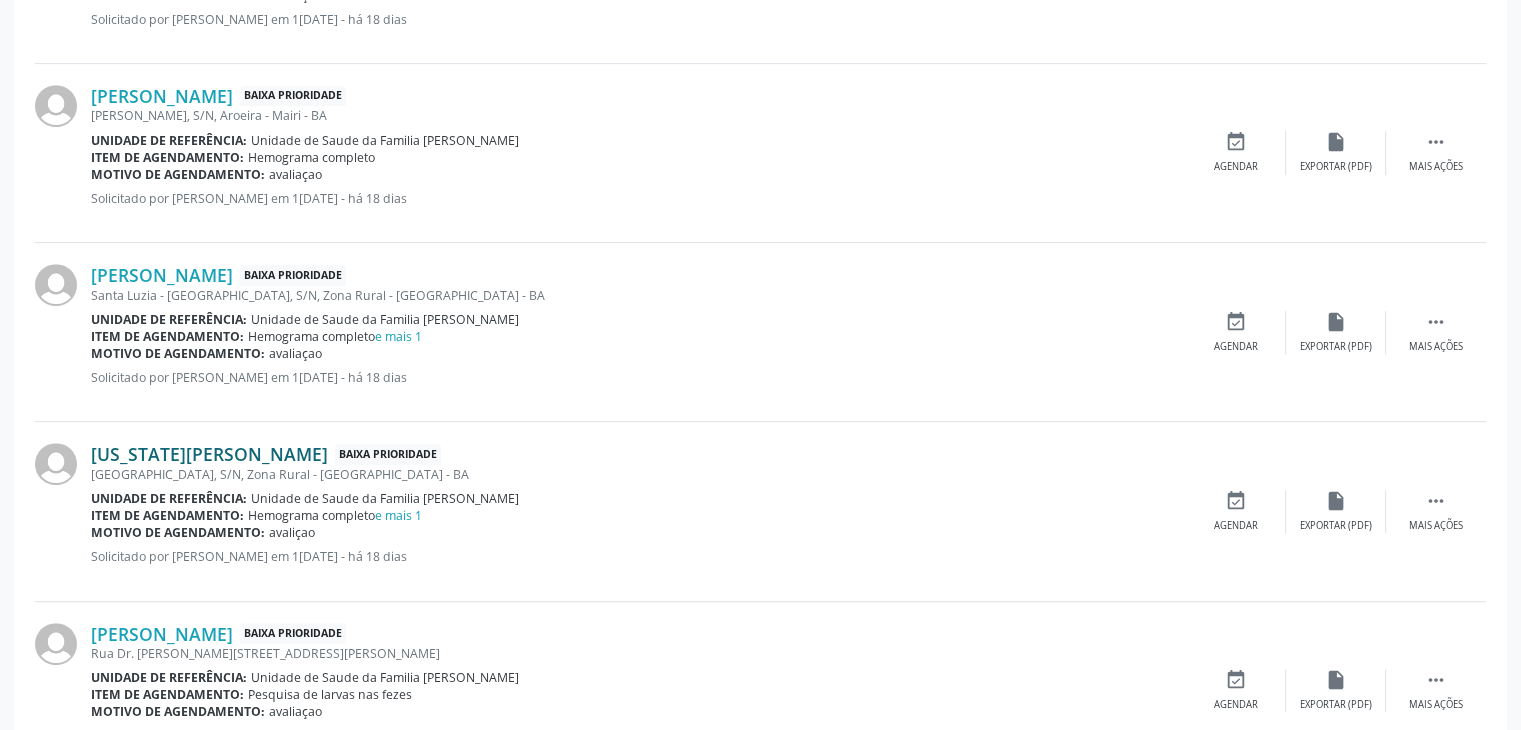 click on "[US_STATE][PERSON_NAME]" at bounding box center [209, 454] 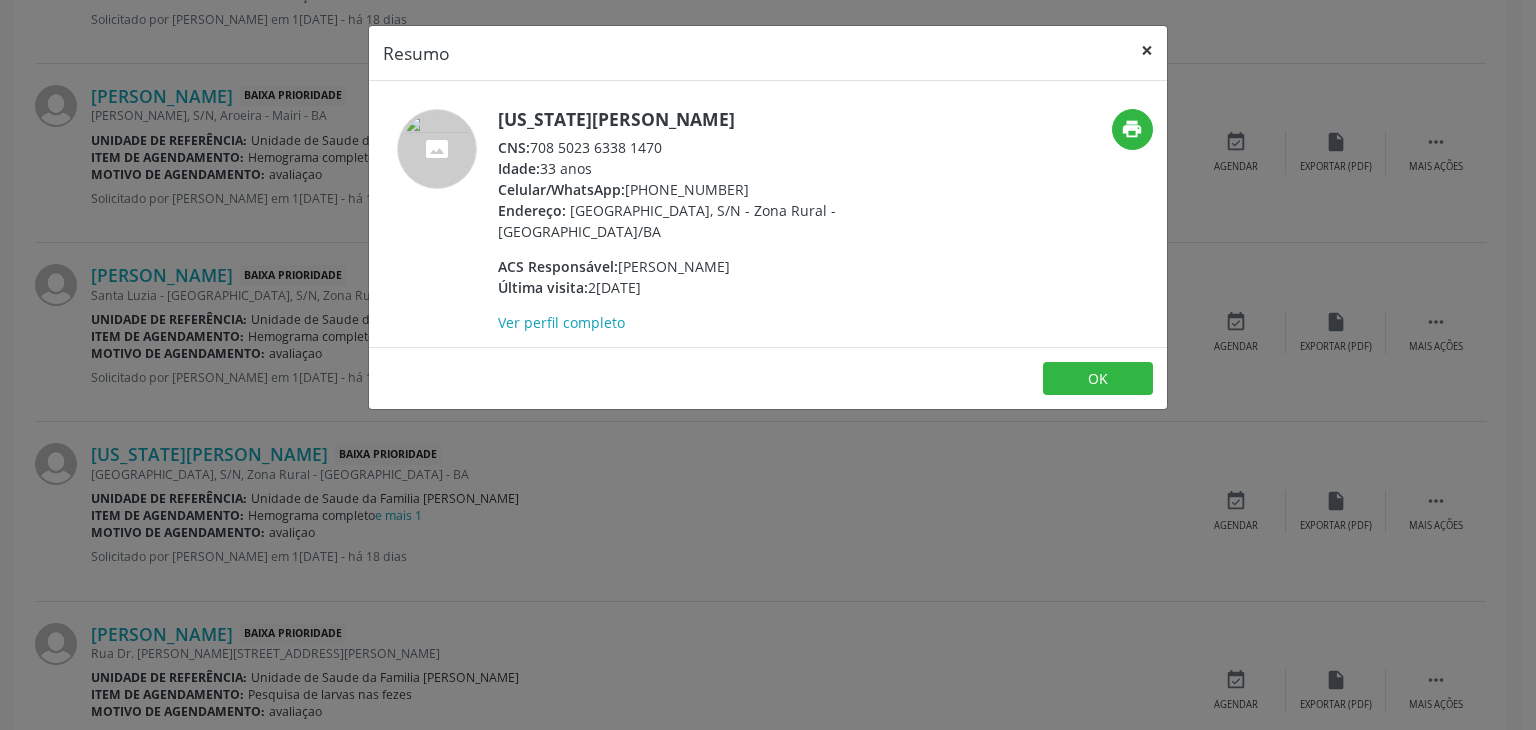 click on "×" at bounding box center [1147, 50] 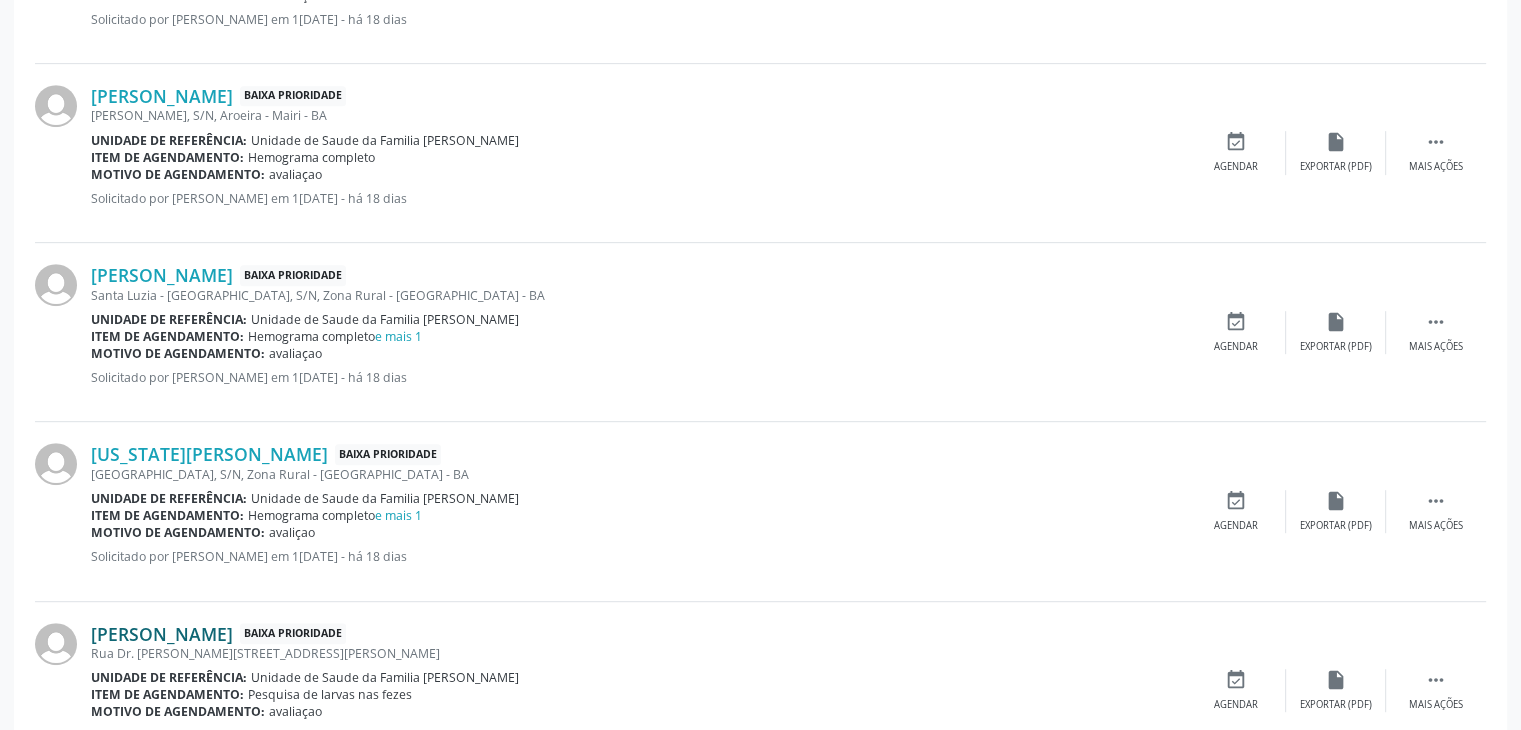 click on "[PERSON_NAME]" at bounding box center [162, 634] 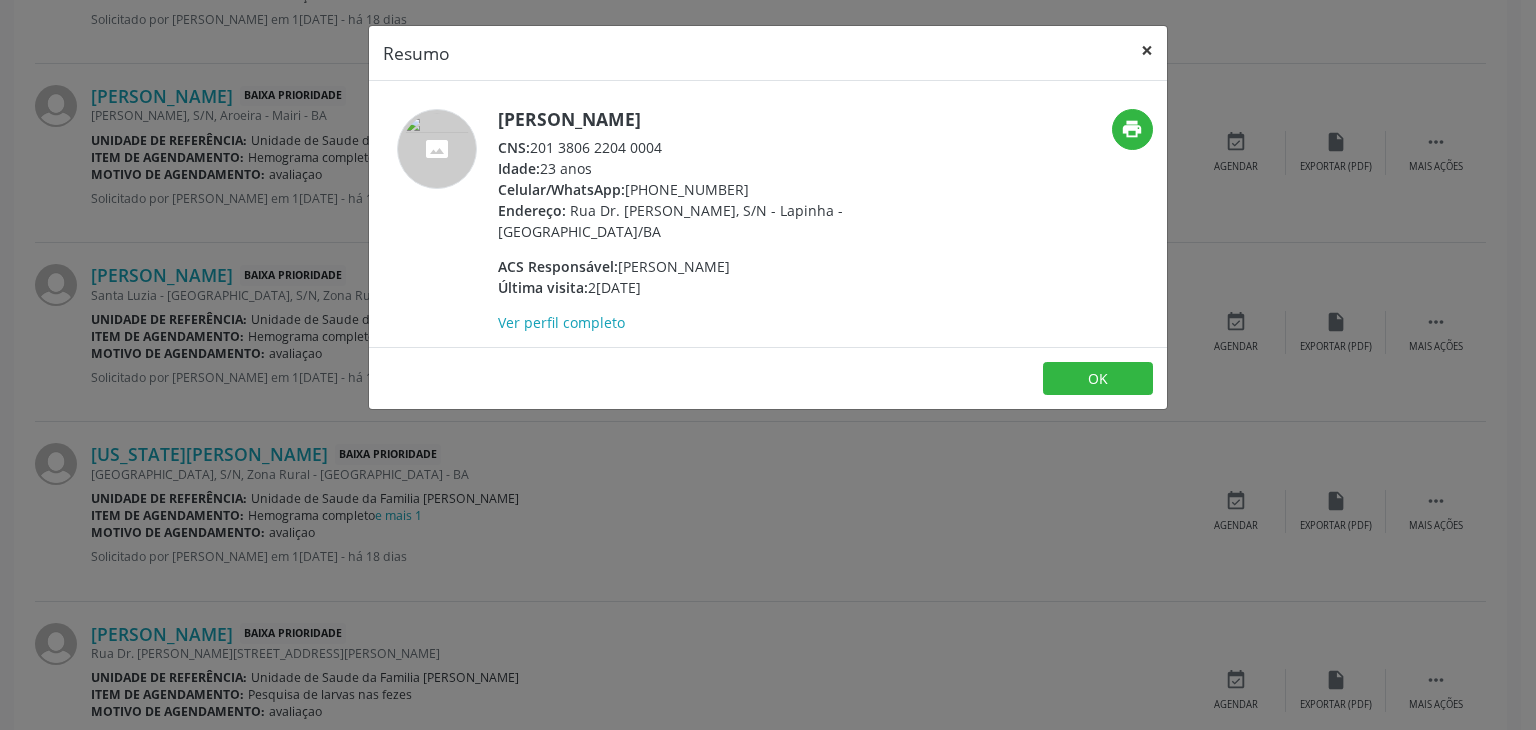 click on "×" at bounding box center (1147, 50) 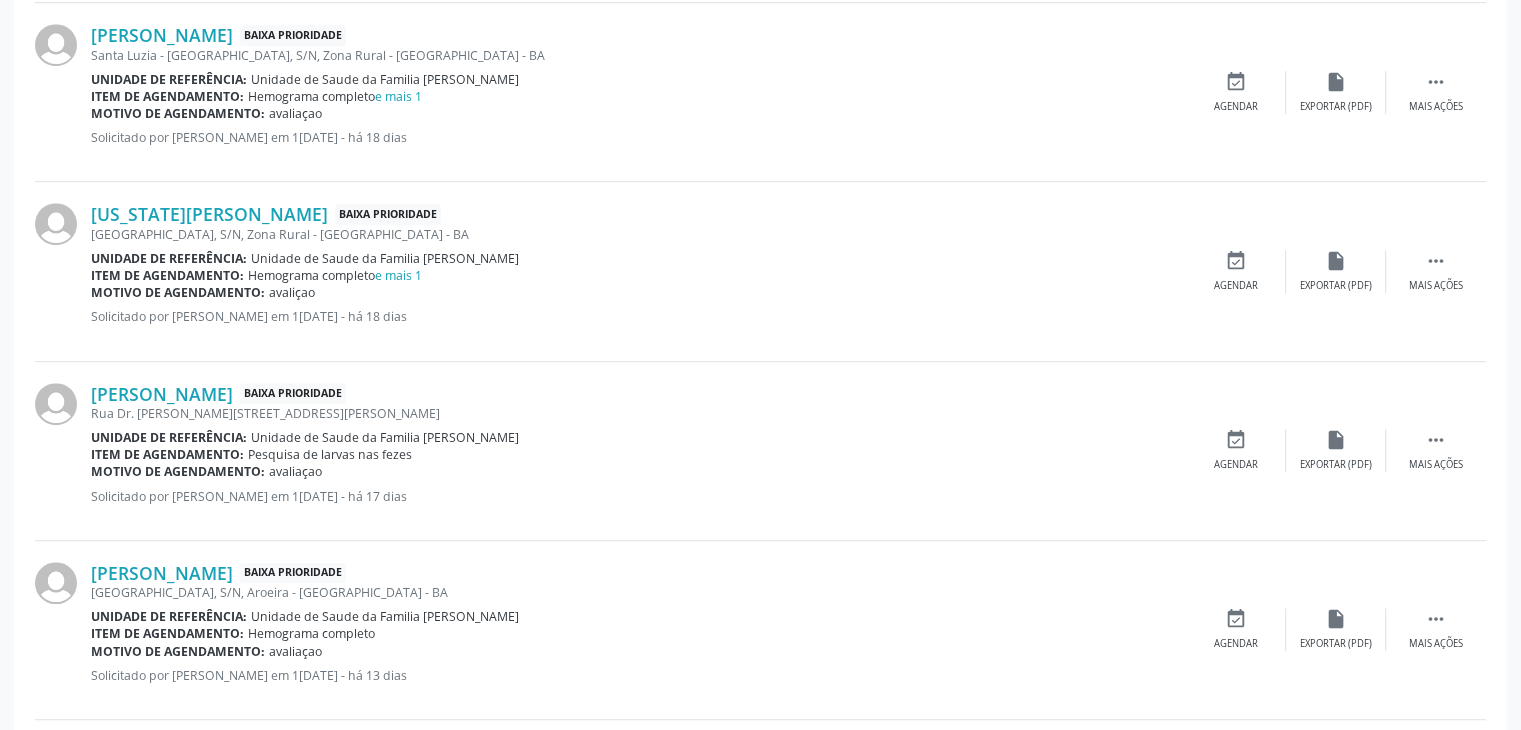 scroll, scrollTop: 1200, scrollLeft: 0, axis: vertical 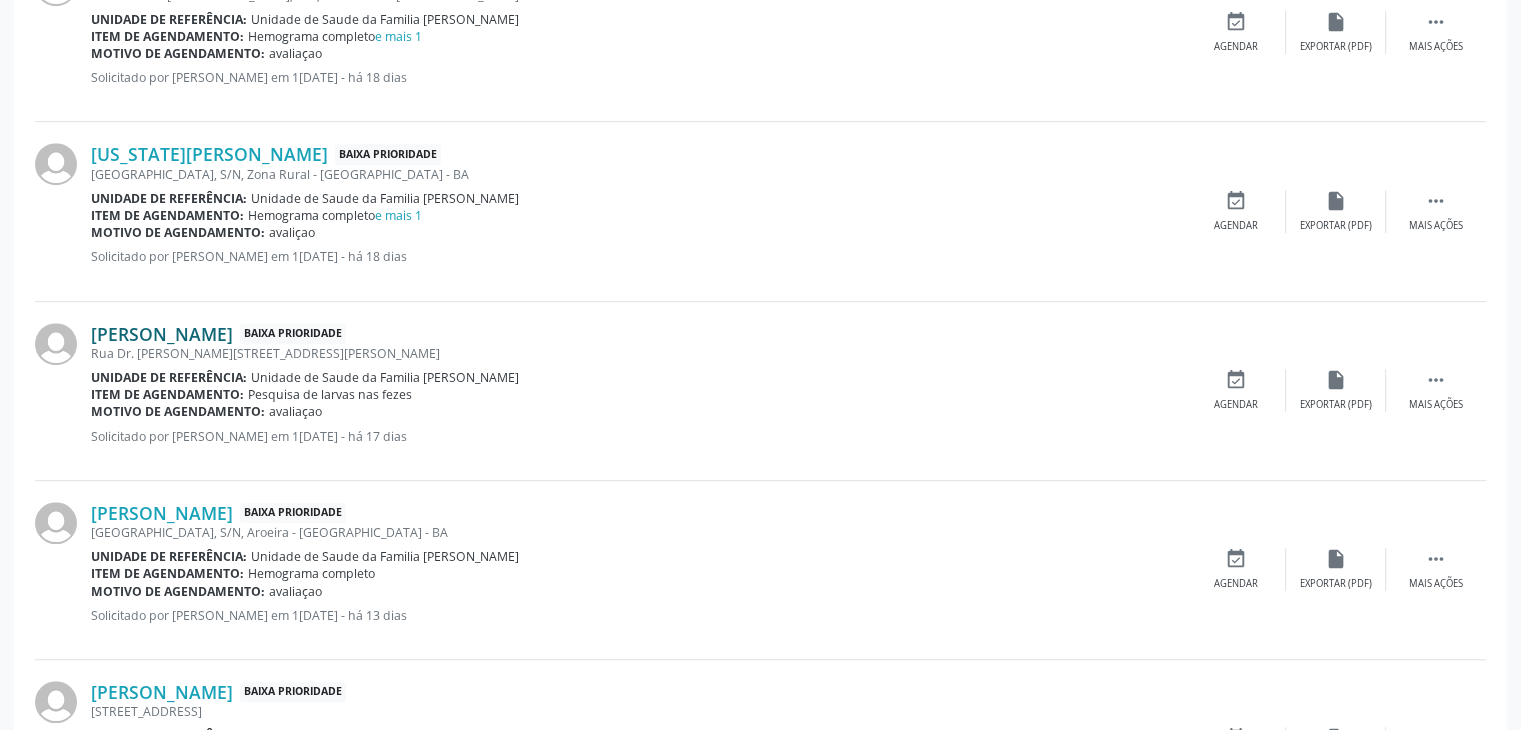 click on "[PERSON_NAME]" at bounding box center [162, 334] 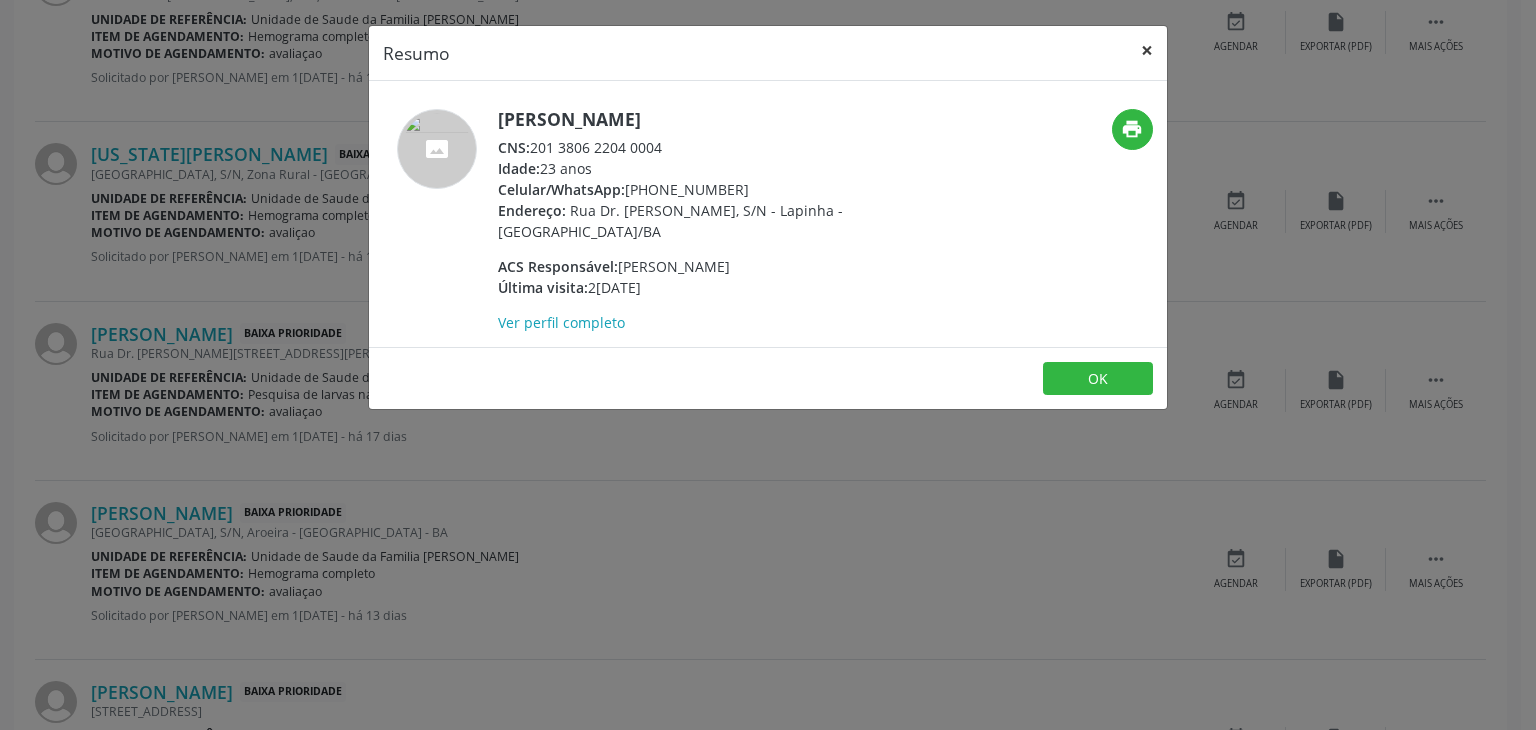 click on "×" at bounding box center (1147, 50) 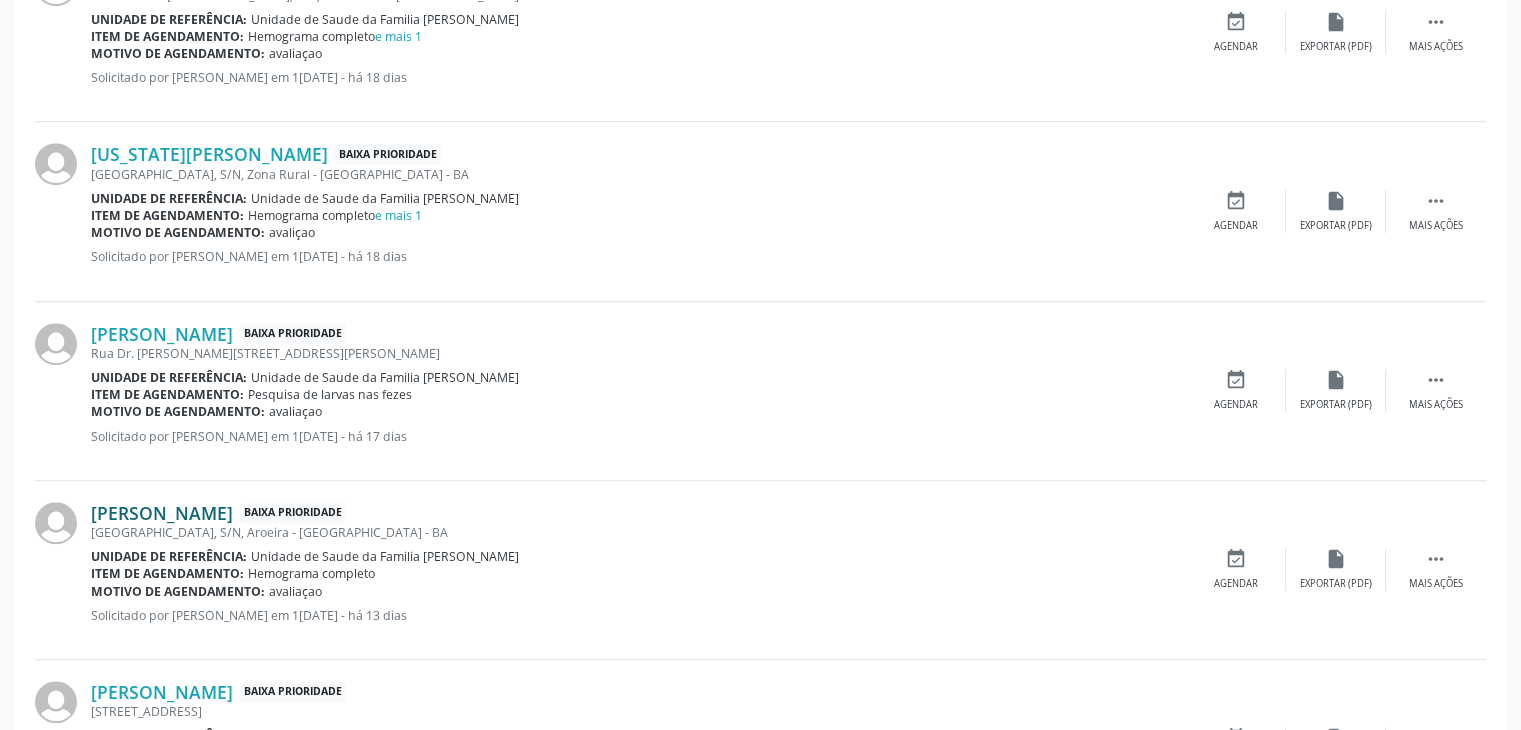 click on "[PERSON_NAME]" at bounding box center (162, 513) 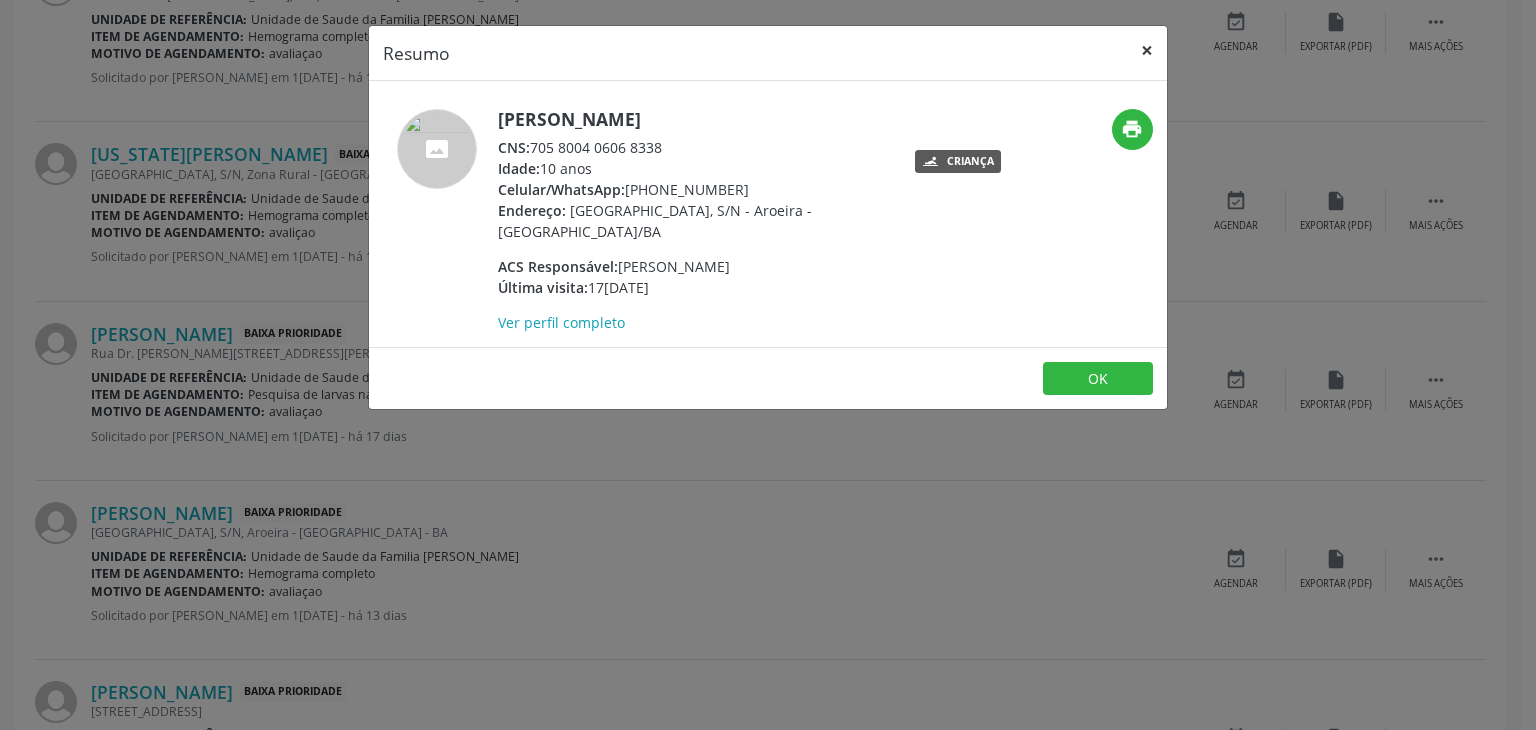 click on "×" at bounding box center (1147, 50) 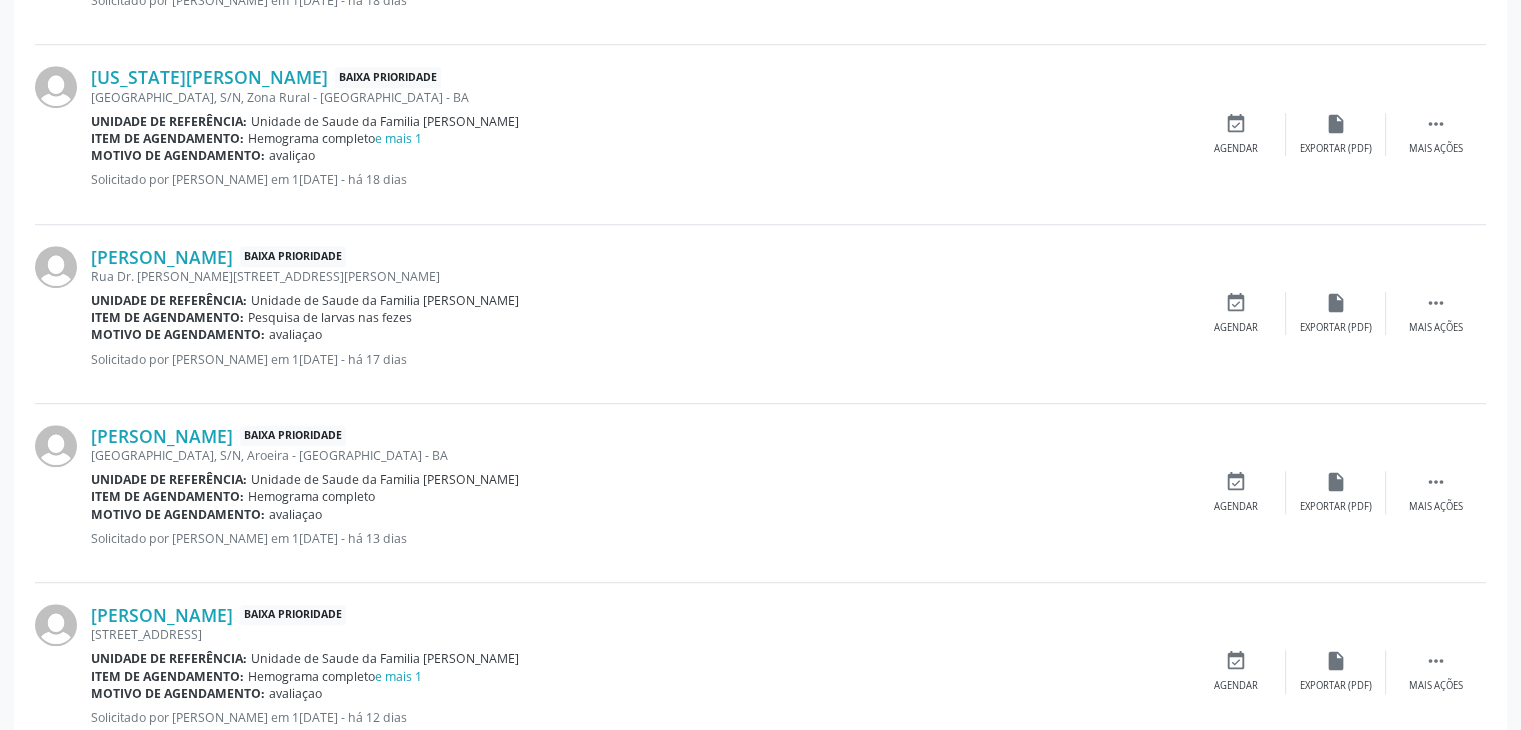 scroll, scrollTop: 1400, scrollLeft: 0, axis: vertical 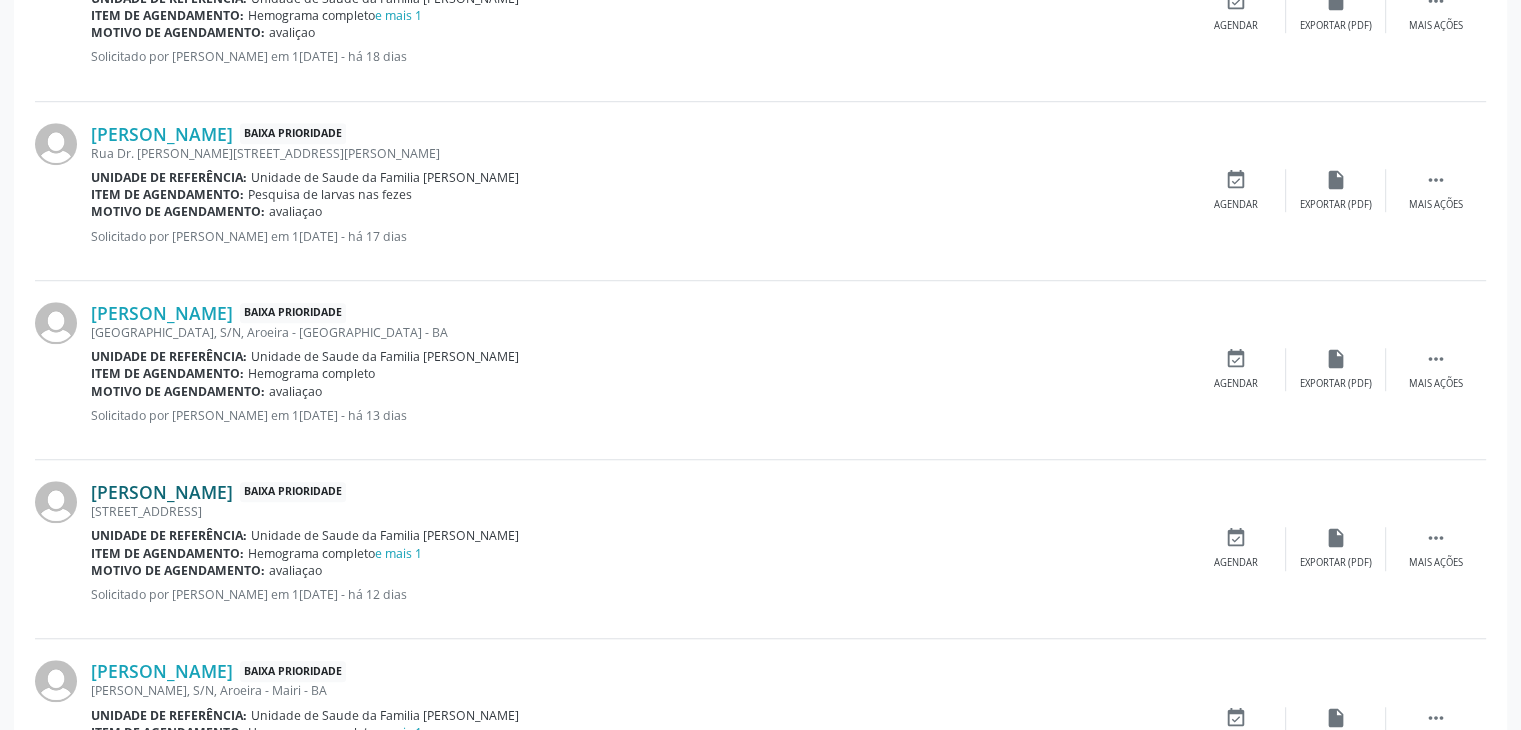 click on "[PERSON_NAME]" at bounding box center (162, 492) 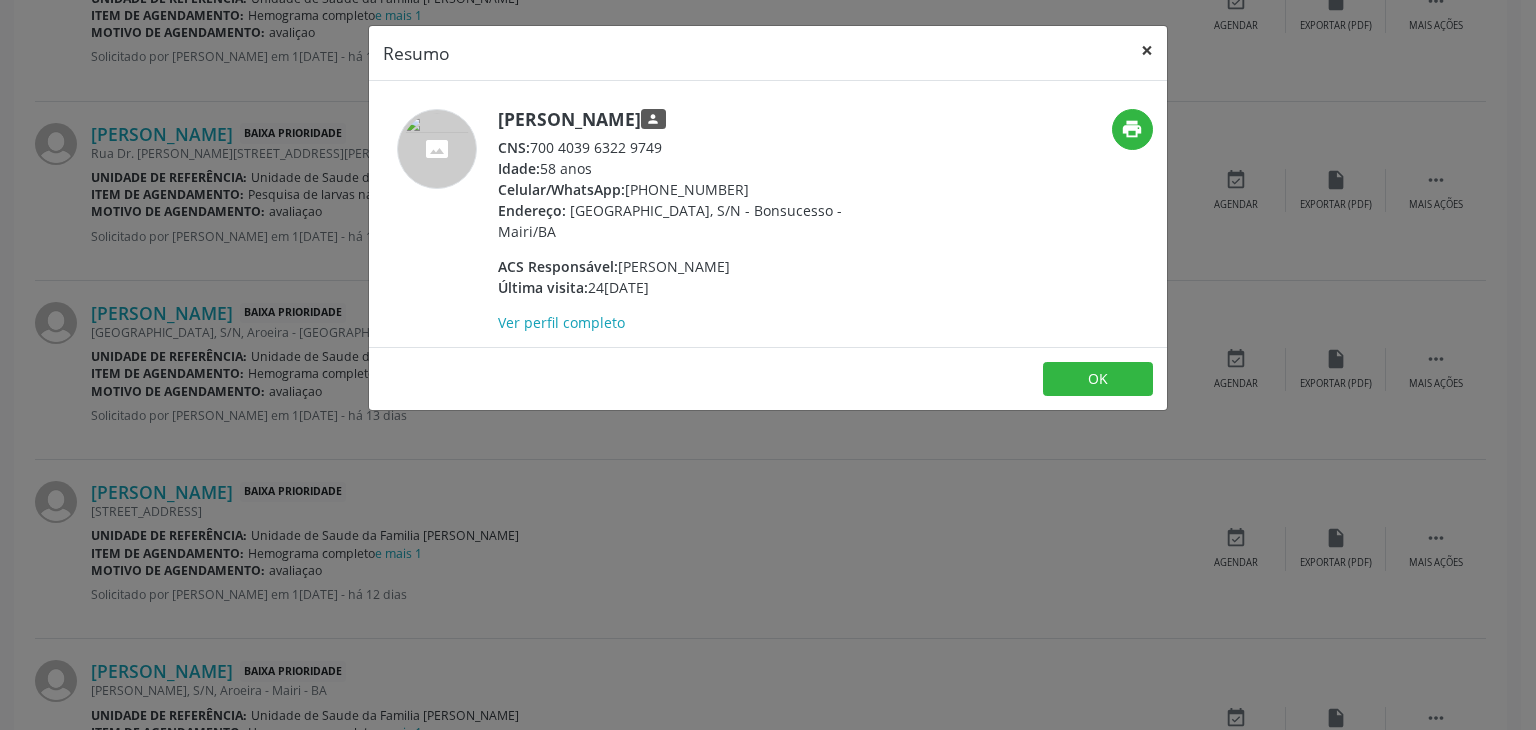 click on "×" at bounding box center (1147, 50) 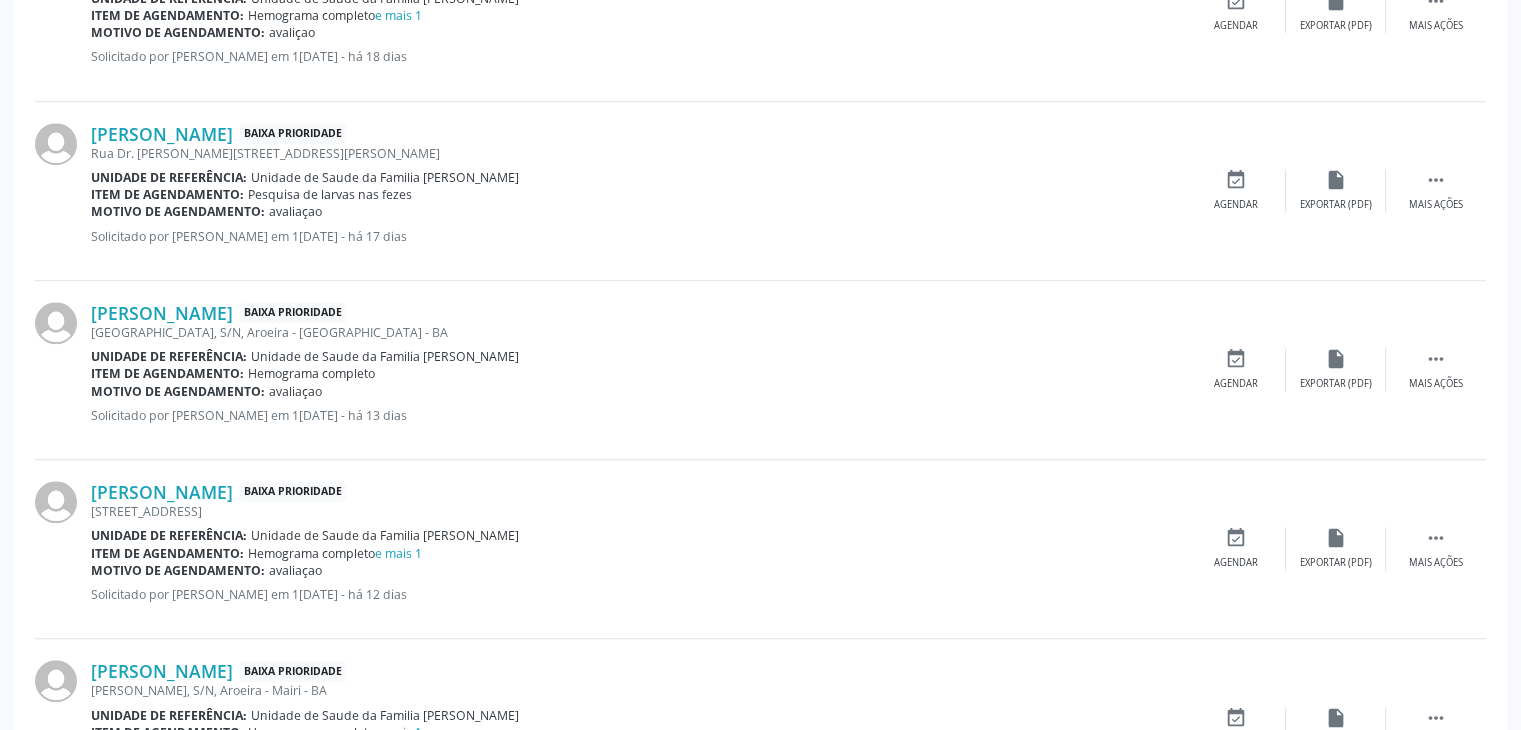 click on "Givanda Oliveira Batista
Baixa Prioridade
Rua Boqueirão, S/N, Bonsucesso - Mairi - BA
Unidade de referência:
Unidade de Saude da Familia Gerolino Jose de Oliveira
Item de agendamento:
Hemograma completo
e mais 1
Motivo de agendamento:
avaliaçao
Solicitado por Larissa Santos de Oliveira em 16/07/2025 - há 12 dias

Mais ações
insert_drive_file
Exportar (PDF)
event_available
Agendar" at bounding box center (760, 549) 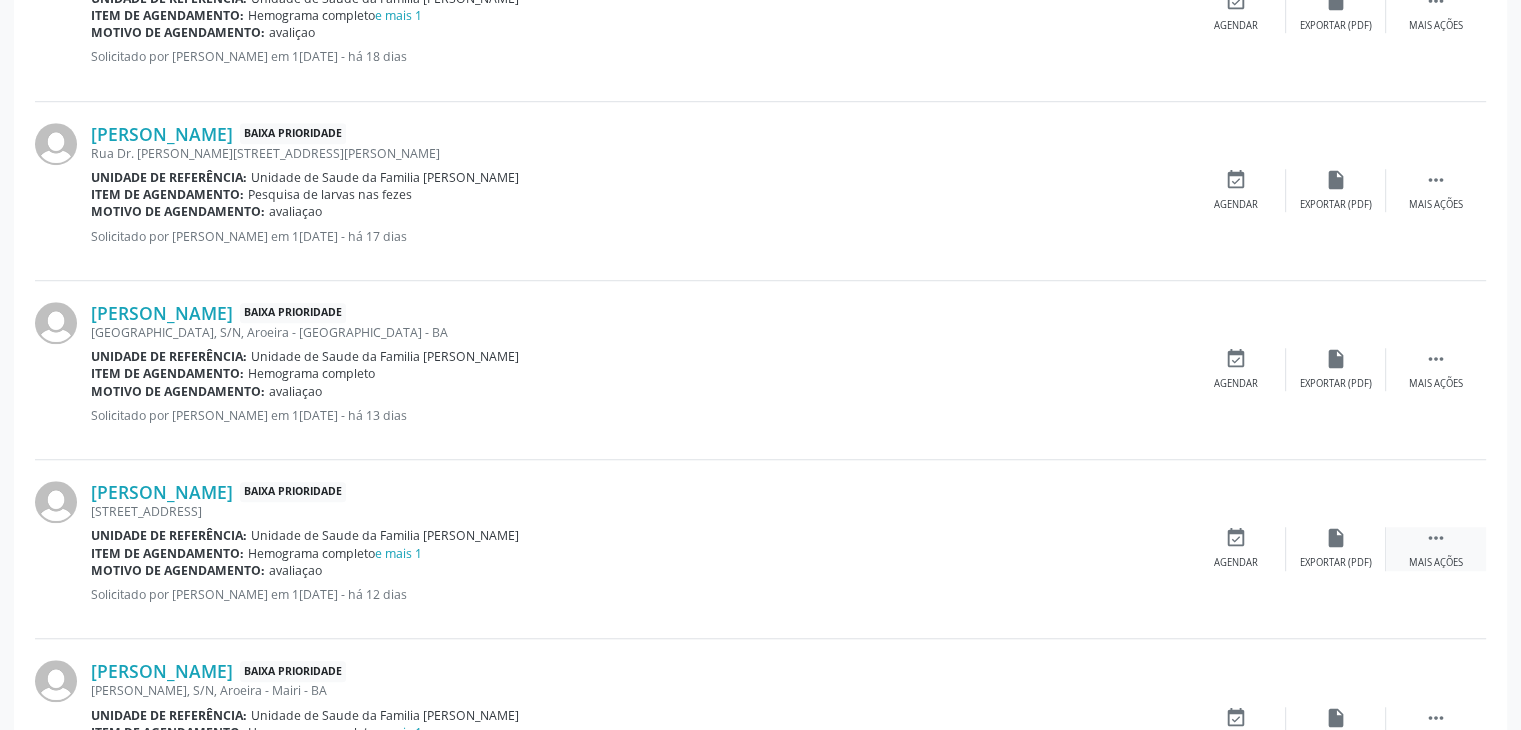 click on "
Mais ações" at bounding box center (1436, 548) 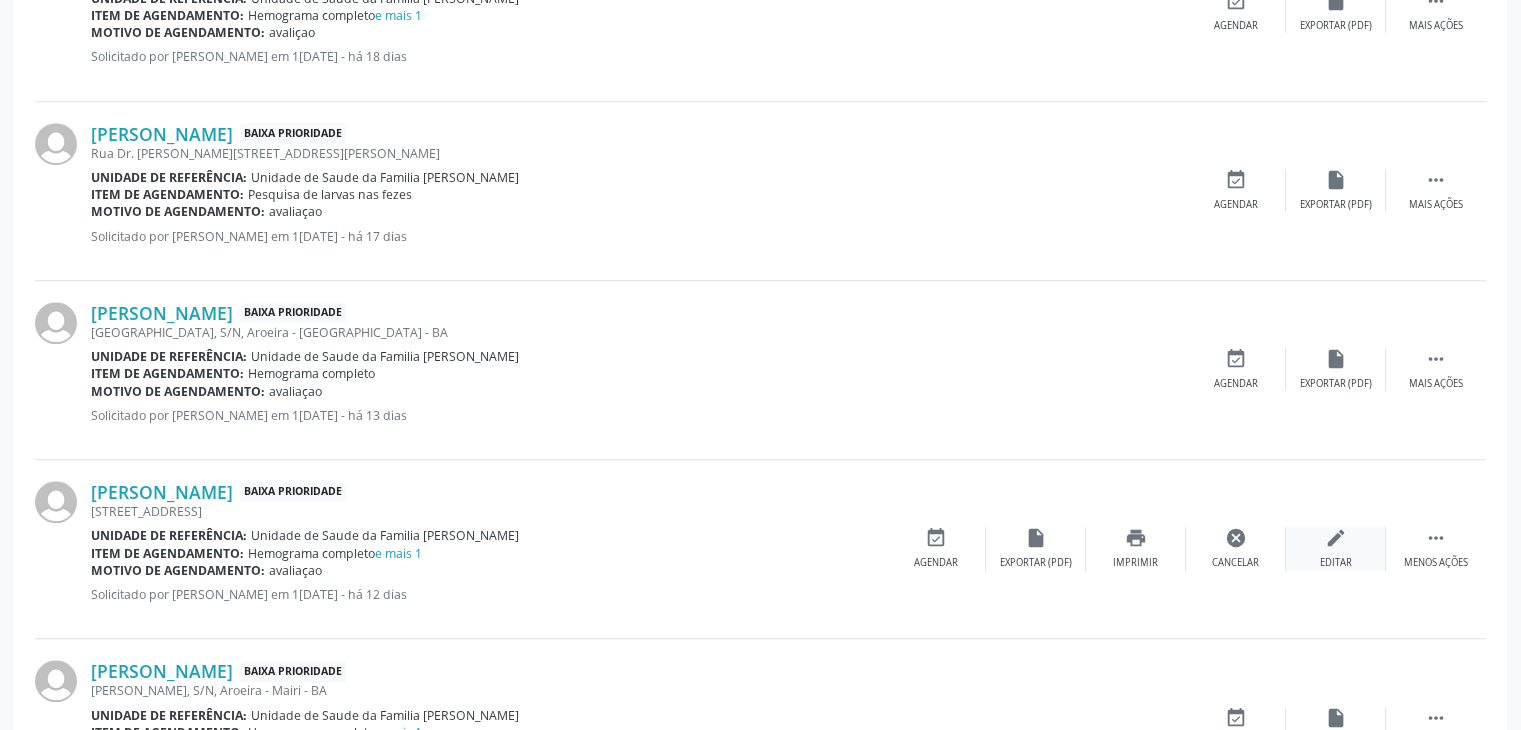 click on "edit
Editar" at bounding box center (1336, 548) 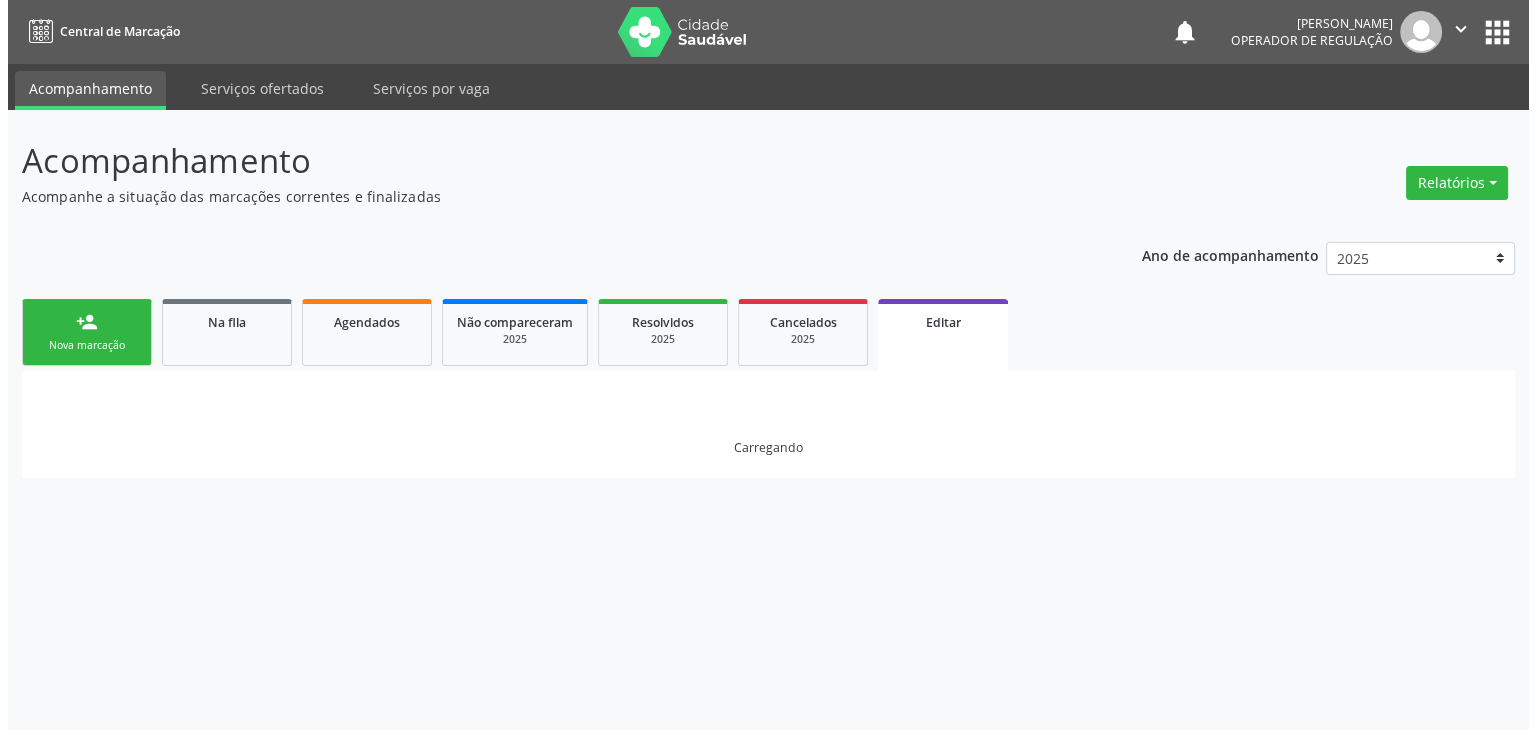 scroll, scrollTop: 0, scrollLeft: 0, axis: both 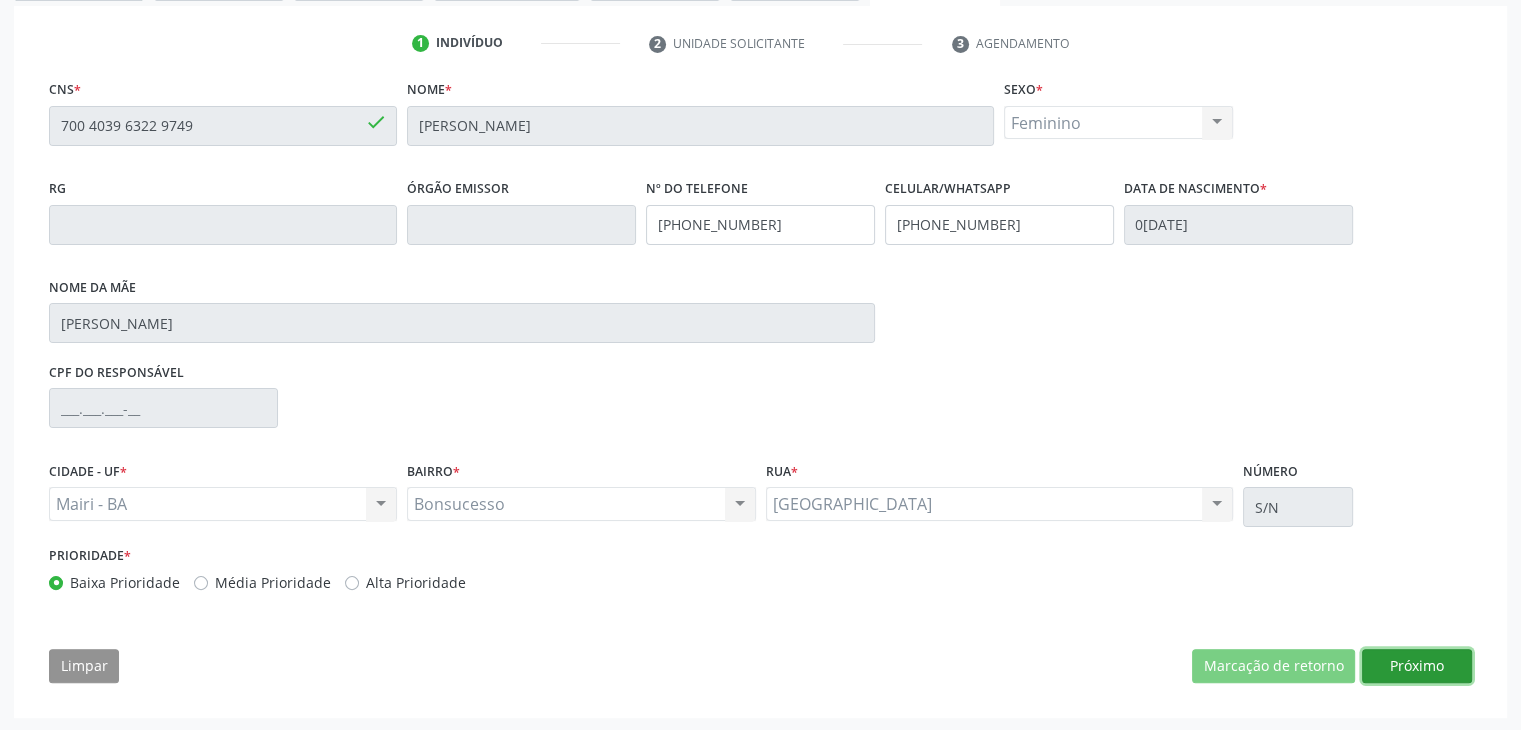 click on "Próximo" at bounding box center [1417, 666] 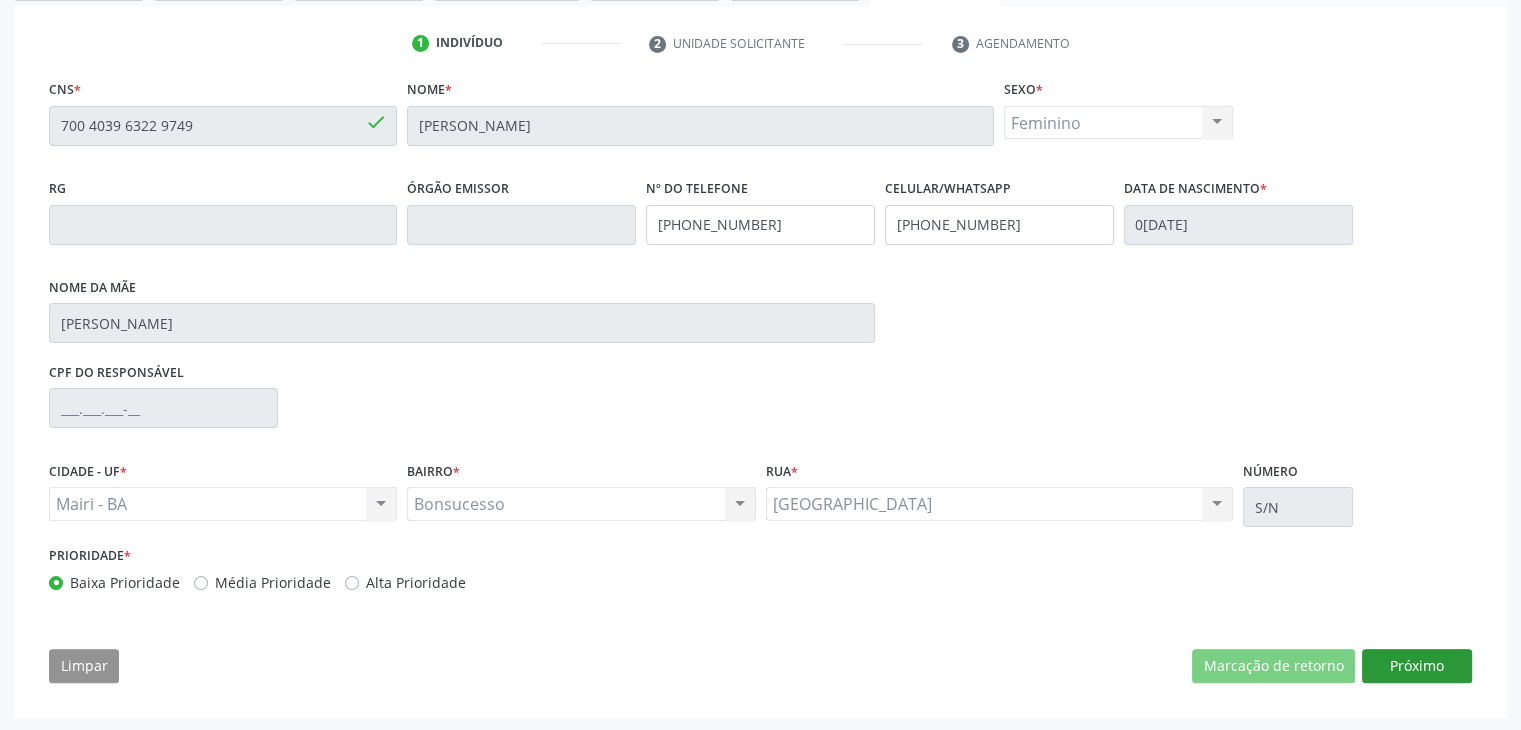 scroll, scrollTop: 214, scrollLeft: 0, axis: vertical 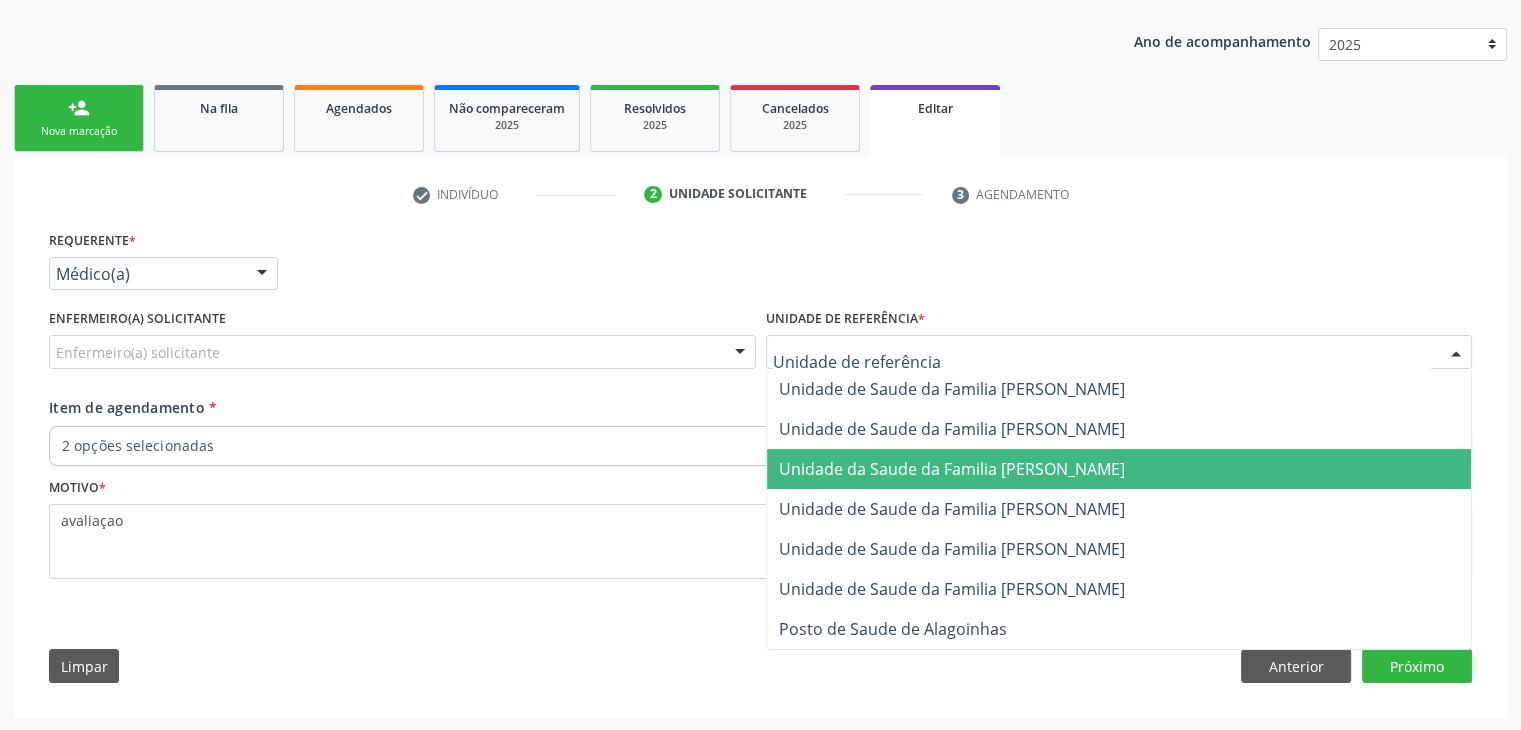 click on "Unidade da Saude da Familia [PERSON_NAME]" at bounding box center (952, 469) 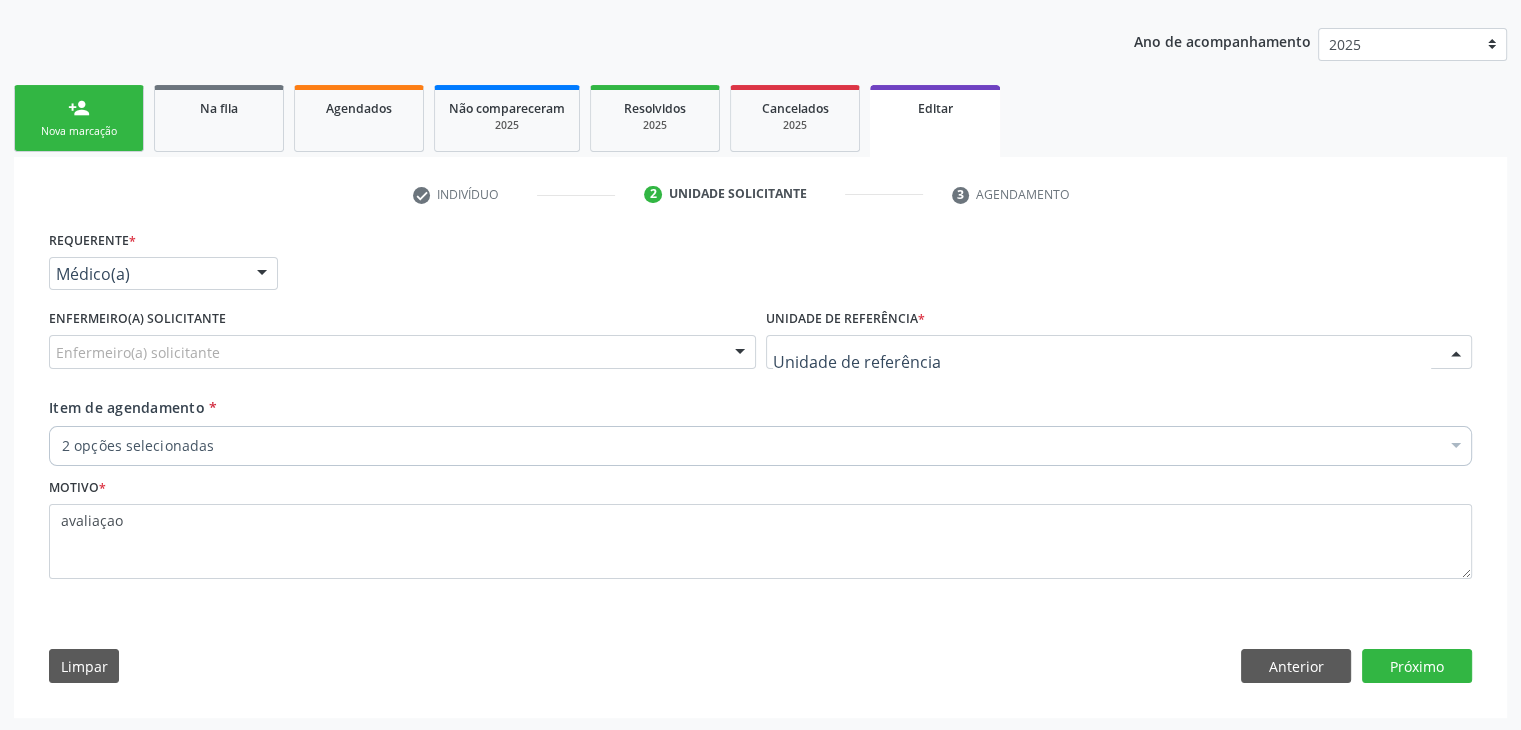 click at bounding box center [1119, 352] 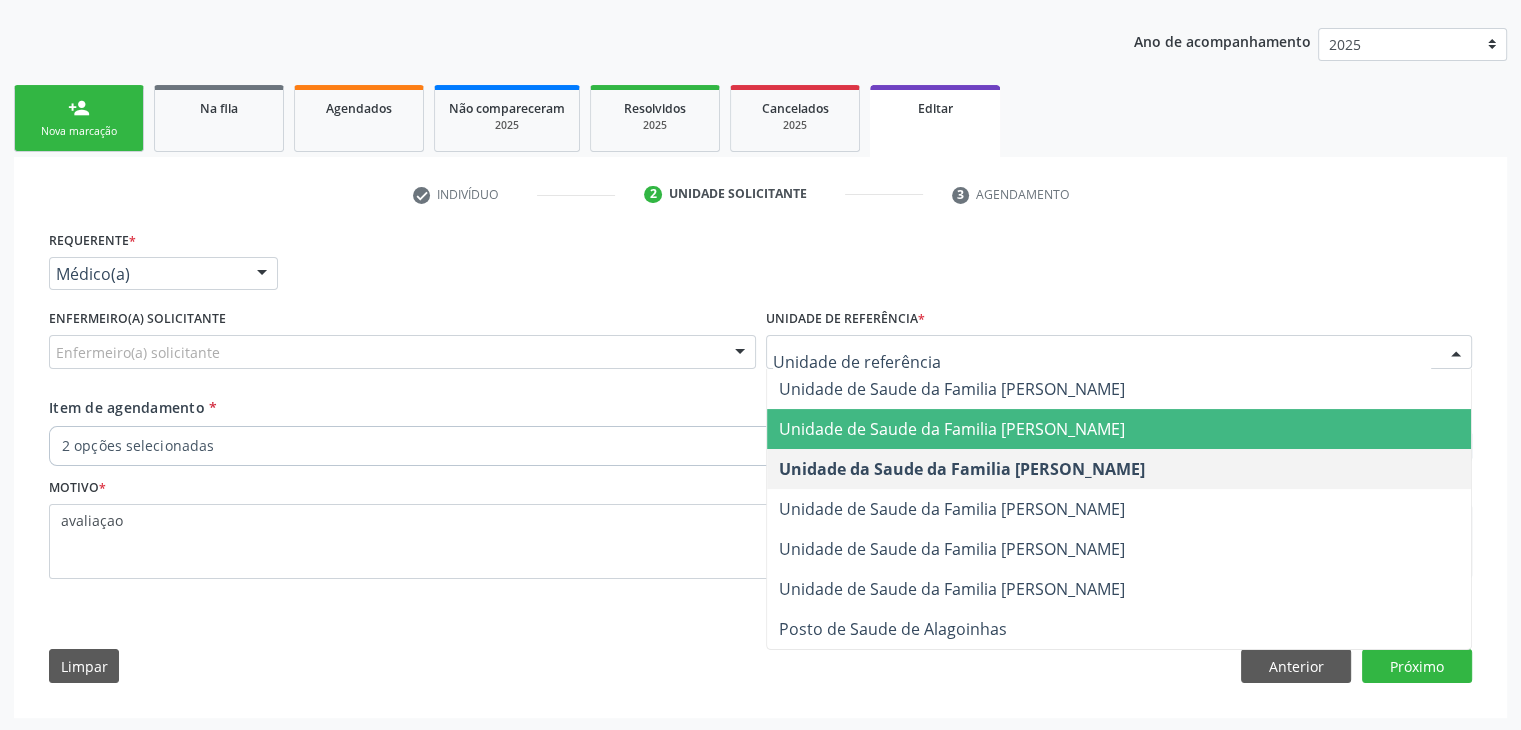 click on "Unidade de Saude da Familia [PERSON_NAME]" at bounding box center (952, 429) 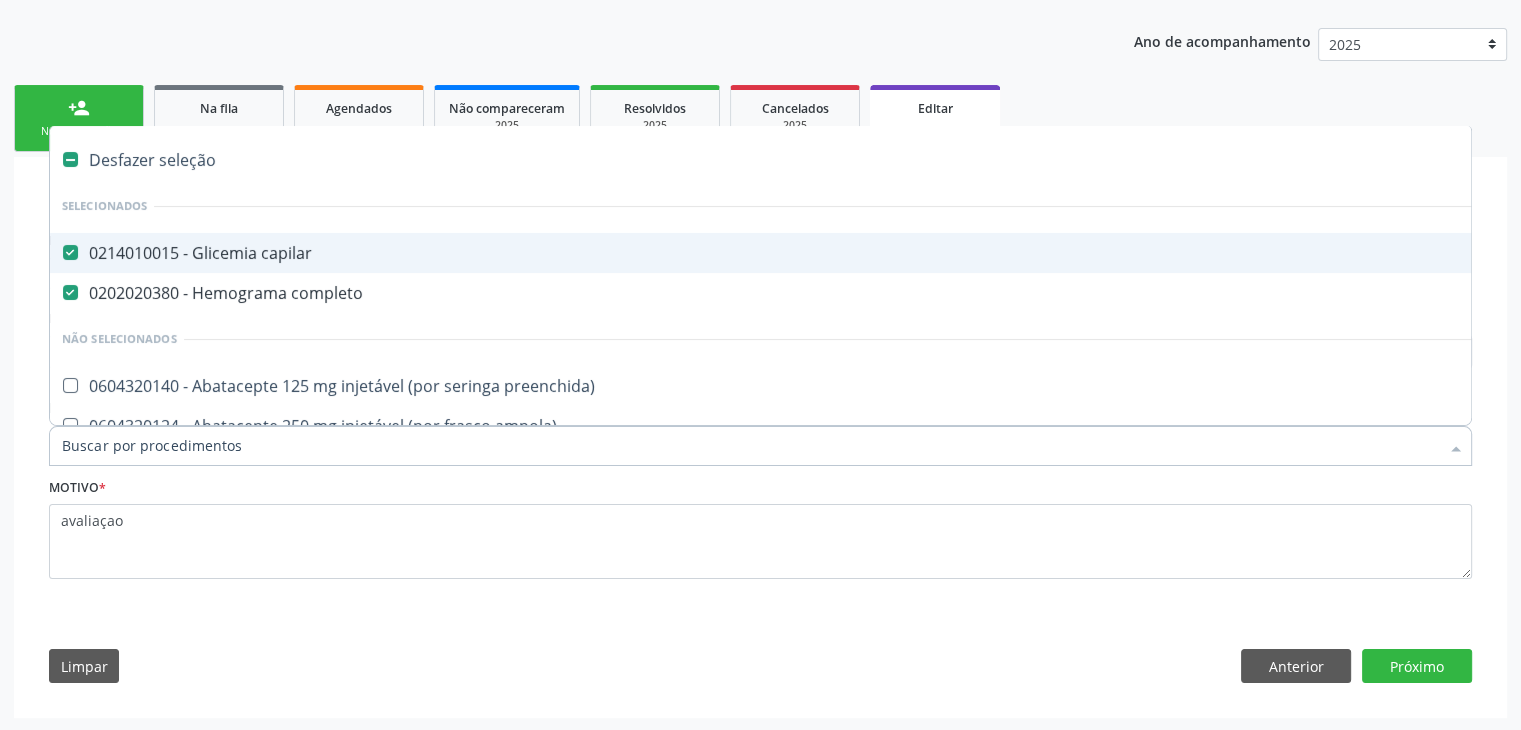 click on "Desfazer seleção" at bounding box center (831, 160) 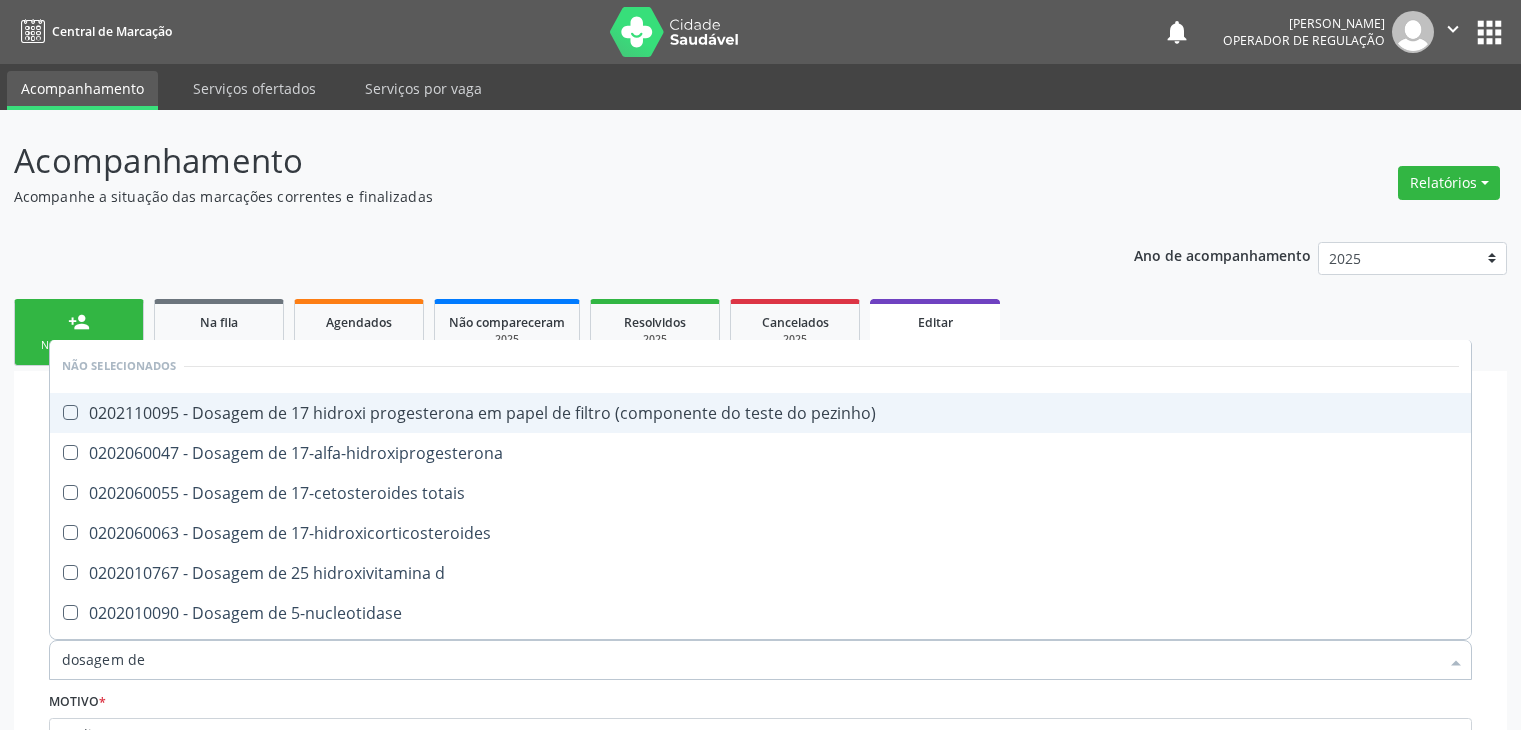 scroll, scrollTop: 214, scrollLeft: 0, axis: vertical 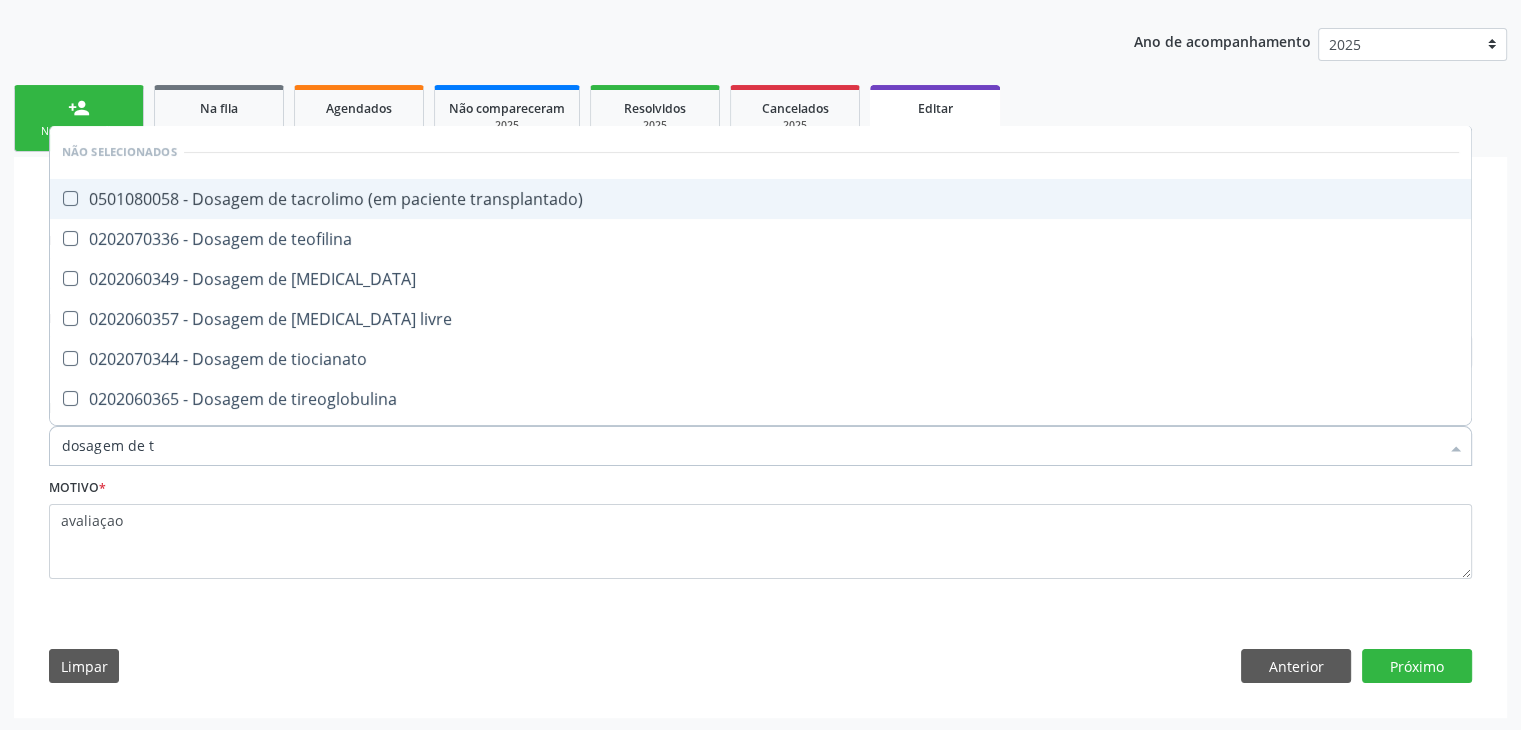type on "dosagem de ts" 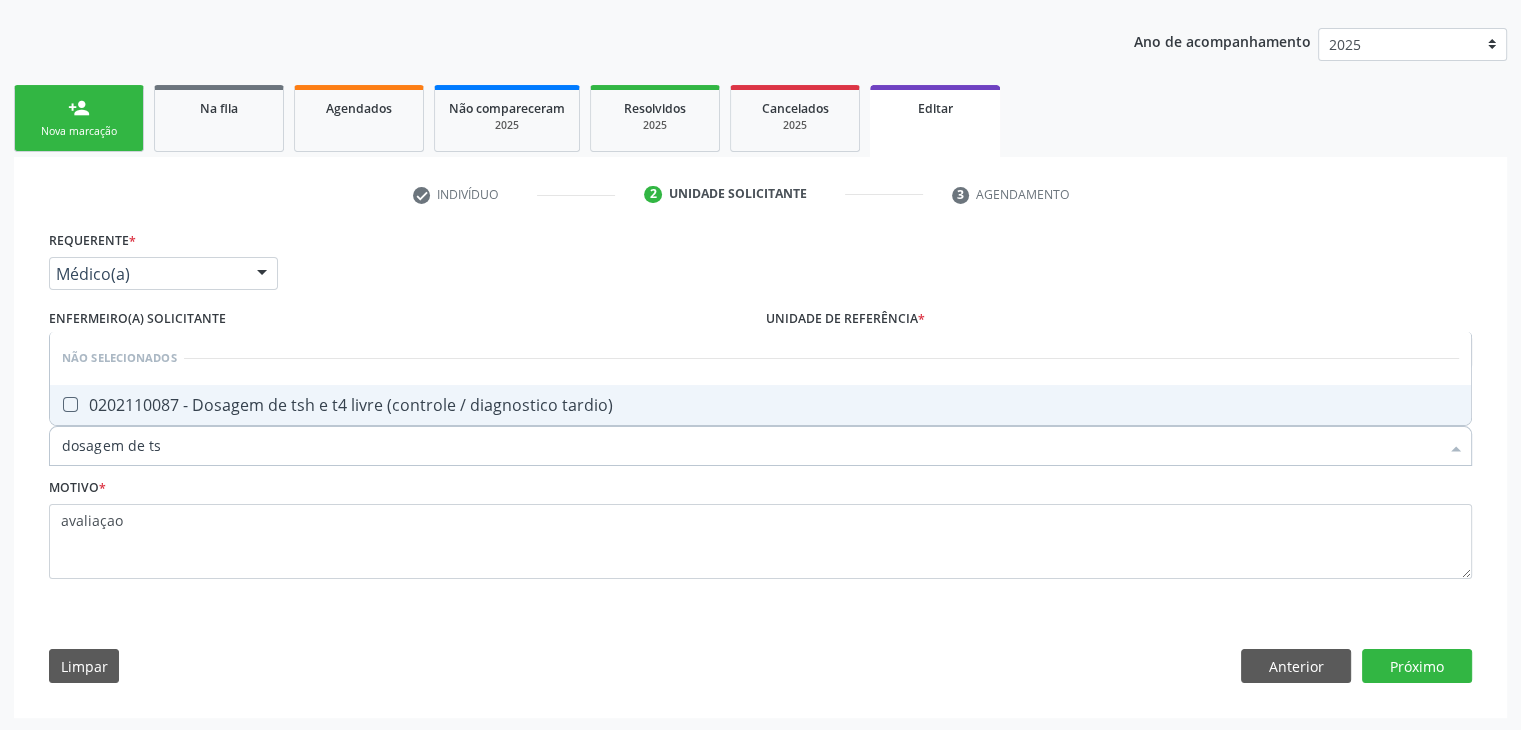 click on "0202110087 - Dosagem de tsh e t4 livre (controle / diagnostico tardio)" at bounding box center (760, 405) 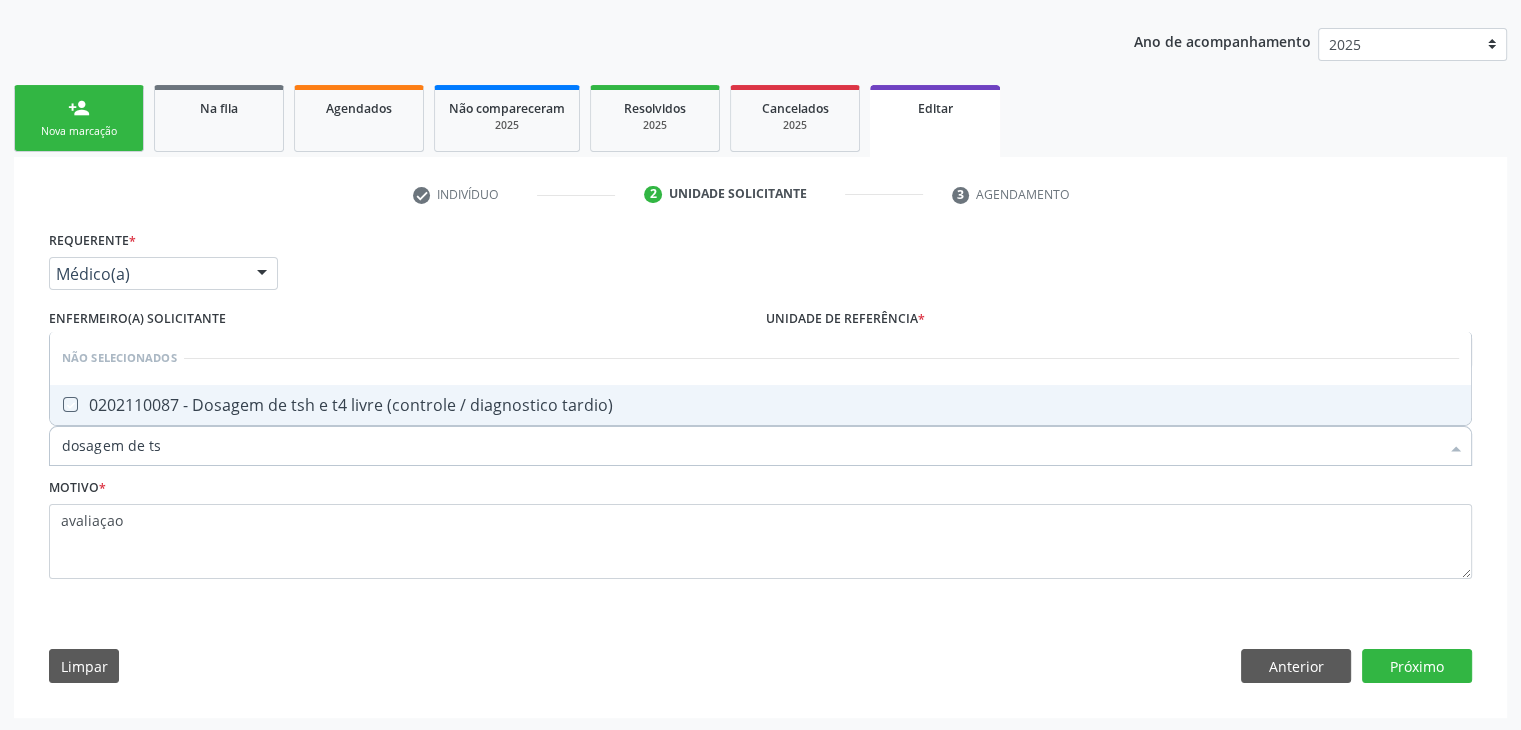 checkbox on "true" 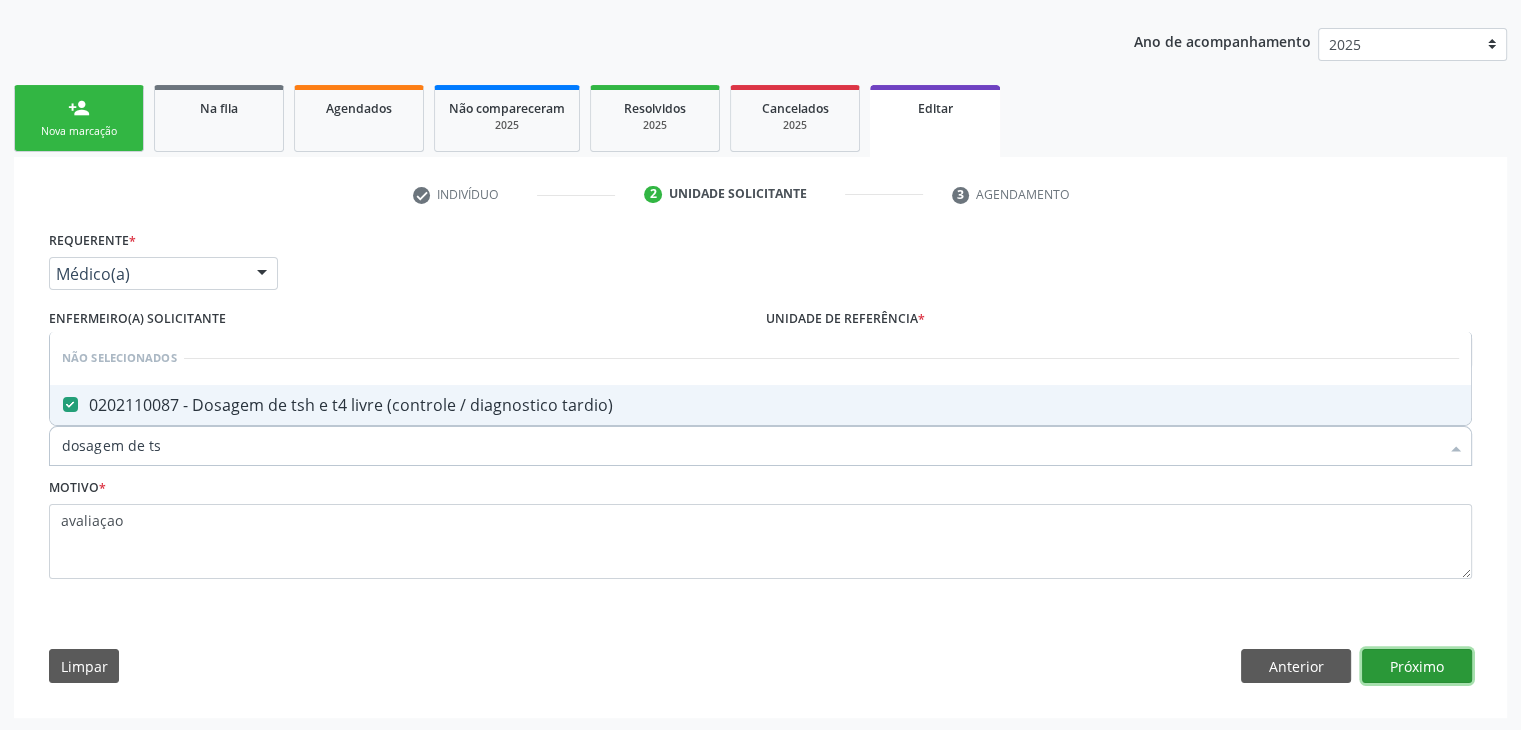 click on "Próximo" at bounding box center [1417, 666] 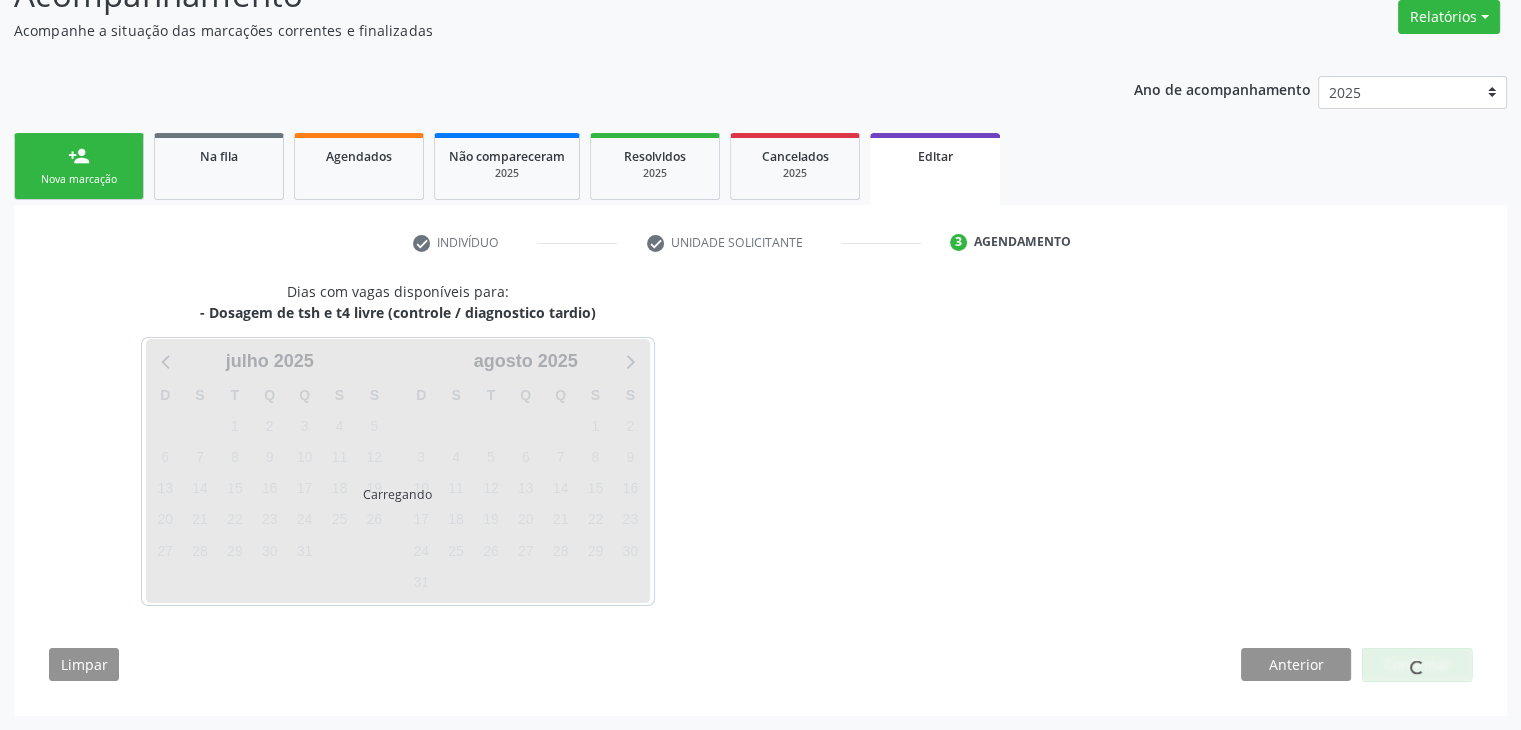 scroll, scrollTop: 165, scrollLeft: 0, axis: vertical 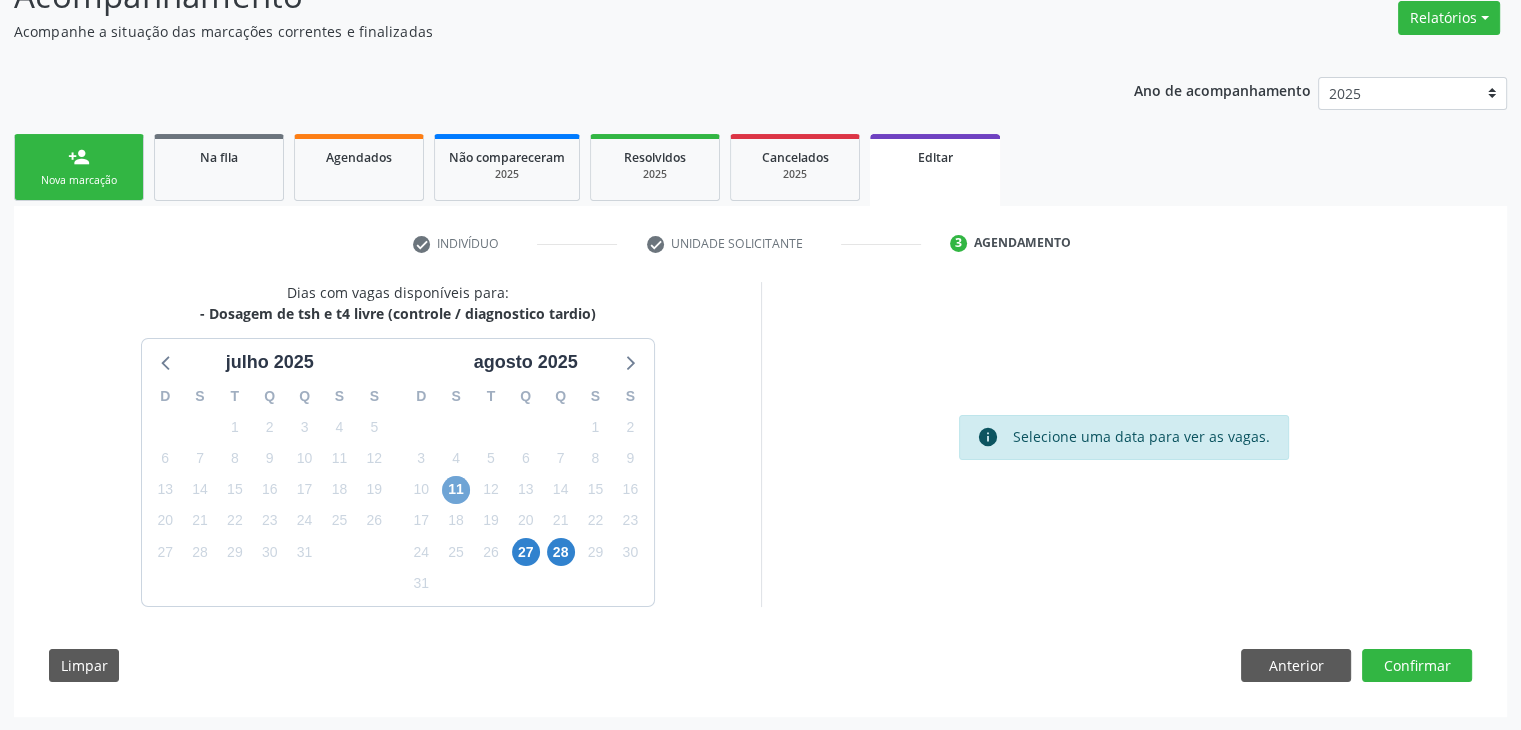 click on "11" at bounding box center [456, 490] 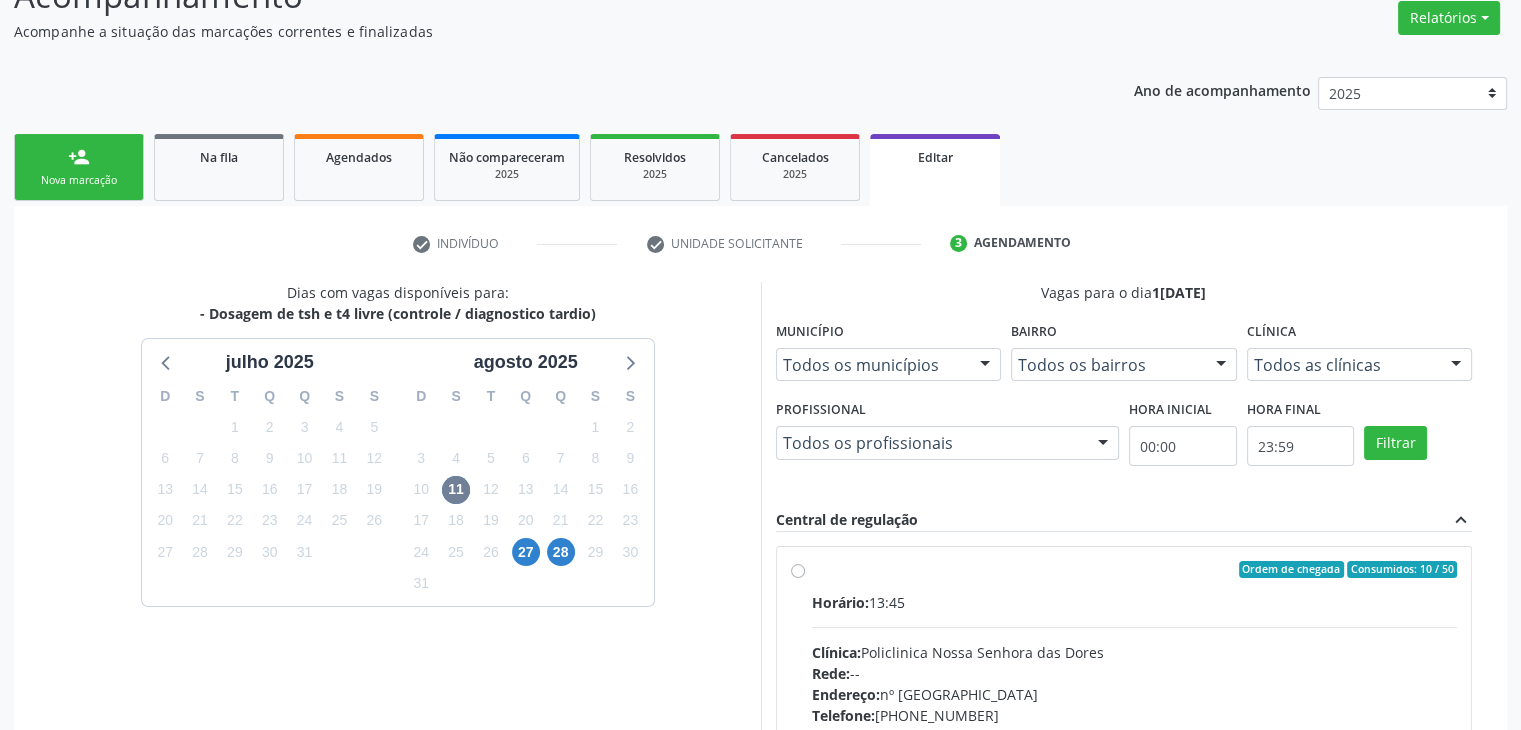 click on "Ordem de chegada
Consumidos: 10 / 50
Horário:   13:45
Clínica:  Policlinica [GEOGRAPHIC_DATA]
Rede:
--
Endereço:   [STREET_ADDRESS]
Telefone:   [PHONE_NUMBER]
Profissional:
--
Informações adicionais sobre o atendimento
Idade de atendimento:
Sem restrição
Gênero(s) atendido(s):
Sem restrição
Informações adicionais:
--" at bounding box center [1135, 714] 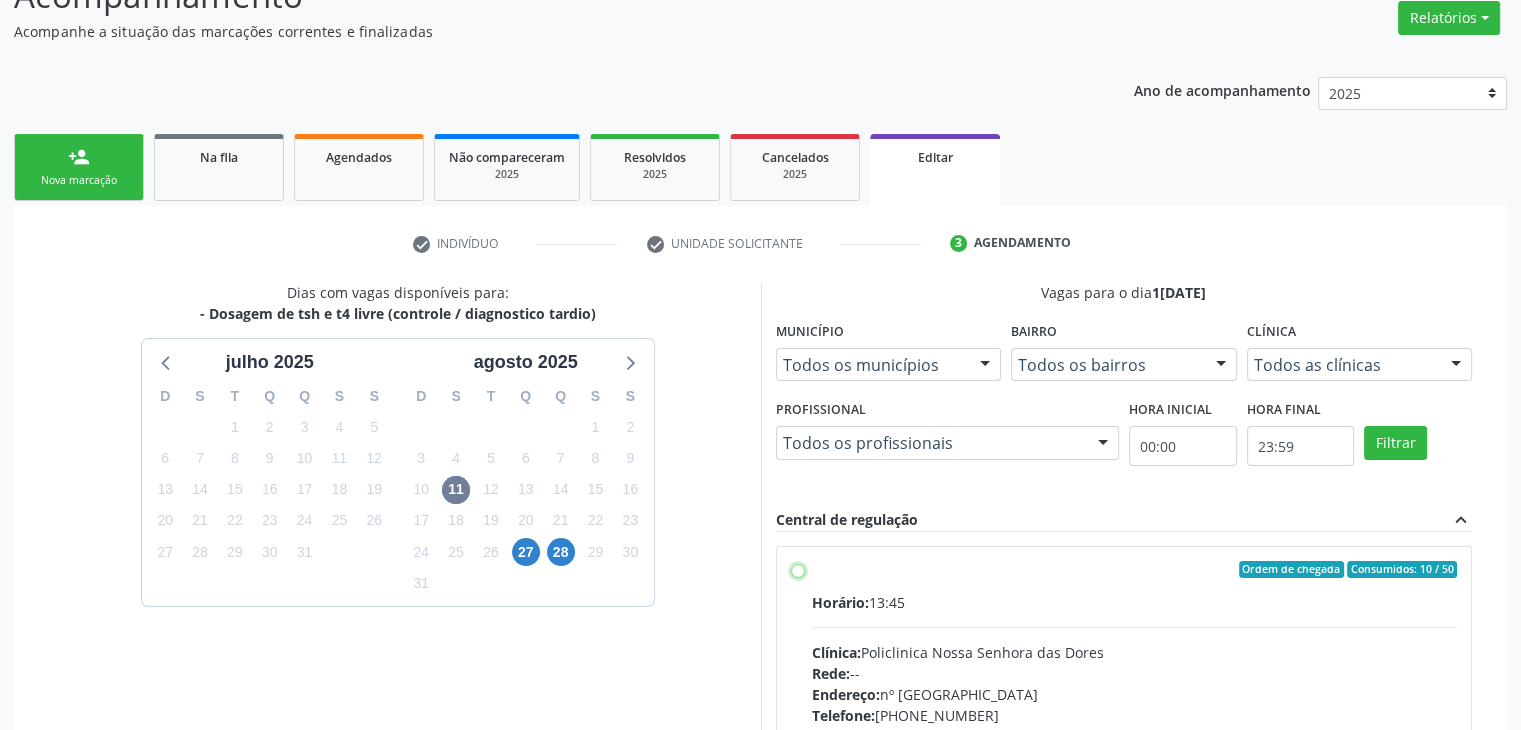 click on "Ordem de chegada
Consumidos: 10 / 50
Horário:   13:45
Clínica:  Policlinica [GEOGRAPHIC_DATA]
Rede:
--
Endereço:   [STREET_ADDRESS]
Telefone:   [PHONE_NUMBER]
Profissional:
--
Informações adicionais sobre o atendimento
Idade de atendimento:
Sem restrição
Gênero(s) atendido(s):
Sem restrição
Informações adicionais:
--" at bounding box center (798, 570) 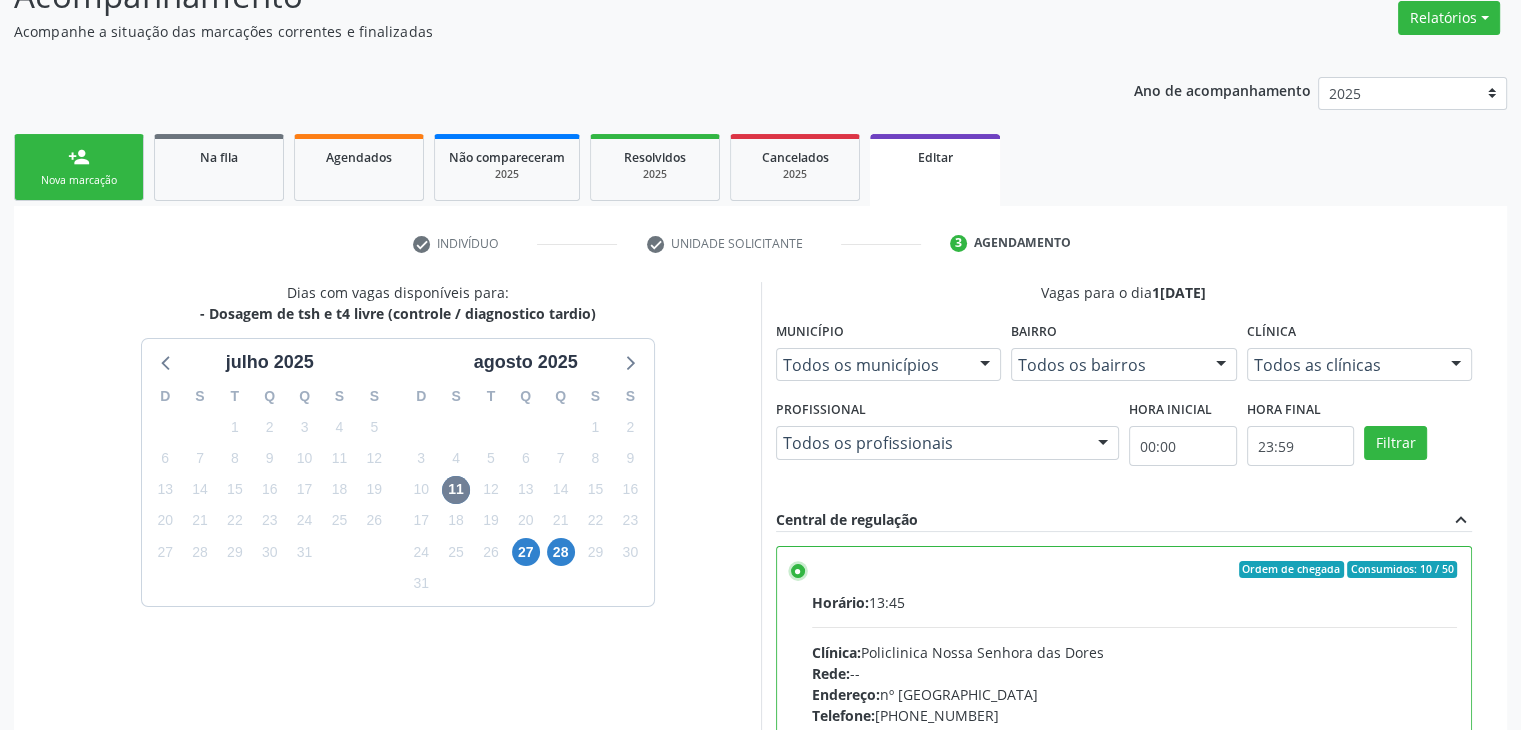 scroll, scrollTop: 490, scrollLeft: 0, axis: vertical 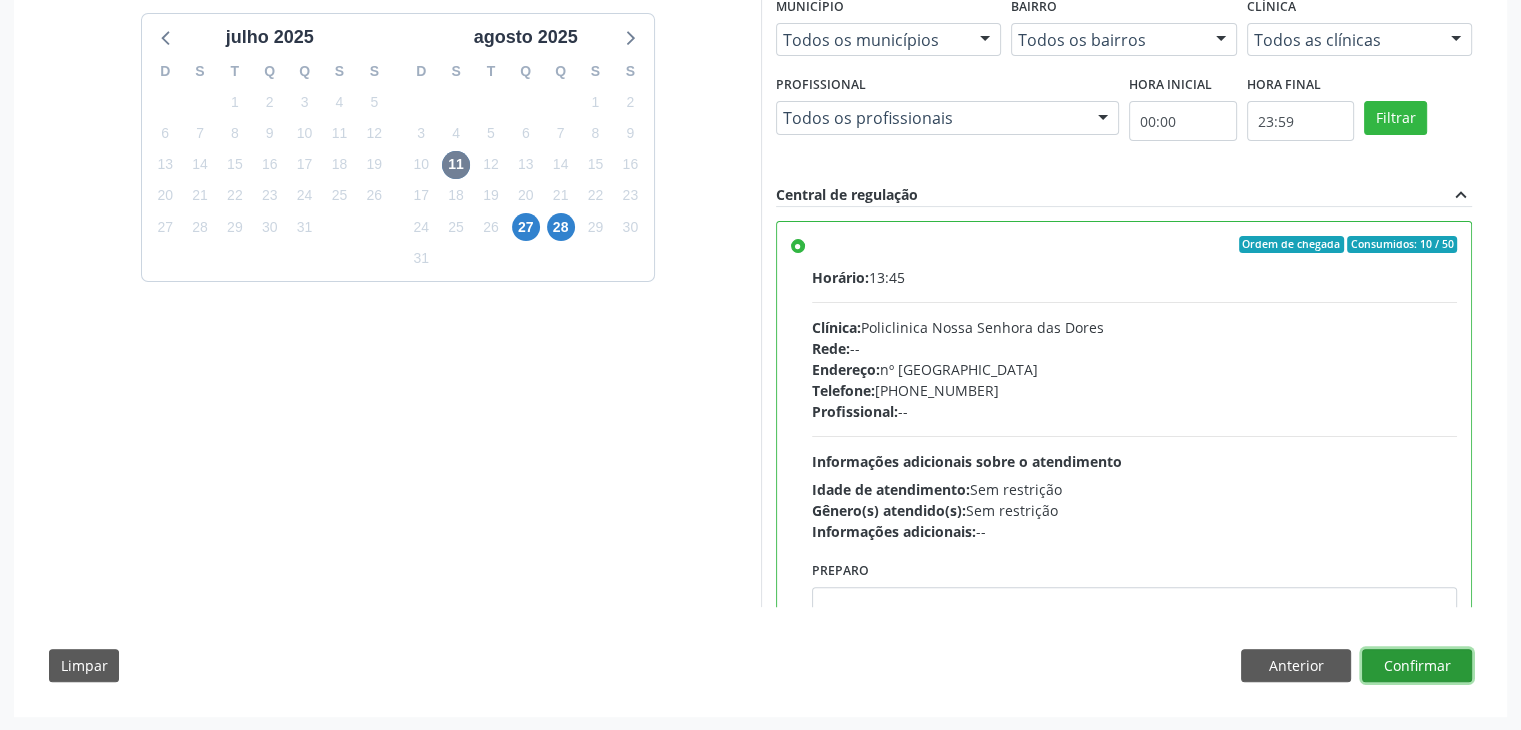 click on "Confirmar" at bounding box center (1417, 666) 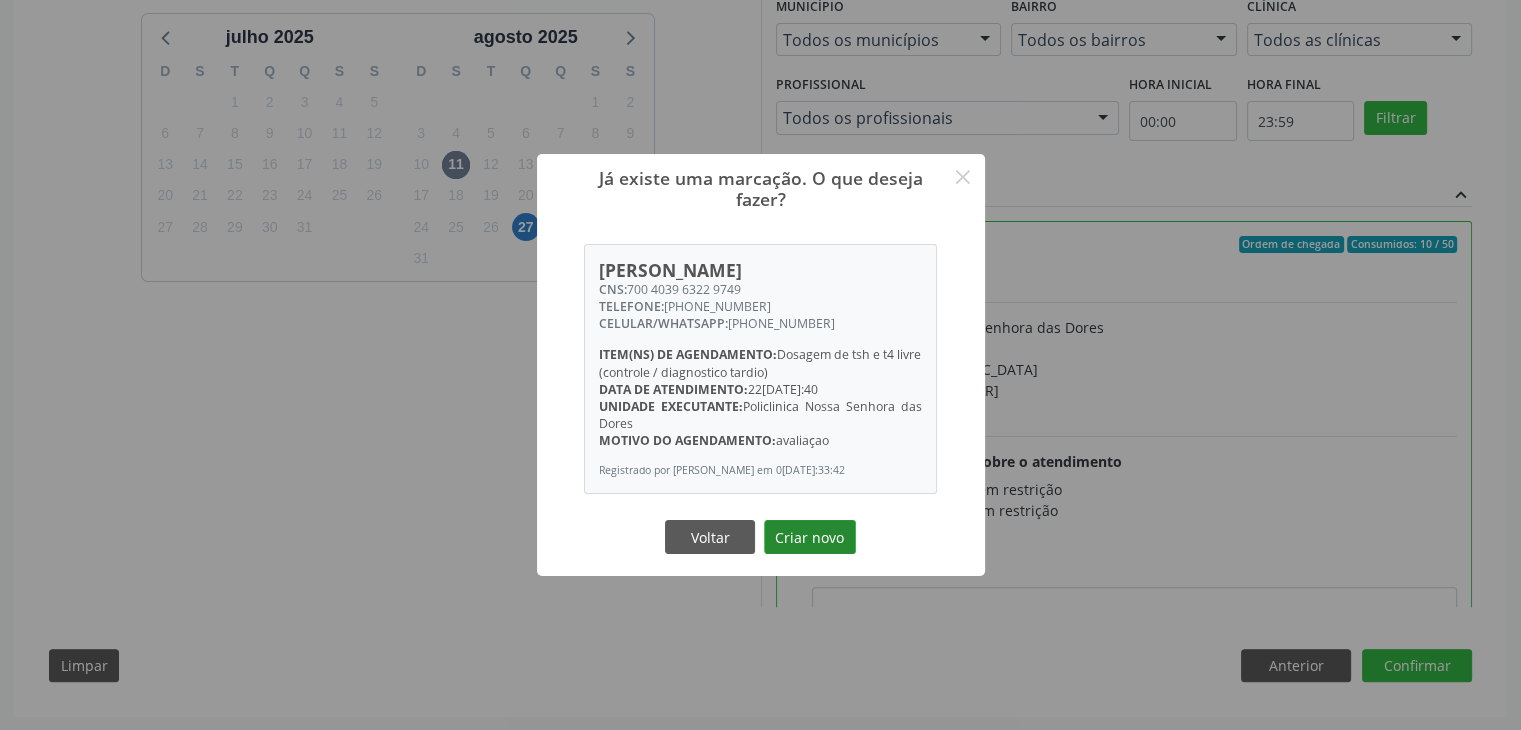 click on "Criar novo" at bounding box center [810, 537] 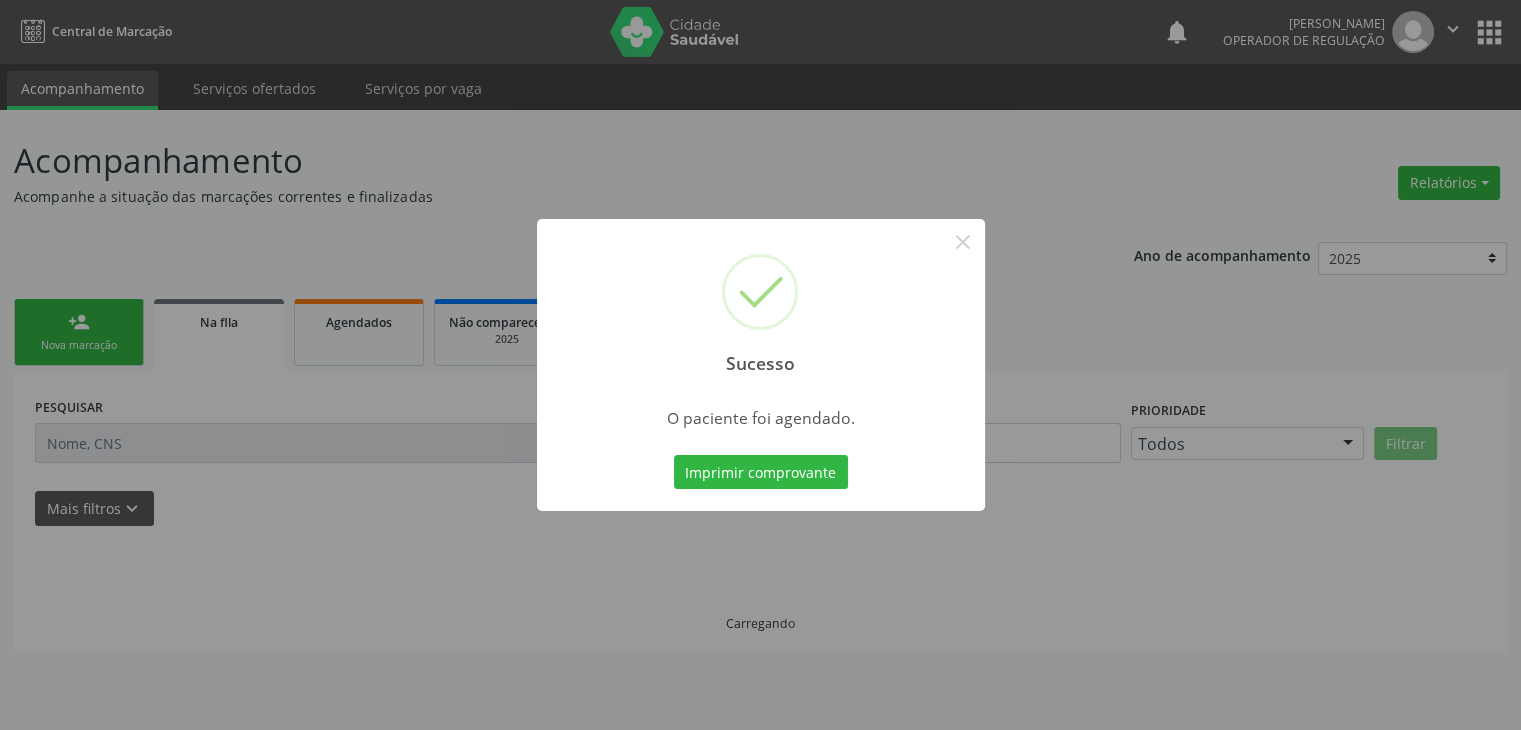 scroll, scrollTop: 0, scrollLeft: 0, axis: both 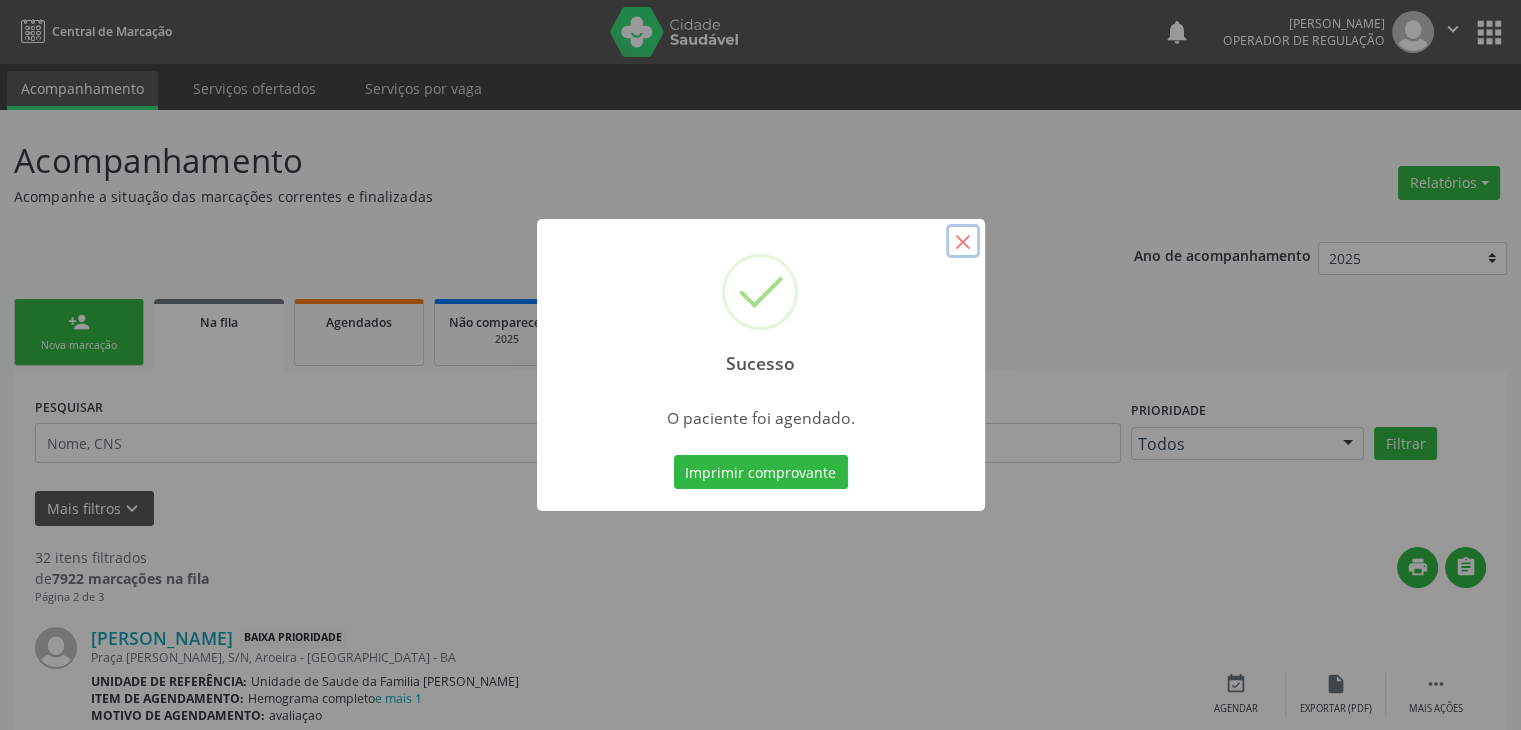 click on "×" at bounding box center (963, 241) 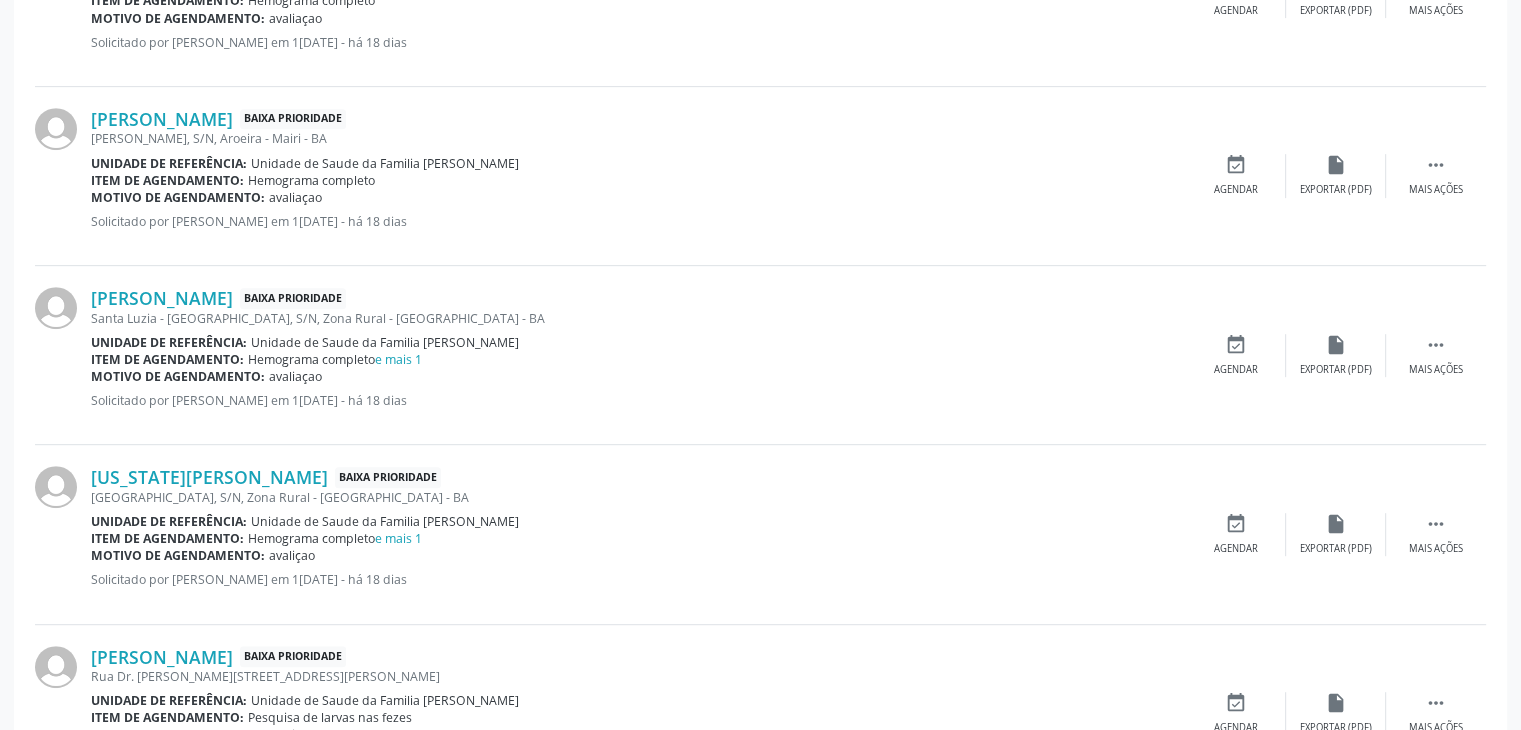 scroll, scrollTop: 900, scrollLeft: 0, axis: vertical 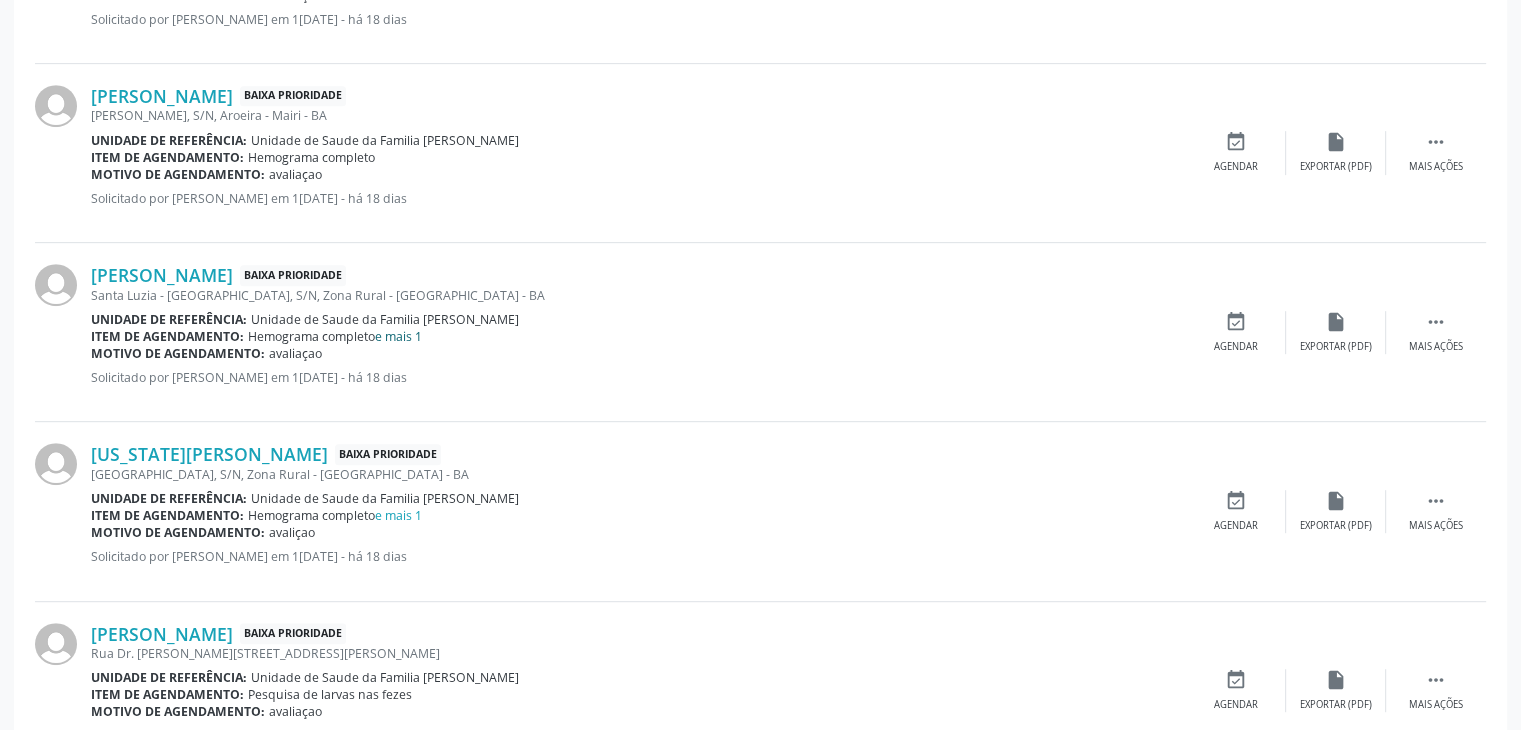 click on "e mais 1" at bounding box center [398, 336] 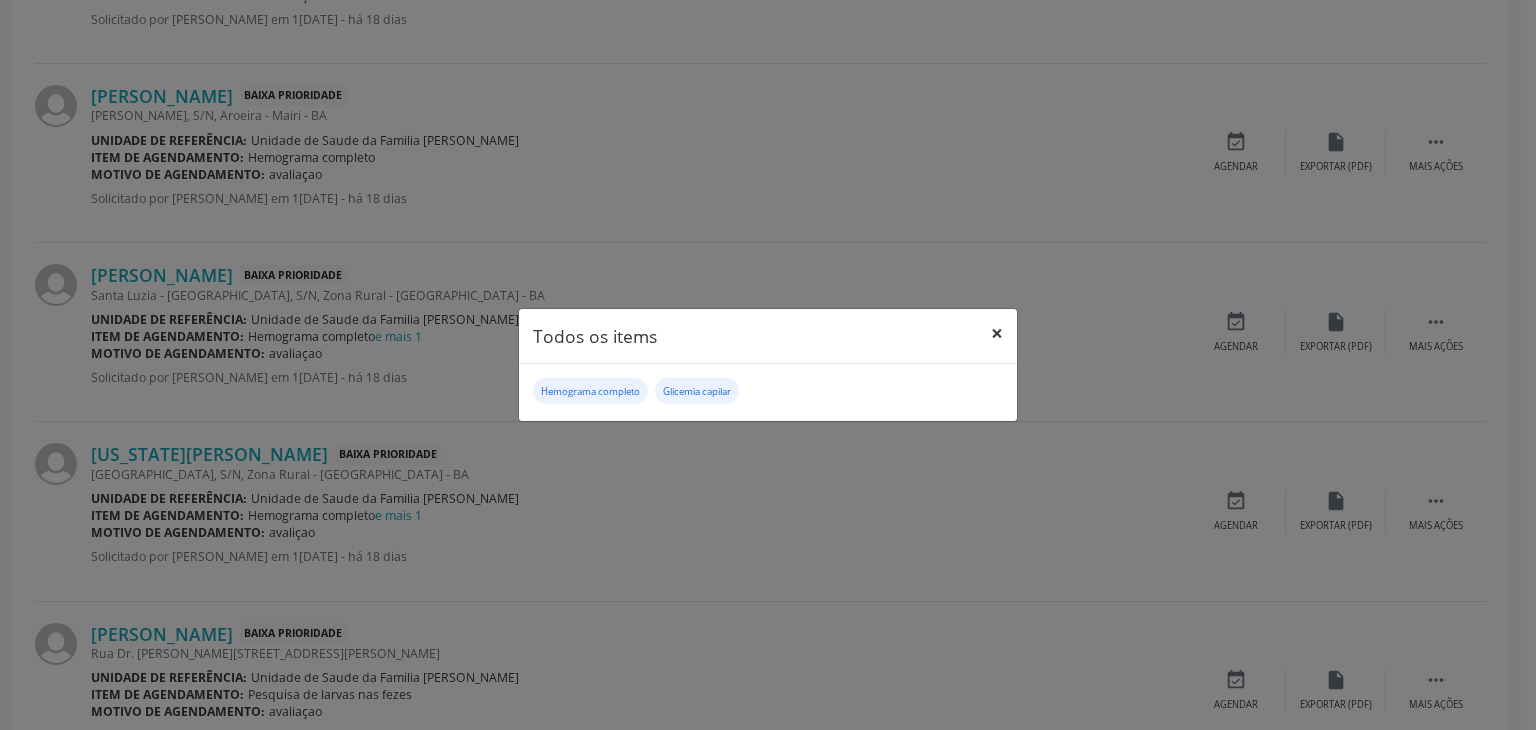 click on "×" at bounding box center [997, 333] 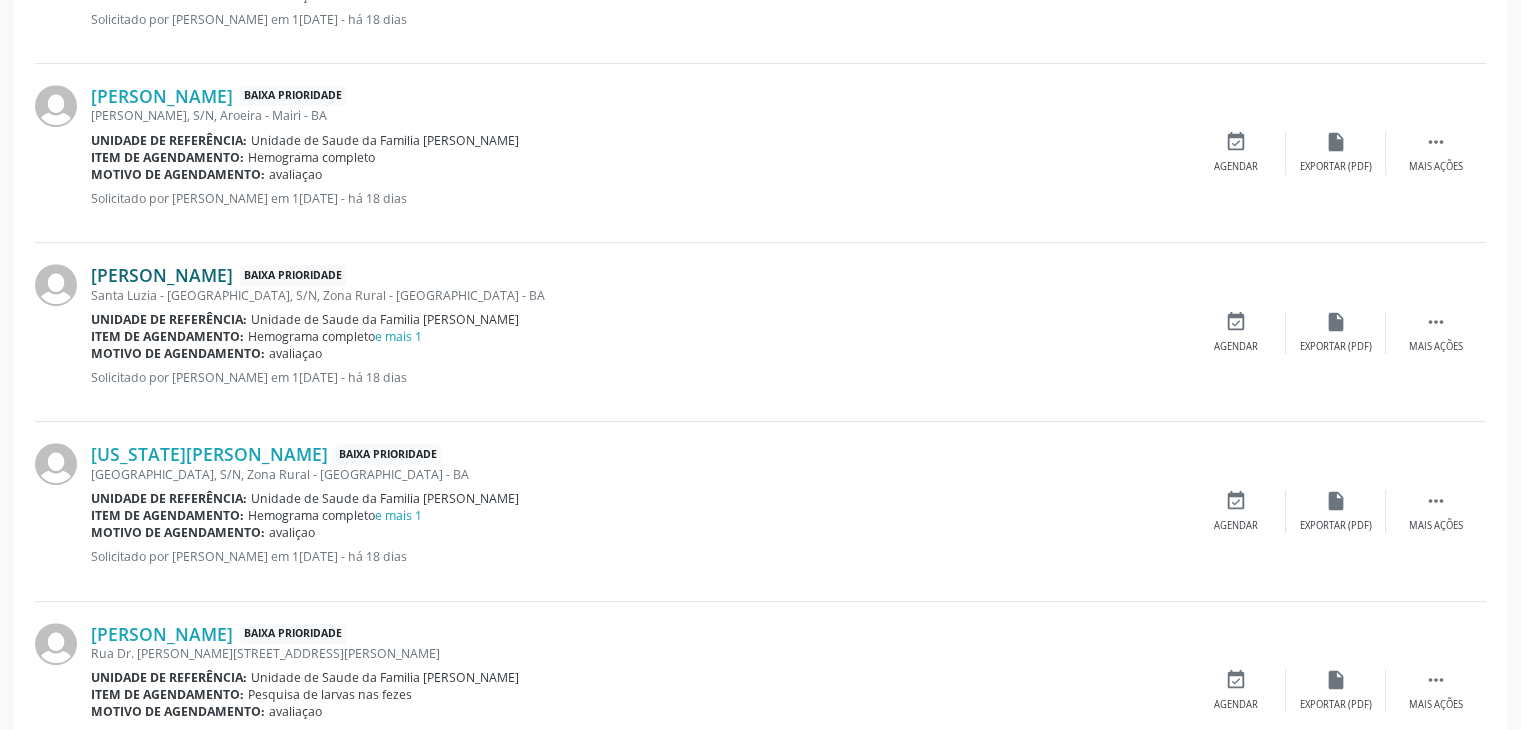 click on "[PERSON_NAME]" at bounding box center [162, 275] 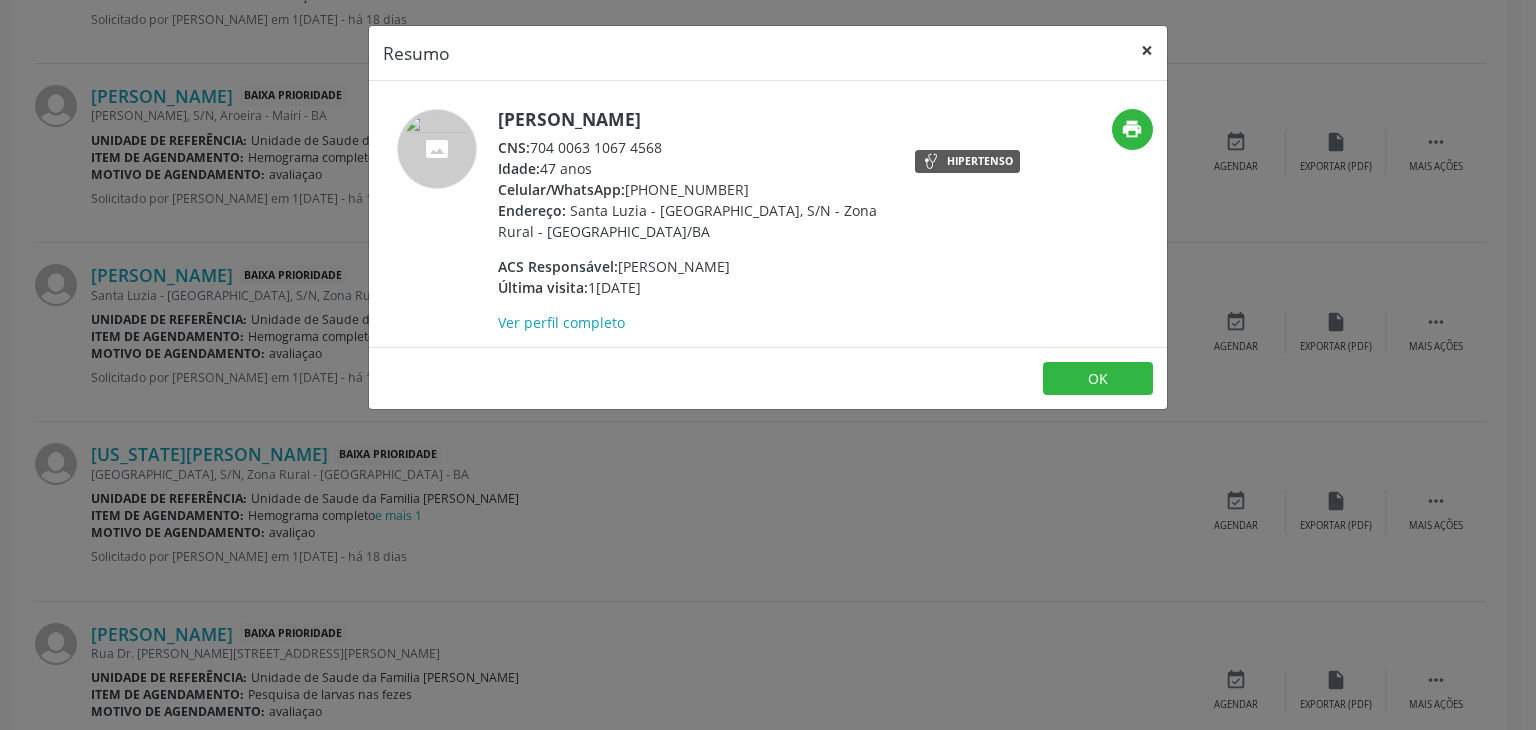 click on "×" at bounding box center (1147, 50) 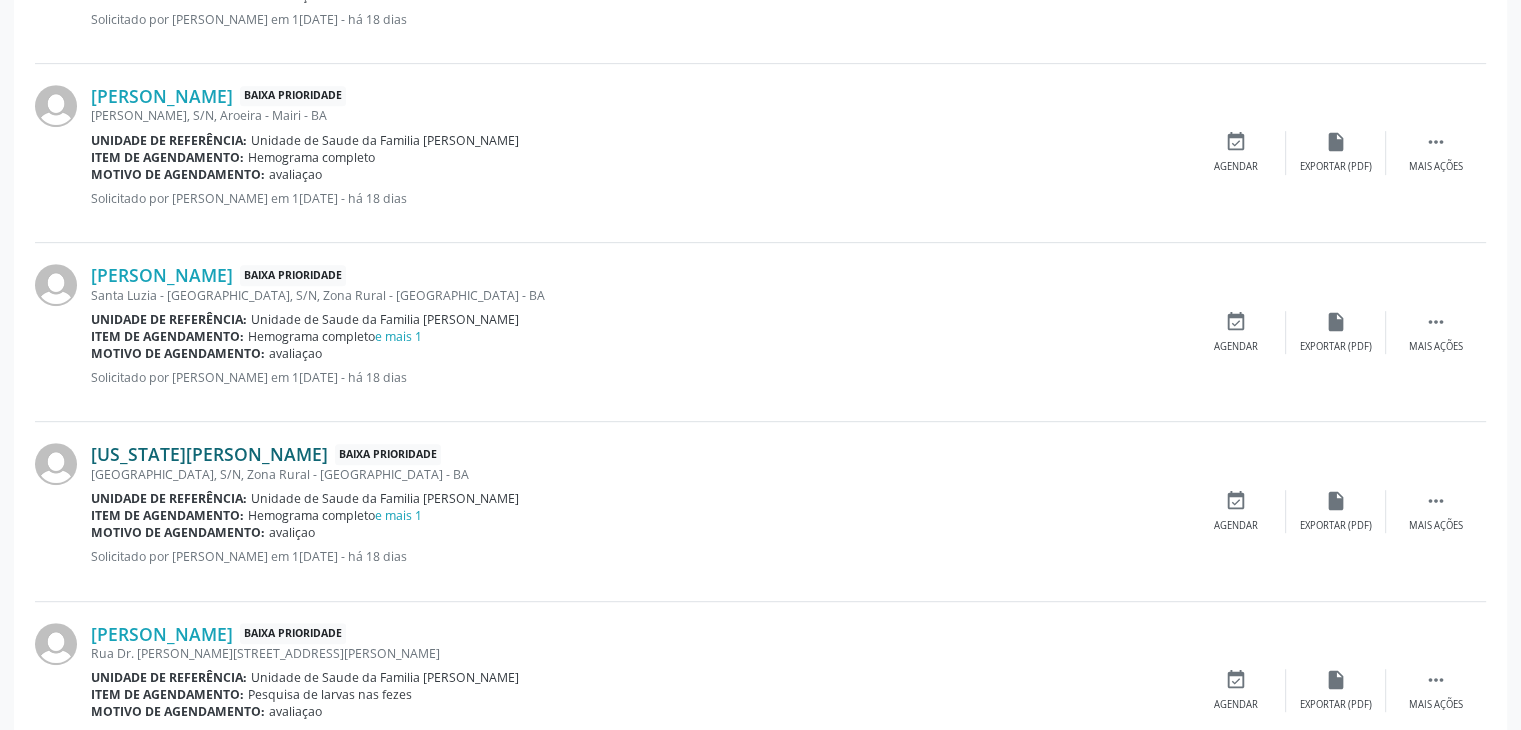 click on "[US_STATE][PERSON_NAME]" at bounding box center [209, 454] 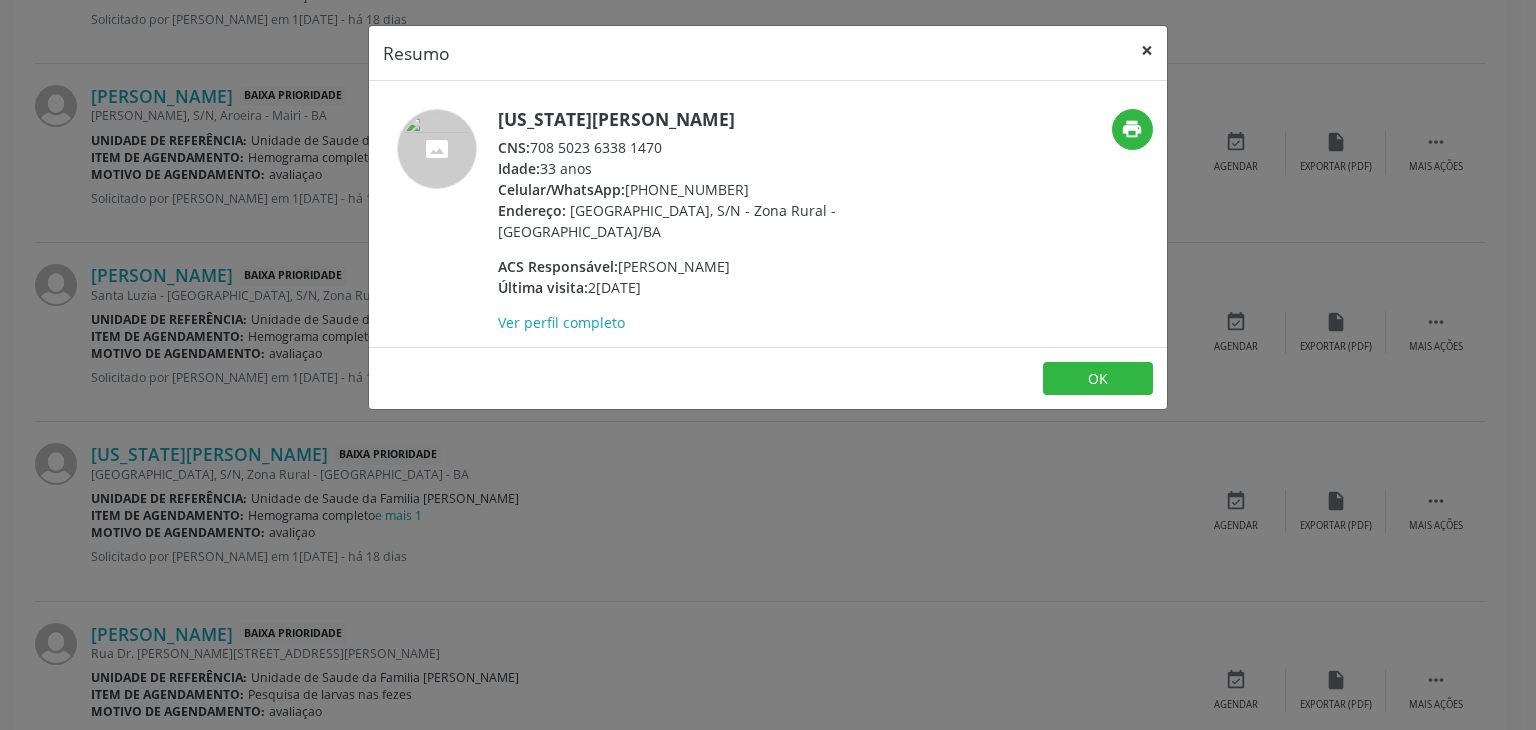 click on "×" at bounding box center [1147, 50] 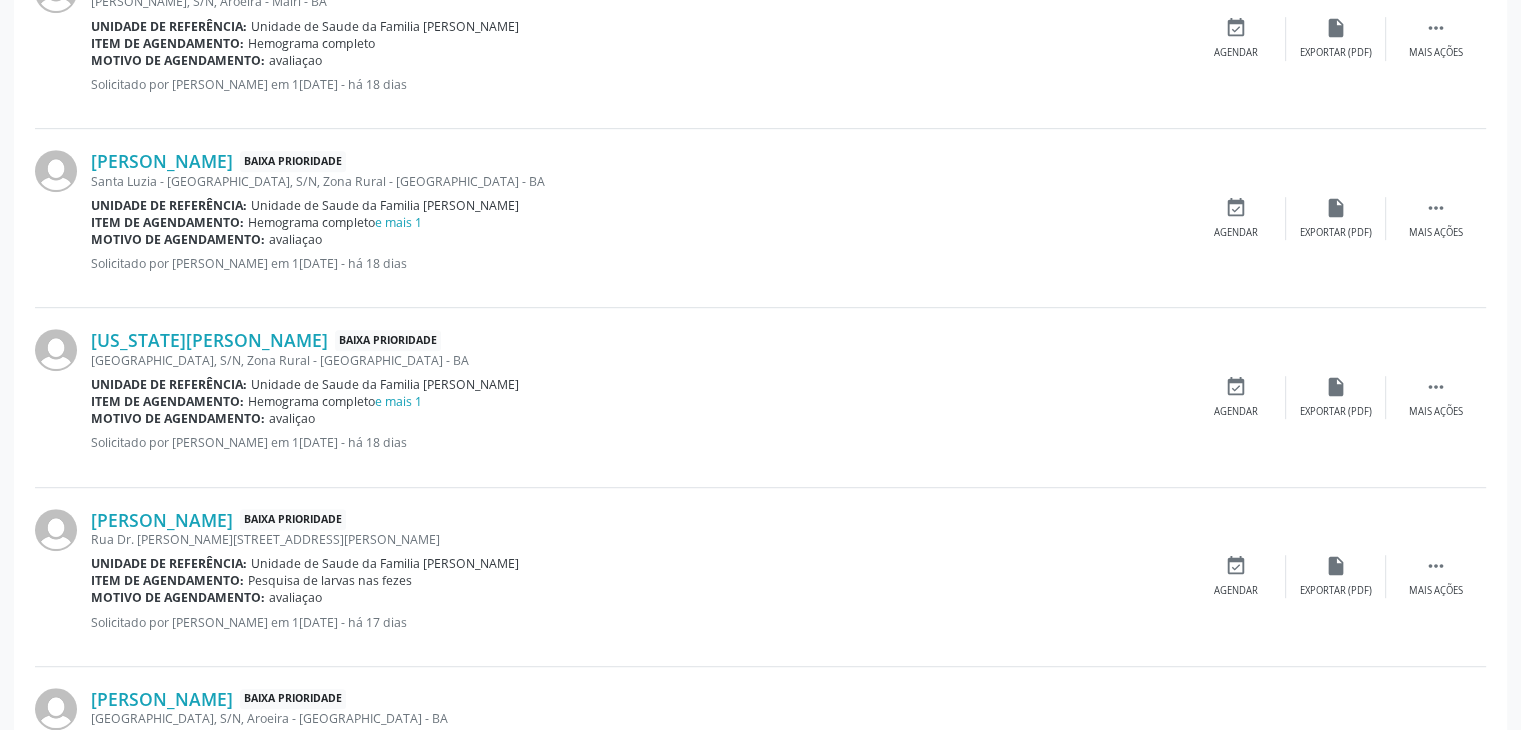 scroll, scrollTop: 1100, scrollLeft: 0, axis: vertical 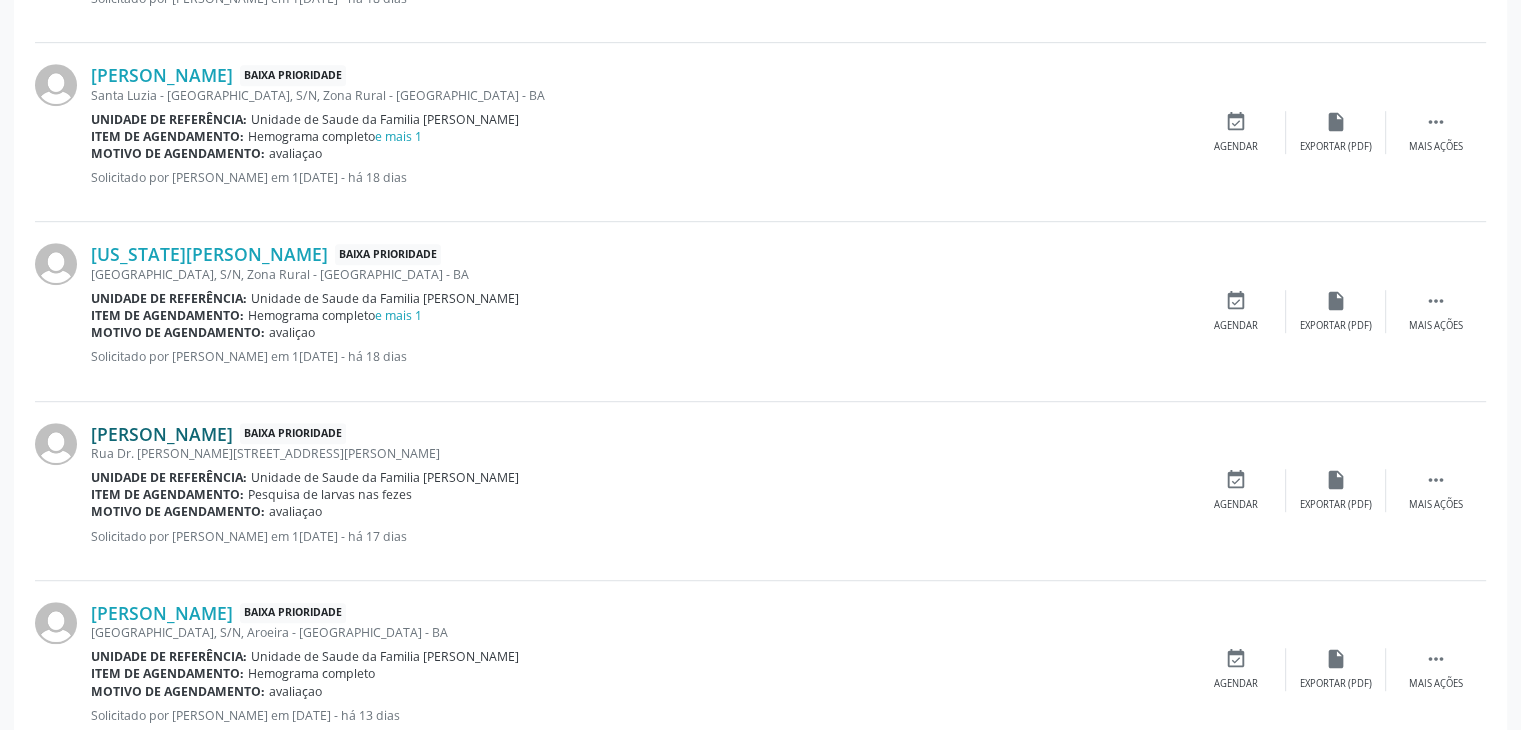 click on "[PERSON_NAME]" at bounding box center [162, 434] 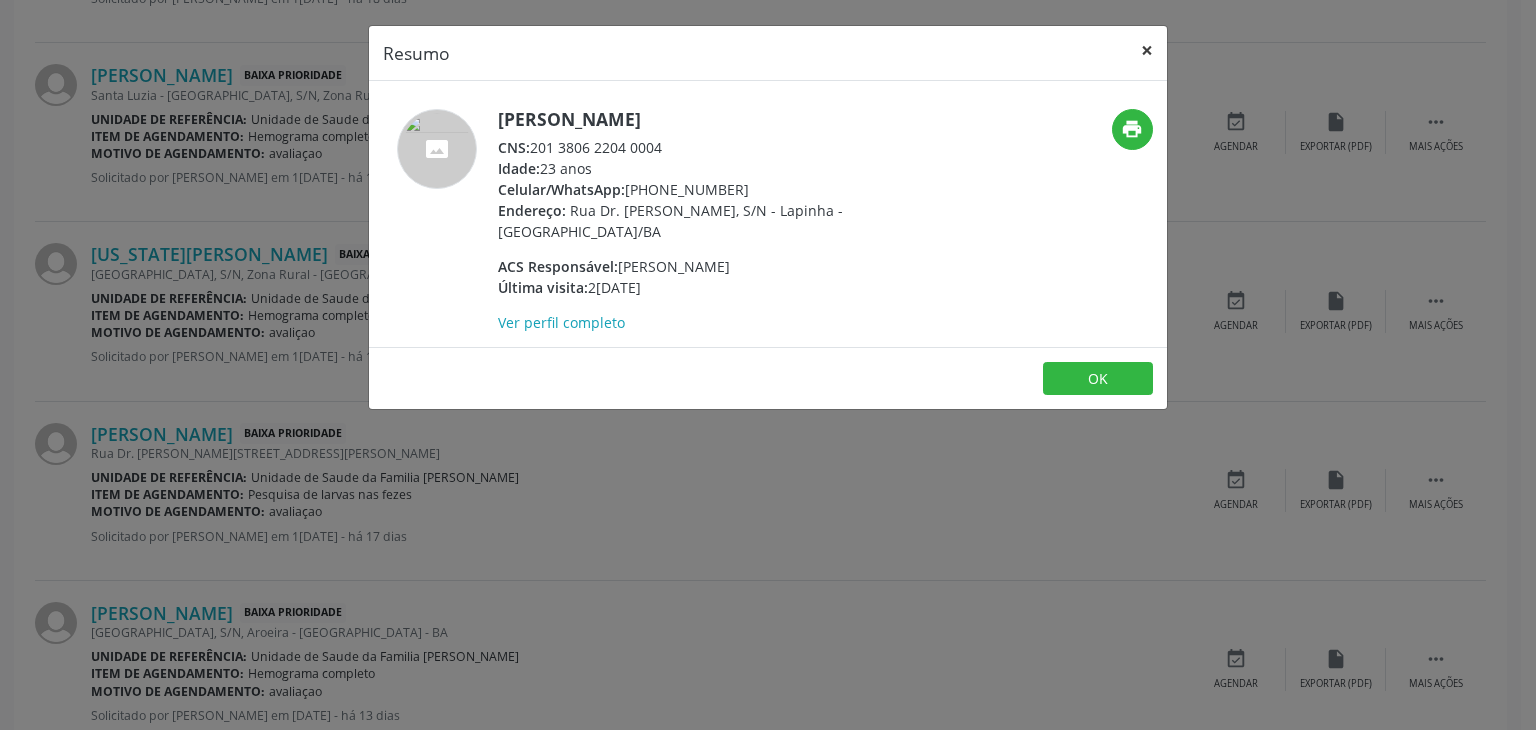 click on "×" at bounding box center [1147, 50] 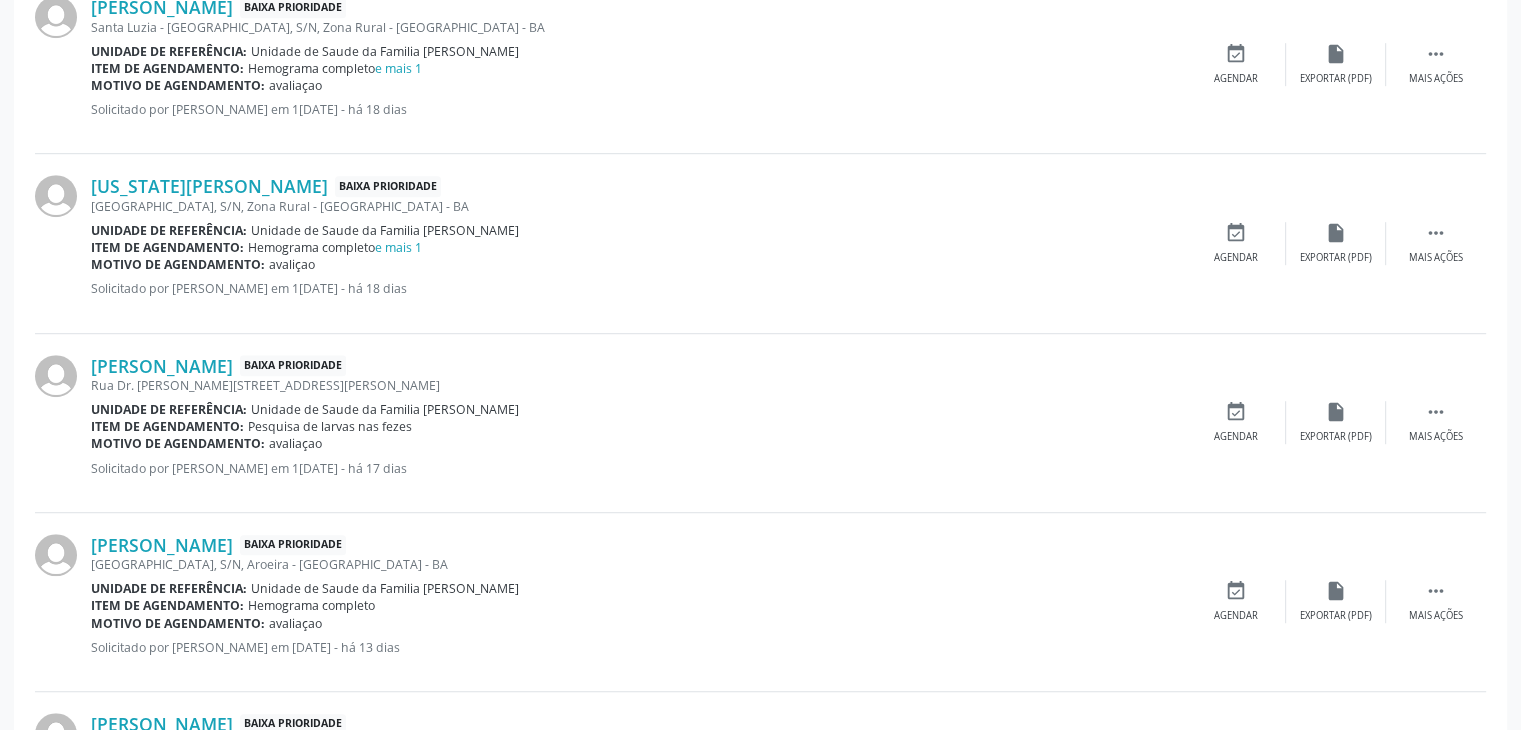scroll, scrollTop: 1200, scrollLeft: 0, axis: vertical 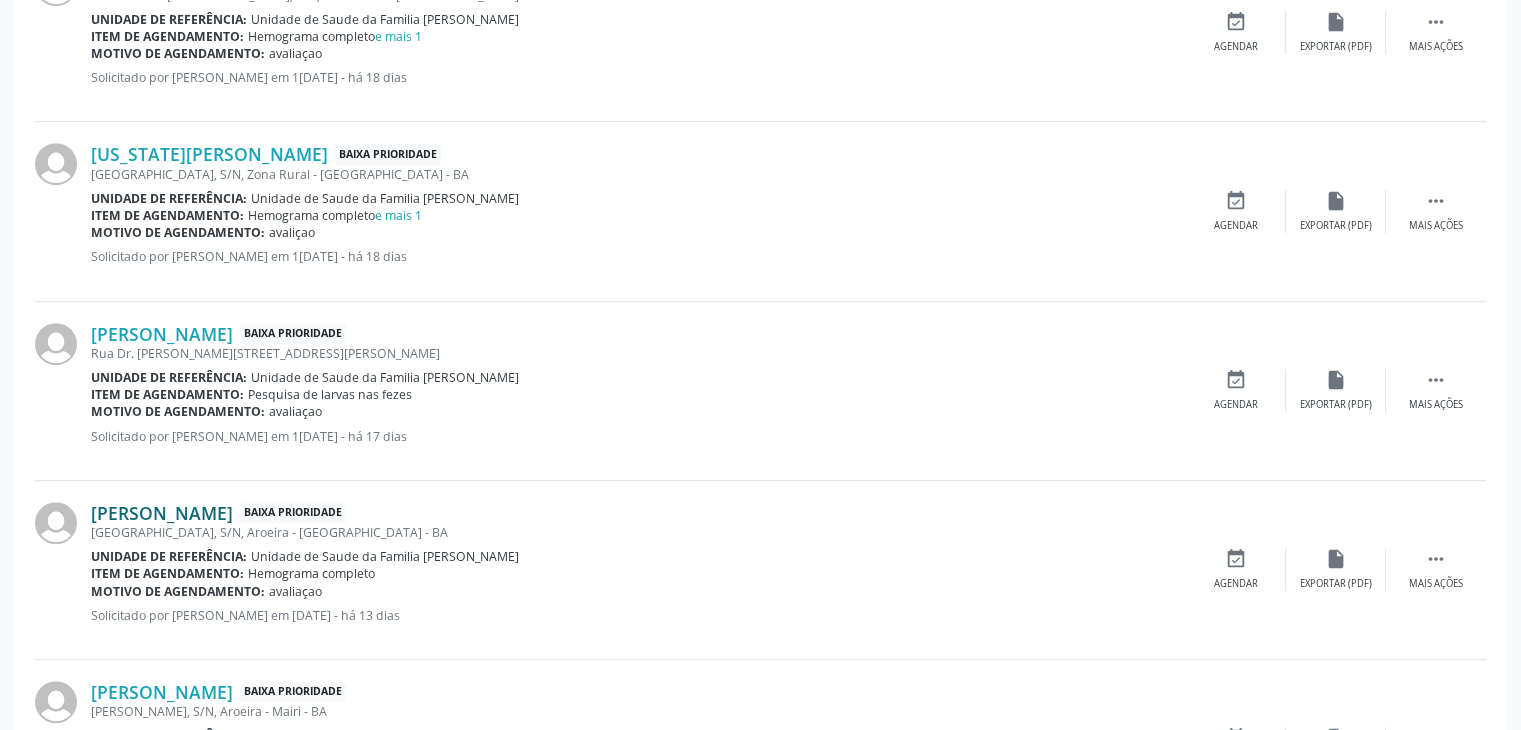click on "[PERSON_NAME]" at bounding box center (162, 513) 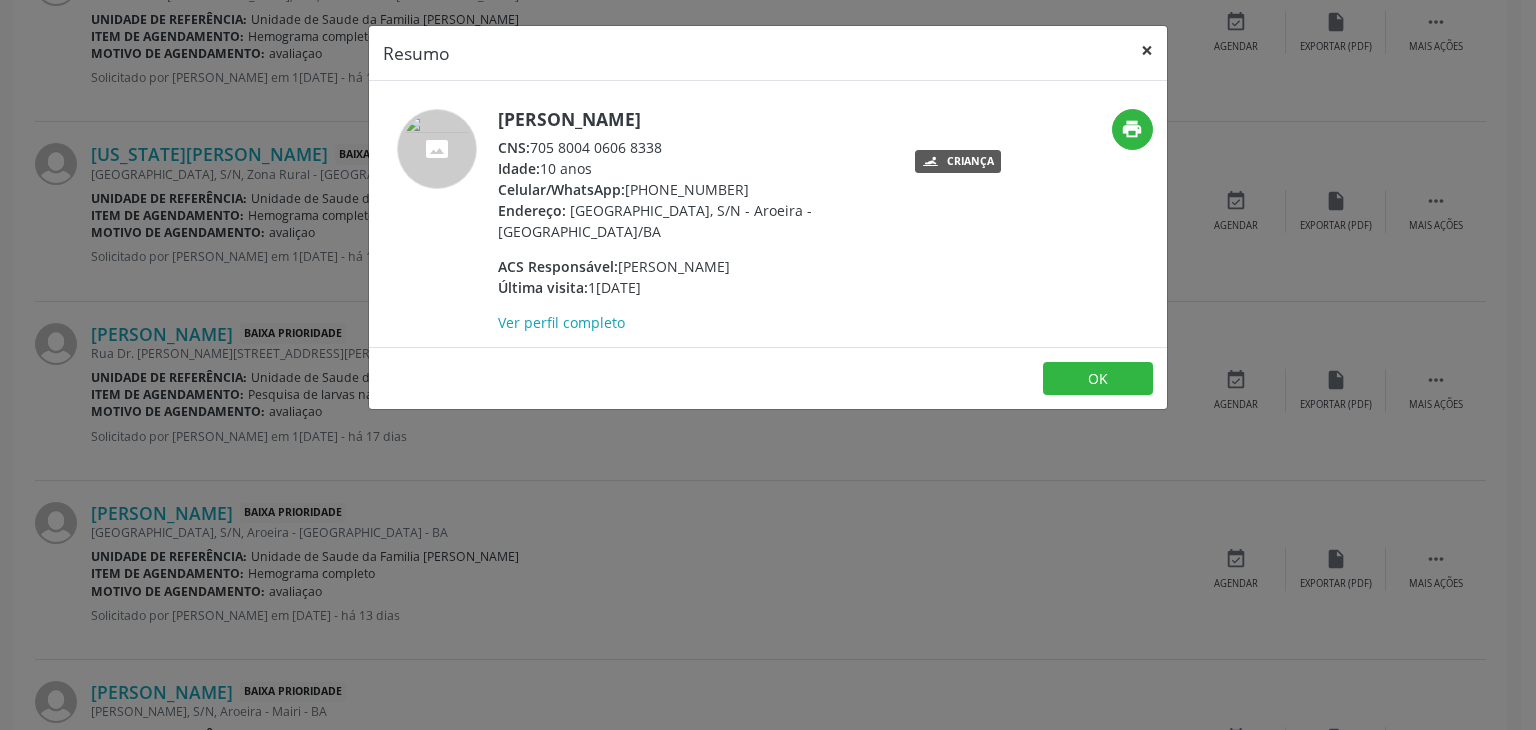 click on "×" at bounding box center [1147, 50] 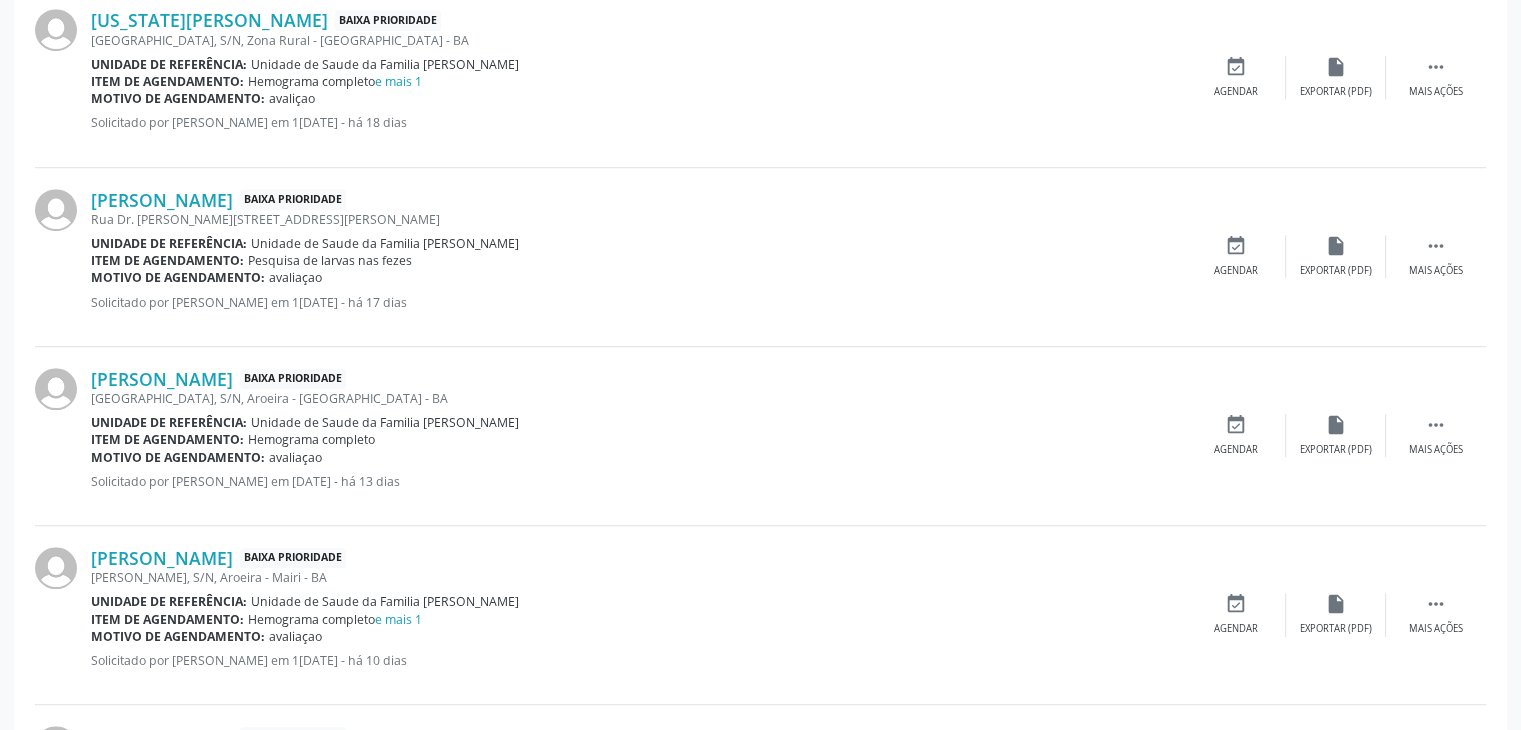 scroll, scrollTop: 1500, scrollLeft: 0, axis: vertical 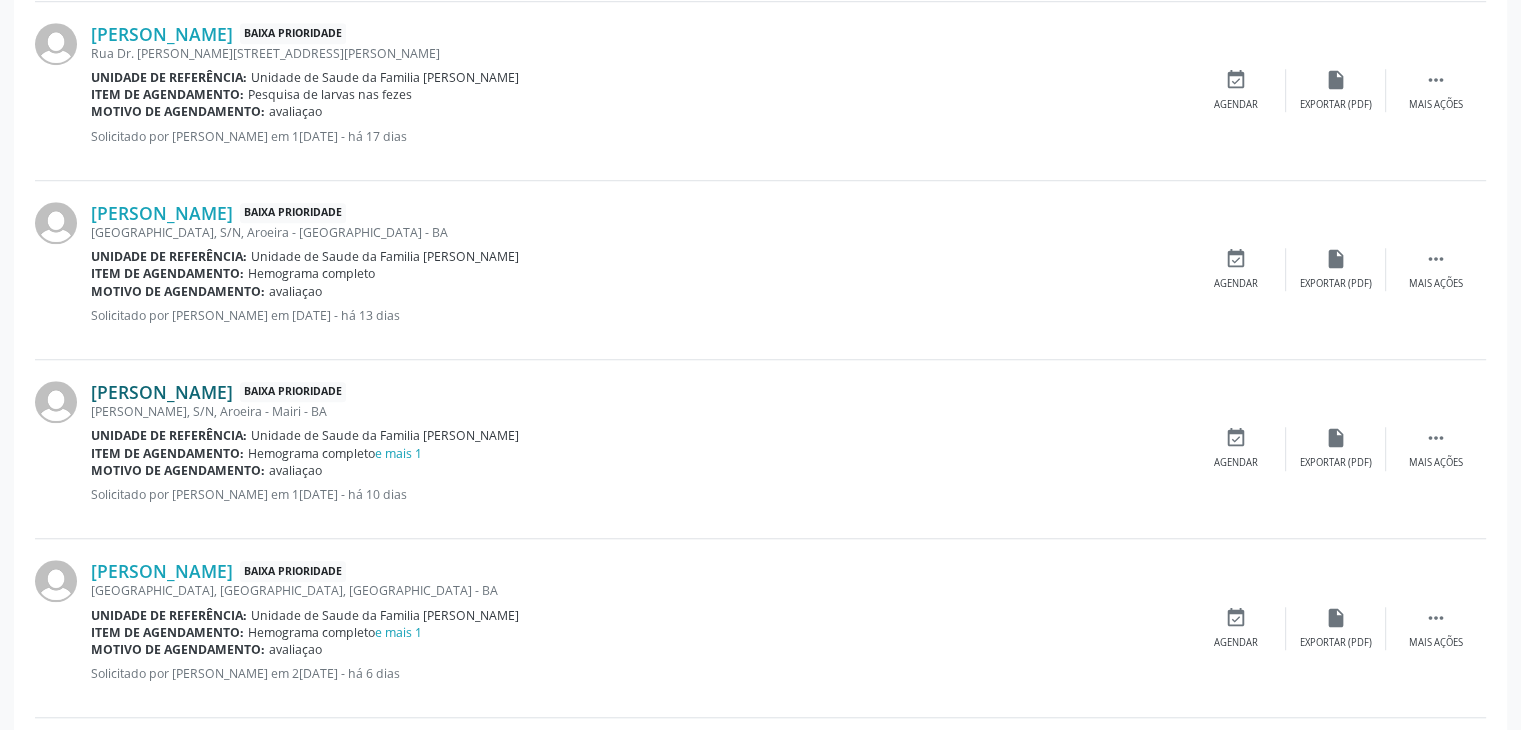 click on "[PERSON_NAME]" at bounding box center [162, 392] 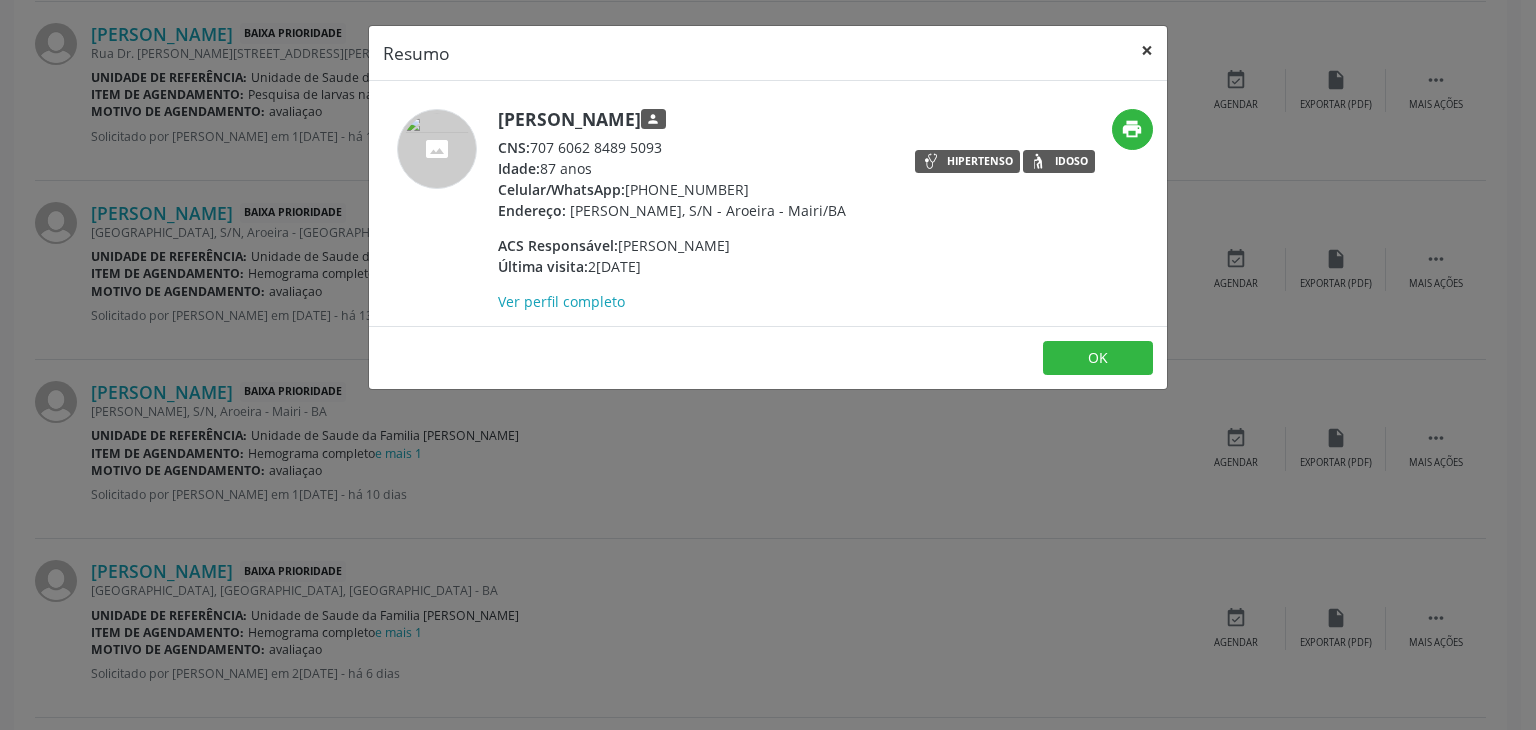 click on "×" at bounding box center [1147, 50] 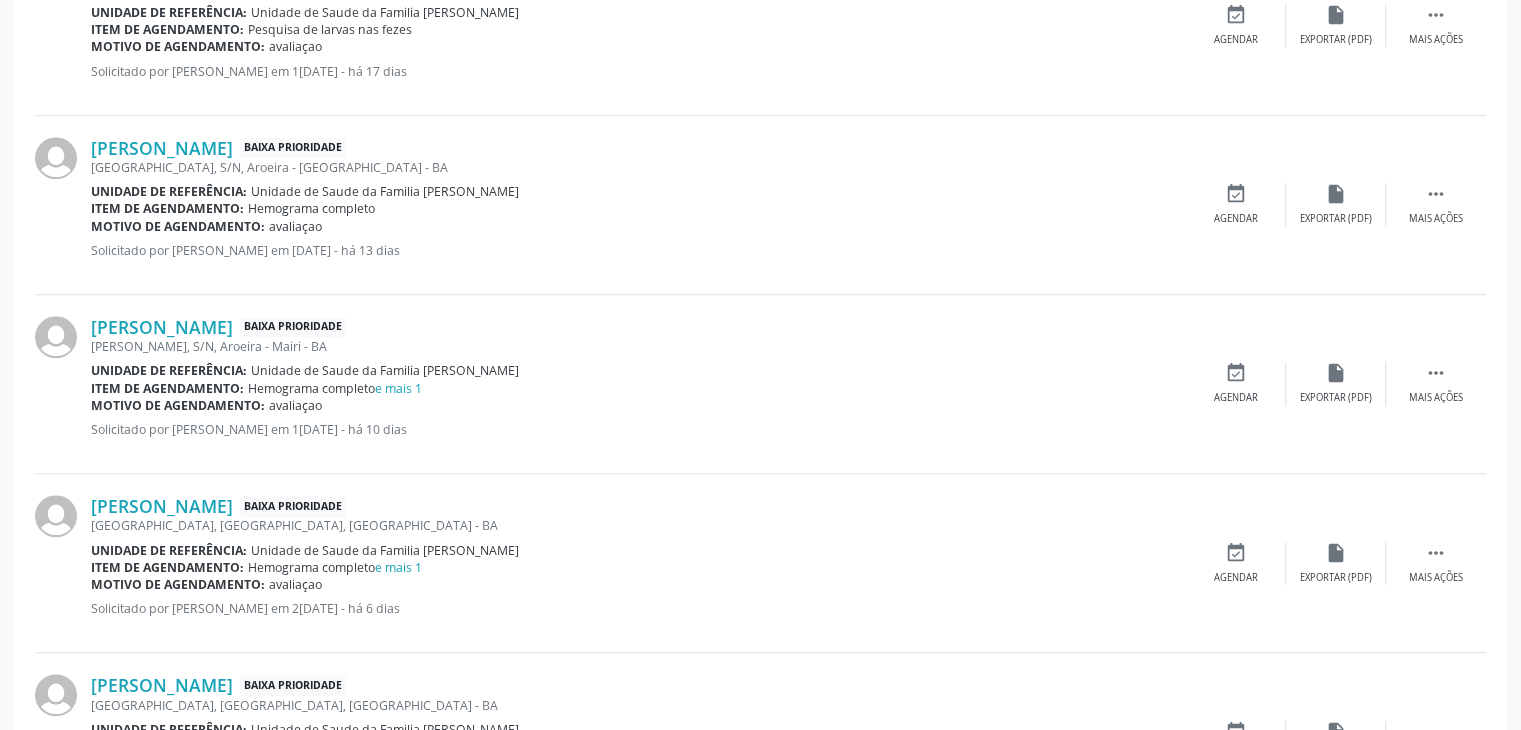 scroll, scrollTop: 1600, scrollLeft: 0, axis: vertical 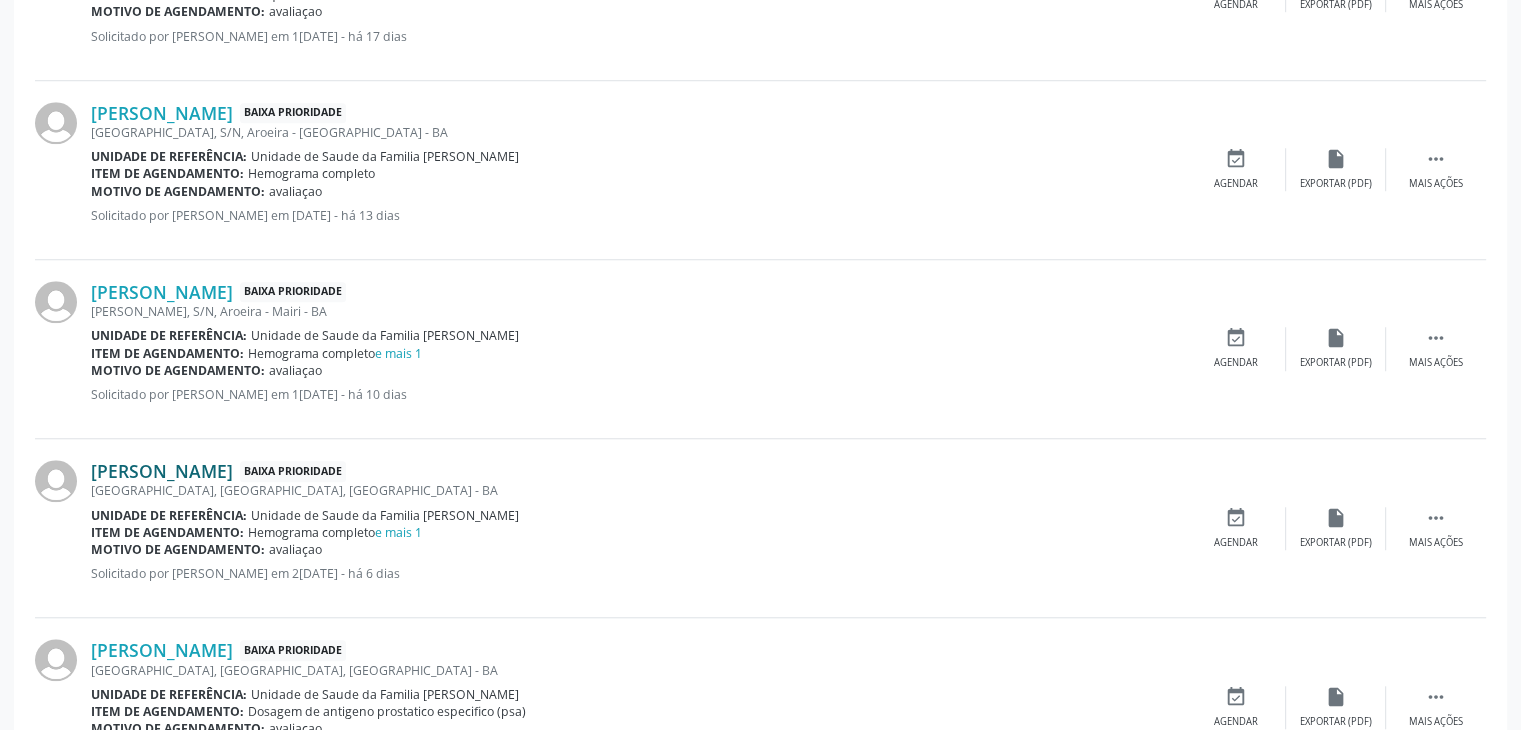 click on "[PERSON_NAME]" at bounding box center [162, 471] 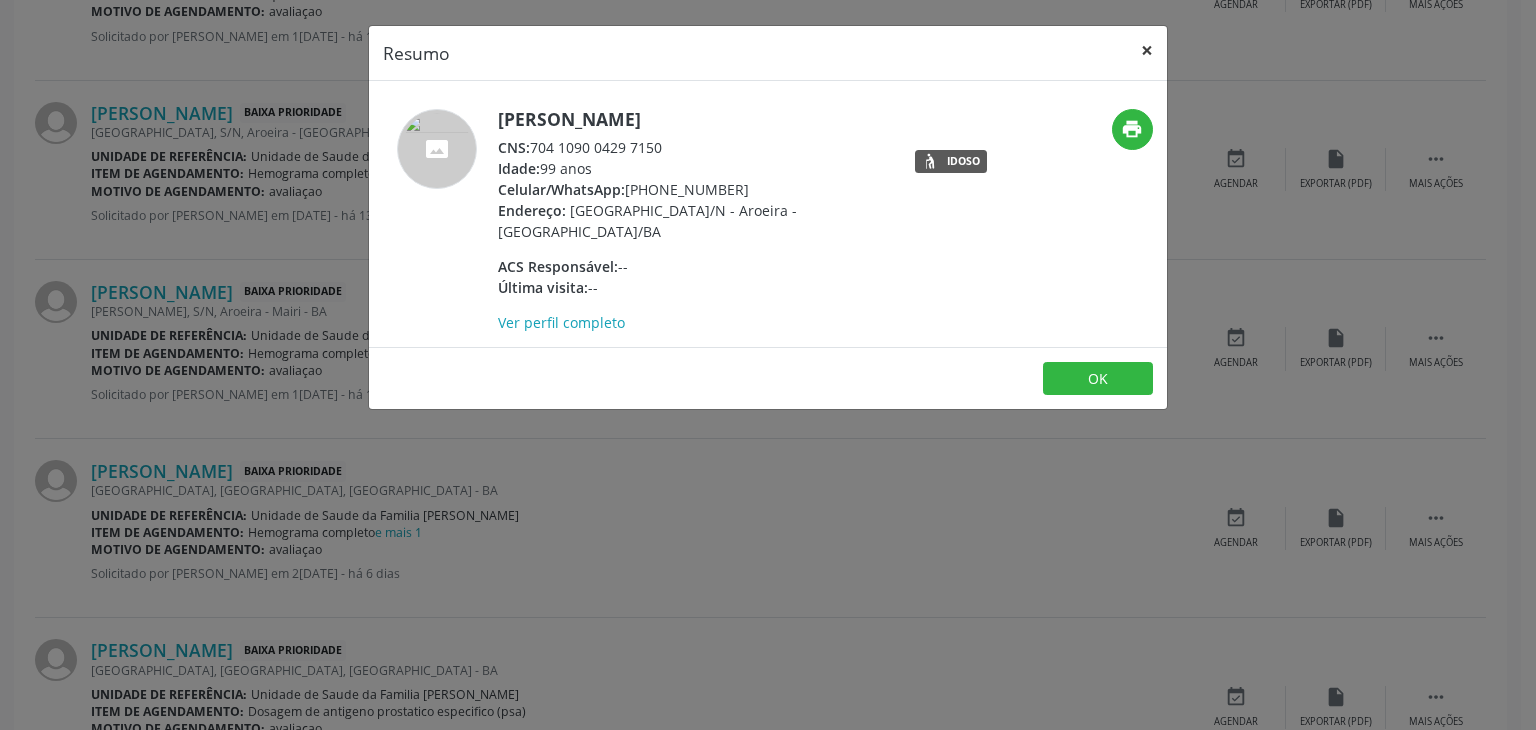 click on "×" at bounding box center (1147, 50) 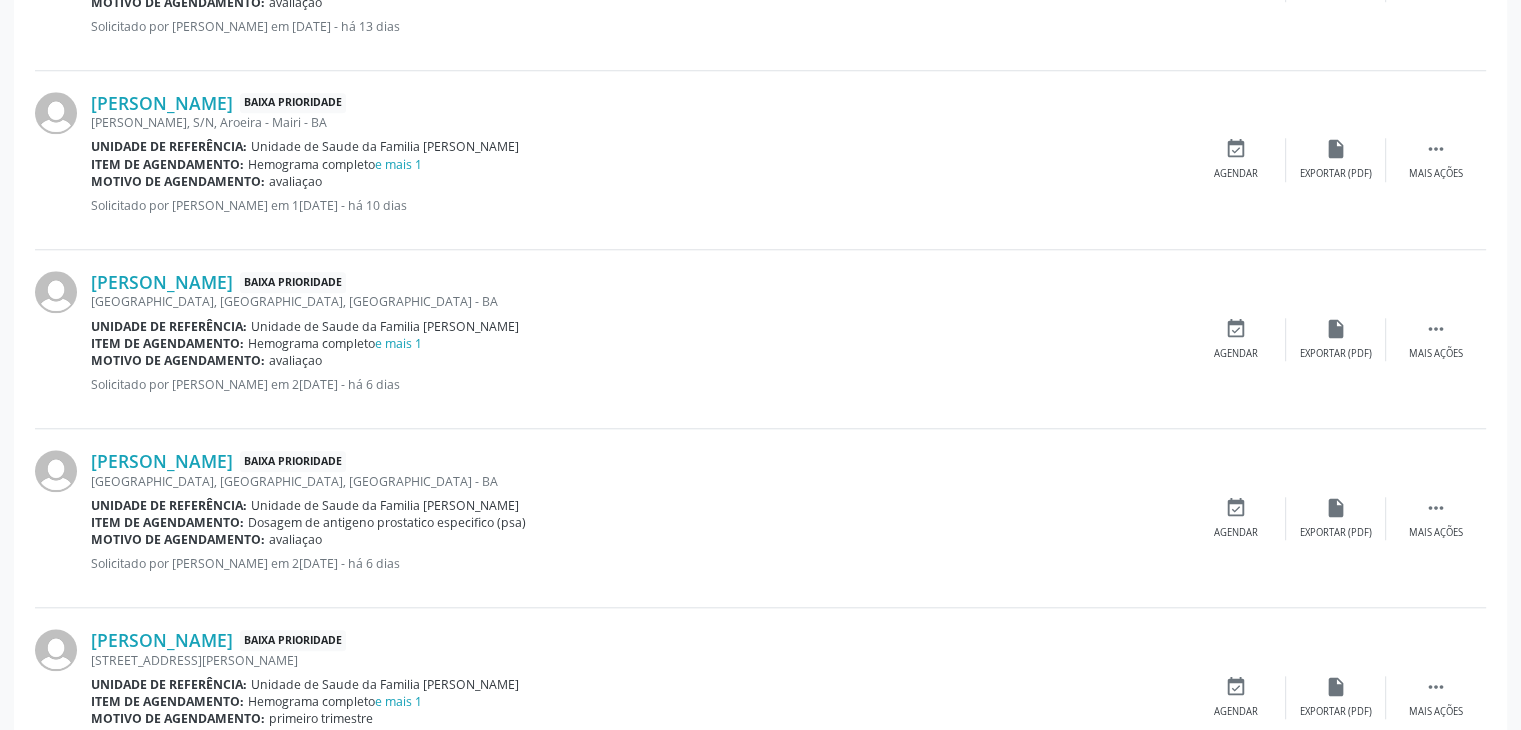 scroll, scrollTop: 1800, scrollLeft: 0, axis: vertical 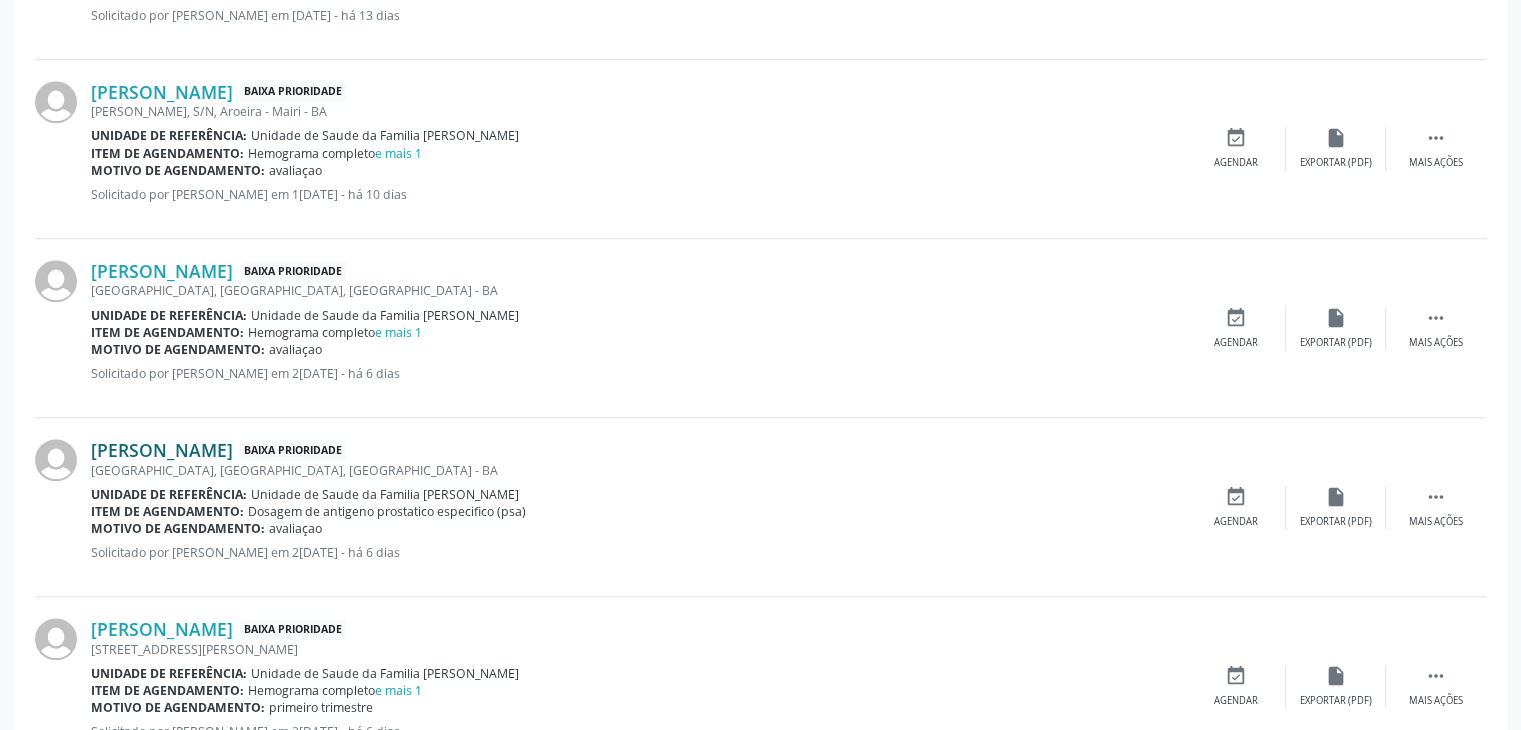 click on "[PERSON_NAME]" at bounding box center (162, 450) 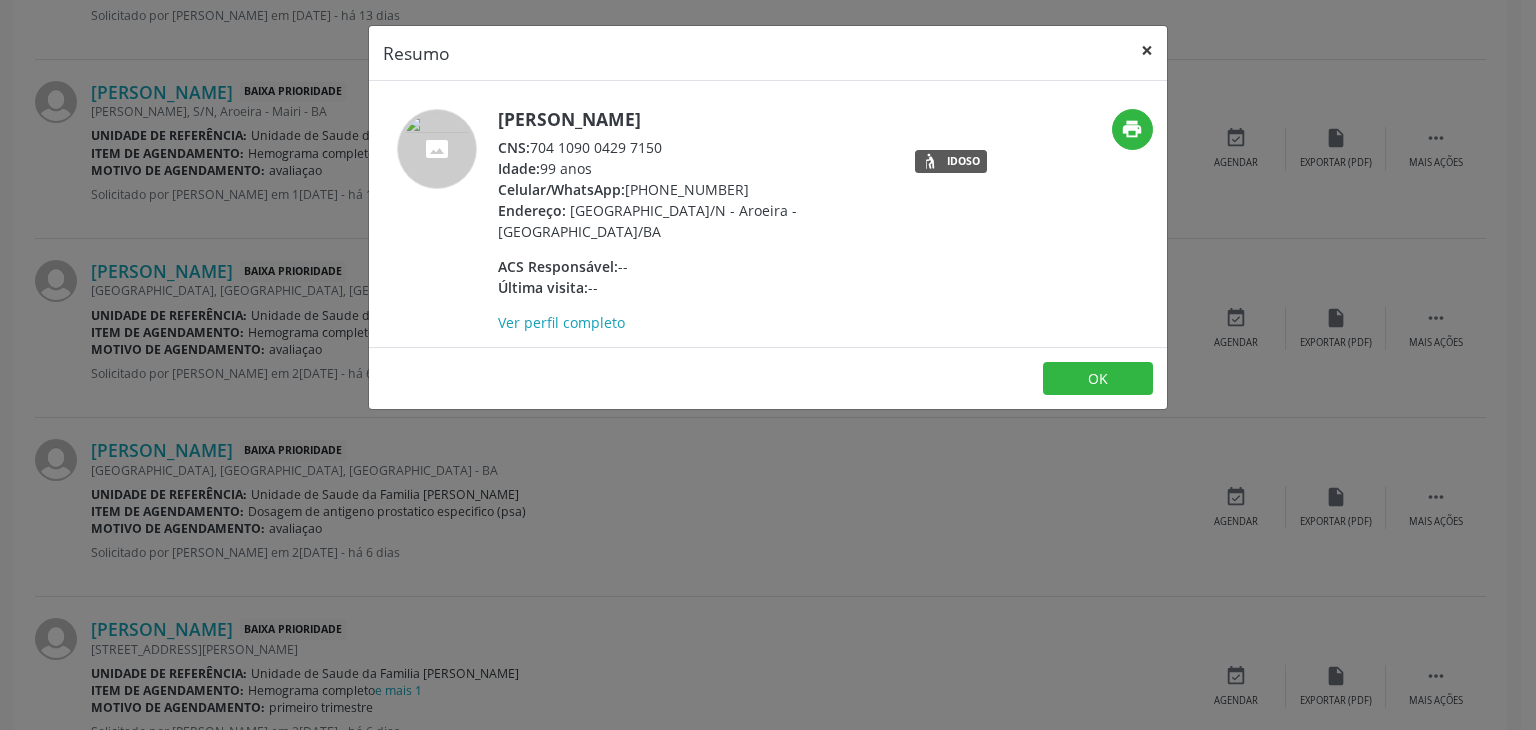 click on "×" at bounding box center (1147, 50) 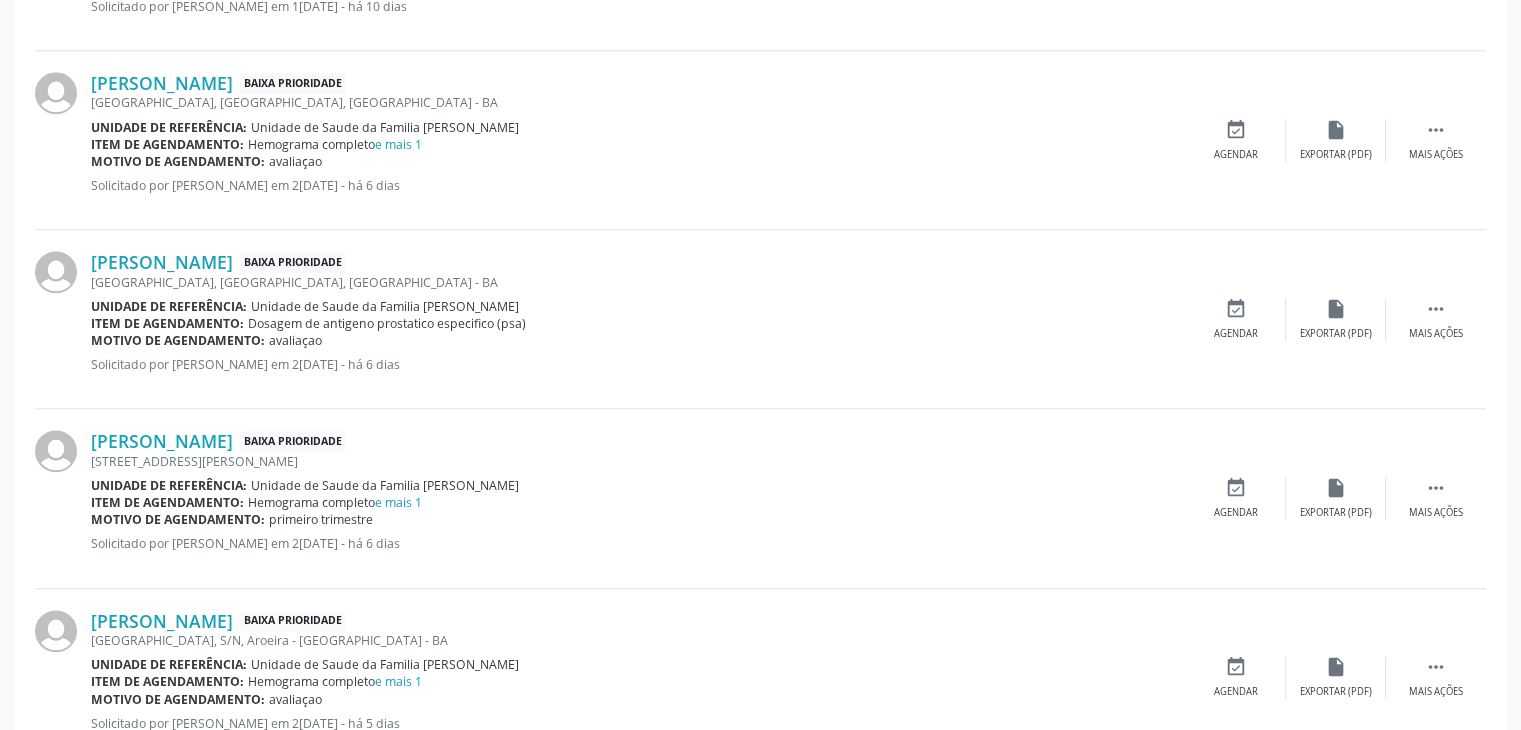 scroll, scrollTop: 2000, scrollLeft: 0, axis: vertical 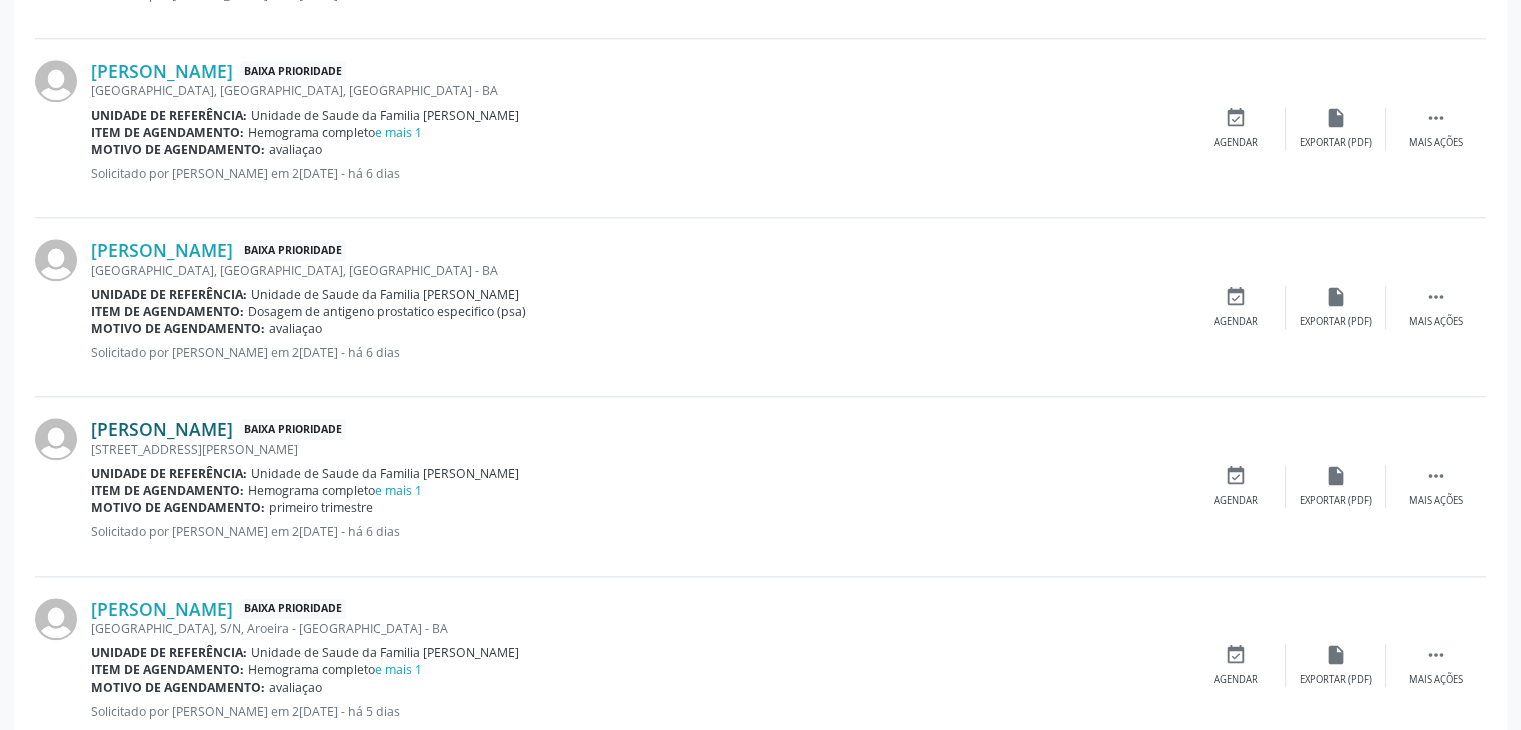 click on "[PERSON_NAME]" at bounding box center (162, 429) 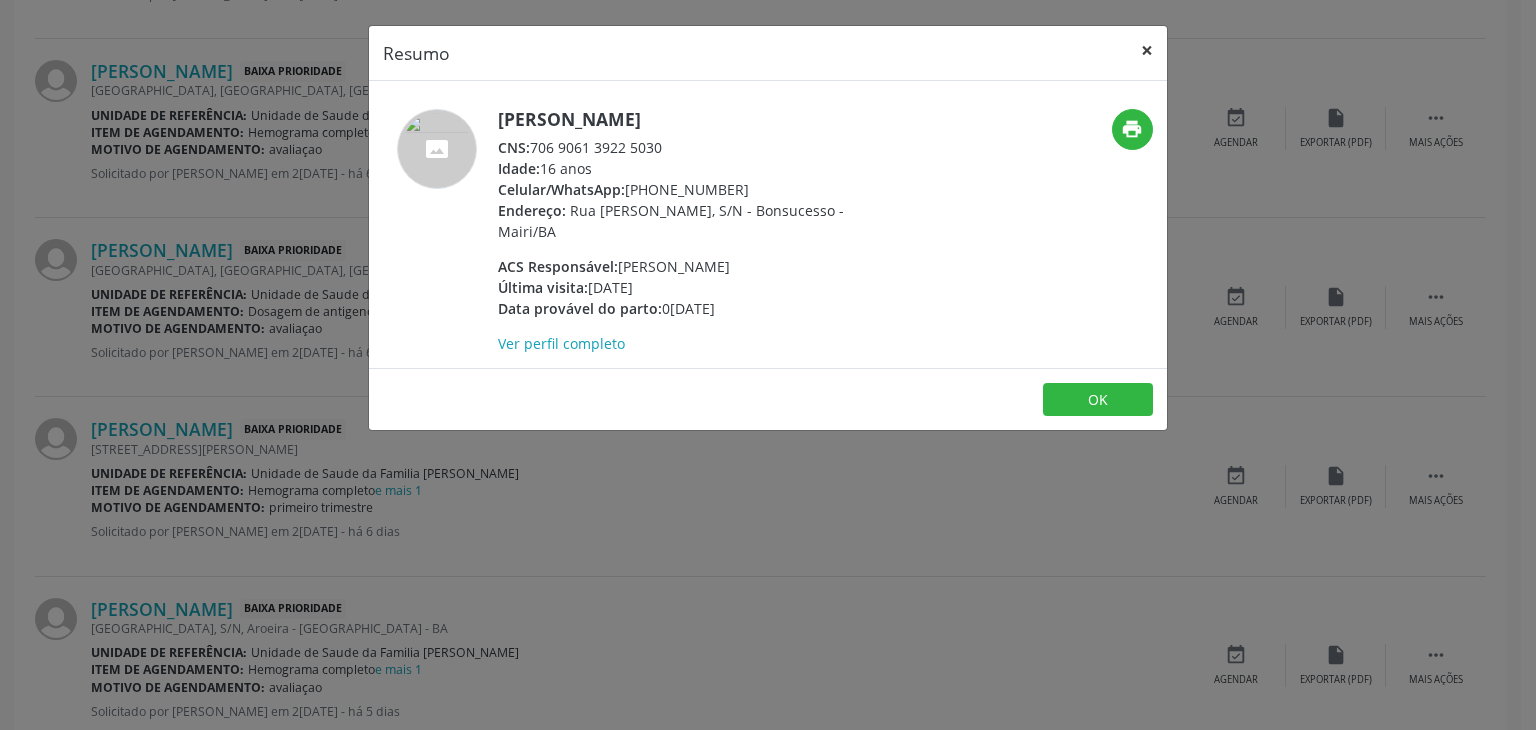 click on "×" at bounding box center [1147, 50] 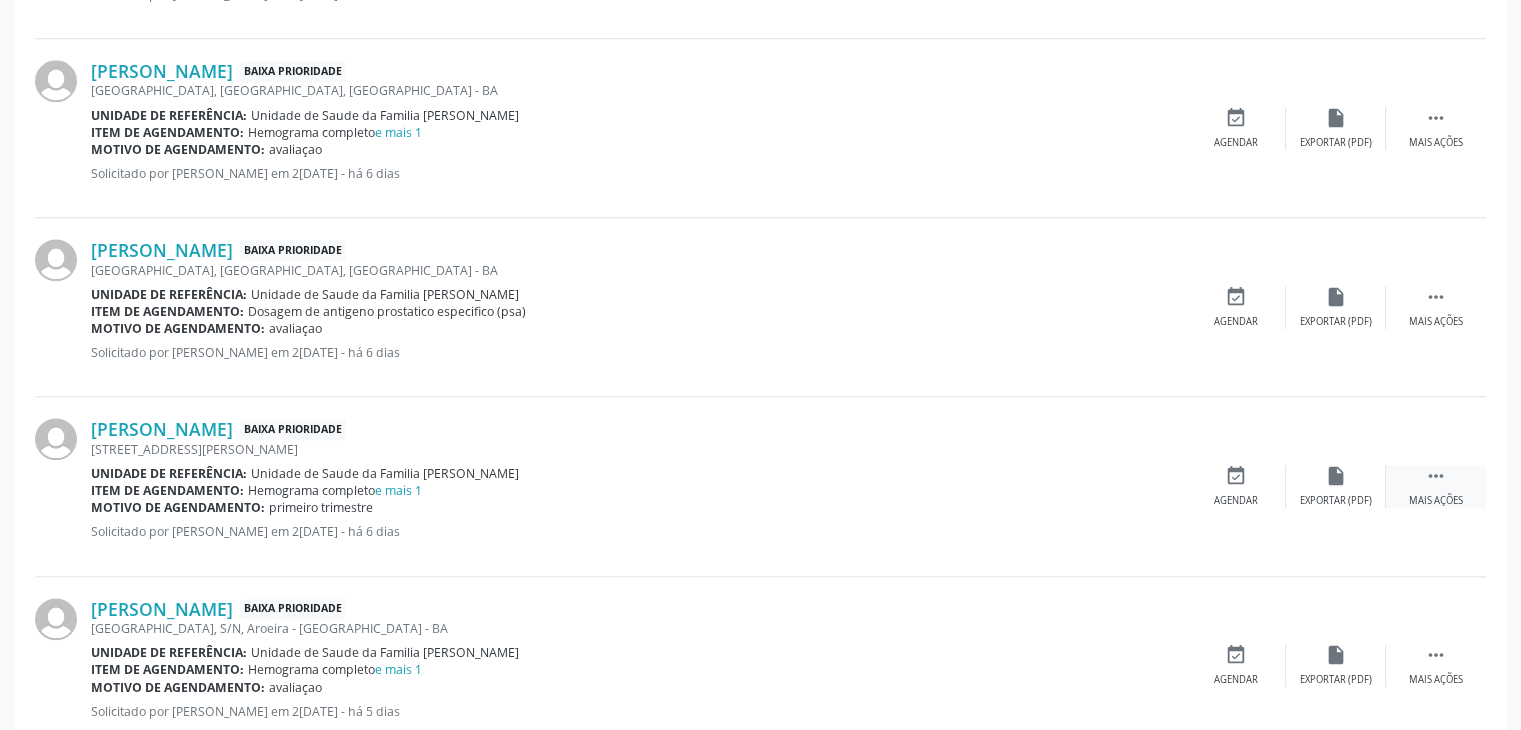 click on "Mais ações" at bounding box center (1436, 501) 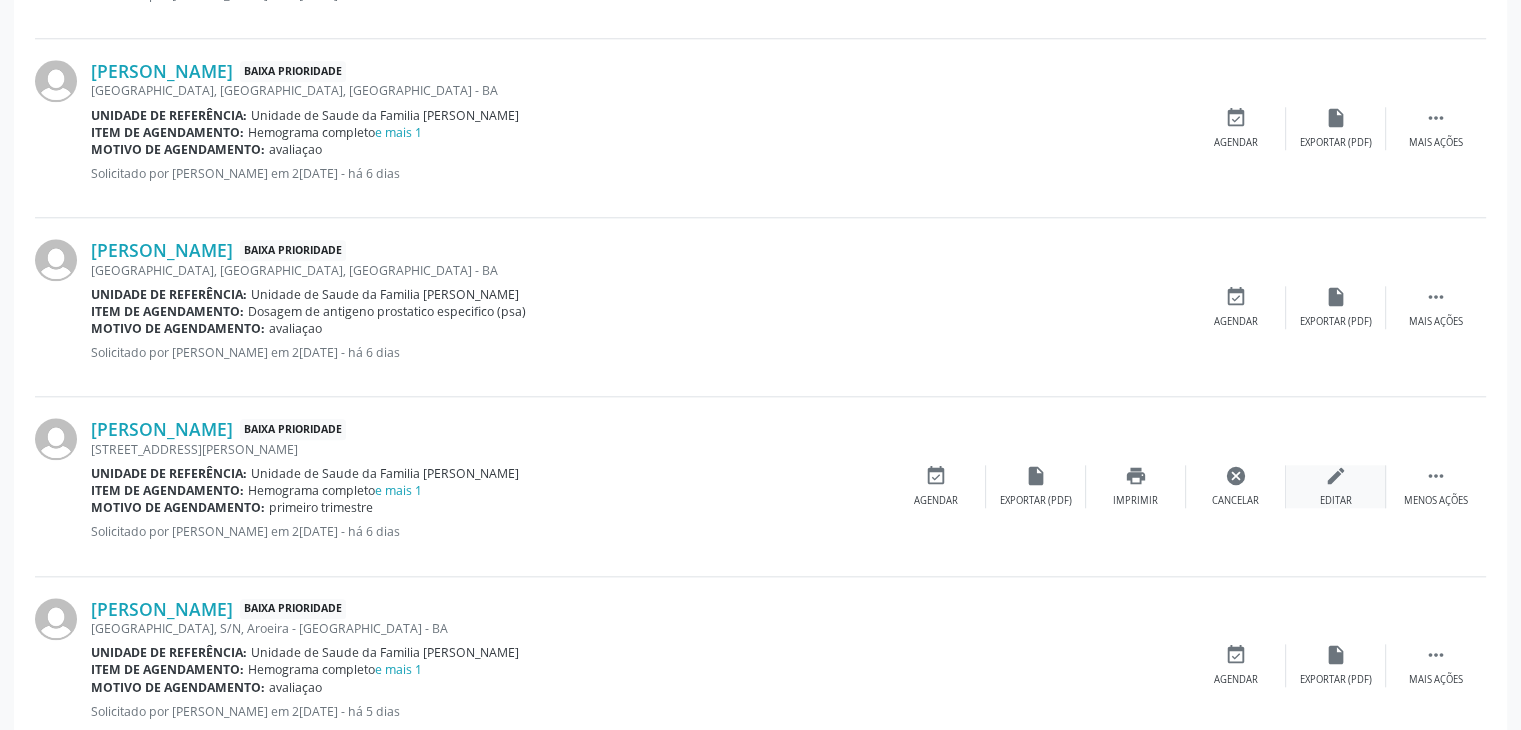 click on "Editar" at bounding box center (1336, 501) 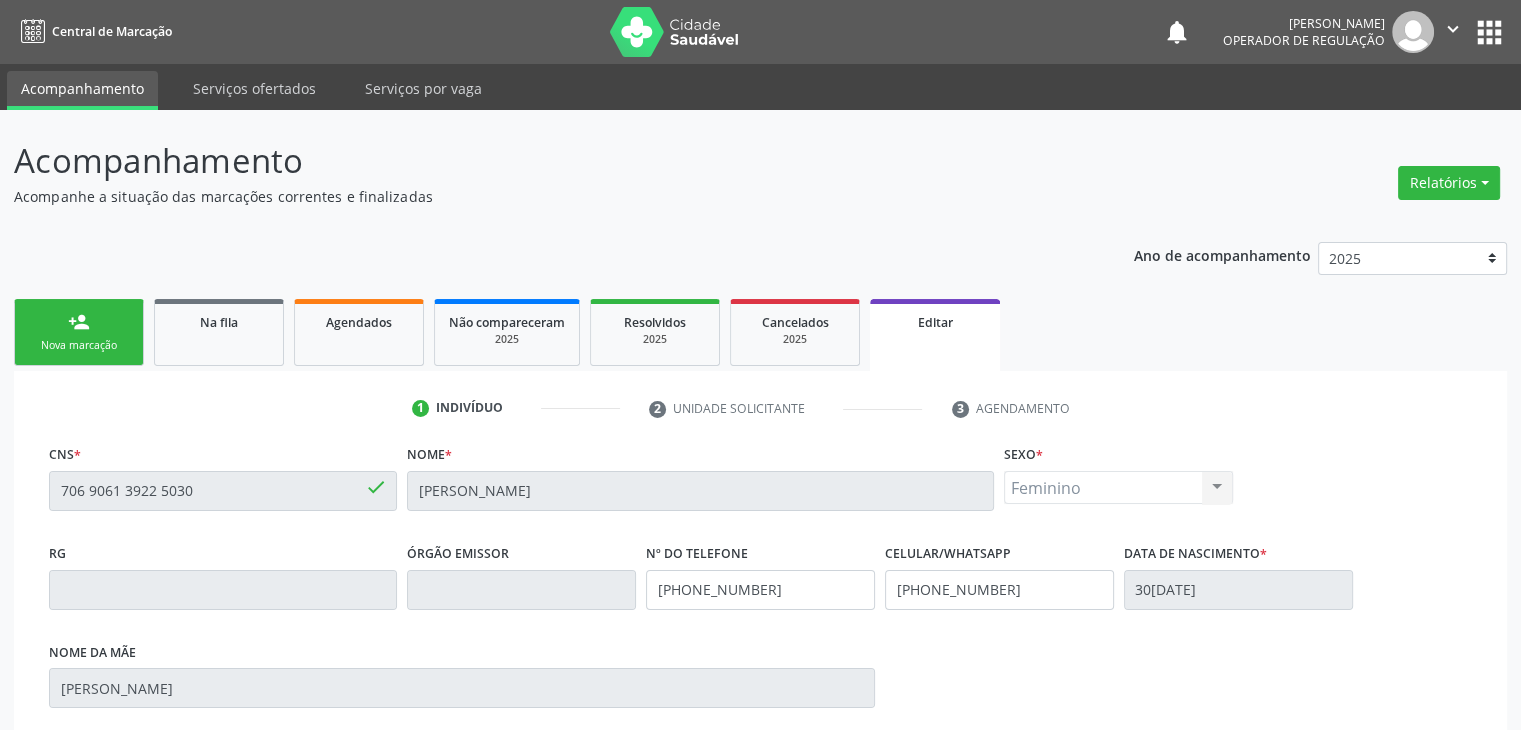 scroll, scrollTop: 365, scrollLeft: 0, axis: vertical 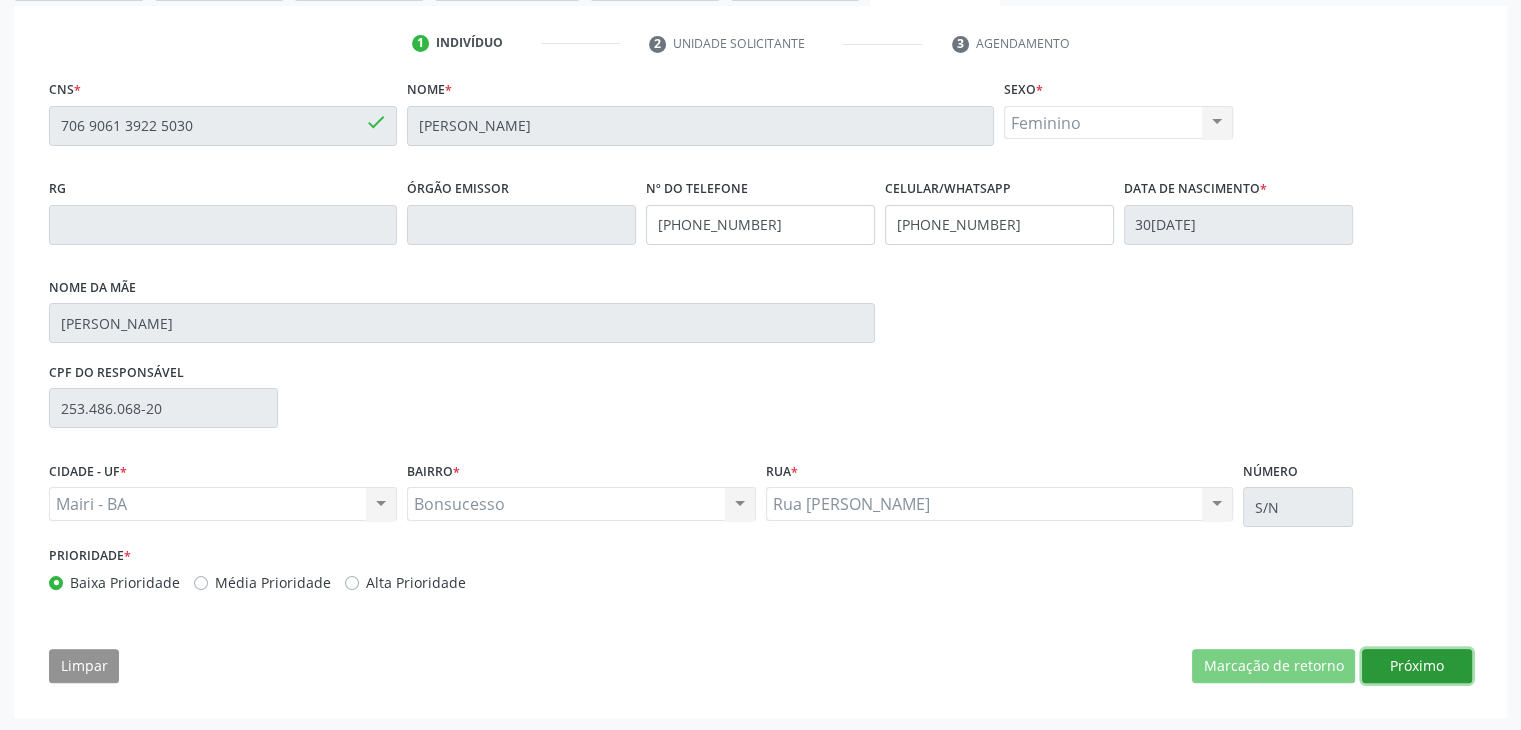 click on "Próximo" at bounding box center (1417, 666) 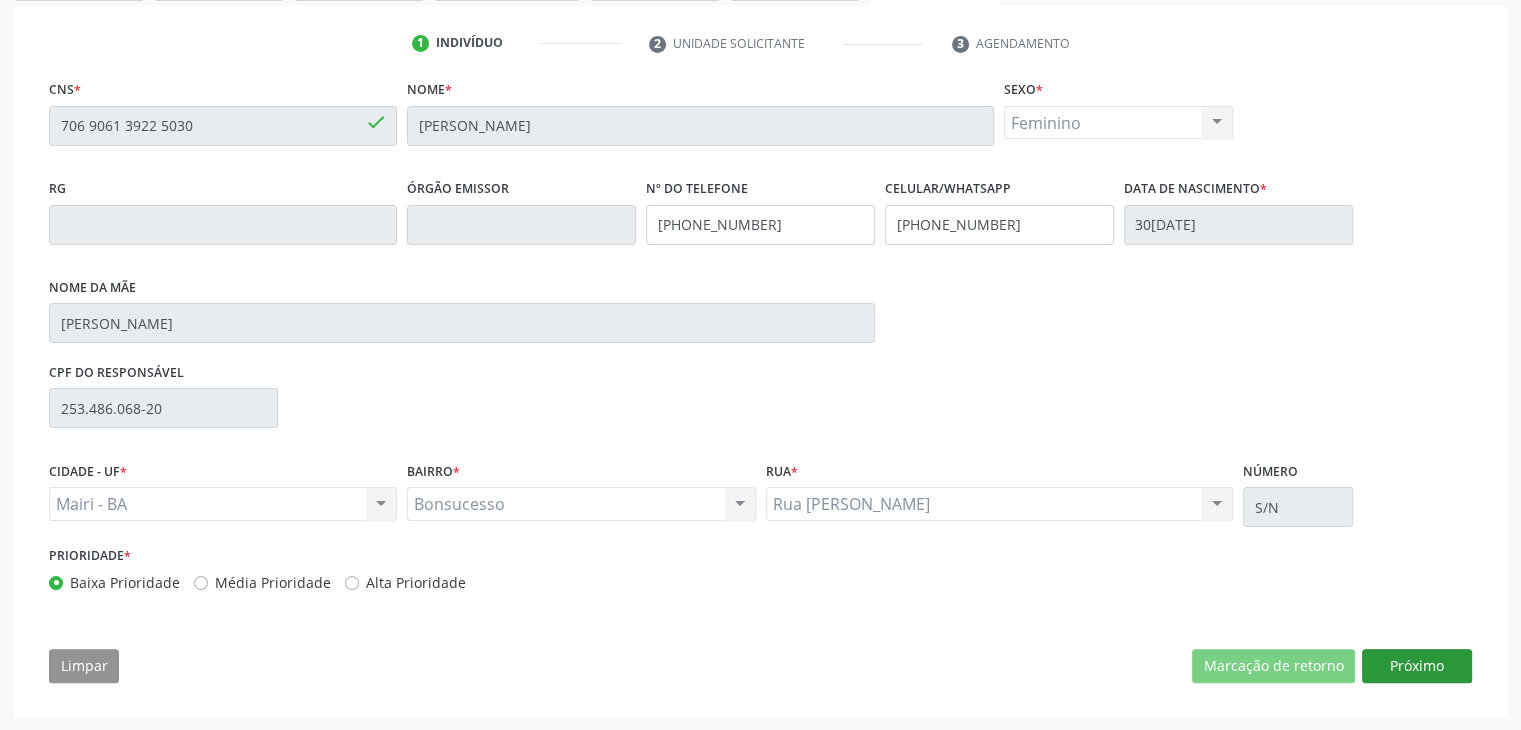 scroll, scrollTop: 214, scrollLeft: 0, axis: vertical 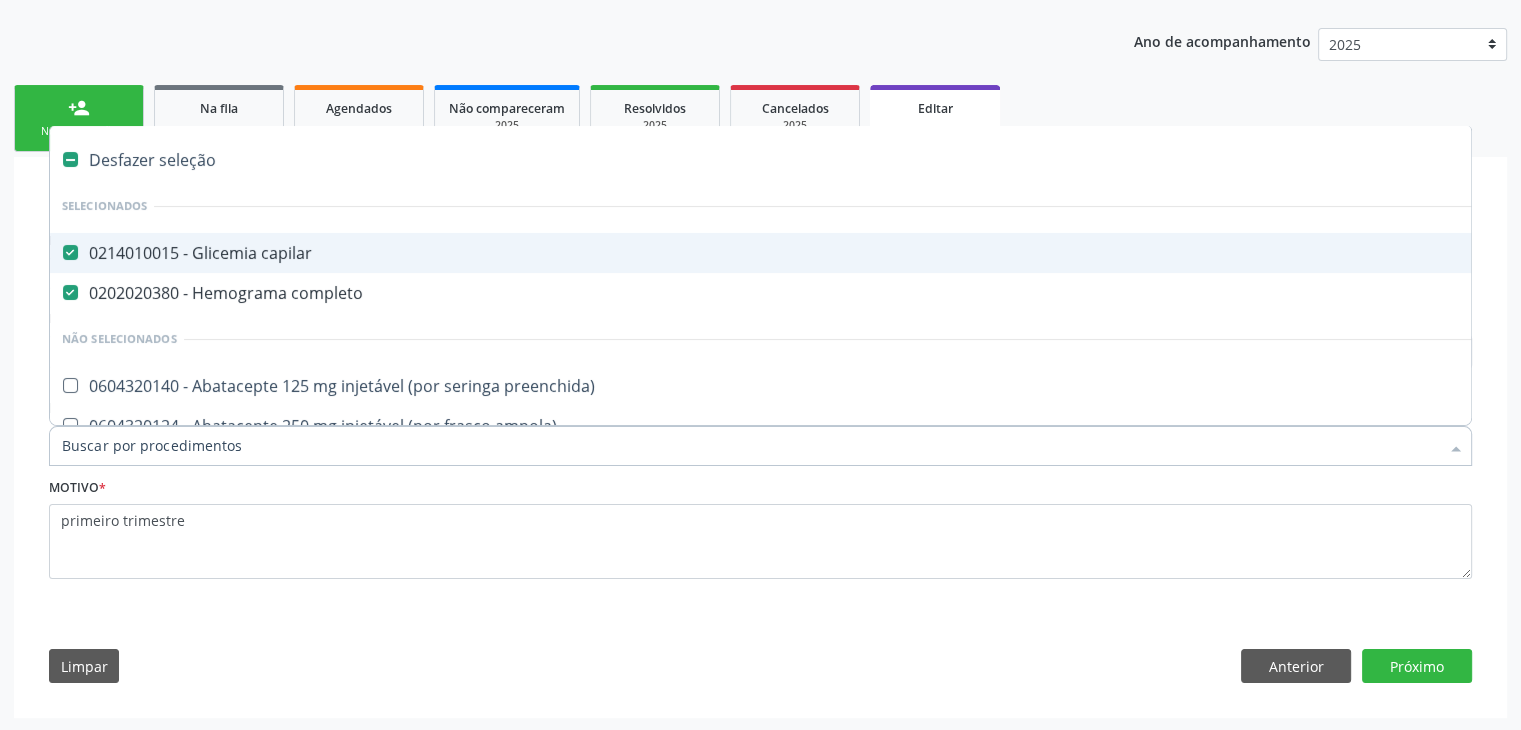 click on "Desfazer seleção" at bounding box center (831, 160) 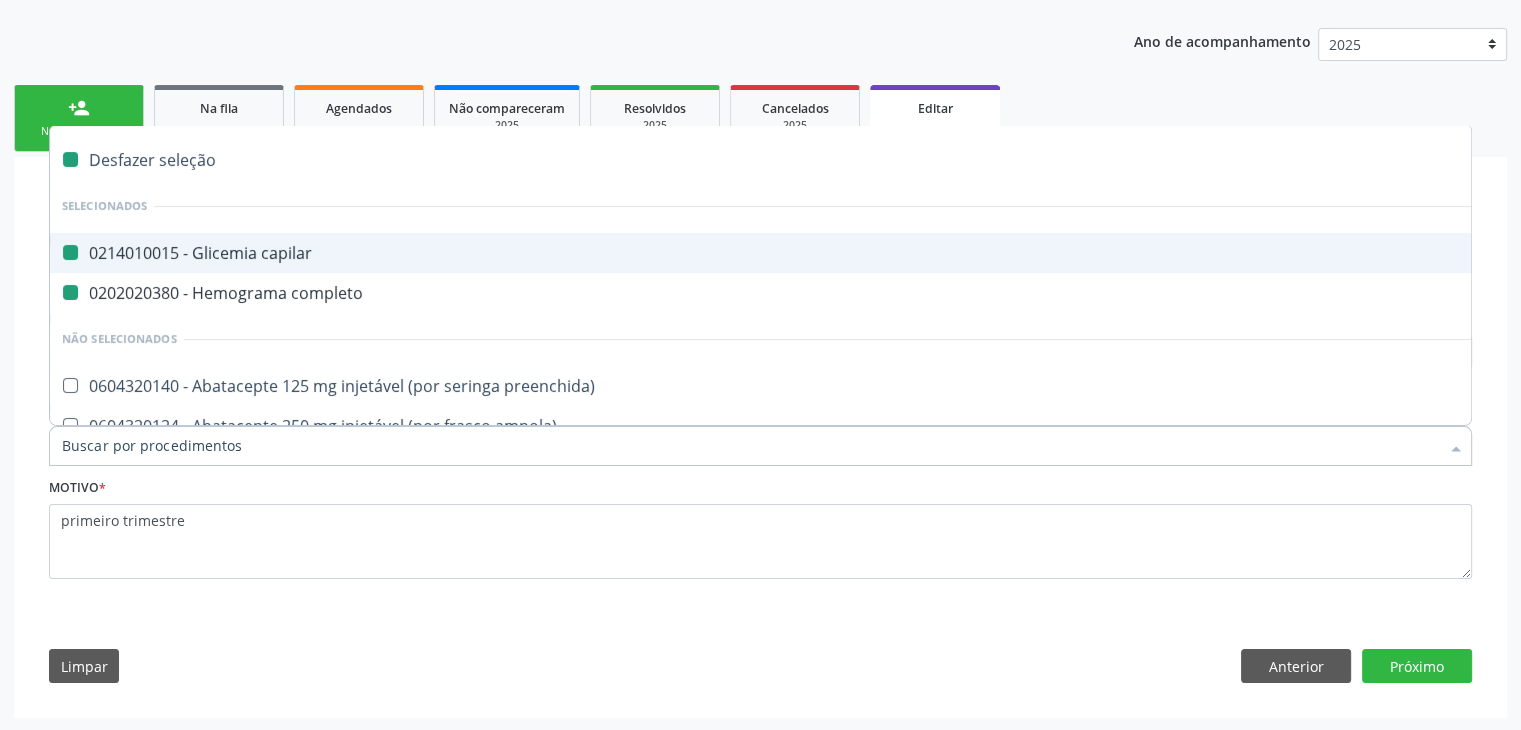 checkbox on "false" 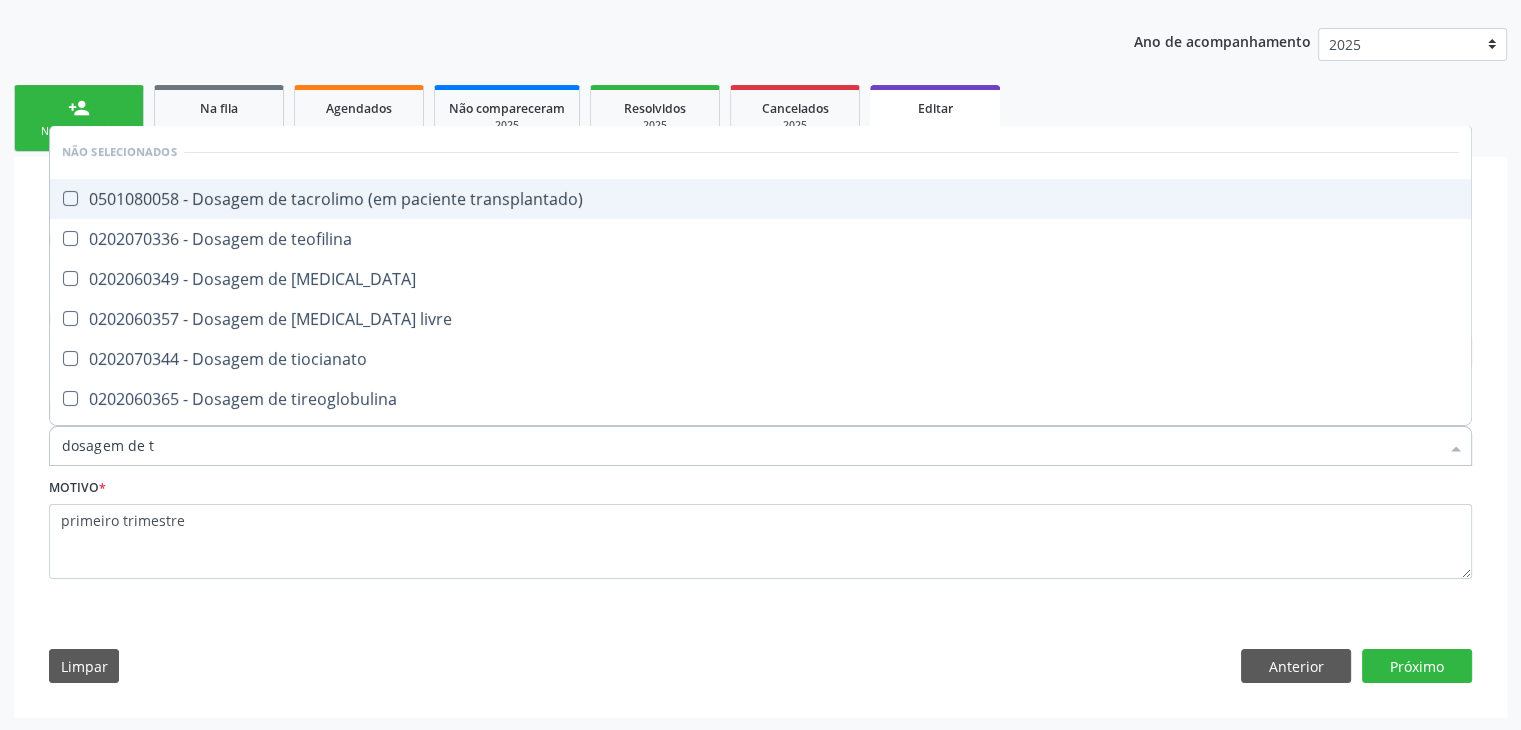 type on "dosagem de ts" 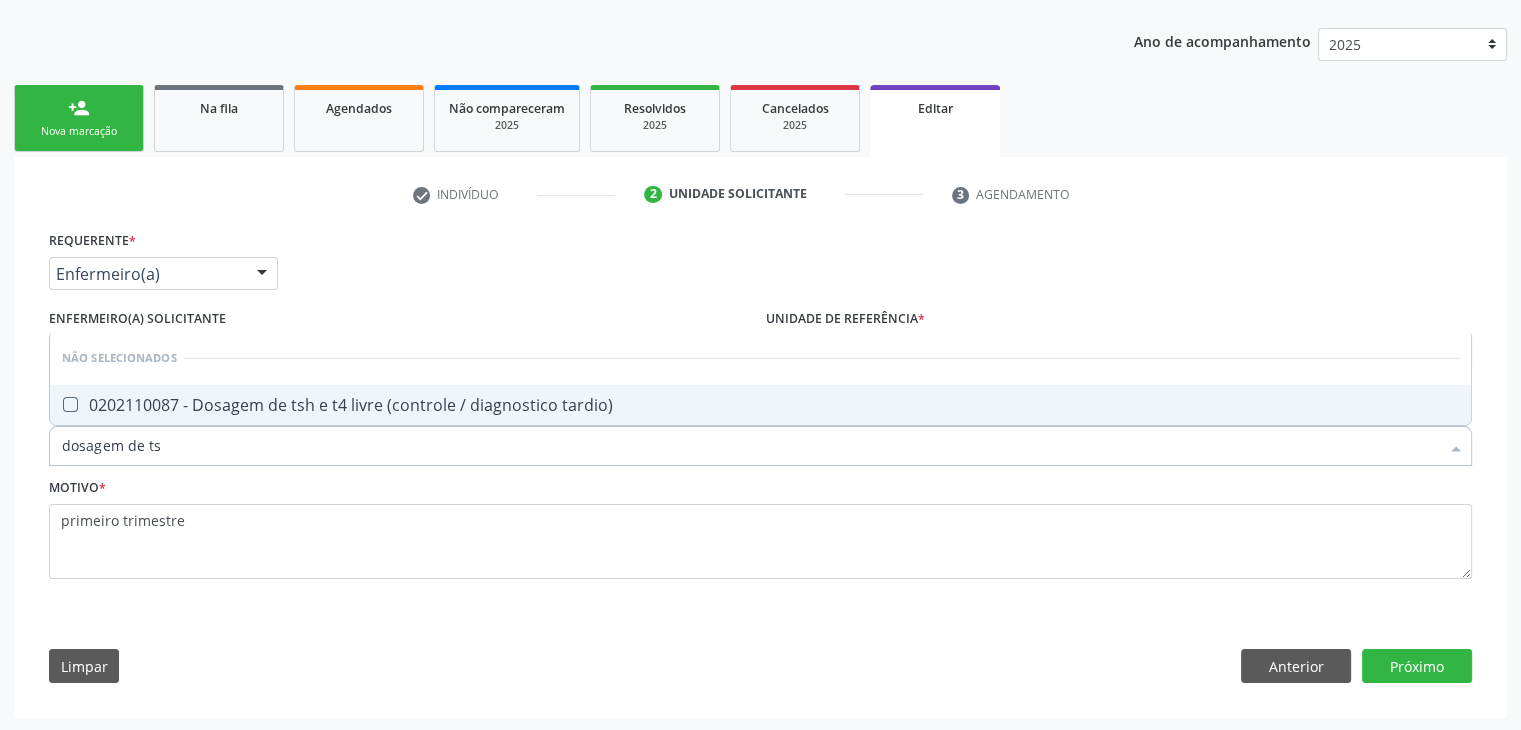 click on "0202110087 - Dosagem de tsh e t4 livre (controle / diagnostico tardio)" at bounding box center (760, 405) 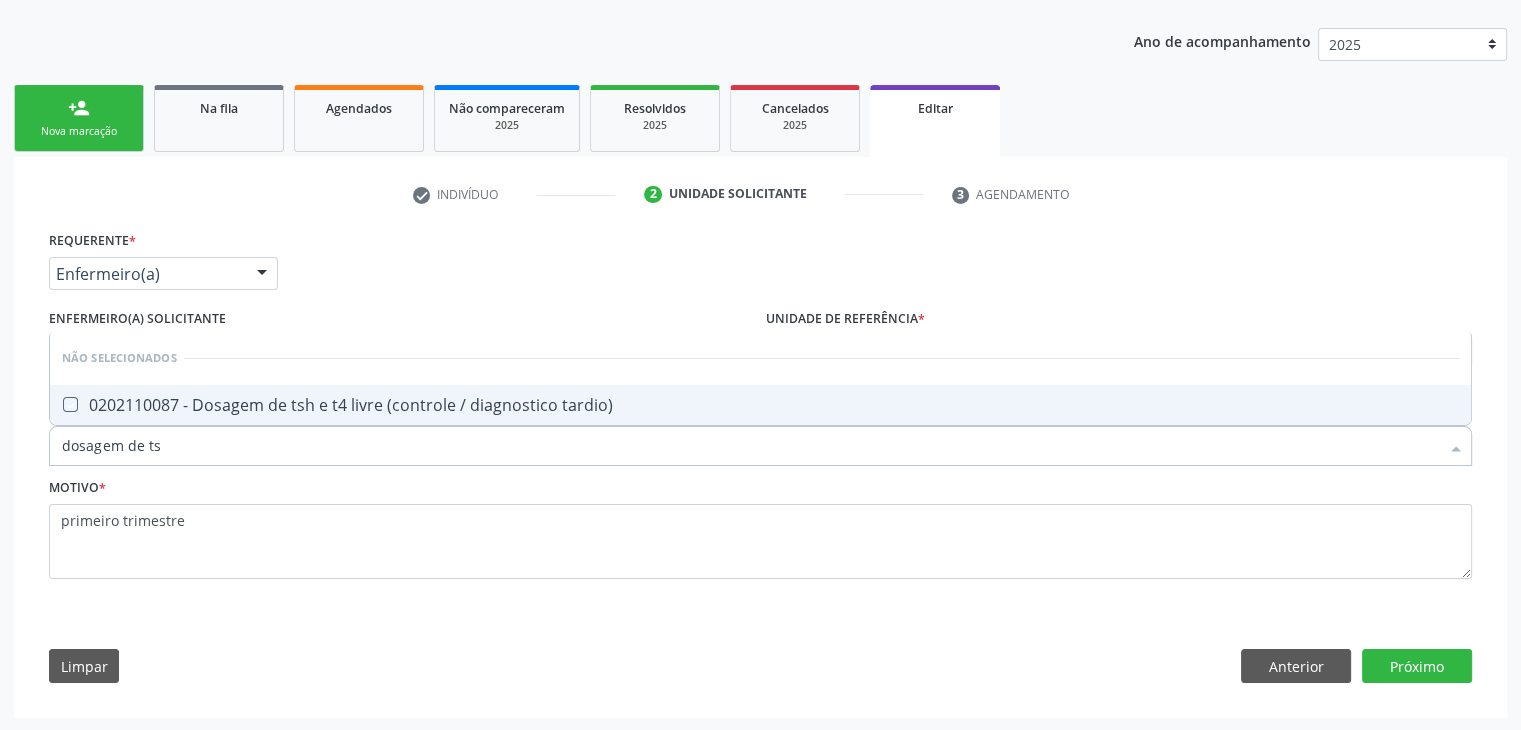 checkbox on "true" 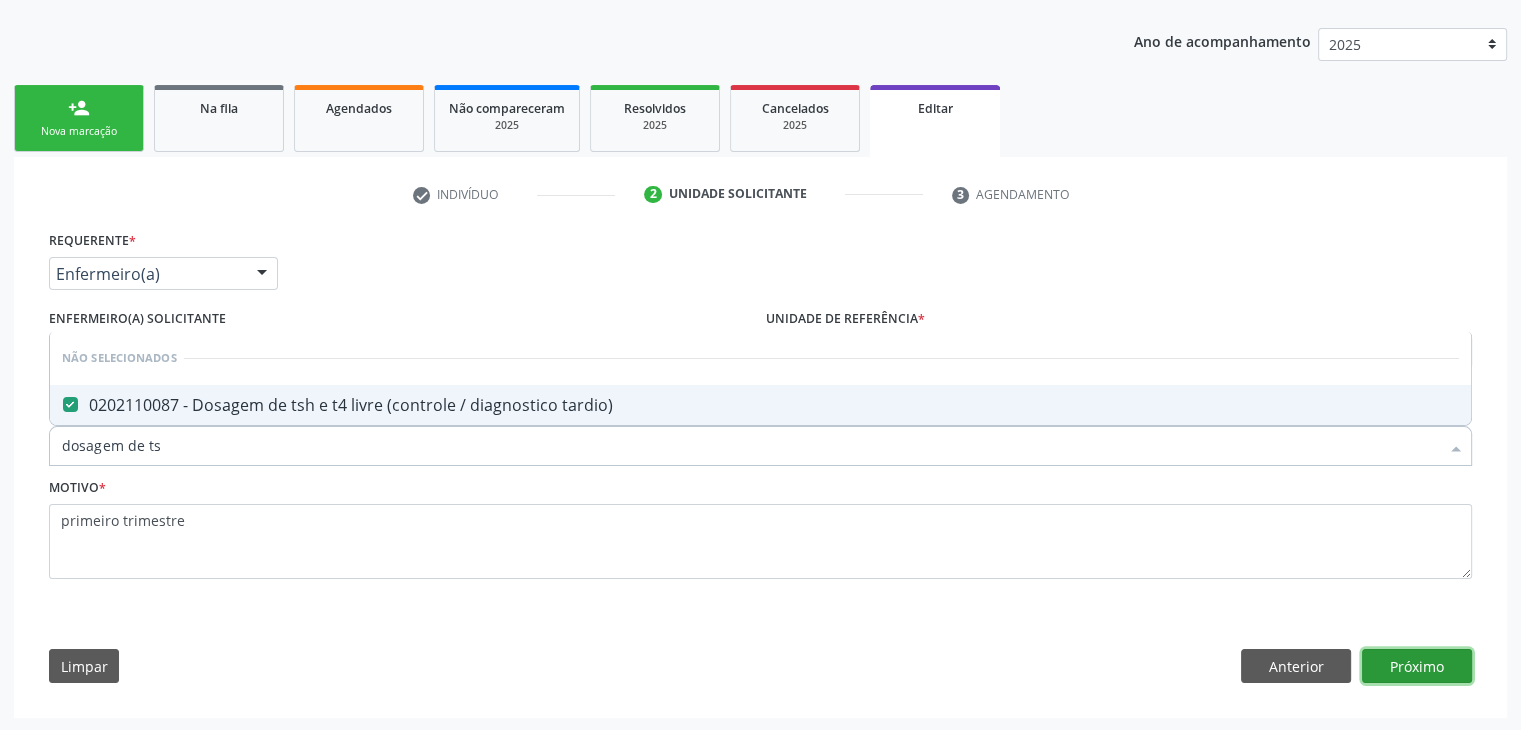 click on "Próximo" at bounding box center (1417, 666) 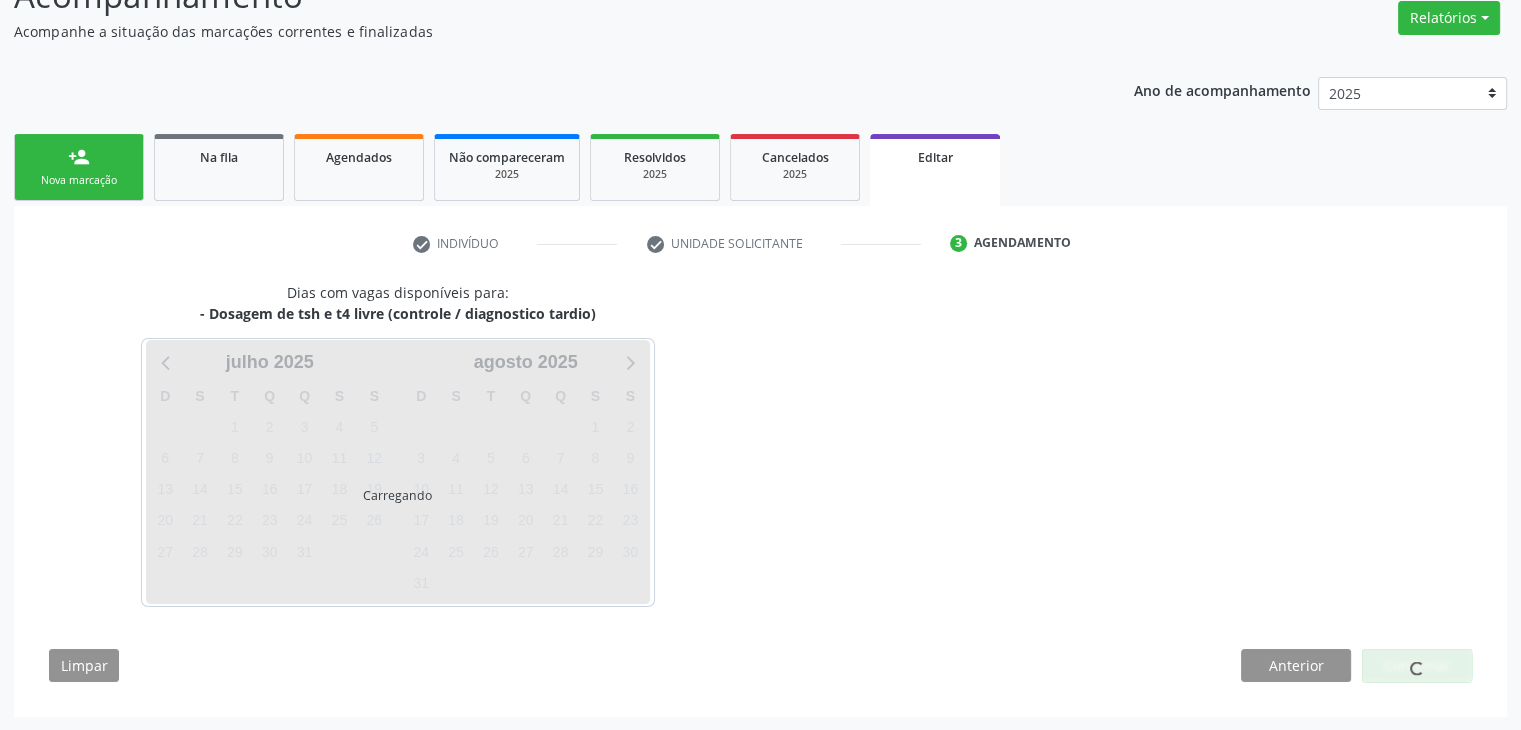 scroll, scrollTop: 165, scrollLeft: 0, axis: vertical 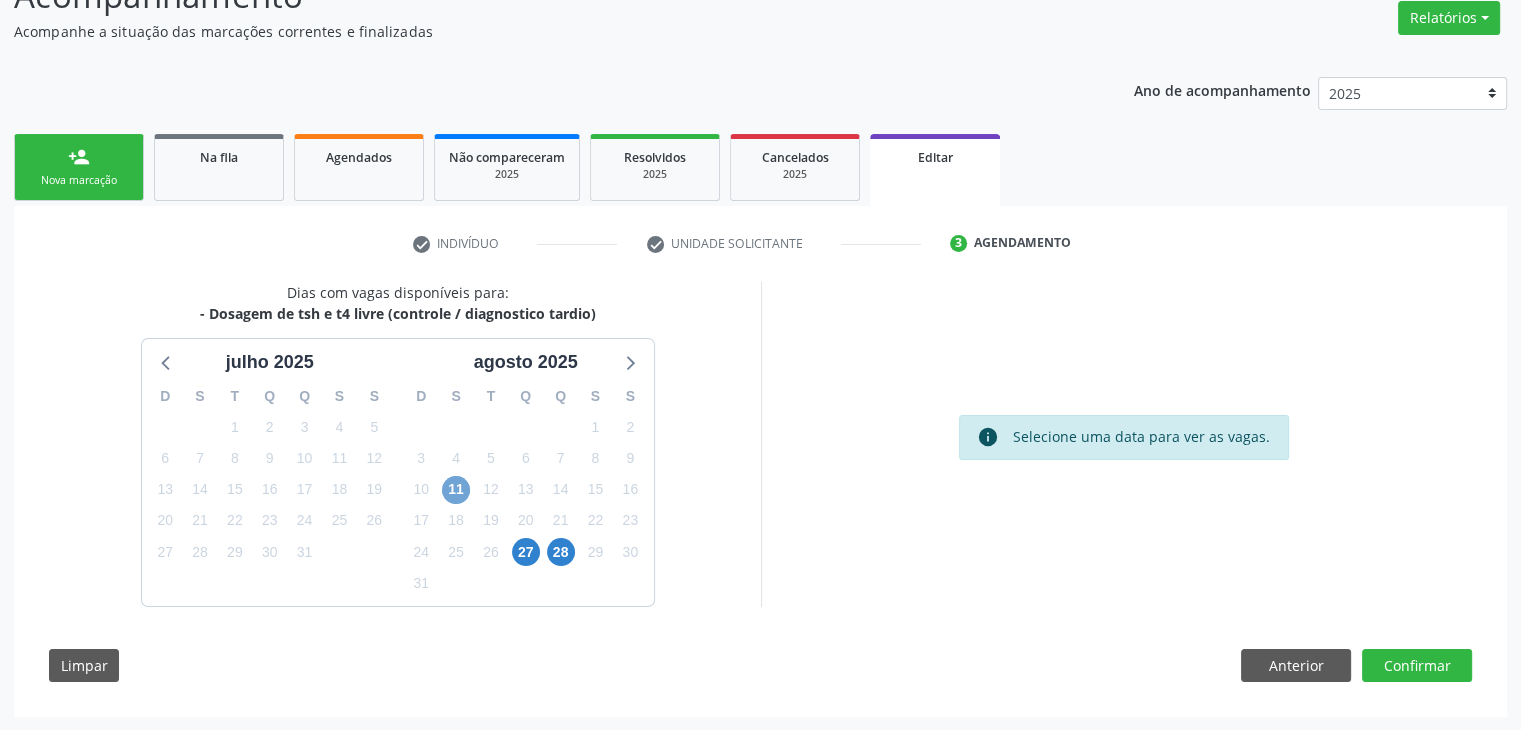 click on "11" at bounding box center [456, 490] 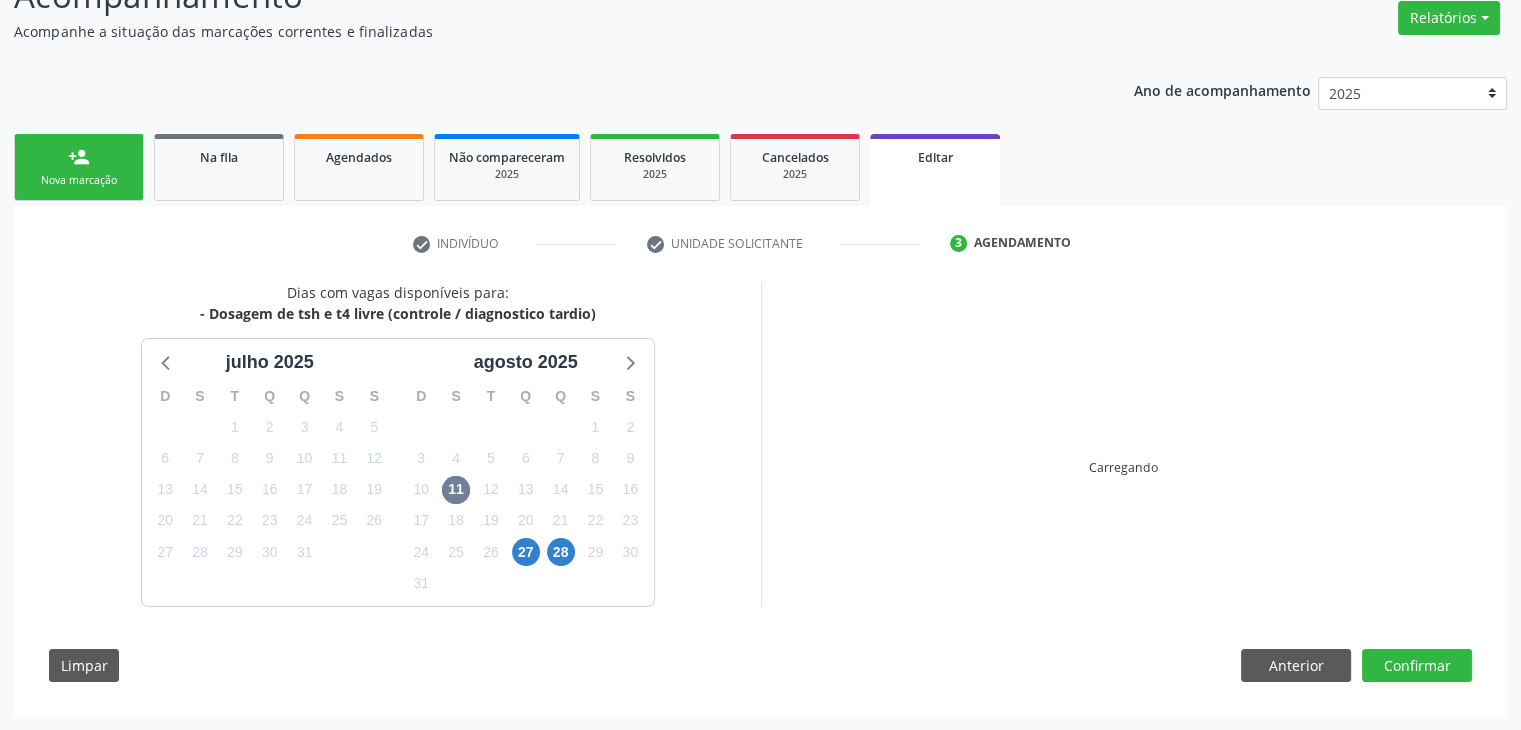 click on "Dias com vagas disponíveis para:
- Dosagem de tsh e t4 livre (controle / diagnostico tardio)
ju[DATE] S T Q Q S S 29 30 1 2 3 4 5 6 7 8 9 10 11 12 13 14 15 16 17 18 19 20 21 22 23 24 25 26 27 28 29 30 31 1 2 3 4 5 6 7 8 9 [DATE] S T Q Q S S 27 28 29 30 31 1 2 3 4 5 6 7 8 9 10 11 12 13 14 15 16 17 18 19 20 21 22 23 24 25 26 27 28 29 30 31 1 2 3 4 5 6
[PERSON_NAME]
[GEOGRAPHIC_DATA]
Anterior
Confirmar" at bounding box center (760, 489) 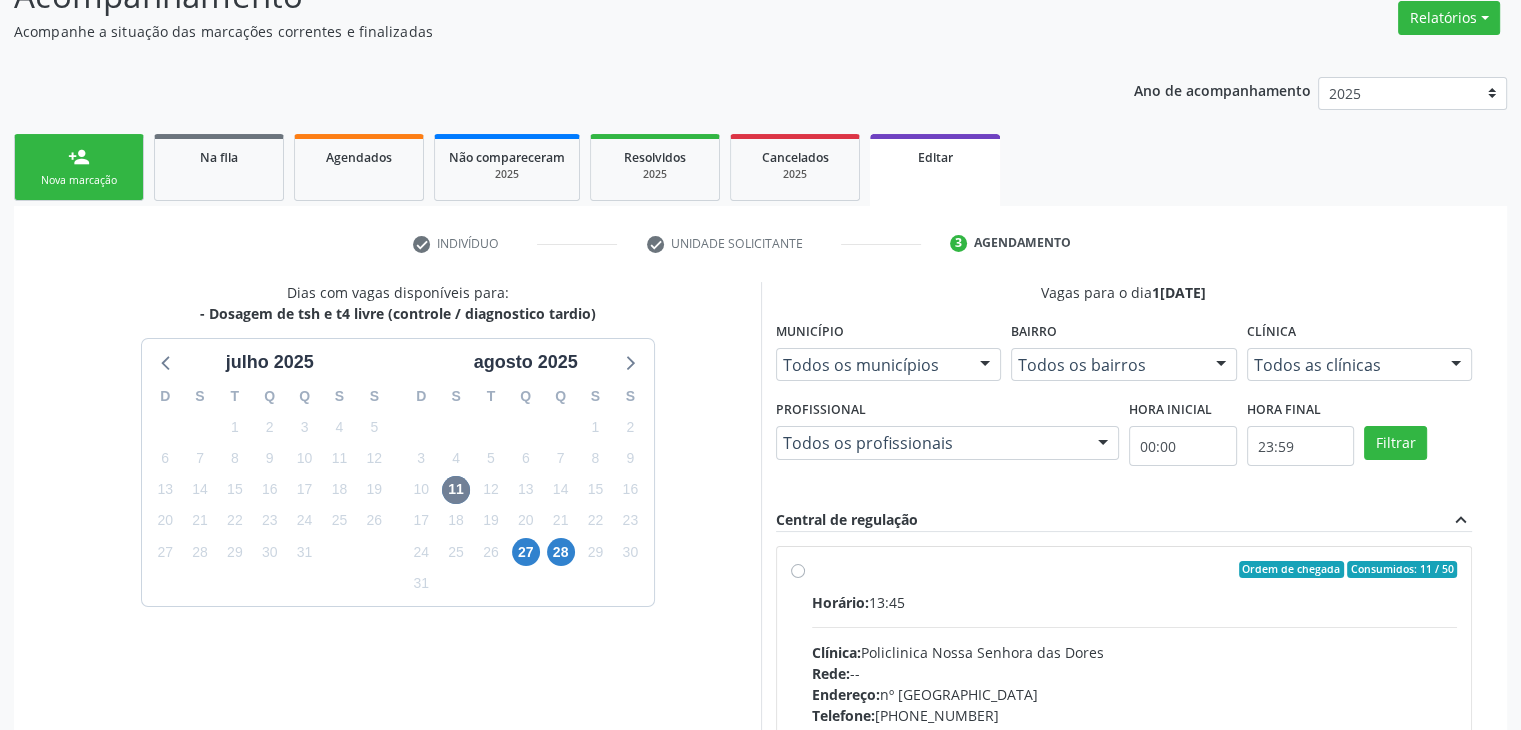 click on "Horário:   13:45
Clínica:  Policlinica [GEOGRAPHIC_DATA]
Rede:
--
Endereço:   [STREET_ADDRESS]
Telefone:   [PHONE_NUMBER]
Profissional:
--
Informações adicionais sobre o atendimento
Idade de atendimento:
Sem restrição
Gênero(s) atendido(s):
Sem restrição
Informações adicionais:
--" at bounding box center [1135, 729] 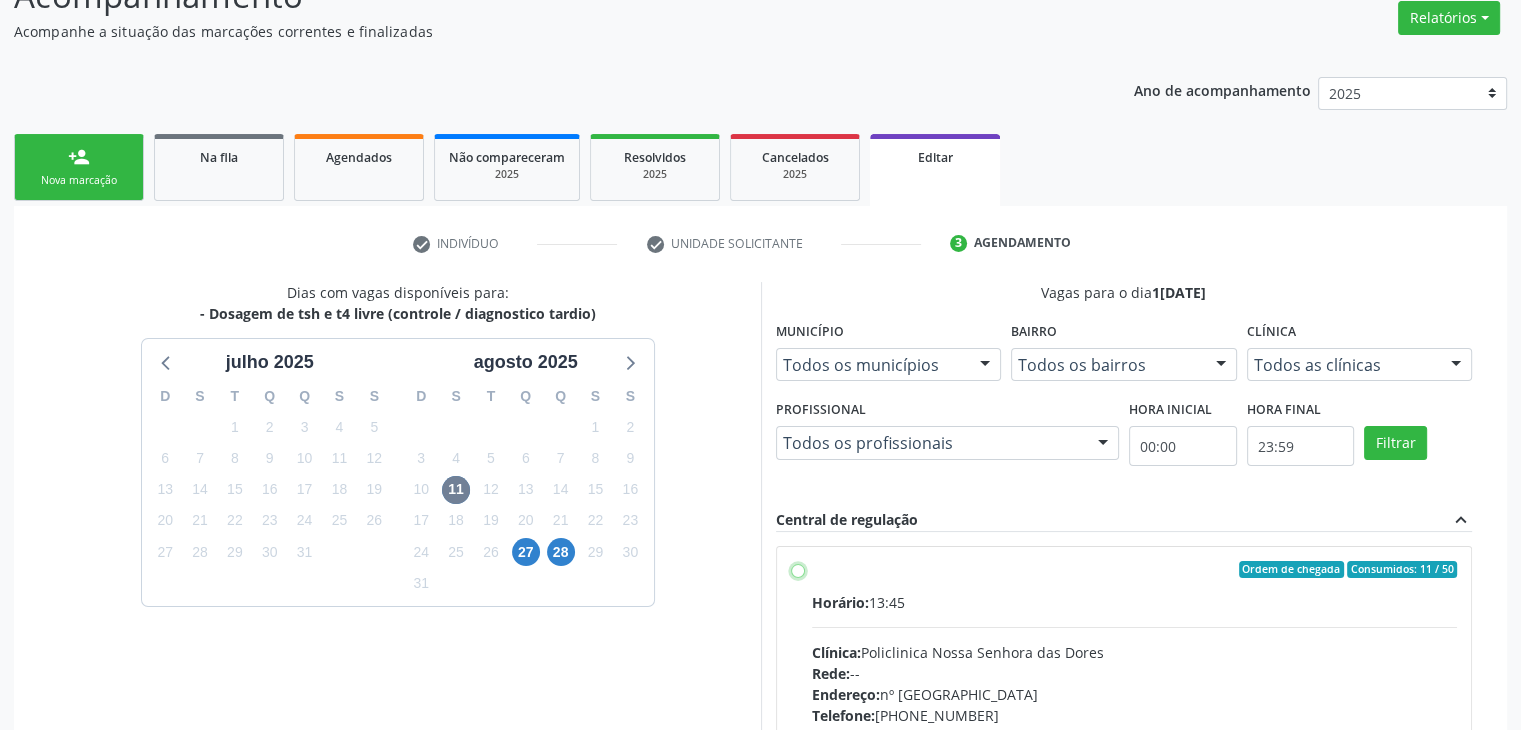 click on "Ordem de chegada
Consumidos: 11 / 50
Horário:   13:45
Clínica:  Policlinica [GEOGRAPHIC_DATA]
Rede:
--
Endereço:   [STREET_ADDRESS]
Telefone:   [PHONE_NUMBER]
Profissional:
--
Informações adicionais sobre o atendimento
Idade de atendimento:
Sem restrição
Gênero(s) atendido(s):
Sem restrição
Informações adicionais:
--" at bounding box center (798, 570) 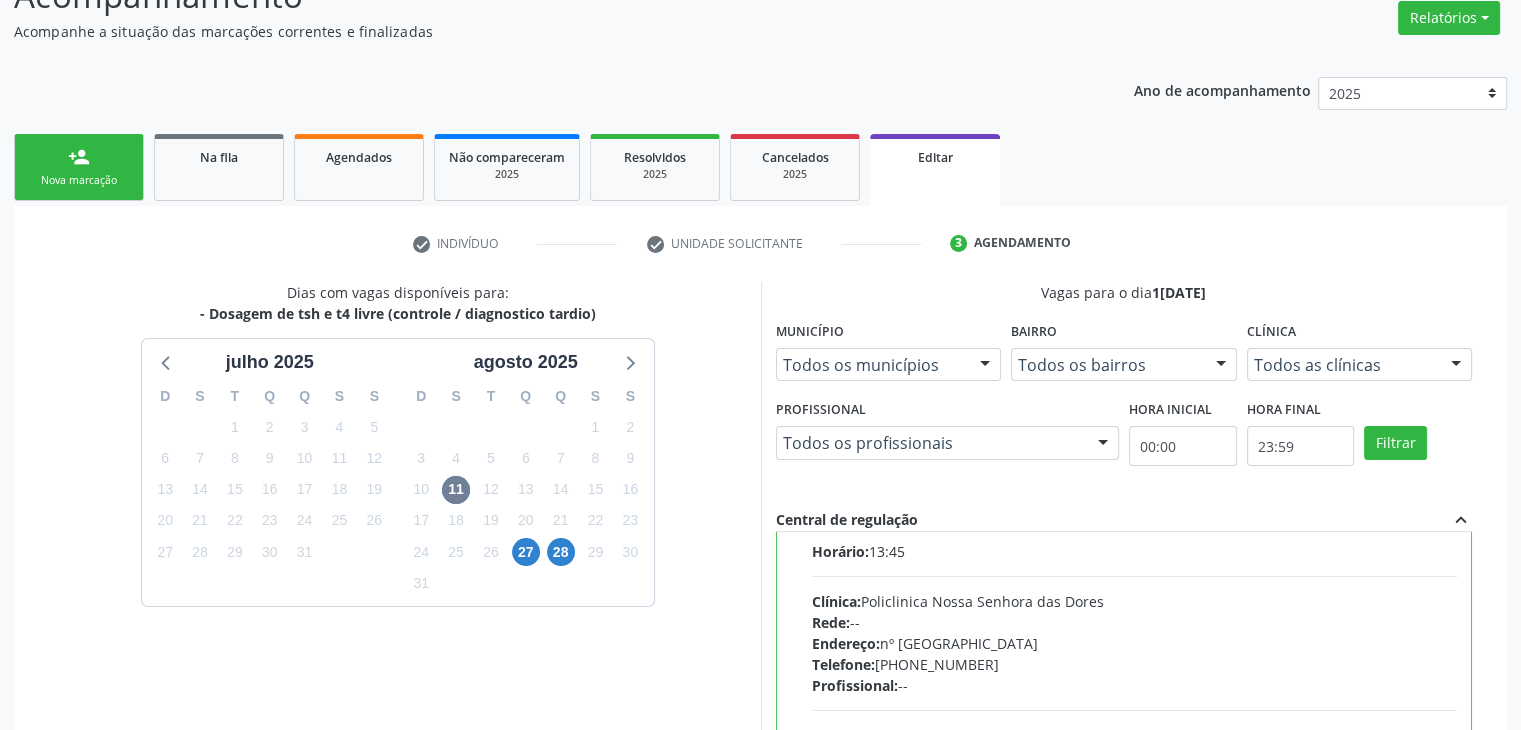 scroll, scrollTop: 98, scrollLeft: 0, axis: vertical 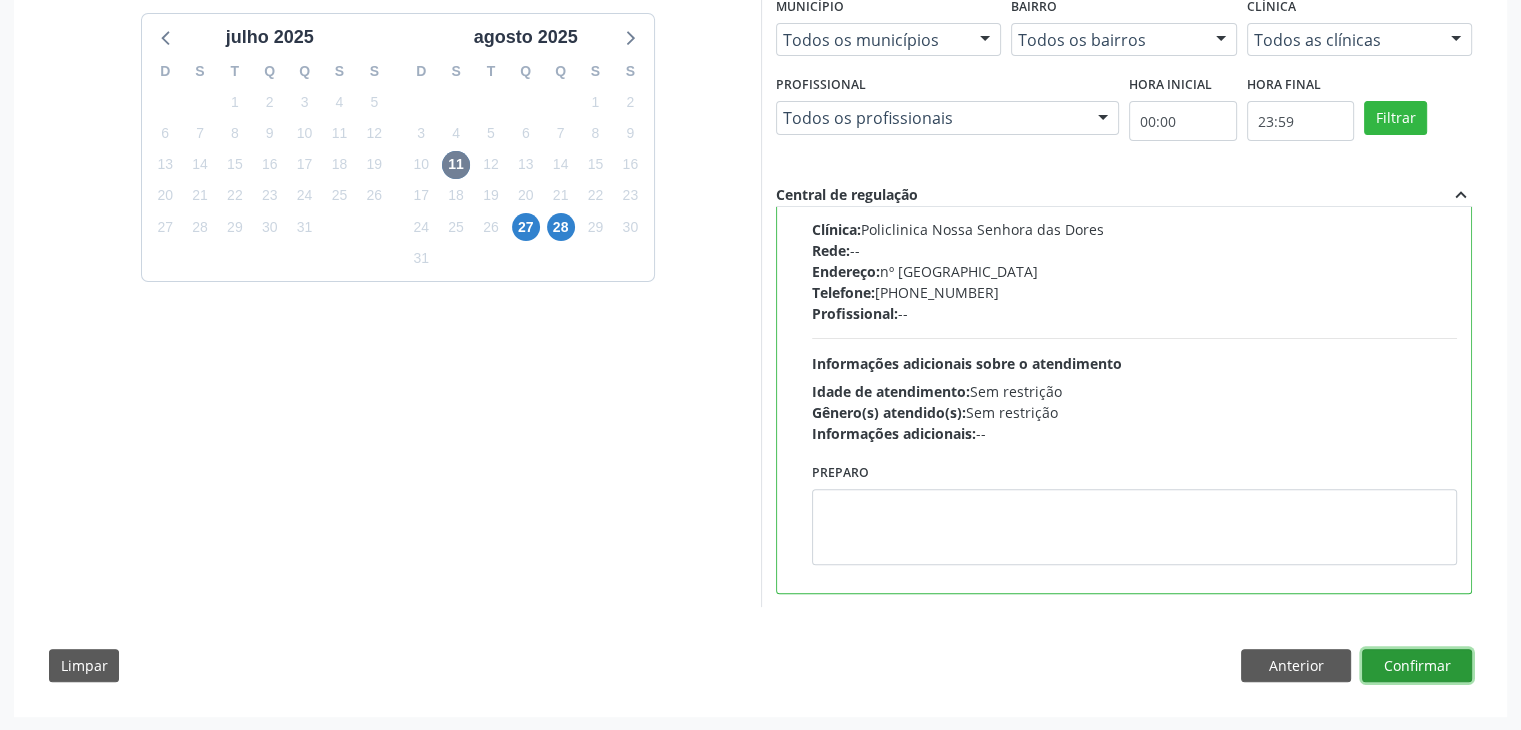 click on "Confirmar" at bounding box center (1417, 666) 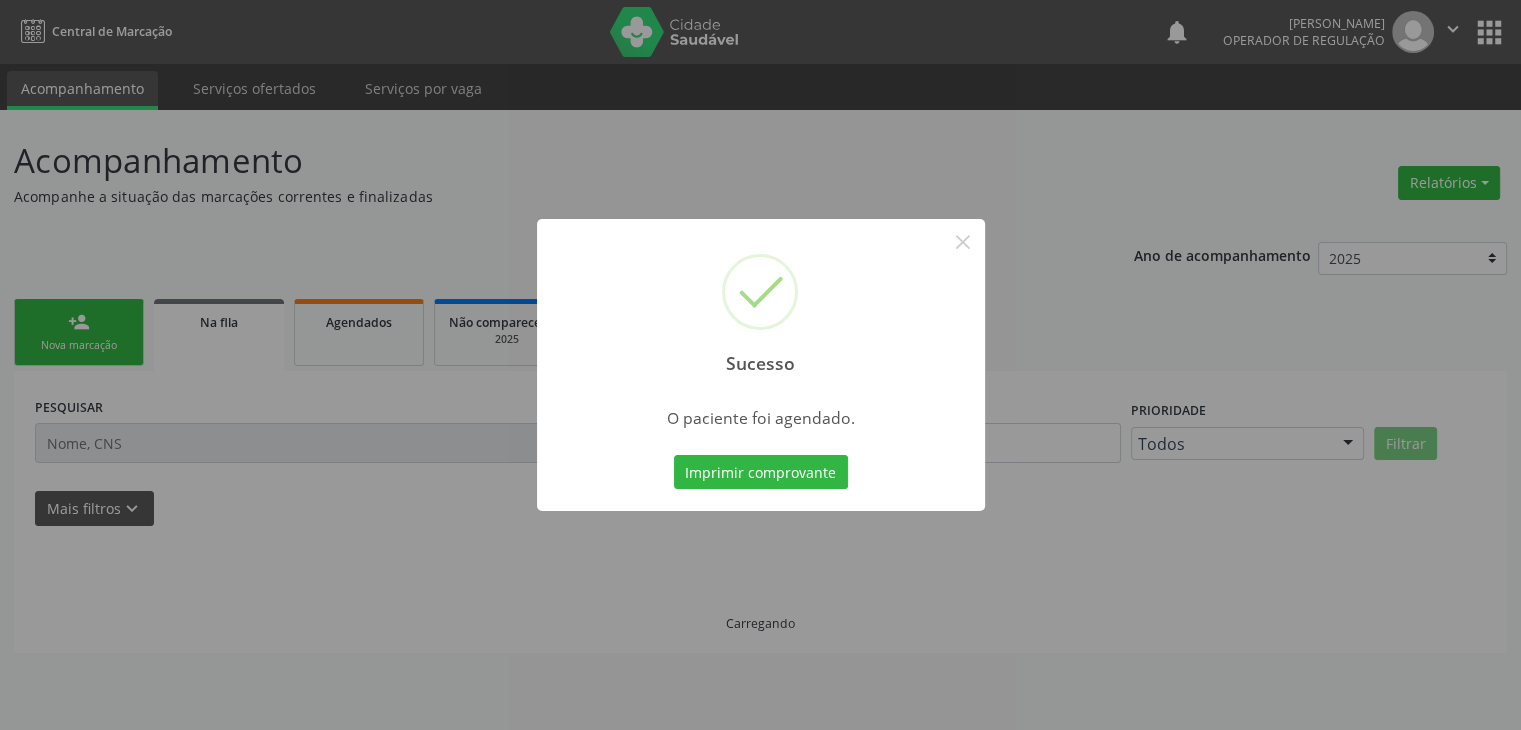 scroll, scrollTop: 0, scrollLeft: 0, axis: both 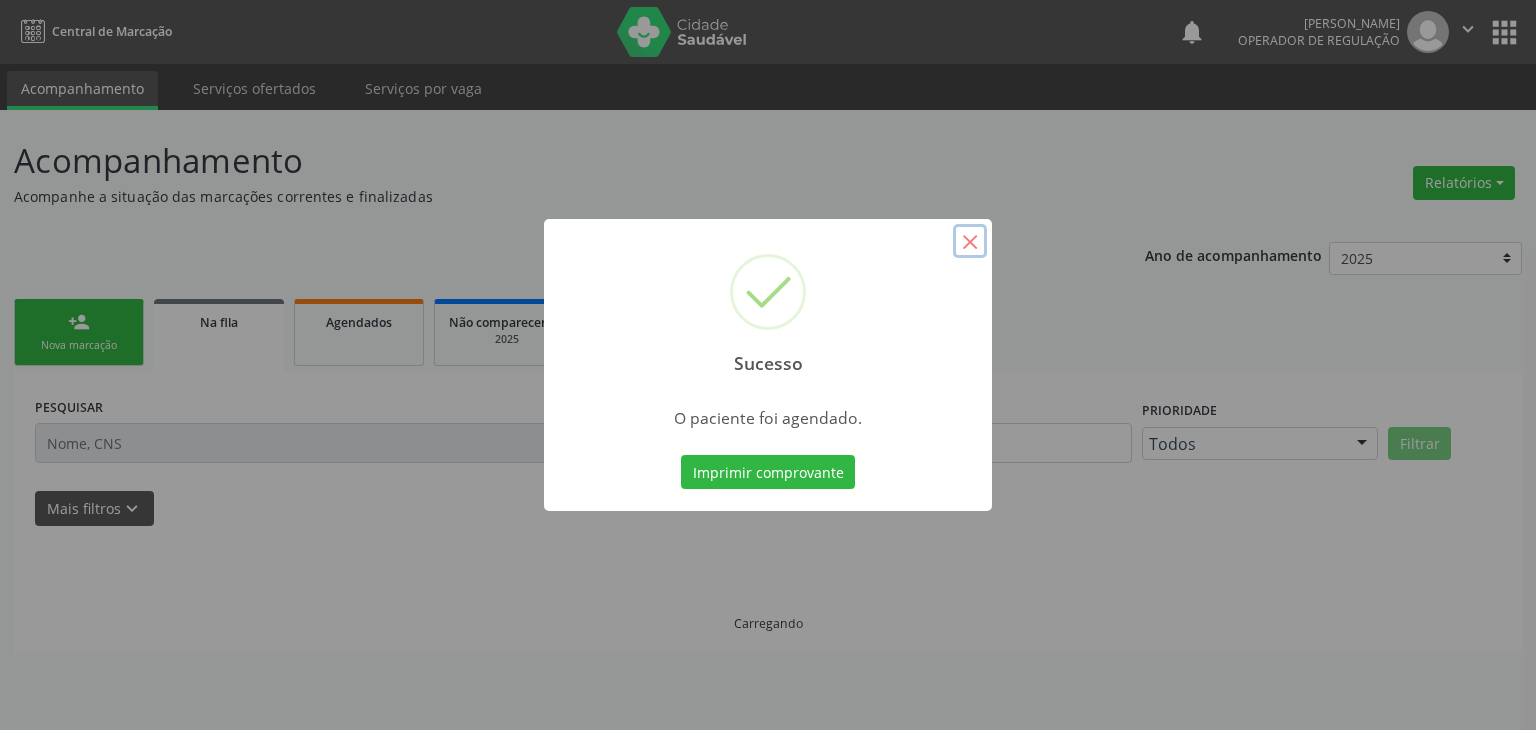 click on "×" at bounding box center (970, 241) 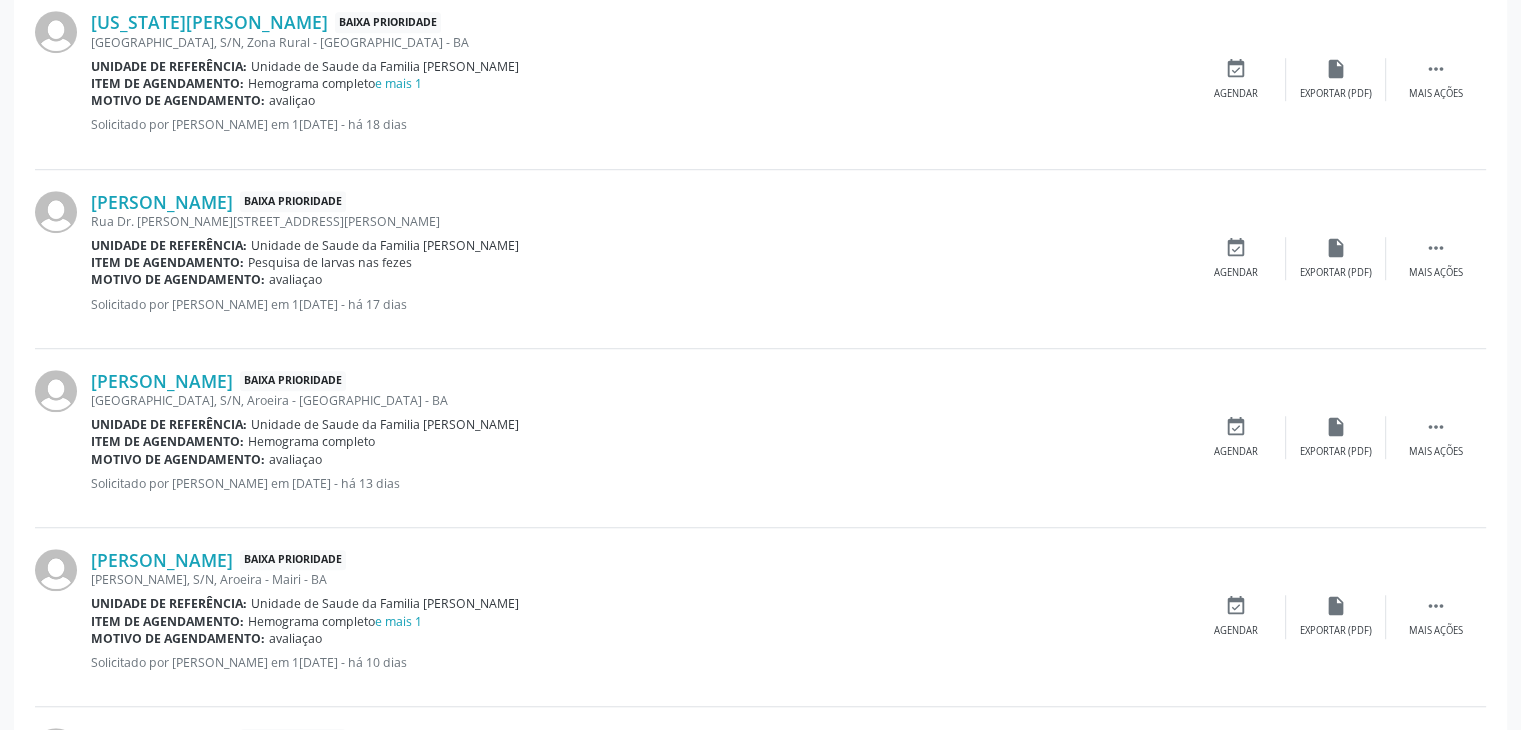 scroll, scrollTop: 1500, scrollLeft: 0, axis: vertical 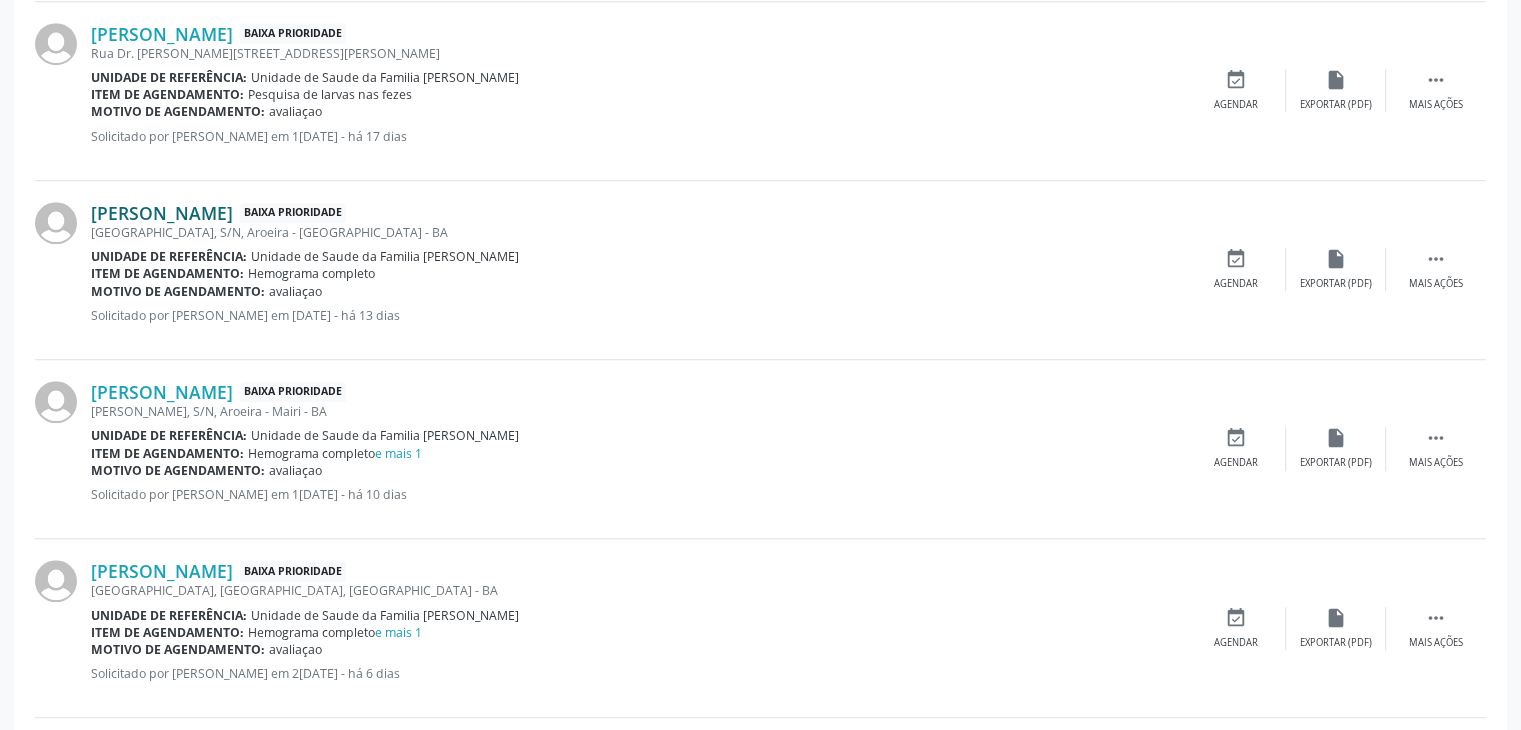 click on "[PERSON_NAME]" at bounding box center [162, 213] 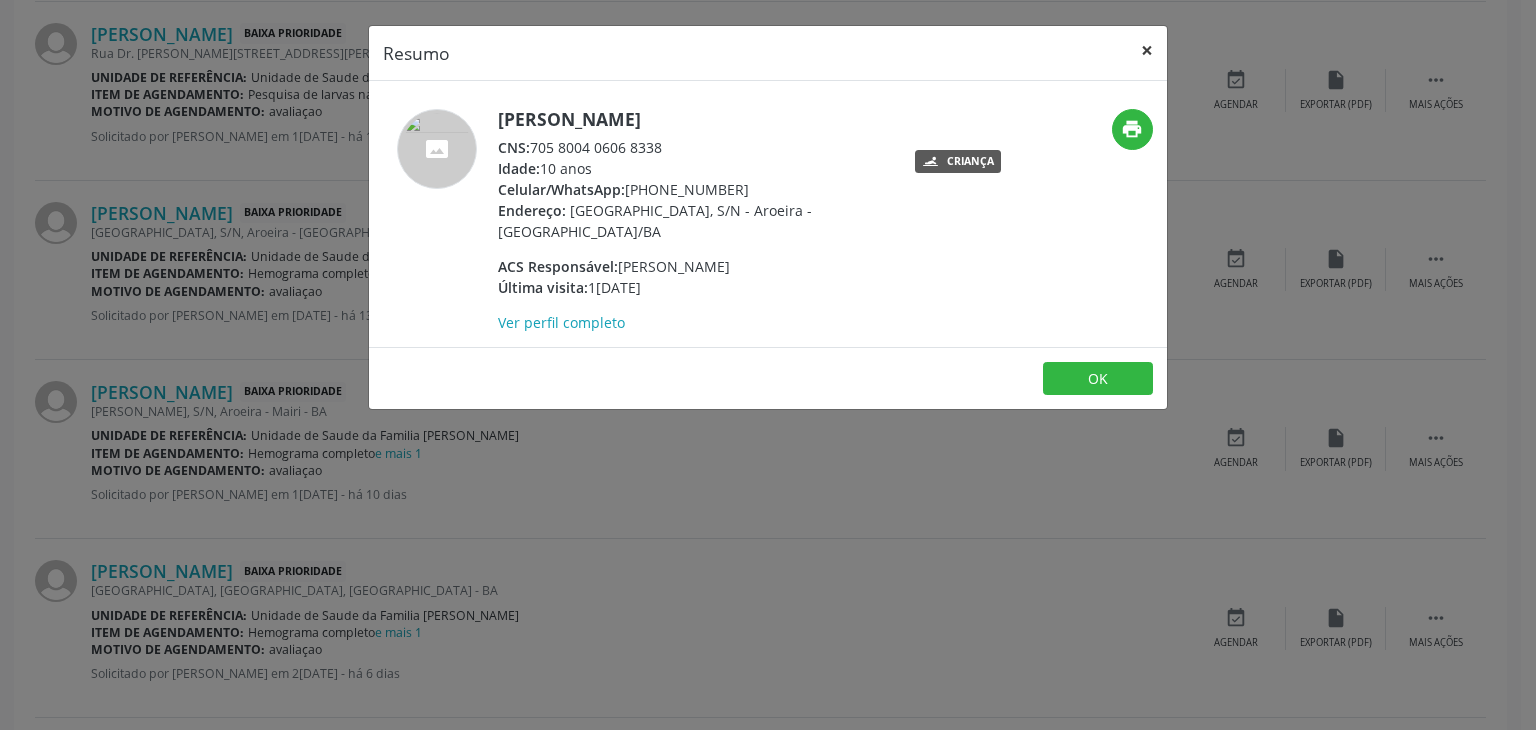 click on "×" at bounding box center (1147, 50) 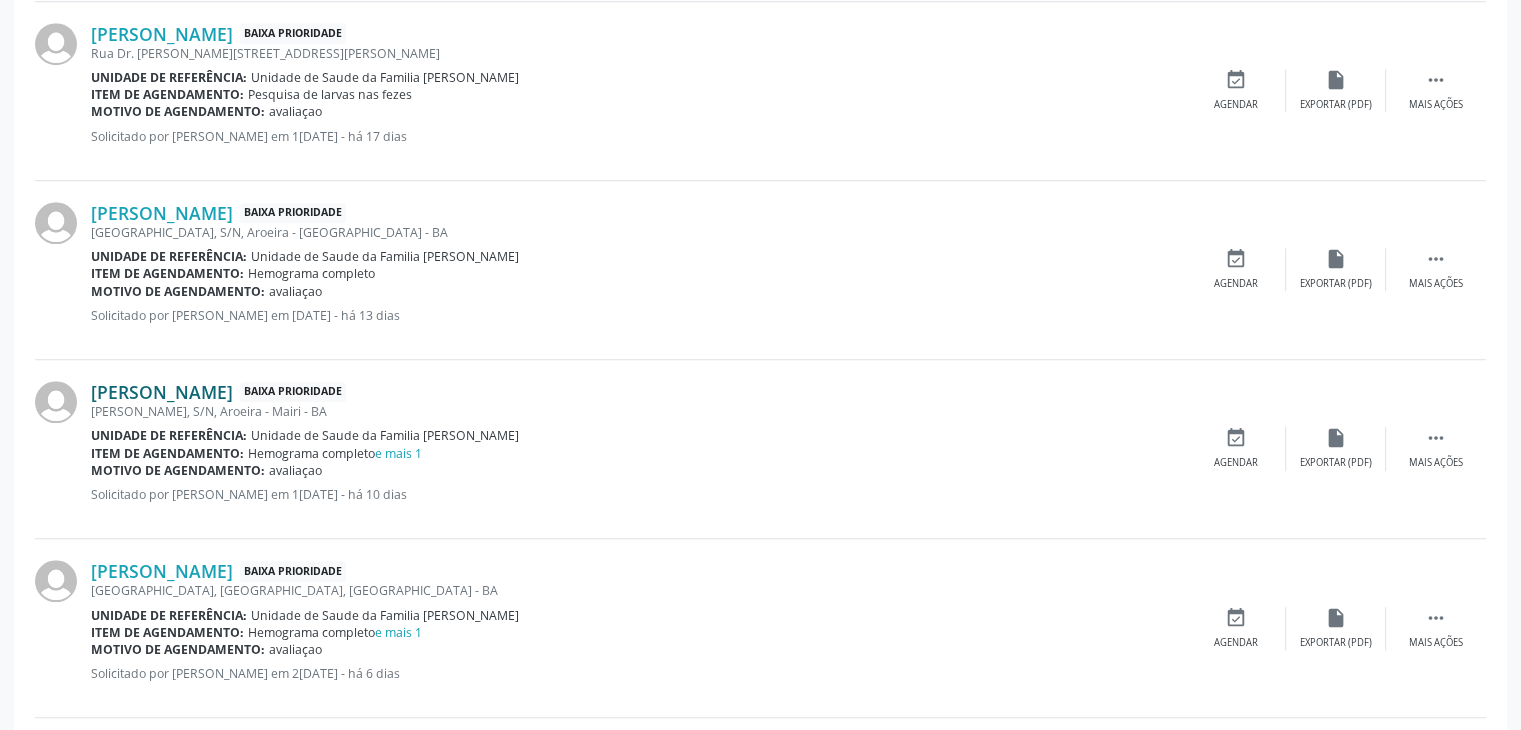 click on "[PERSON_NAME]" at bounding box center (162, 392) 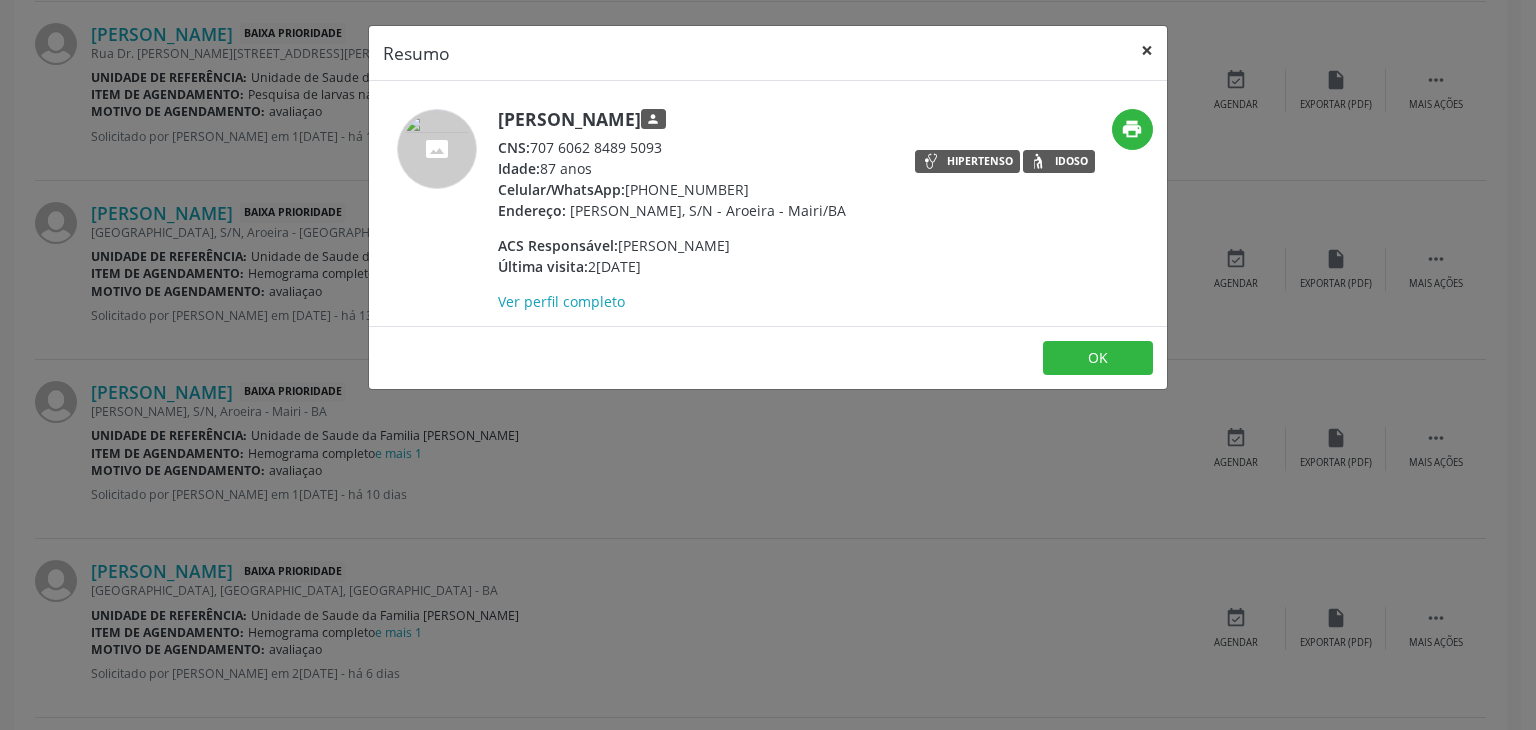 click on "×" at bounding box center [1147, 50] 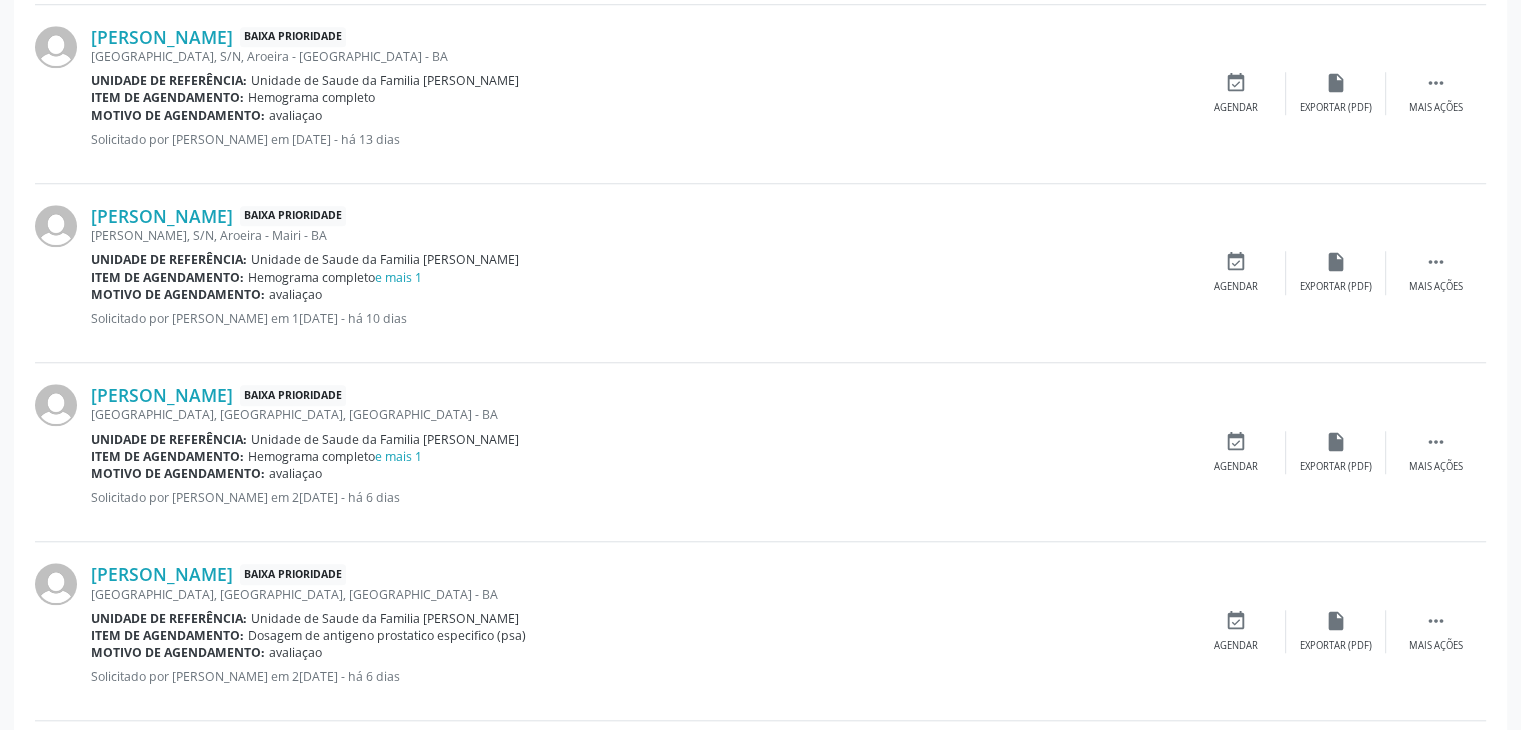 scroll, scrollTop: 1800, scrollLeft: 0, axis: vertical 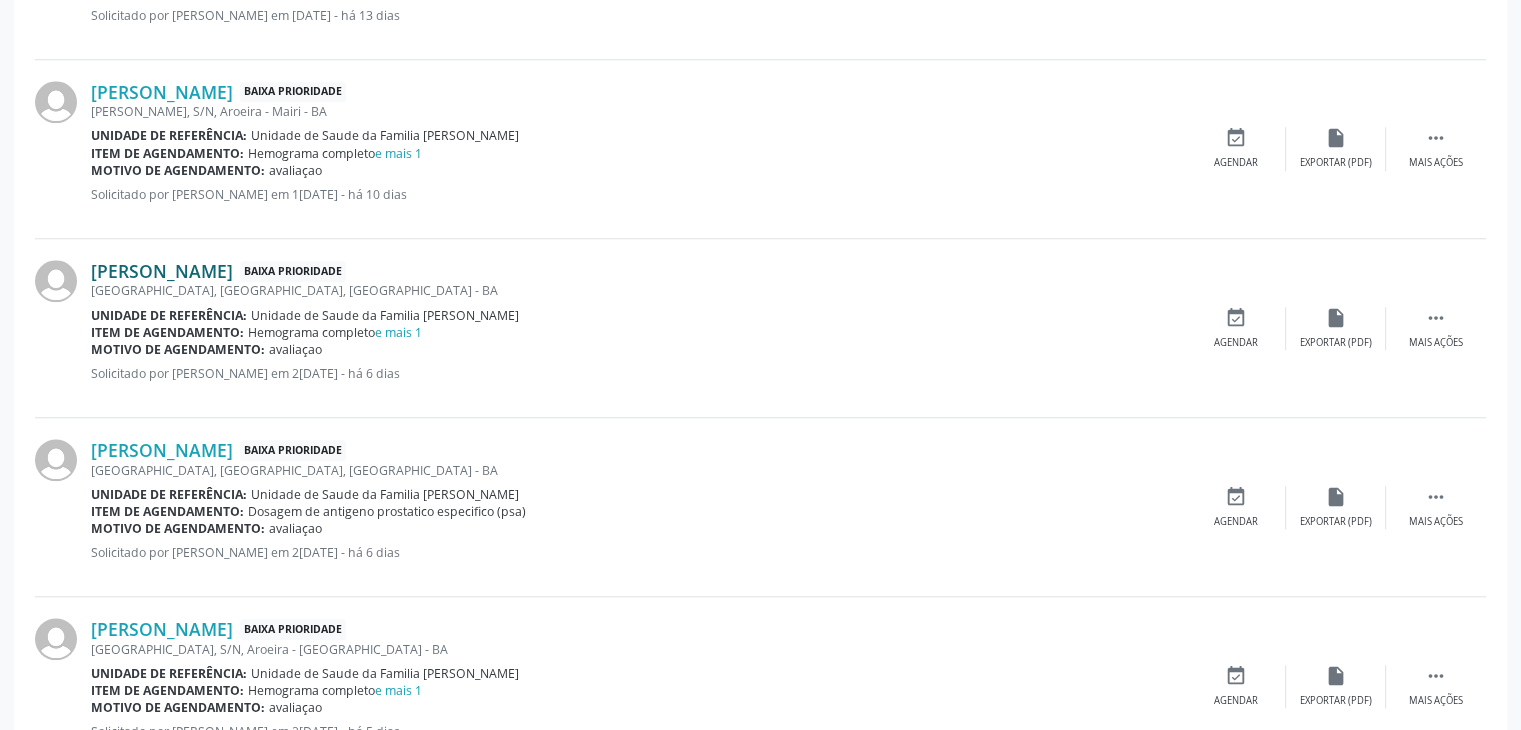 click on "[PERSON_NAME]" at bounding box center (162, 271) 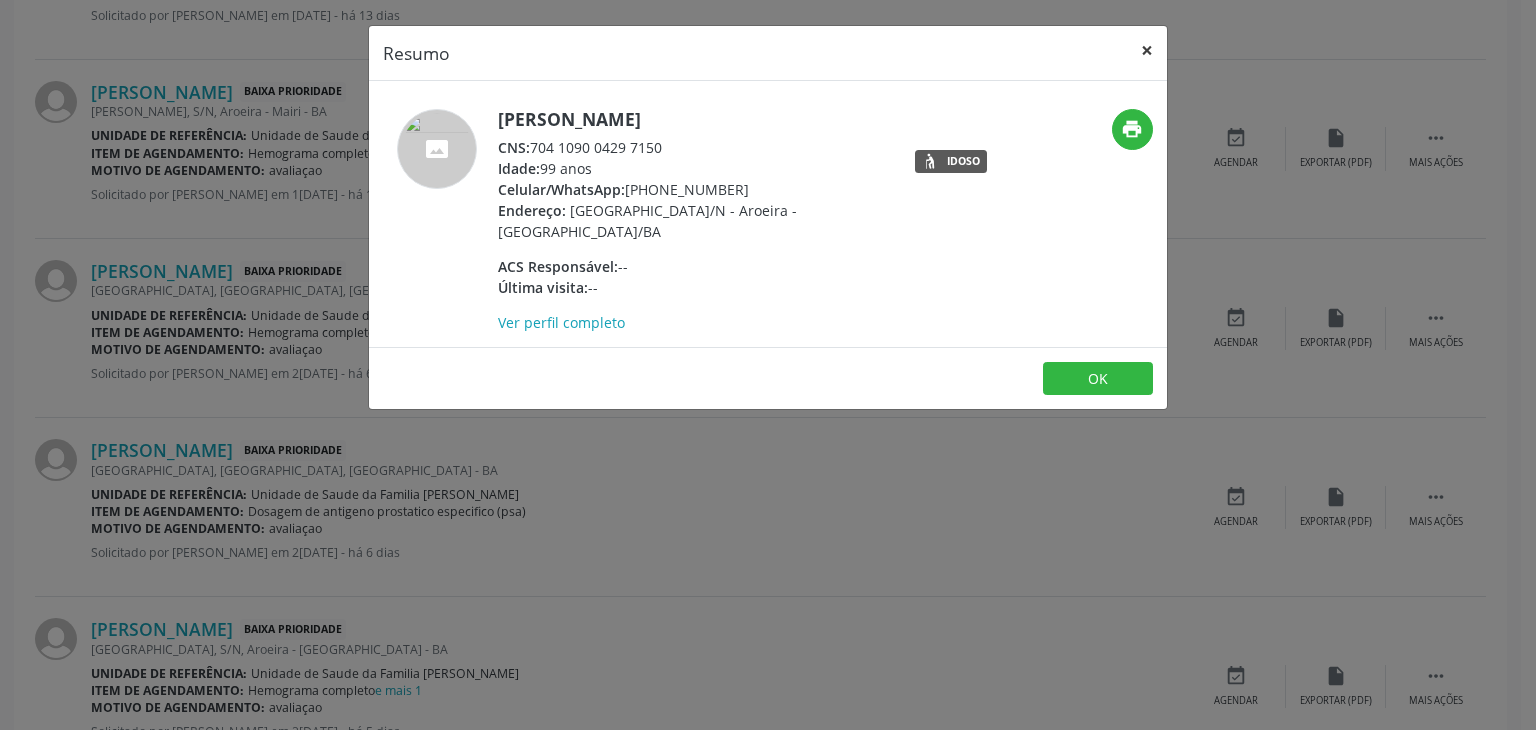 click on "×" at bounding box center [1147, 50] 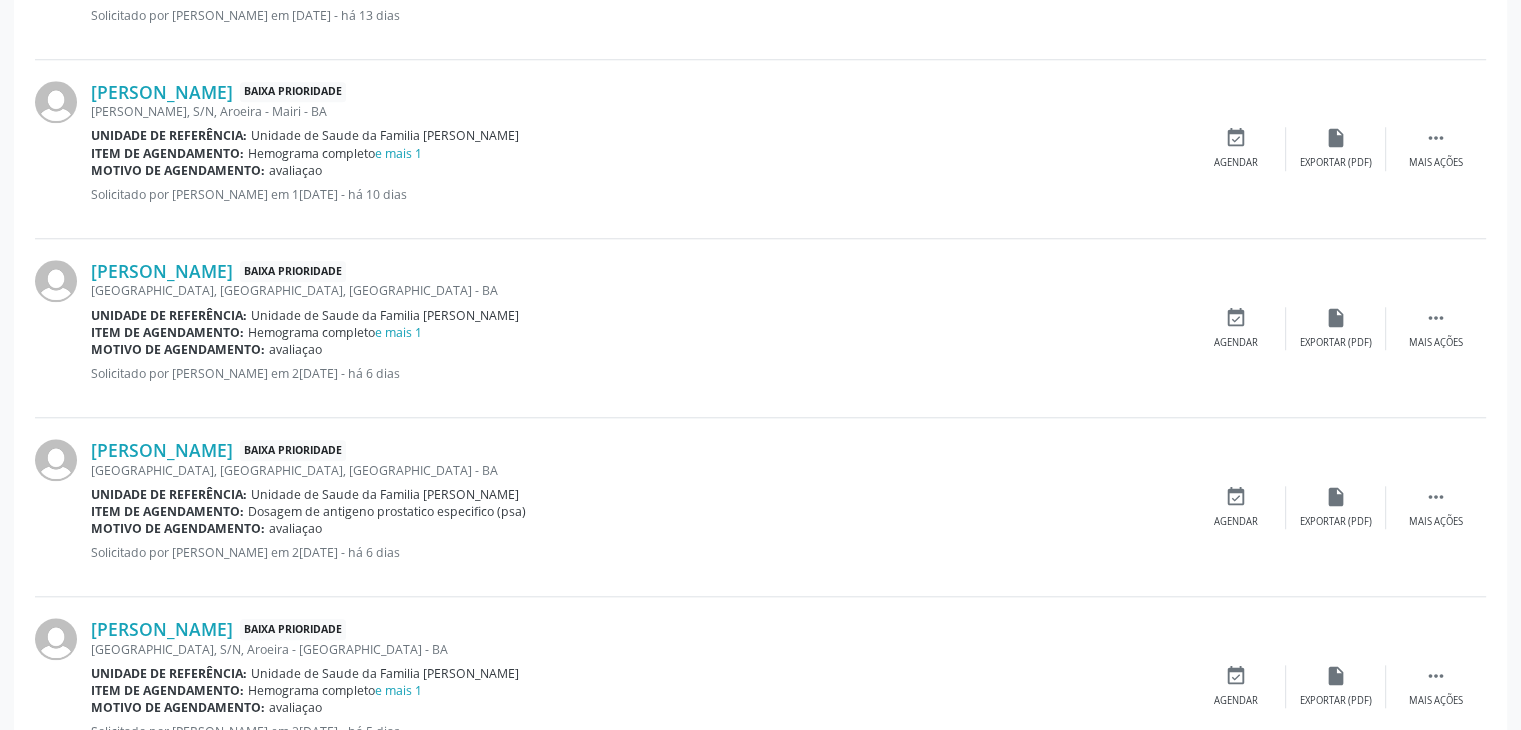 scroll, scrollTop: 1900, scrollLeft: 0, axis: vertical 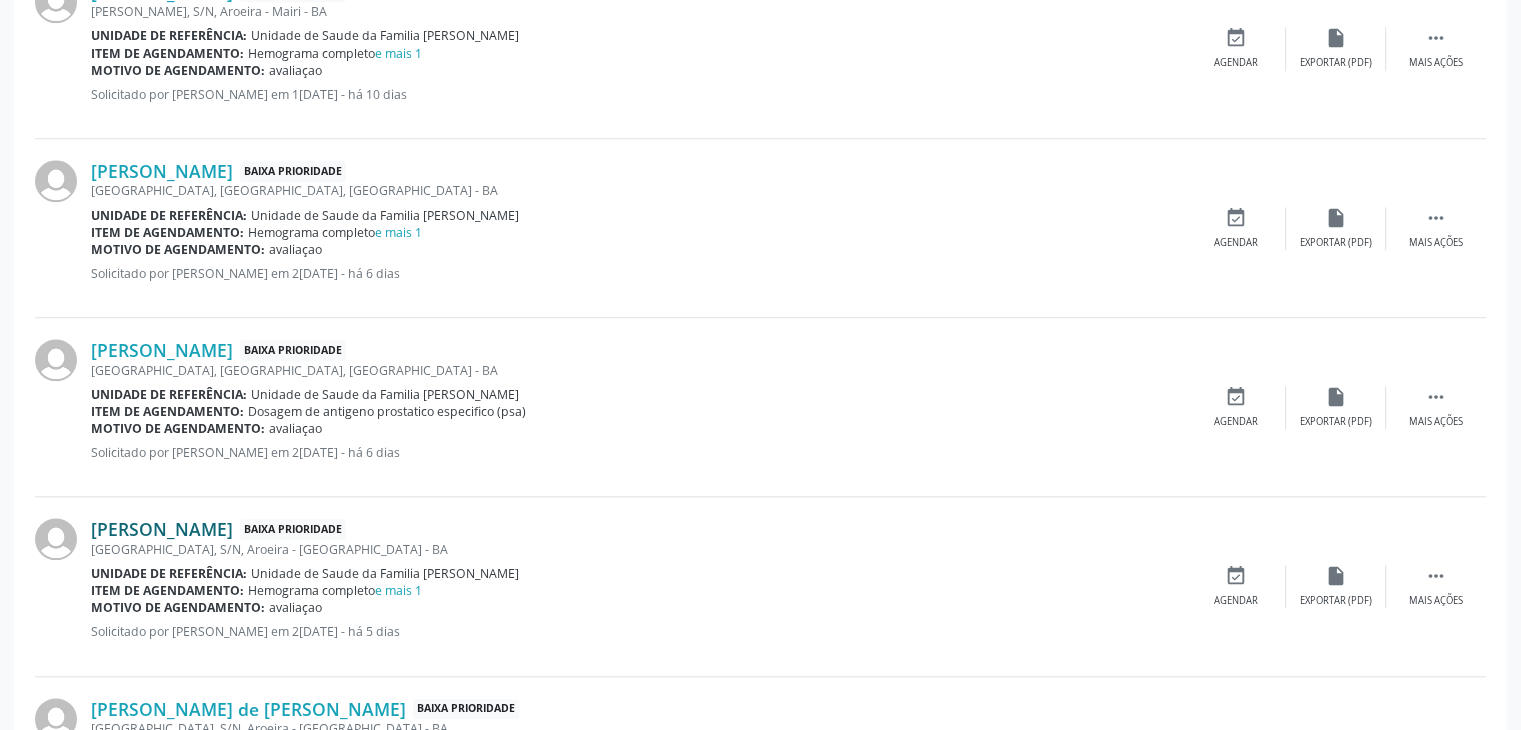 click on "[PERSON_NAME]" at bounding box center [162, 529] 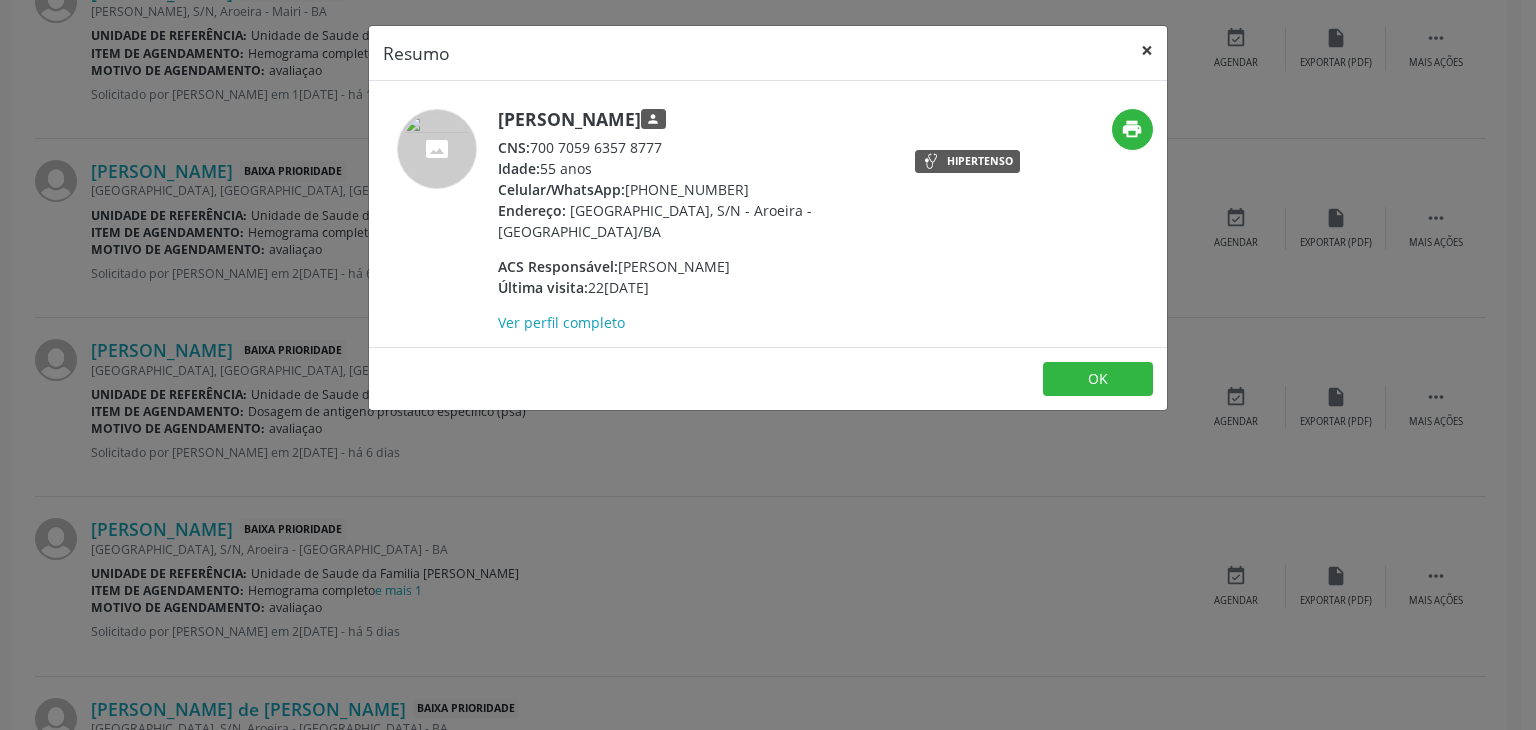 click on "×" at bounding box center [1147, 50] 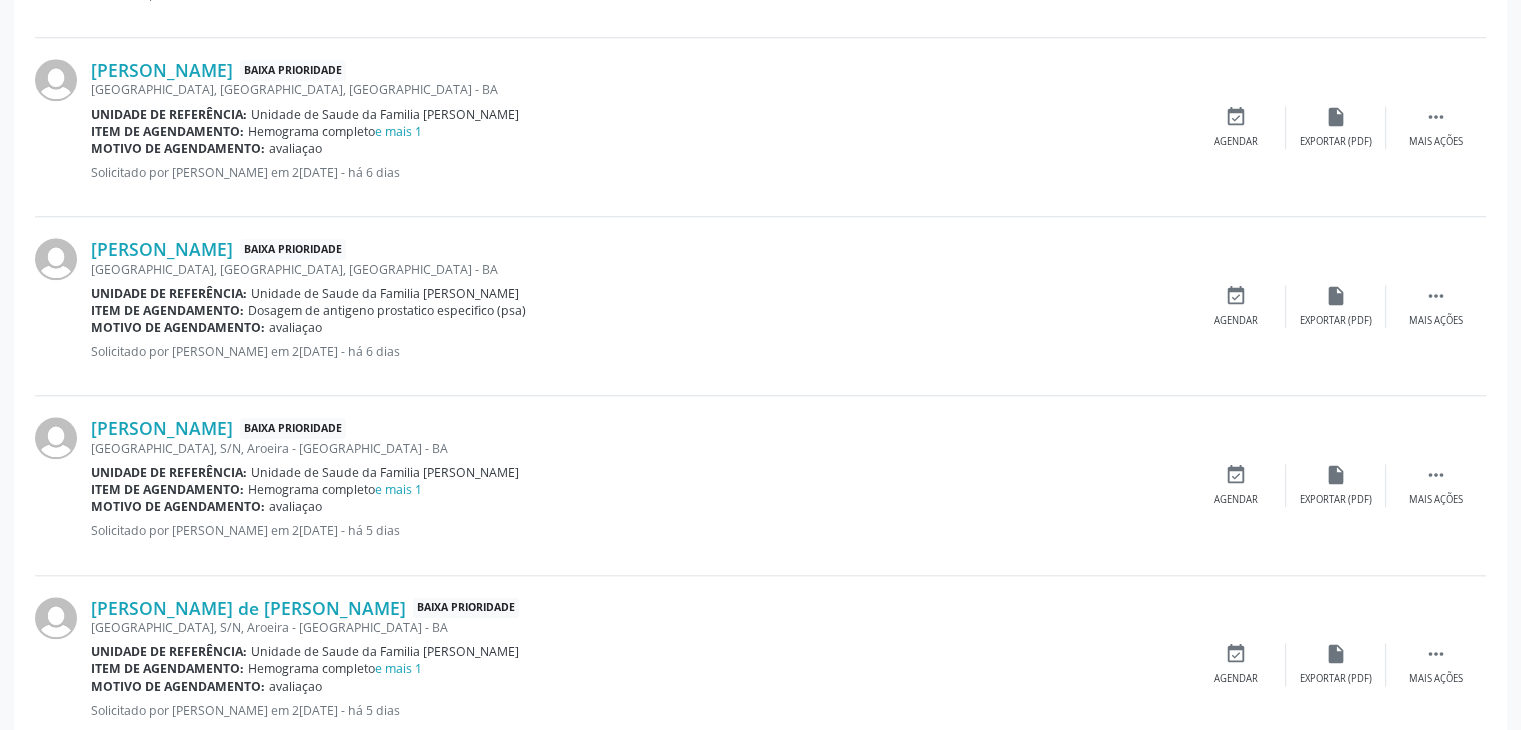 scroll, scrollTop: 2200, scrollLeft: 0, axis: vertical 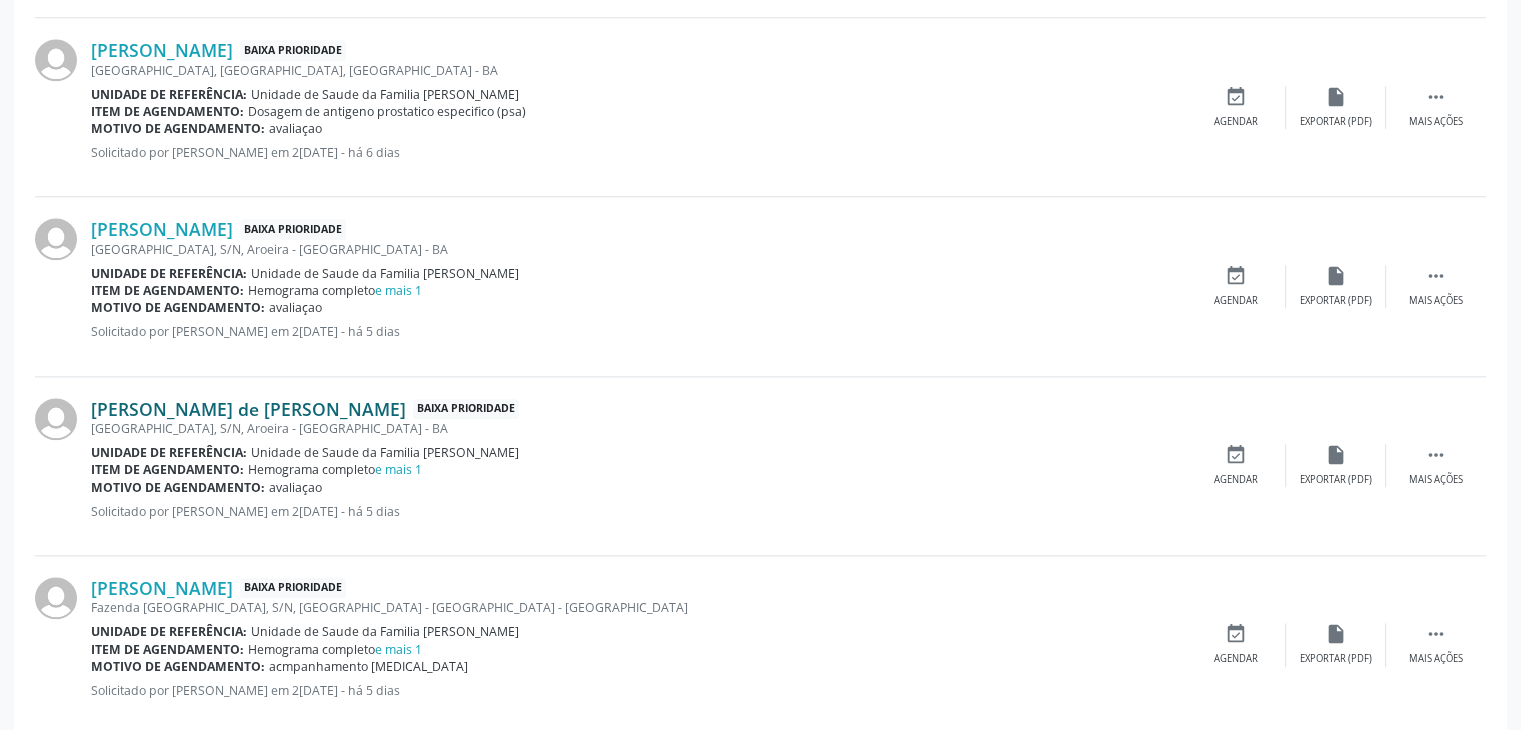 click on "[PERSON_NAME] de [PERSON_NAME]" at bounding box center [248, 409] 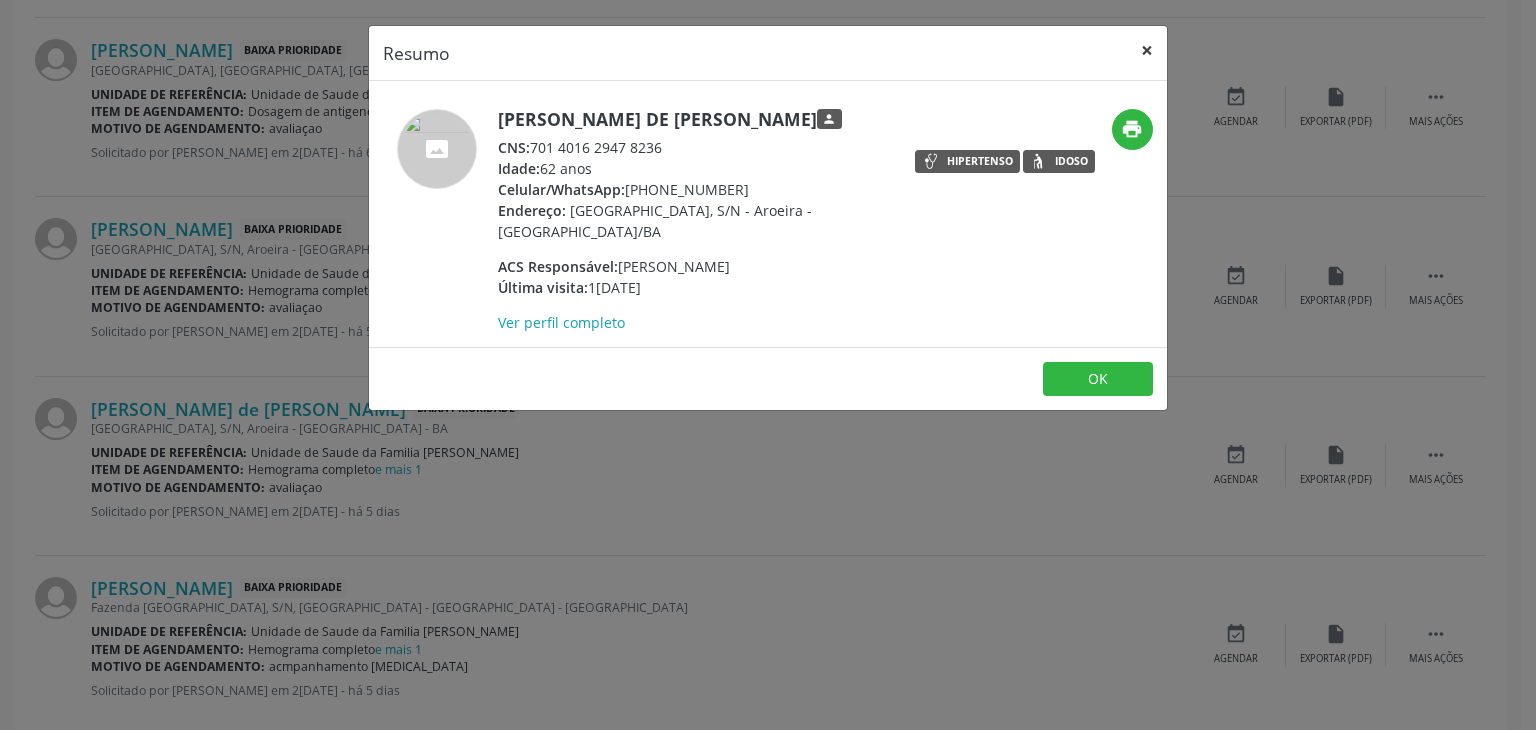 click on "×" at bounding box center [1147, 50] 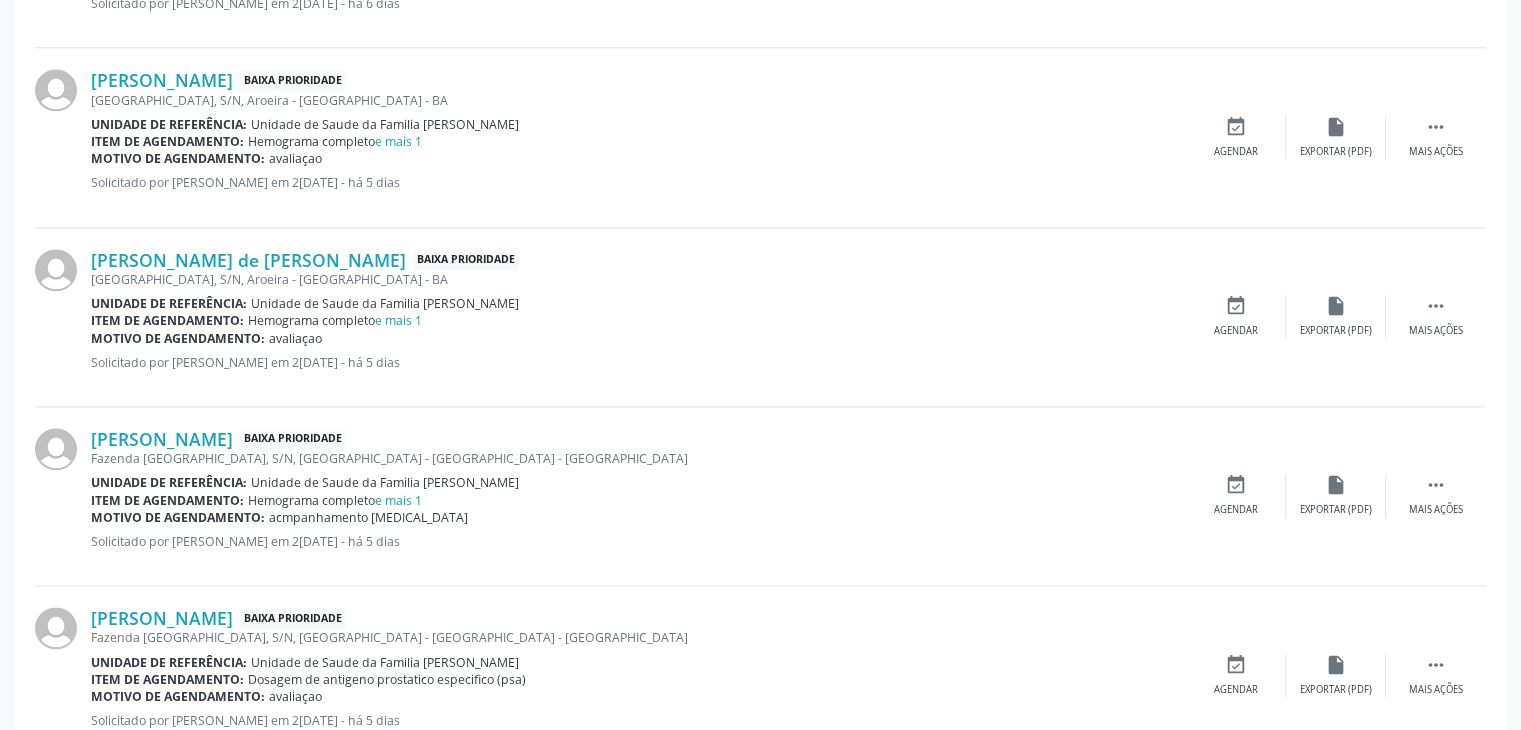 scroll, scrollTop: 2400, scrollLeft: 0, axis: vertical 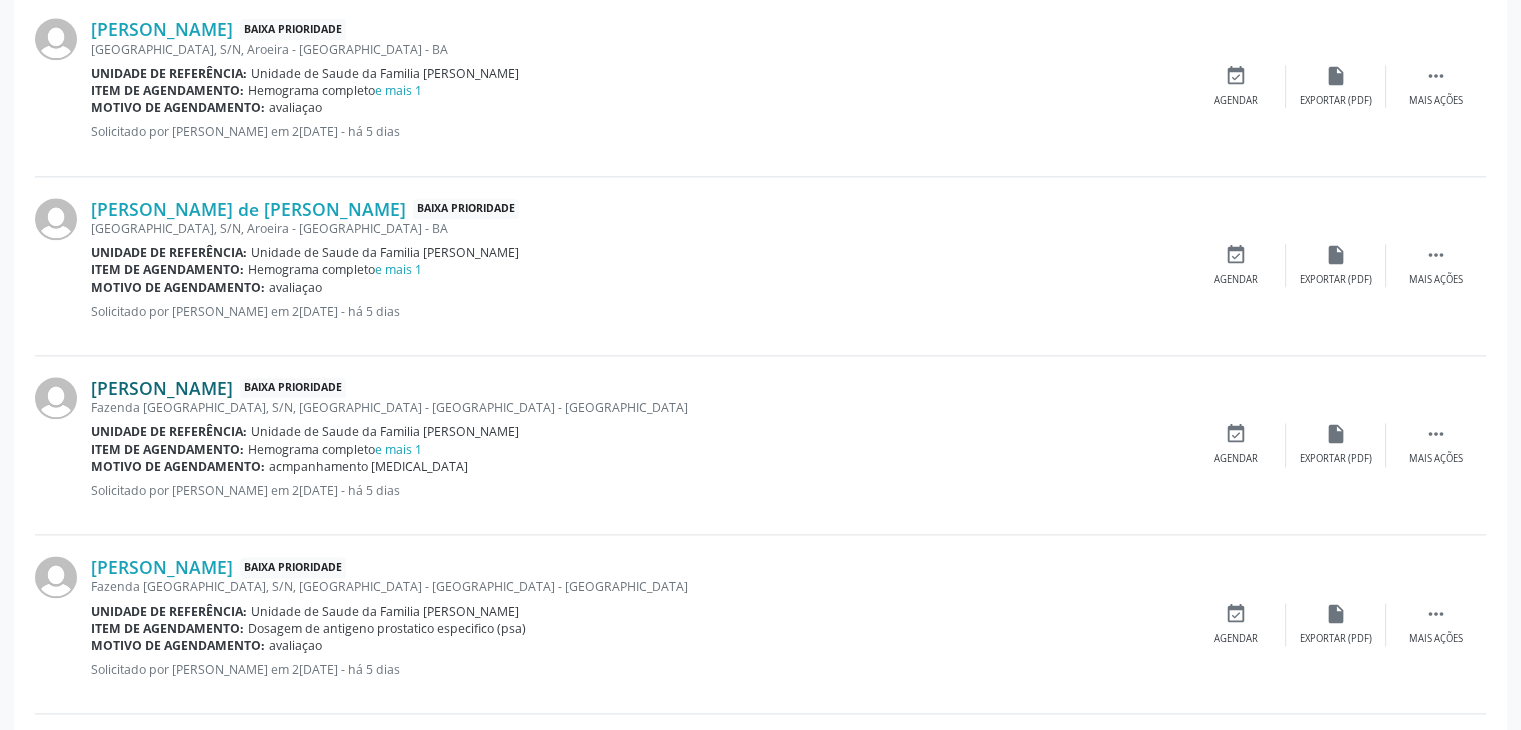 click on "[PERSON_NAME]" at bounding box center [162, 388] 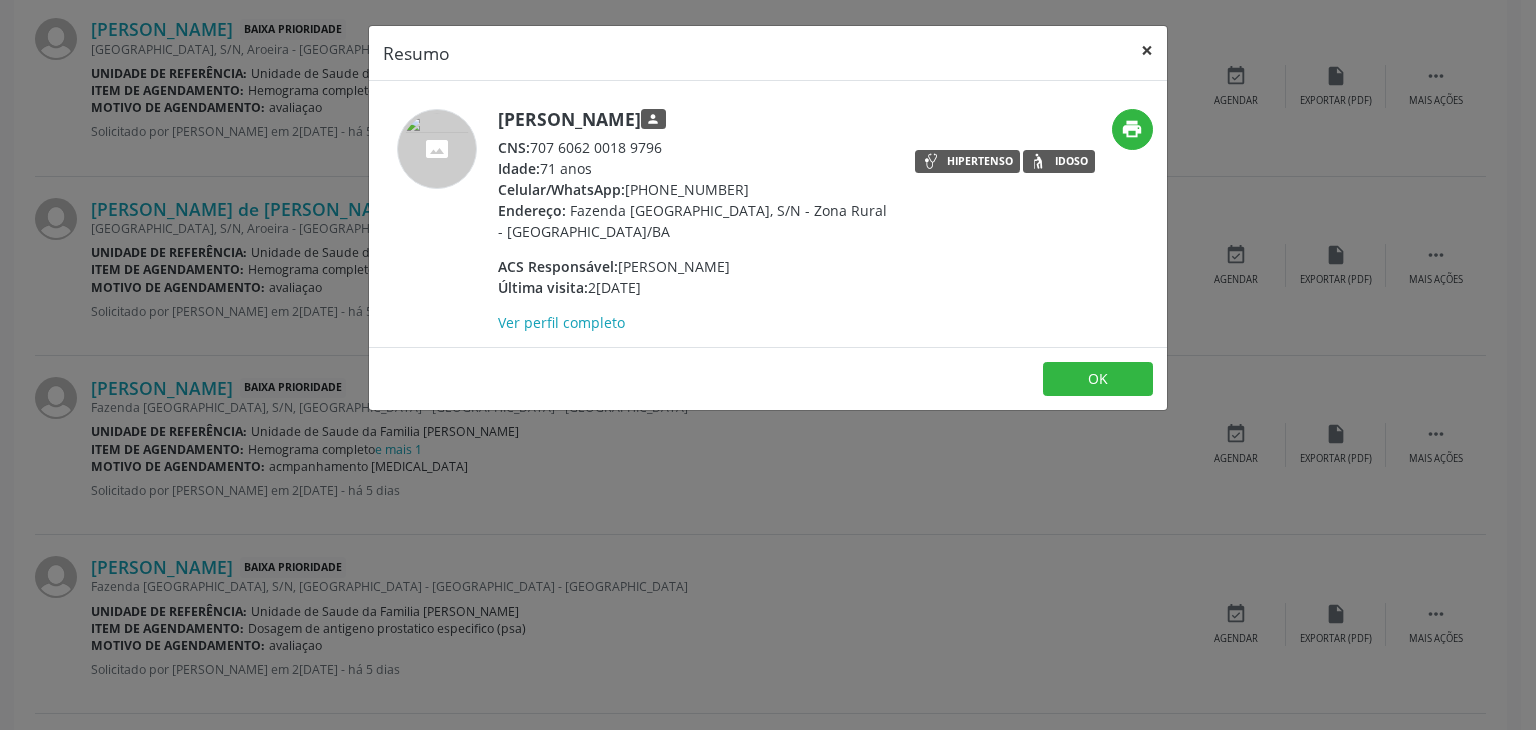 click on "×" at bounding box center [1147, 50] 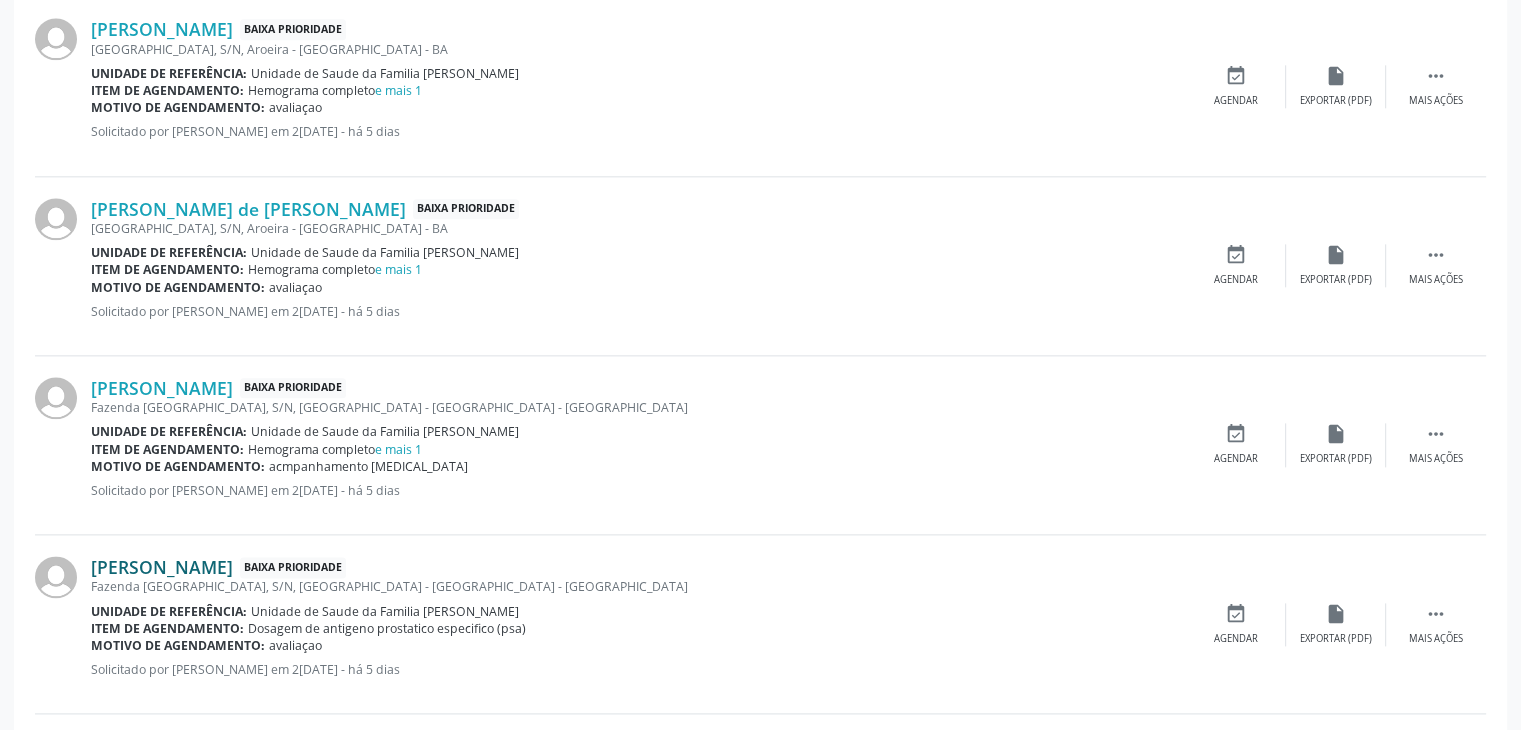 click on "[PERSON_NAME]" at bounding box center [162, 567] 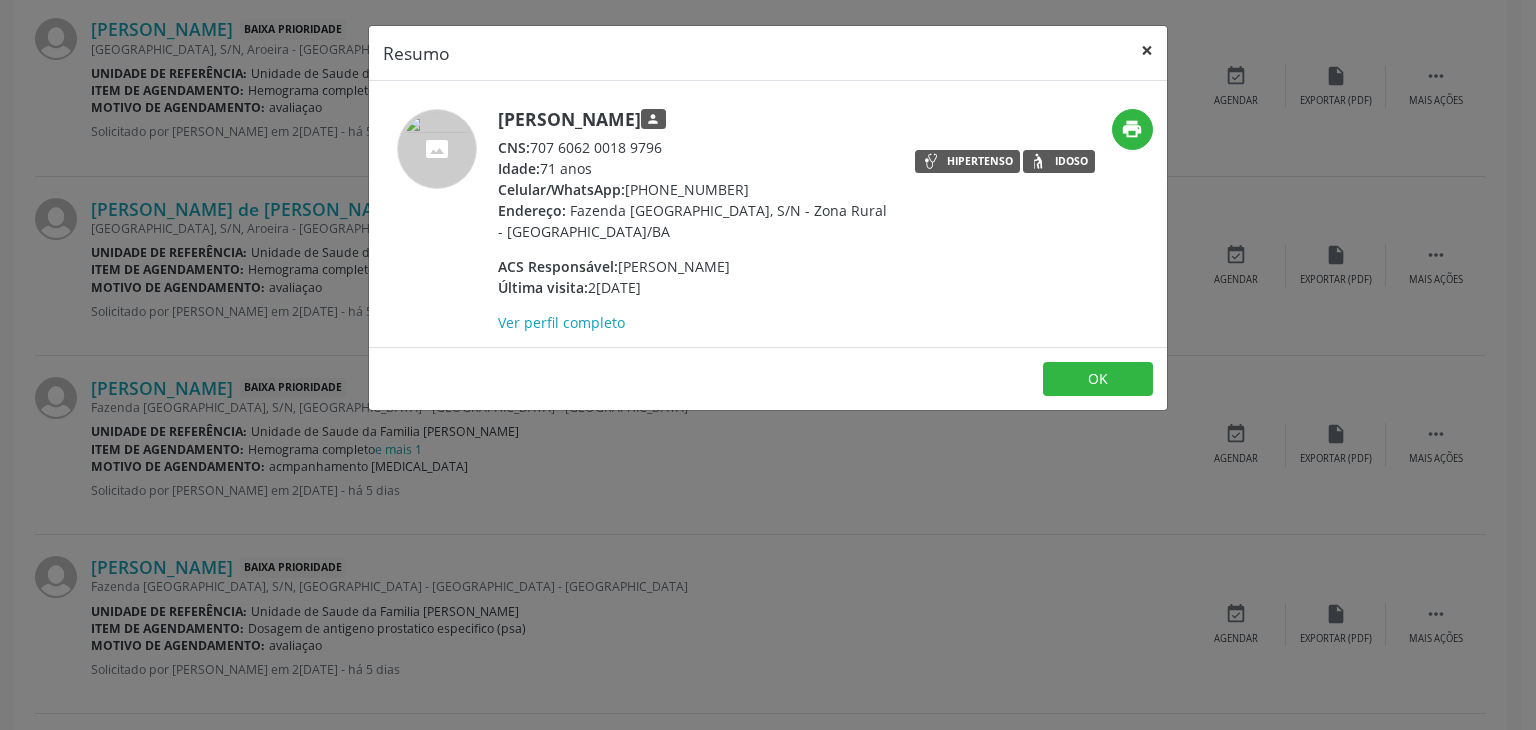 click on "×" at bounding box center (1147, 50) 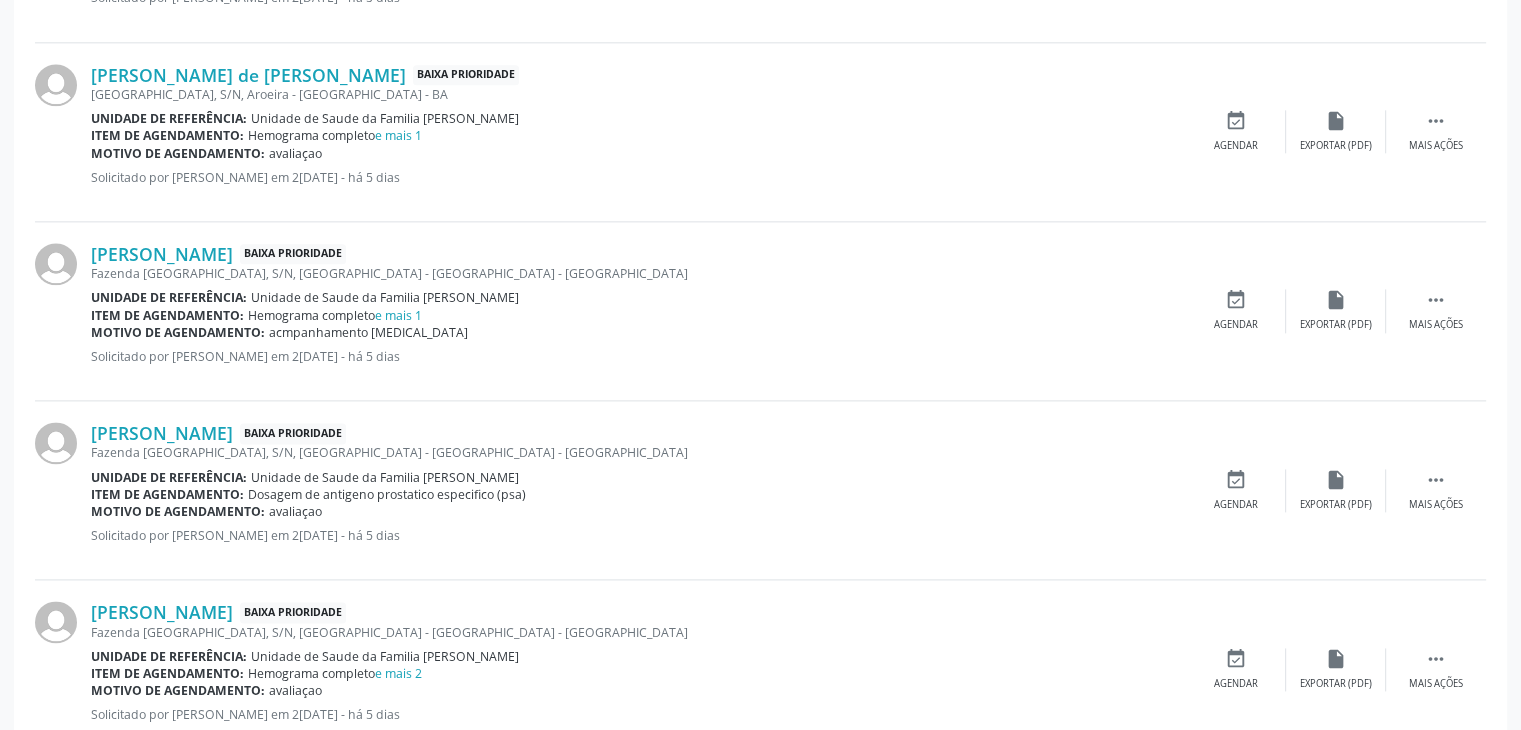 scroll, scrollTop: 2650, scrollLeft: 0, axis: vertical 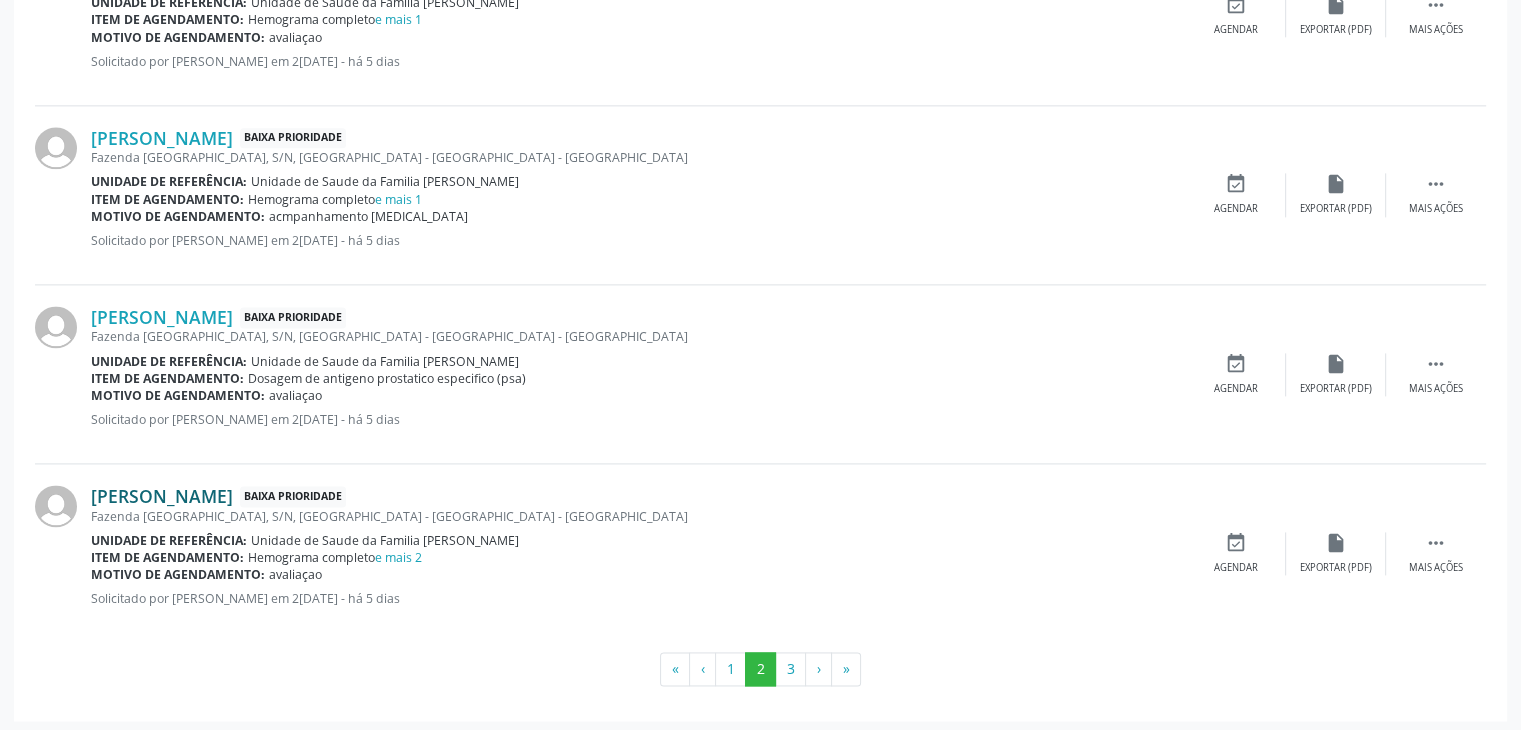 click on "[PERSON_NAME]" at bounding box center (162, 496) 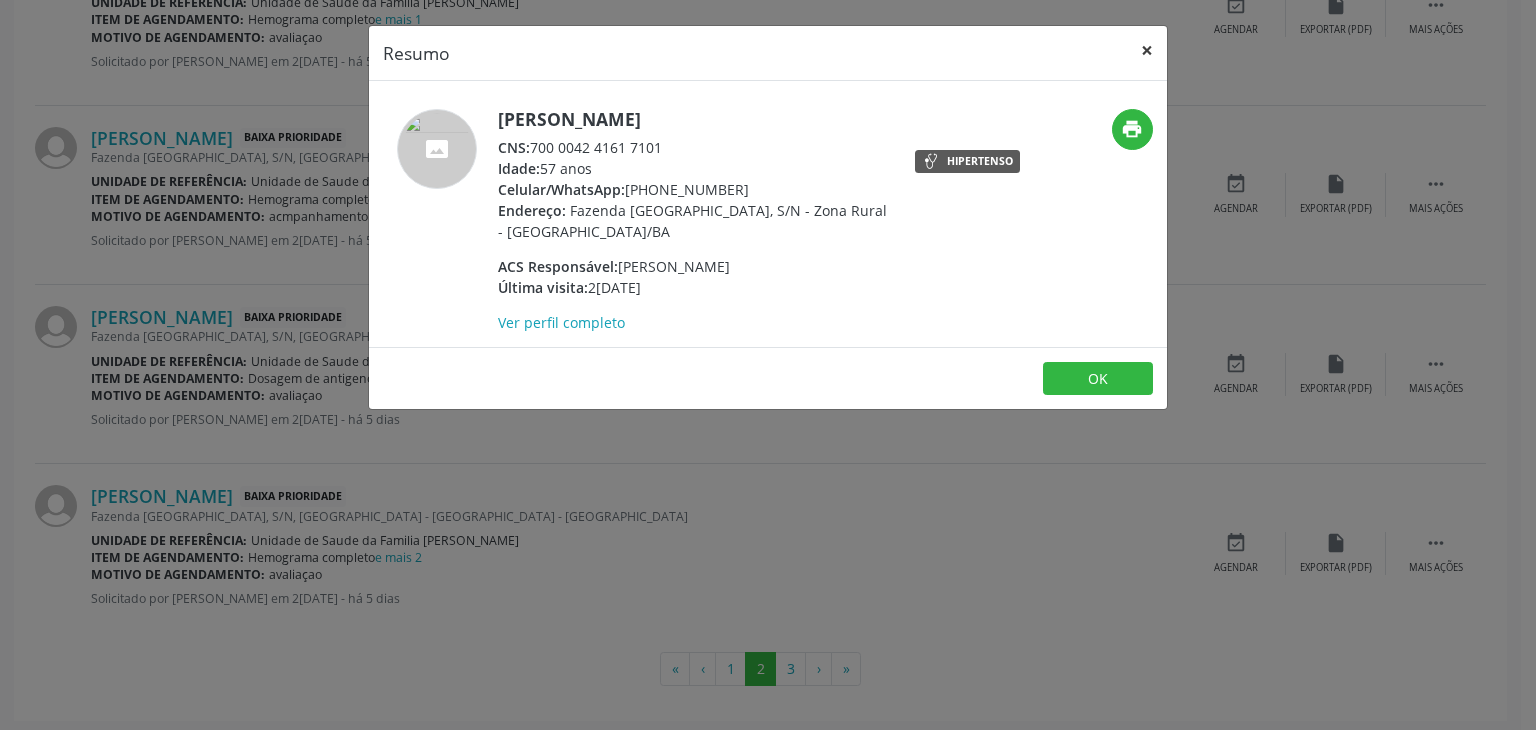 click on "×" at bounding box center [1147, 50] 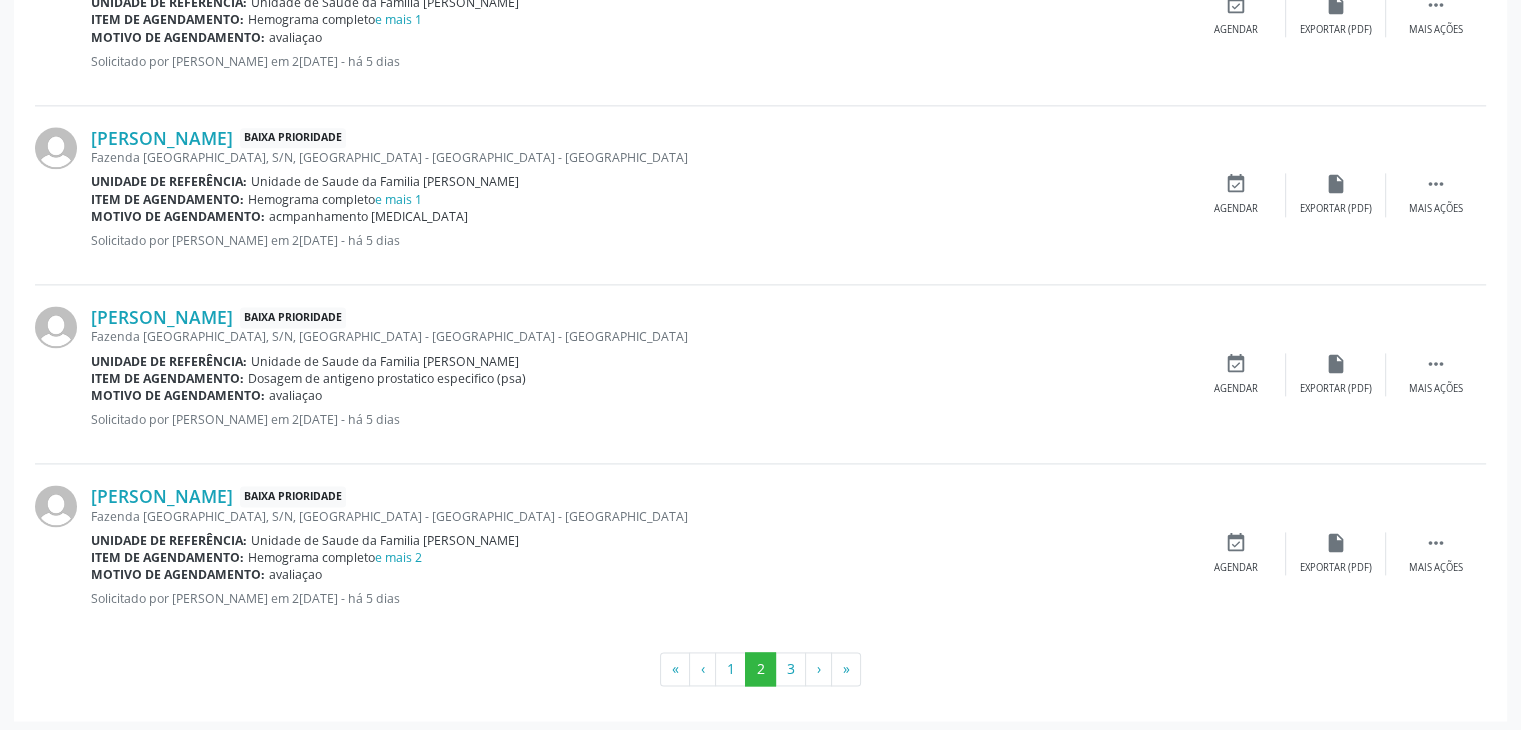 click on "[PERSON_NAME]
Baixa Prioridade
Fazenda [GEOGRAPHIC_DATA], S/N, Zona Rural - [GEOGRAPHIC_DATA]
Unidade de referência:
Unidade de Saude da Familia [PERSON_NAME]
Item de agendamento:
Hemograma completo
e mais 2
Motivo de agendamento:
[GEOGRAPHIC_DATA]
Solicitado por [PERSON_NAME] em 2[DATE] - há 5 dias

Mais ações
insert_drive_file
Exportar (PDF)
event_available
Agendar" at bounding box center (760, 553) 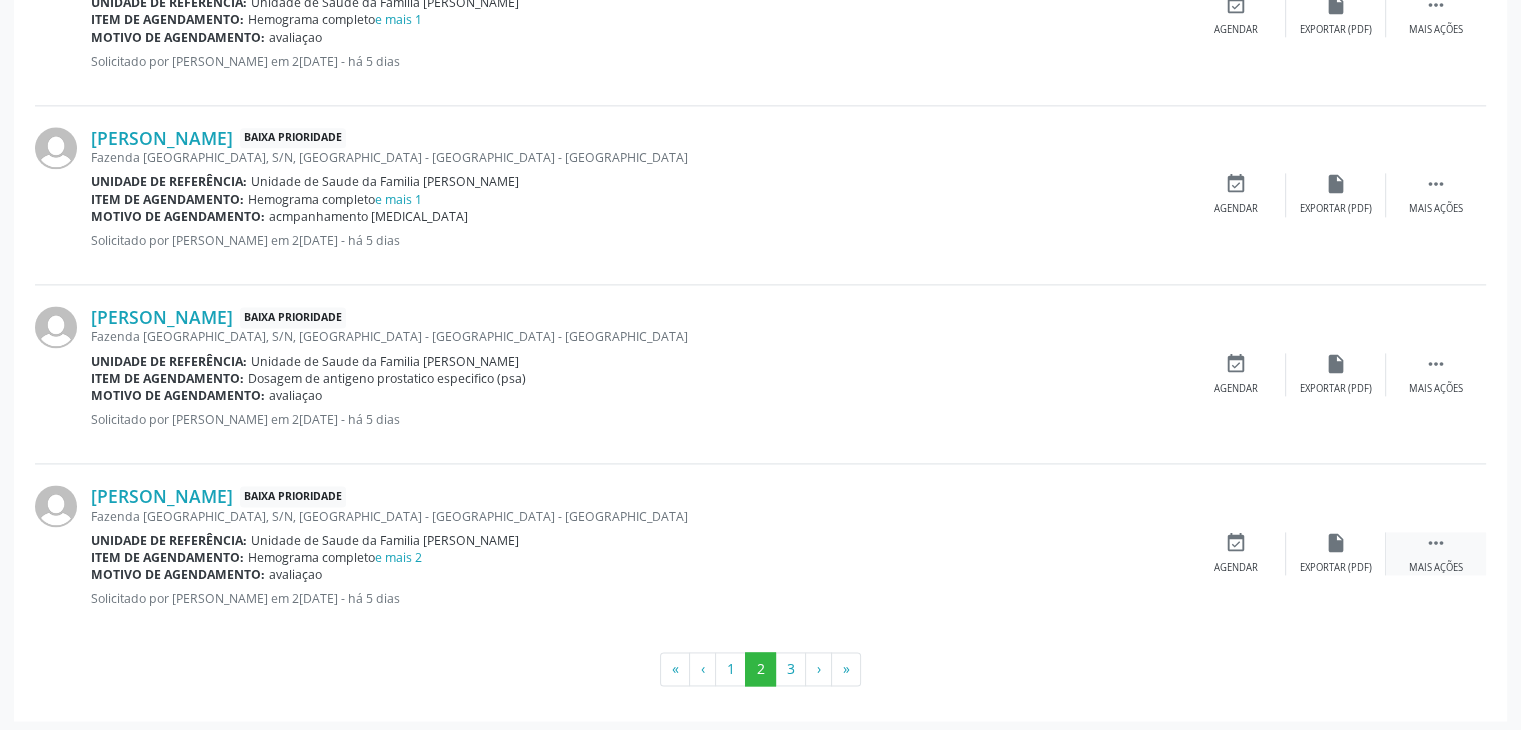 click on "
Mais ações" at bounding box center [1436, 553] 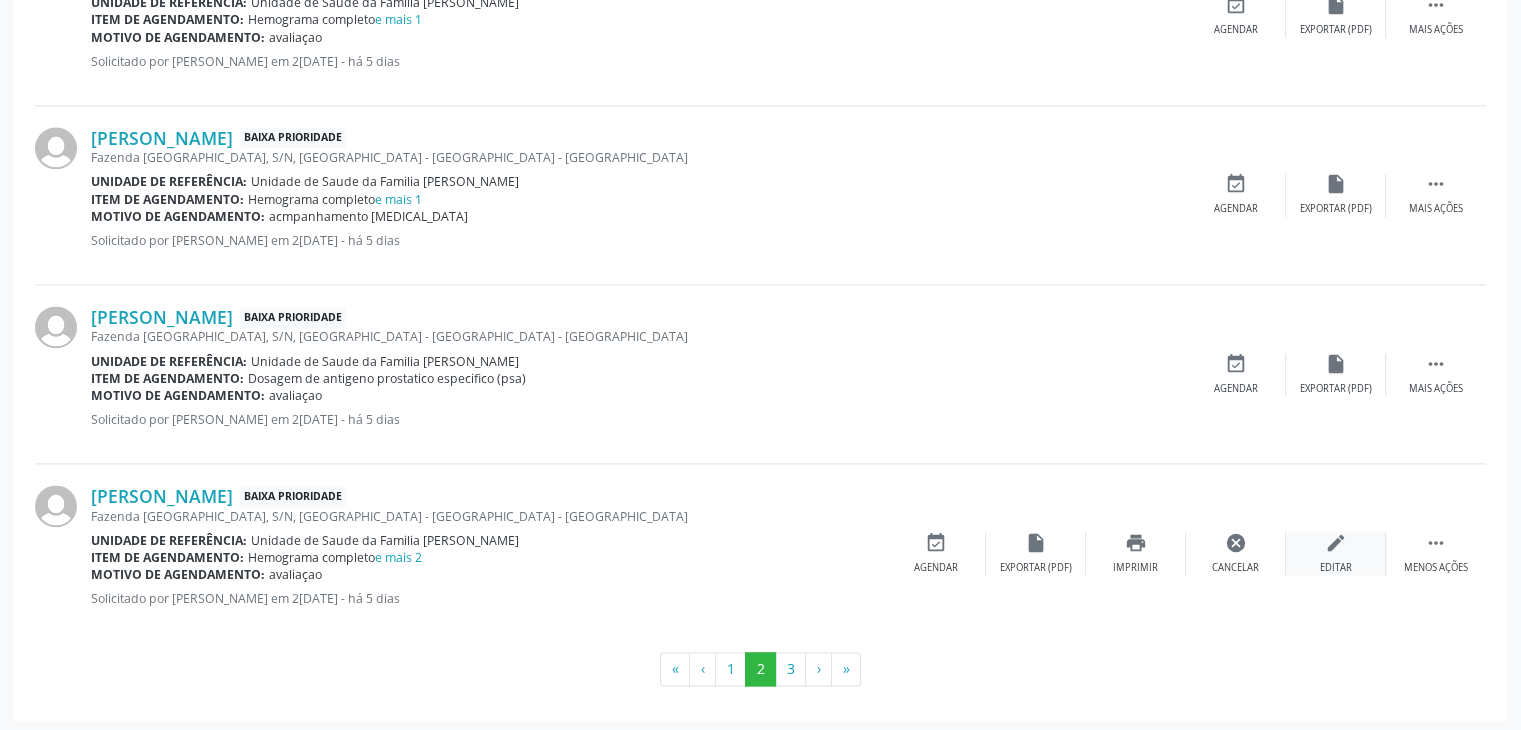 click on "Editar" at bounding box center [1336, 568] 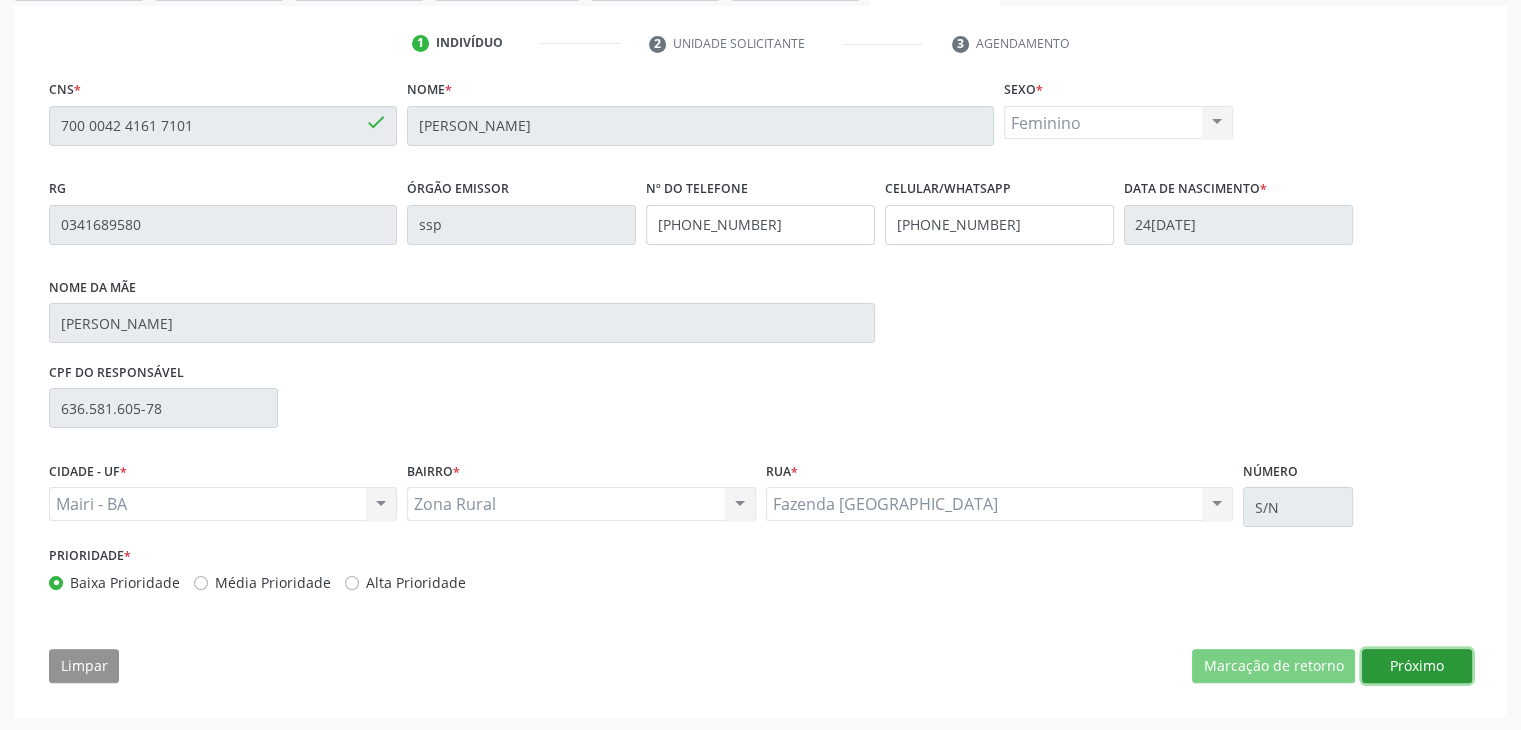 click on "Próximo" at bounding box center [1417, 666] 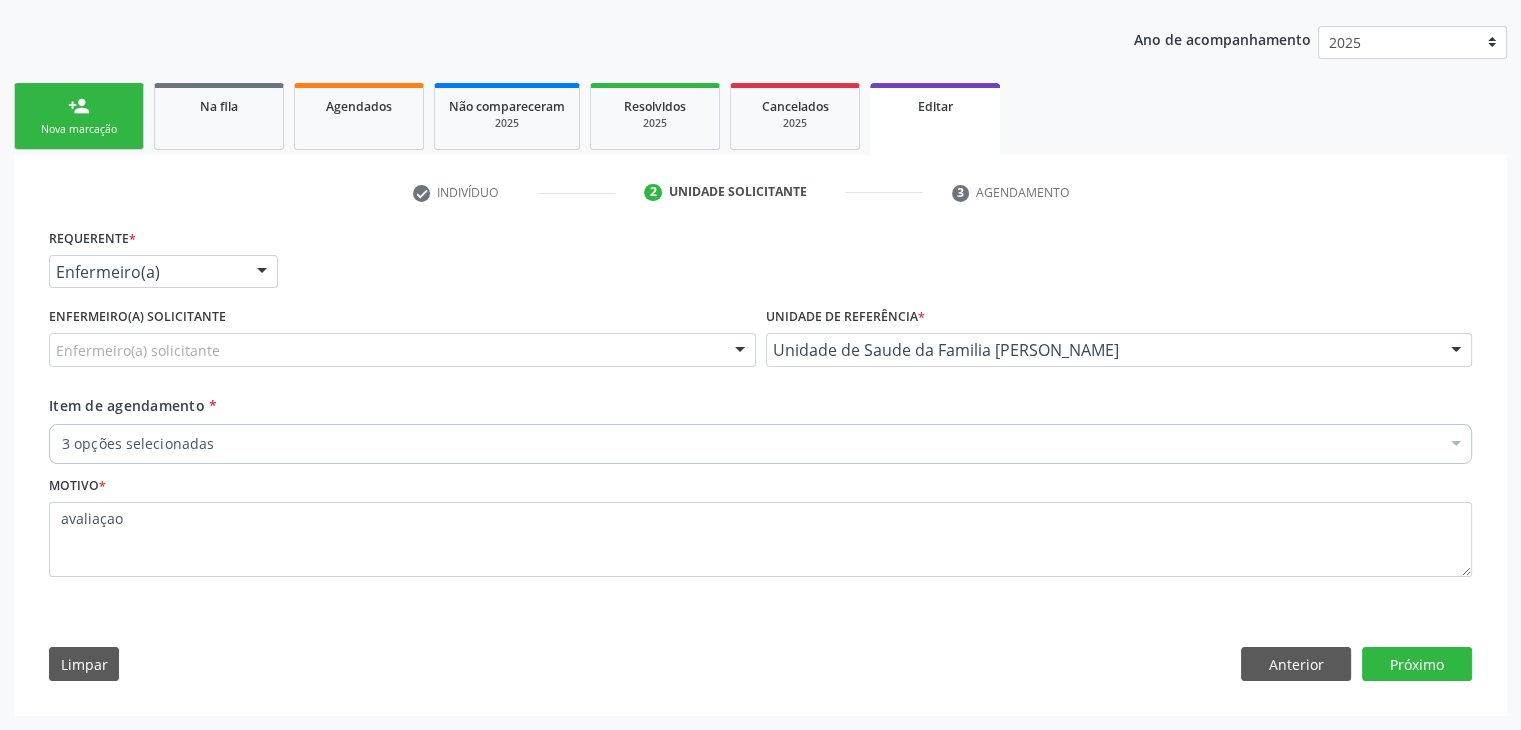 scroll, scrollTop: 214, scrollLeft: 0, axis: vertical 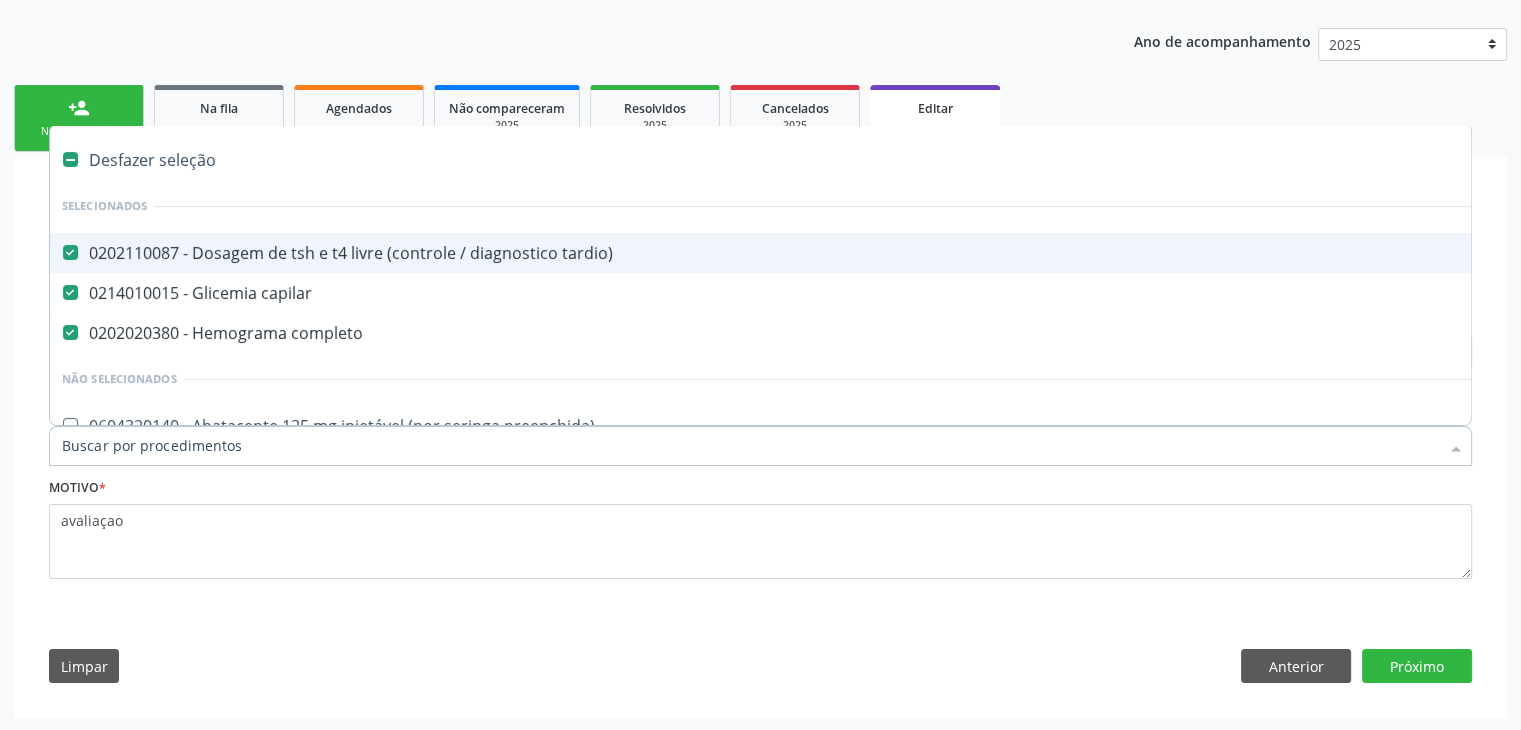 click on "Desfazer seleção" at bounding box center [831, 160] 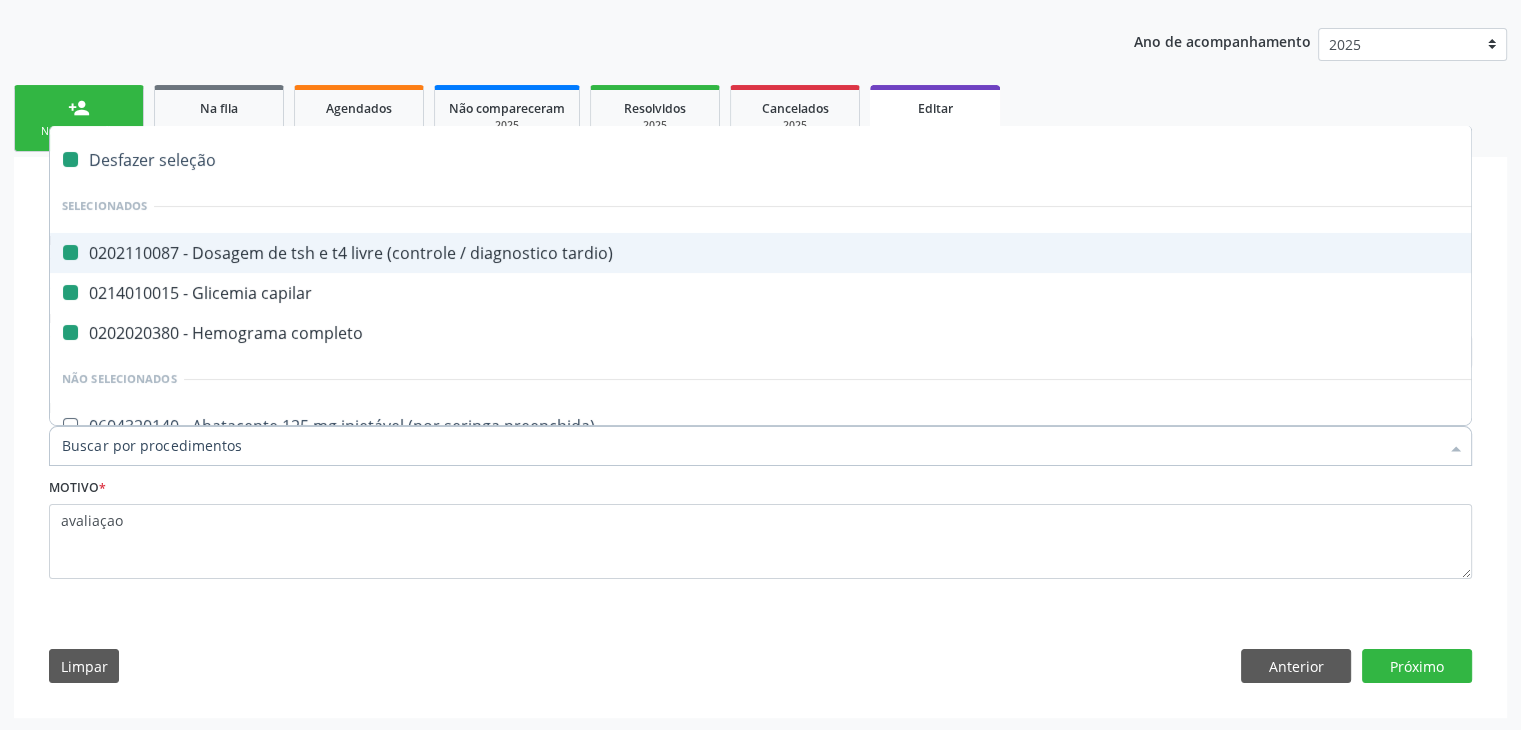 checkbox on "false" 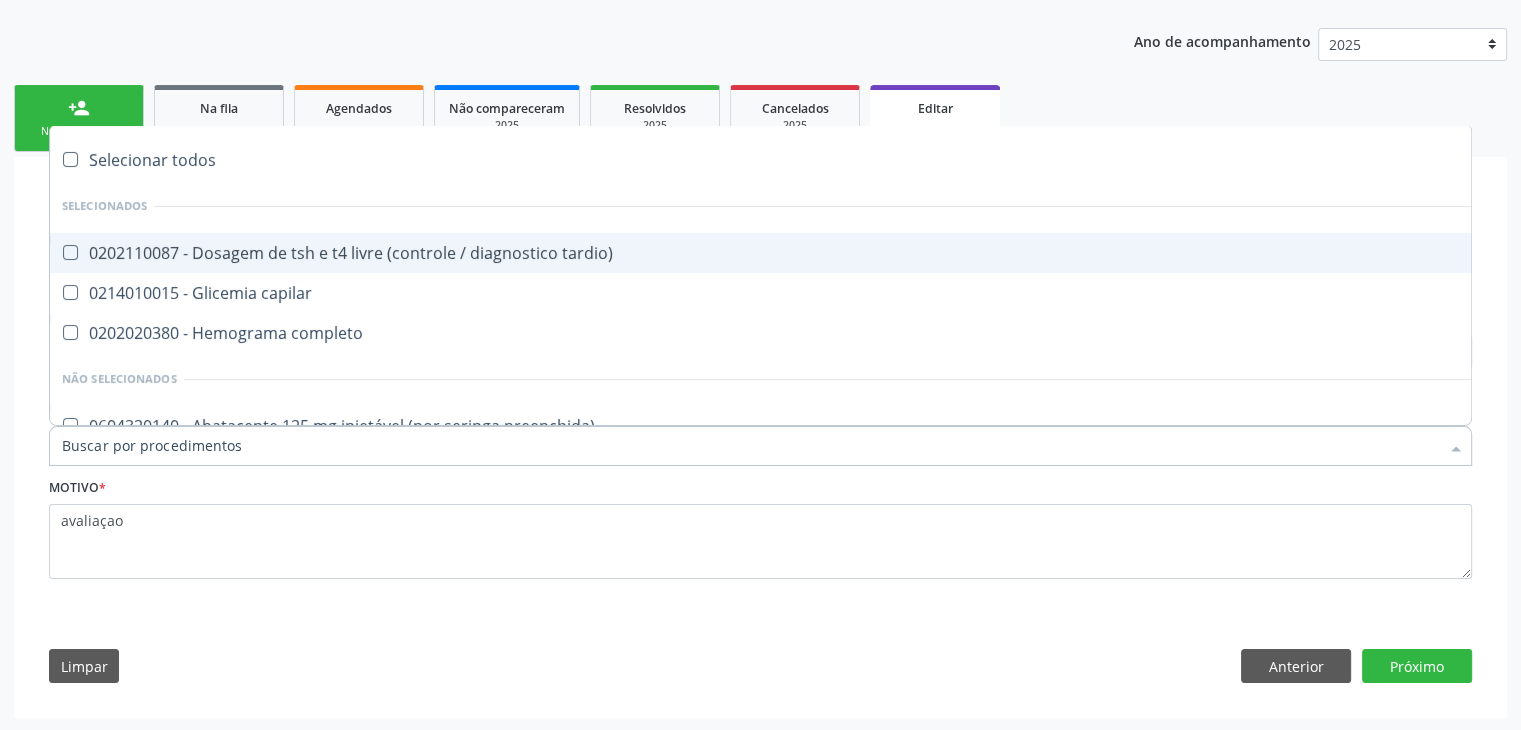 click on "0202110087 - Dosagem de tsh e t4 livre (controle / diagnostico tardio)" at bounding box center (831, 253) 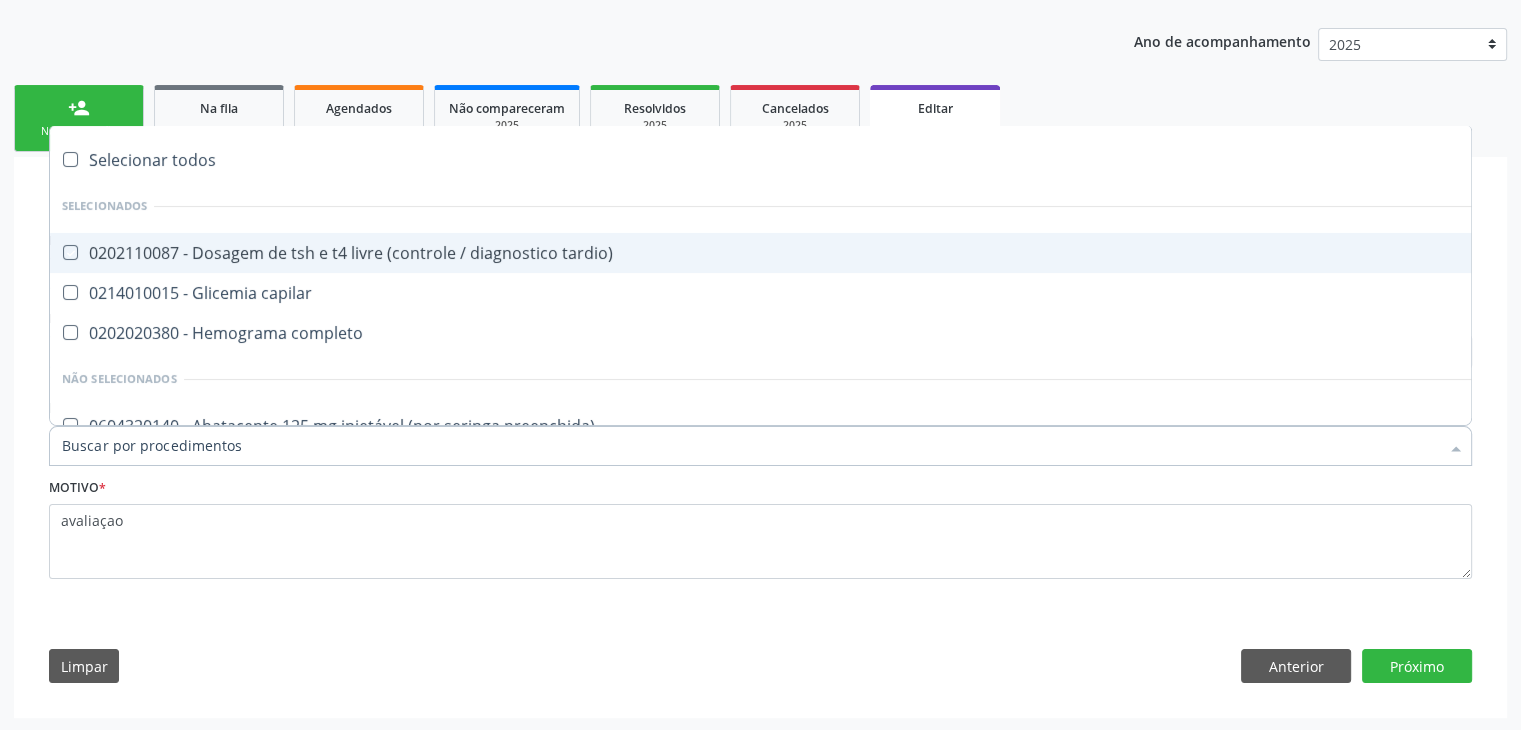 checkbox on "true" 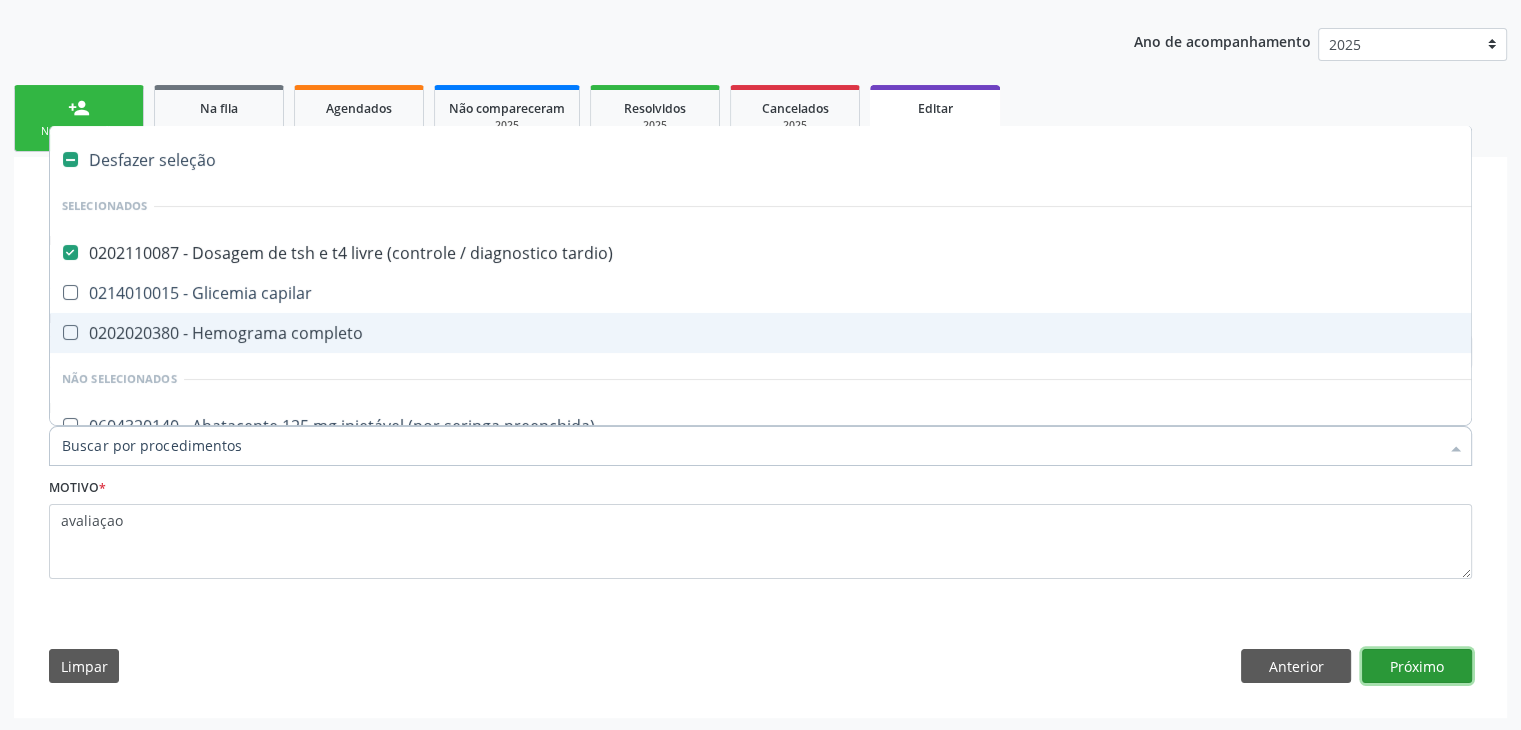 click on "Próximo" at bounding box center (1417, 666) 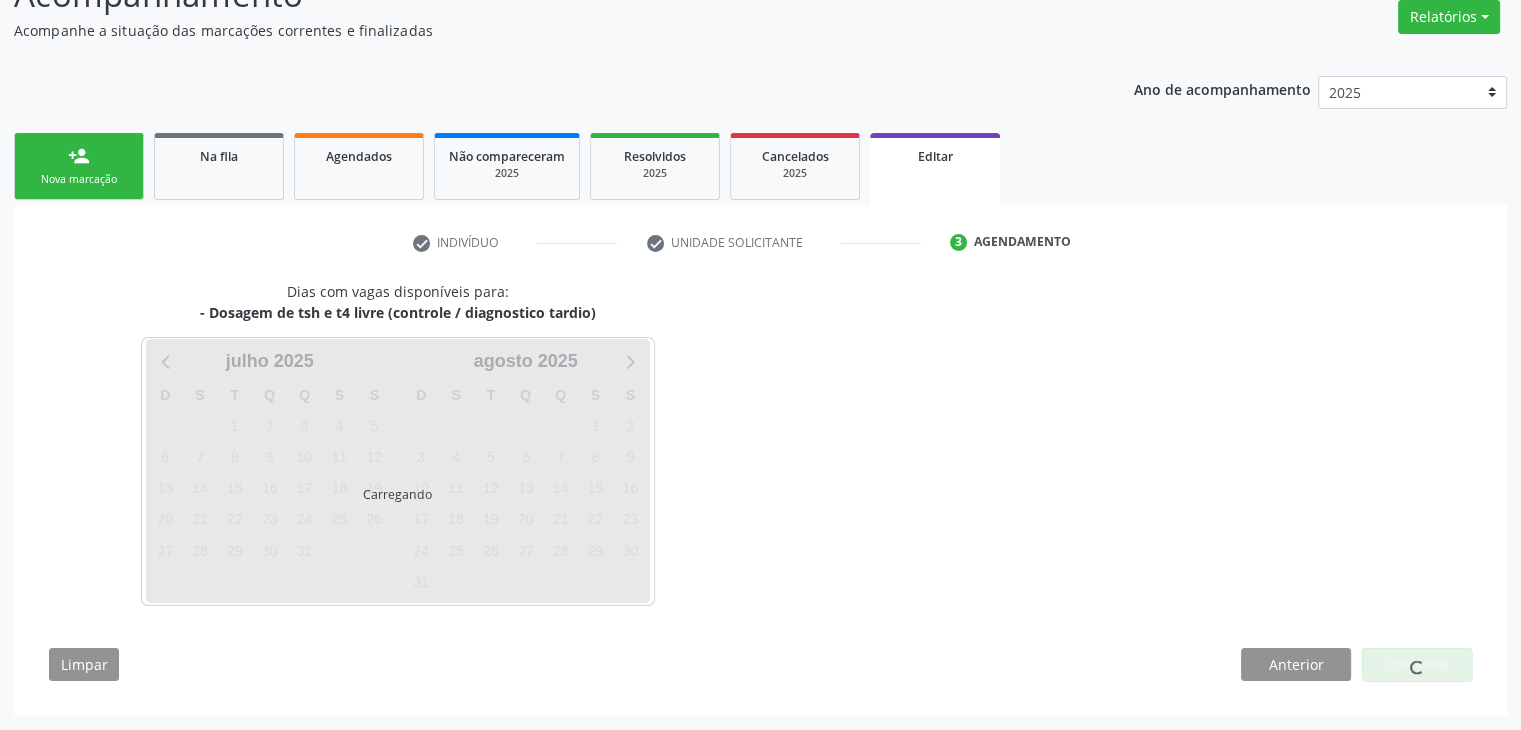 scroll, scrollTop: 165, scrollLeft: 0, axis: vertical 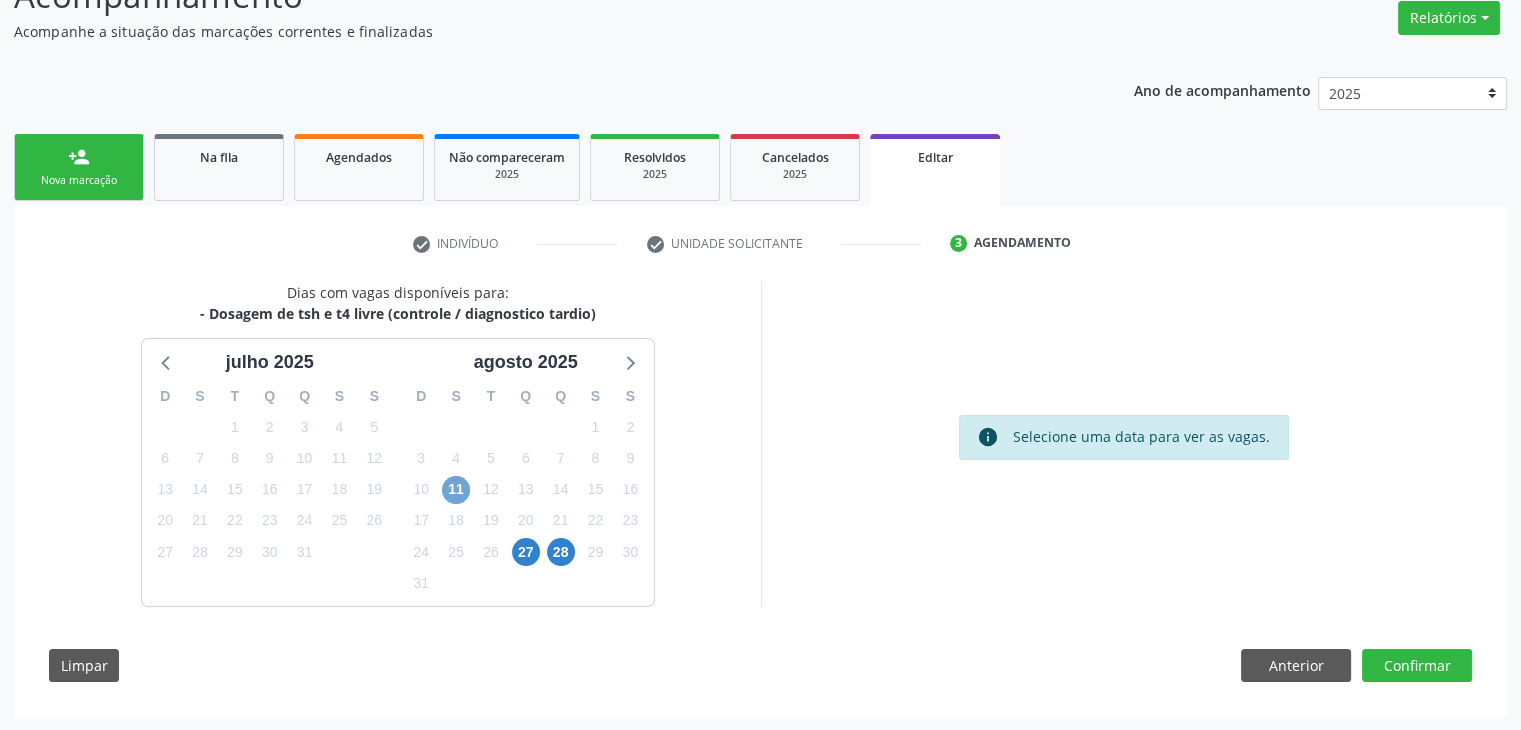 click on "11" at bounding box center [456, 490] 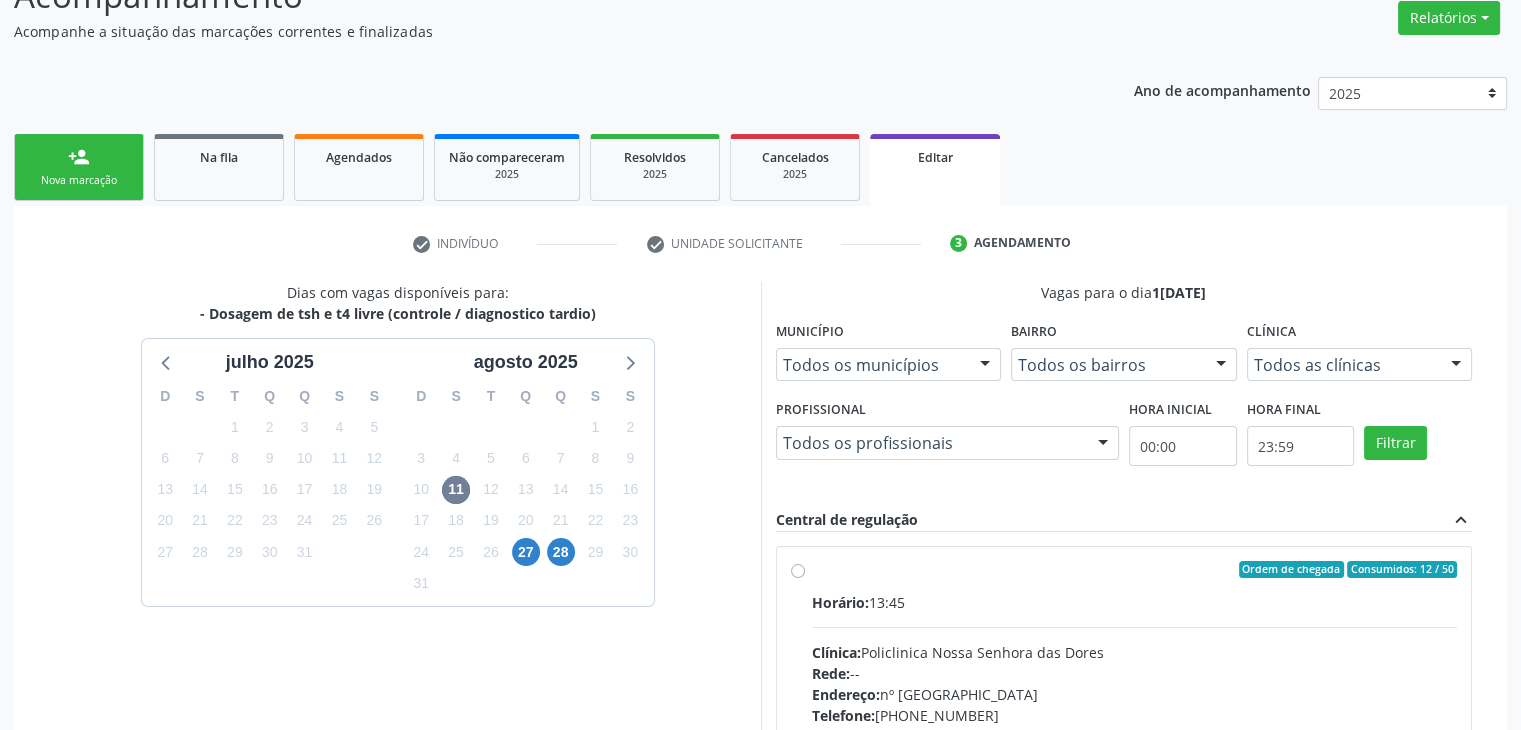 click on "Clínica:  Policlinica Nossa Senhora das Dores" at bounding box center (1135, 652) 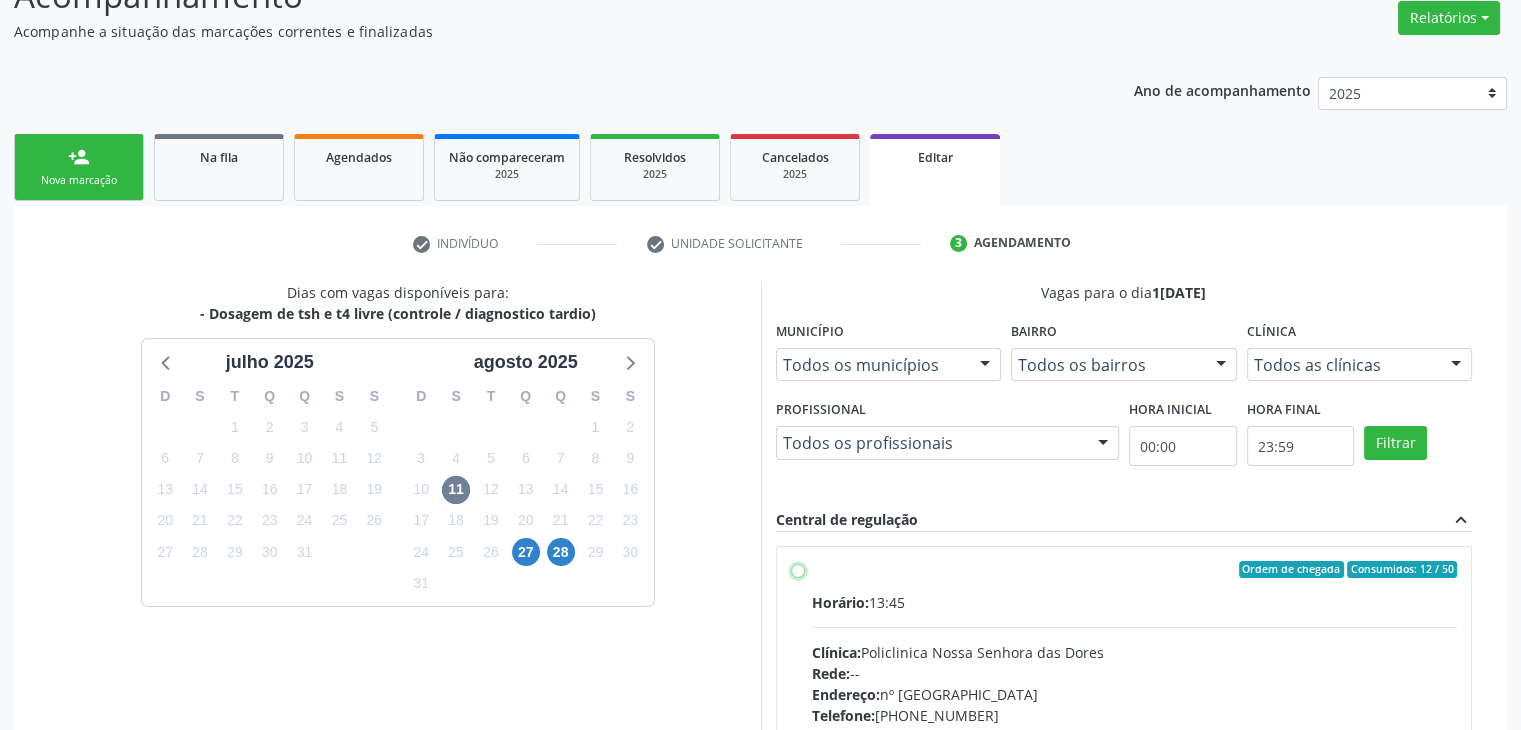 radio on "true" 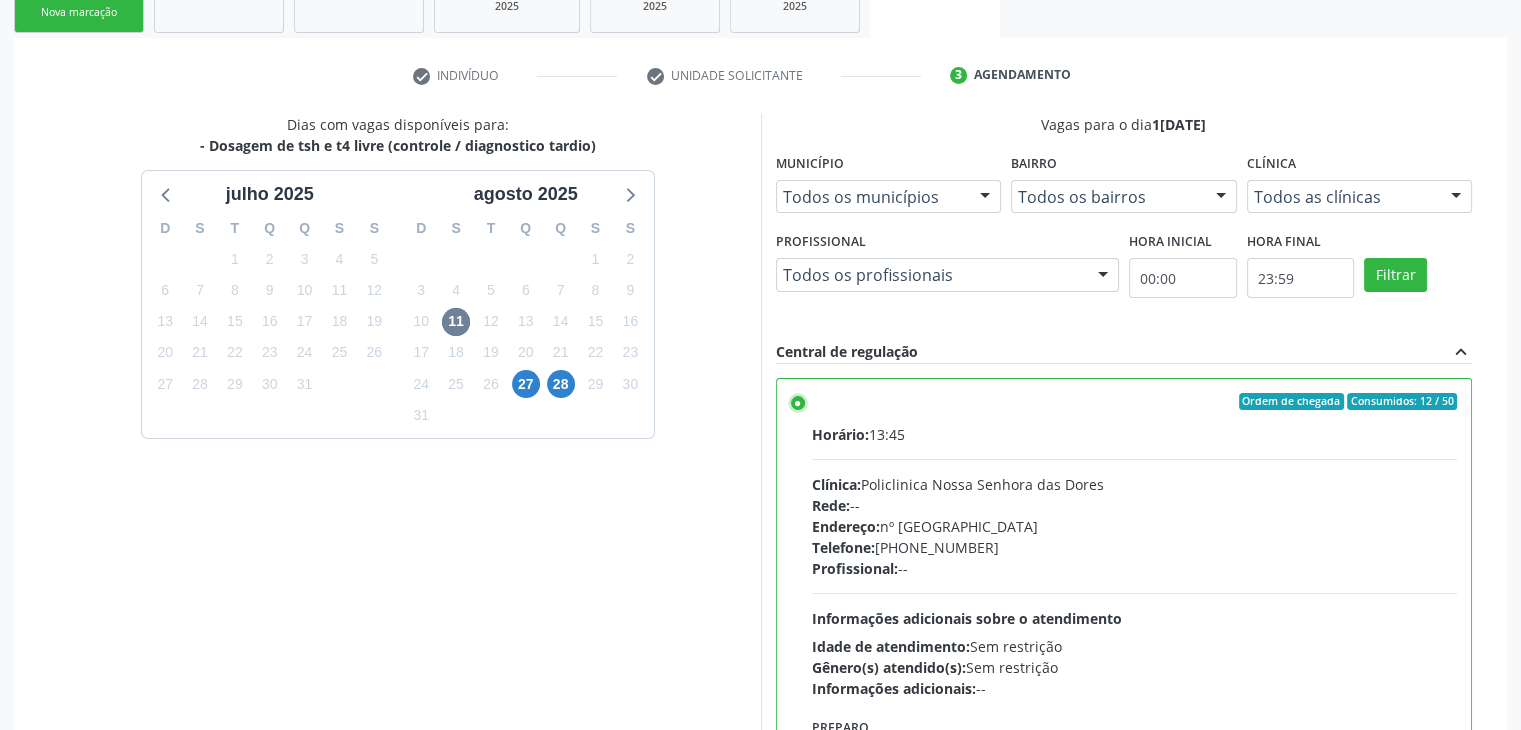 scroll, scrollTop: 490, scrollLeft: 0, axis: vertical 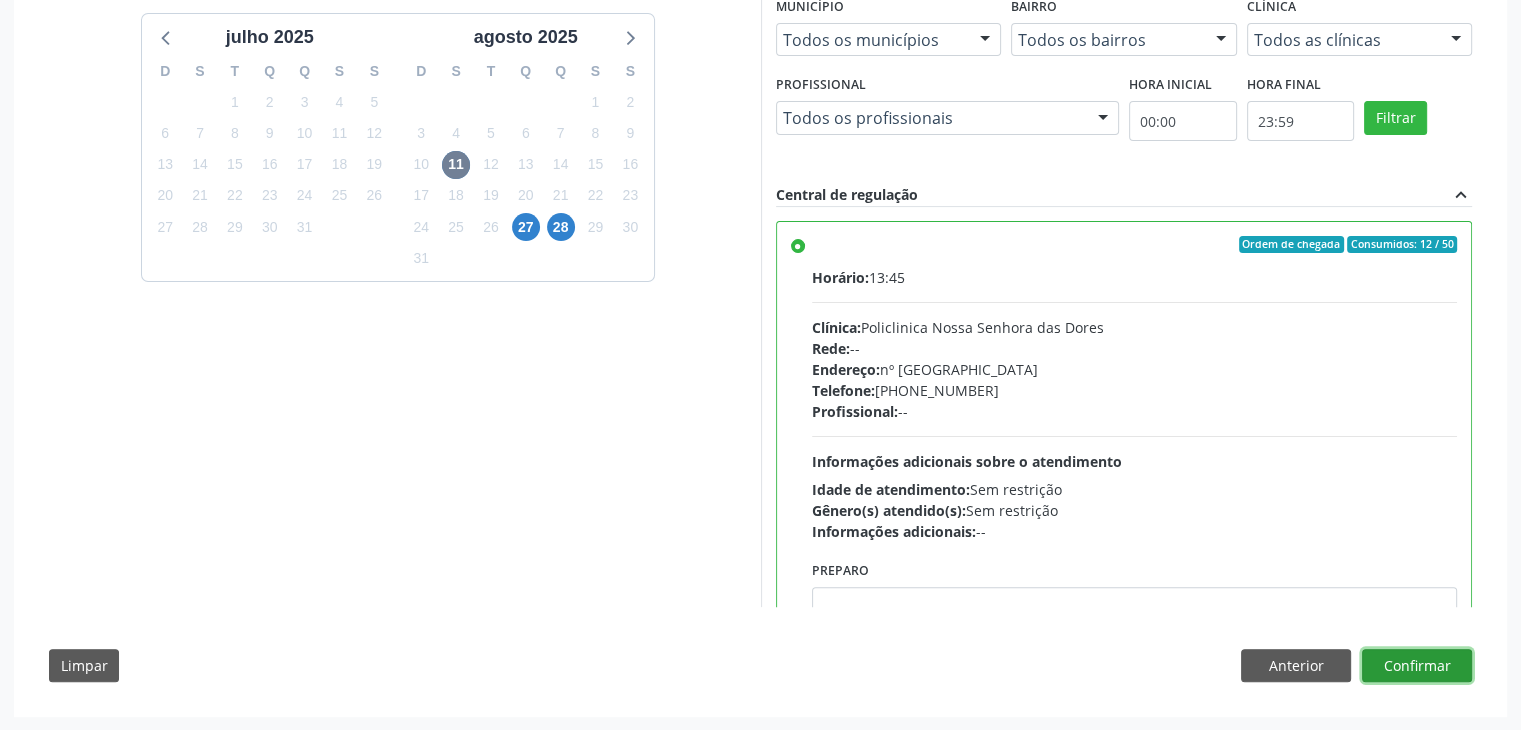 click on "Confirmar" at bounding box center [1417, 666] 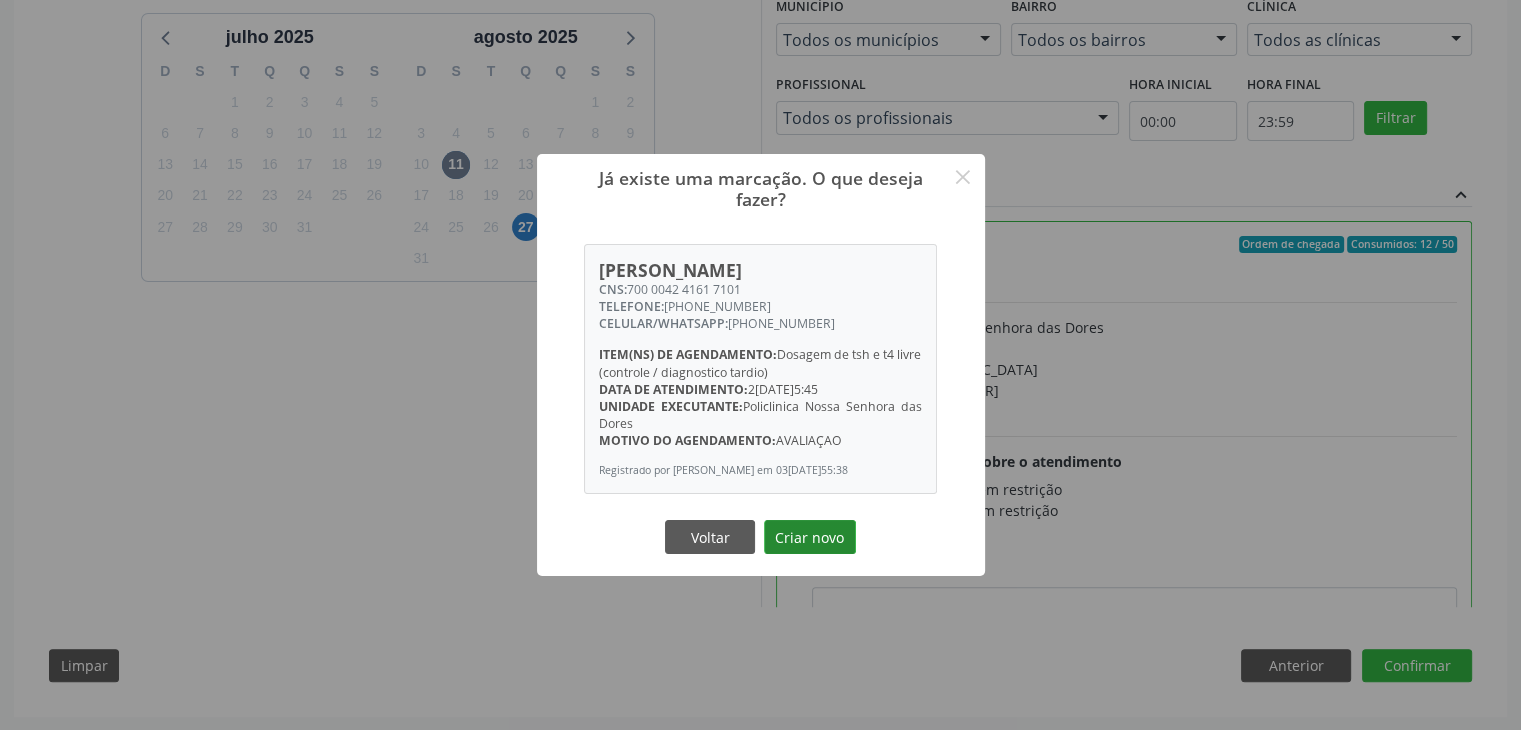 click on "Criar novo" at bounding box center (810, 537) 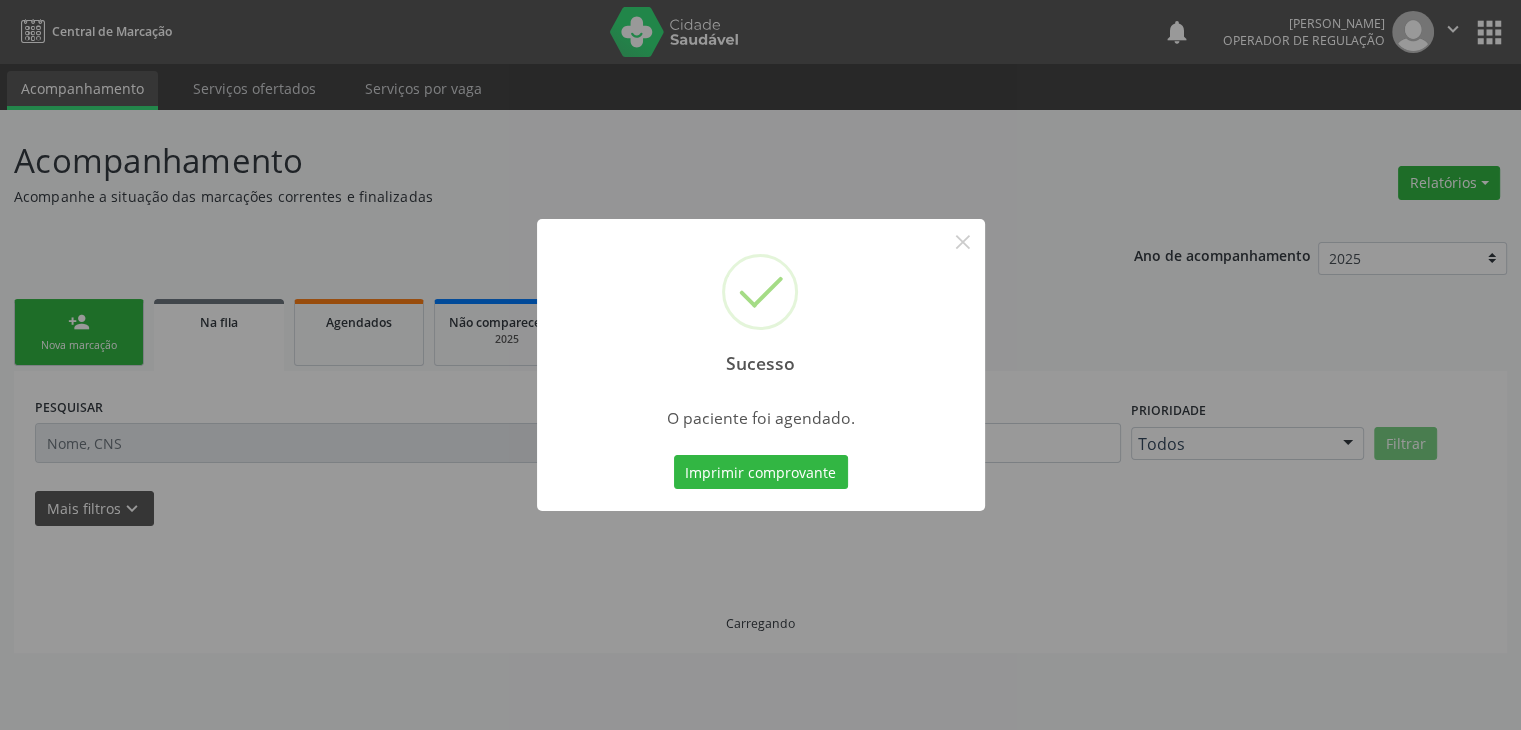 scroll, scrollTop: 0, scrollLeft: 0, axis: both 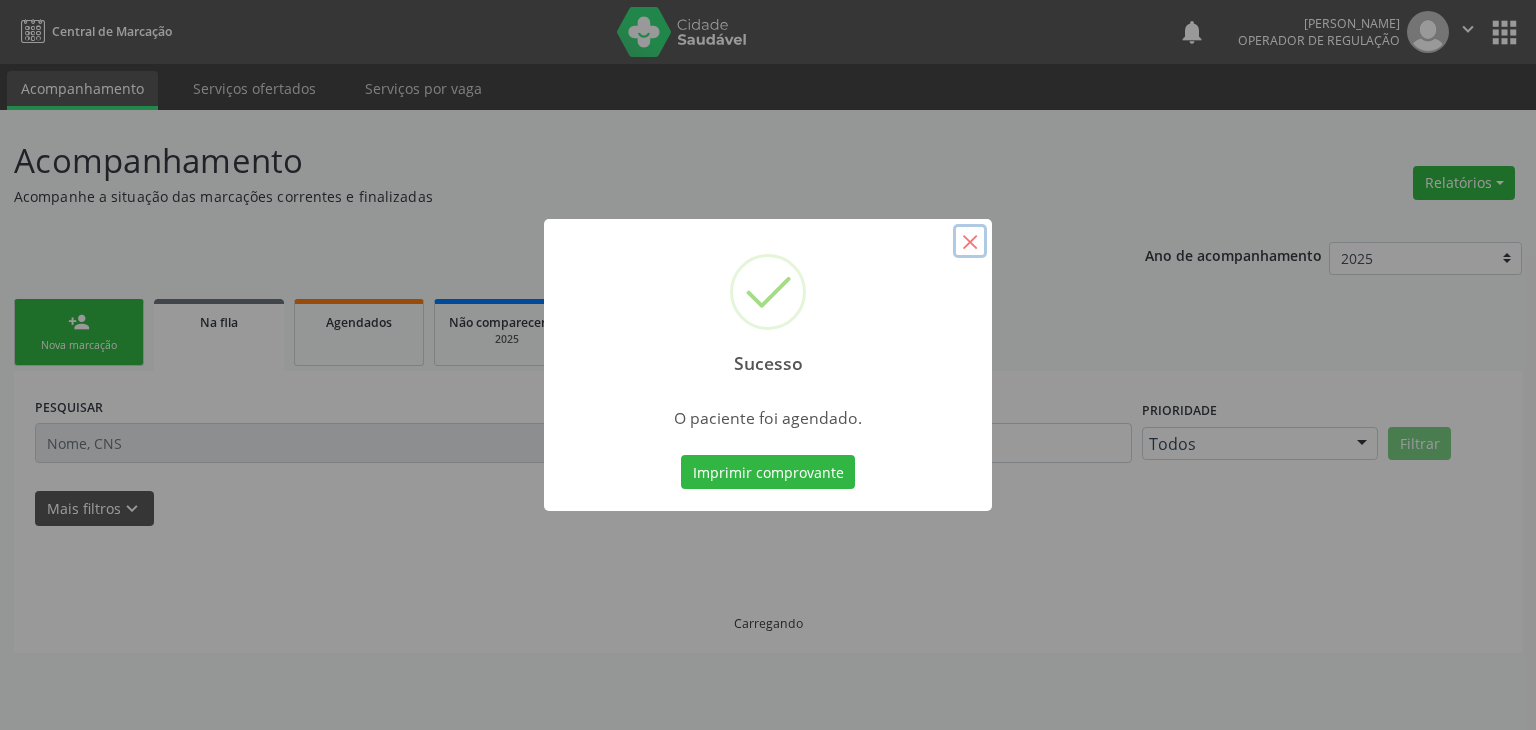 click on "×" at bounding box center [970, 241] 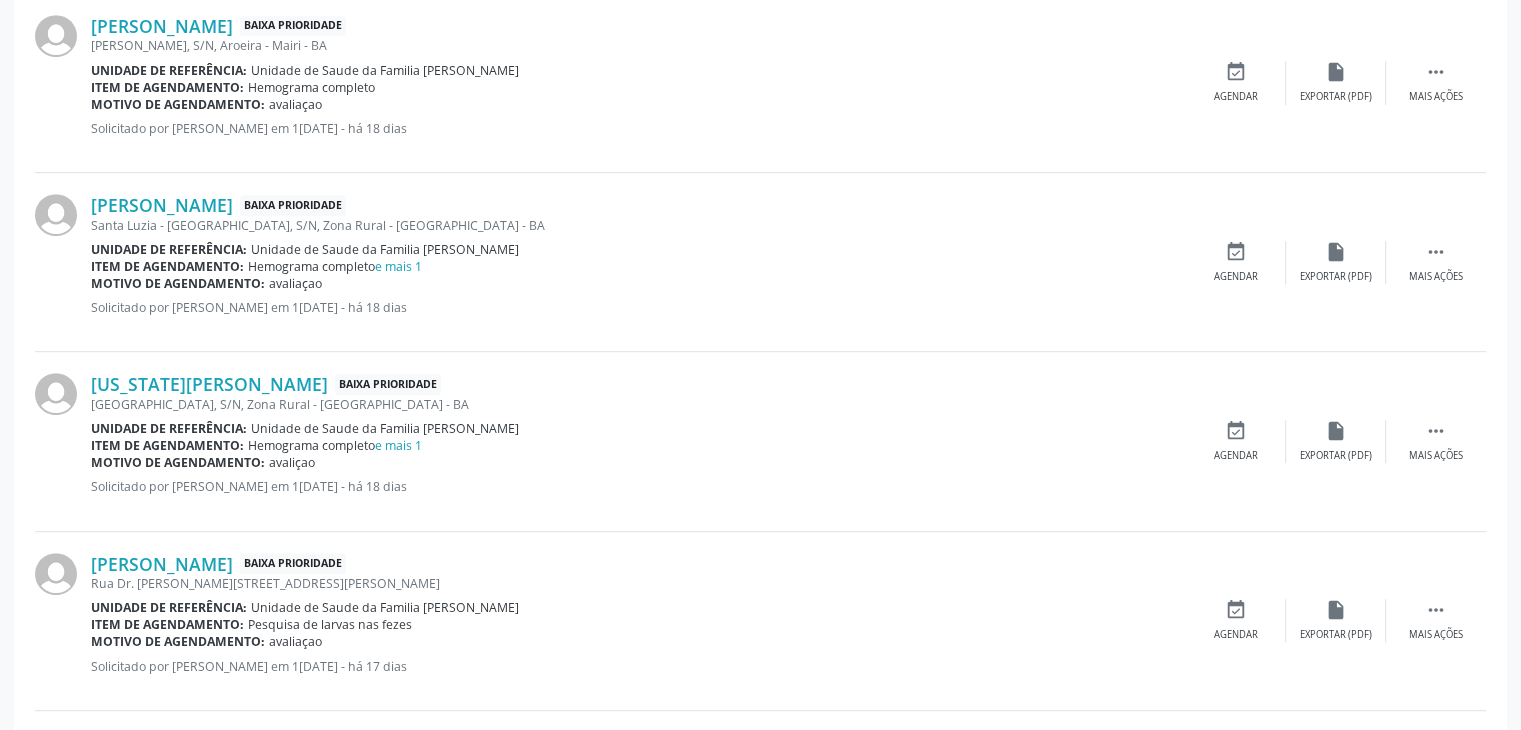 scroll, scrollTop: 1100, scrollLeft: 0, axis: vertical 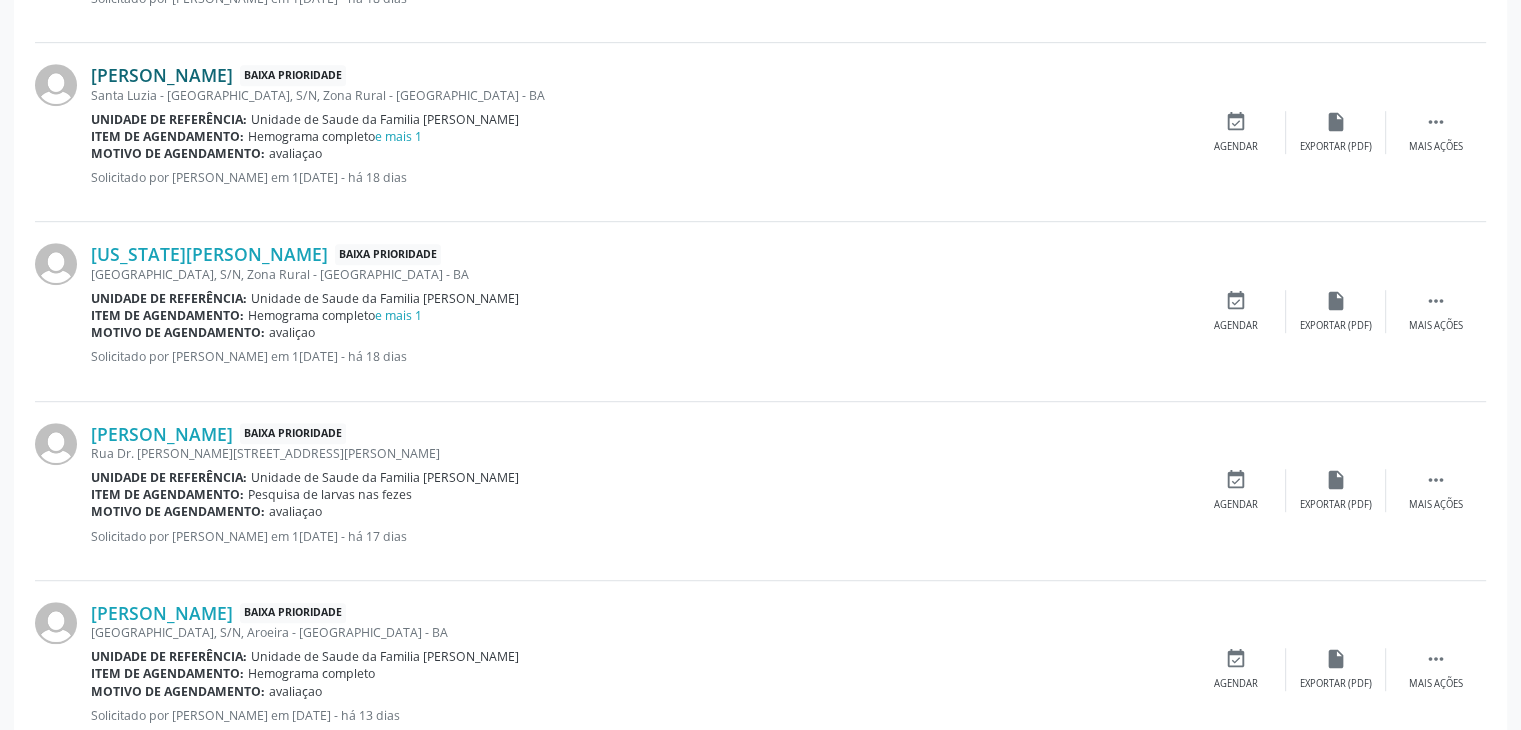 click on "[PERSON_NAME]" at bounding box center [162, 75] 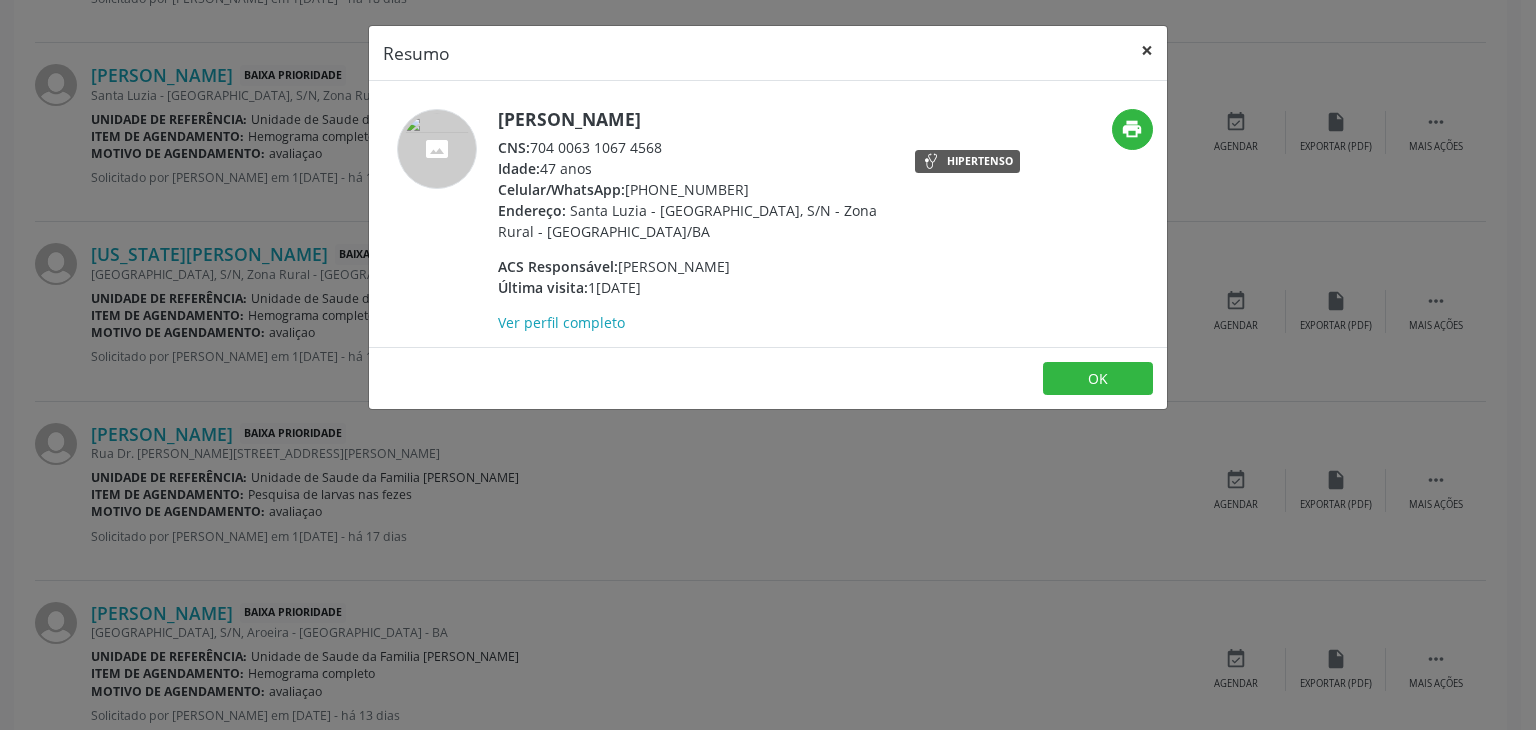 click on "×" at bounding box center (1147, 50) 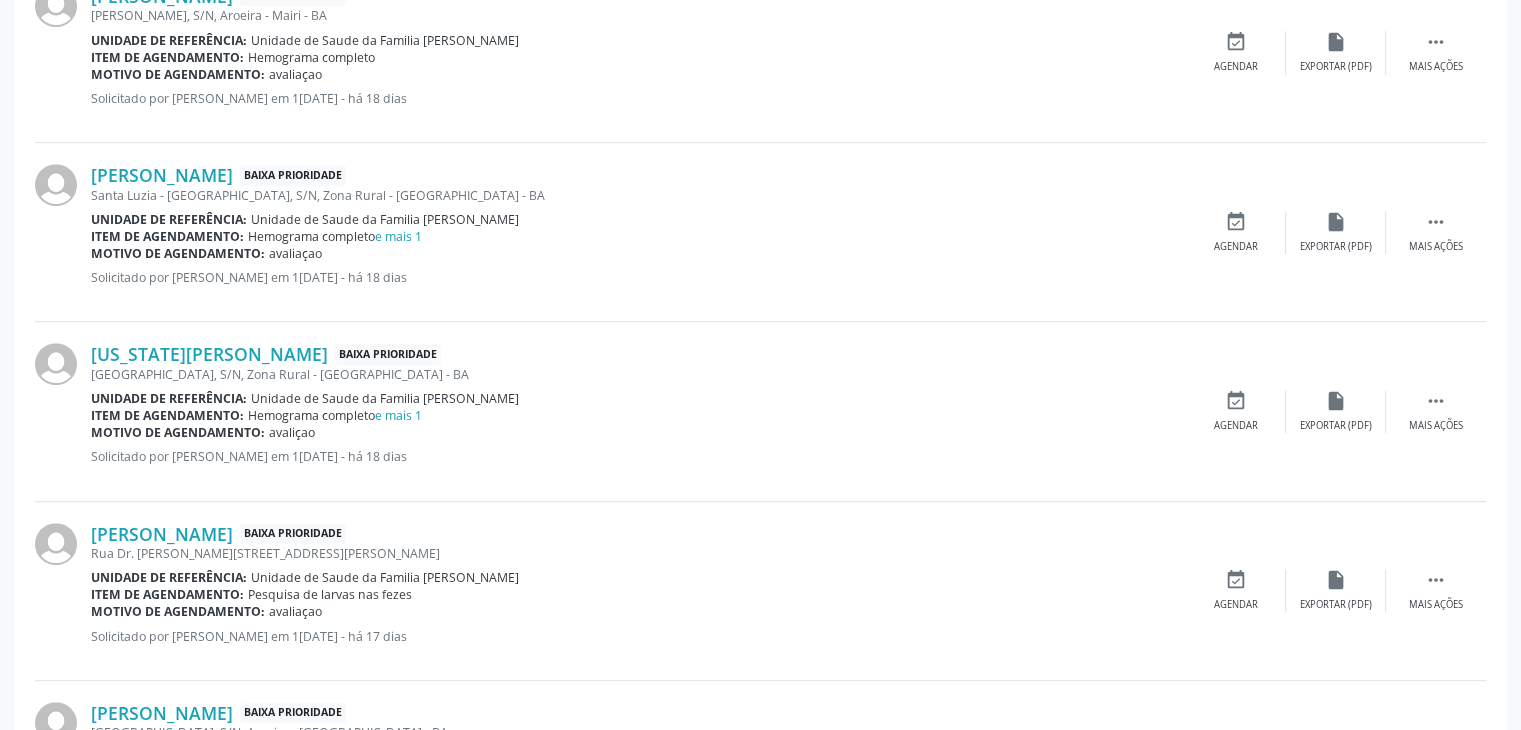 scroll, scrollTop: 900, scrollLeft: 0, axis: vertical 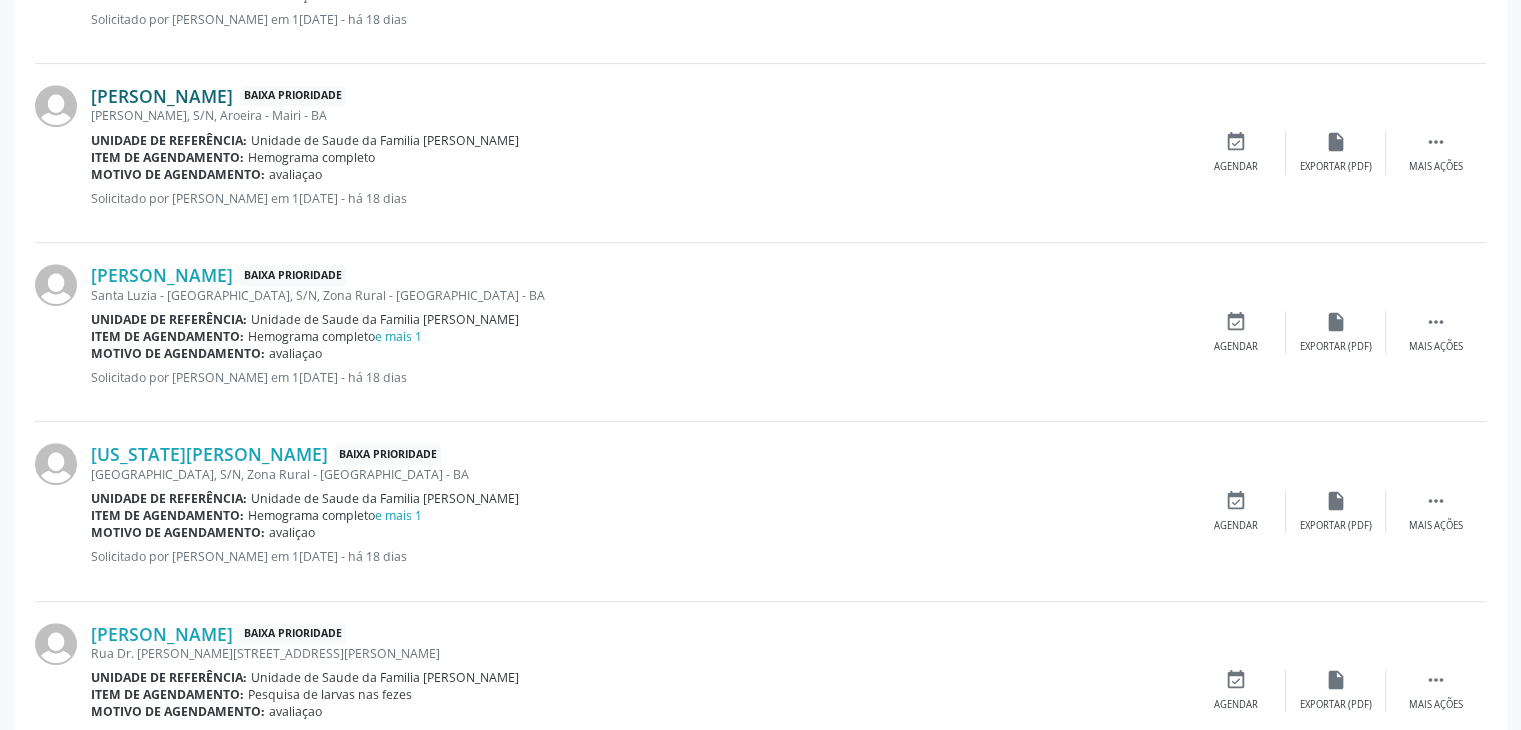 click on "[PERSON_NAME]" at bounding box center [162, 96] 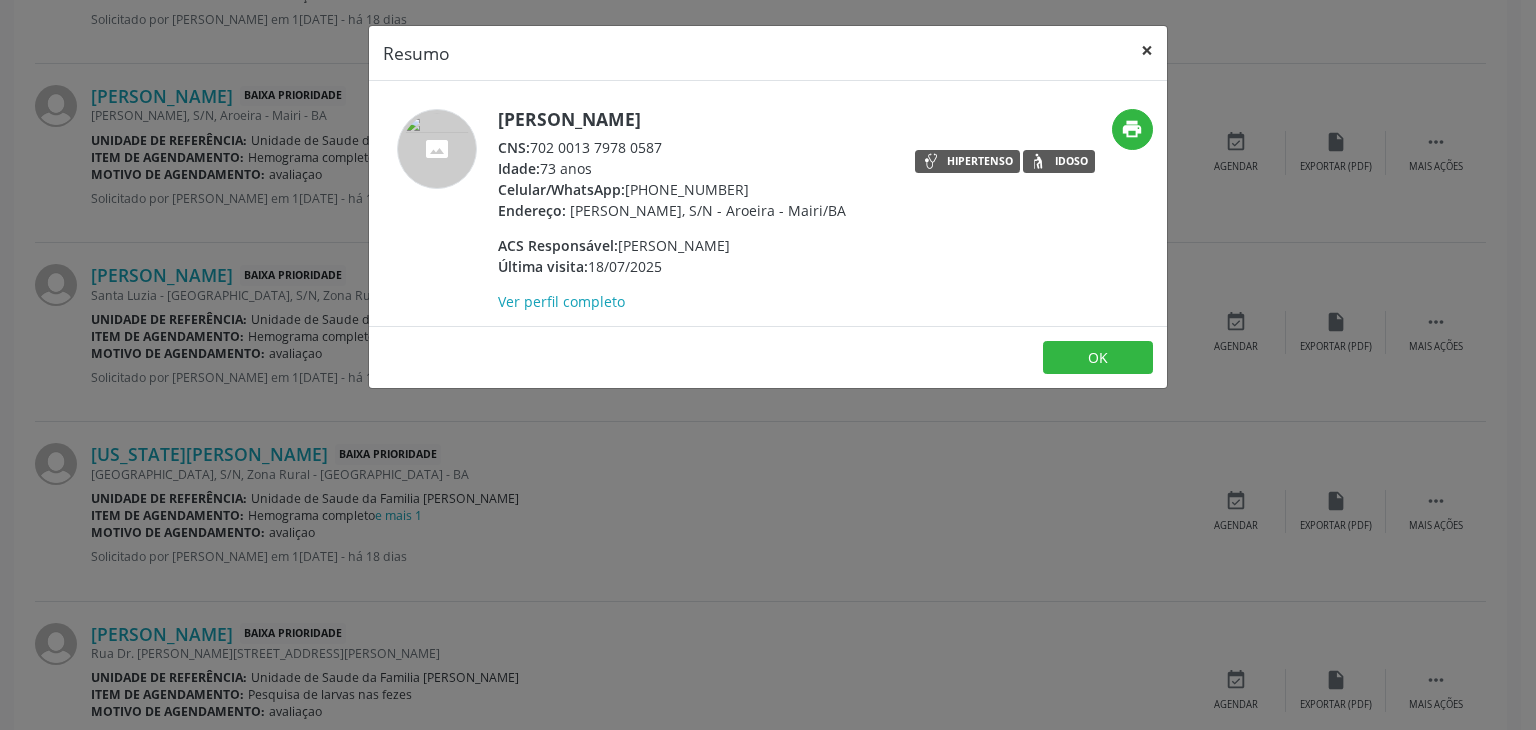 click on "×" at bounding box center [1147, 50] 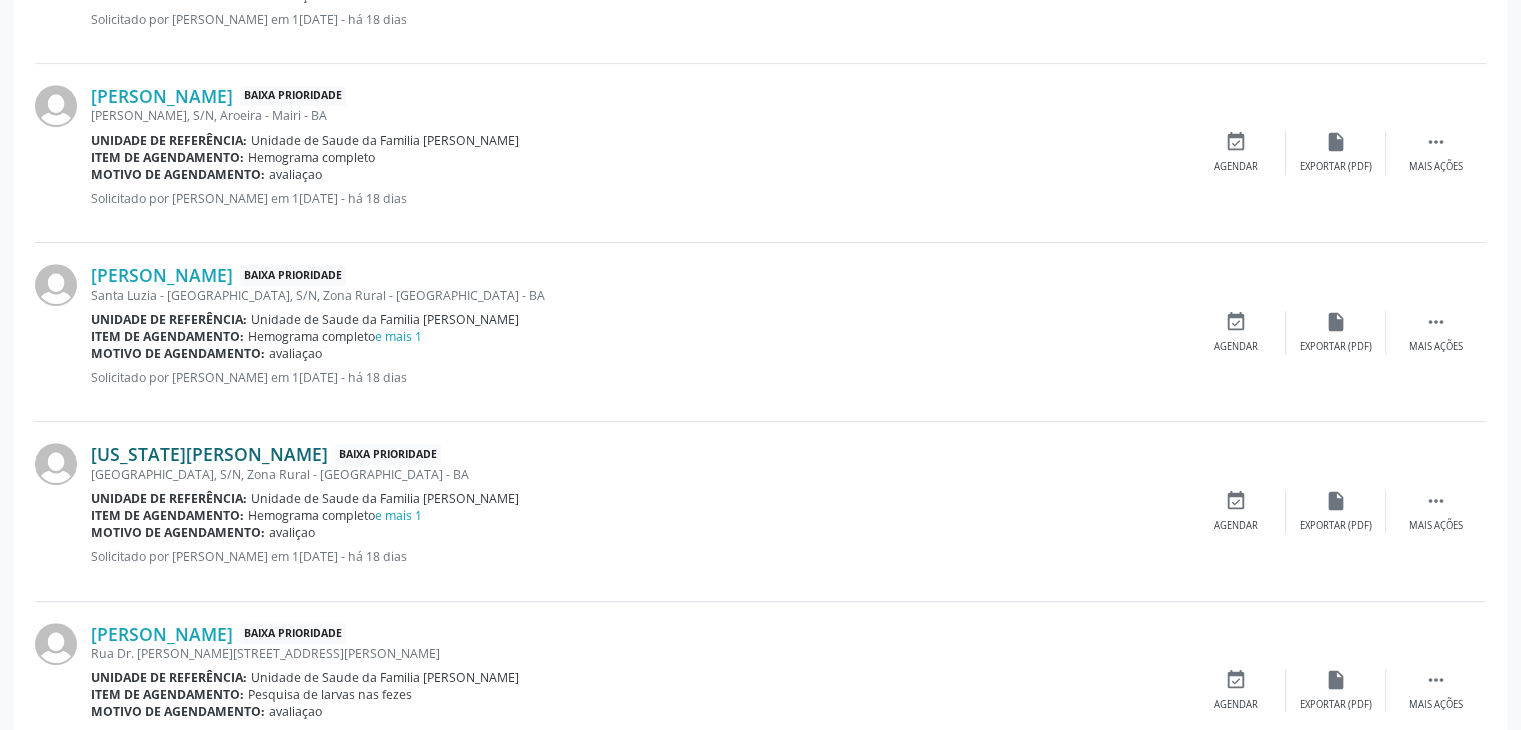 click on "[US_STATE][PERSON_NAME]" at bounding box center (209, 454) 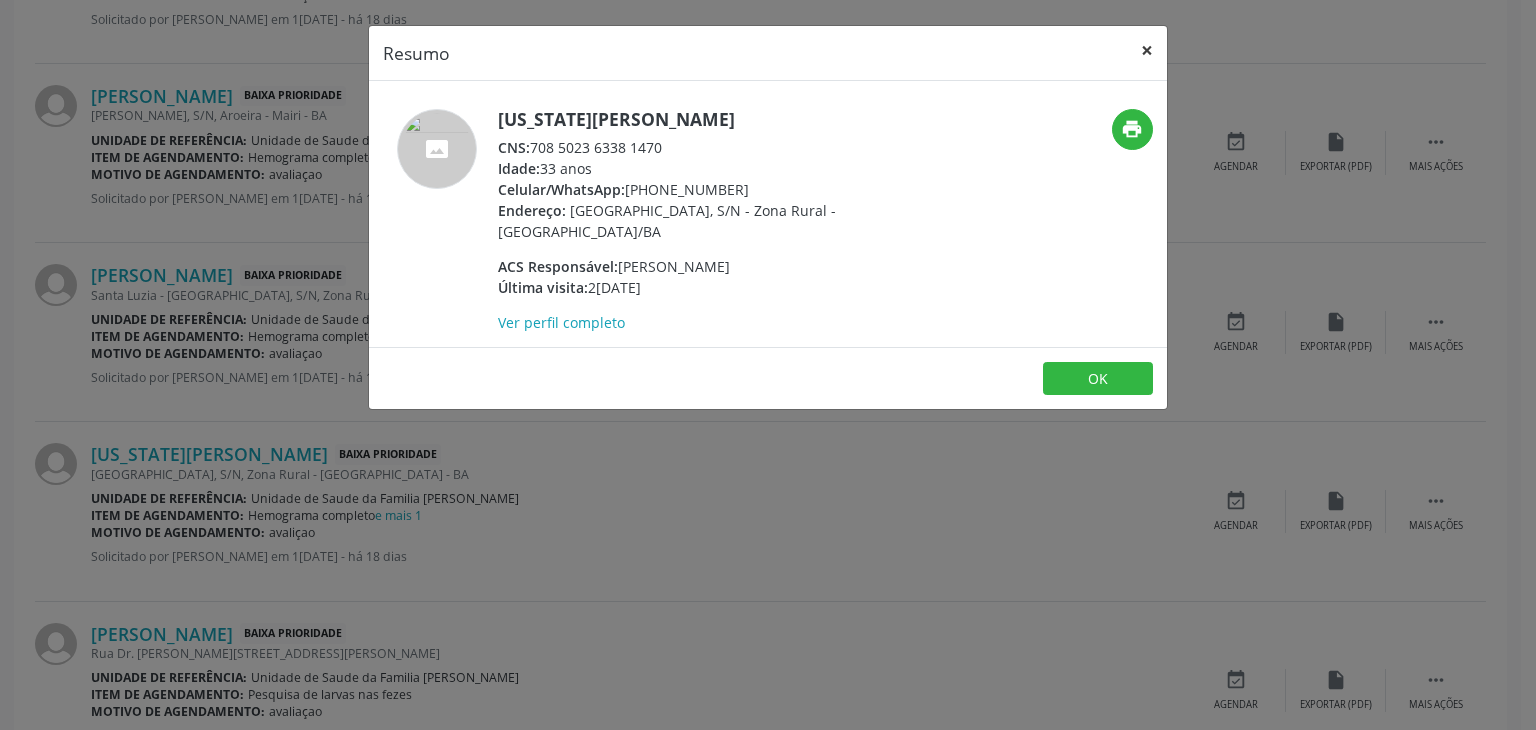click on "×" at bounding box center (1147, 50) 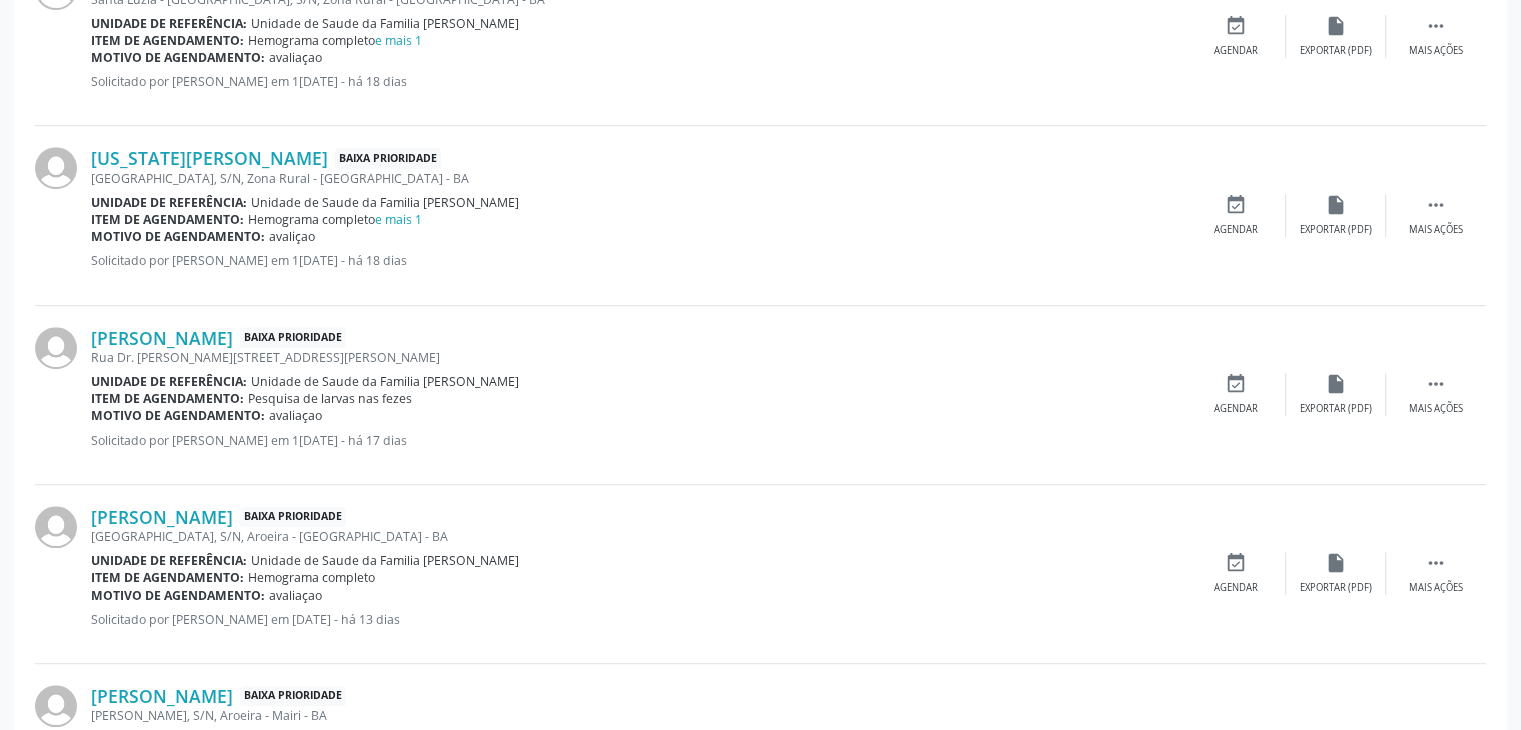 scroll, scrollTop: 1200, scrollLeft: 0, axis: vertical 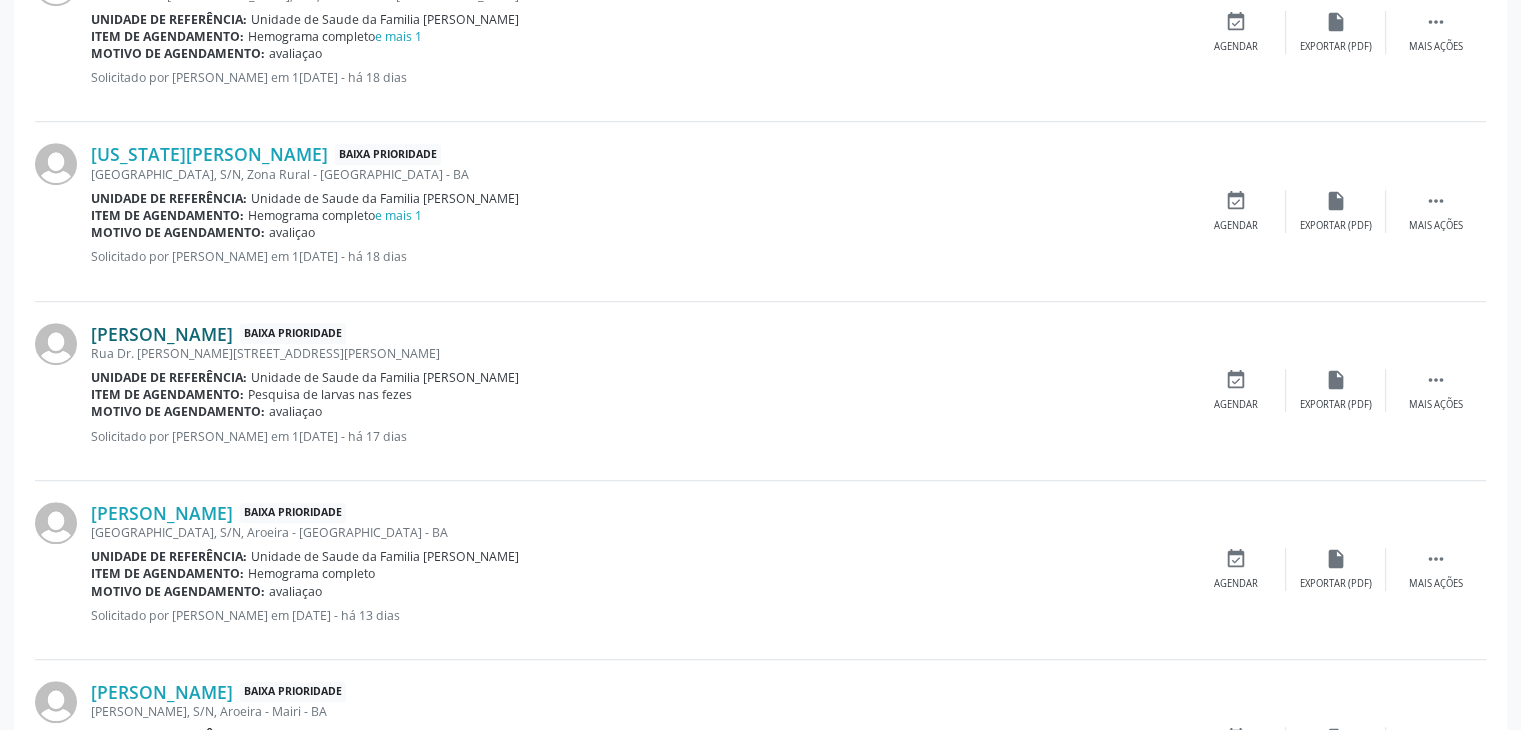 click on "[PERSON_NAME]" at bounding box center [162, 334] 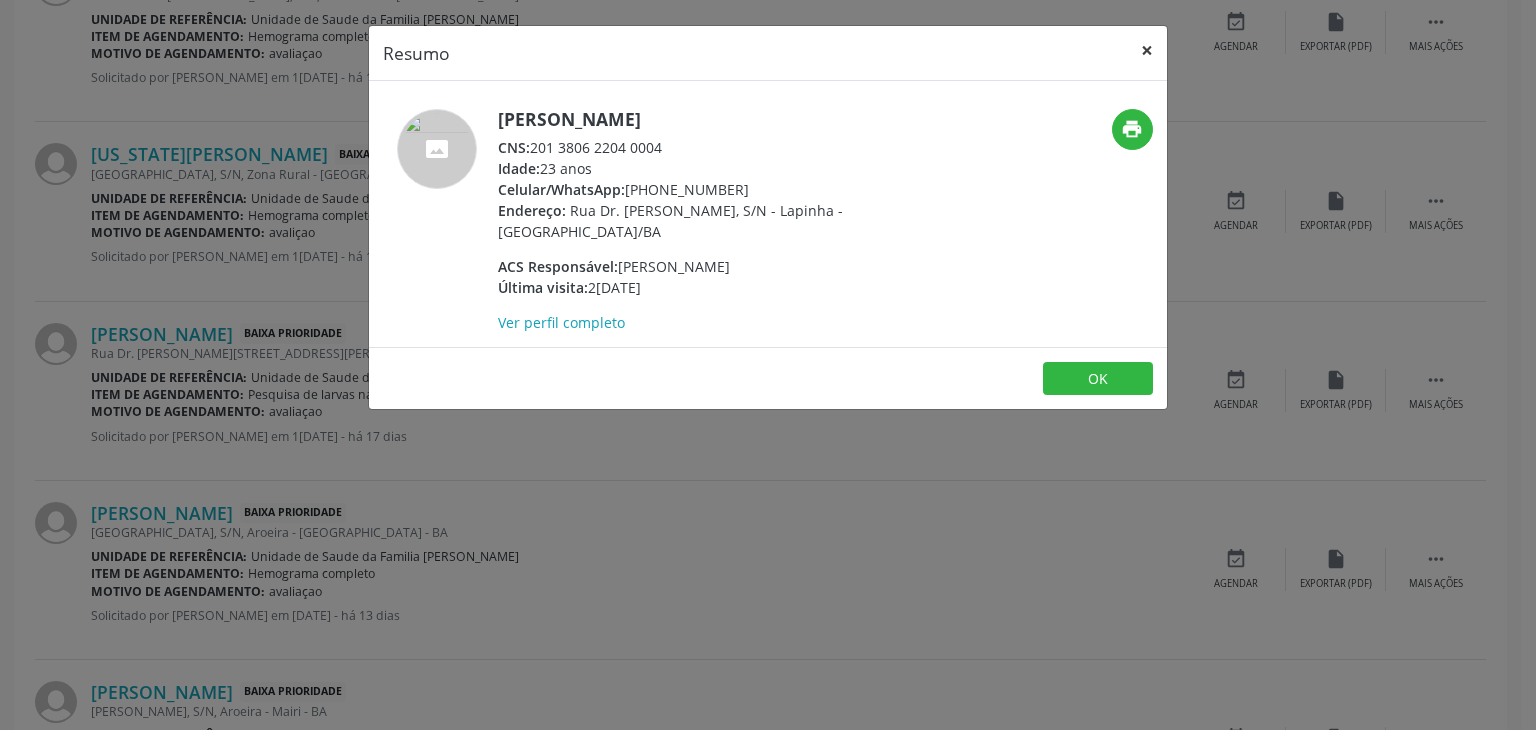 click on "×" at bounding box center [1147, 50] 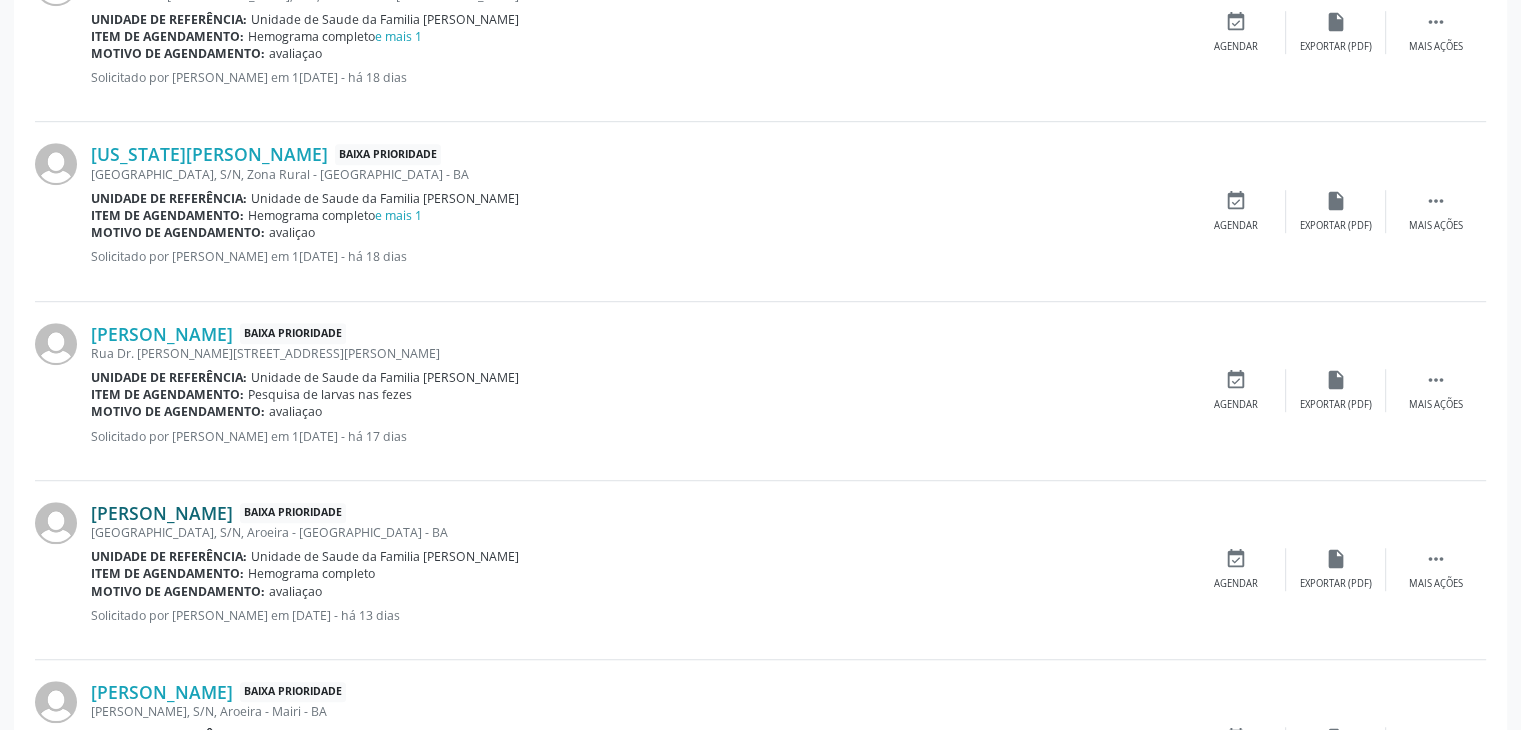 click on "[PERSON_NAME]" at bounding box center (162, 513) 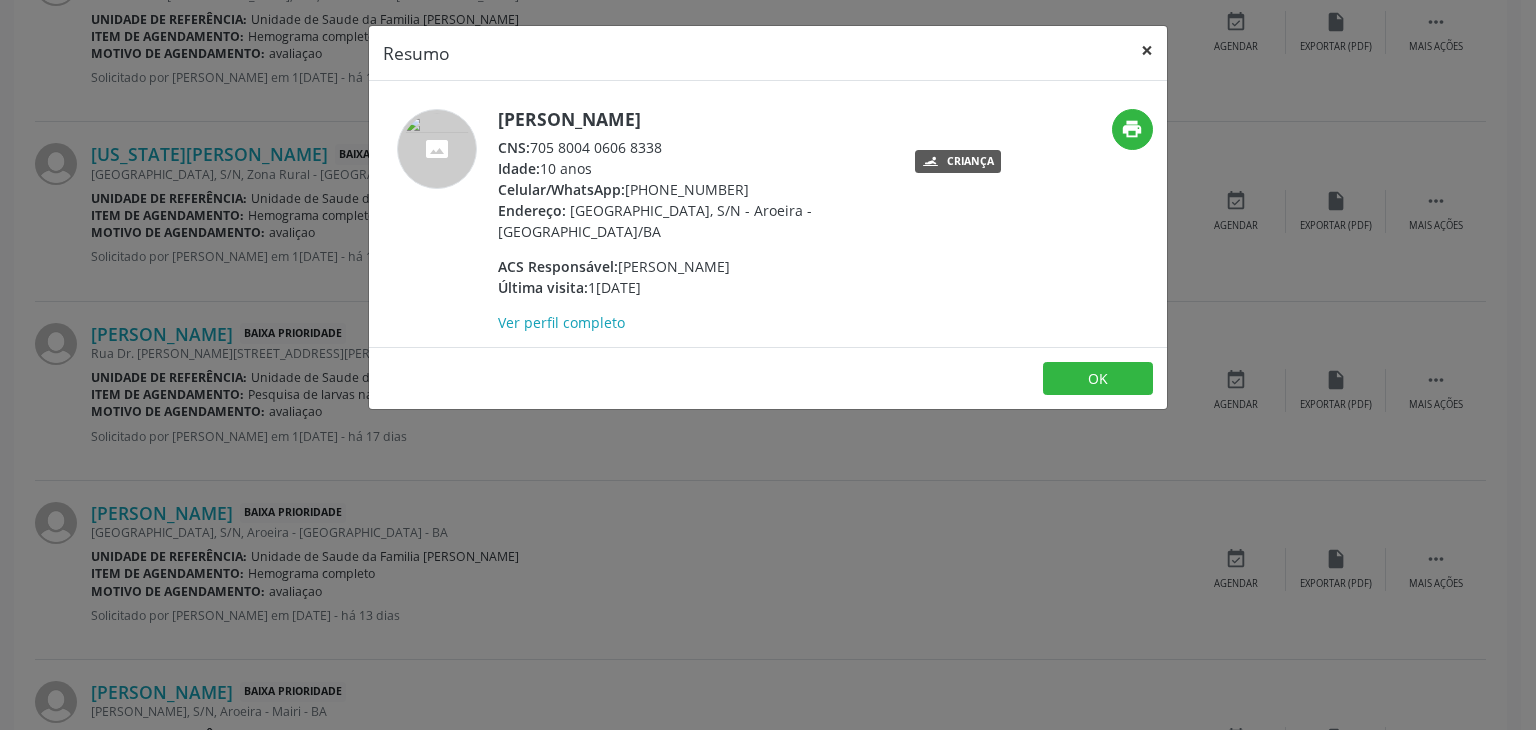 click on "×" at bounding box center [1147, 50] 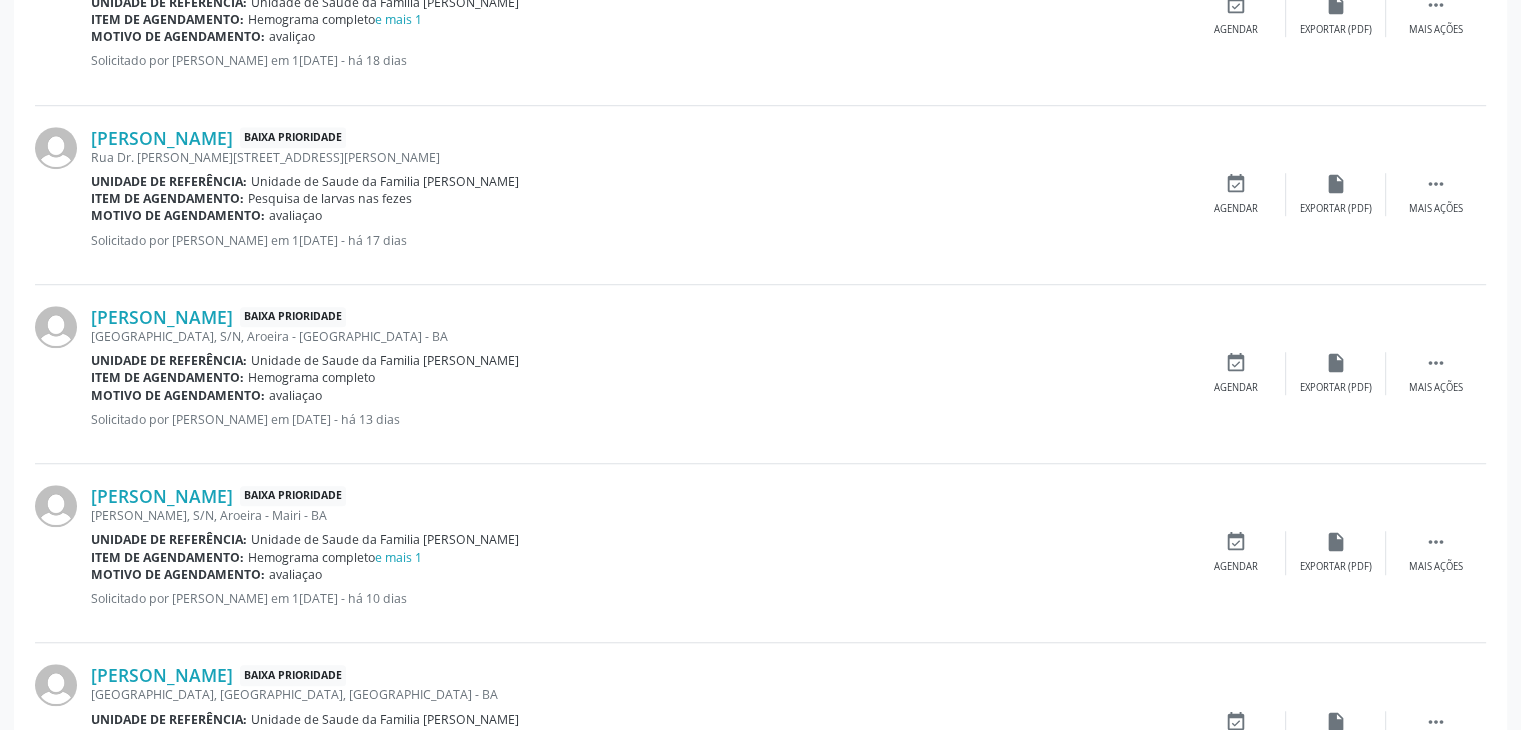 scroll, scrollTop: 1400, scrollLeft: 0, axis: vertical 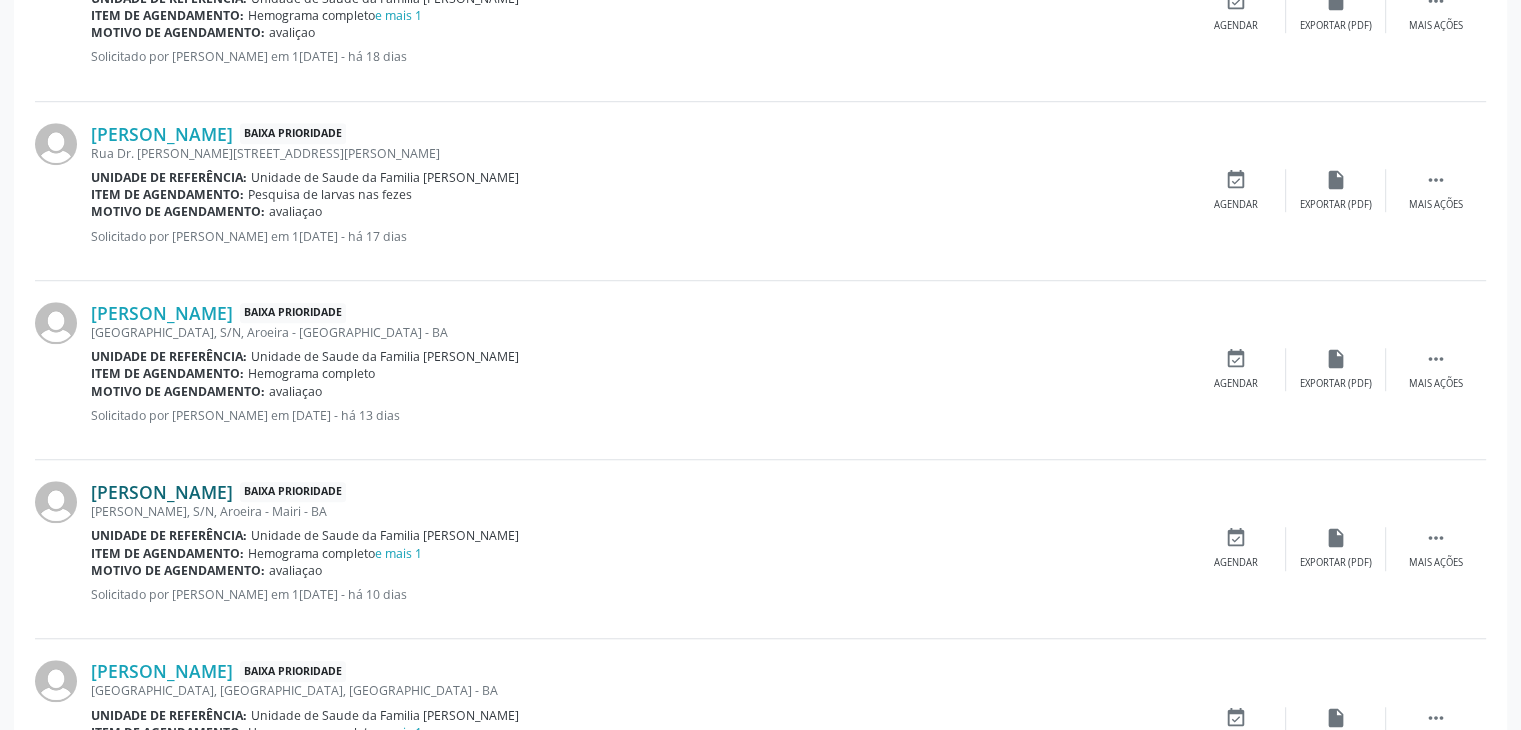 click on "[PERSON_NAME]" at bounding box center (162, 492) 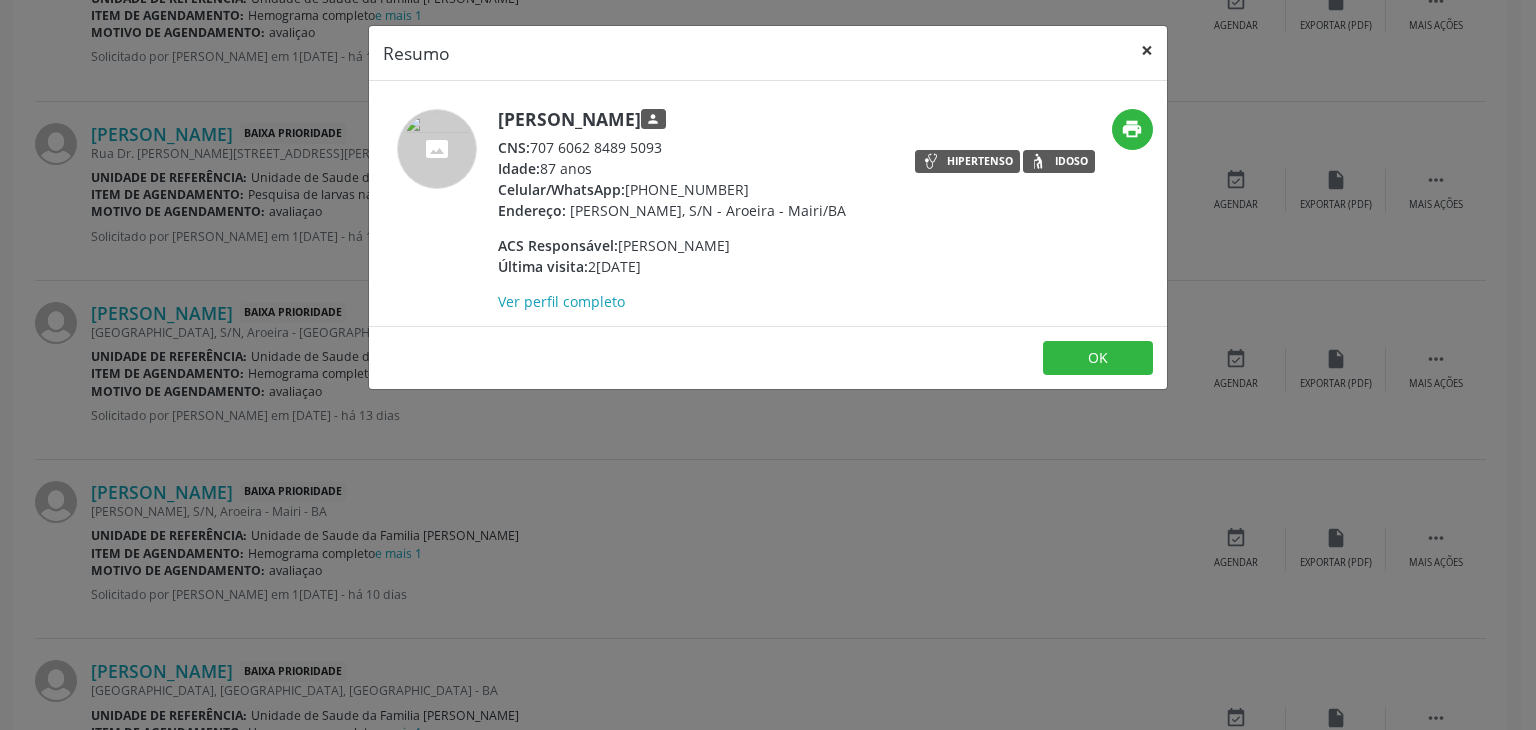 click on "×" at bounding box center (1147, 50) 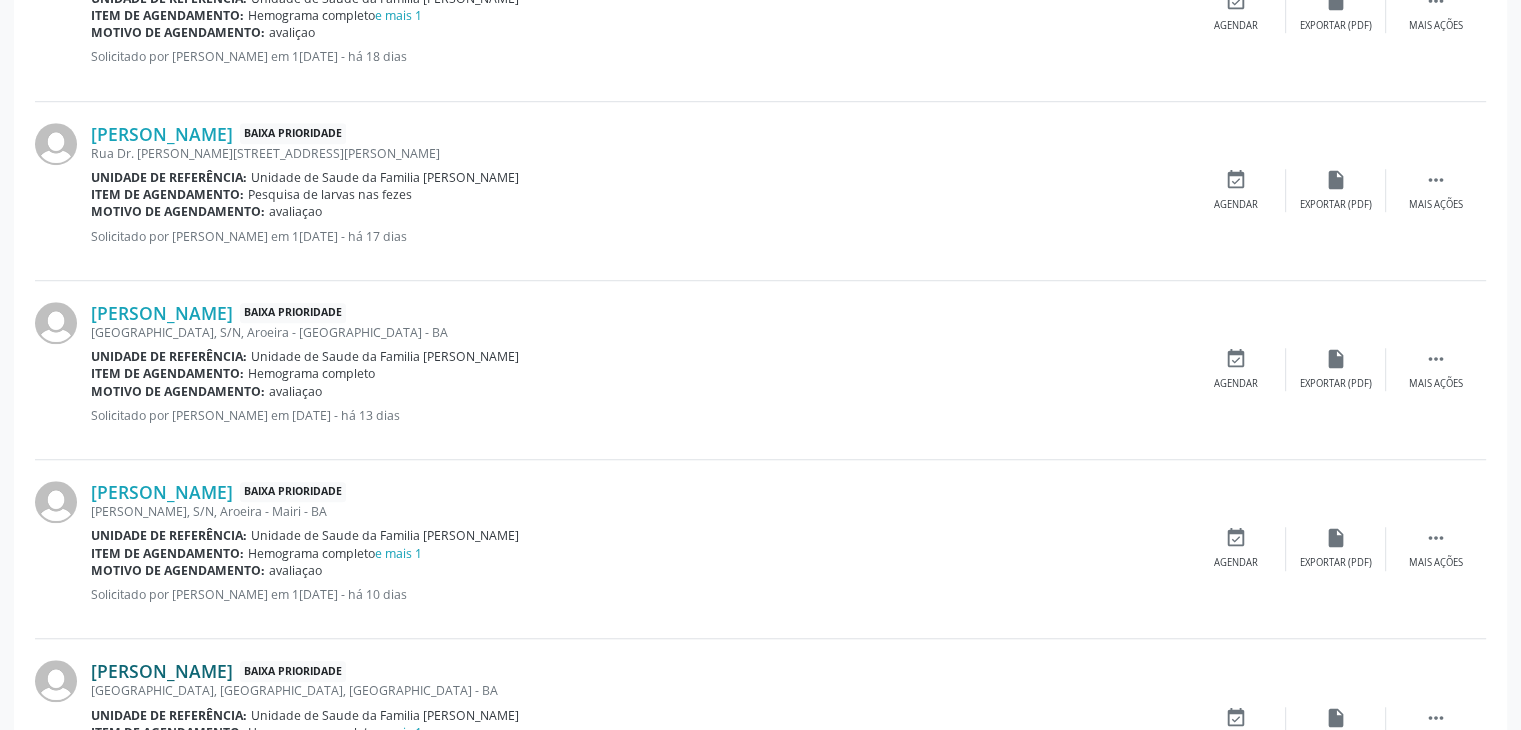 click on "[PERSON_NAME]" at bounding box center (162, 671) 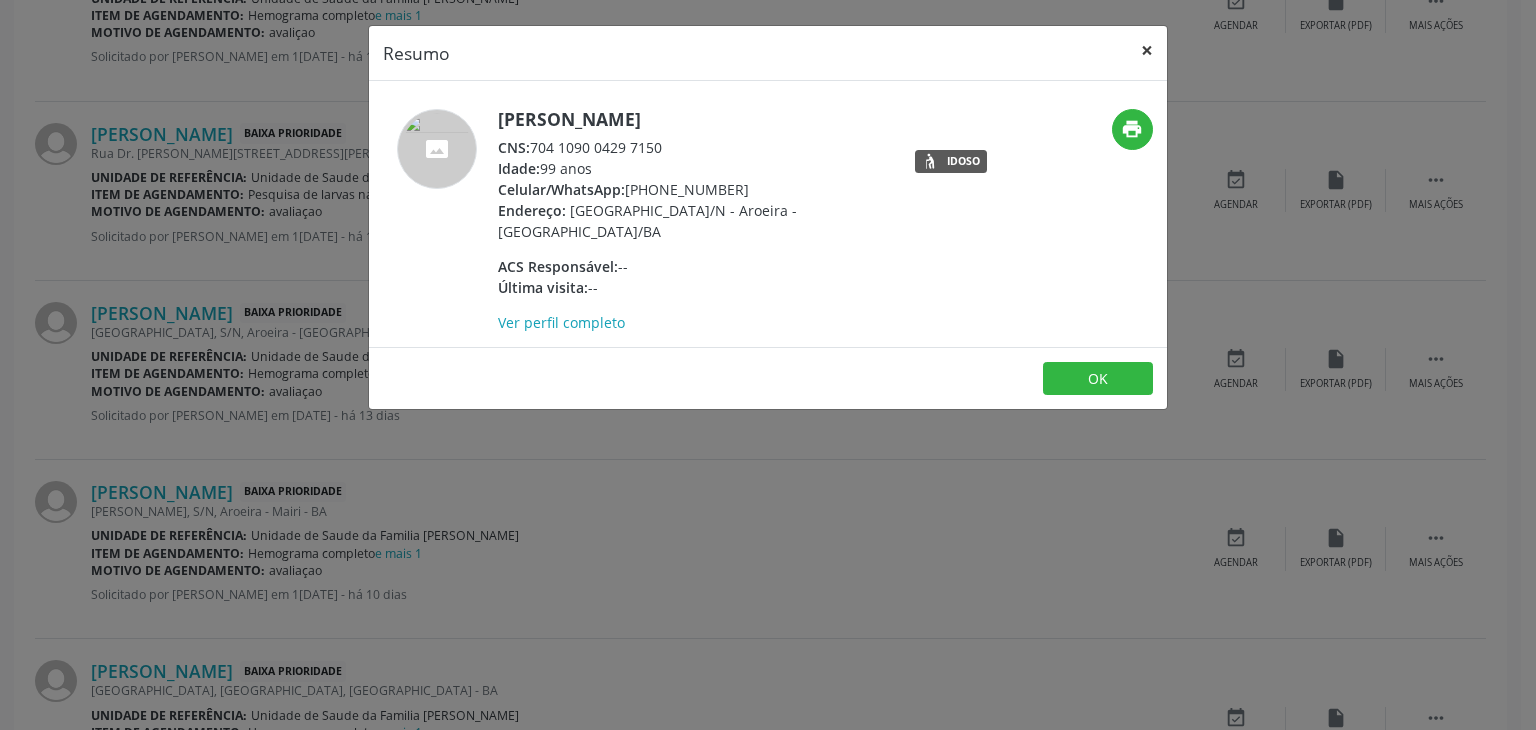 click on "×" at bounding box center [1147, 50] 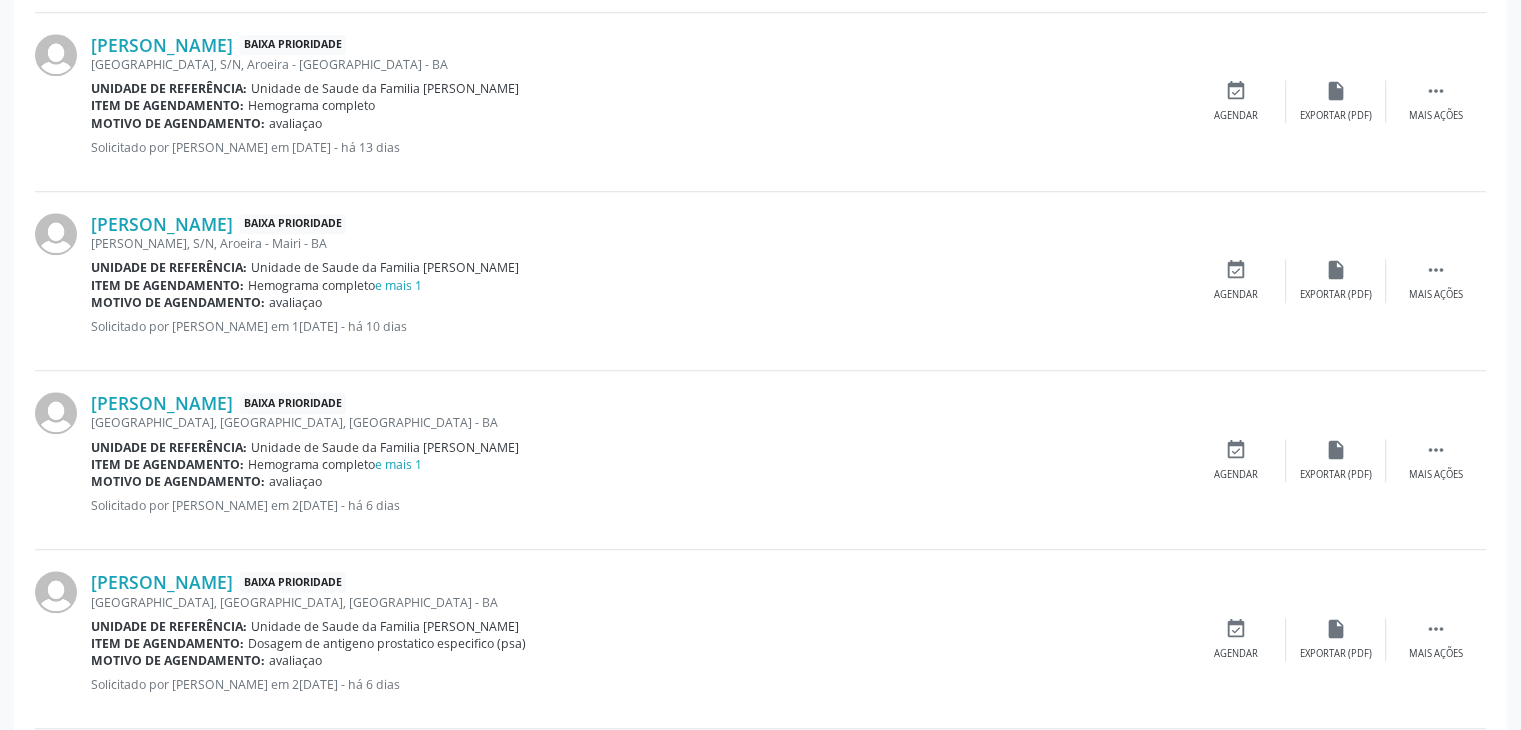 scroll, scrollTop: 1700, scrollLeft: 0, axis: vertical 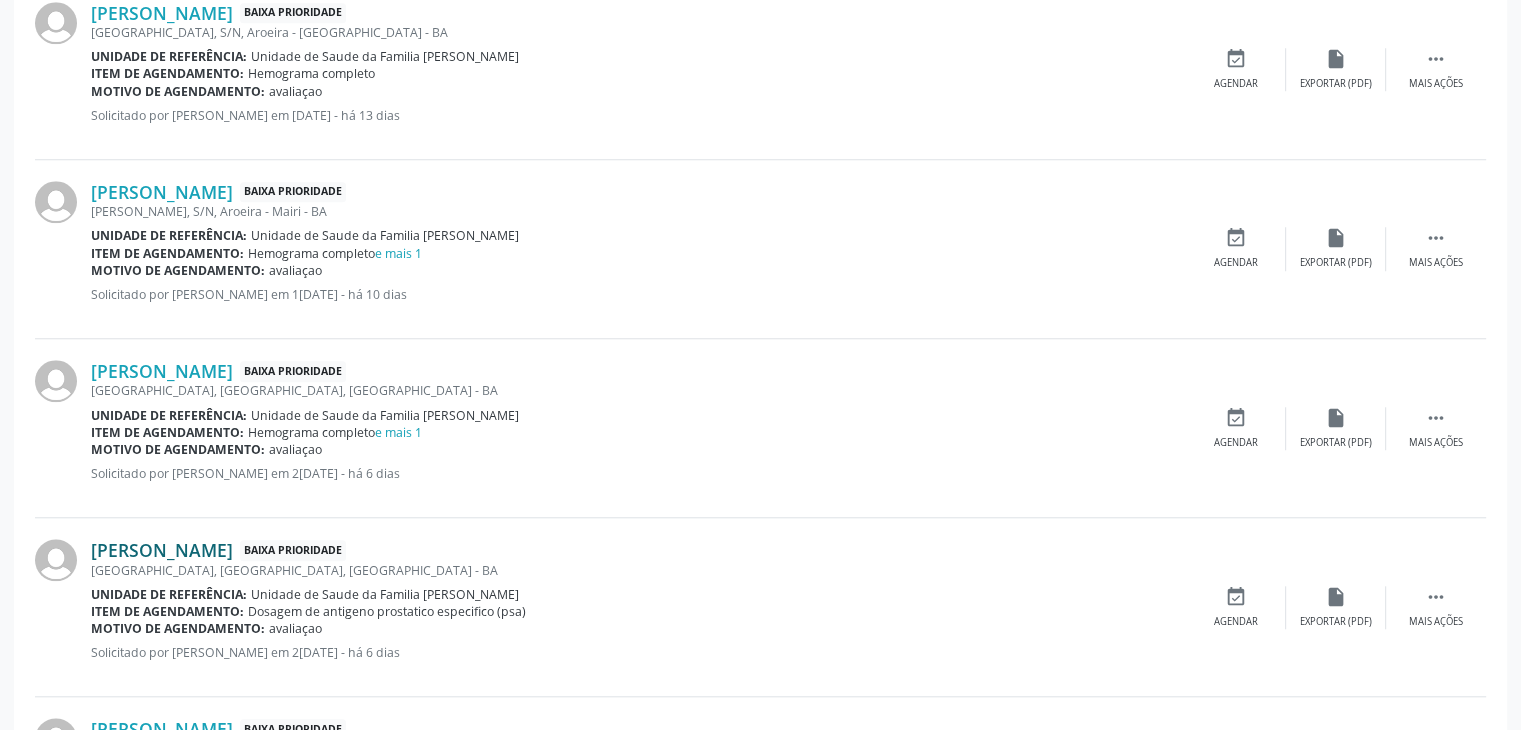 click on "[PERSON_NAME]" at bounding box center [162, 550] 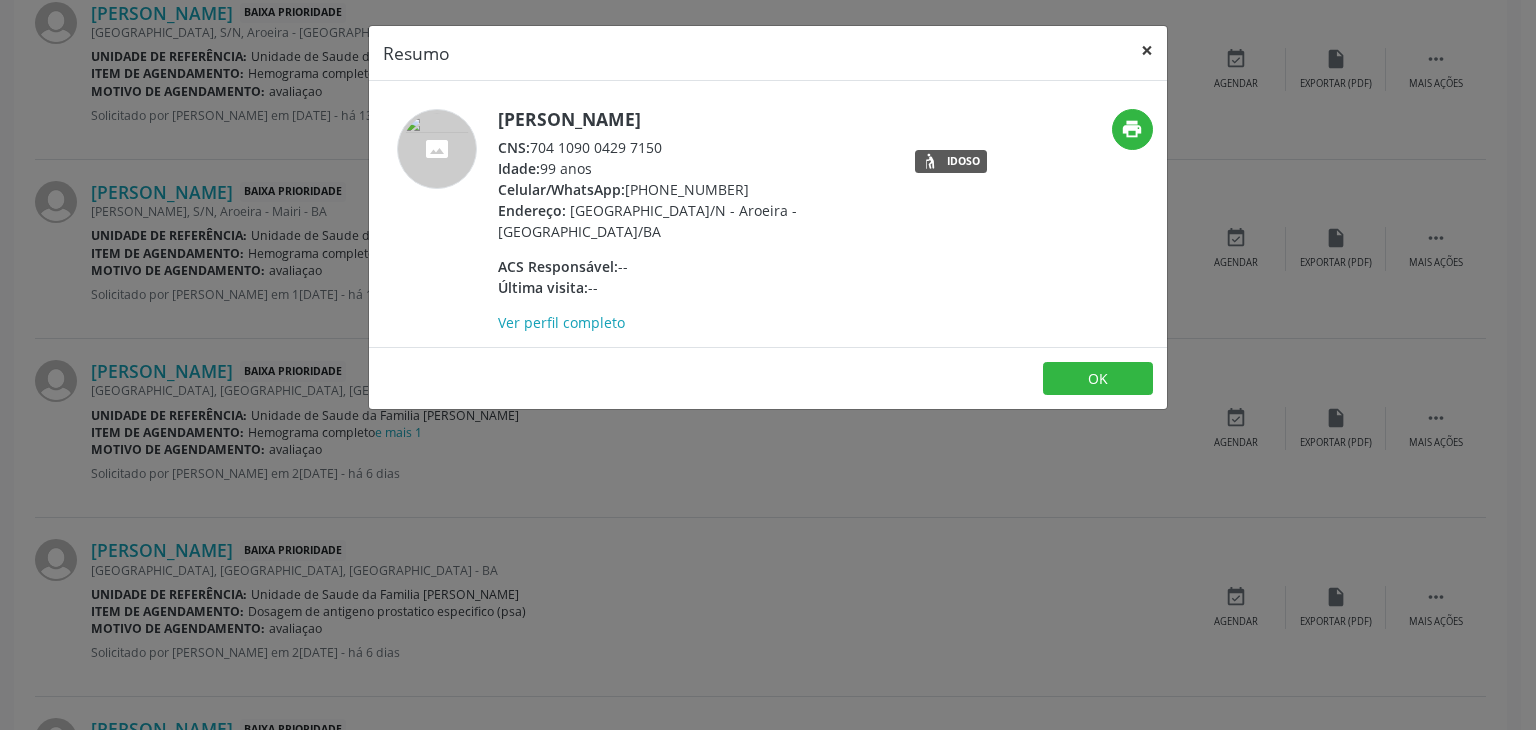 click on "×" at bounding box center [1147, 50] 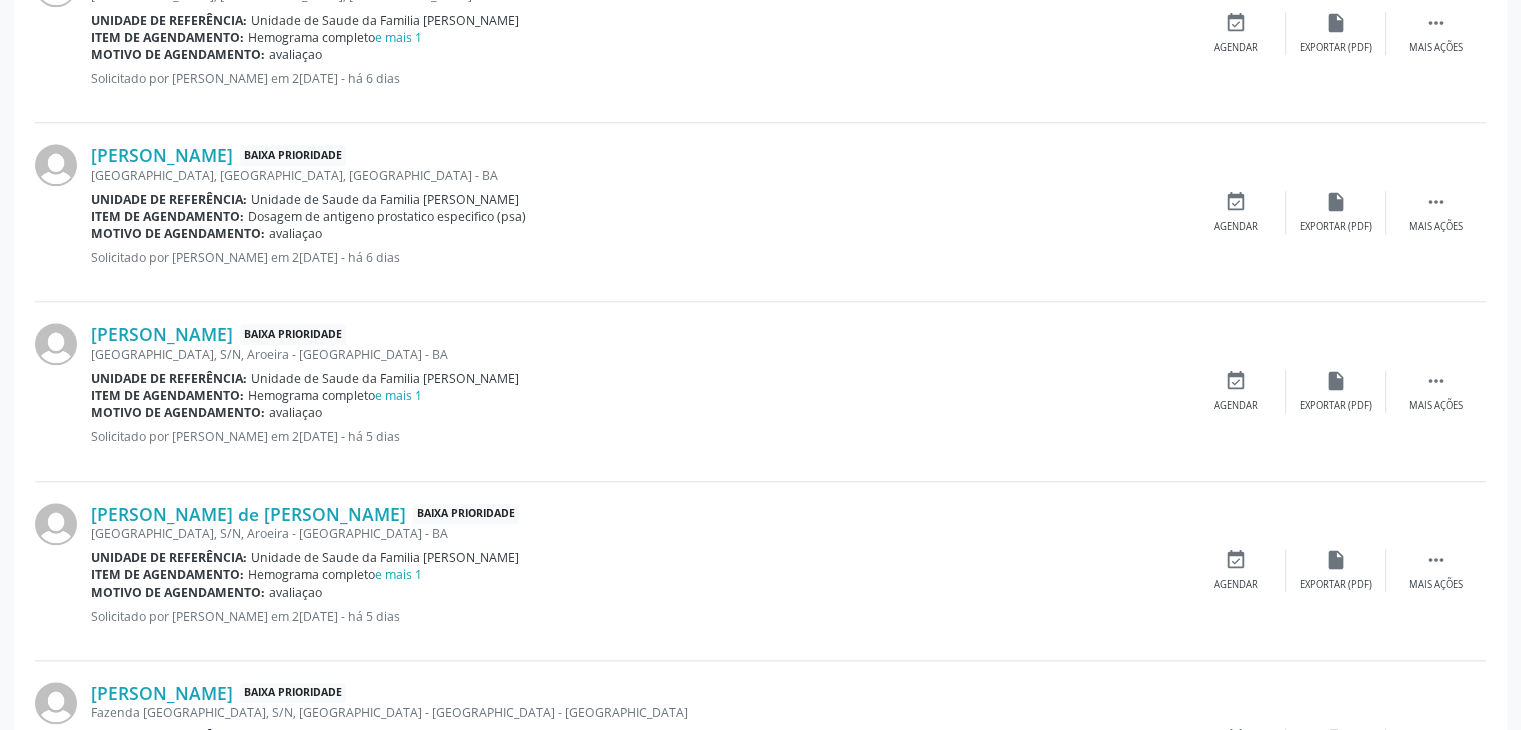 scroll, scrollTop: 2100, scrollLeft: 0, axis: vertical 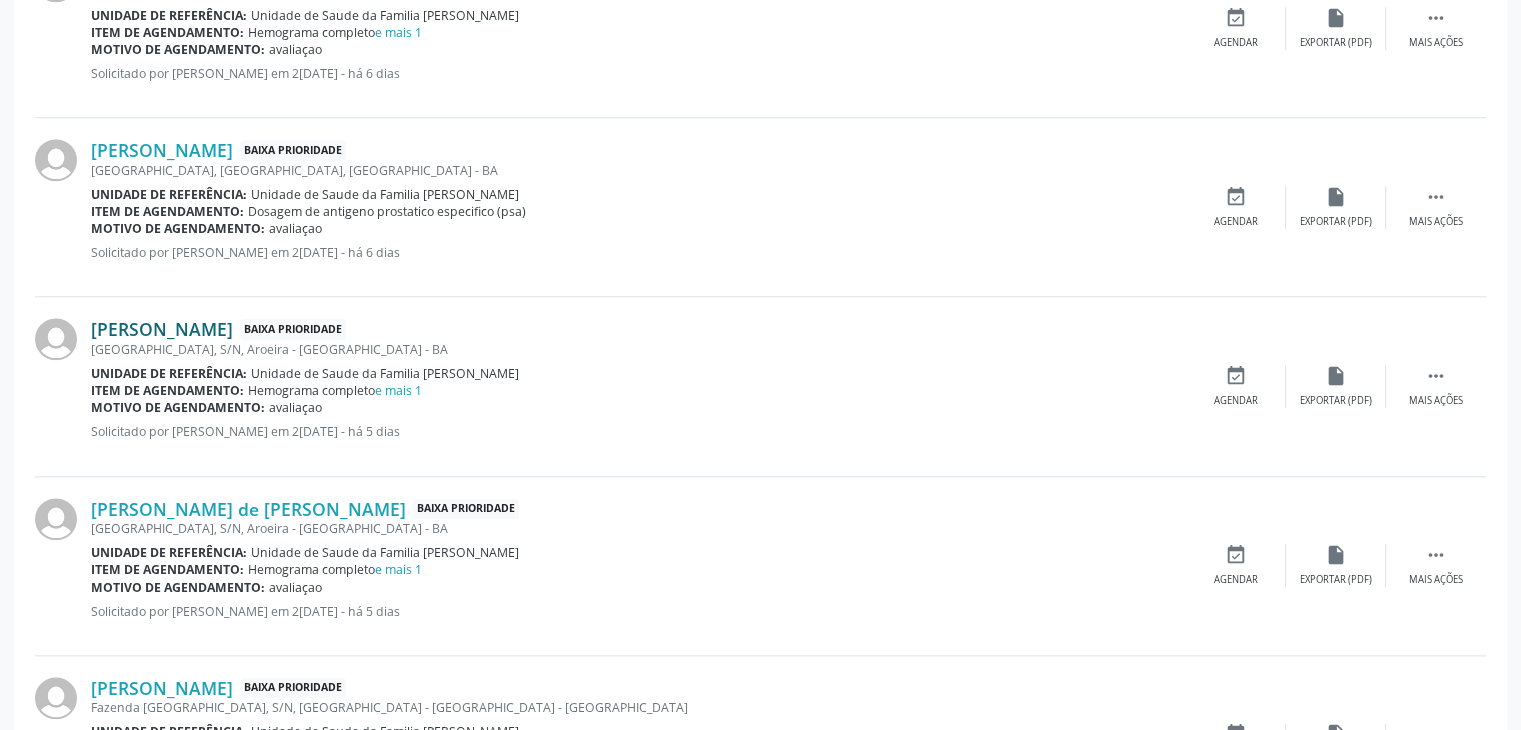 click on "[PERSON_NAME]" at bounding box center [162, 329] 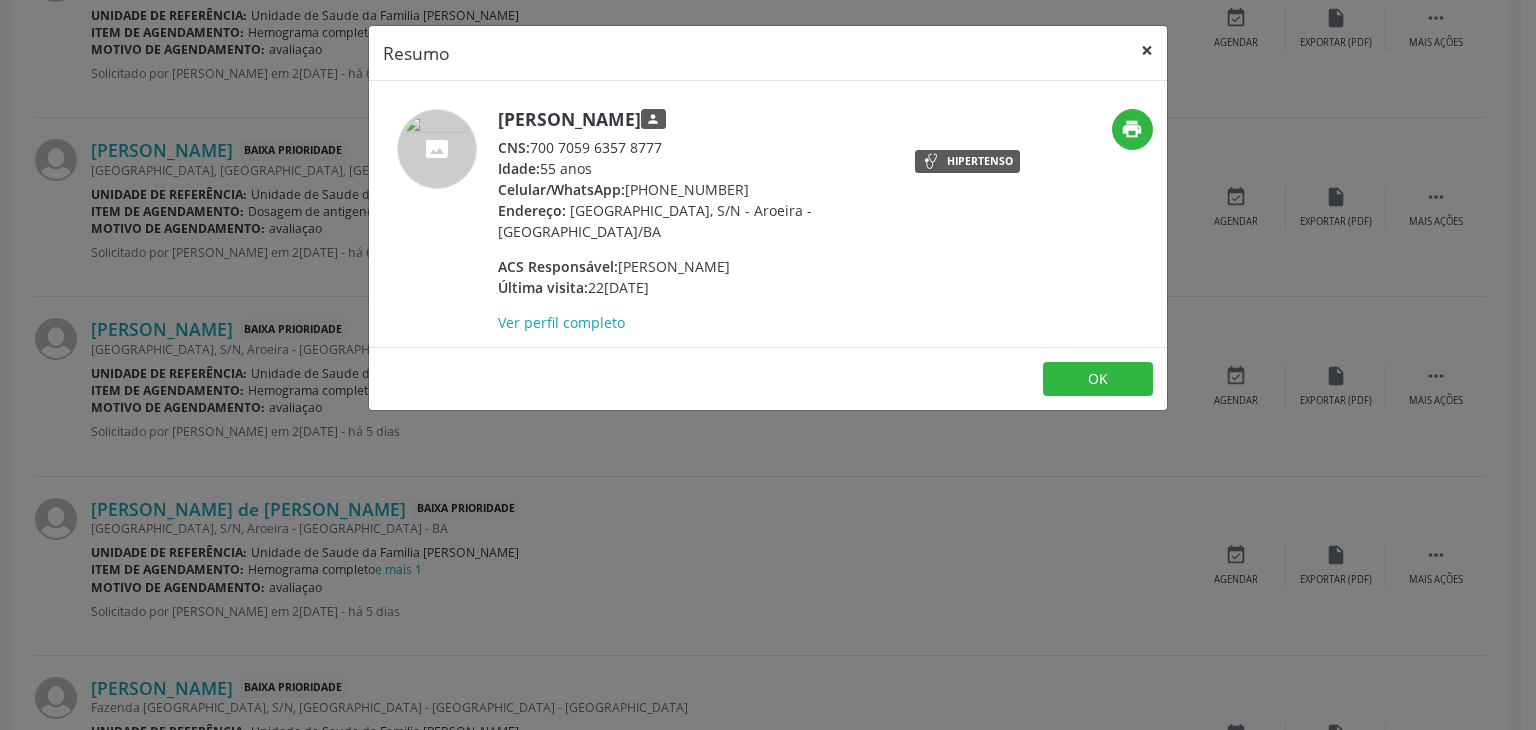 click on "×" at bounding box center (1147, 50) 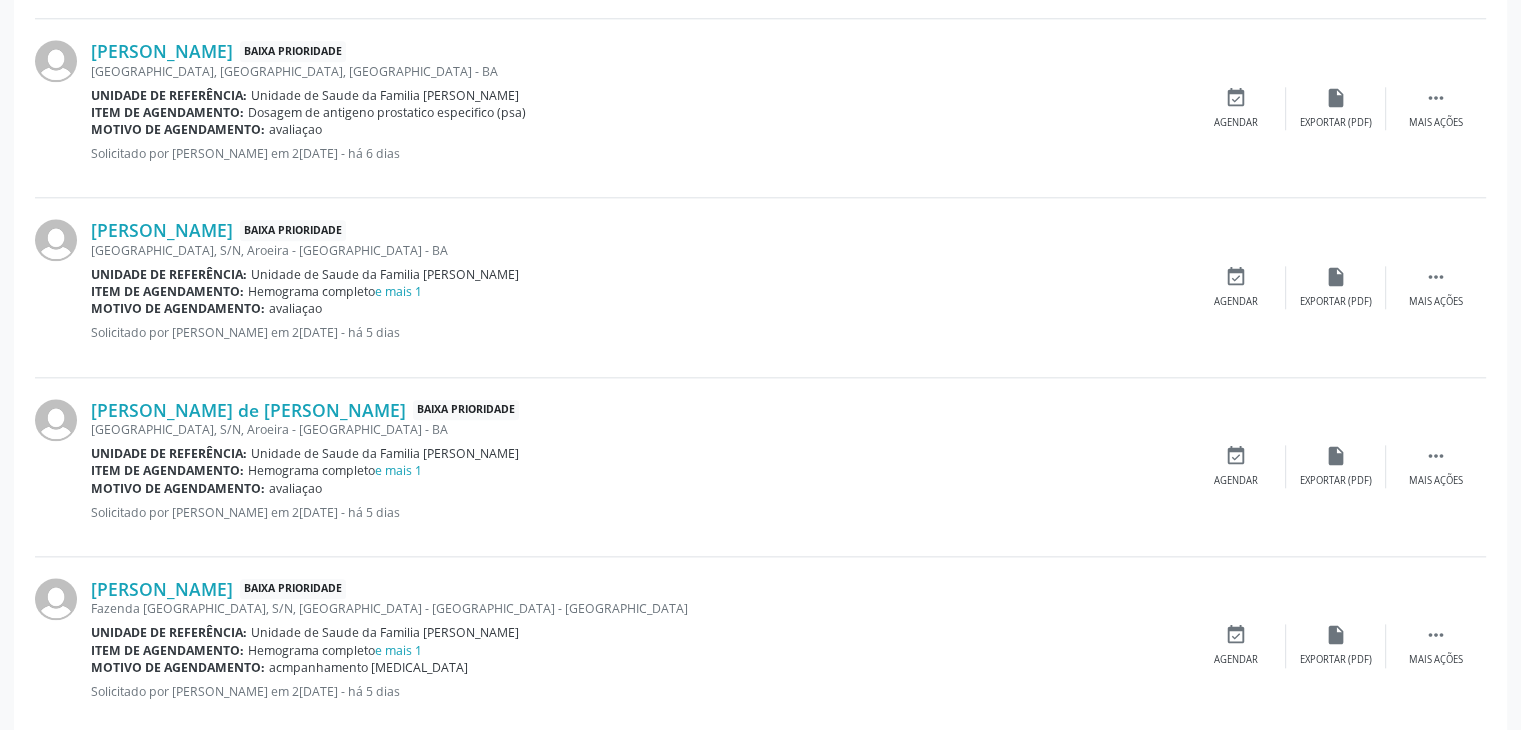 scroll, scrollTop: 2200, scrollLeft: 0, axis: vertical 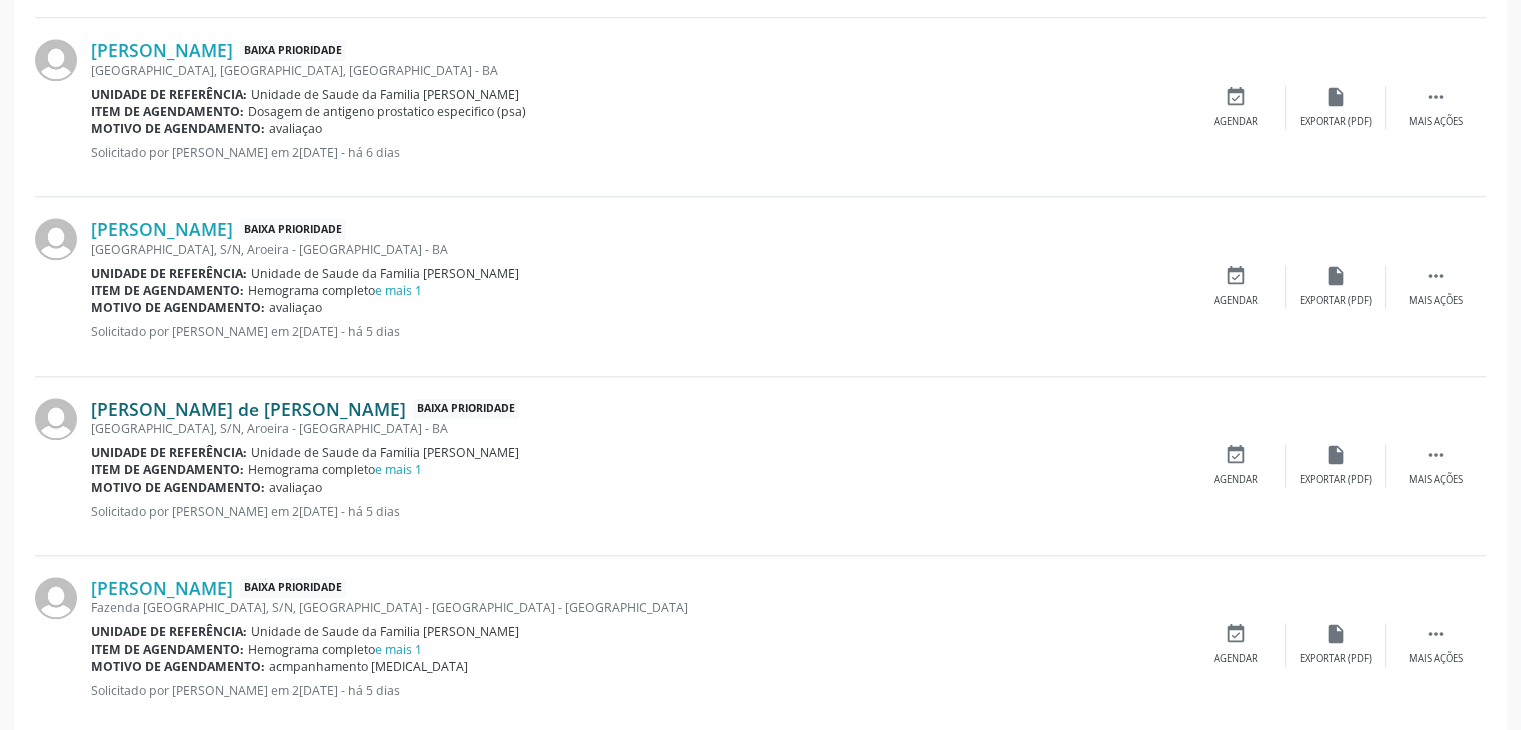 click on "[PERSON_NAME] de [PERSON_NAME]" at bounding box center (248, 409) 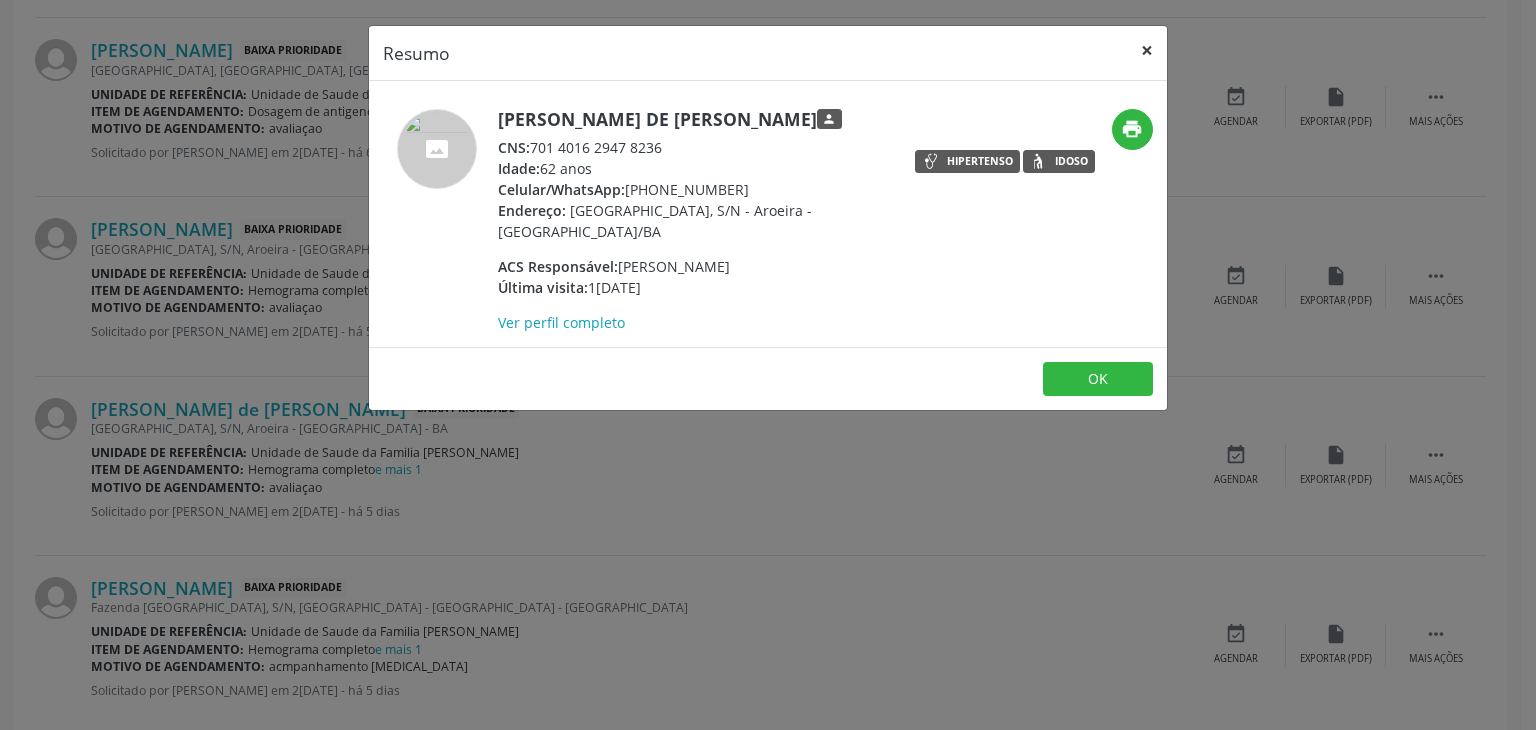 click on "×" at bounding box center [1147, 50] 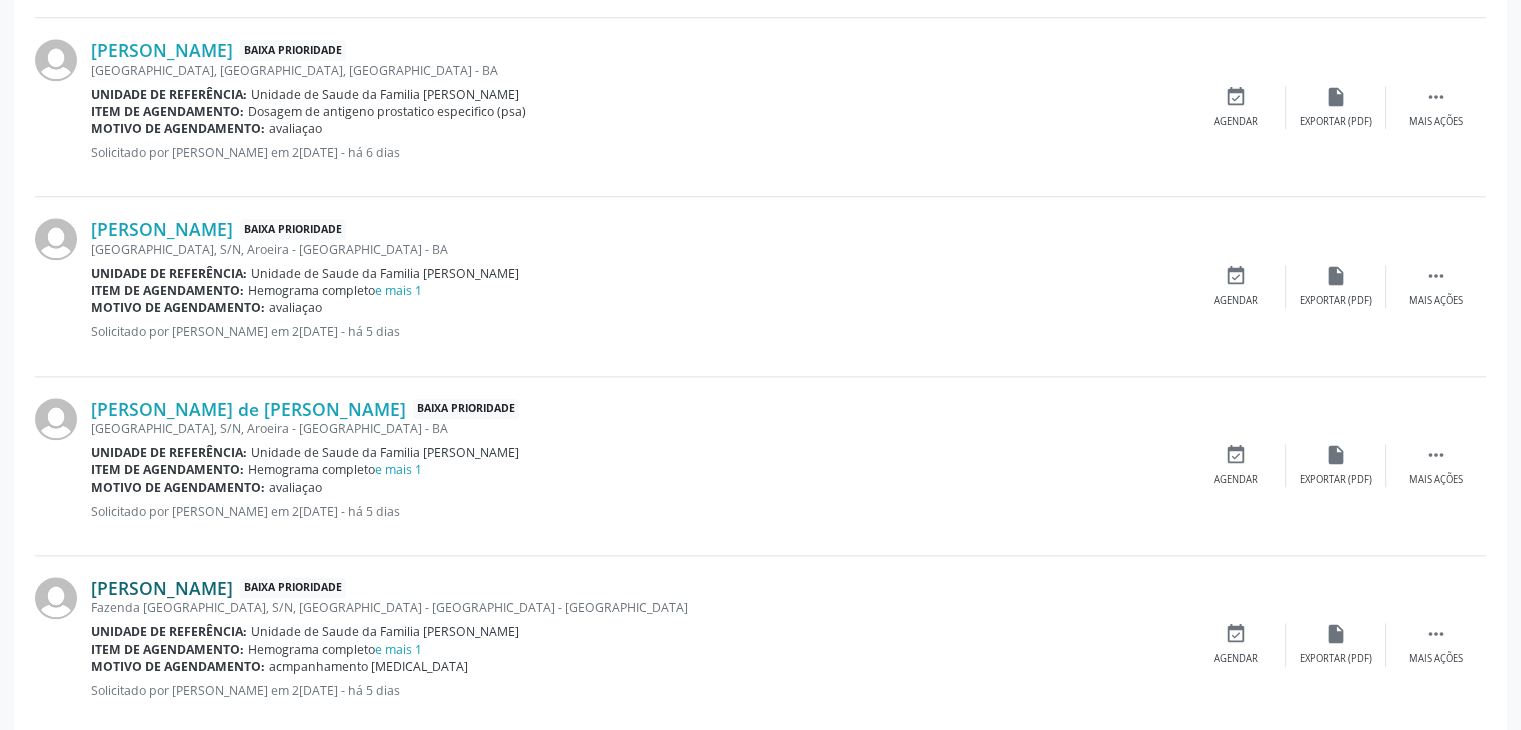 click on "[PERSON_NAME]" at bounding box center (162, 588) 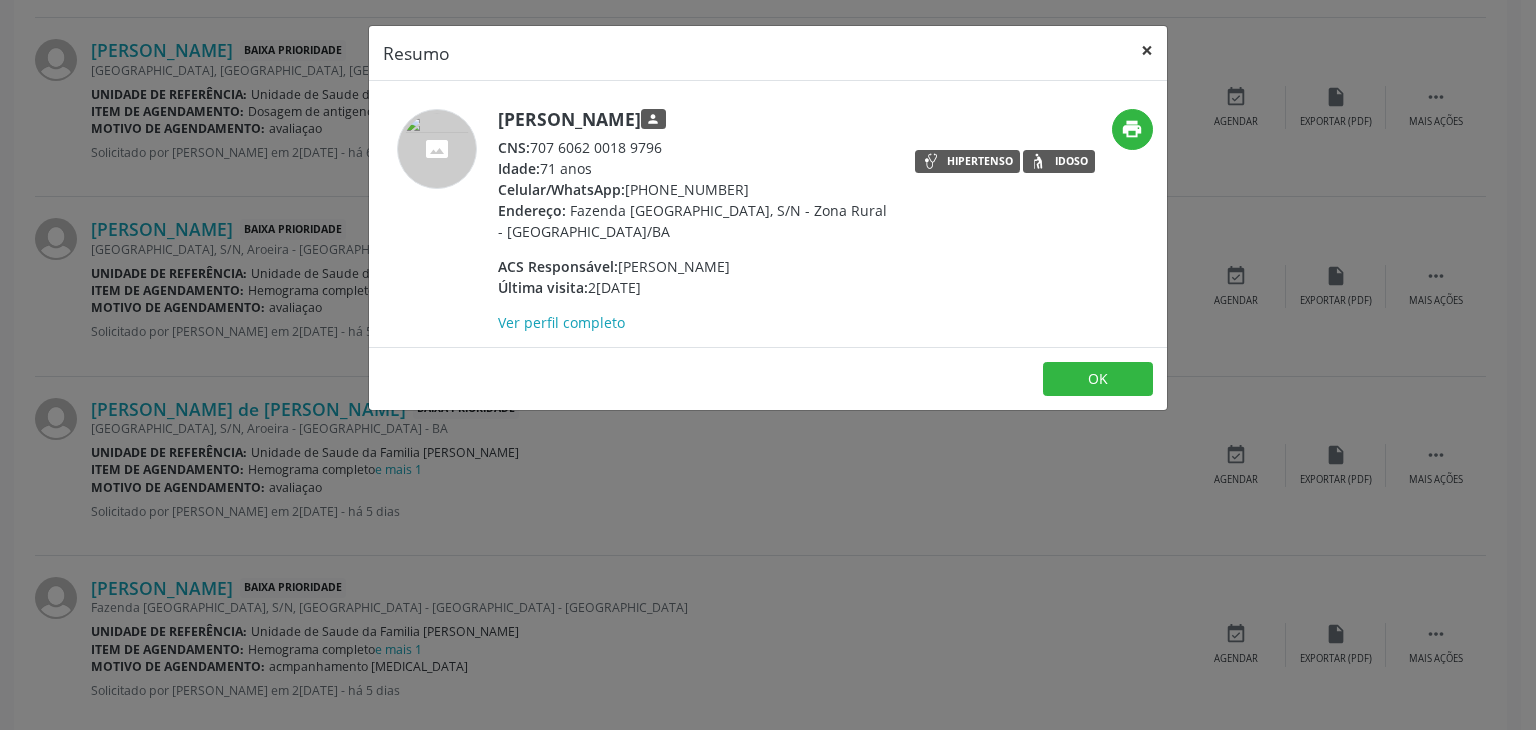 click on "×" at bounding box center (1147, 50) 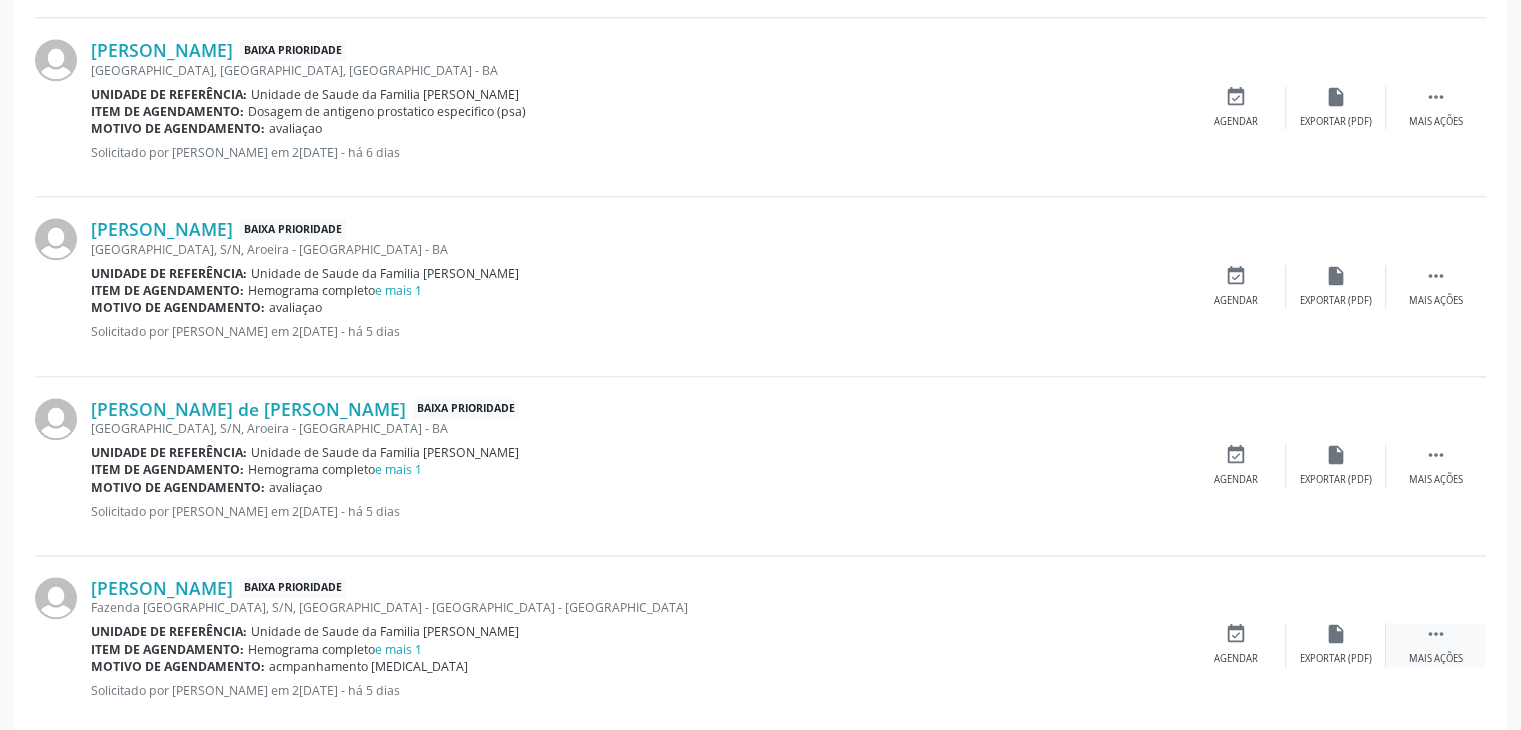 click on "Mais ações" at bounding box center (1436, 659) 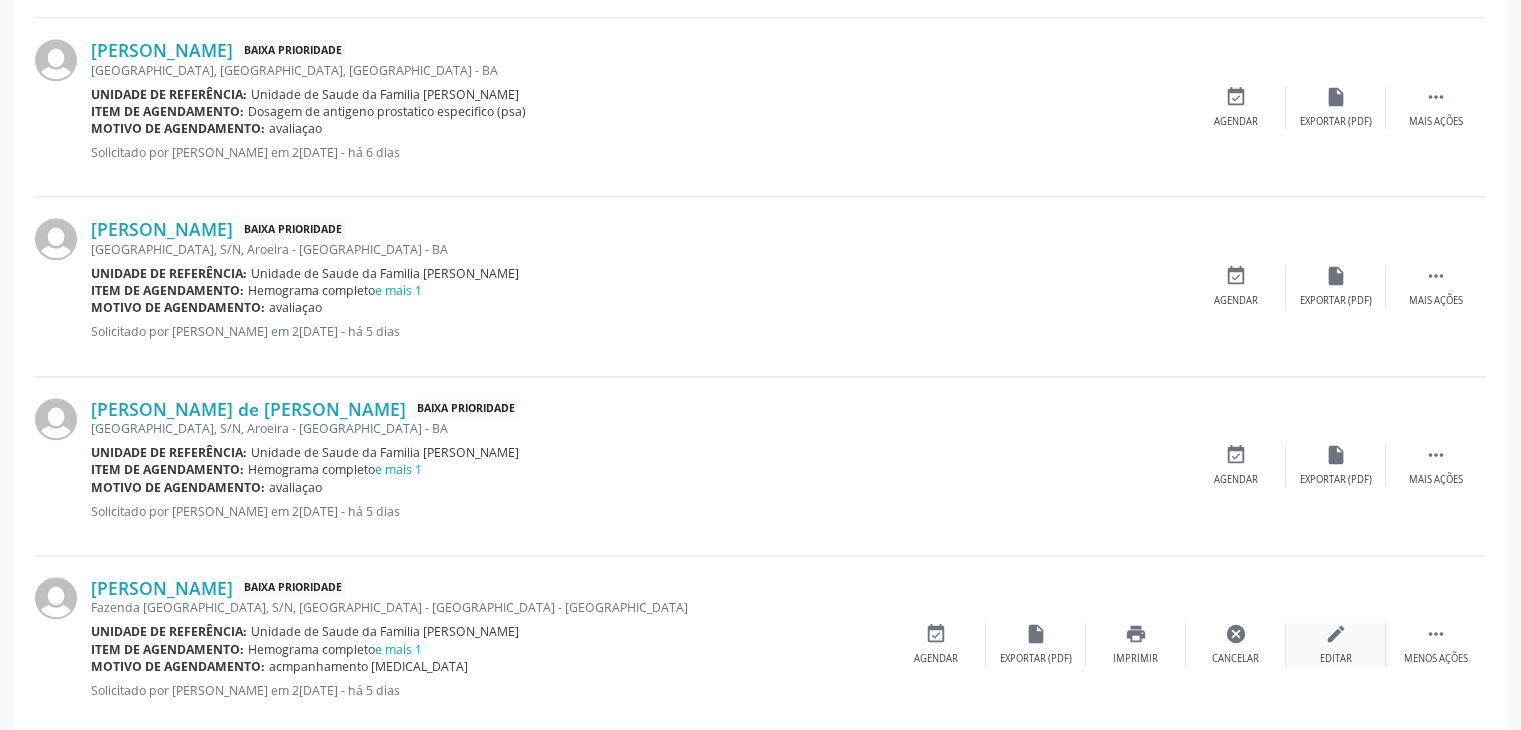 click on "edit
Editar" at bounding box center (1336, 644) 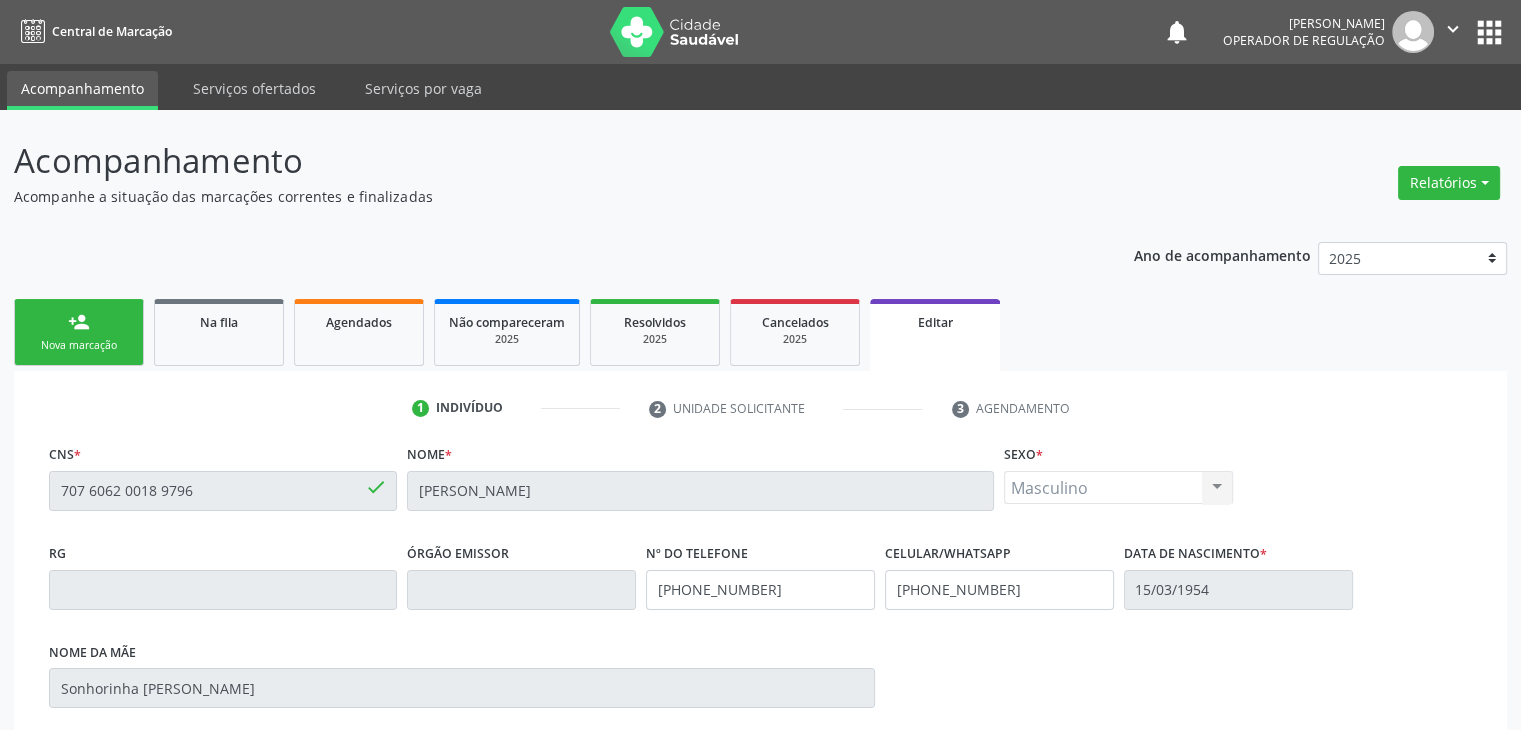 scroll, scrollTop: 365, scrollLeft: 0, axis: vertical 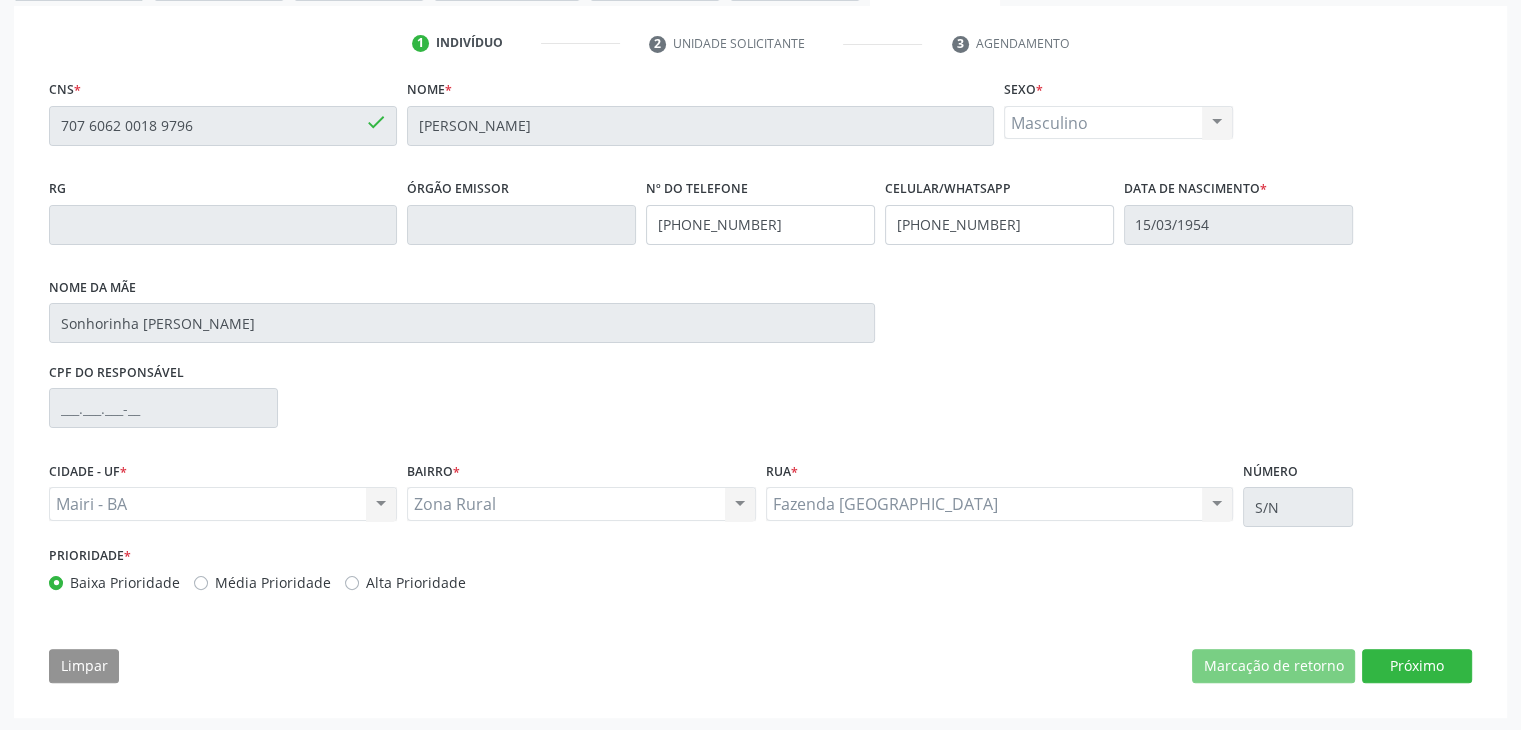 click on "CNS
*
707 6062 0018 9796       done
Nome
*
[PERSON_NAME]
*
Masculino         Masculino   Feminino
Nenhum resultado encontrado para: "   "
Não há nenhuma opção para ser exibida.
RG
Órgão emissor
Nº do Telefone
[PHONE_NUMBER]
Celular/WhatsApp
[PHONE_NUMBER]
Data de nascimento
*
15[DATE]
Nome da mãe
[PERSON_NAME]
CPF do responsável
[GEOGRAPHIC_DATA]
*
Mairi - BA         Mairi - BA
Nenhum resultado encontrado para: "   "
Não há nenhuma opção para ser exibida.
BAIRRO
*
Zona Rural         Zona Rural
Nenhum resultado encontrado para: "   "
Não há nenhuma opção para ser exibida.
Rua
*" at bounding box center [760, 386] 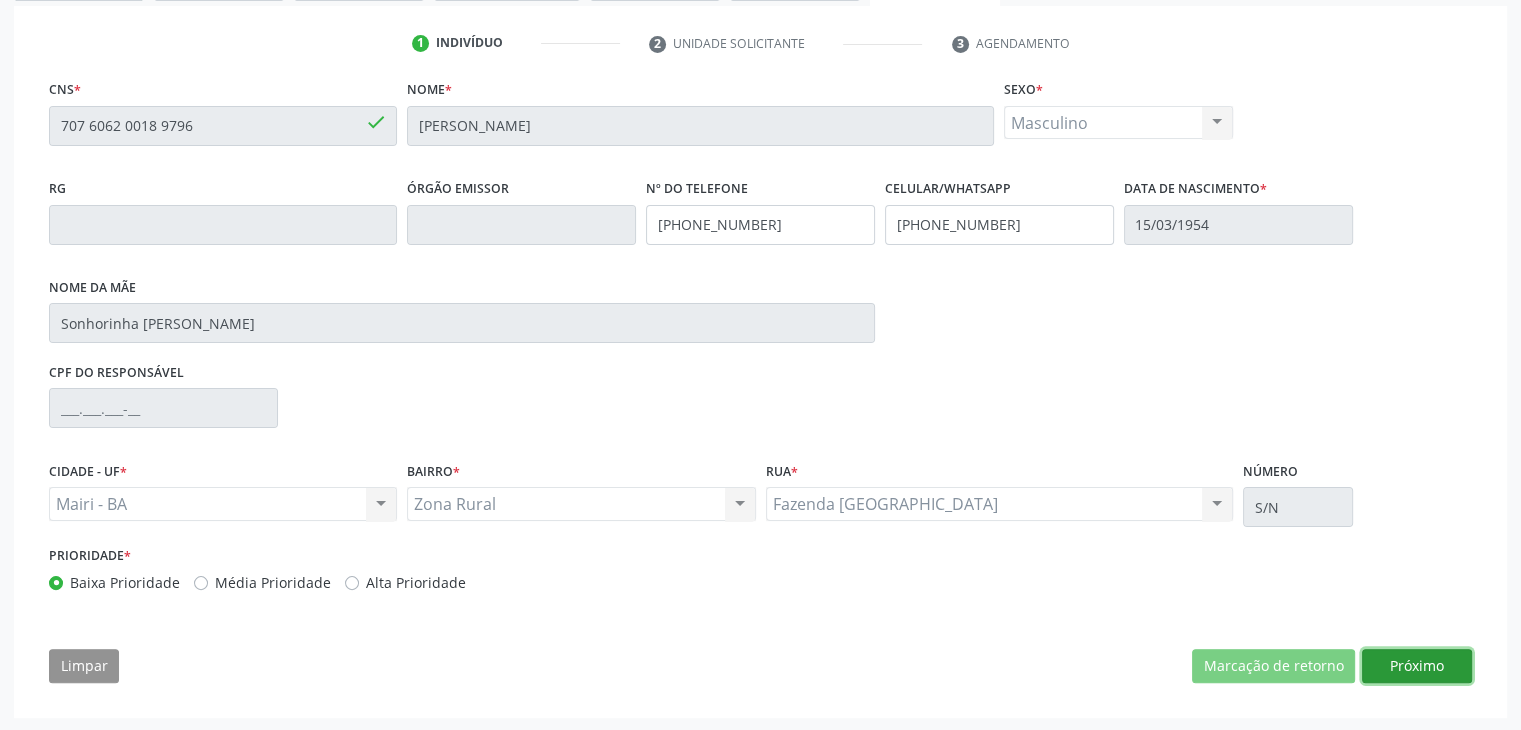 click on "Próximo" at bounding box center [1417, 666] 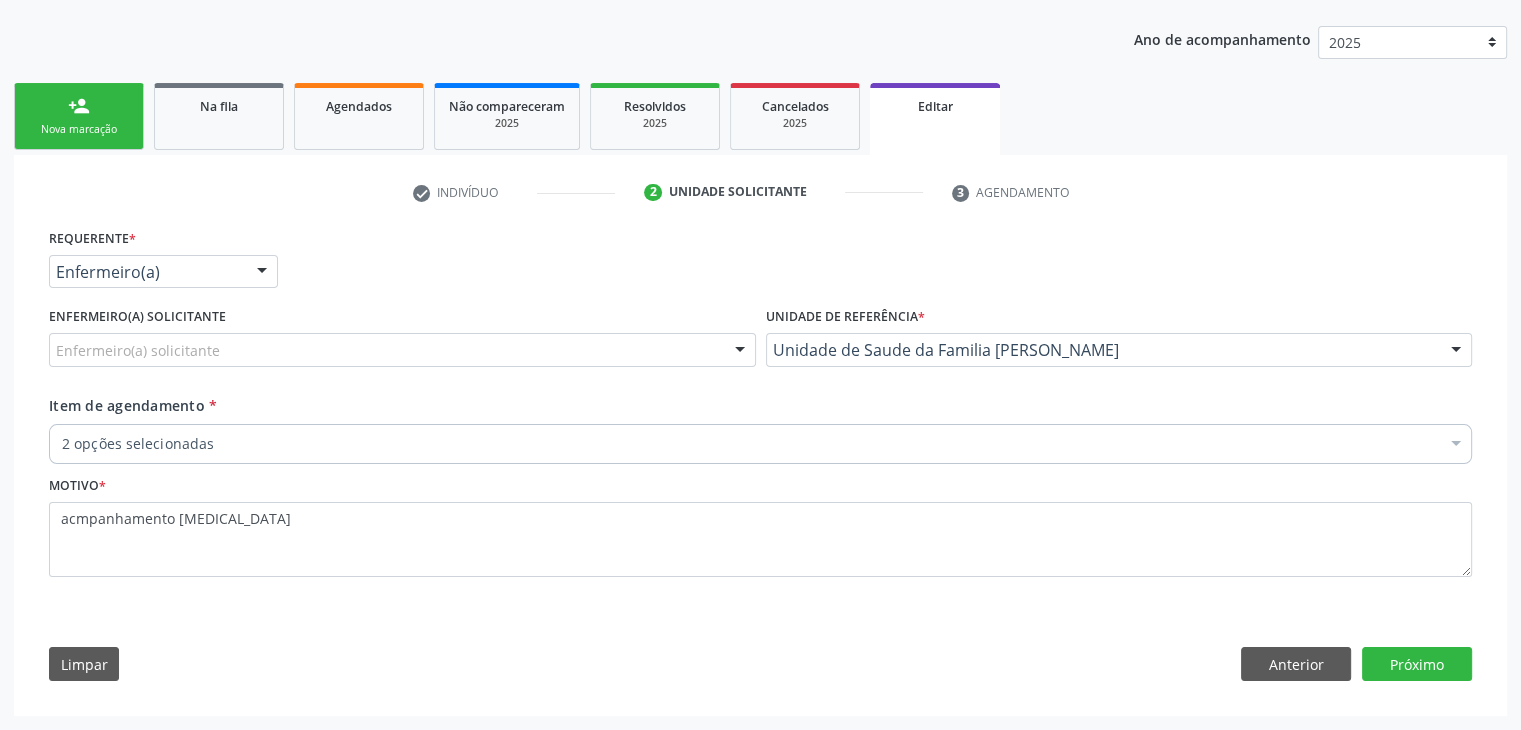 scroll, scrollTop: 214, scrollLeft: 0, axis: vertical 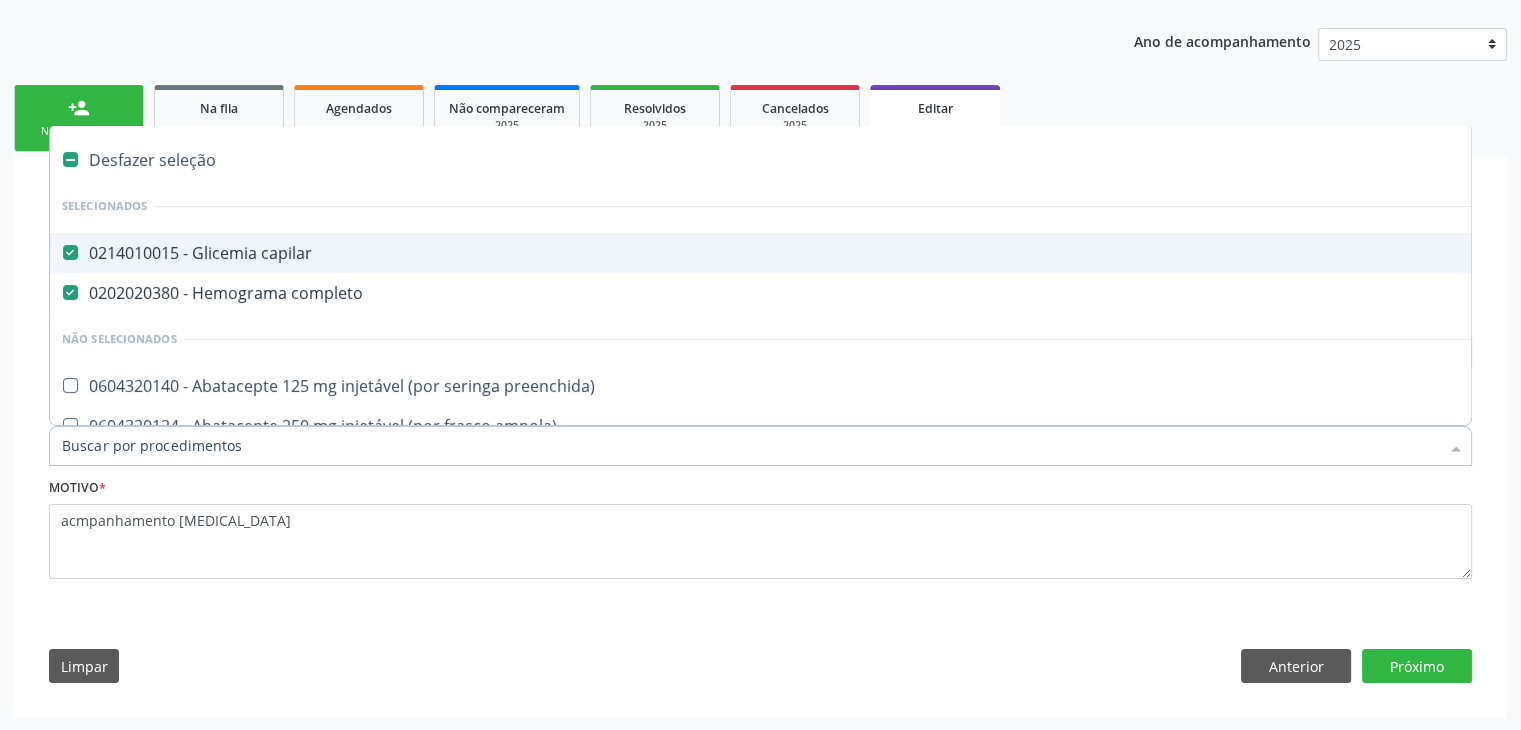 click on "Desfazer seleção" at bounding box center [831, 160] 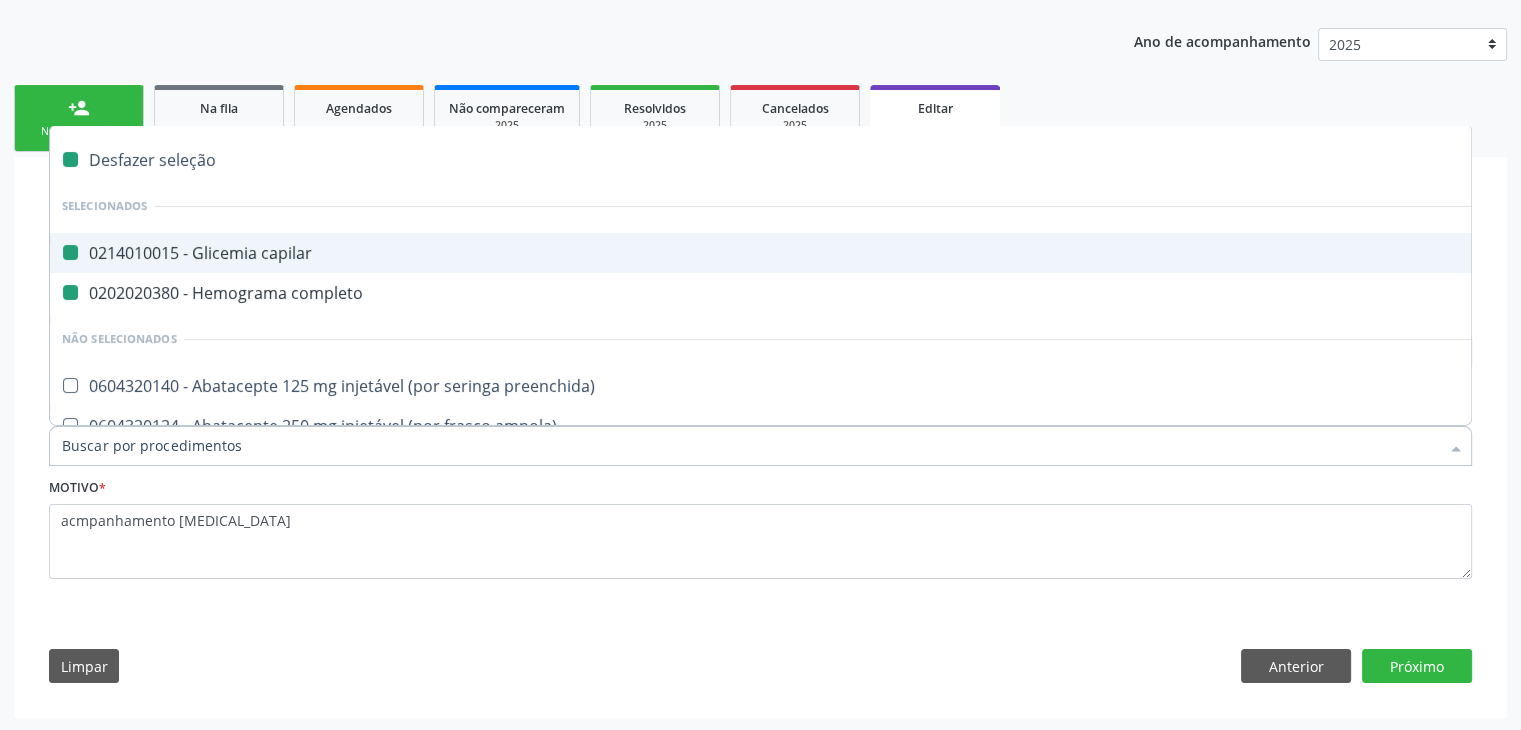 checkbox on "false" 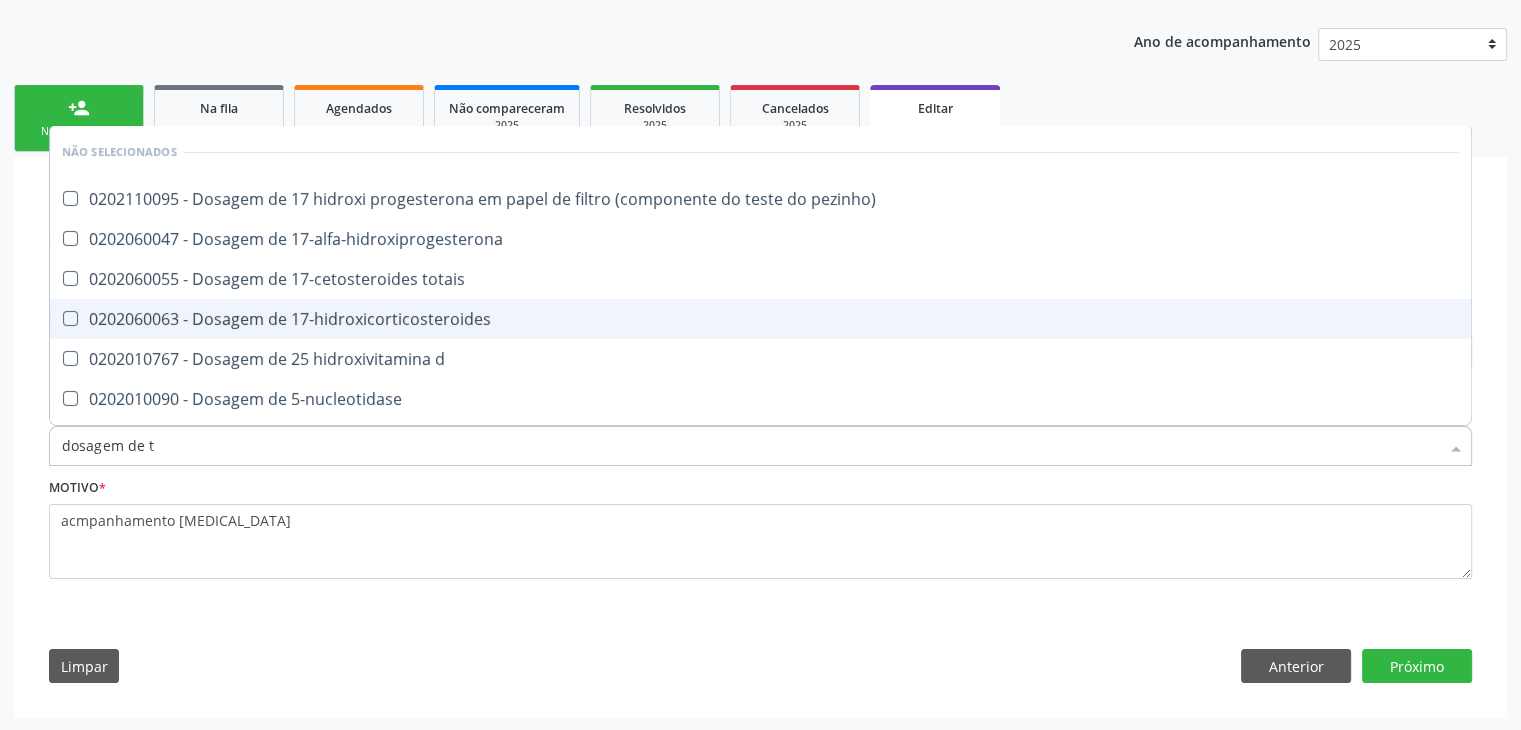 type on "dosagem de ts" 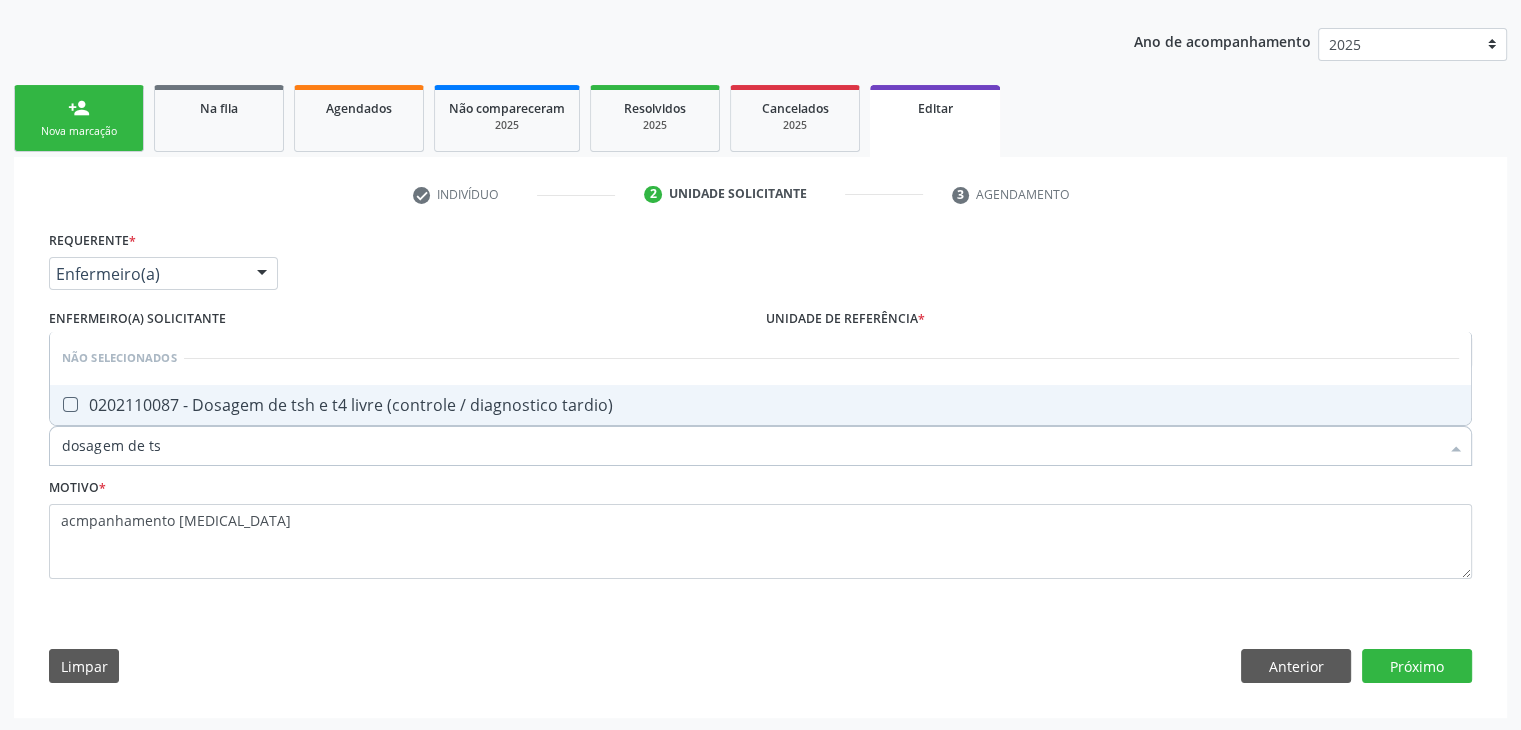 click on "0202110087 - Dosagem de tsh e t4 livre (controle / diagnostico tardio)" at bounding box center [760, 405] 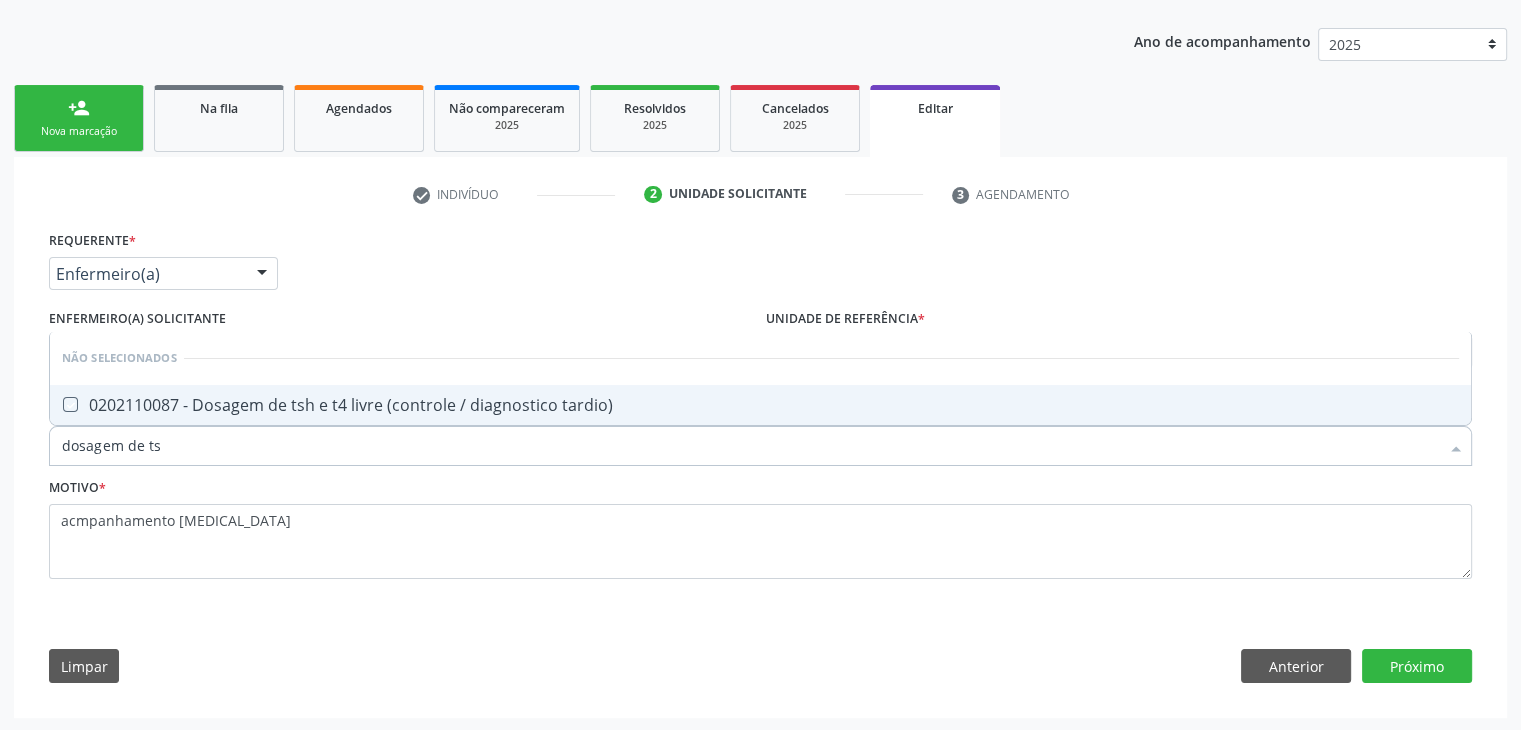 checkbox on "true" 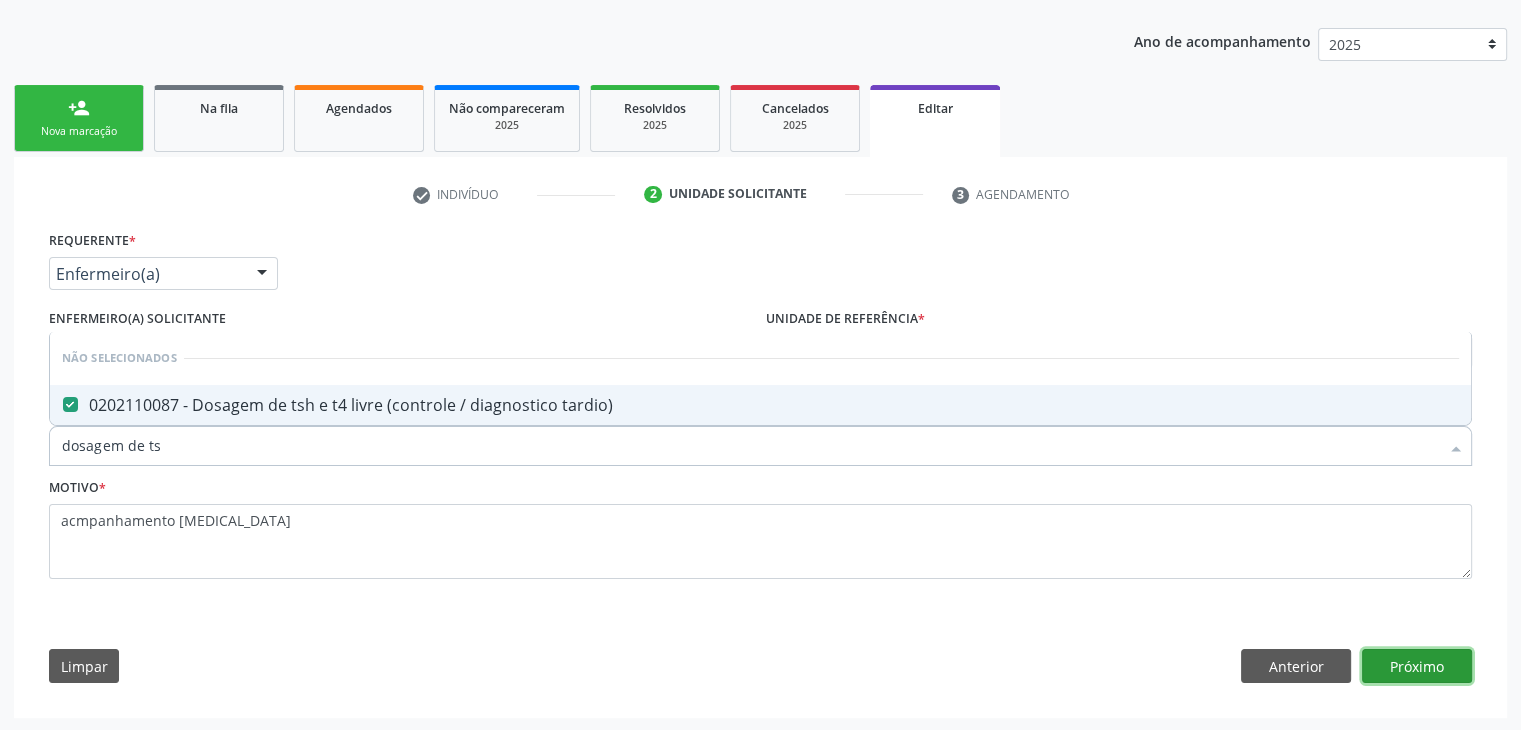 click on "Próximo" at bounding box center [1417, 666] 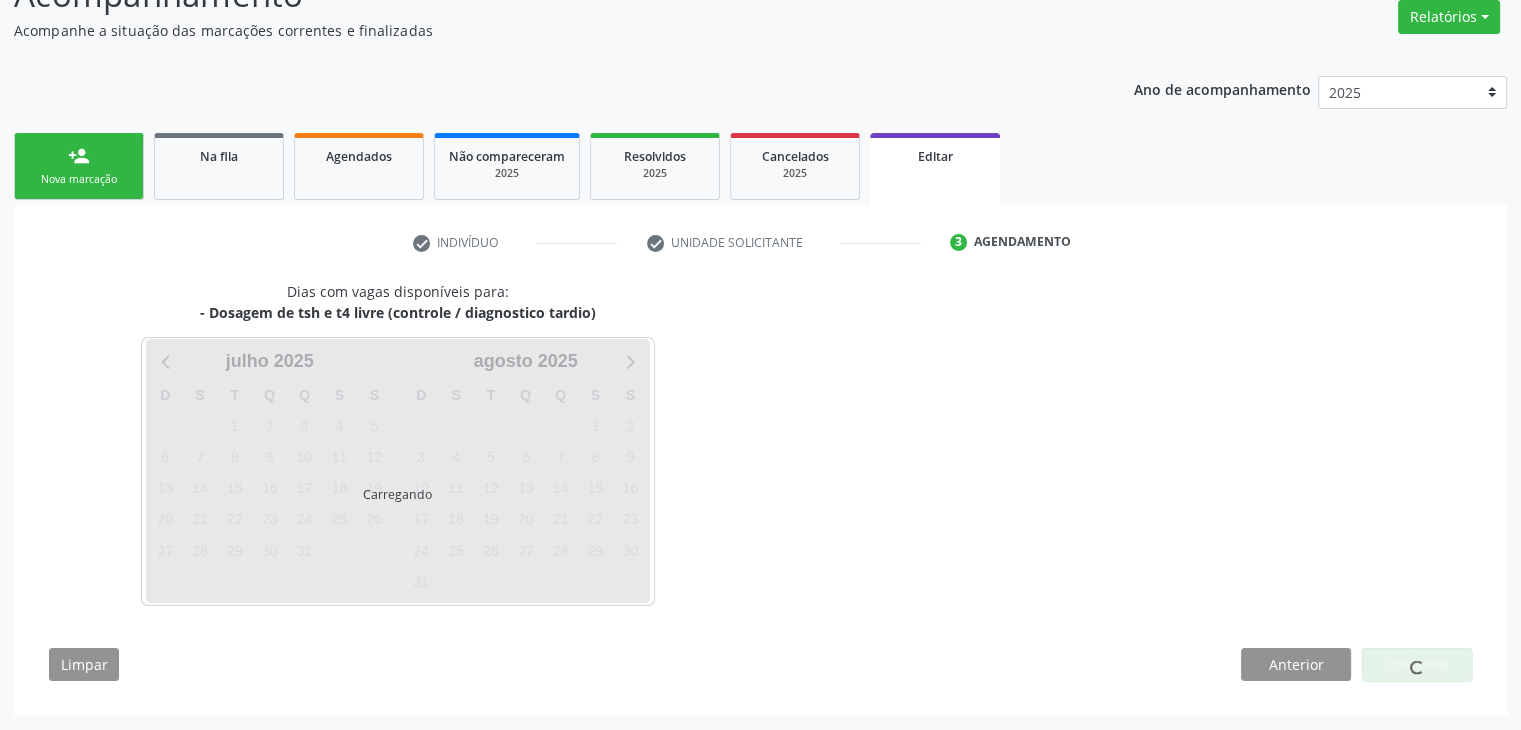 scroll, scrollTop: 165, scrollLeft: 0, axis: vertical 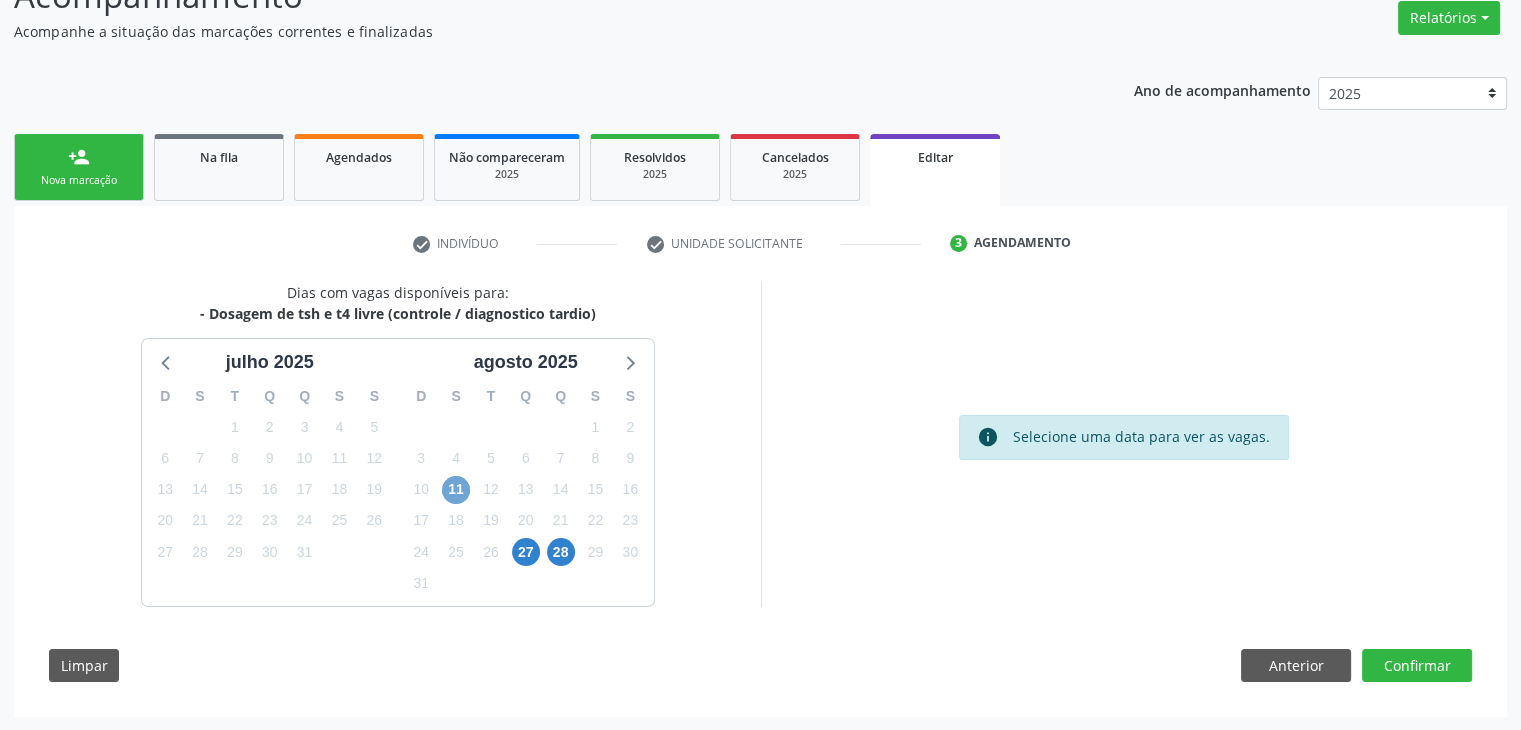 click on "11" at bounding box center (456, 490) 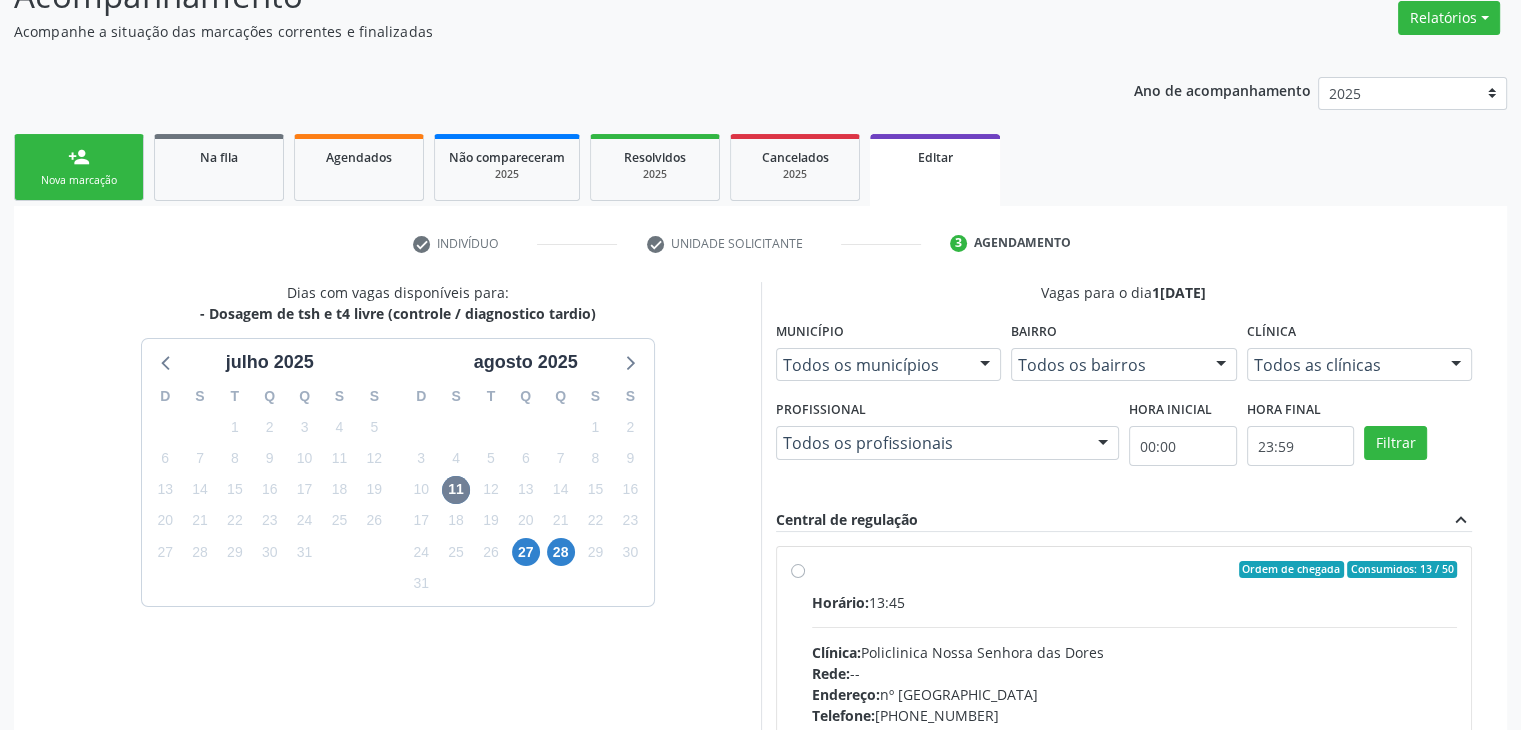click at bounding box center [1135, 627] 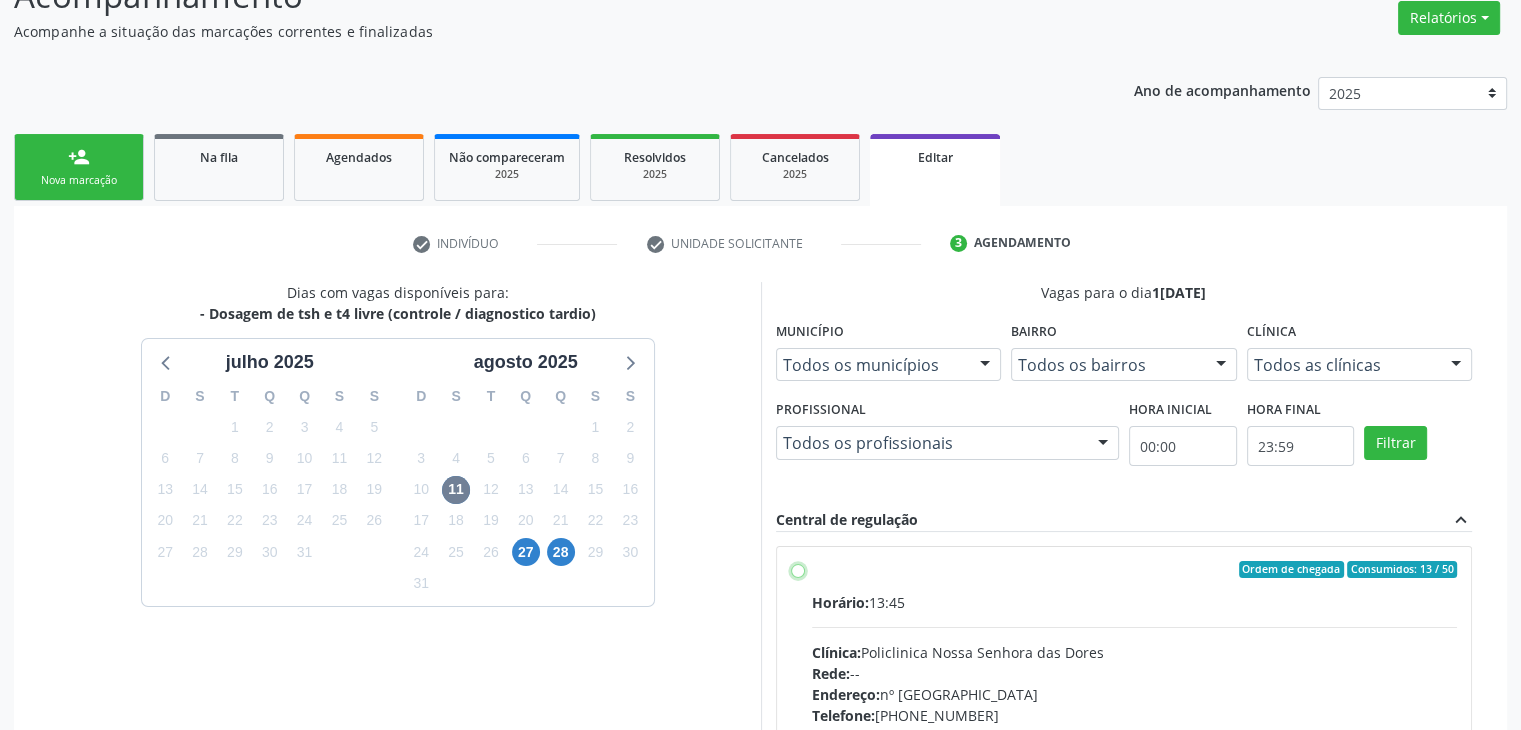 click on "Ordem de chegada
Consumidos: 13 / 50
Horário:   13:45
Clínica:  Policlinica [GEOGRAPHIC_DATA]
Rede:
--
Endereço:   [STREET_ADDRESS]
Telefone:   [PHONE_NUMBER]
Profissional:
--
Informações adicionais sobre o atendimento
Idade de atendimento:
Sem restrição
Gênero(s) atendido(s):
Sem restrição
Informações adicionais:
--" at bounding box center (798, 570) 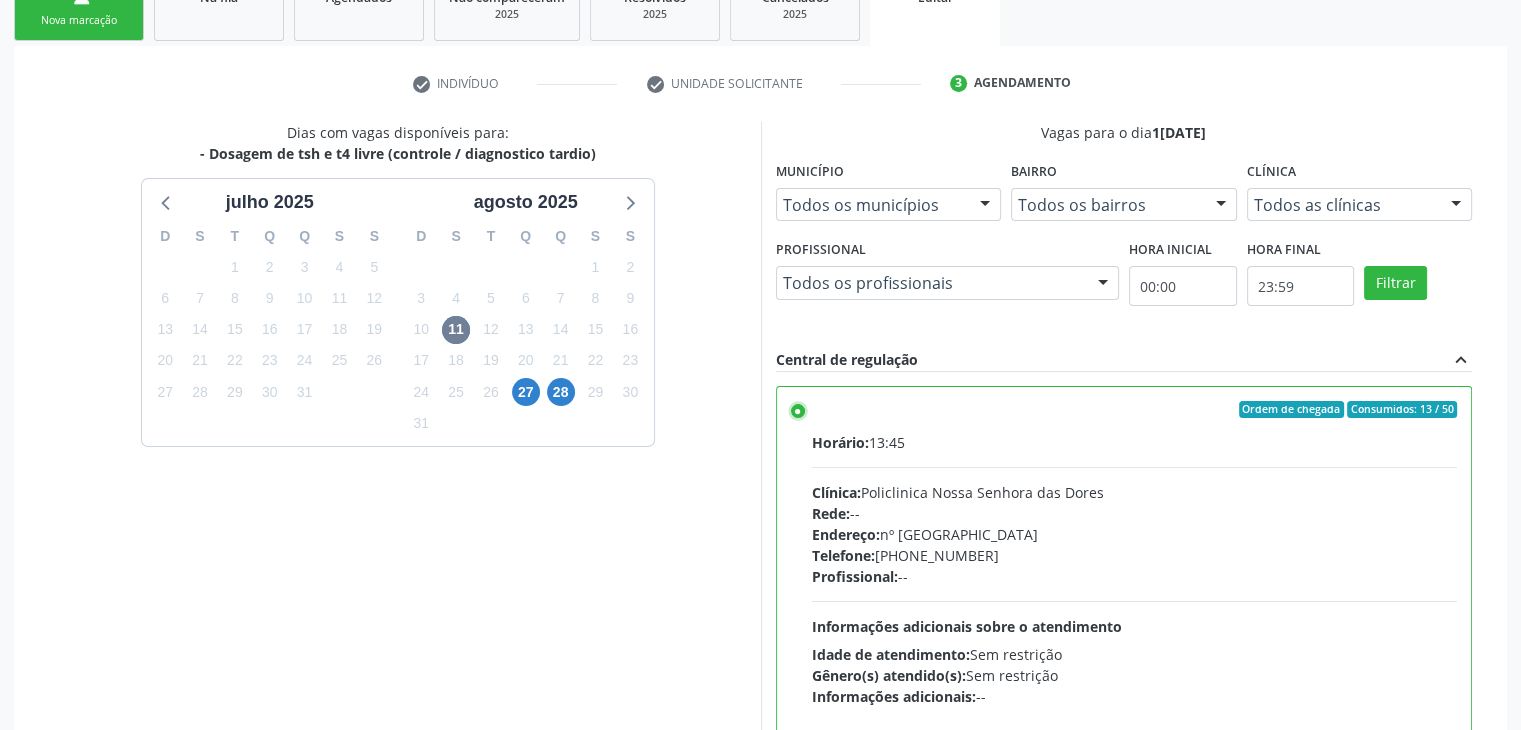 scroll, scrollTop: 490, scrollLeft: 0, axis: vertical 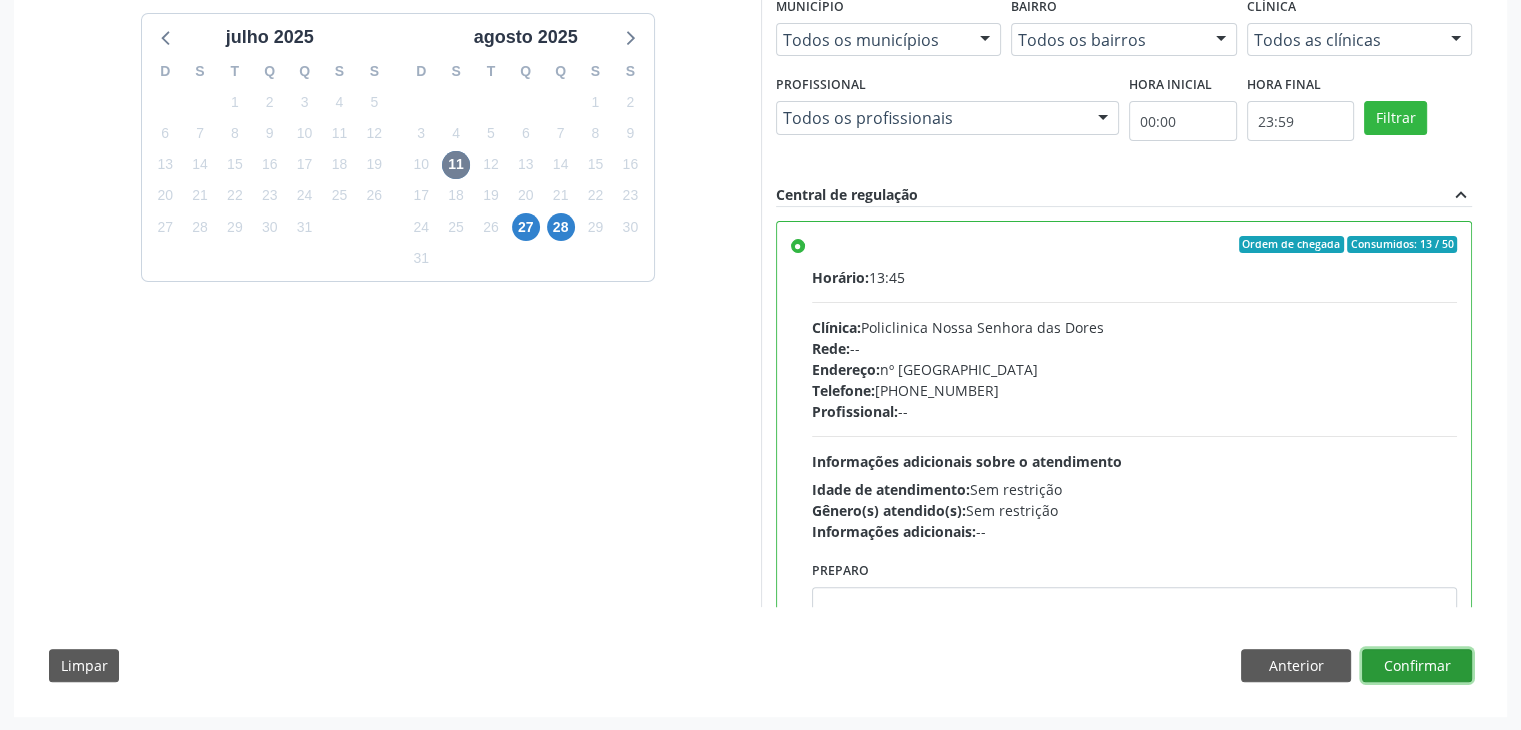 click on "Confirmar" at bounding box center [1417, 666] 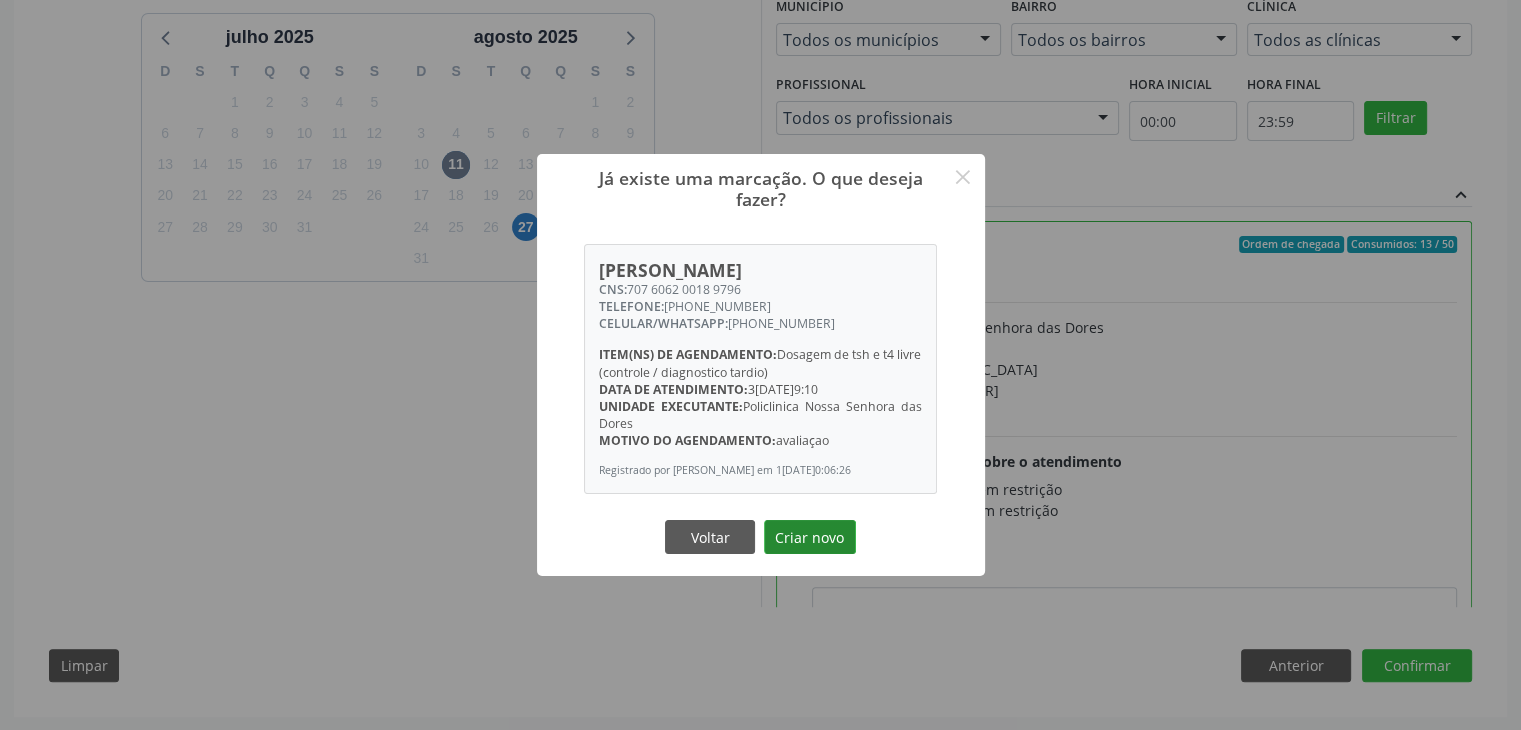 click on "Criar novo" at bounding box center [810, 537] 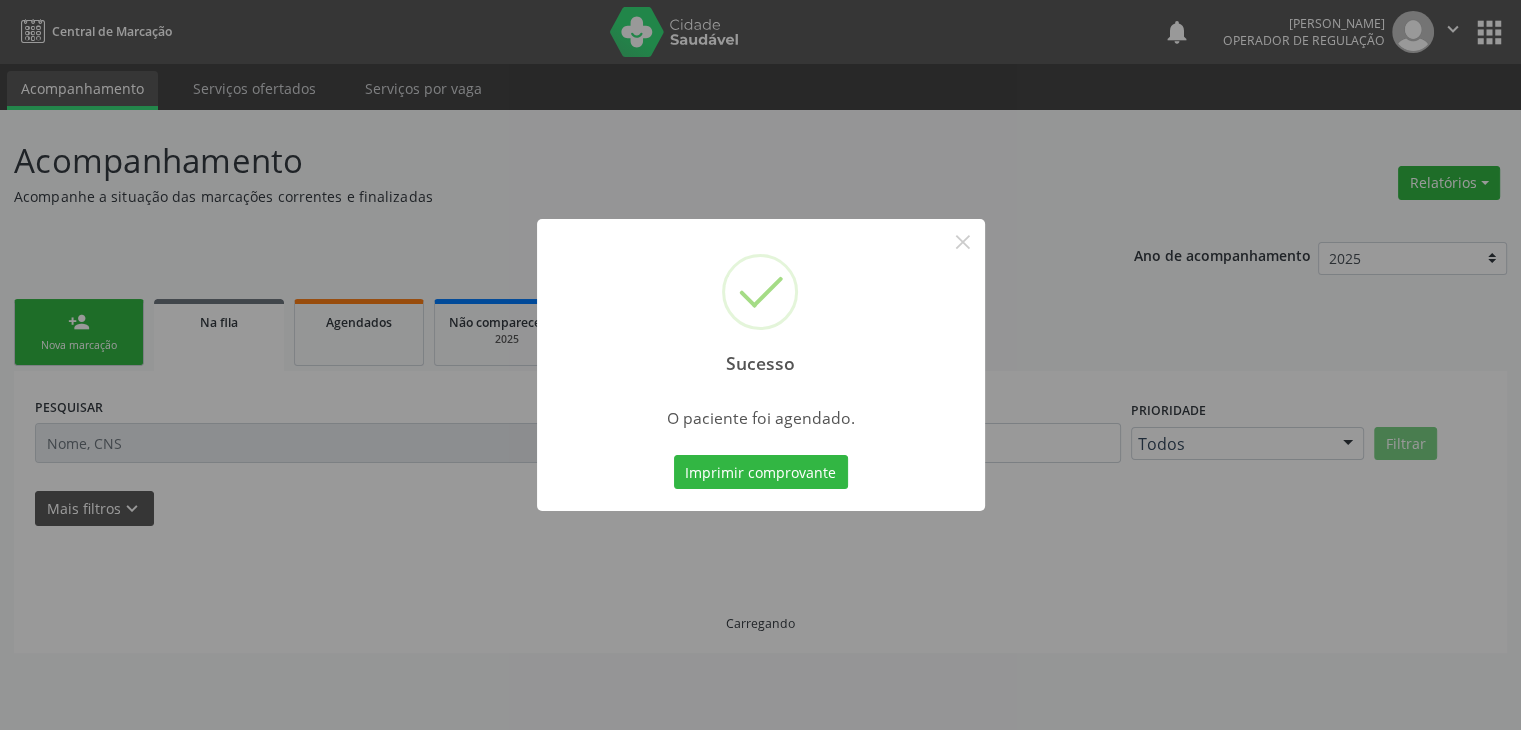 scroll, scrollTop: 0, scrollLeft: 0, axis: both 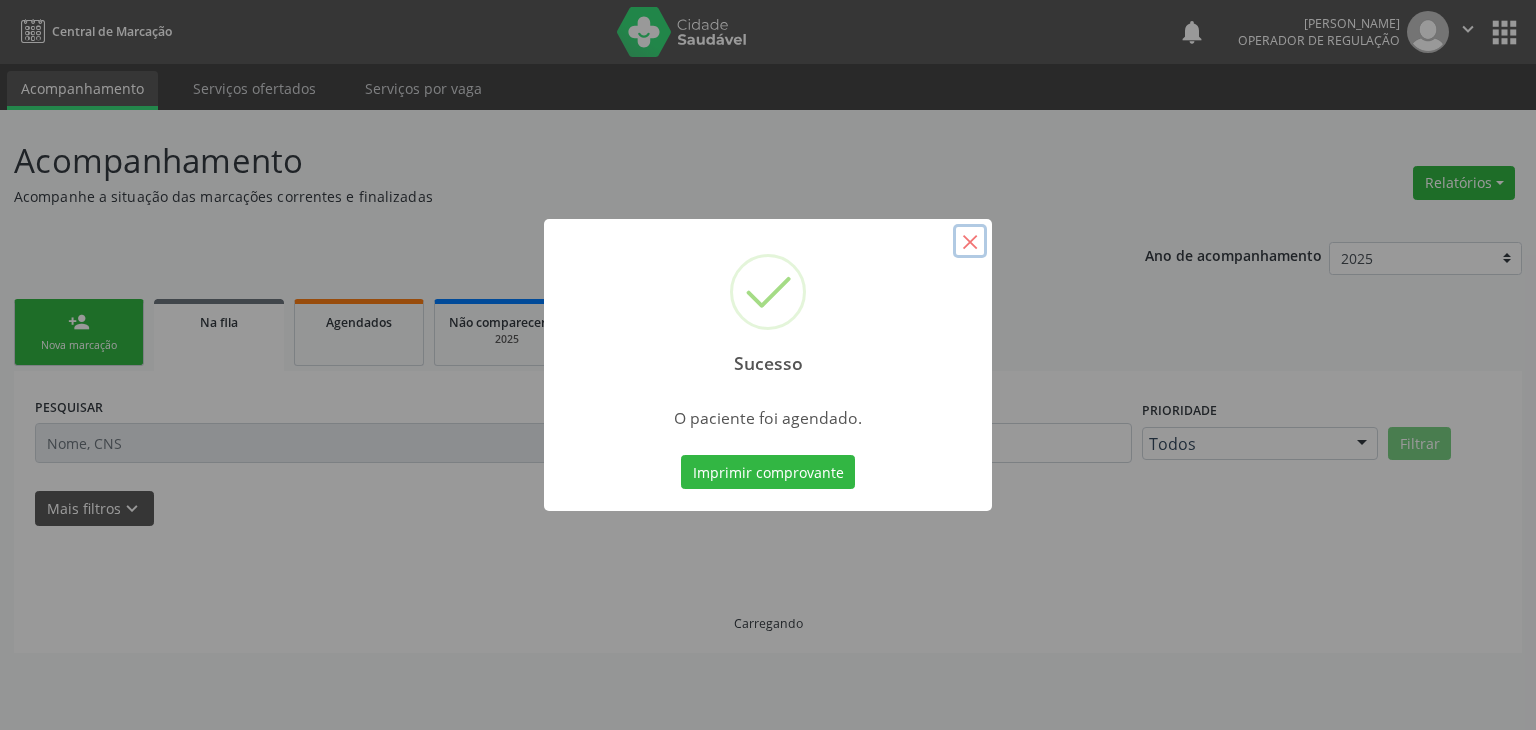 click on "×" at bounding box center [970, 241] 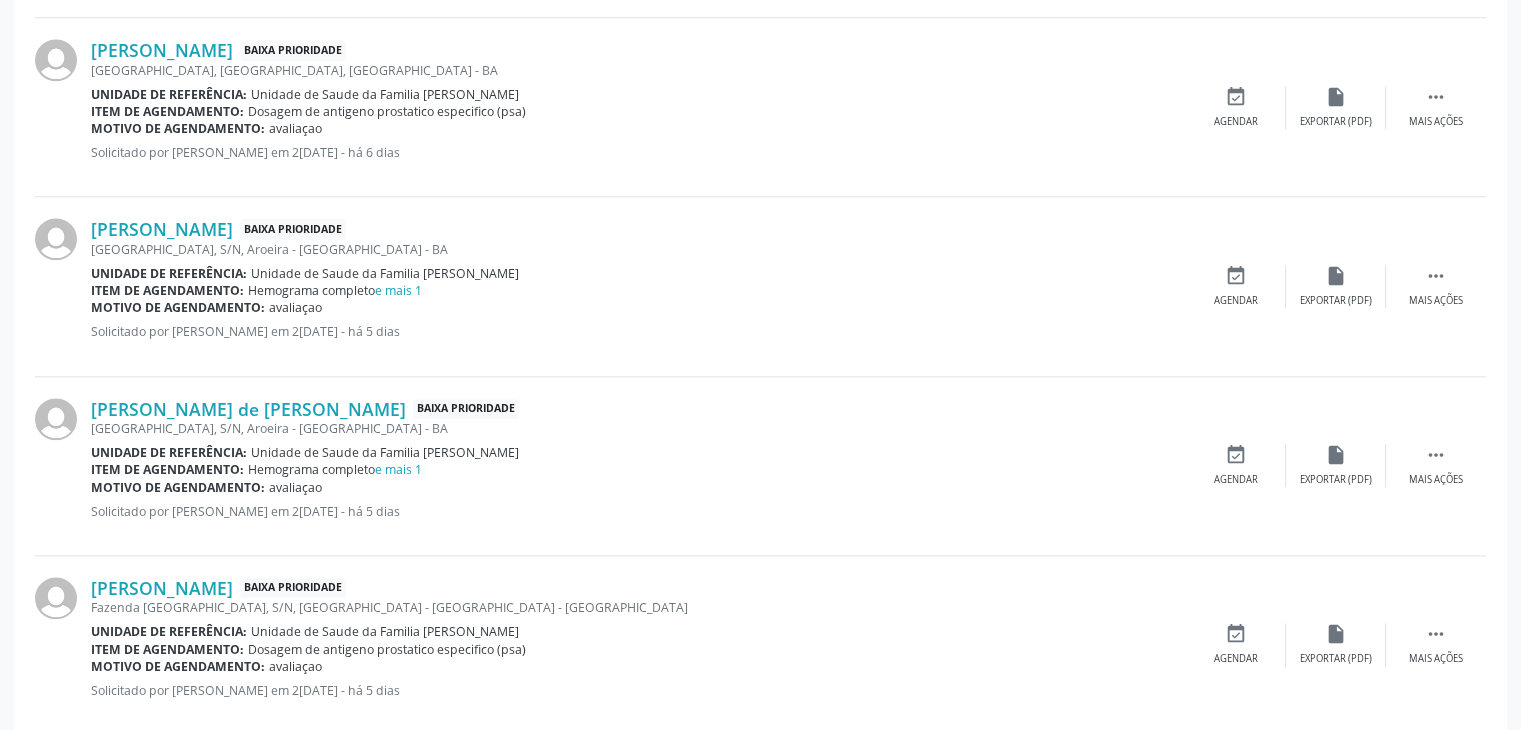 scroll, scrollTop: 2471, scrollLeft: 0, axis: vertical 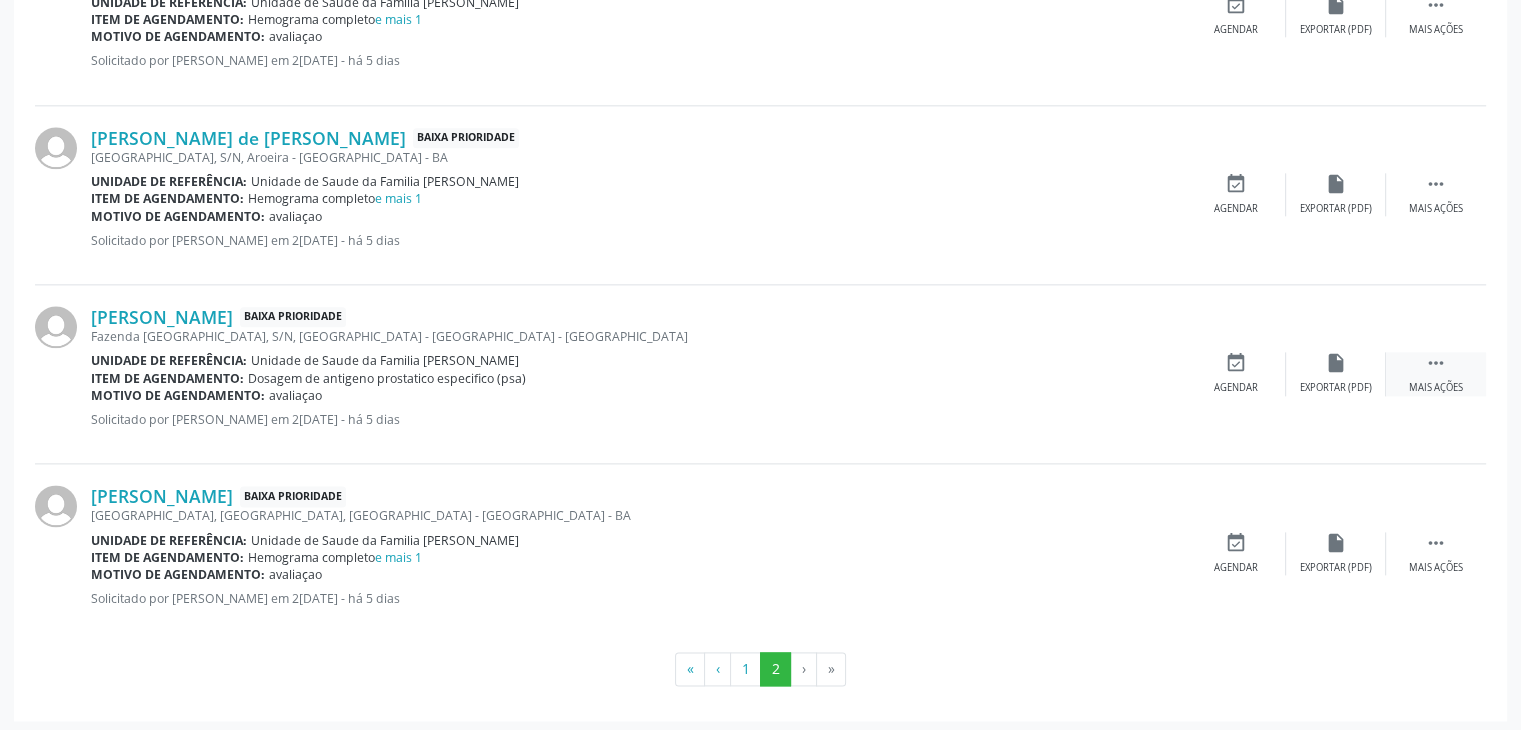 click on "
Mais ações" at bounding box center (1436, 373) 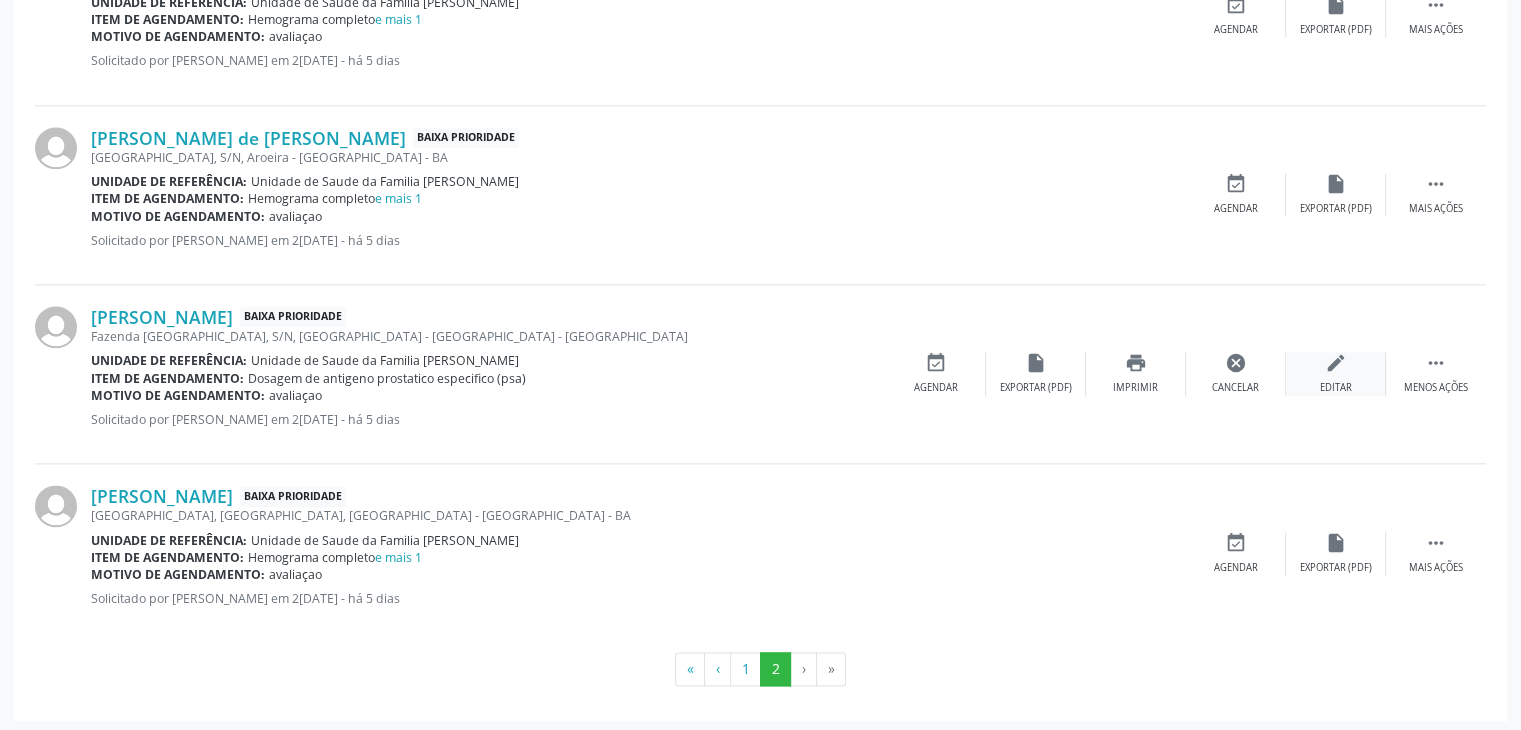 click on "edit
Editar" at bounding box center (1336, 373) 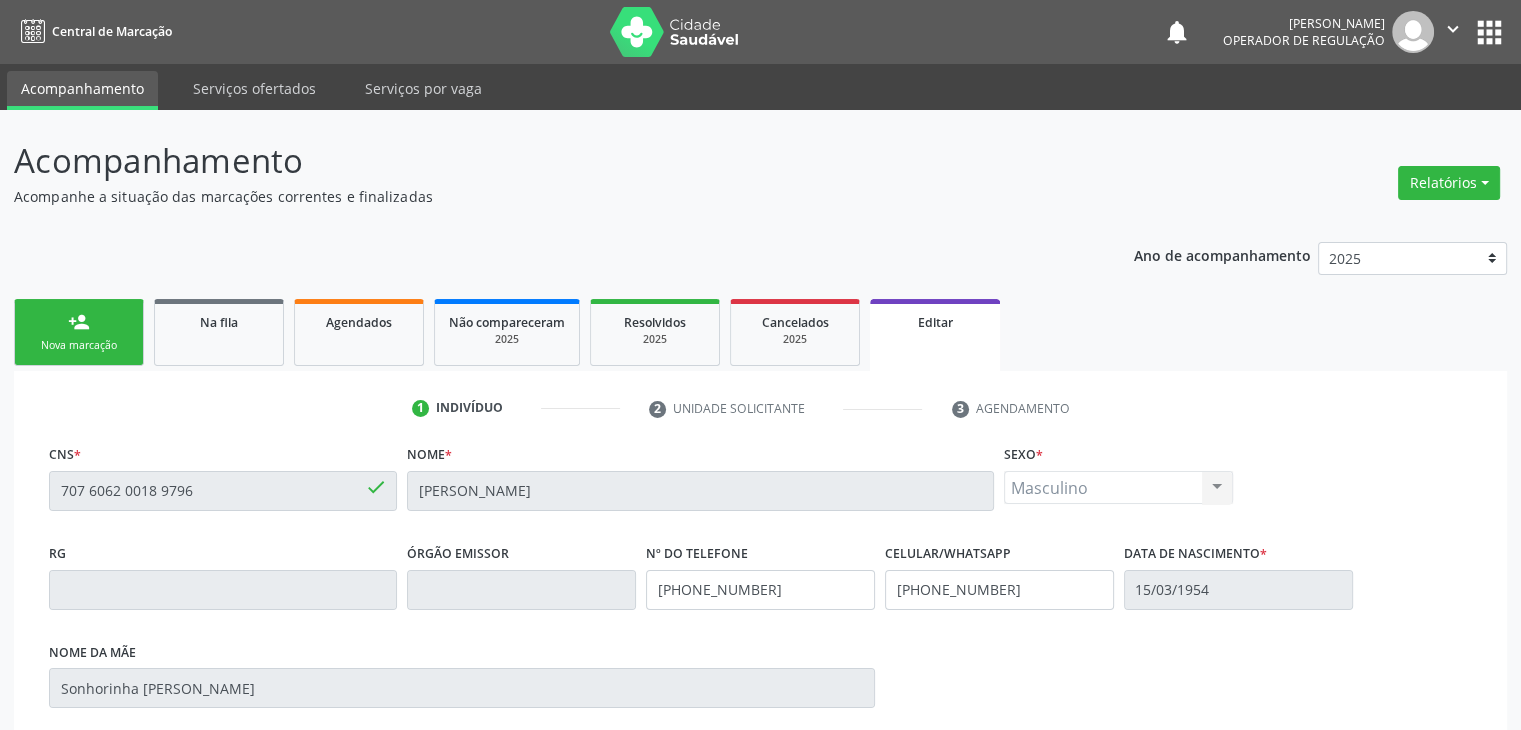 scroll, scrollTop: 365, scrollLeft: 0, axis: vertical 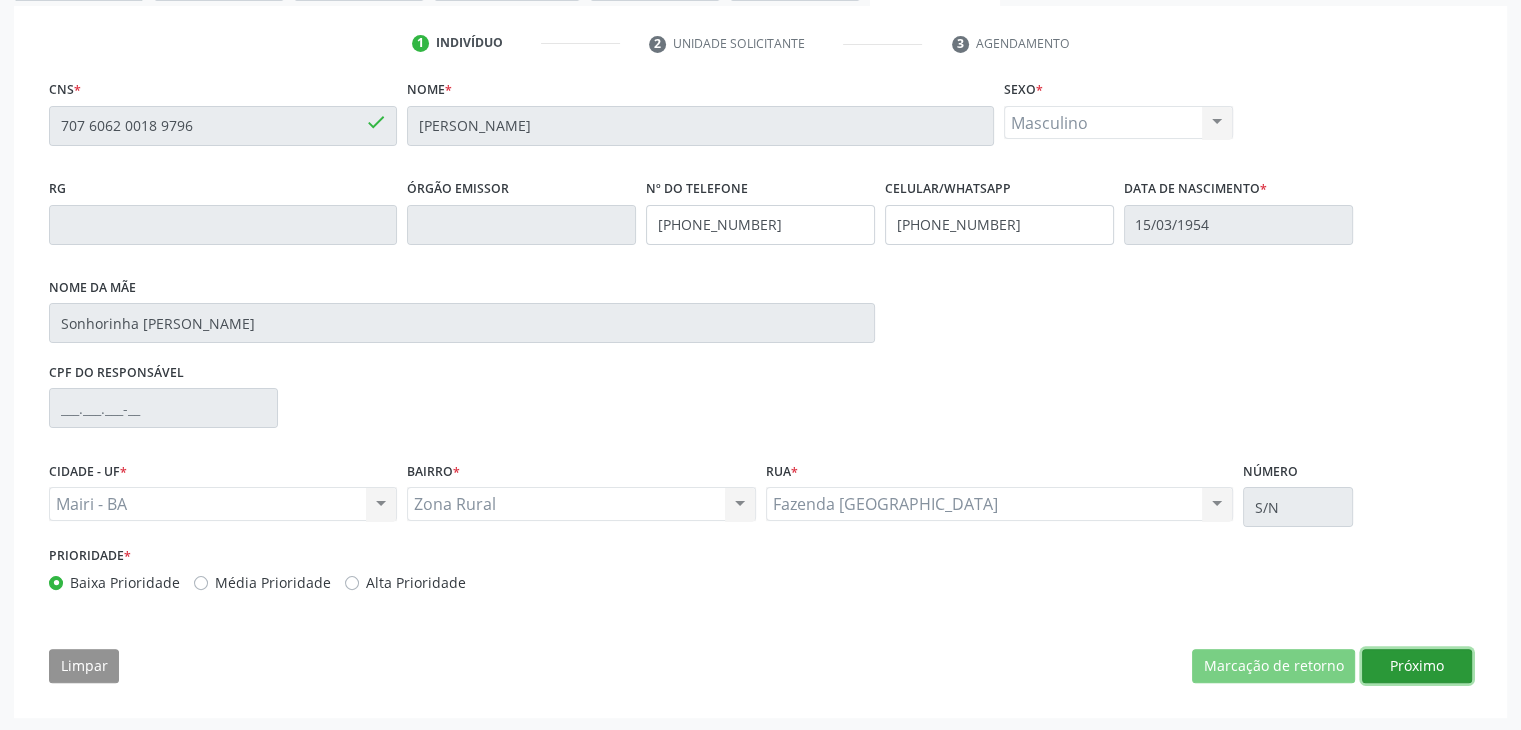 click on "Próximo" at bounding box center (1417, 666) 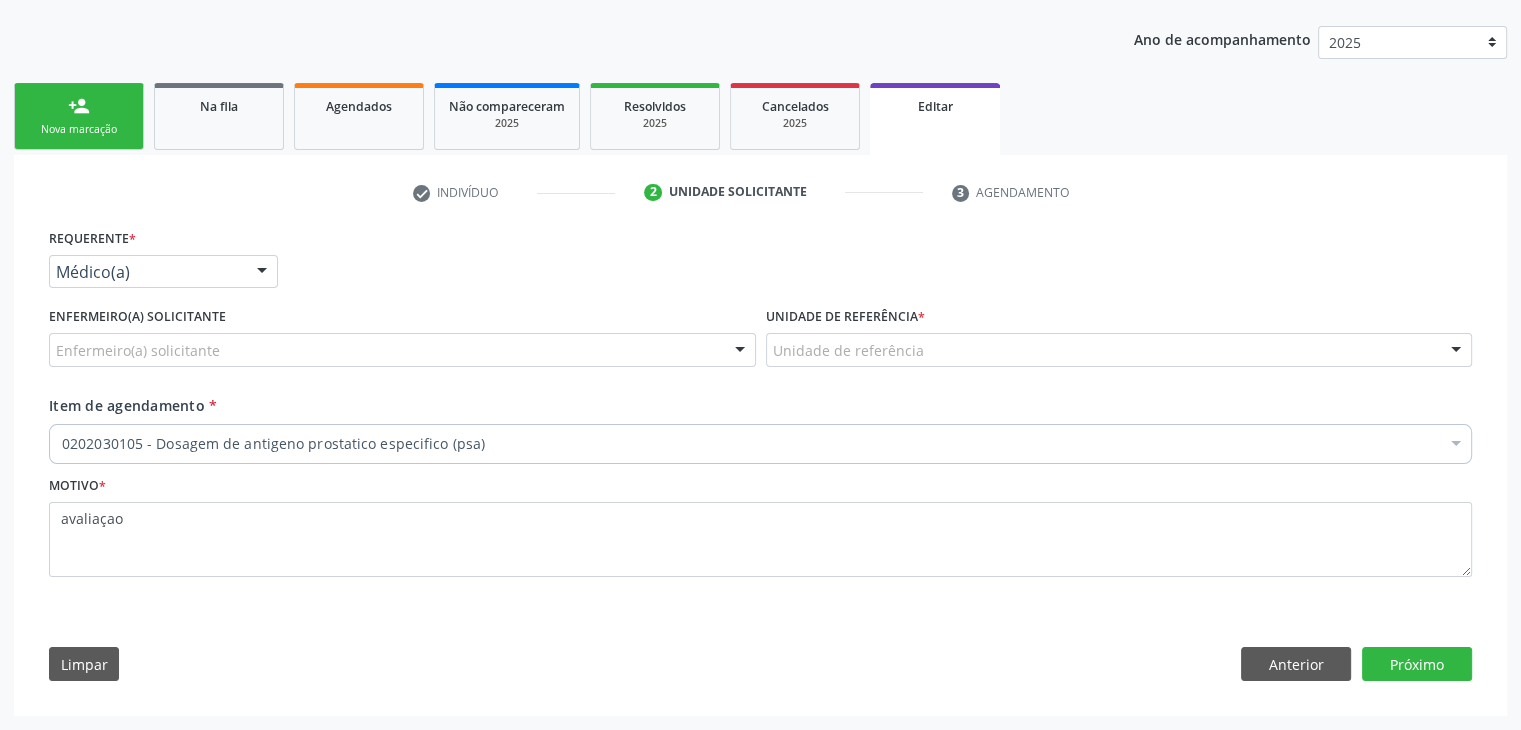 scroll, scrollTop: 214, scrollLeft: 0, axis: vertical 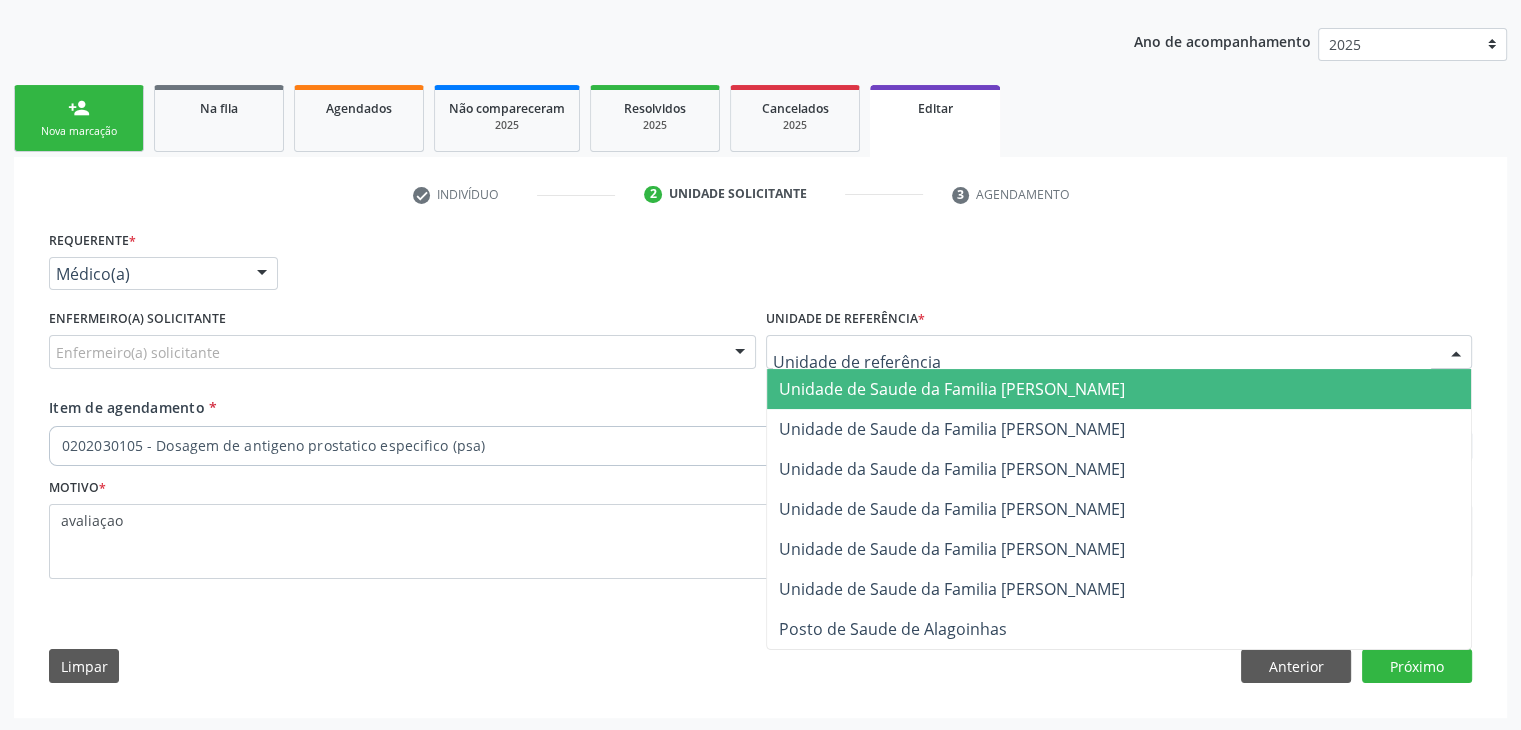click on "Unidade de Saude da Familia [PERSON_NAME]" at bounding box center [952, 389] 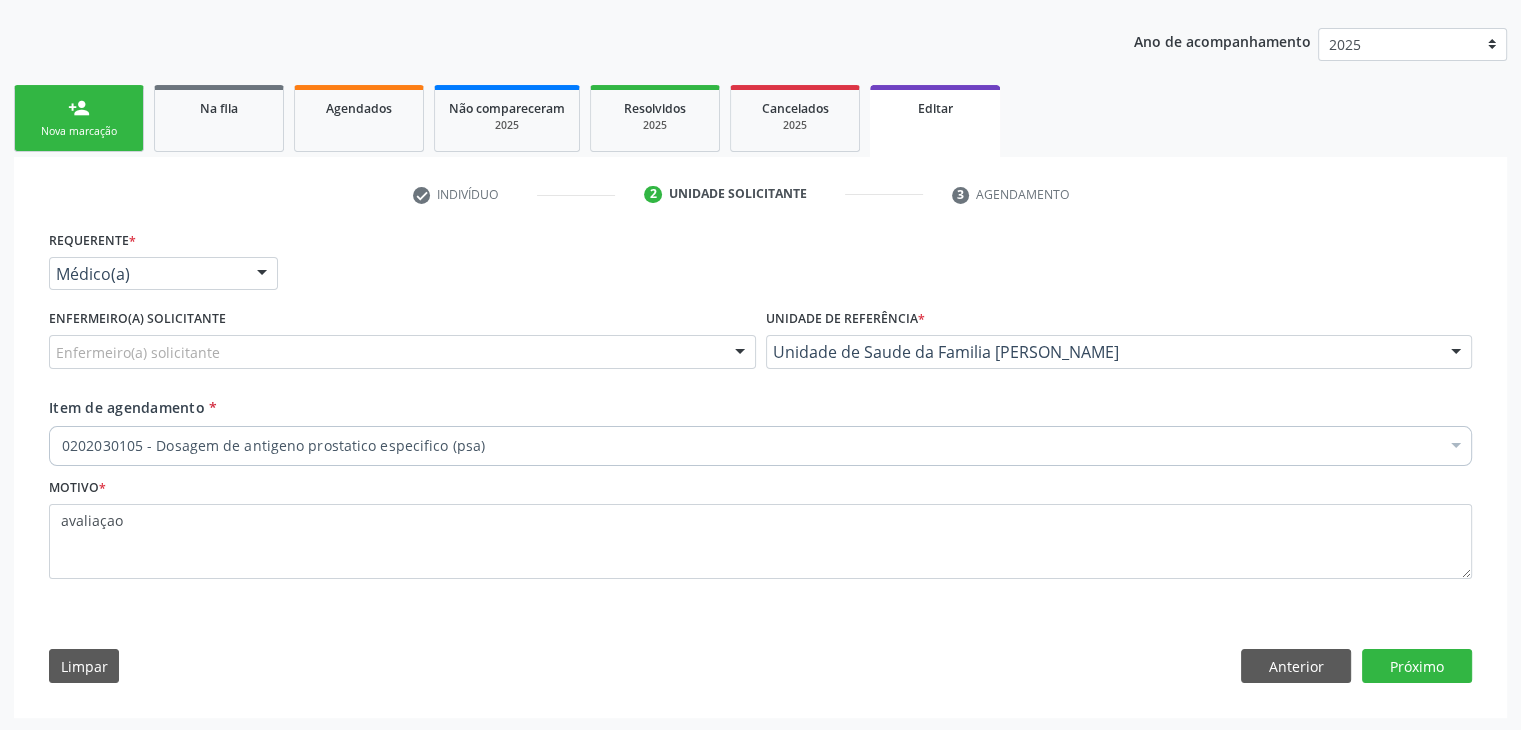 click on "Unidade de Saude da Familia [PERSON_NAME]" at bounding box center (1119, 352) 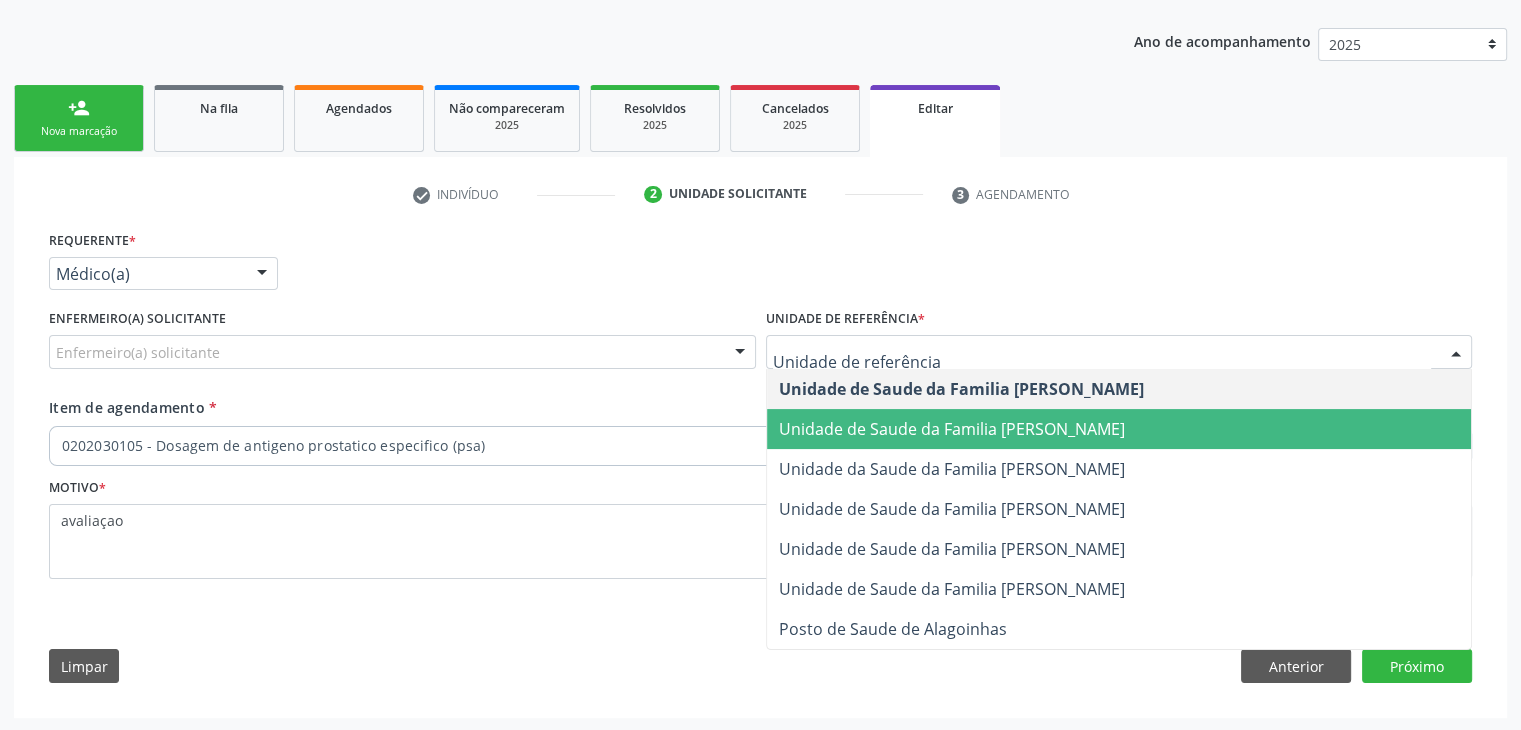 click on "Unidade de Saude da Familia [PERSON_NAME]" at bounding box center [952, 429] 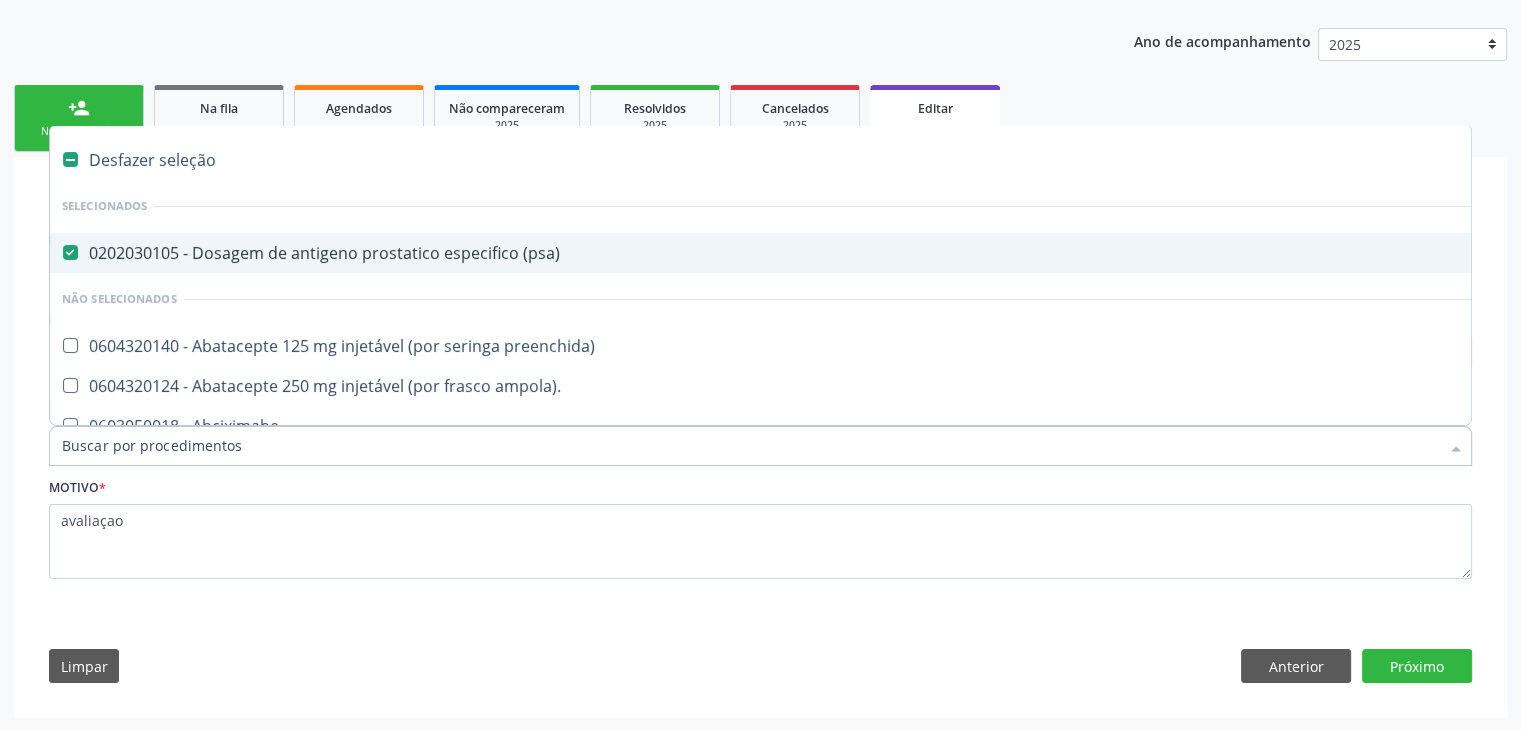 click on "0202030105 - Dosagem de antigeno prostatico especifico (psa)" at bounding box center (831, 253) 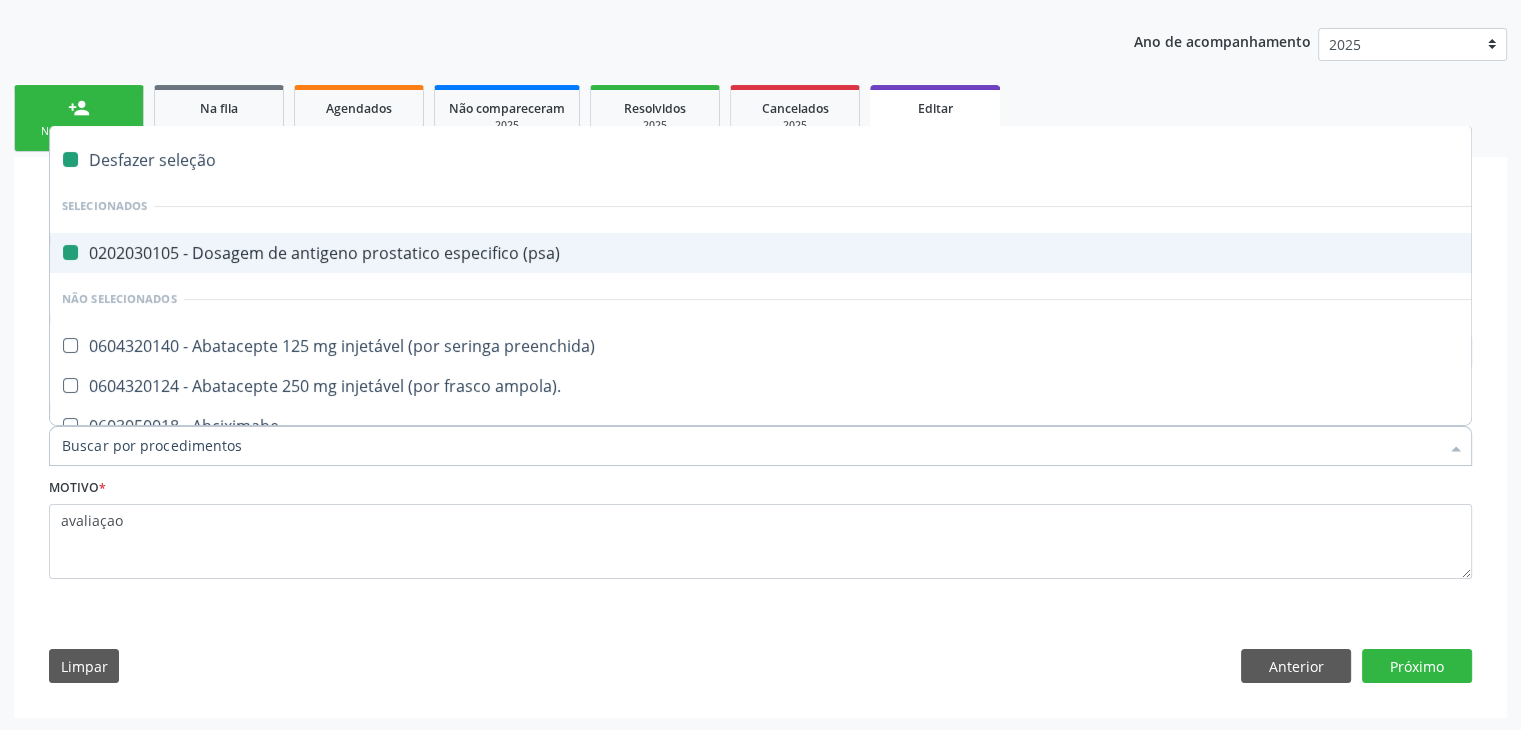 checkbox on "false" 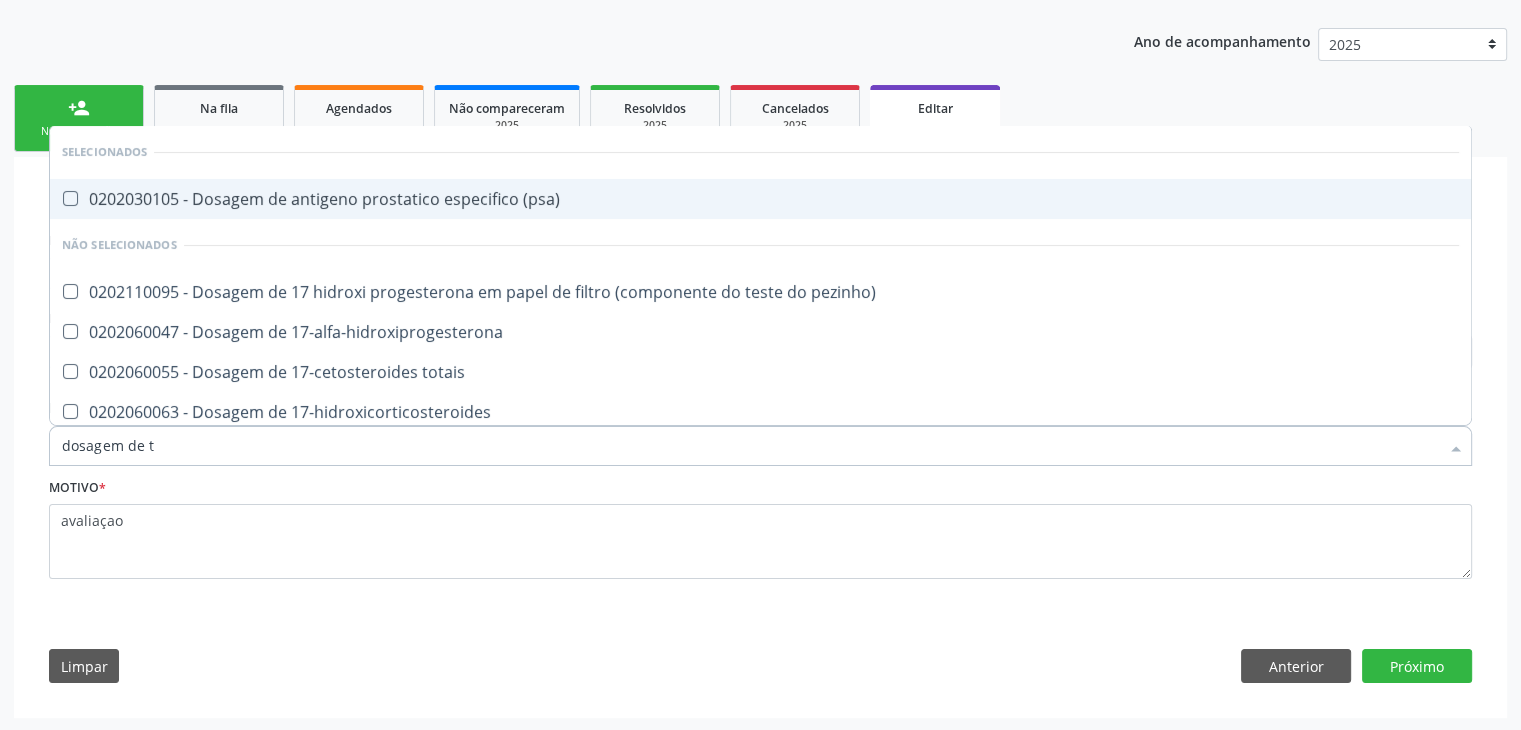 type on "dosagem de ts" 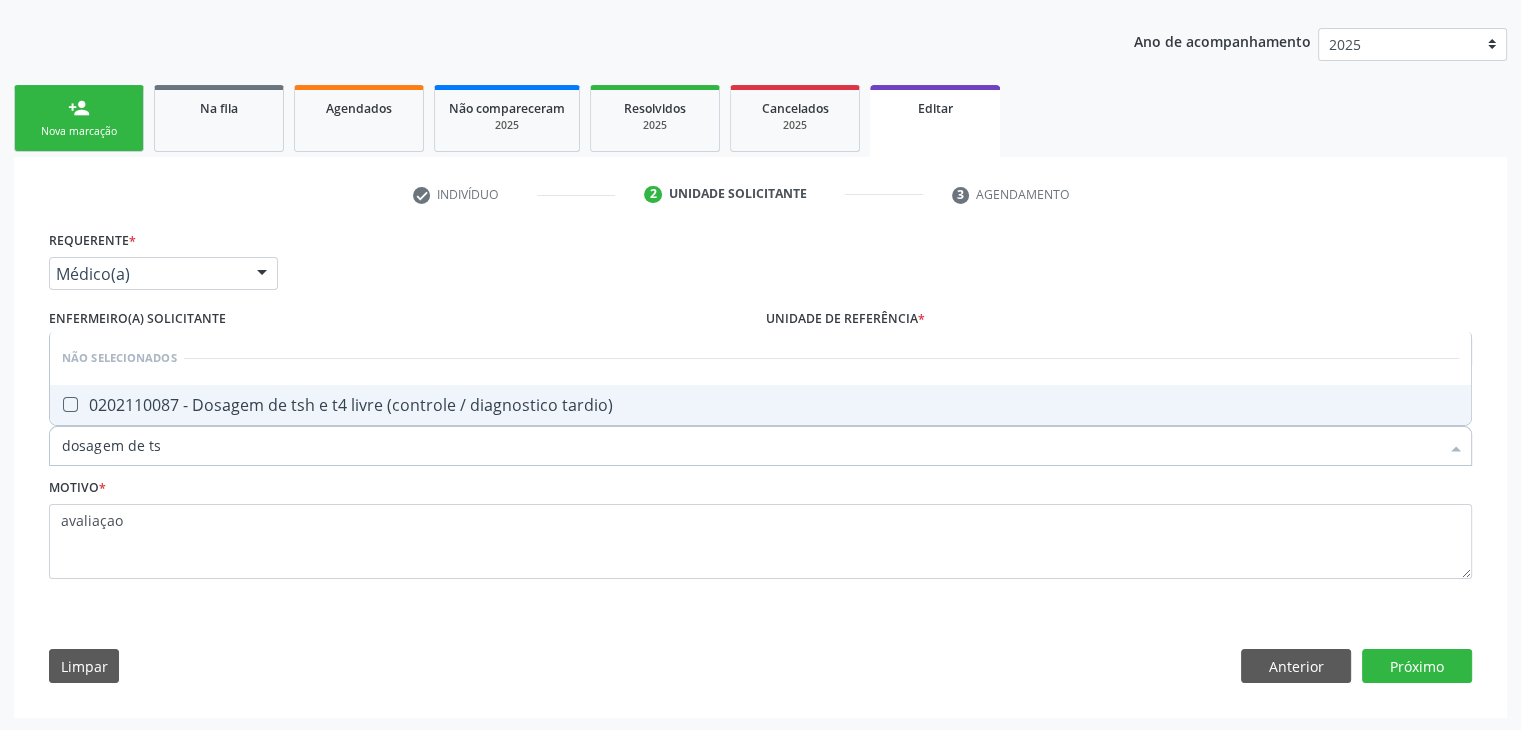 click on "0202110087 - Dosagem de tsh e t4 livre (controle / diagnostico tardio)" at bounding box center (760, 405) 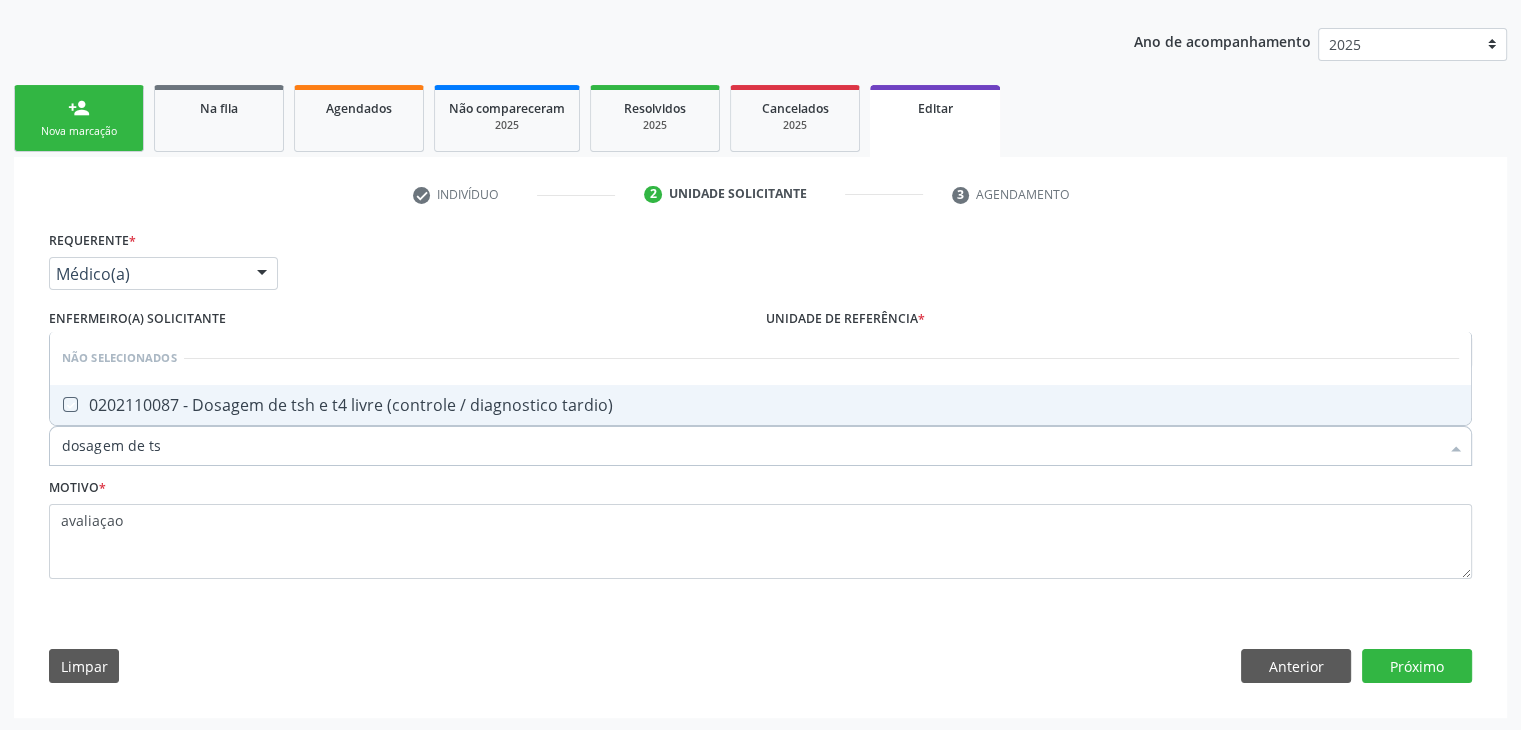 checkbox on "true" 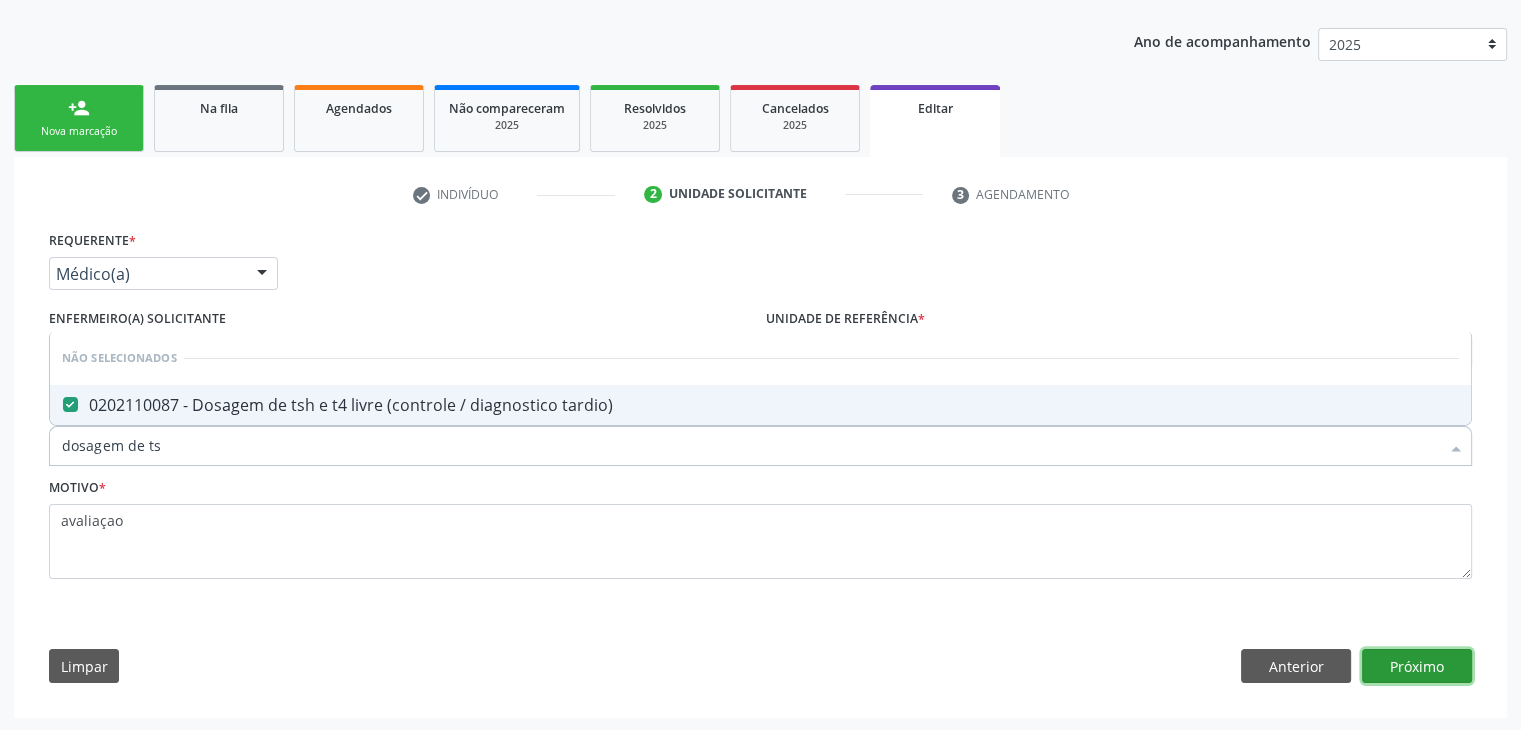 click on "Próximo" at bounding box center [1417, 666] 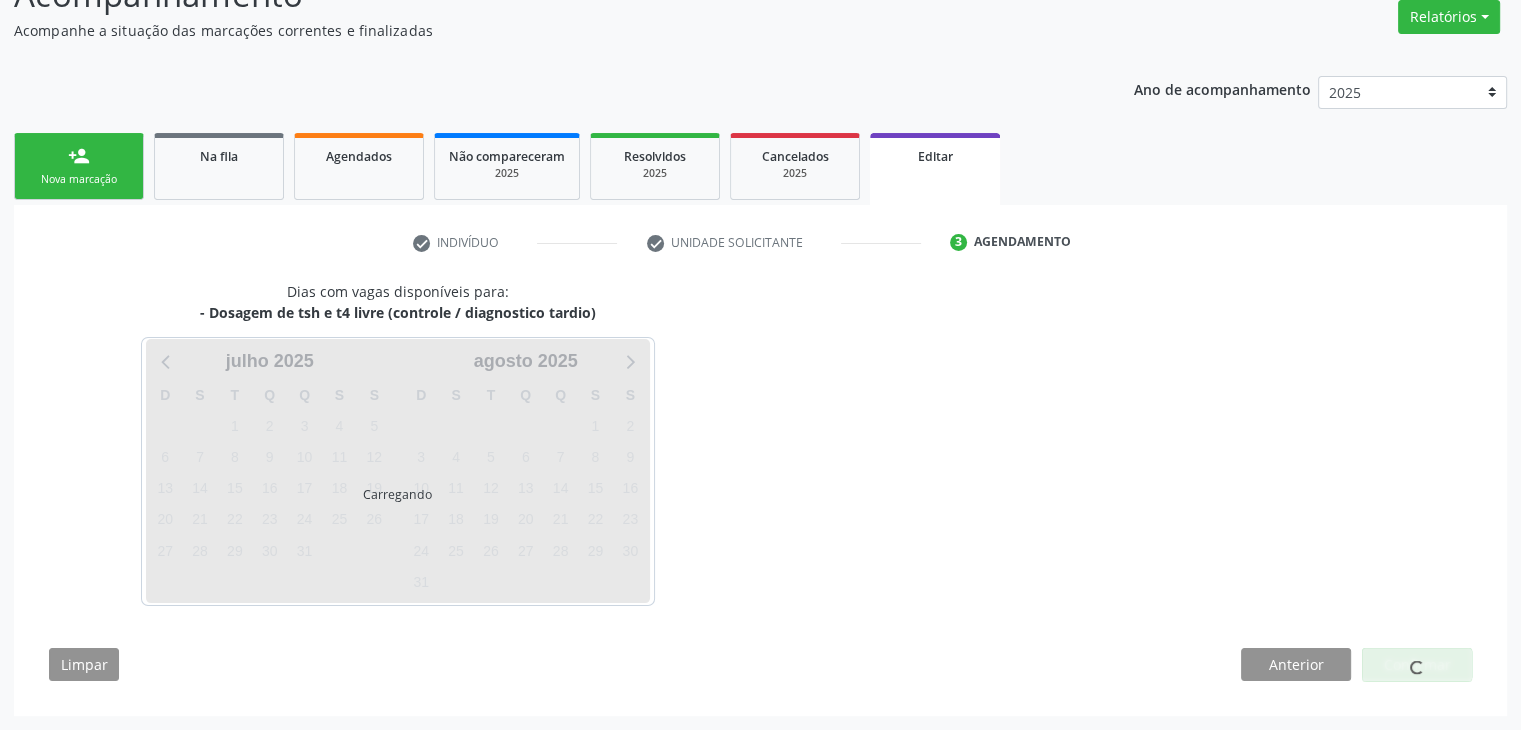 scroll, scrollTop: 165, scrollLeft: 0, axis: vertical 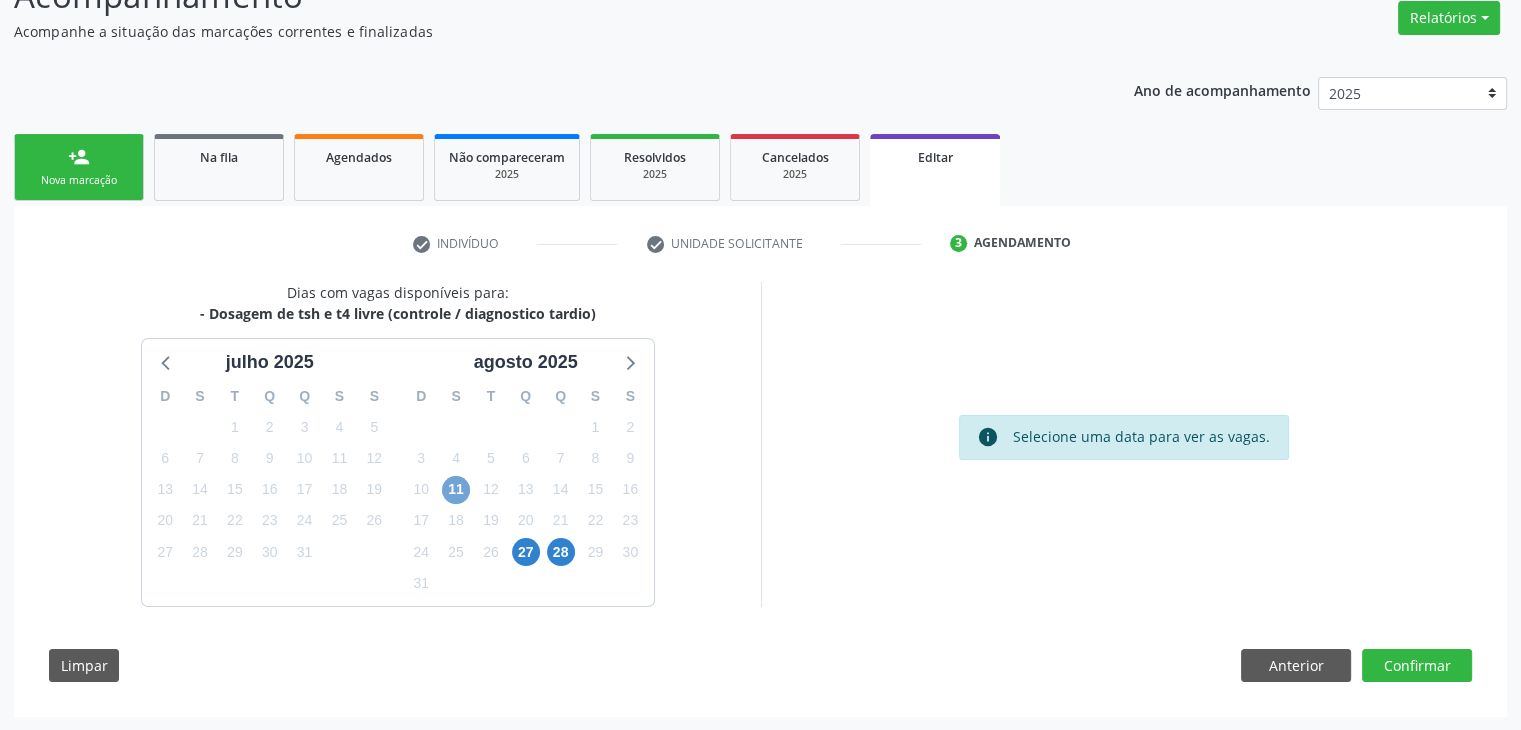 click on "11" at bounding box center [456, 490] 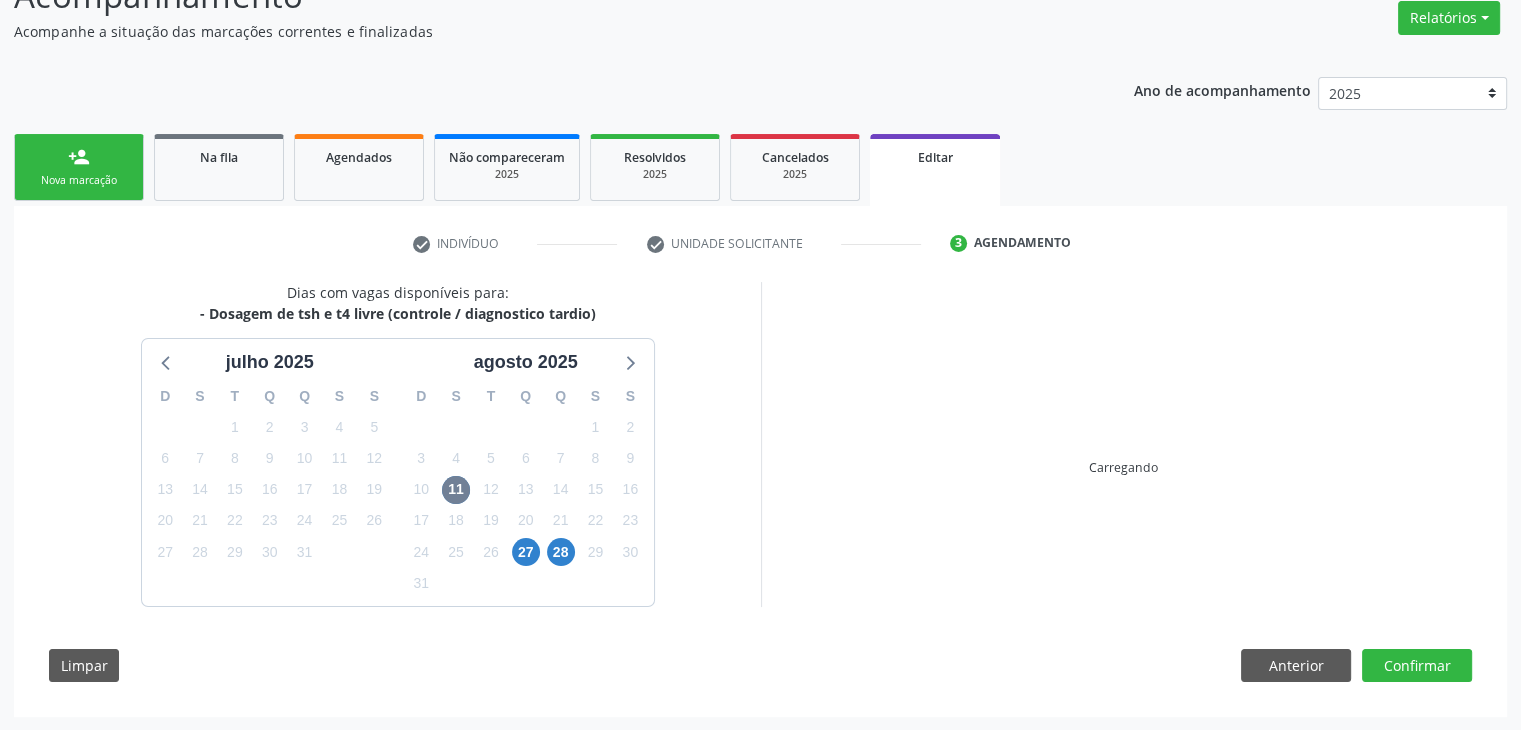 click on "Carregando" at bounding box center [1124, 444] 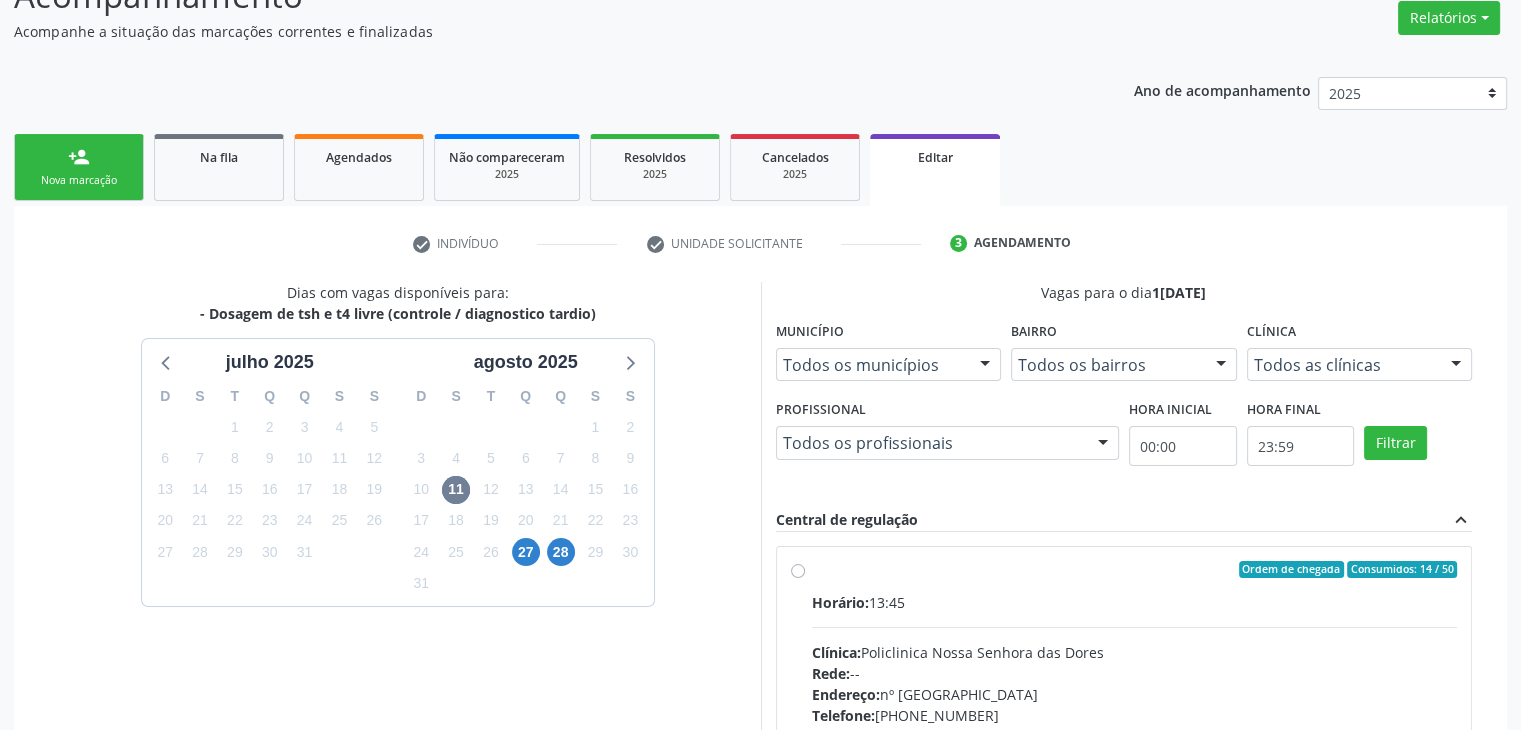 click on "Ordem de chegada
Consumidos: 14 / 50
Horário:   13:45
Clínica:  Policlinica [GEOGRAPHIC_DATA]
Rede:
--
Endereço:   [STREET_ADDRESS]
Telefone:   [PHONE_NUMBER]
Profissional:
--
Informações adicionais sobre o atendimento
Idade de atendimento:
Sem restrição
Gênero(s) atendido(s):
Sem restrição
Informações adicionais:
--" at bounding box center (1135, 714) 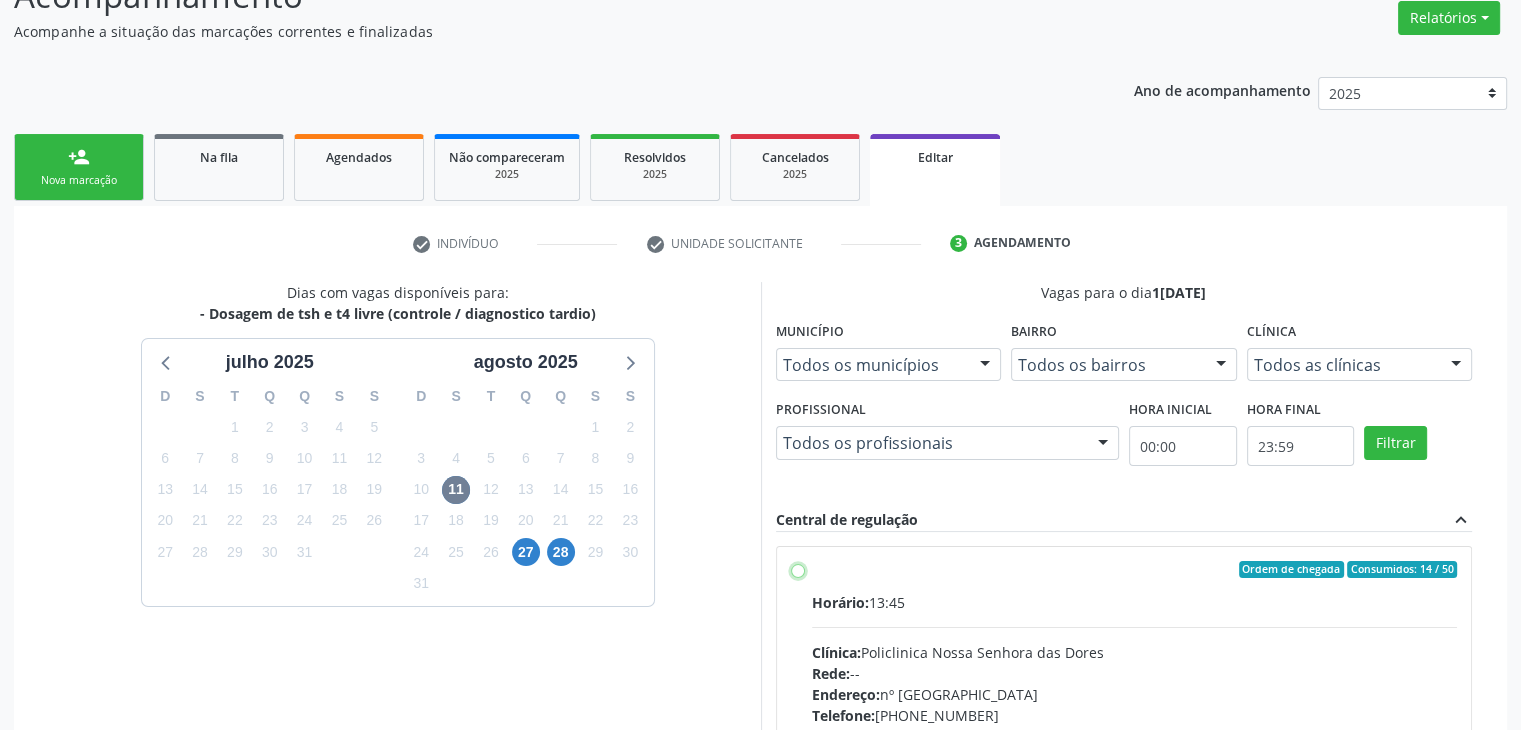 click on "Ordem de chegada
Consumidos: 14 / 50
Horário:   13:45
Clínica:  Policlinica [GEOGRAPHIC_DATA]
Rede:
--
Endereço:   [STREET_ADDRESS]
Telefone:   [PHONE_NUMBER]
Profissional:
--
Informações adicionais sobre o atendimento
Idade de atendimento:
Sem restrição
Gênero(s) atendido(s):
Sem restrição
Informações adicionais:
--" at bounding box center (798, 570) 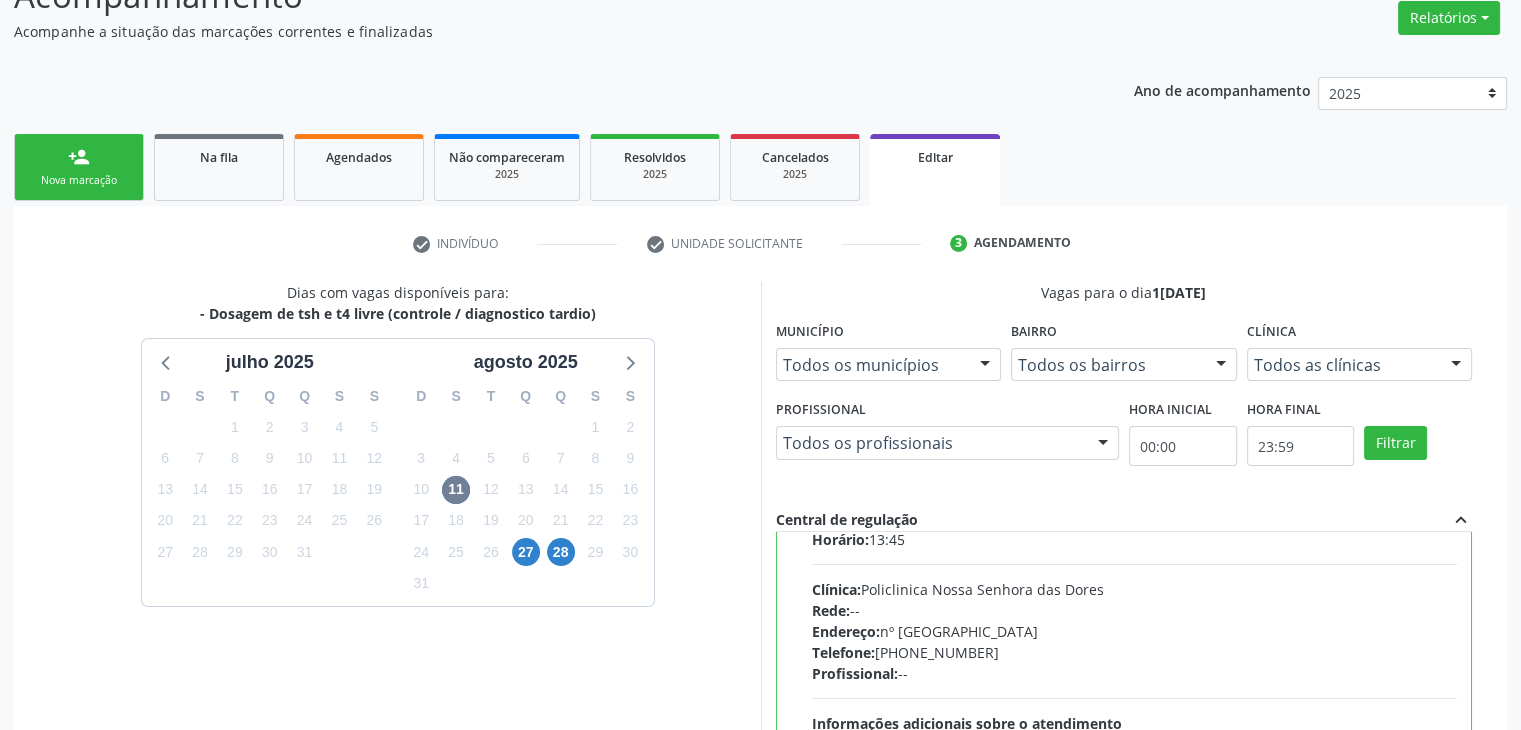 scroll, scrollTop: 98, scrollLeft: 0, axis: vertical 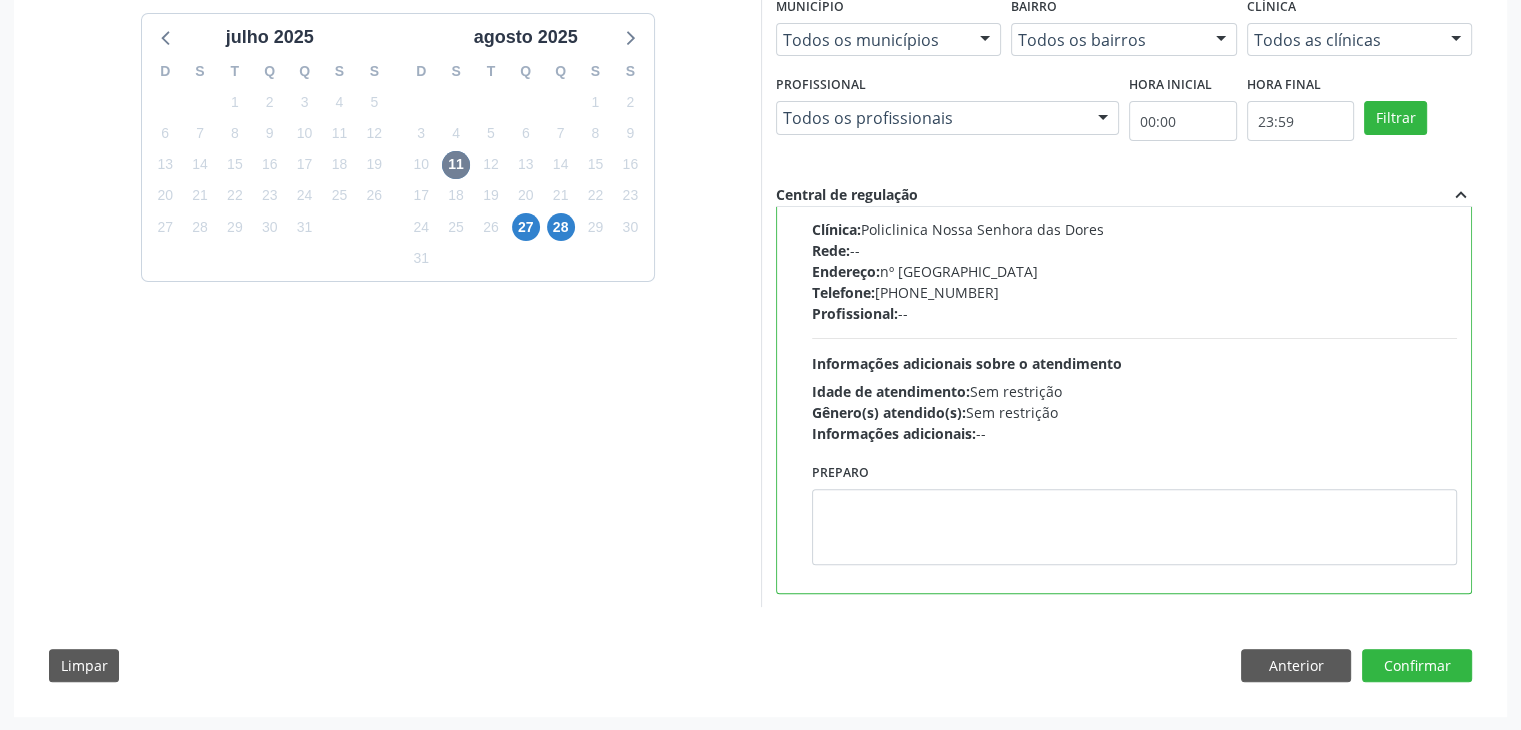 click on "Confirmar" at bounding box center [1417, 666] 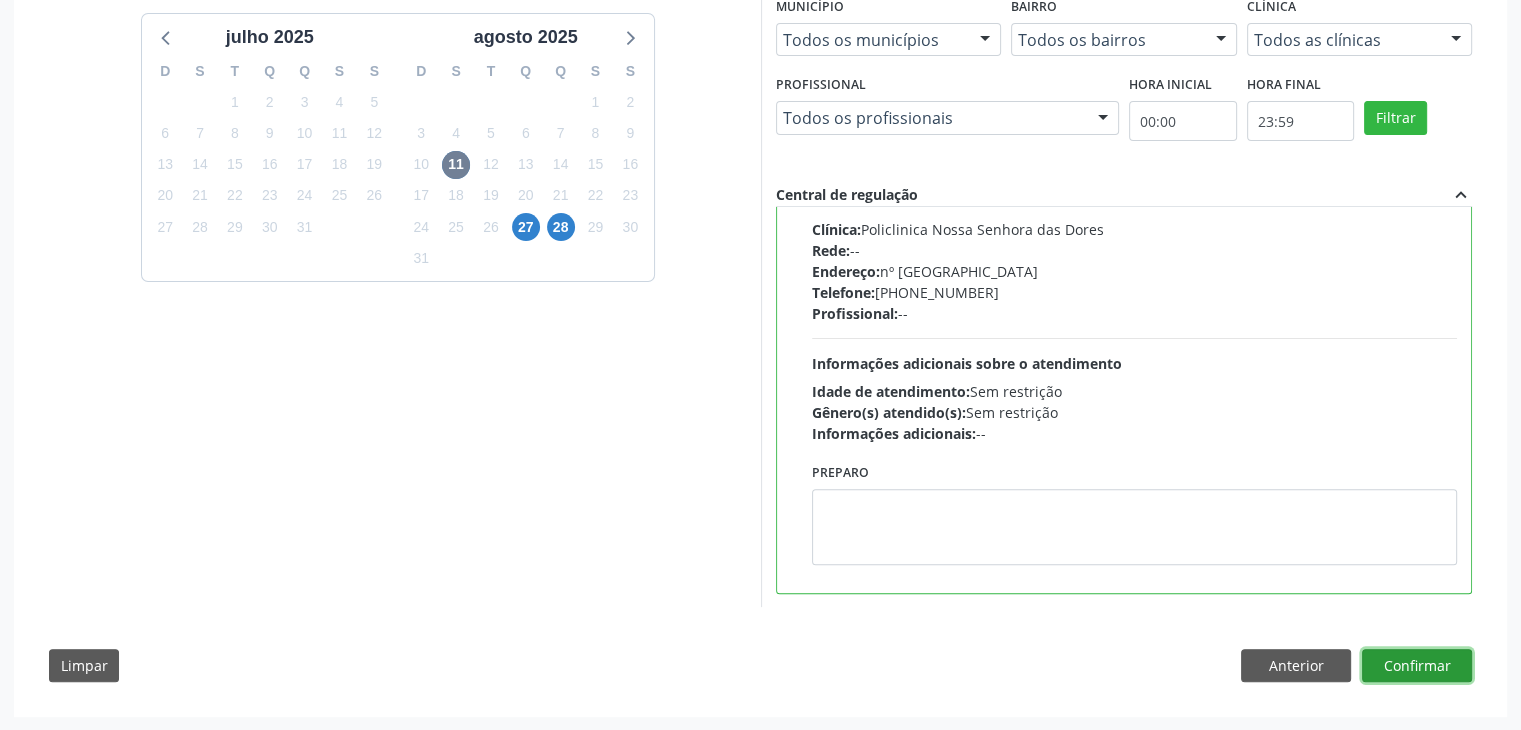 click on "Confirmar" at bounding box center (1417, 666) 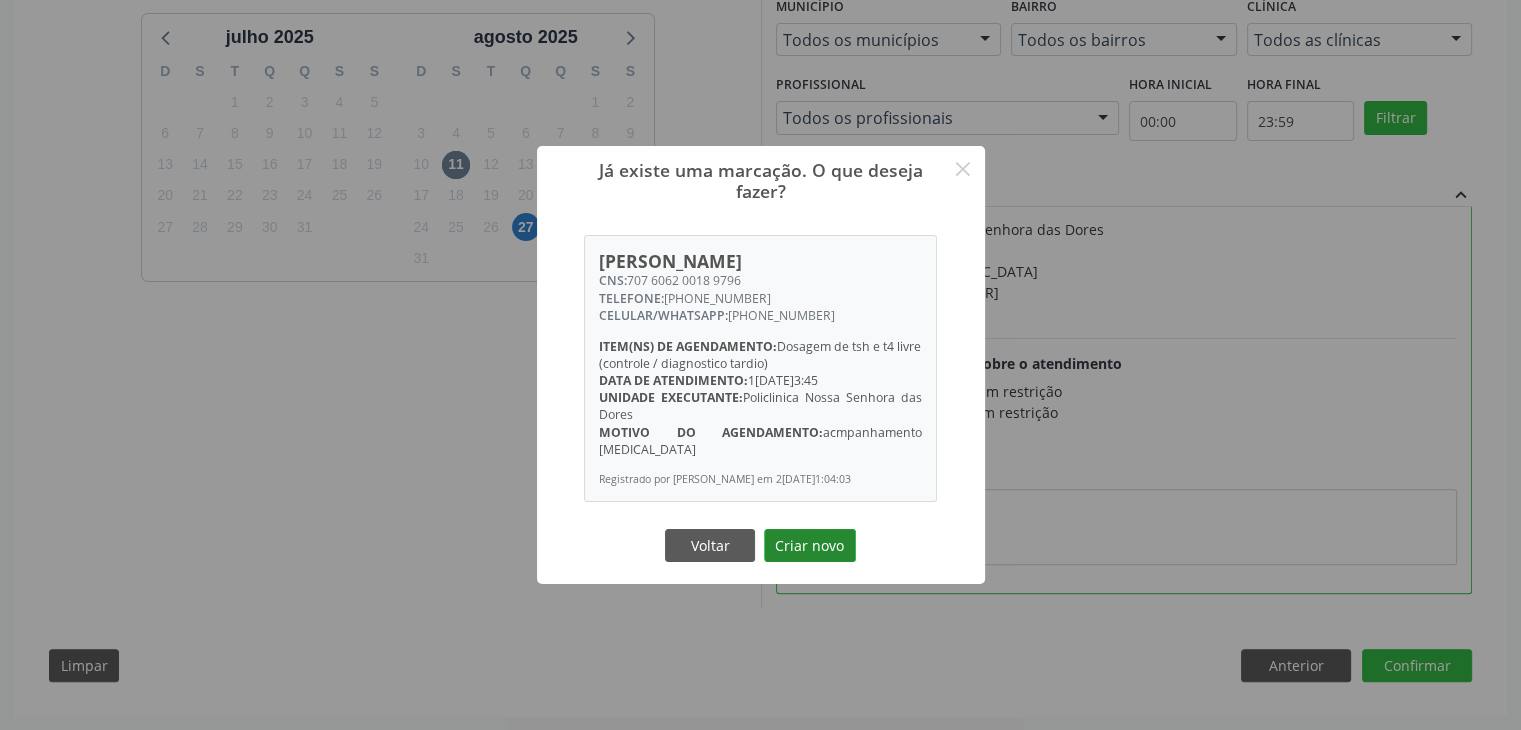 click on "Criar novo" at bounding box center [810, 546] 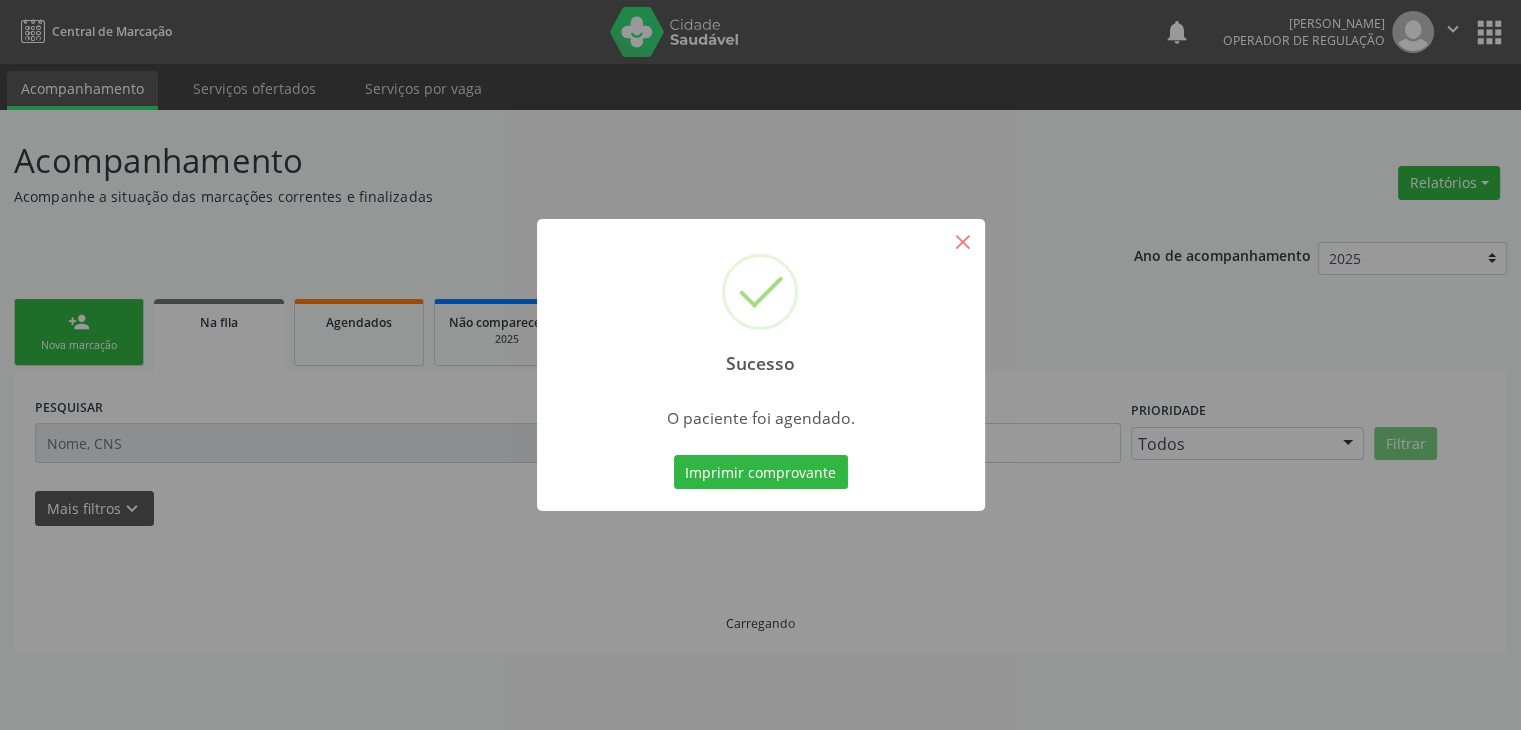 scroll, scrollTop: 0, scrollLeft: 0, axis: both 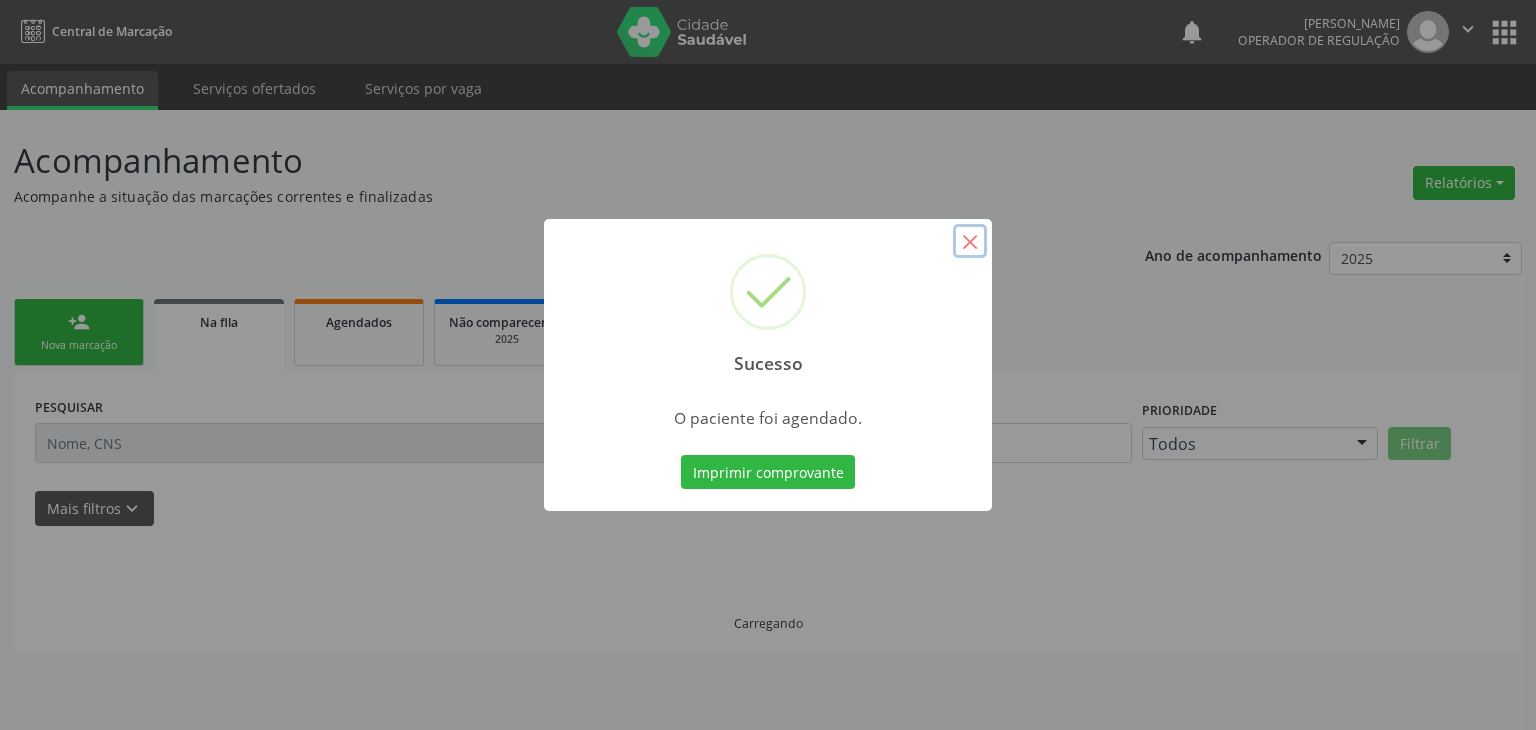 click on "×" at bounding box center (970, 241) 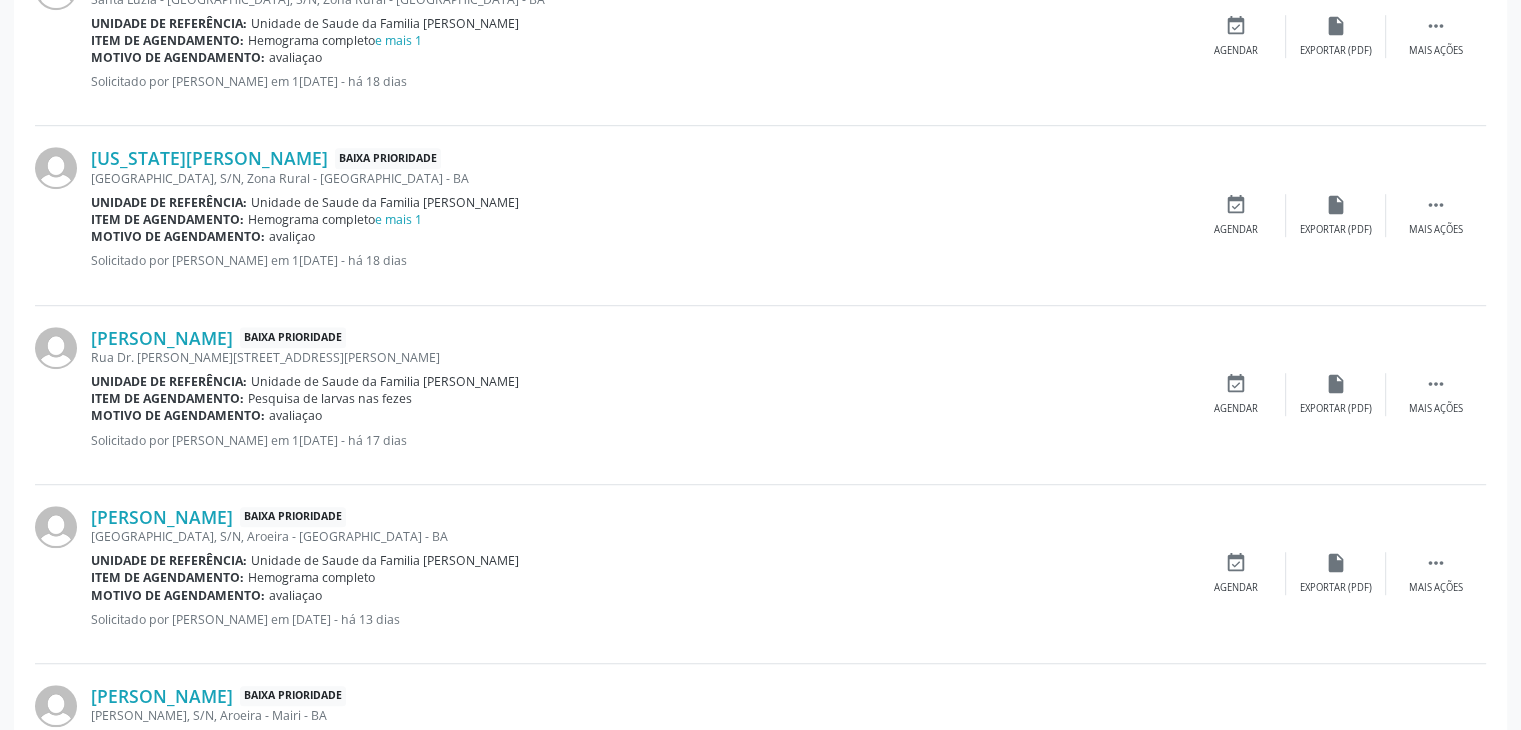 scroll, scrollTop: 1200, scrollLeft: 0, axis: vertical 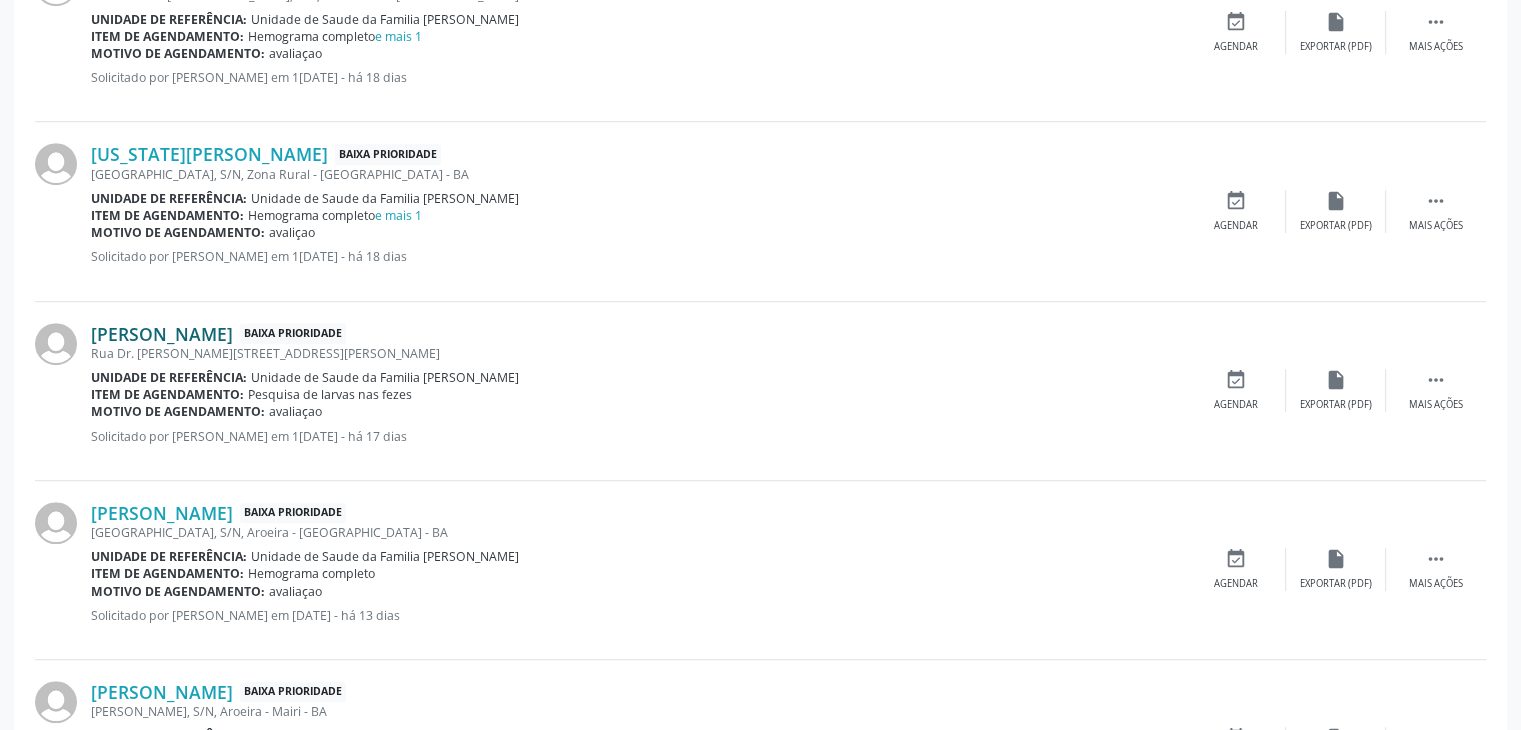 click on "[PERSON_NAME]" at bounding box center [162, 334] 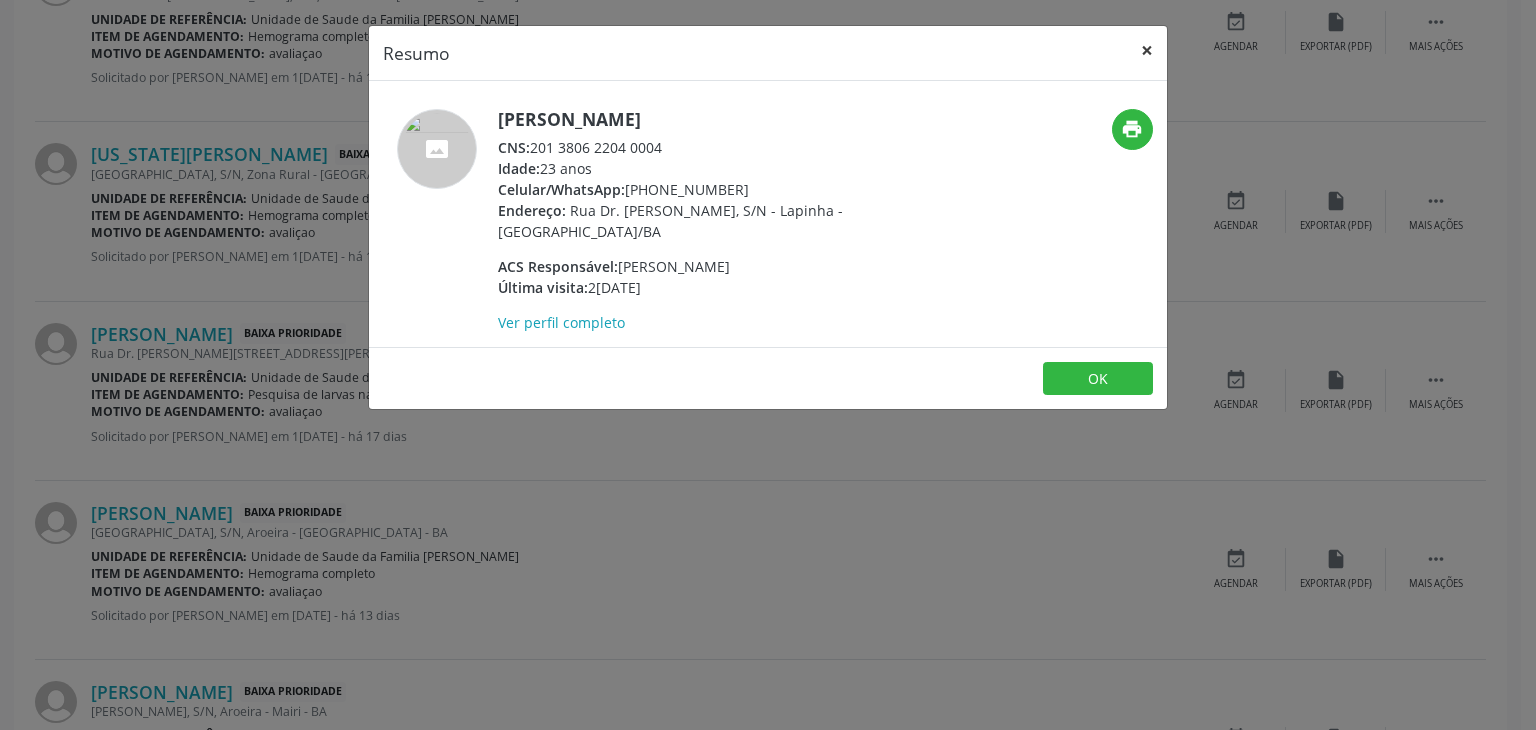 click on "×" at bounding box center (1147, 50) 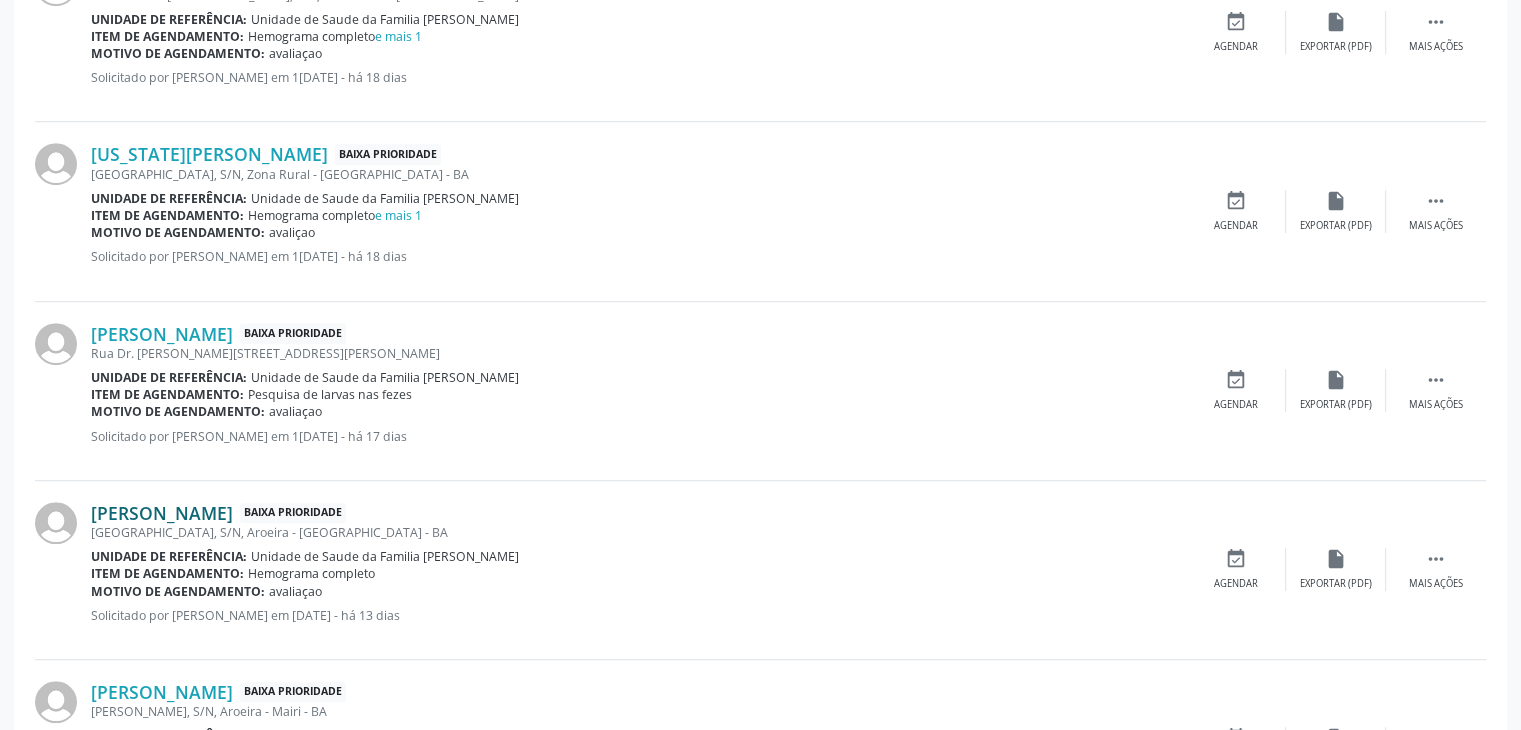 click on "[PERSON_NAME]" at bounding box center (162, 513) 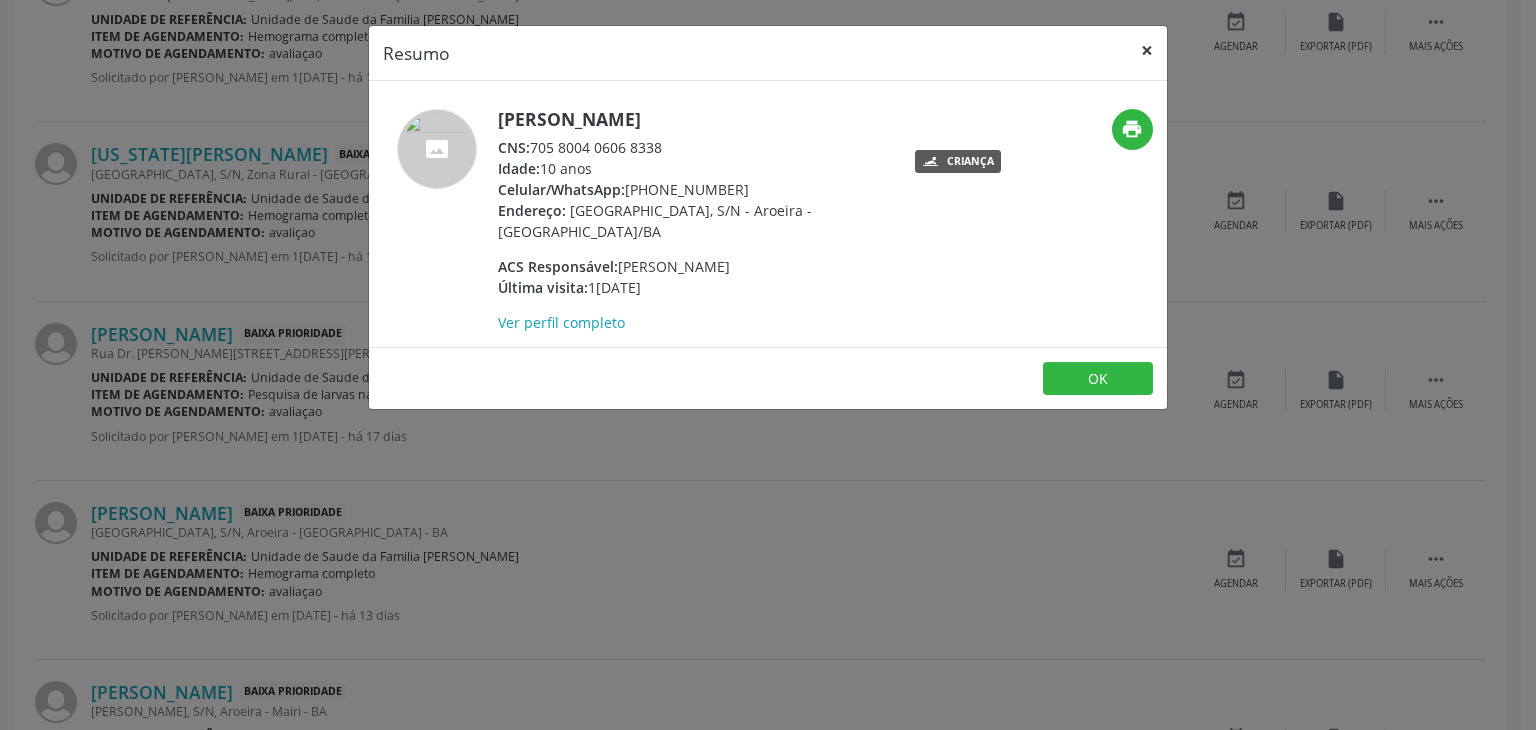 click on "×" at bounding box center (1147, 50) 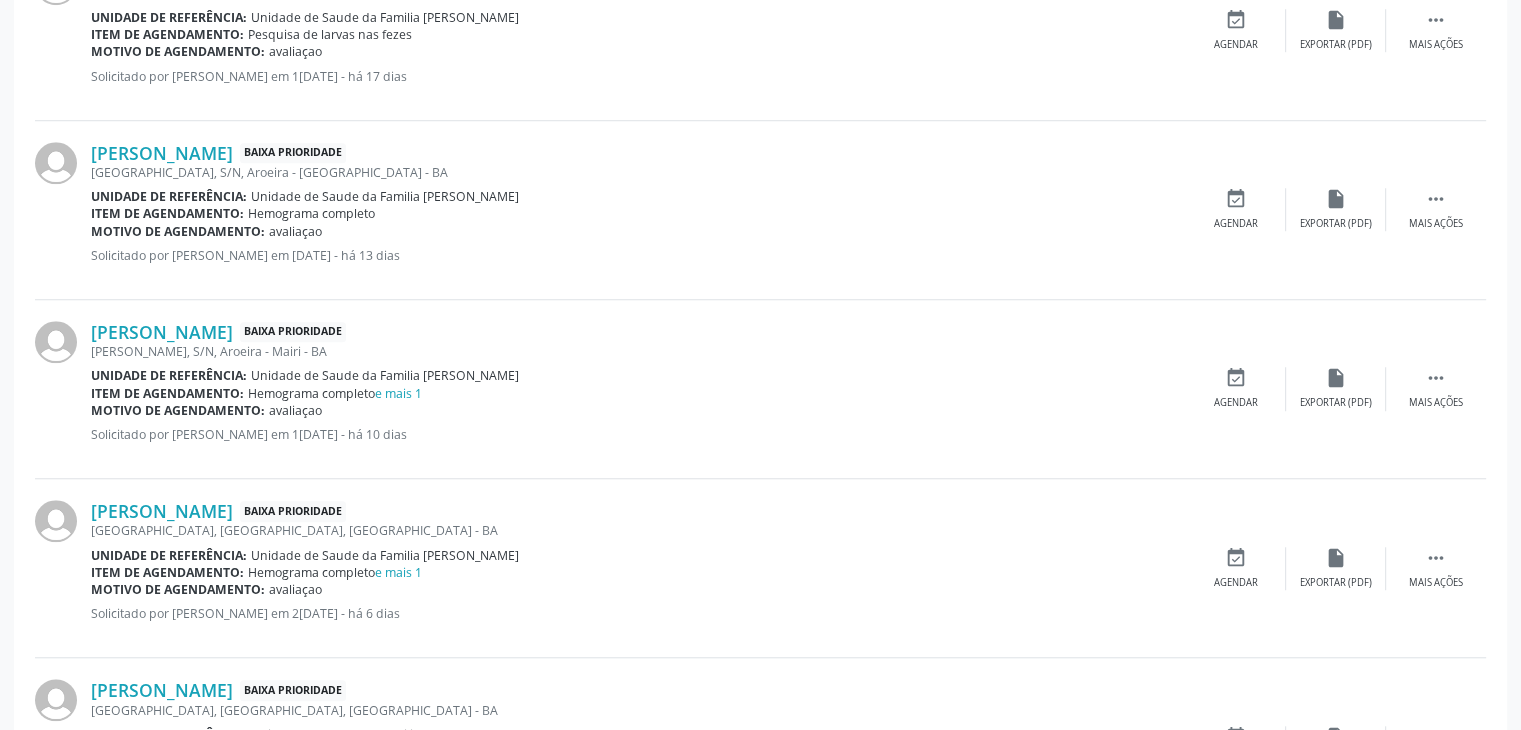 scroll, scrollTop: 1600, scrollLeft: 0, axis: vertical 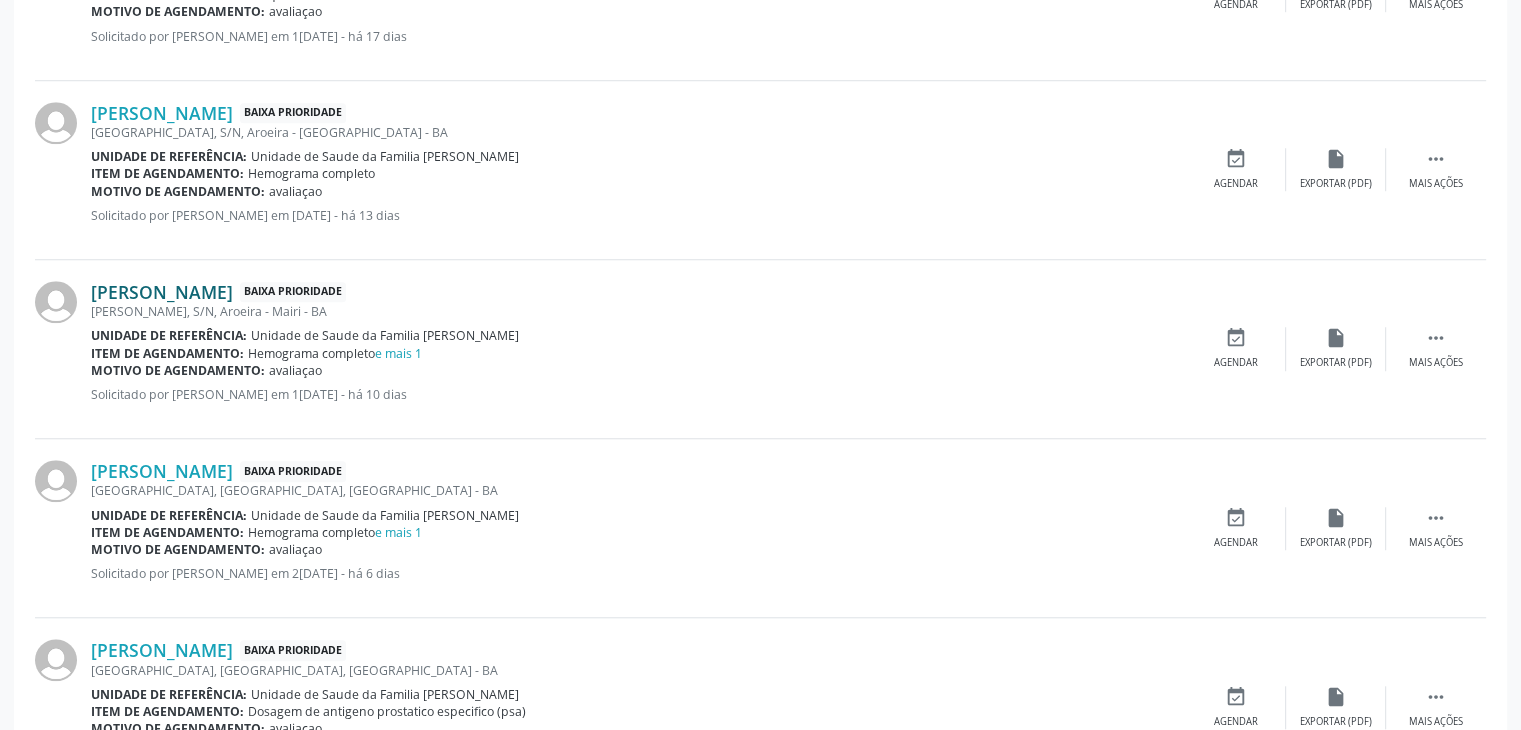 click on "[PERSON_NAME]" at bounding box center [162, 292] 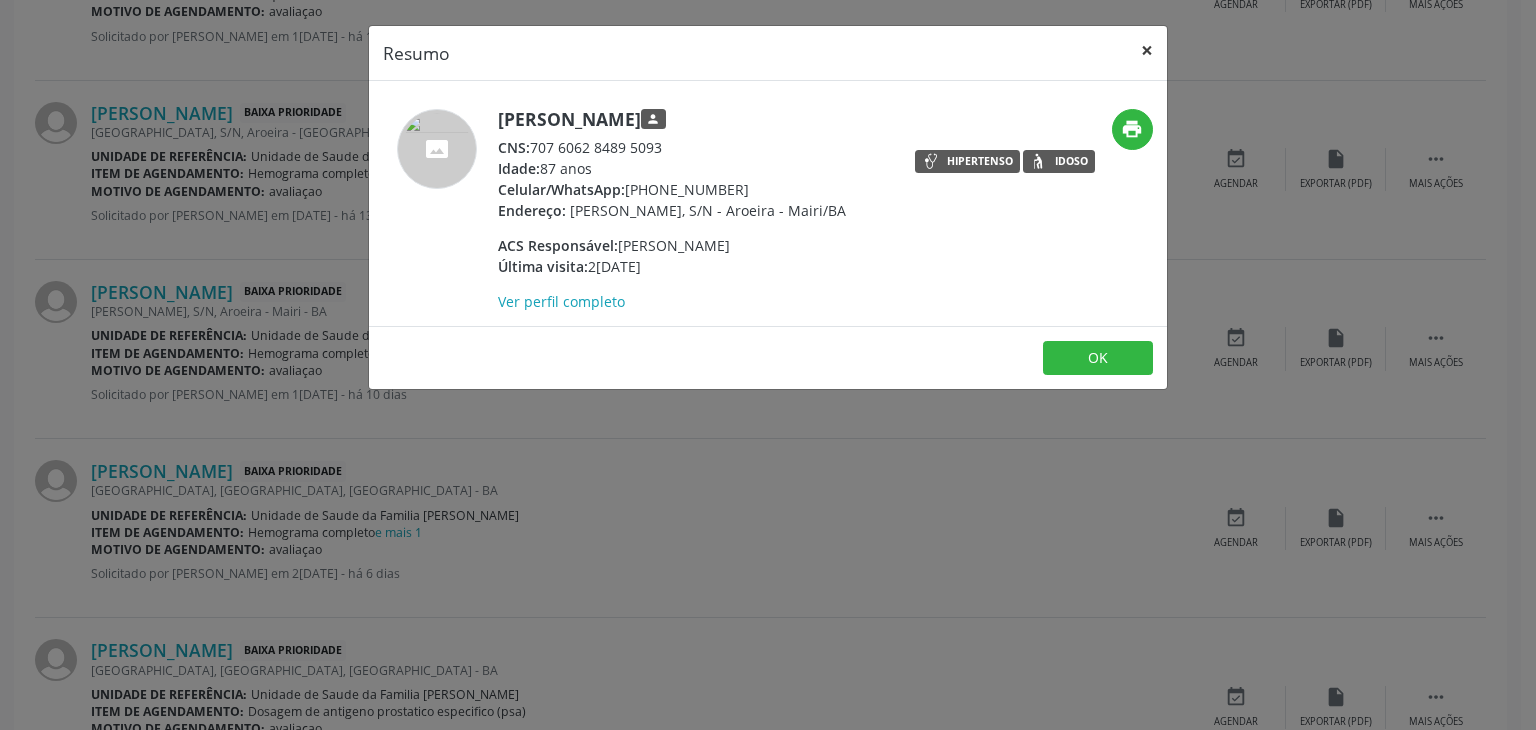click on "×" at bounding box center (1147, 50) 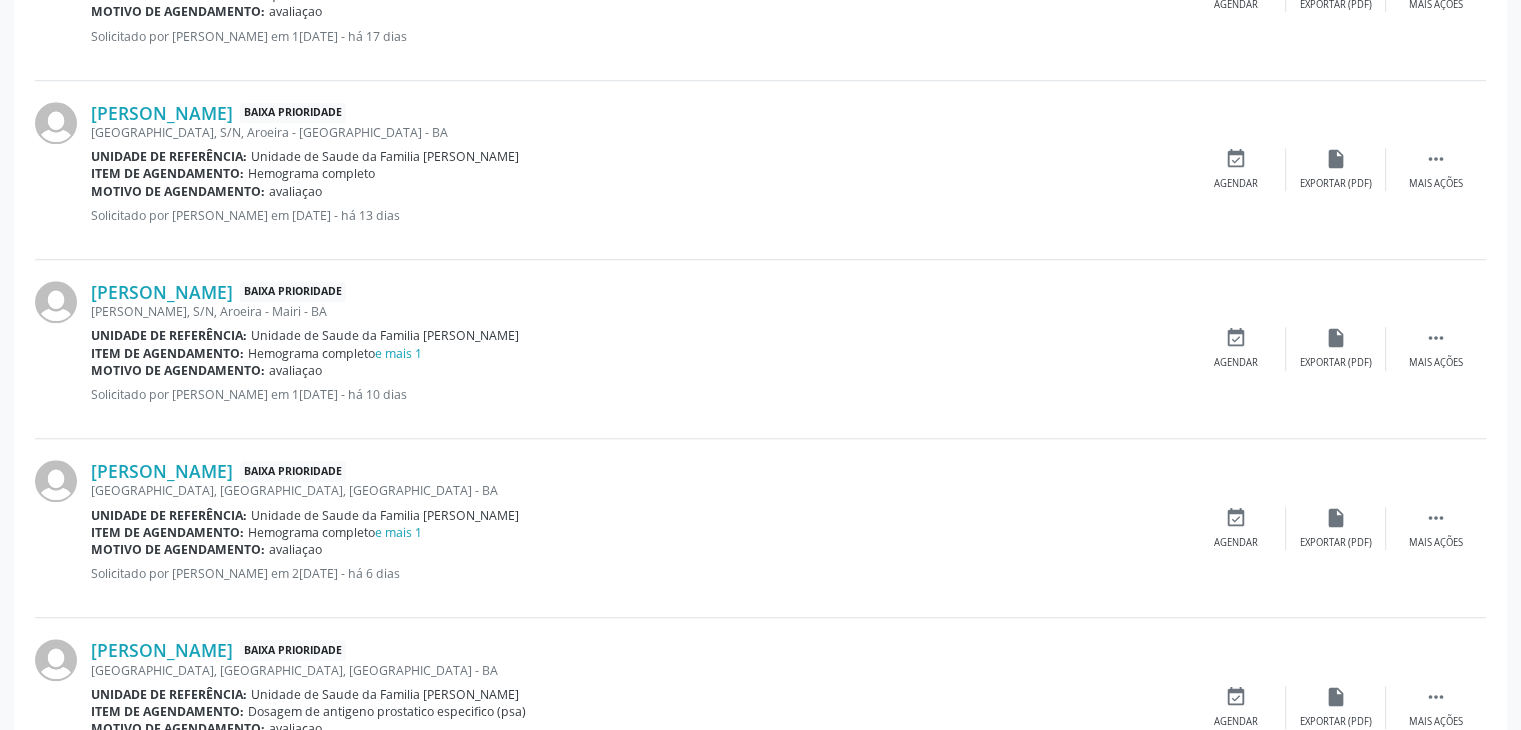 click on "[GEOGRAPHIC_DATA], [GEOGRAPHIC_DATA], [GEOGRAPHIC_DATA] - BA" at bounding box center [638, 490] 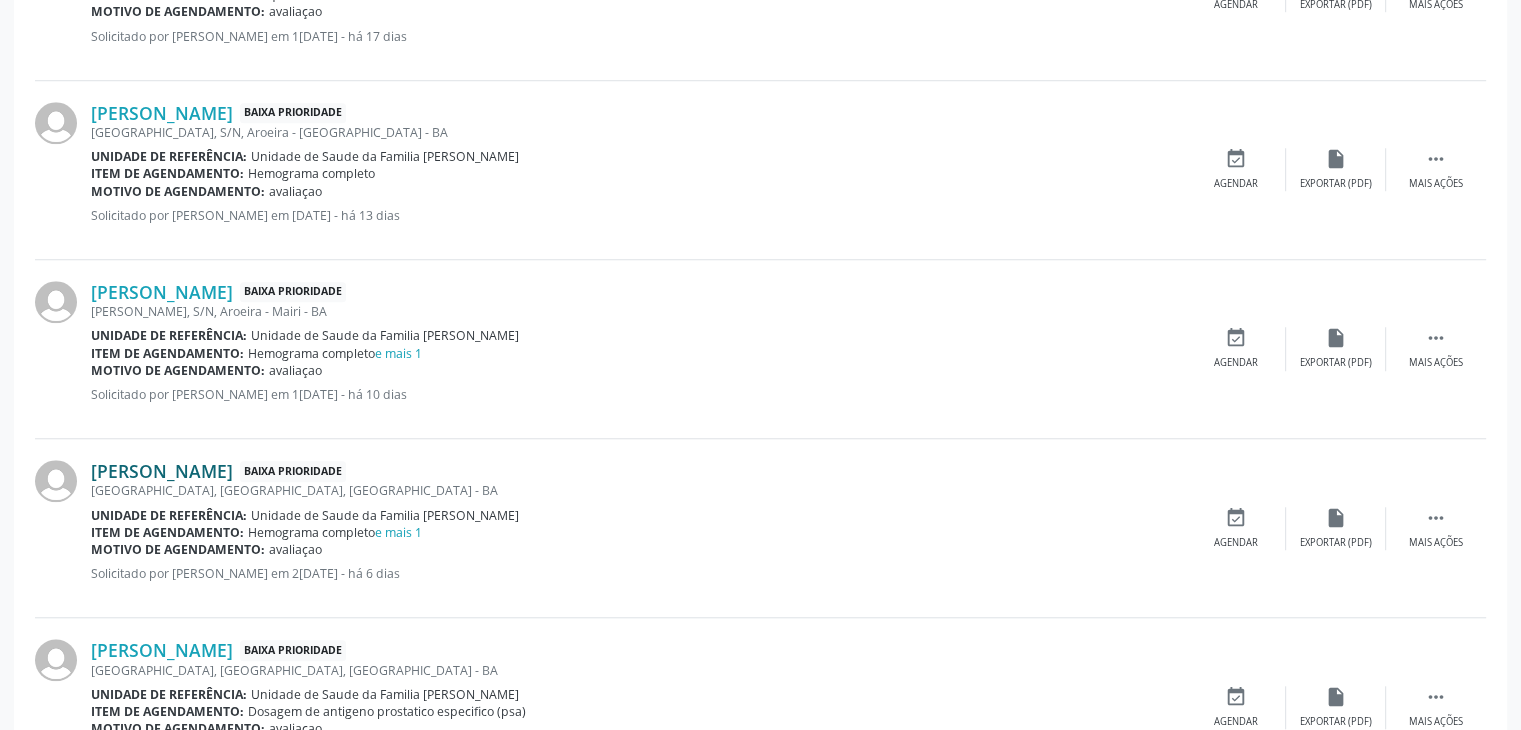 click on "[PERSON_NAME]" at bounding box center (162, 471) 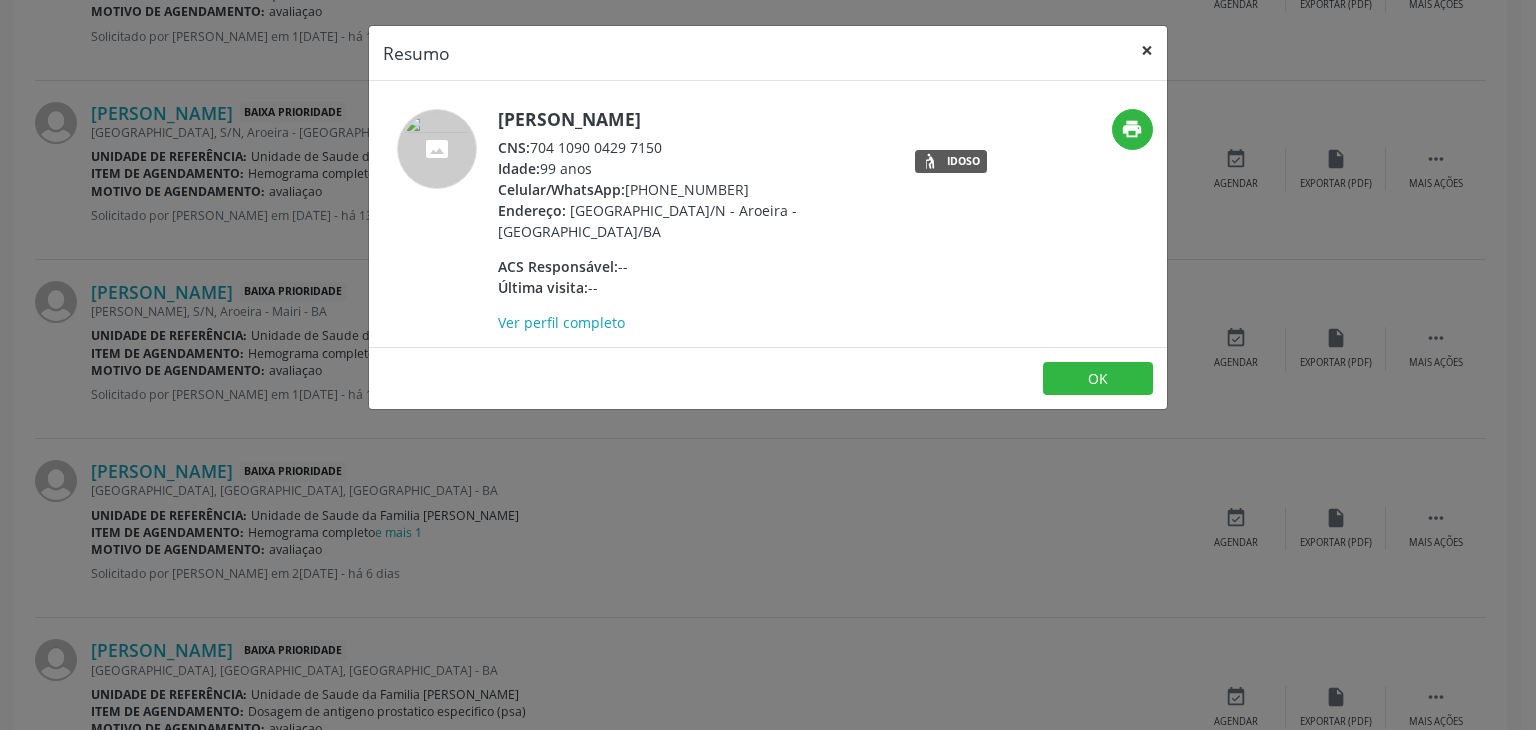 click on "×" at bounding box center [1147, 50] 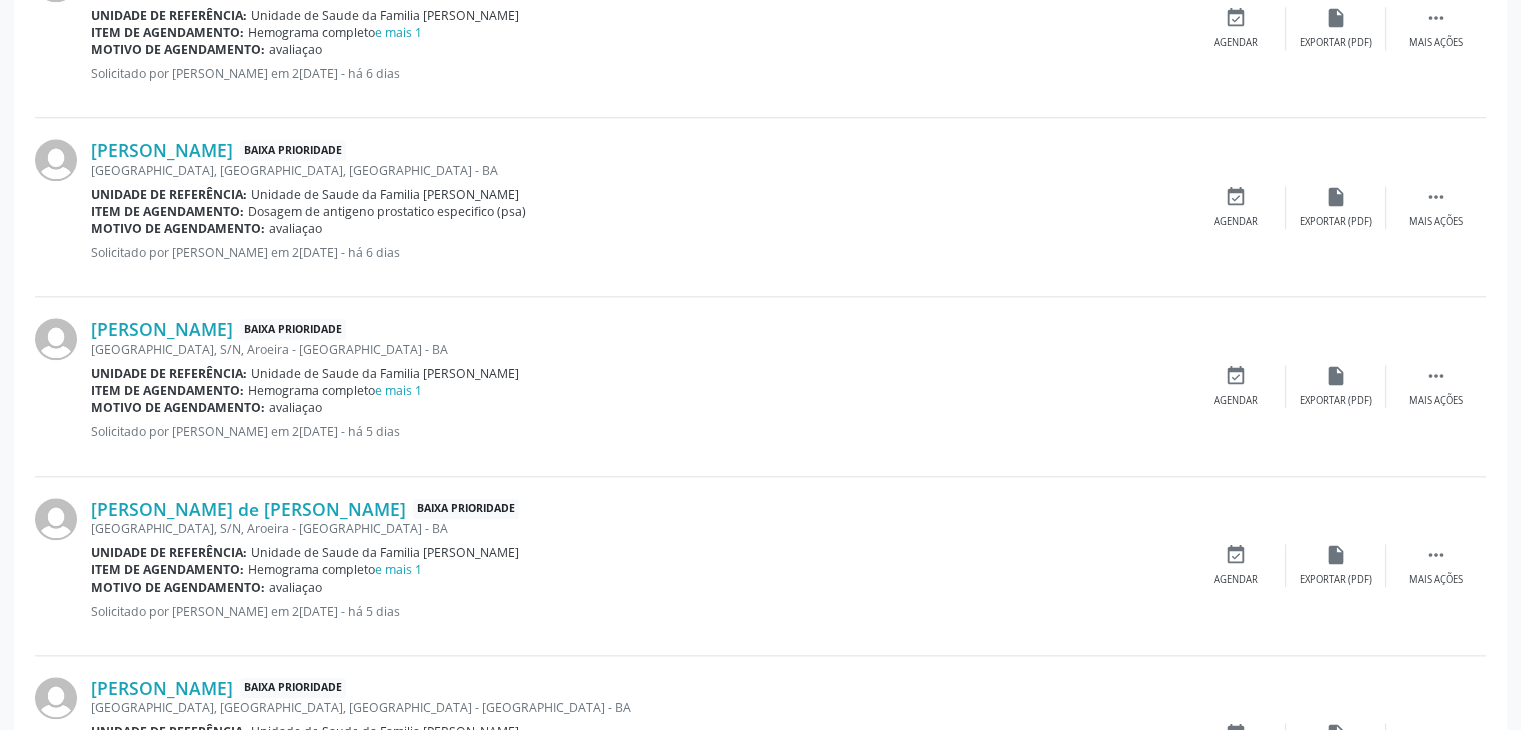 scroll, scrollTop: 2292, scrollLeft: 0, axis: vertical 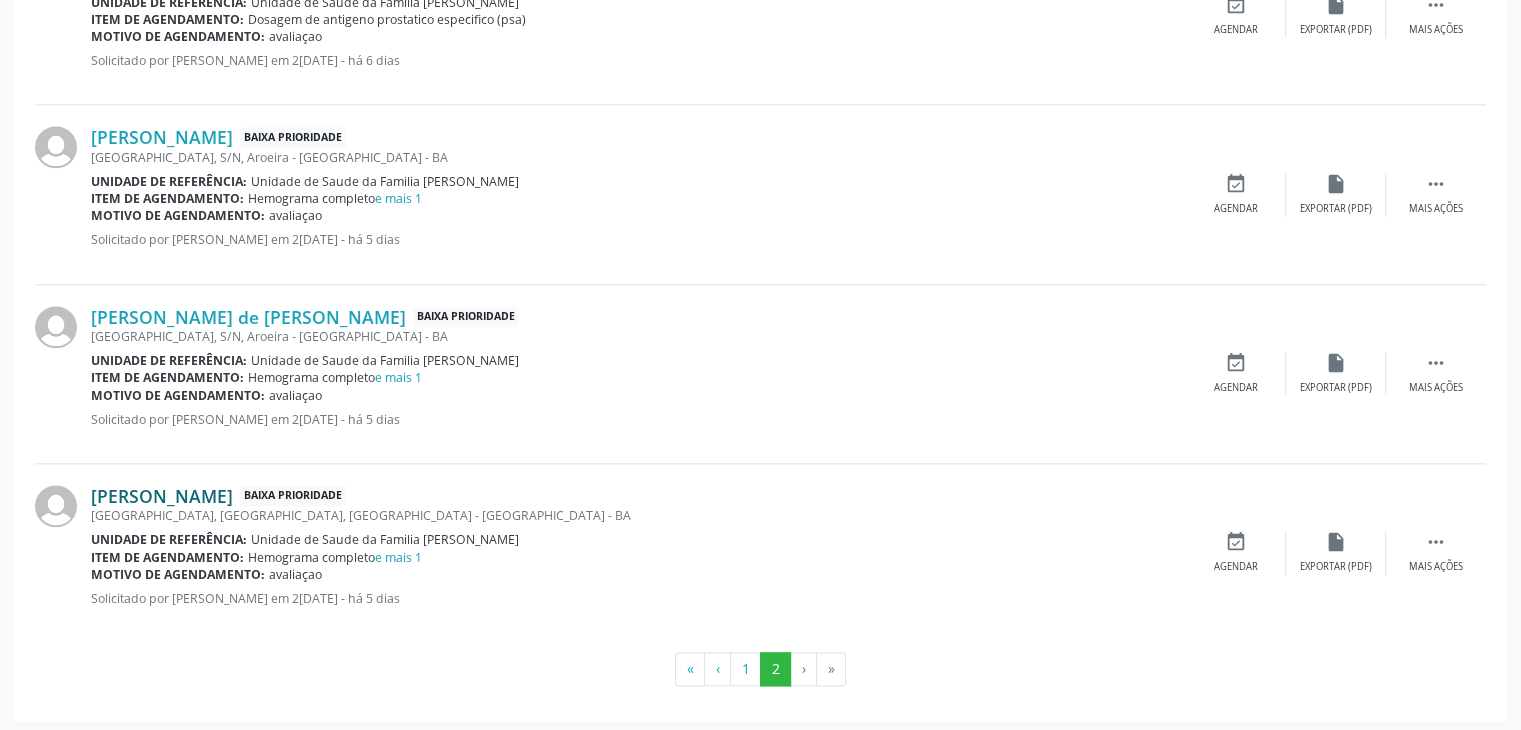 click on "[PERSON_NAME]" at bounding box center (162, 496) 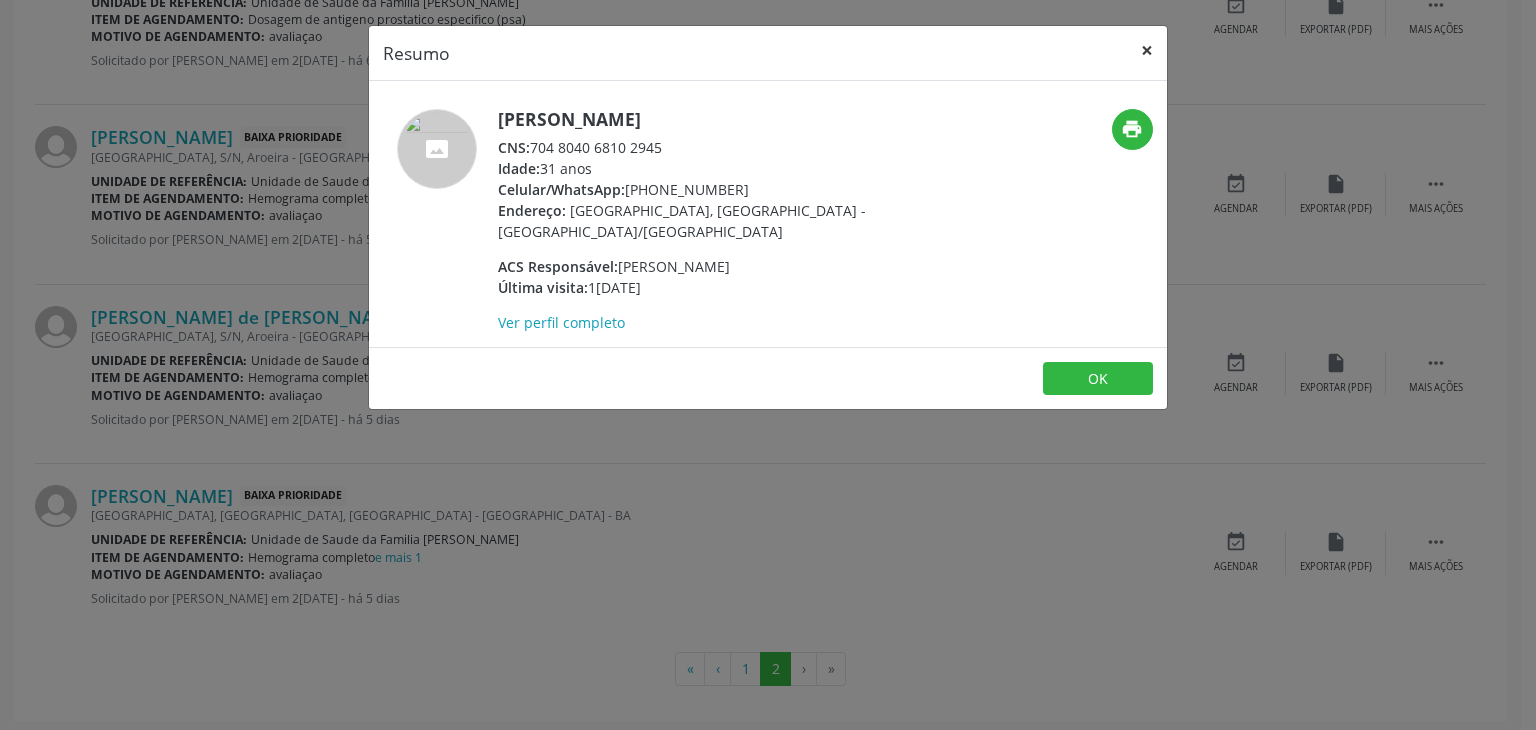 click on "×" at bounding box center (1147, 50) 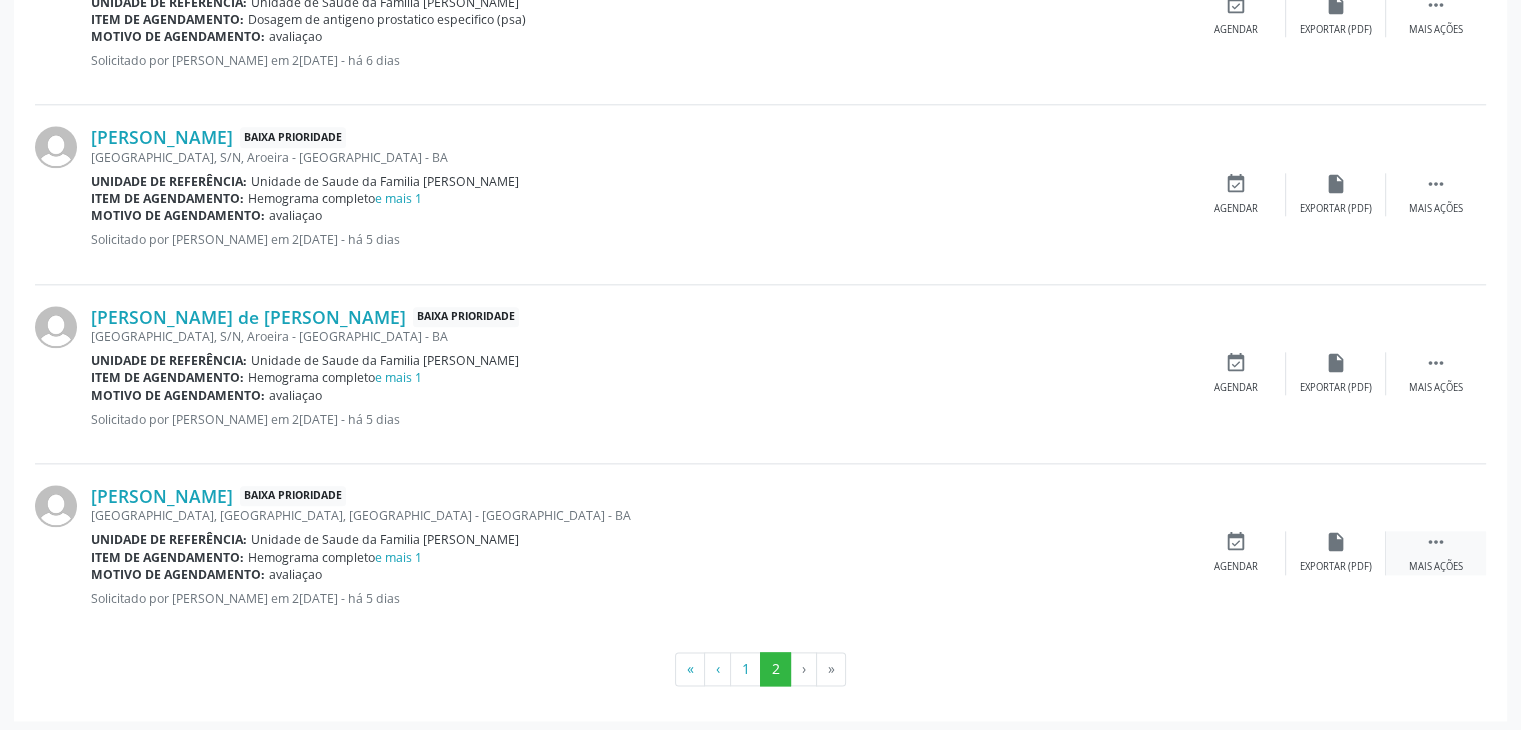 click on "
Mais ações" at bounding box center [1436, 552] 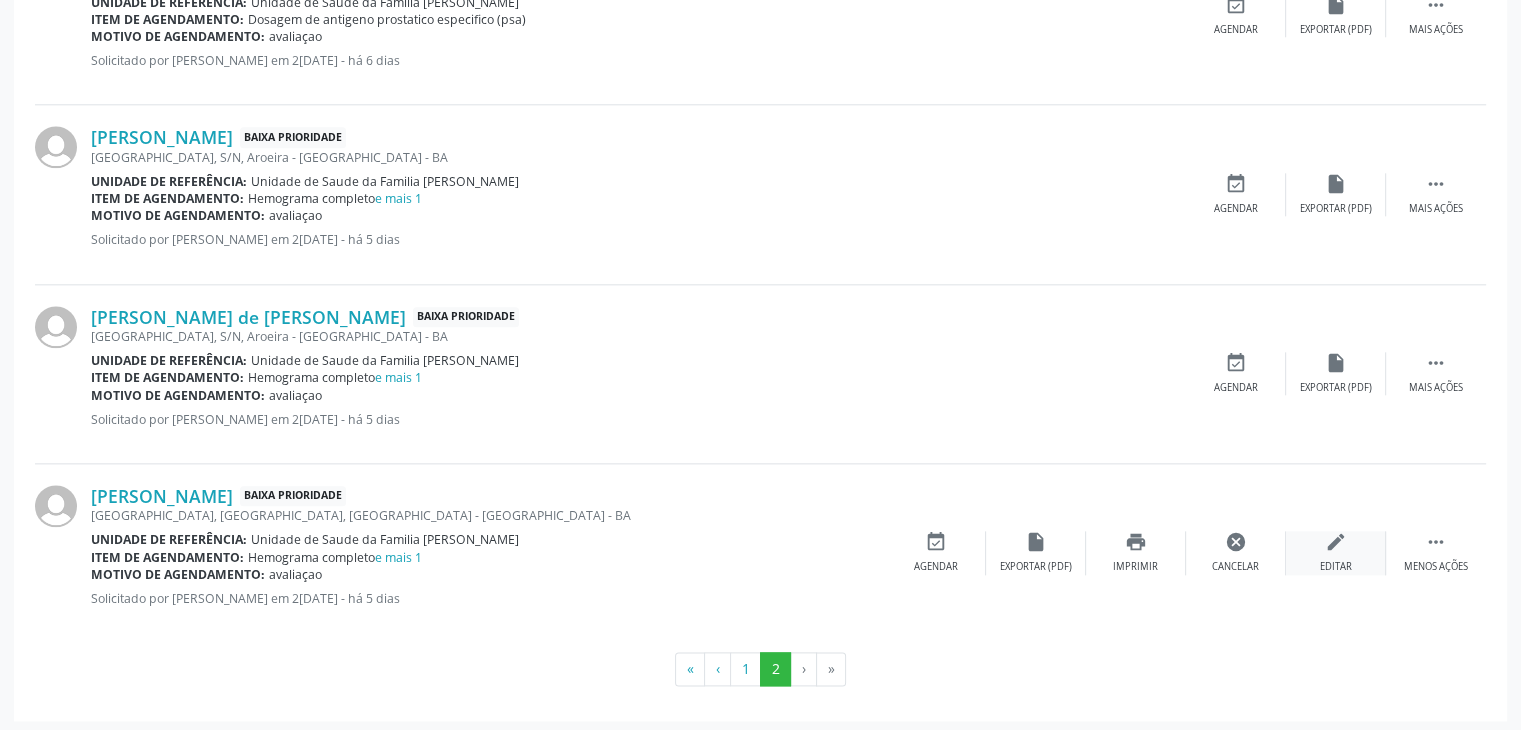 click on "edit
Editar" at bounding box center (1336, 552) 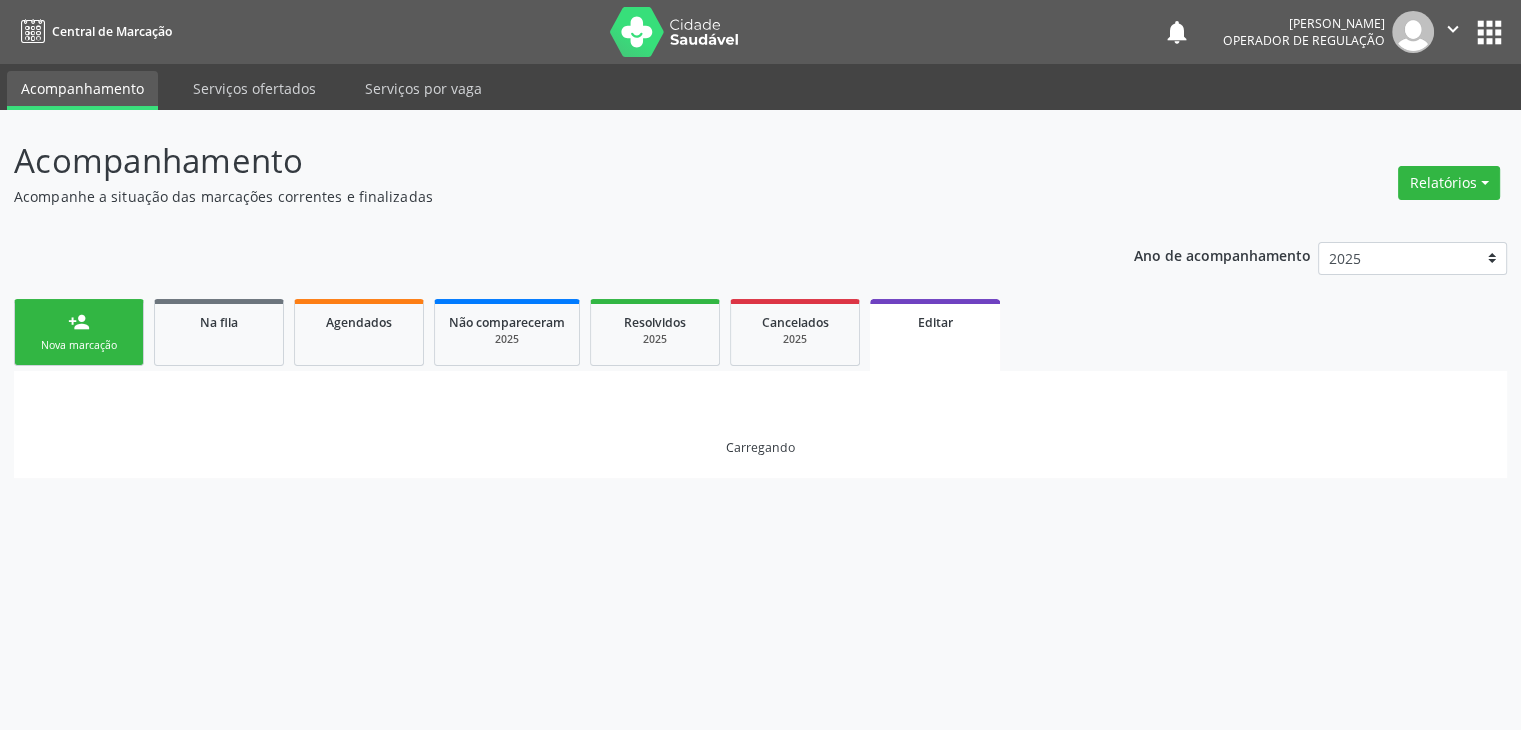 scroll, scrollTop: 0, scrollLeft: 0, axis: both 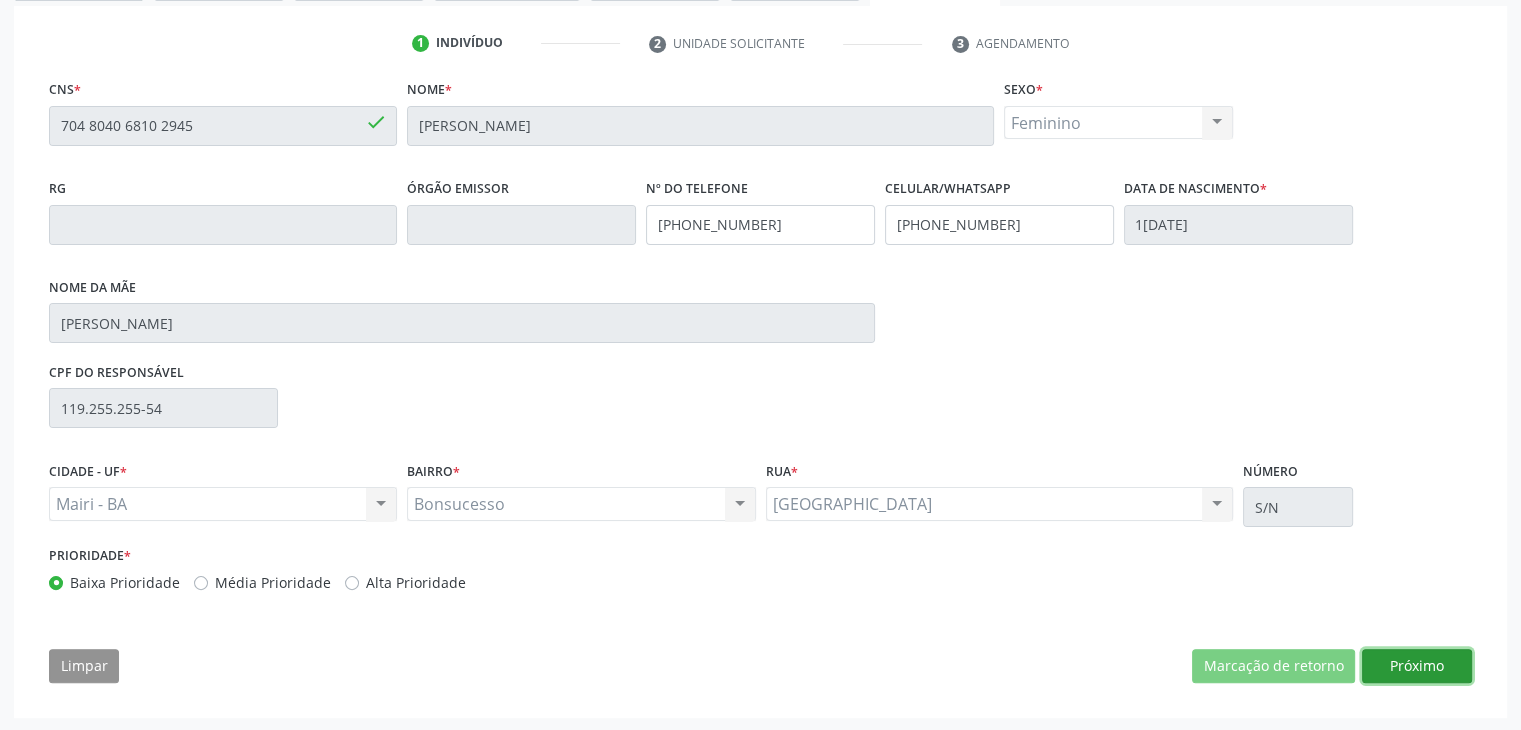 click on "Próximo" at bounding box center (1417, 666) 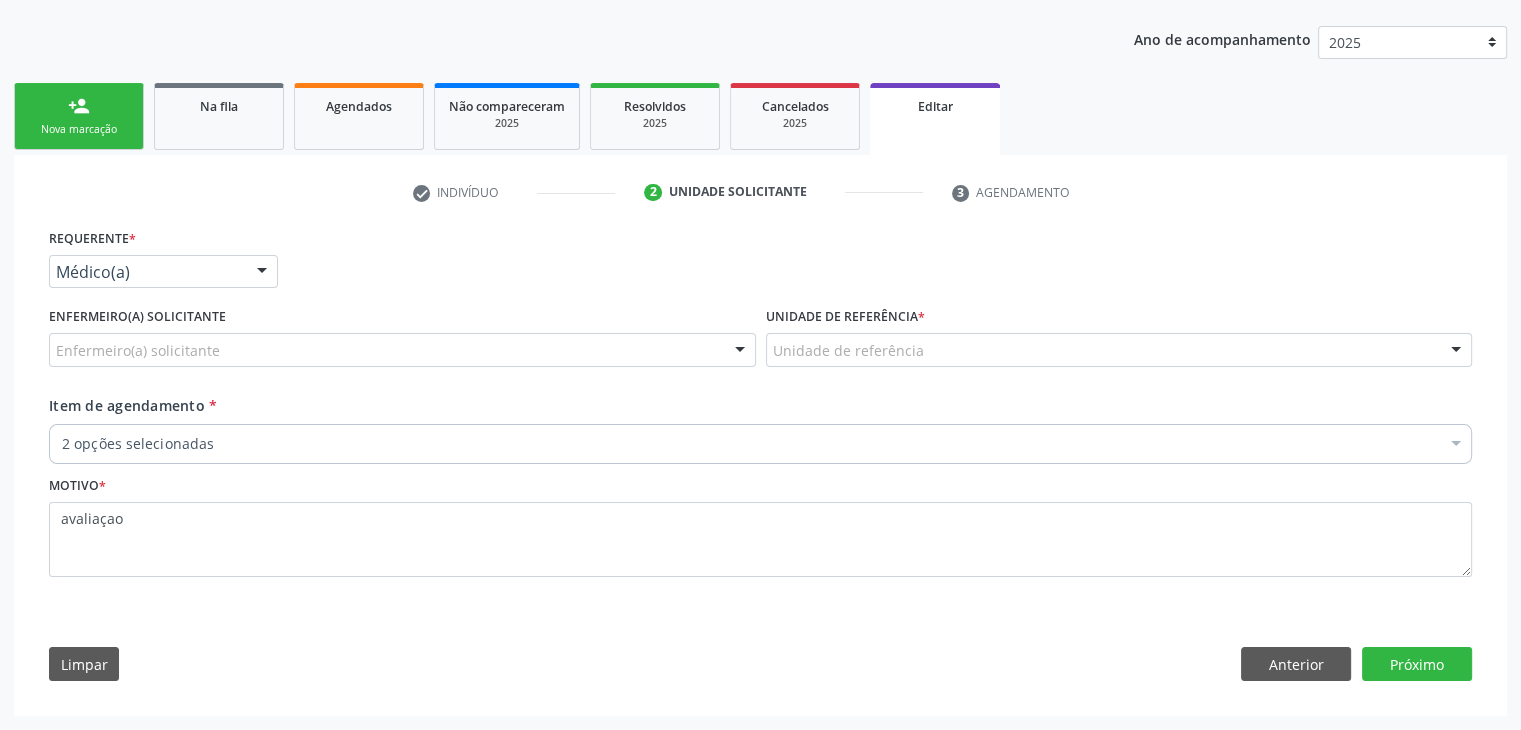 scroll, scrollTop: 214, scrollLeft: 0, axis: vertical 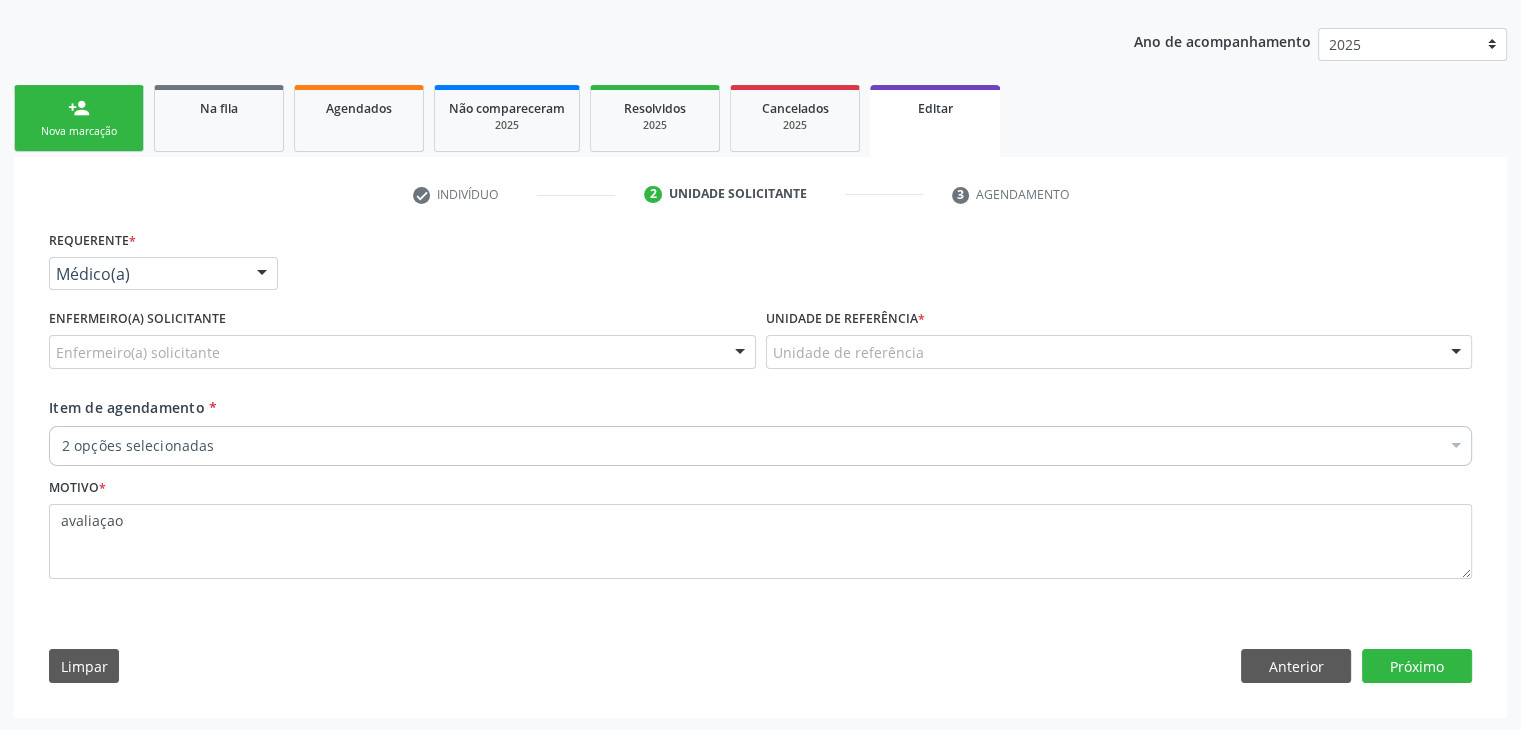 click on "Unidade de referência
*
Unidade de referência
Unidade de Saude da Familia [PERSON_NAME]   Unidade de Saude da Familia [PERSON_NAME]   Unidade da Saude da Familia [PERSON_NAME]   Unidade de Saude da Familia [PERSON_NAME] dos Santos   Unidade de Saude da Familia [PERSON_NAME]   Unidade de Saude da Familia [PERSON_NAME]   Posto de Saude de Alagoinhas
Nenhum resultado encontrado para: "   "
Não há nenhuma opção para ser exibida." at bounding box center (1119, 336) 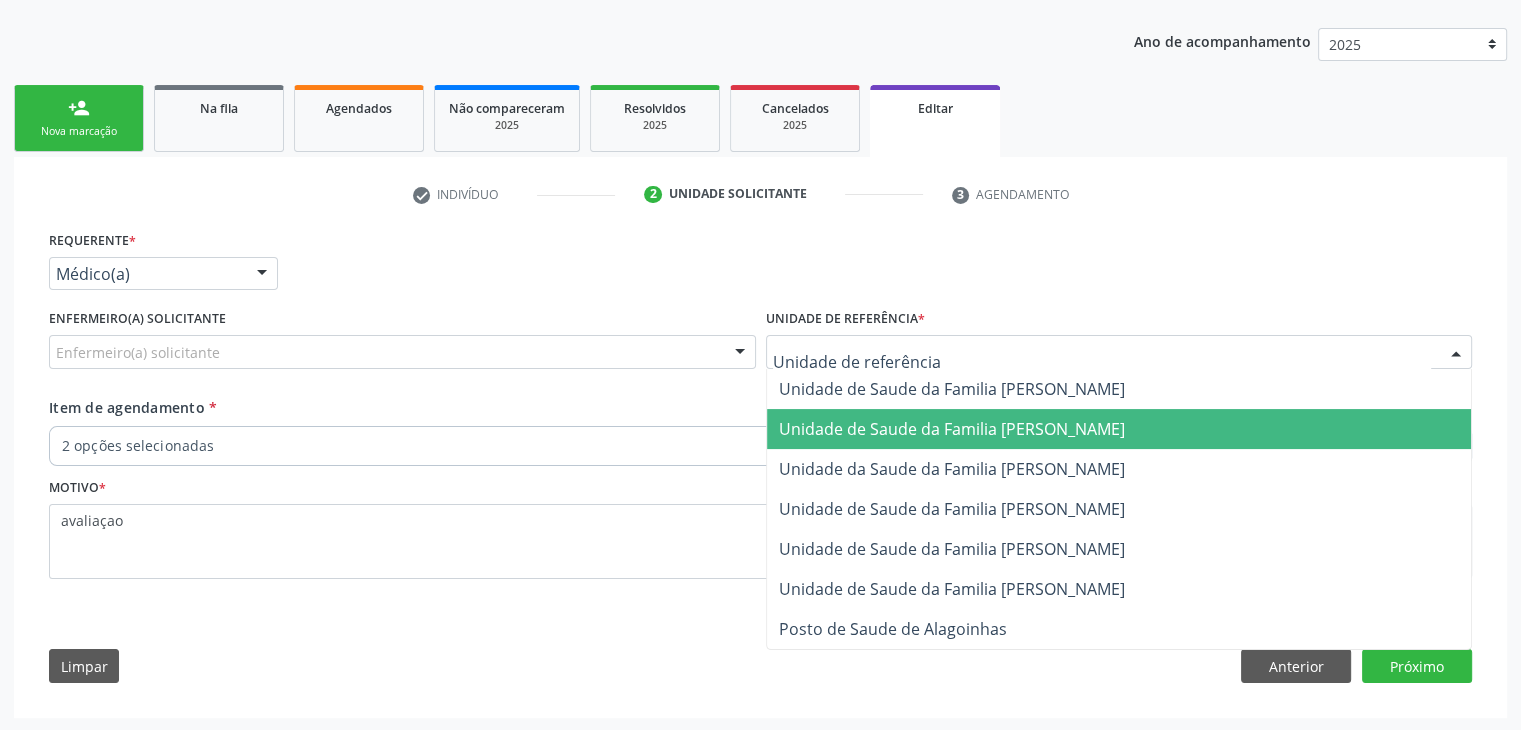 click on "Unidade de Saude da Familia [PERSON_NAME]" at bounding box center [952, 429] 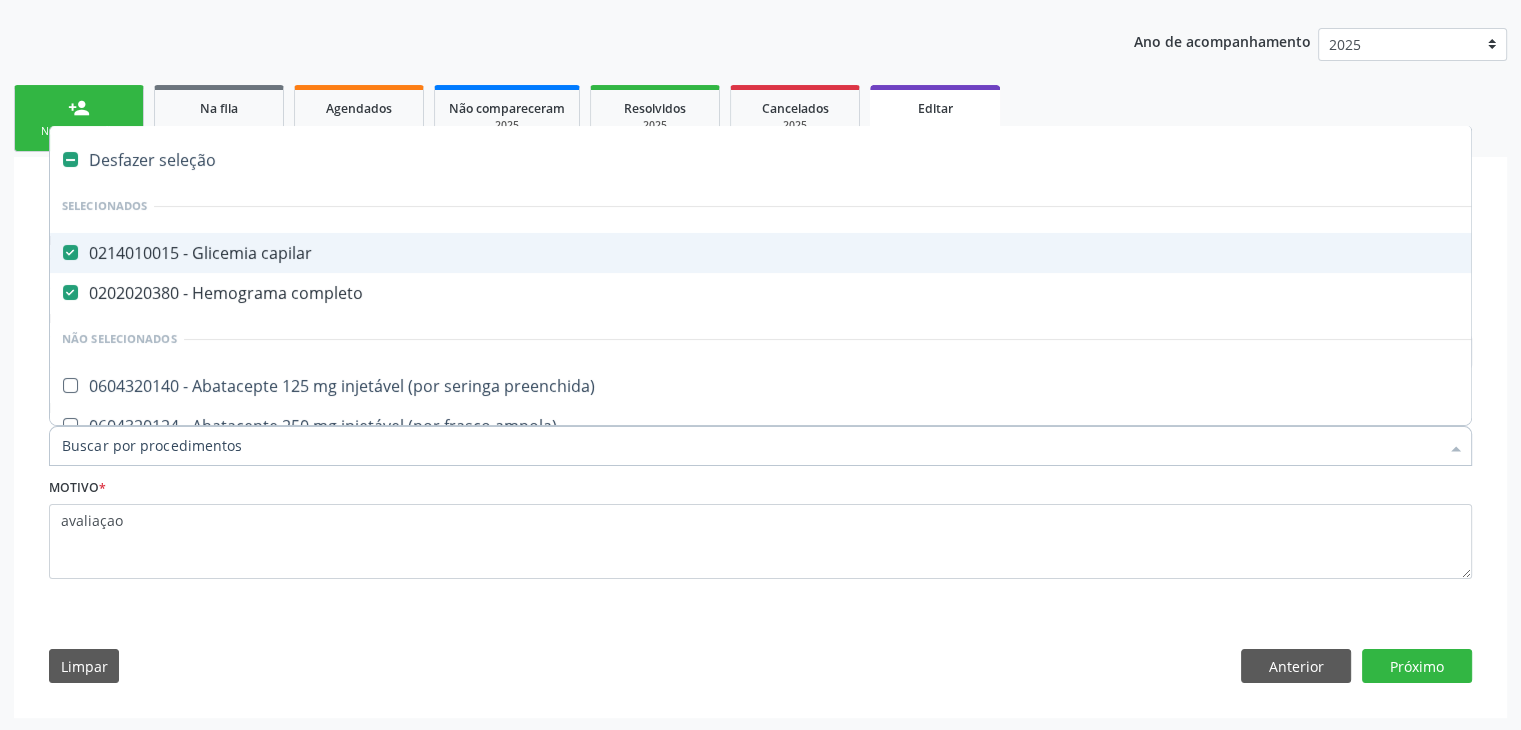 click on "Desfazer seleção" at bounding box center (831, 160) 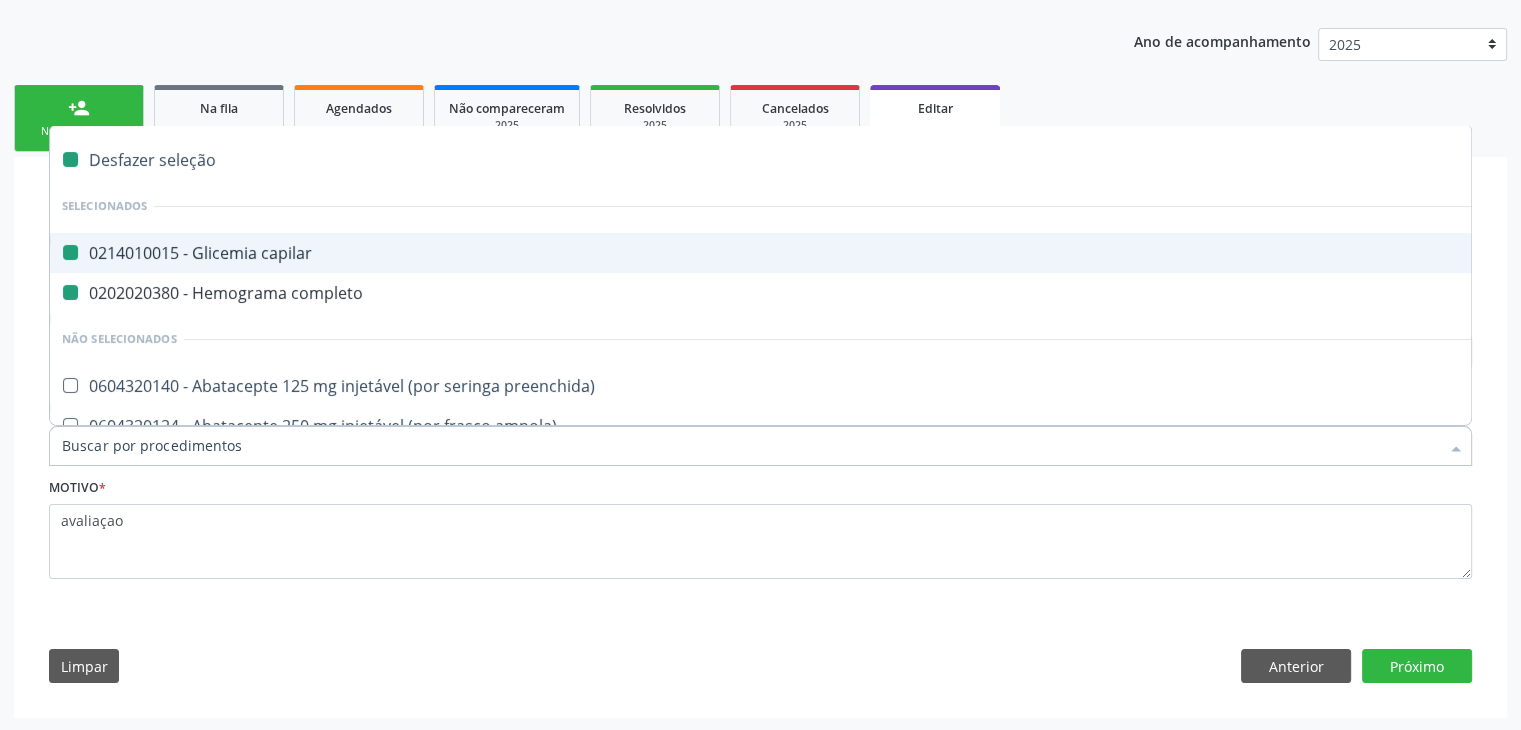 checkbox on "false" 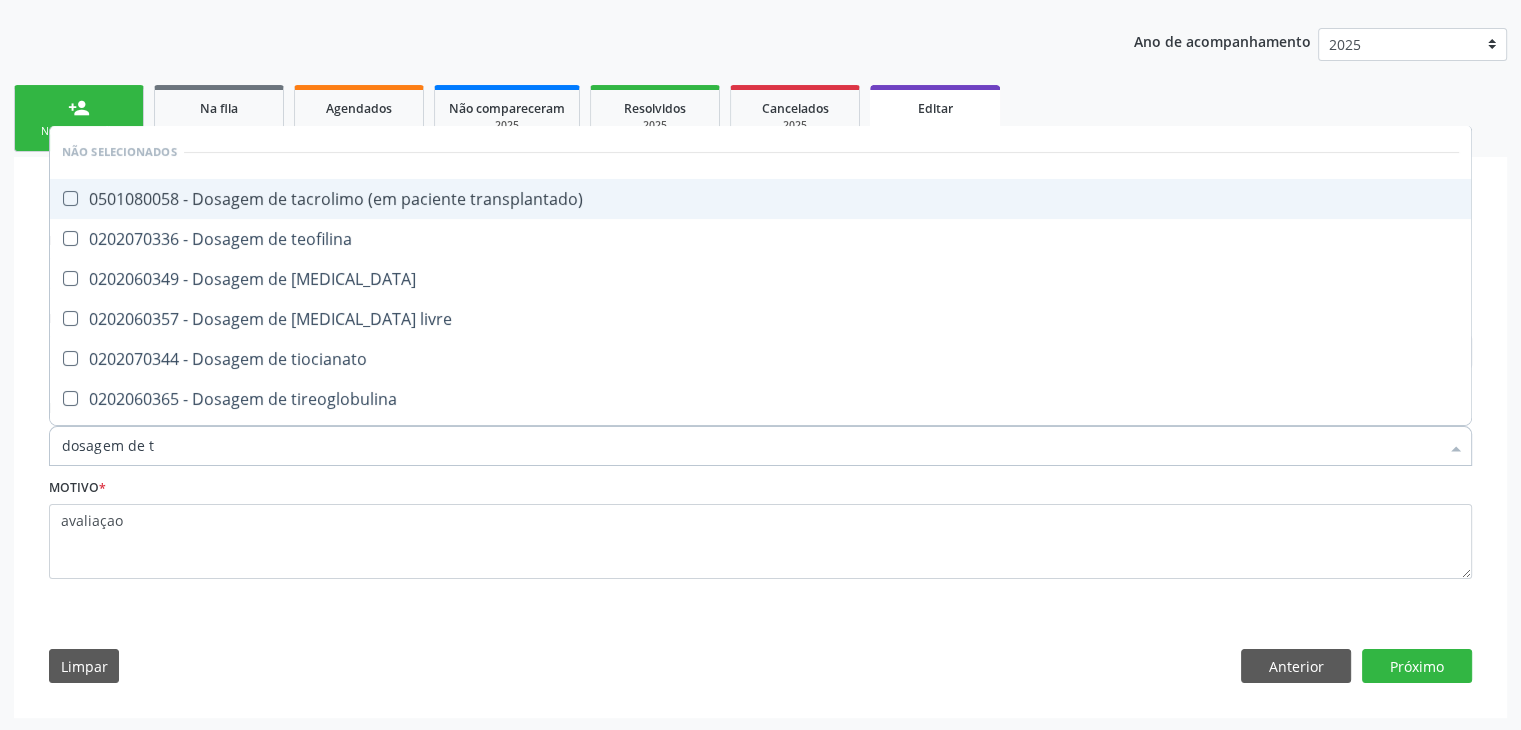 type on "dosagem de ts" 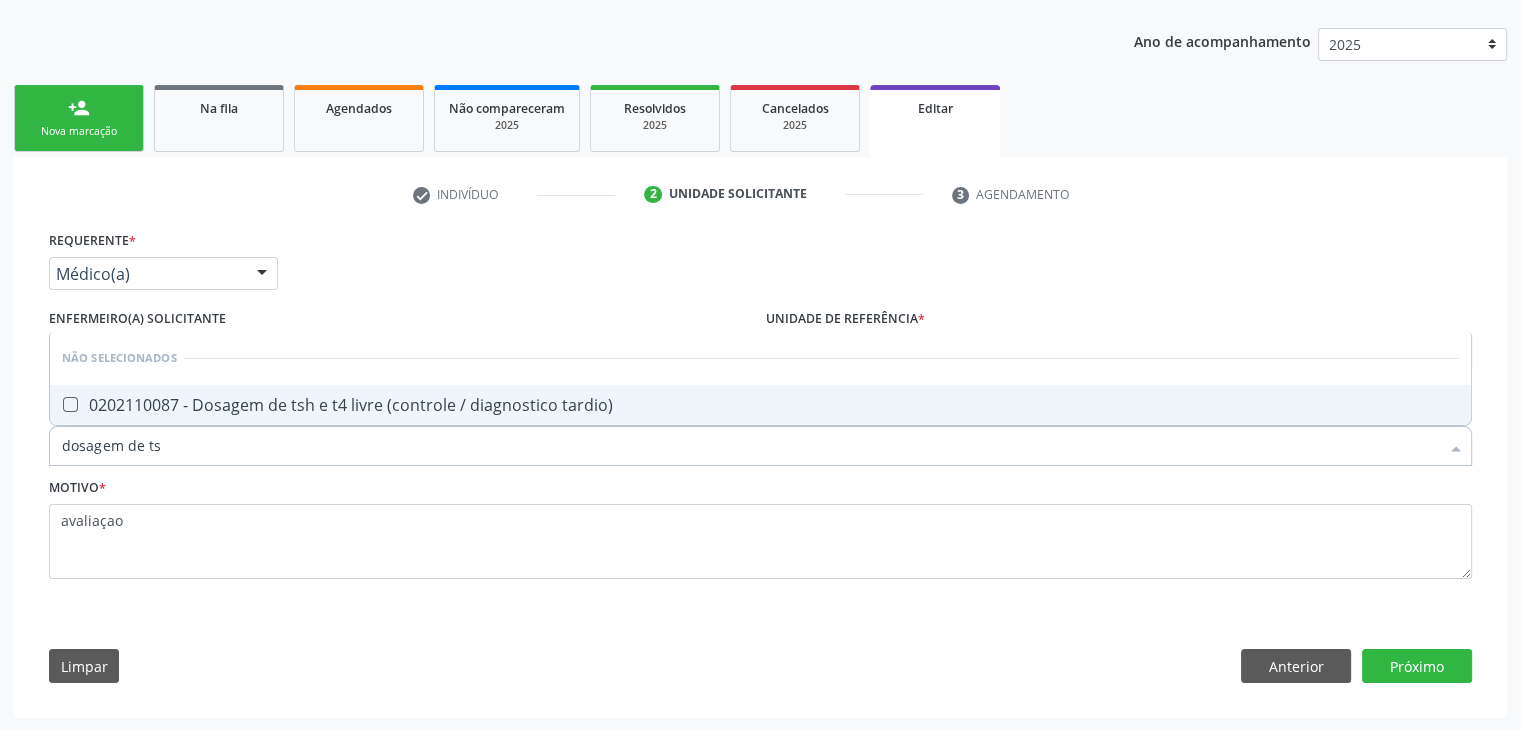 click on "0202110087 - Dosagem de tsh e t4 livre (controle / diagnostico tardio)" at bounding box center [760, 405] 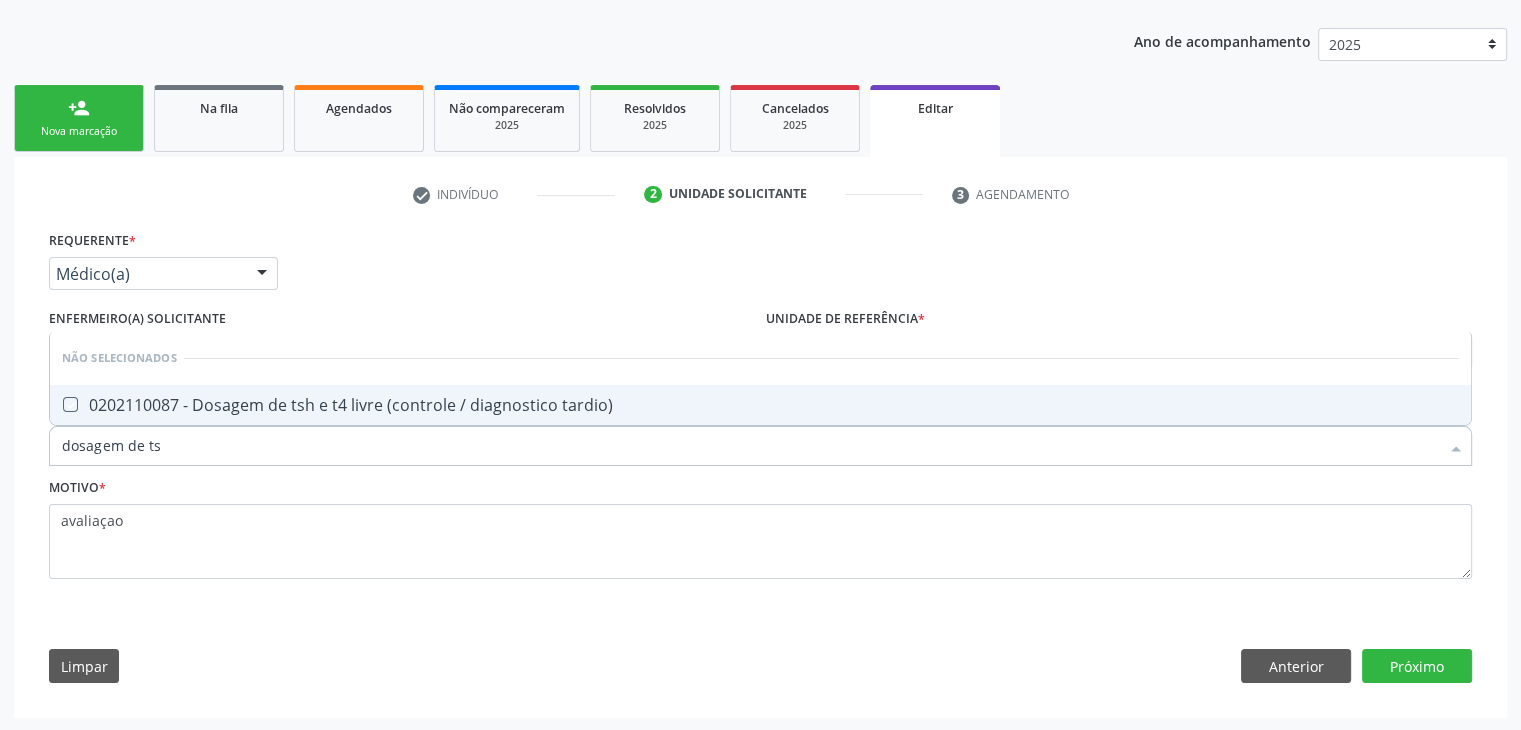 checkbox on "true" 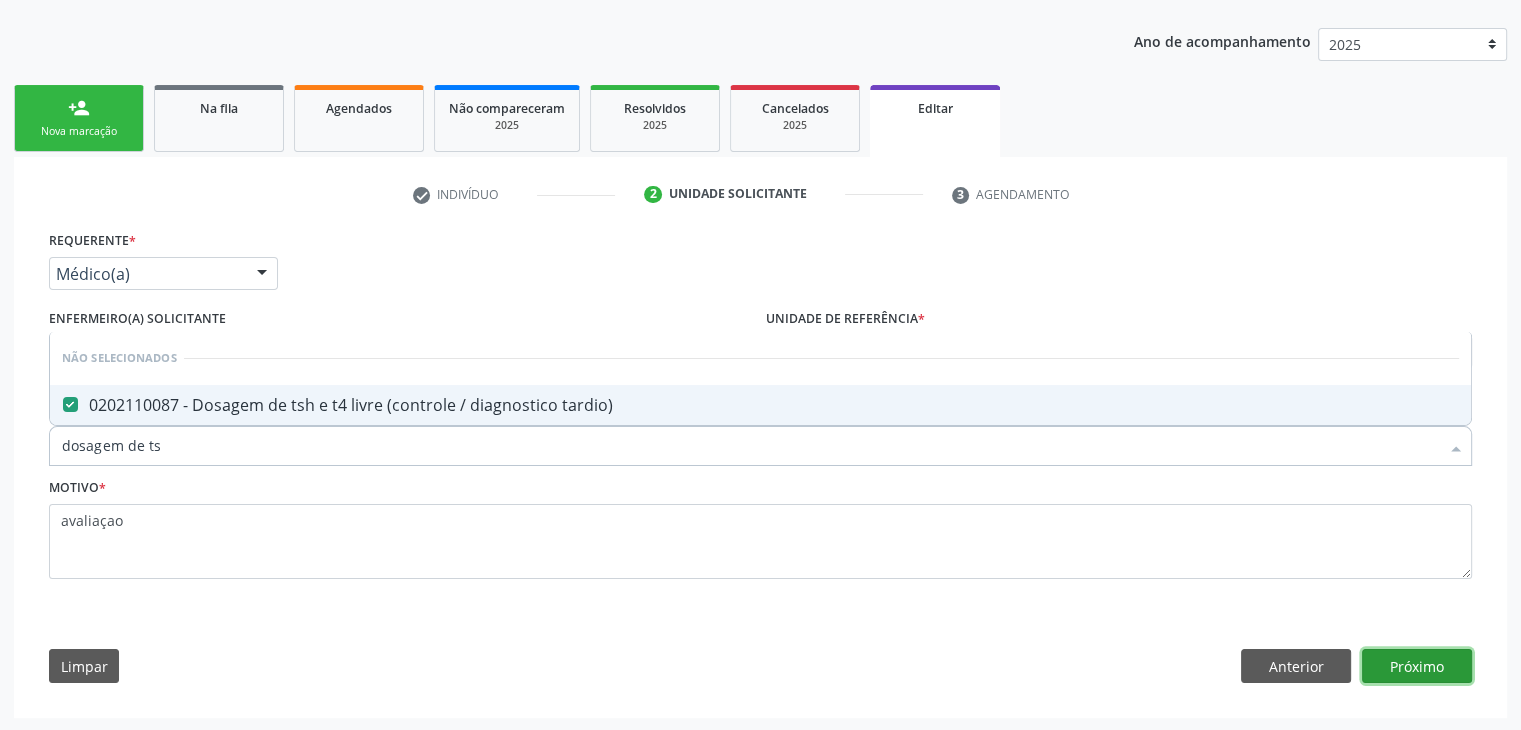 click on "Próximo" at bounding box center [1417, 666] 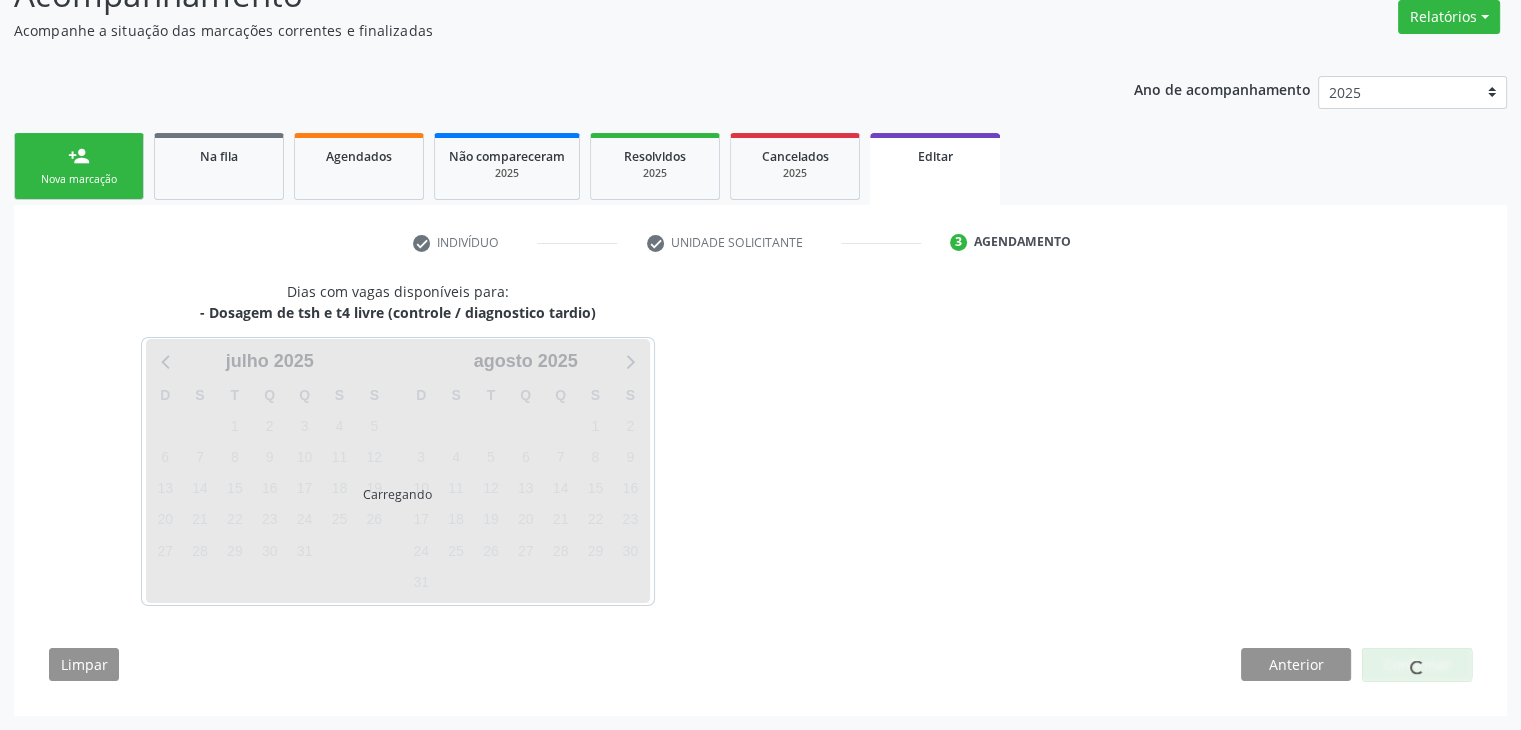 scroll, scrollTop: 165, scrollLeft: 0, axis: vertical 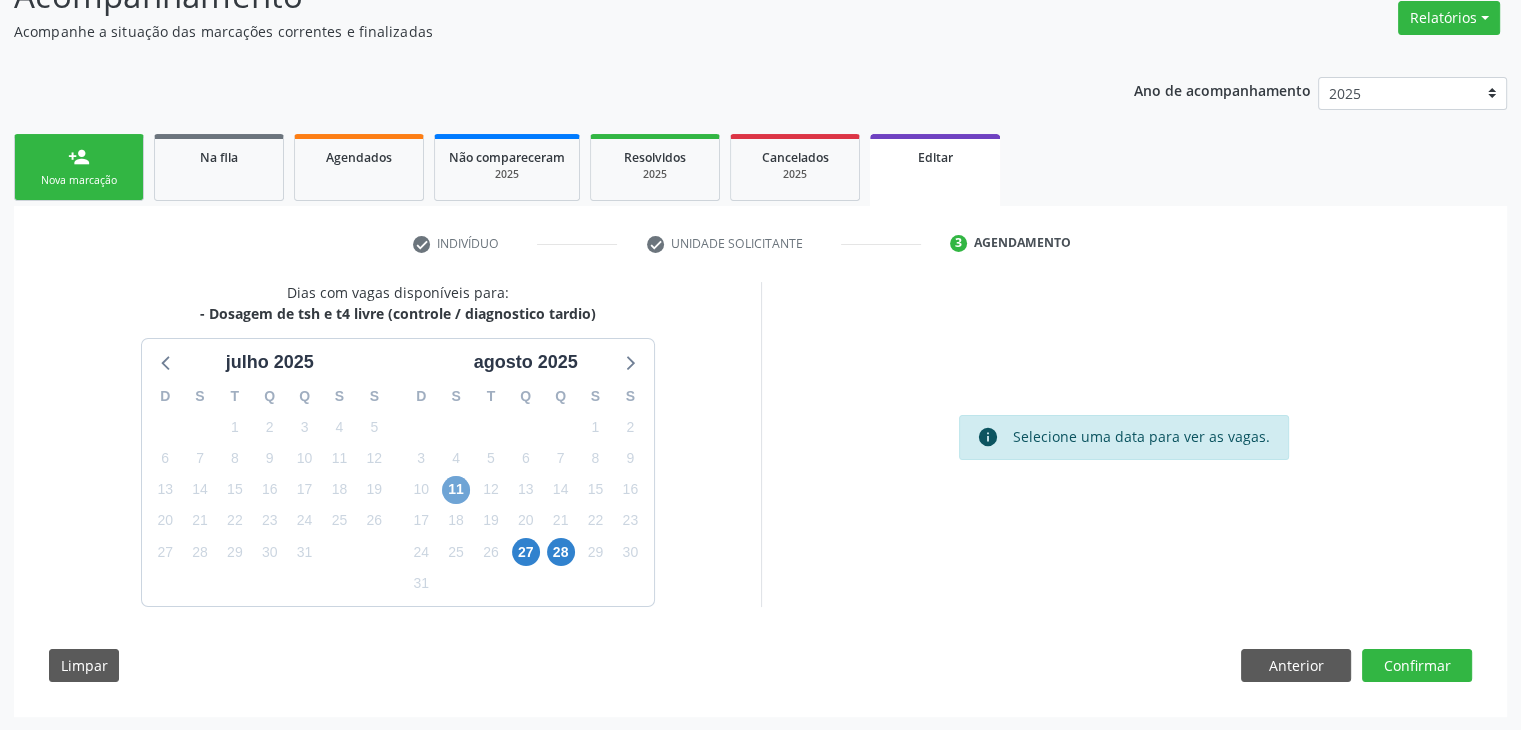 click on "11" at bounding box center [456, 490] 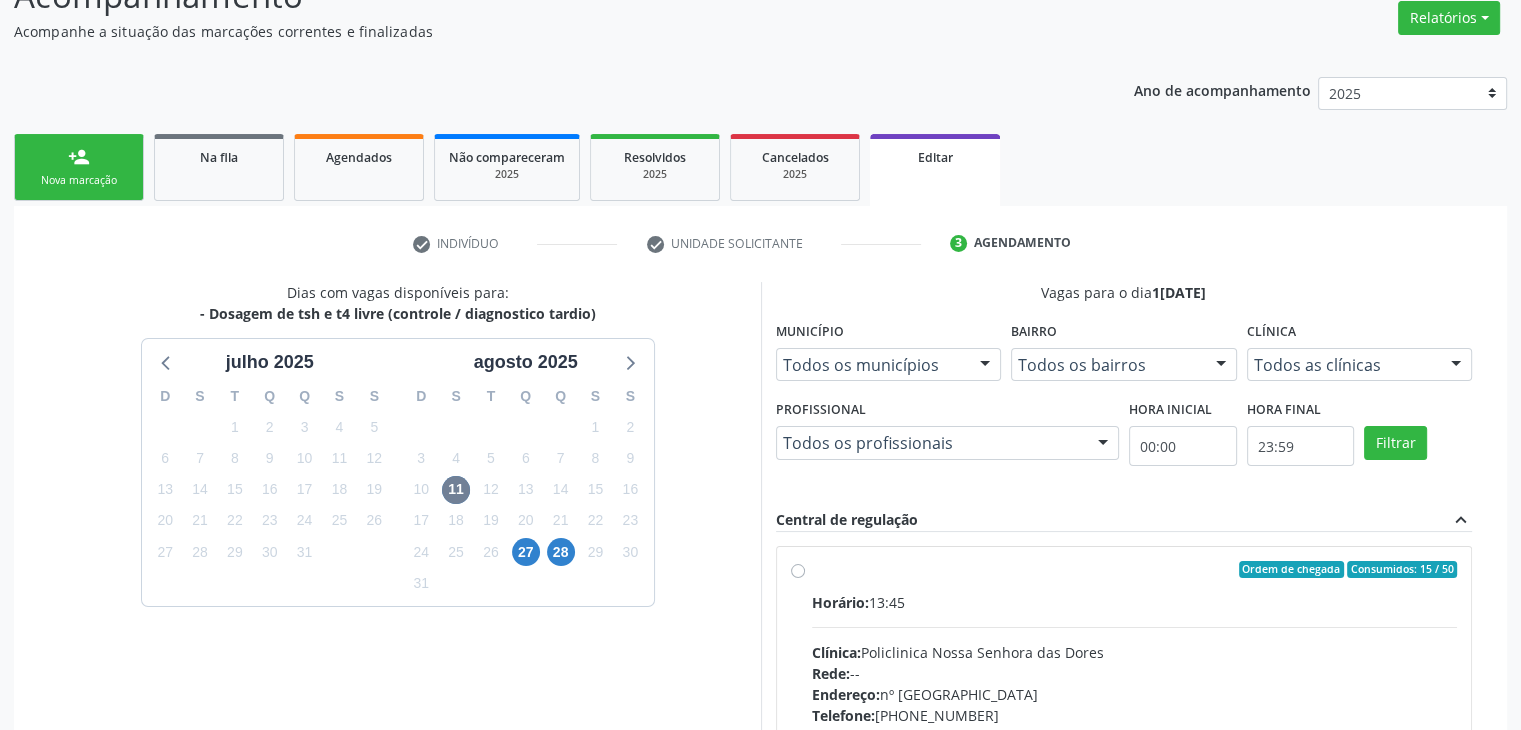 click on "Clínica:  Policlinica Nossa Senhora das Dores" at bounding box center [1135, 652] 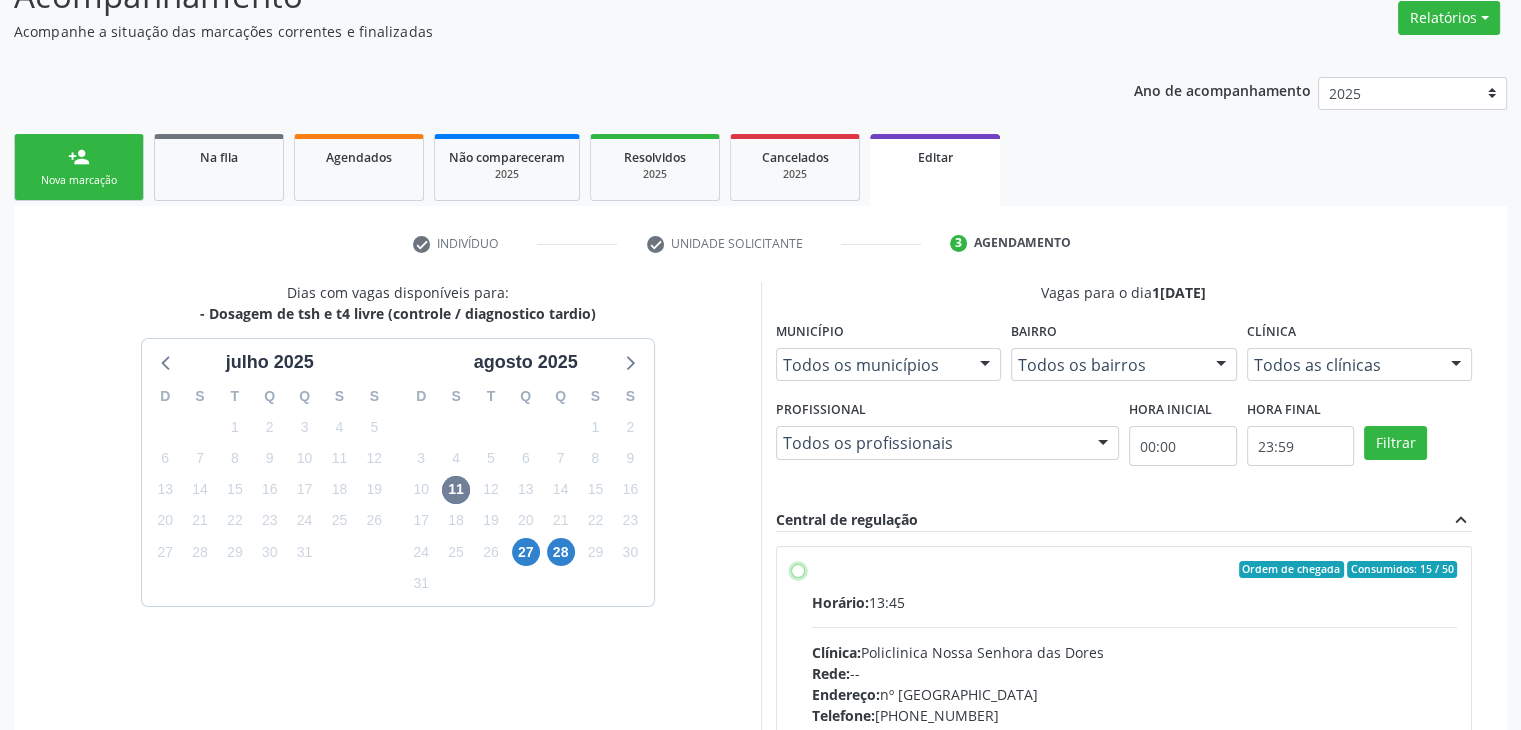 click on "Ordem de chegada
Consumidos: 15 / 50
Horário:   13:45
Clínica:  Policlinica [GEOGRAPHIC_DATA]
Rede:
--
Endereço:   [STREET_ADDRESS]
Telefone:   [PHONE_NUMBER]
Profissional:
--
Informações adicionais sobre o atendimento
Idade de atendimento:
Sem restrição
Gênero(s) atendido(s):
Sem restrição
Informações adicionais:
--" at bounding box center (798, 570) 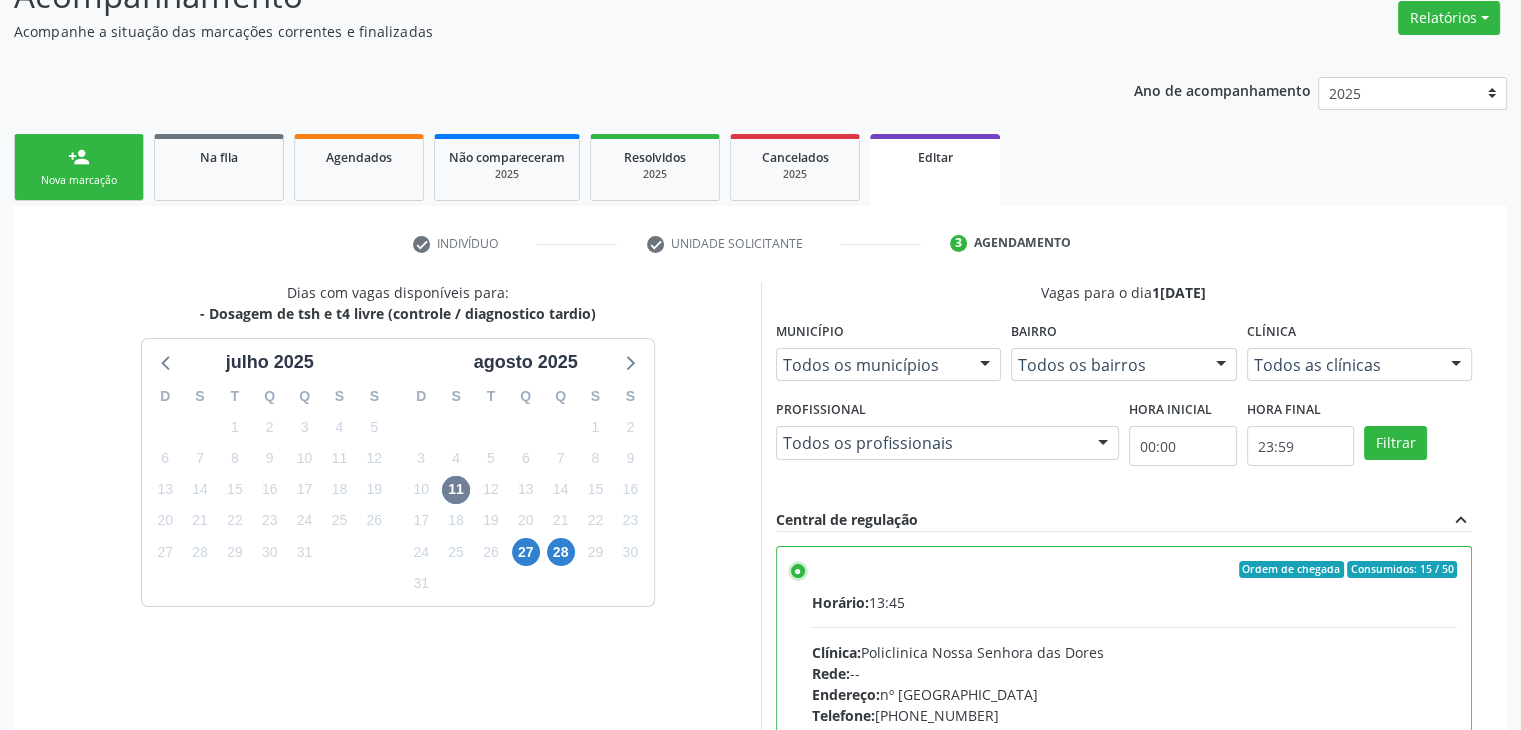 scroll, scrollTop: 490, scrollLeft: 0, axis: vertical 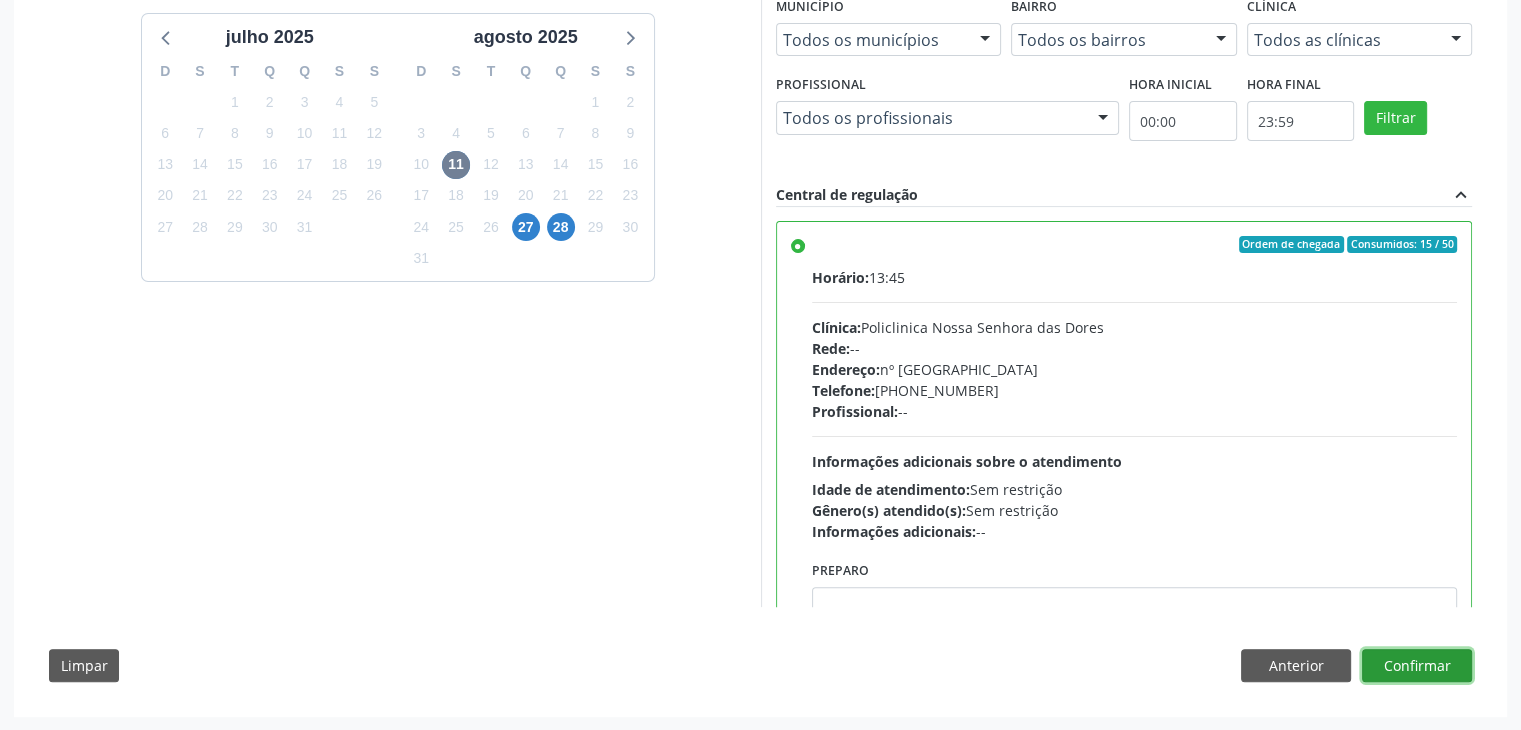 click on "Confirmar" at bounding box center (1417, 666) 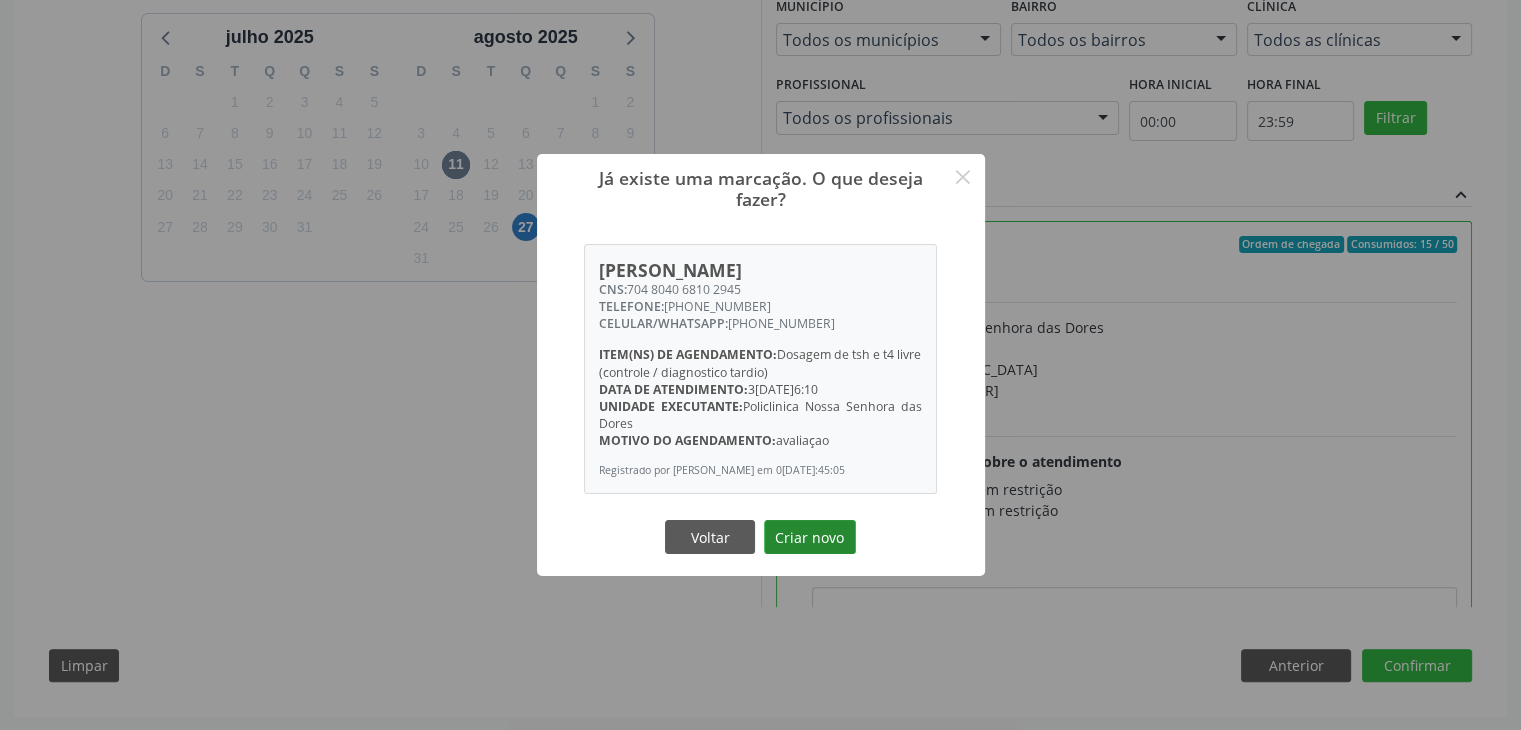 click on "Criar novo" at bounding box center [810, 537] 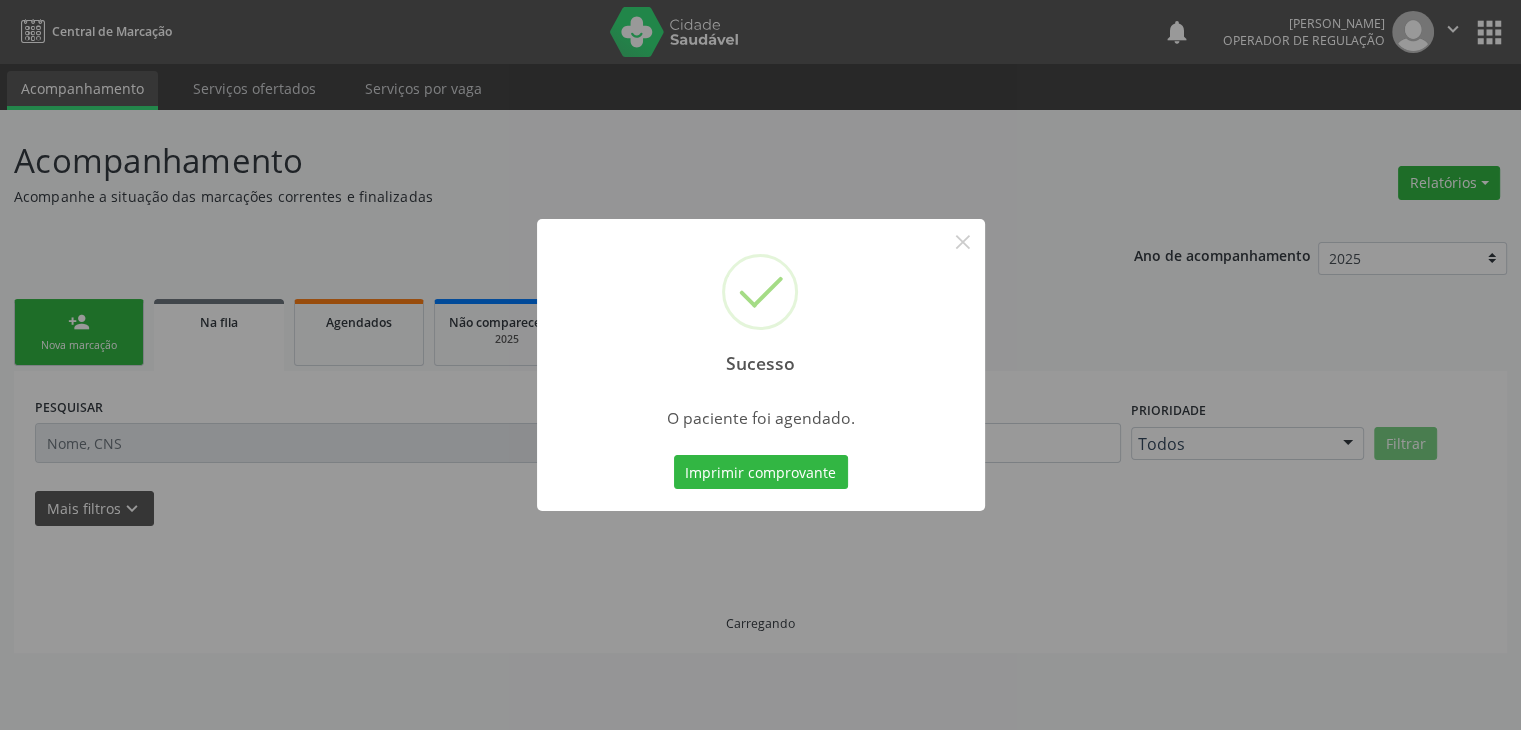scroll, scrollTop: 0, scrollLeft: 0, axis: both 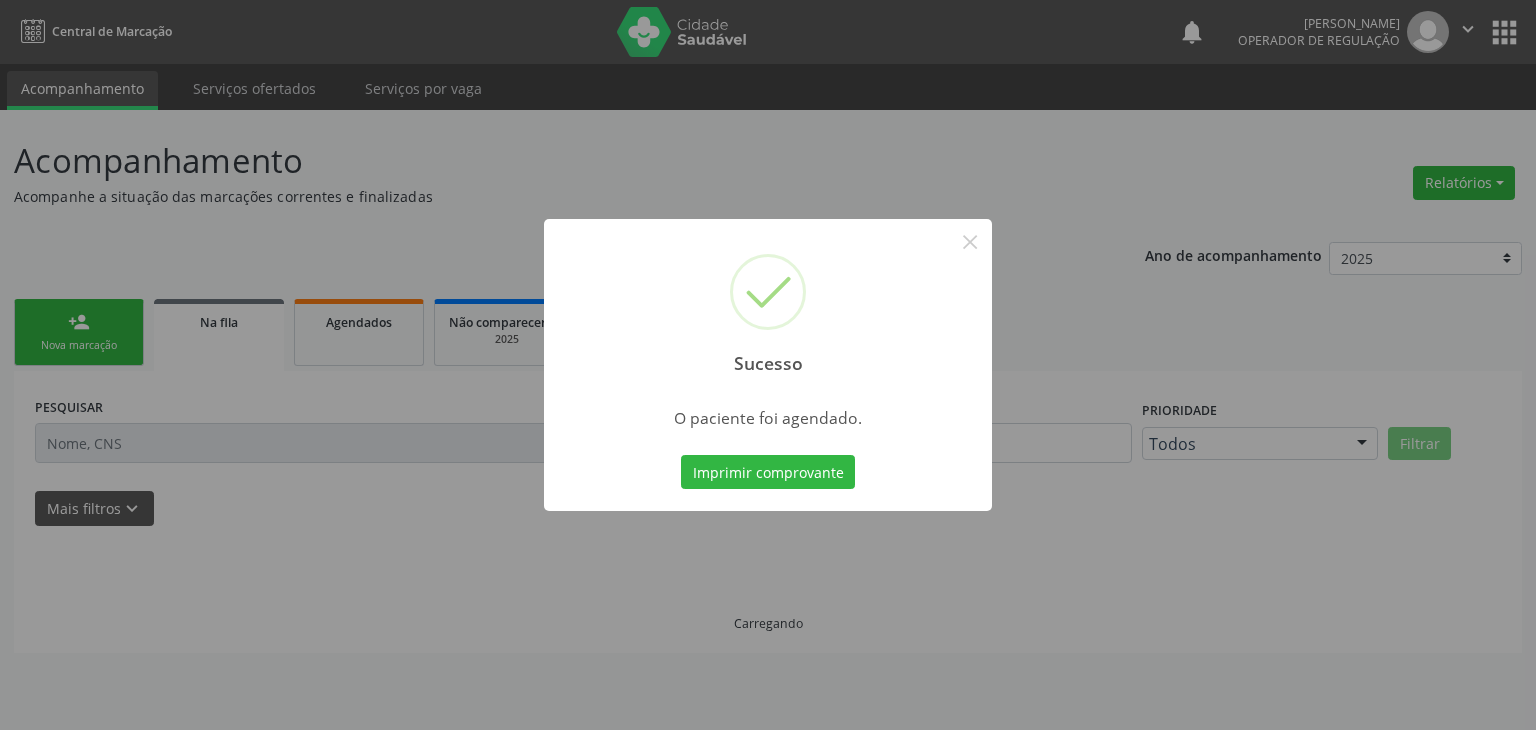 click on "Sucesso ×" at bounding box center (768, 305) 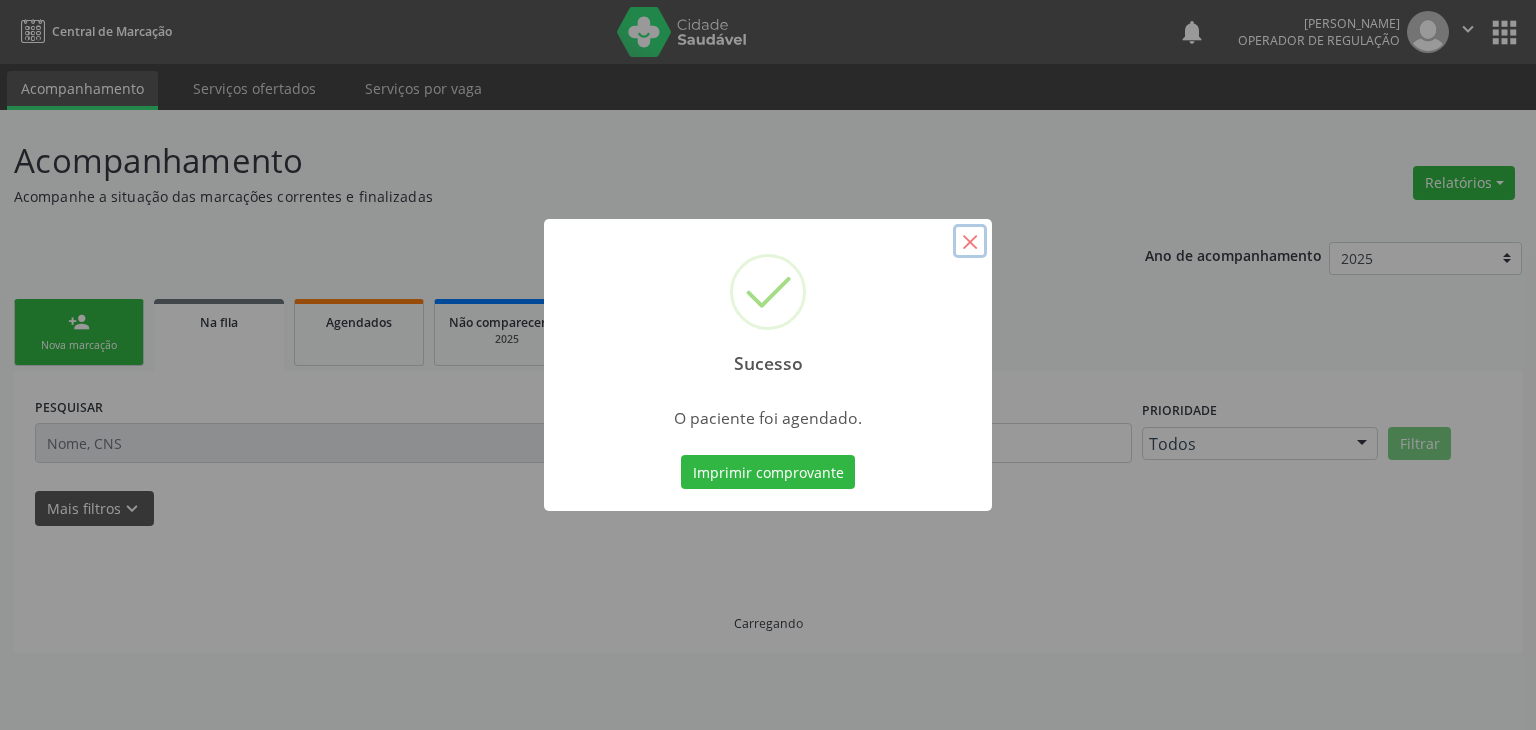 click on "×" at bounding box center [970, 241] 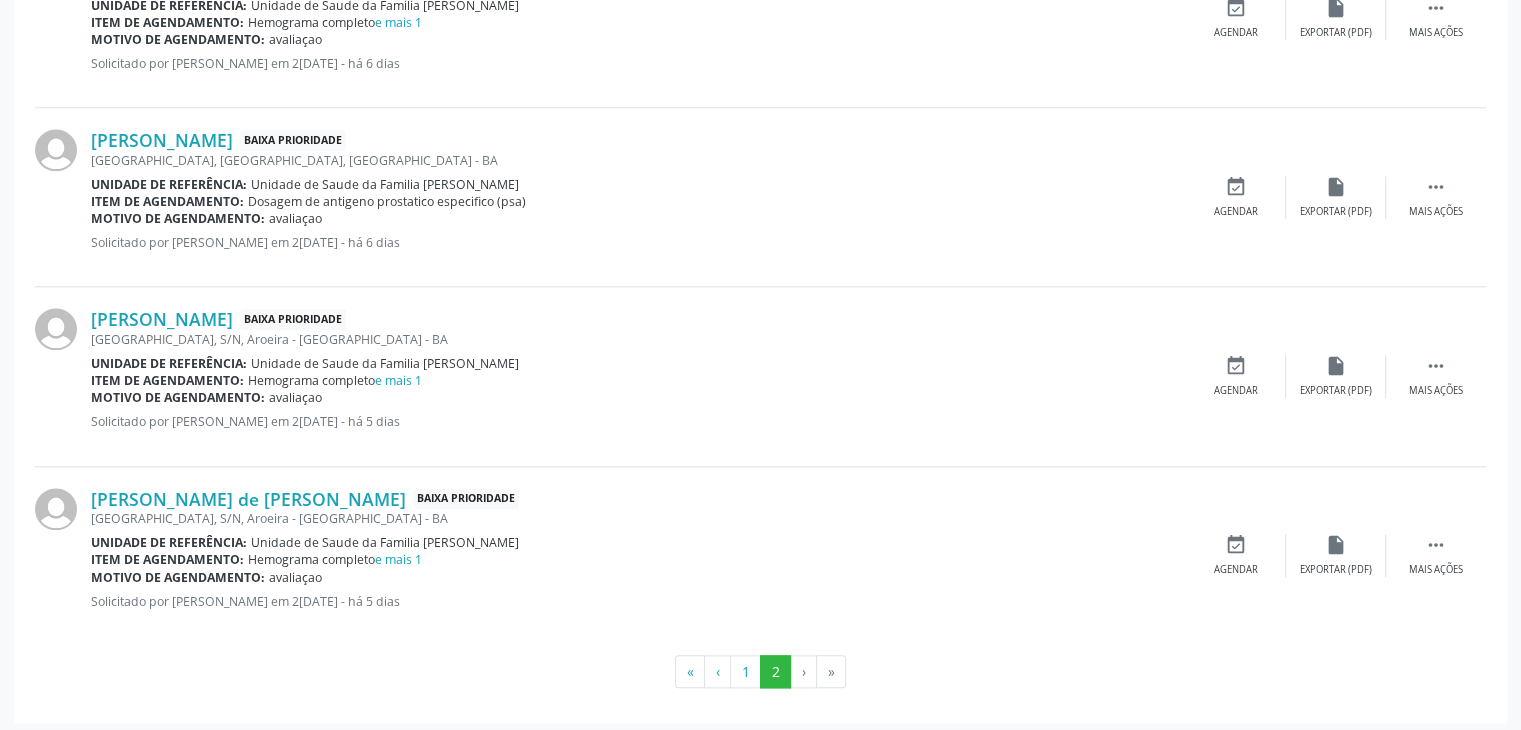 scroll, scrollTop: 2113, scrollLeft: 0, axis: vertical 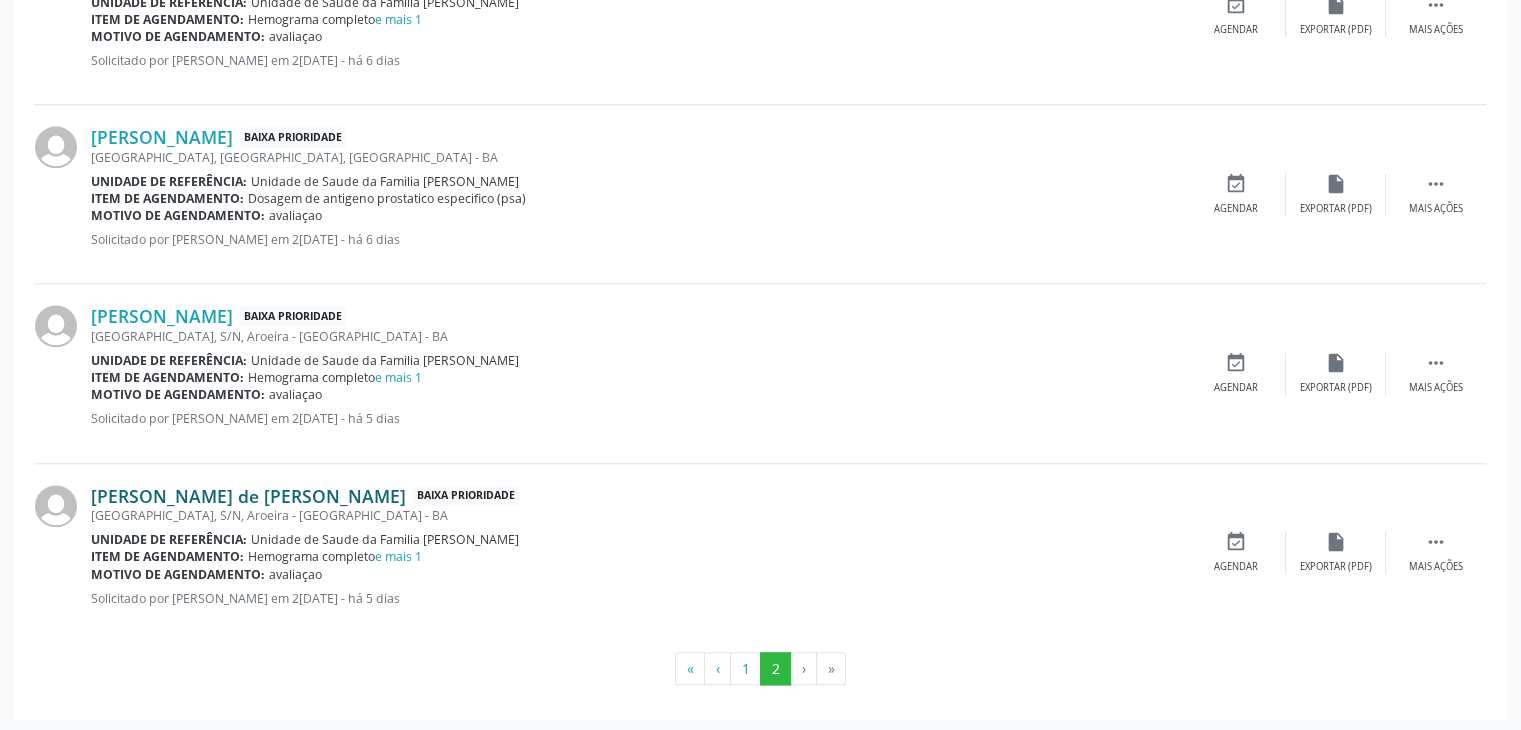 click on "[PERSON_NAME] de [PERSON_NAME]" at bounding box center [248, 496] 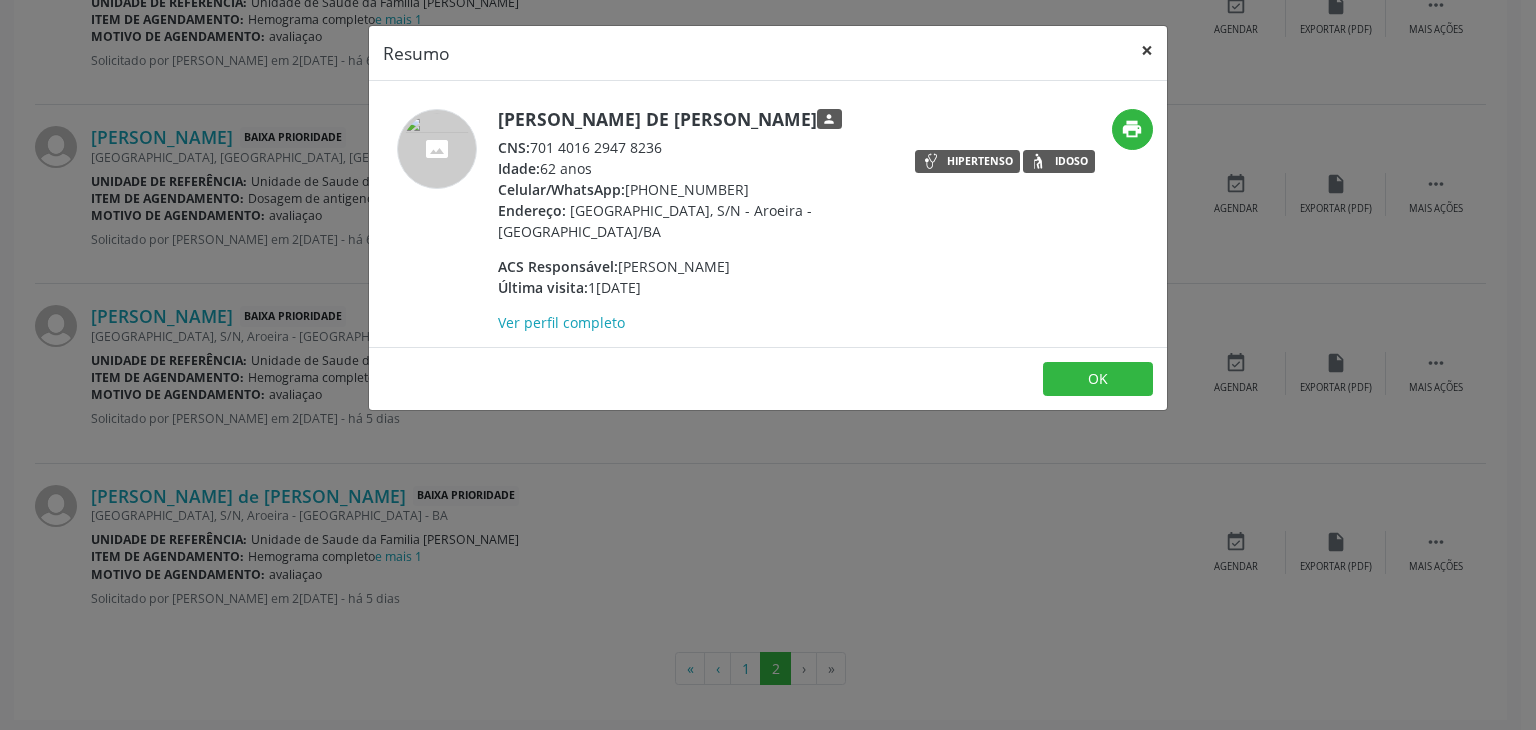 click on "×" at bounding box center [1147, 50] 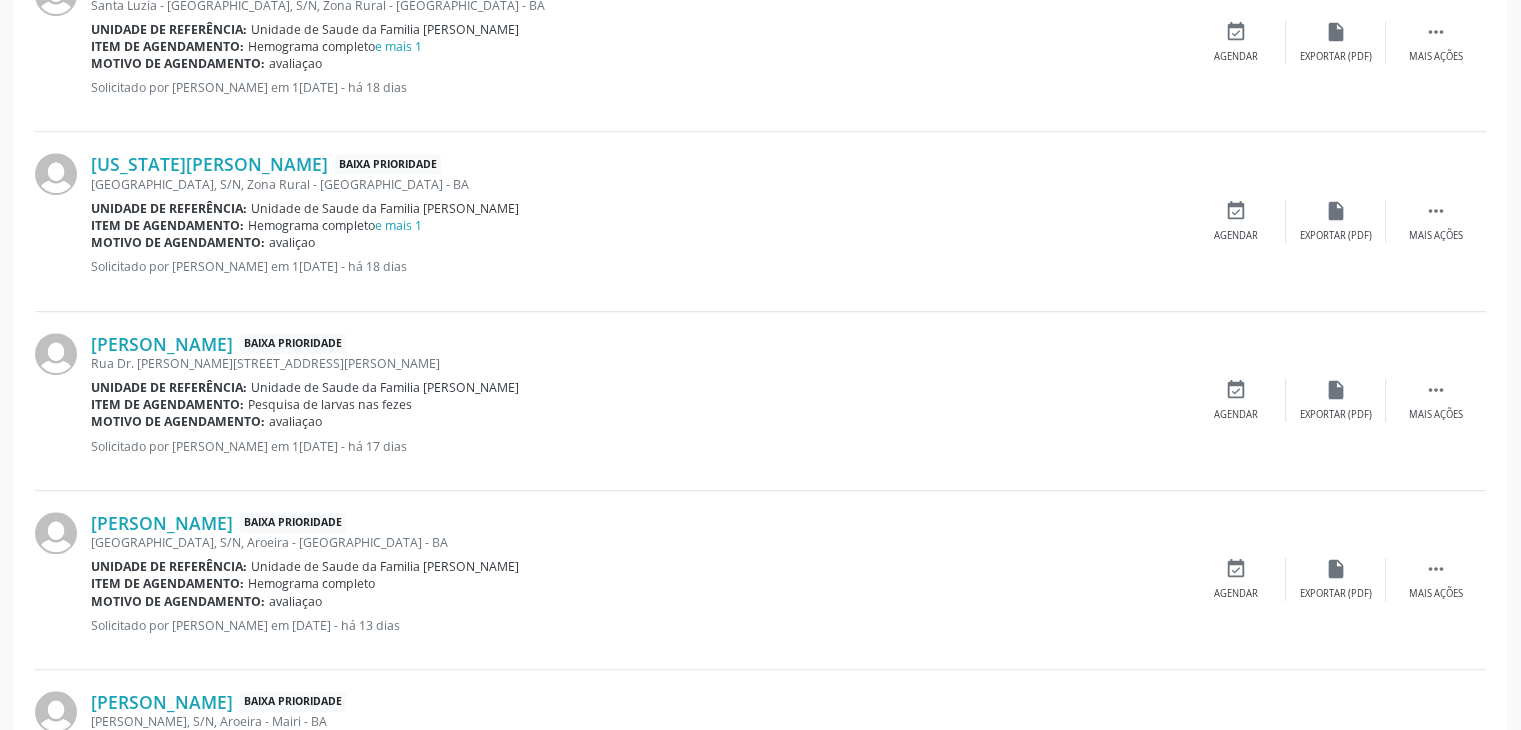 scroll, scrollTop: 1113, scrollLeft: 0, axis: vertical 